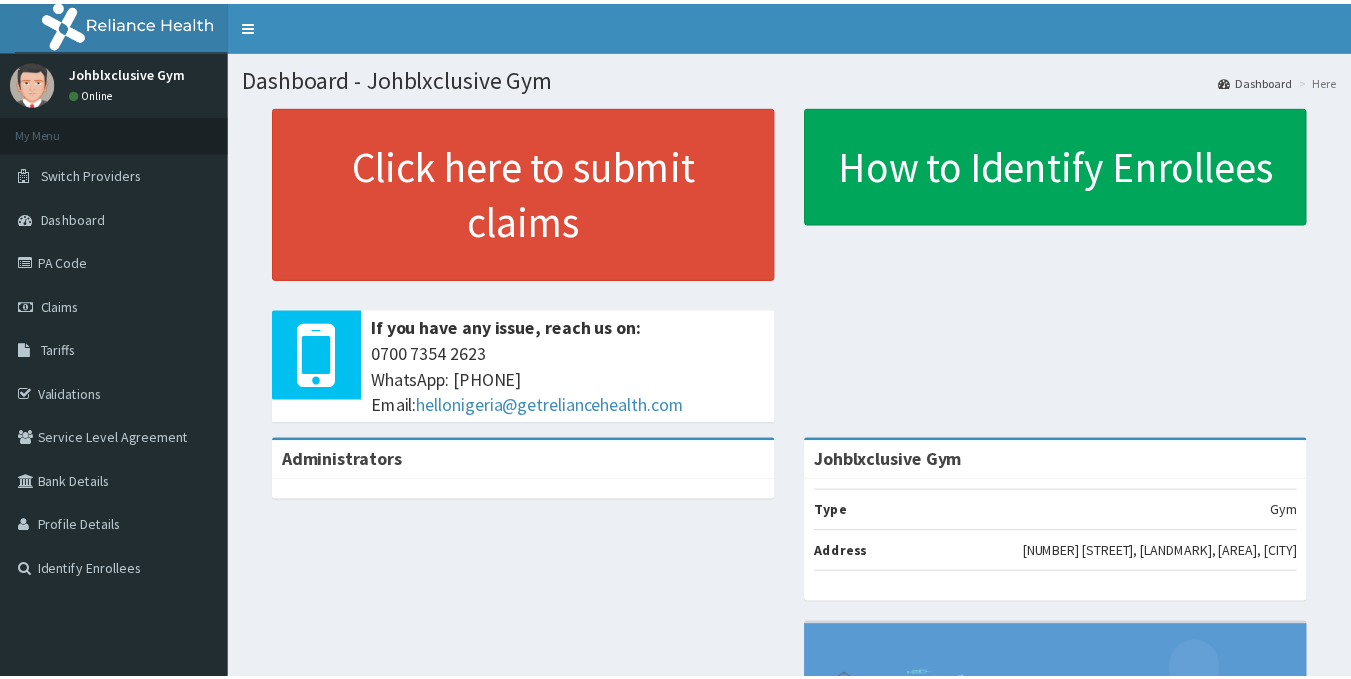 scroll, scrollTop: 0, scrollLeft: 0, axis: both 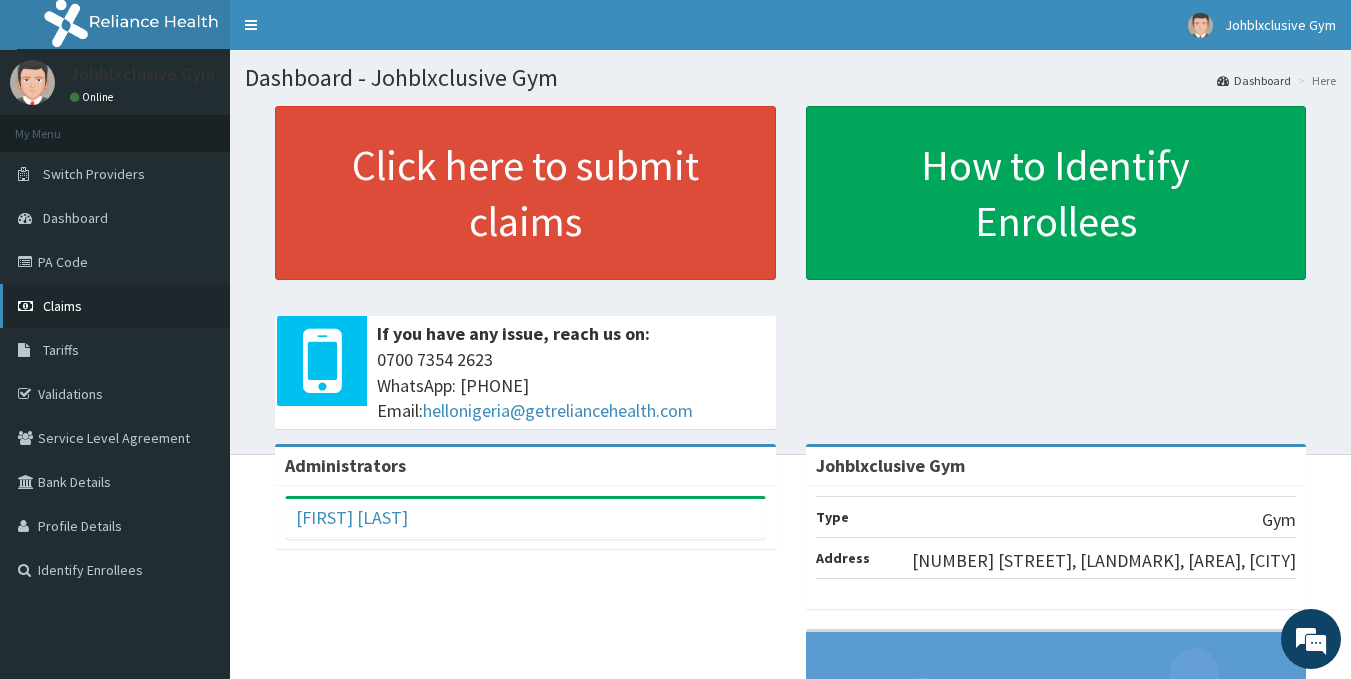 click on "Claims" at bounding box center (115, 306) 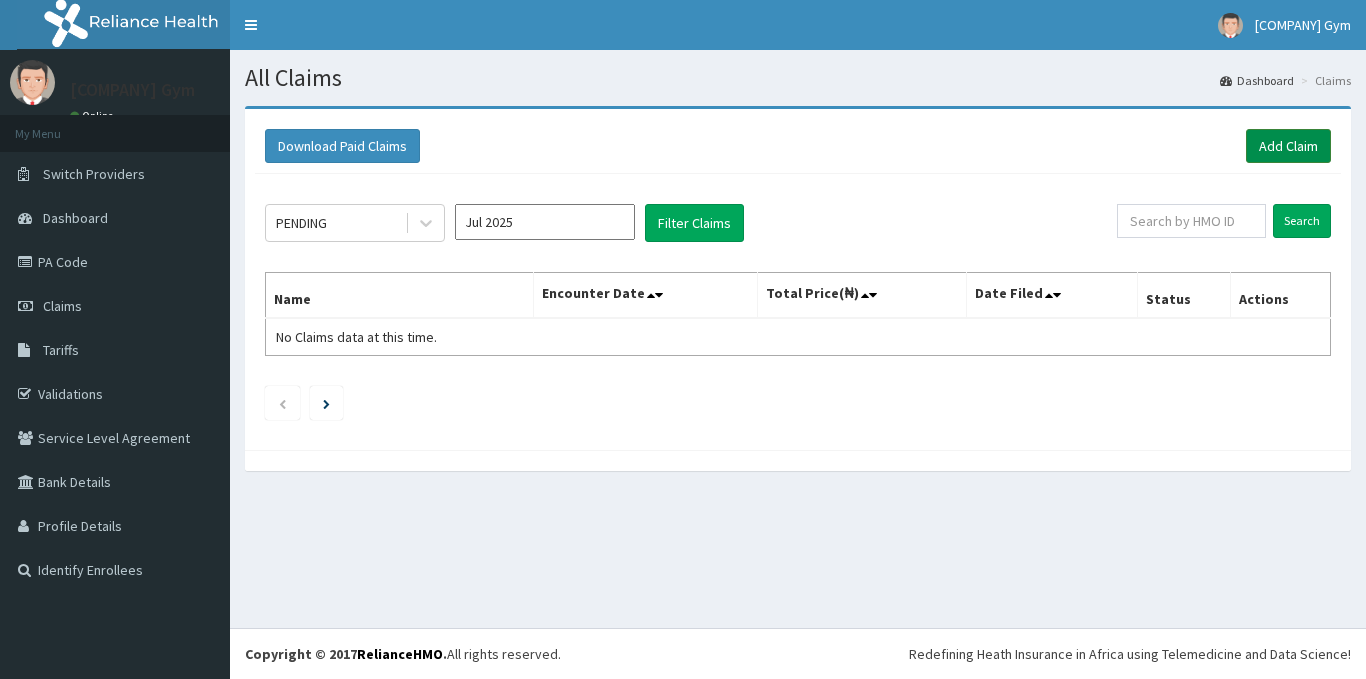 scroll, scrollTop: 0, scrollLeft: 0, axis: both 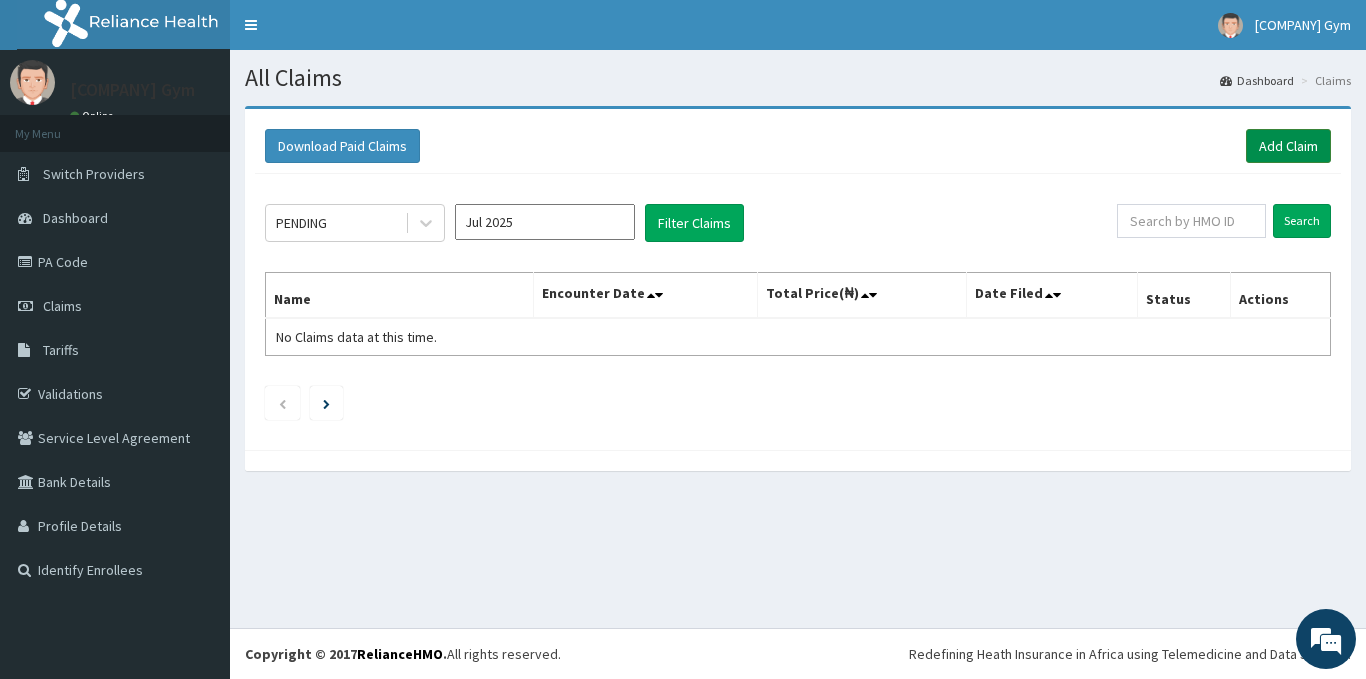click on "Add Claim" at bounding box center (1288, 146) 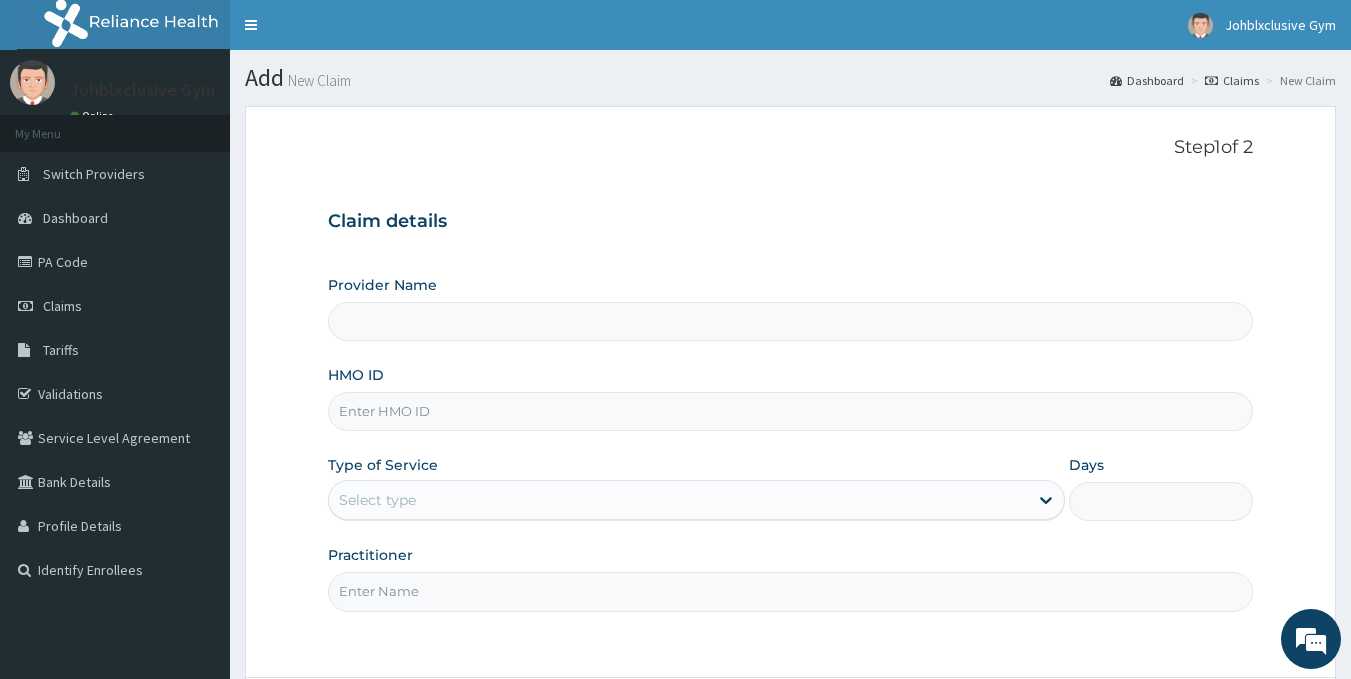 scroll, scrollTop: 0, scrollLeft: 0, axis: both 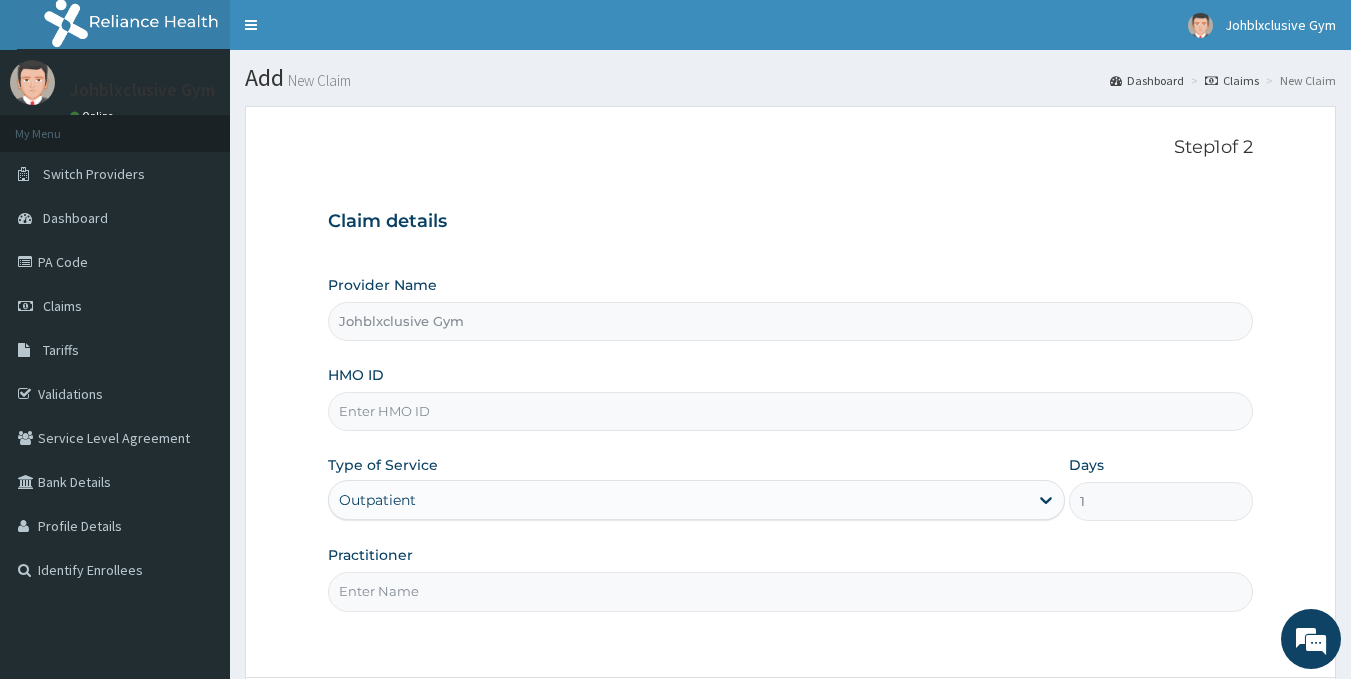 click on "HMO ID" at bounding box center (791, 411) 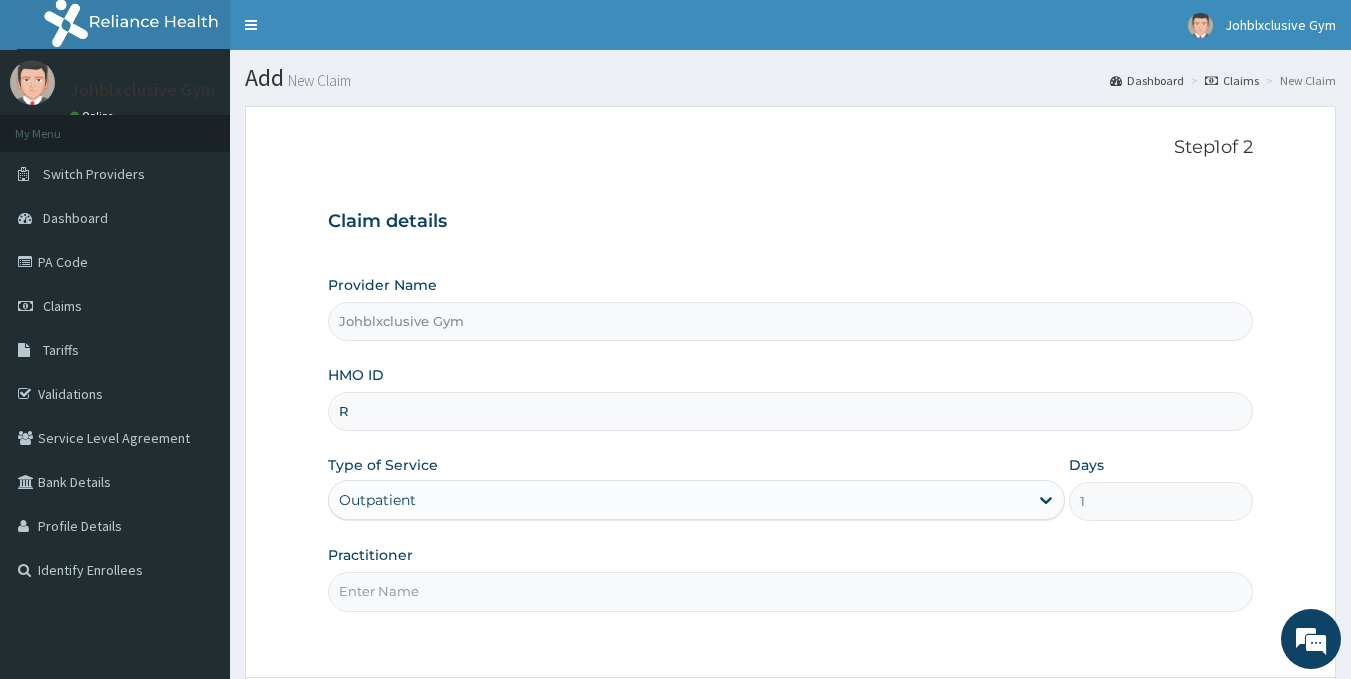 type on "RQV/10001/B" 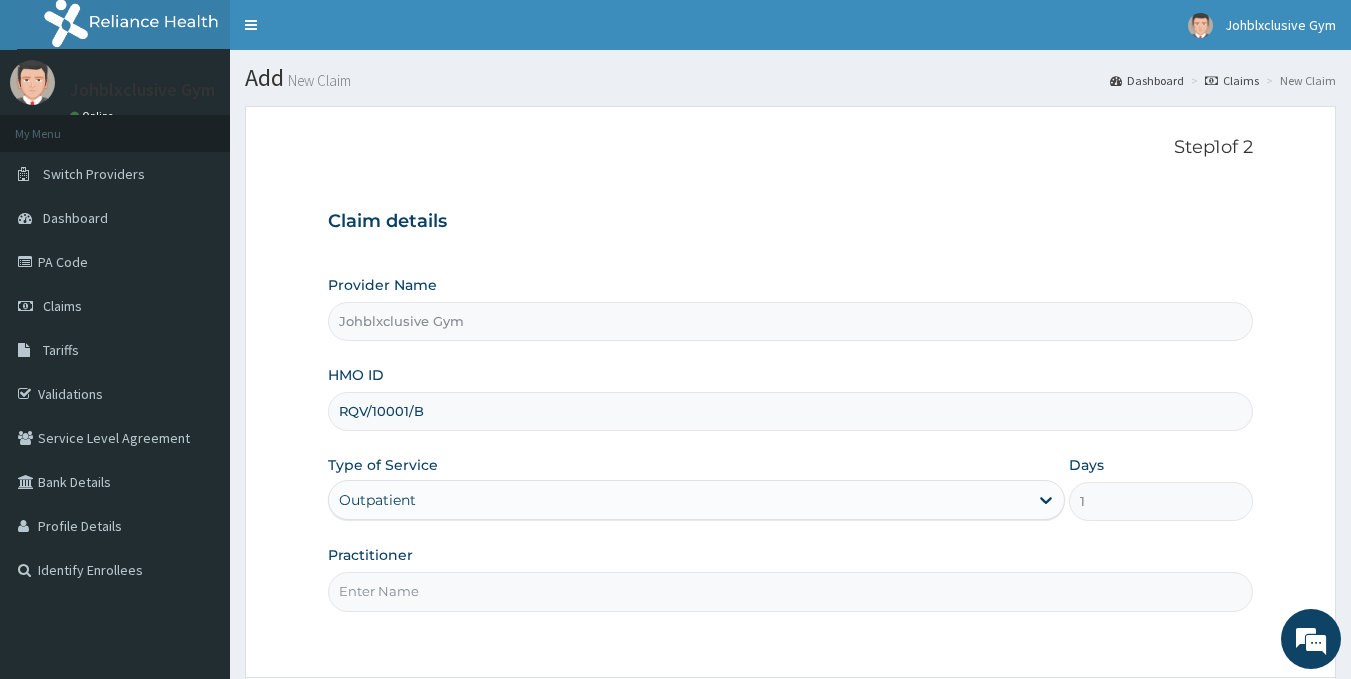 click on "Practitioner" at bounding box center [791, 591] 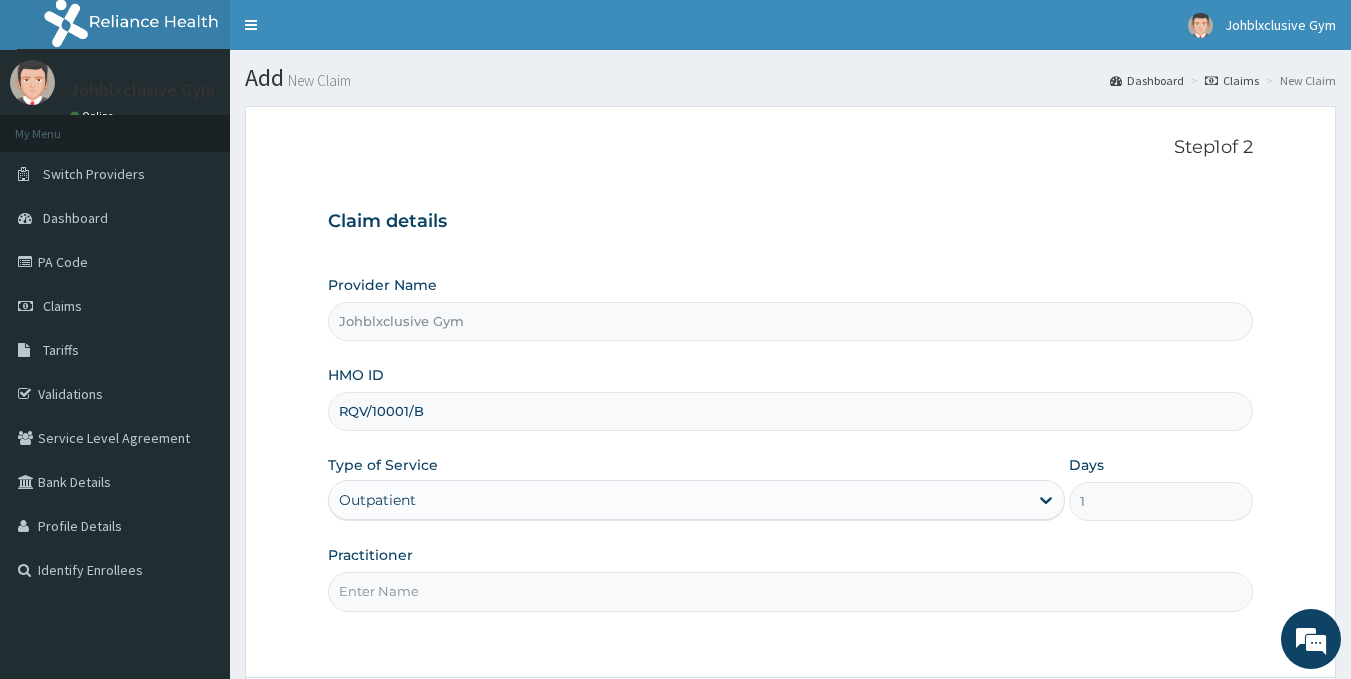 type on "ODULELE AMEENAH" 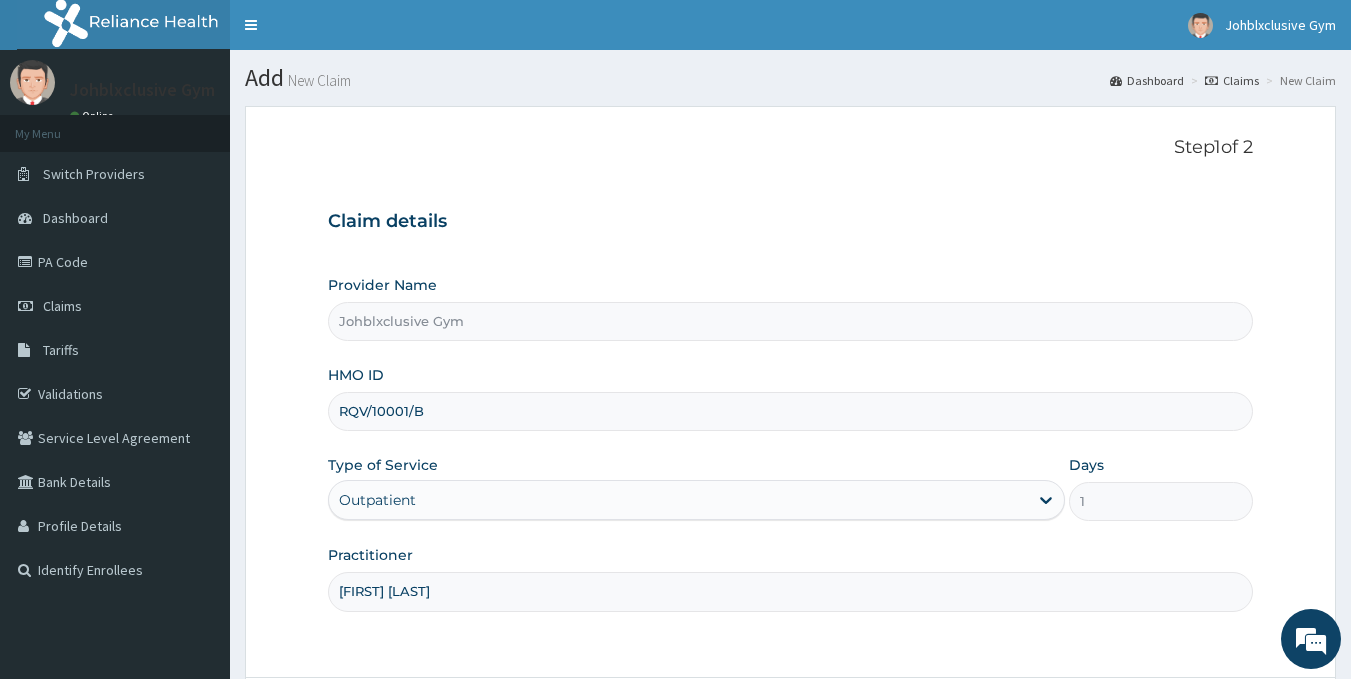 scroll, scrollTop: 178, scrollLeft: 0, axis: vertical 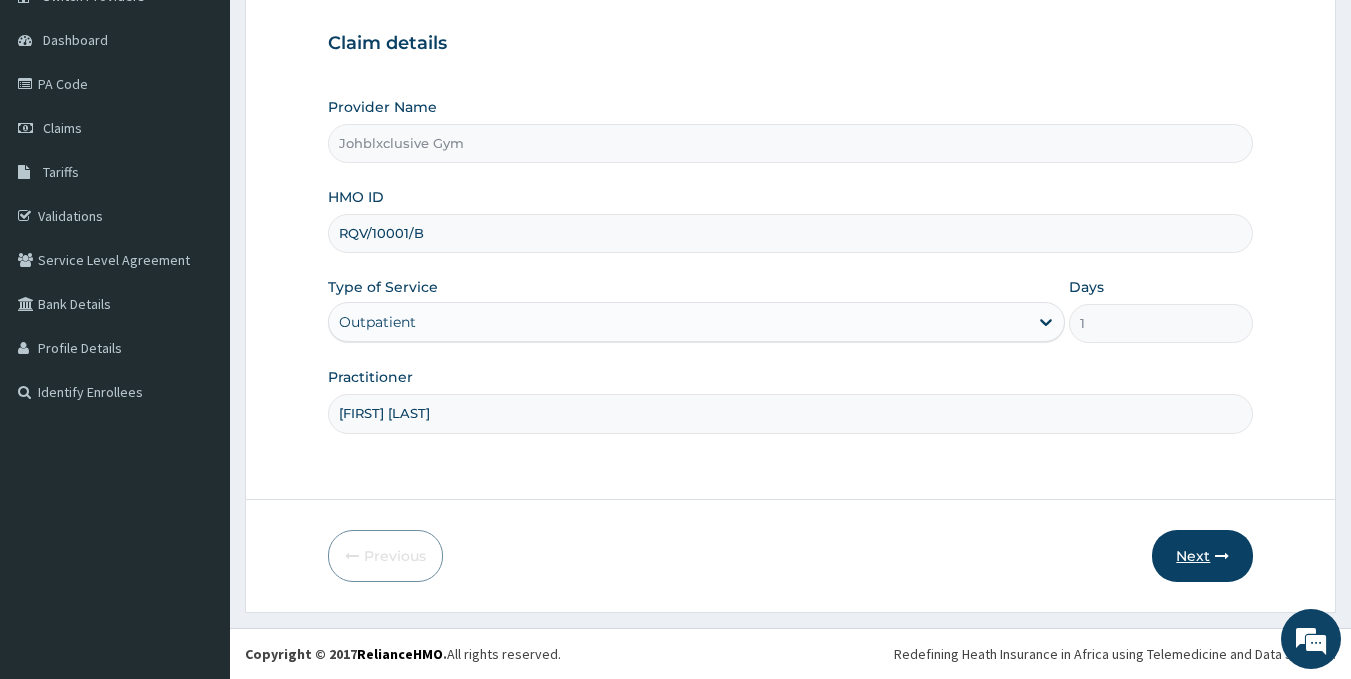 click on "Next" at bounding box center [1202, 556] 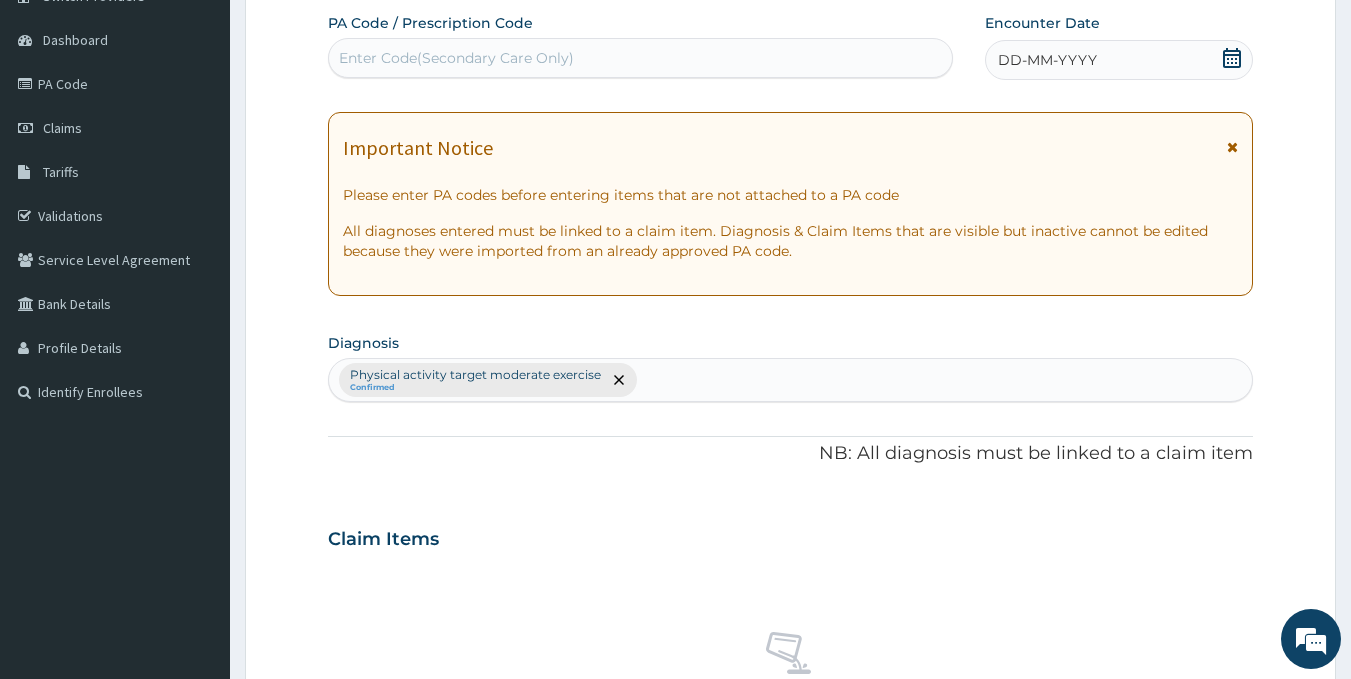 click on "Enter Code(Secondary Care Only)" at bounding box center [641, 58] 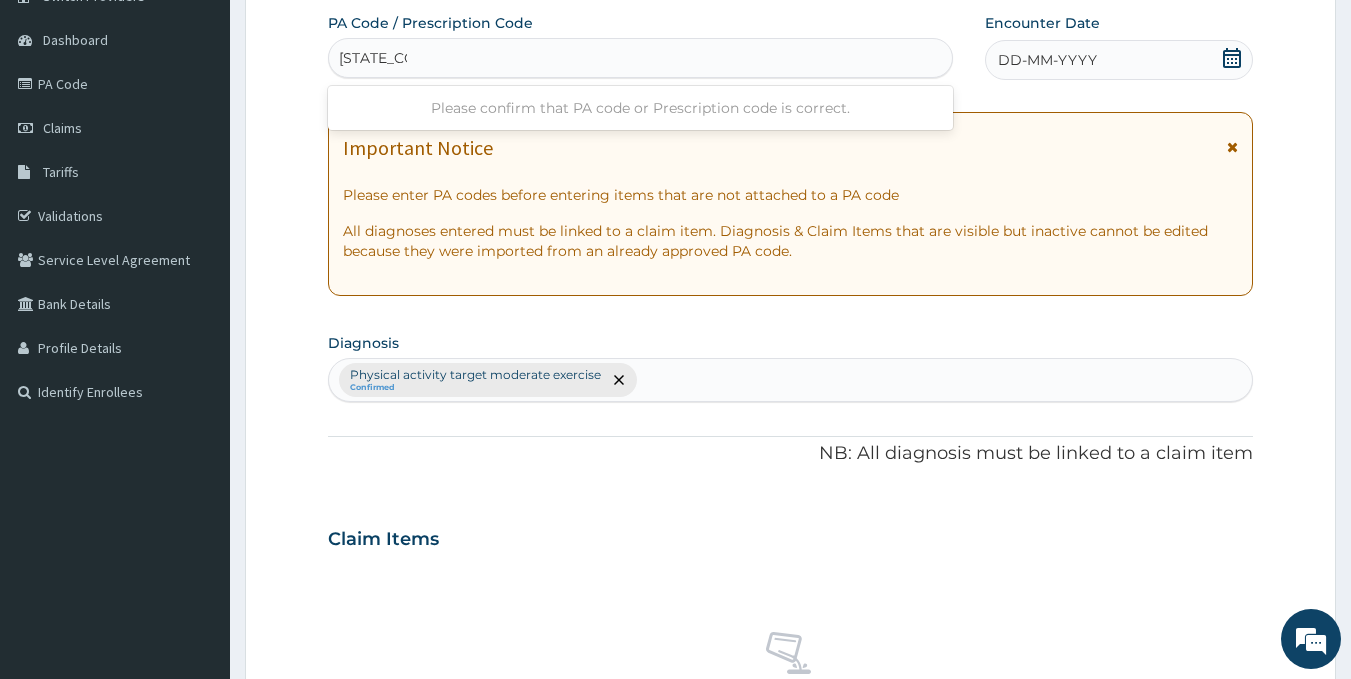 type on "PA/229F66" 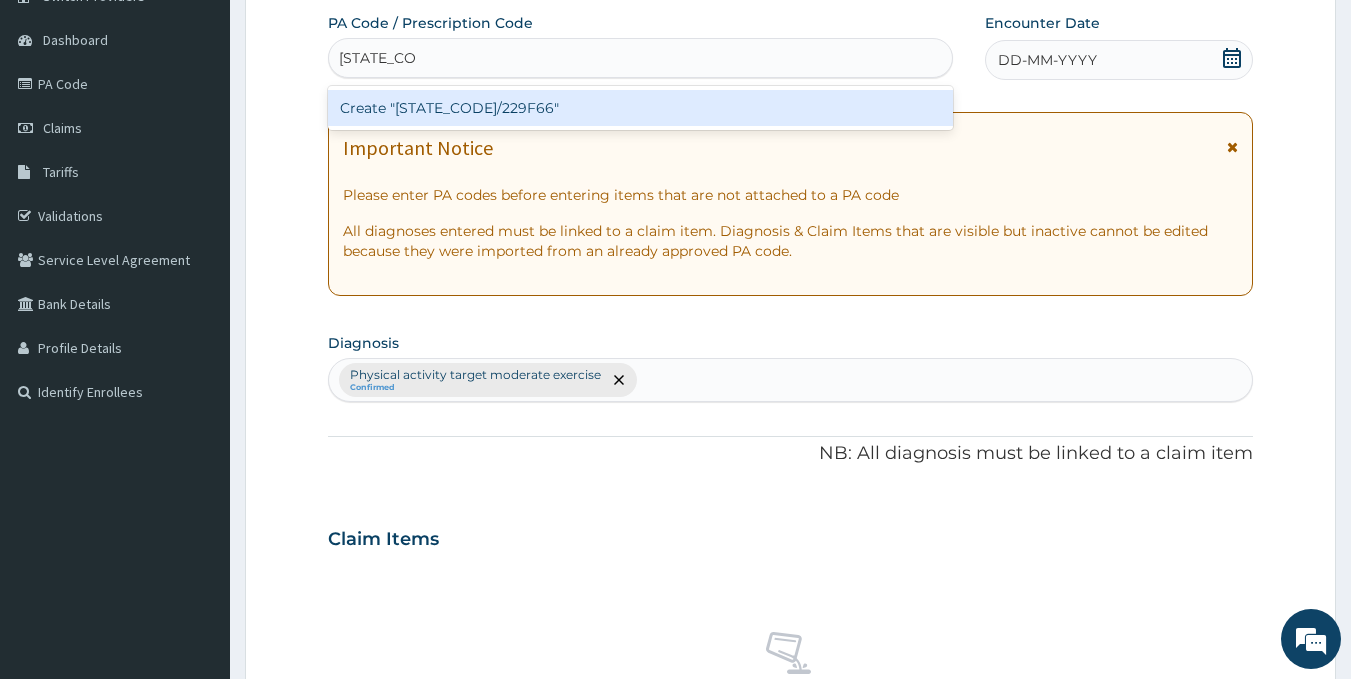 click on "Create "PA/229F66"" at bounding box center (641, 108) 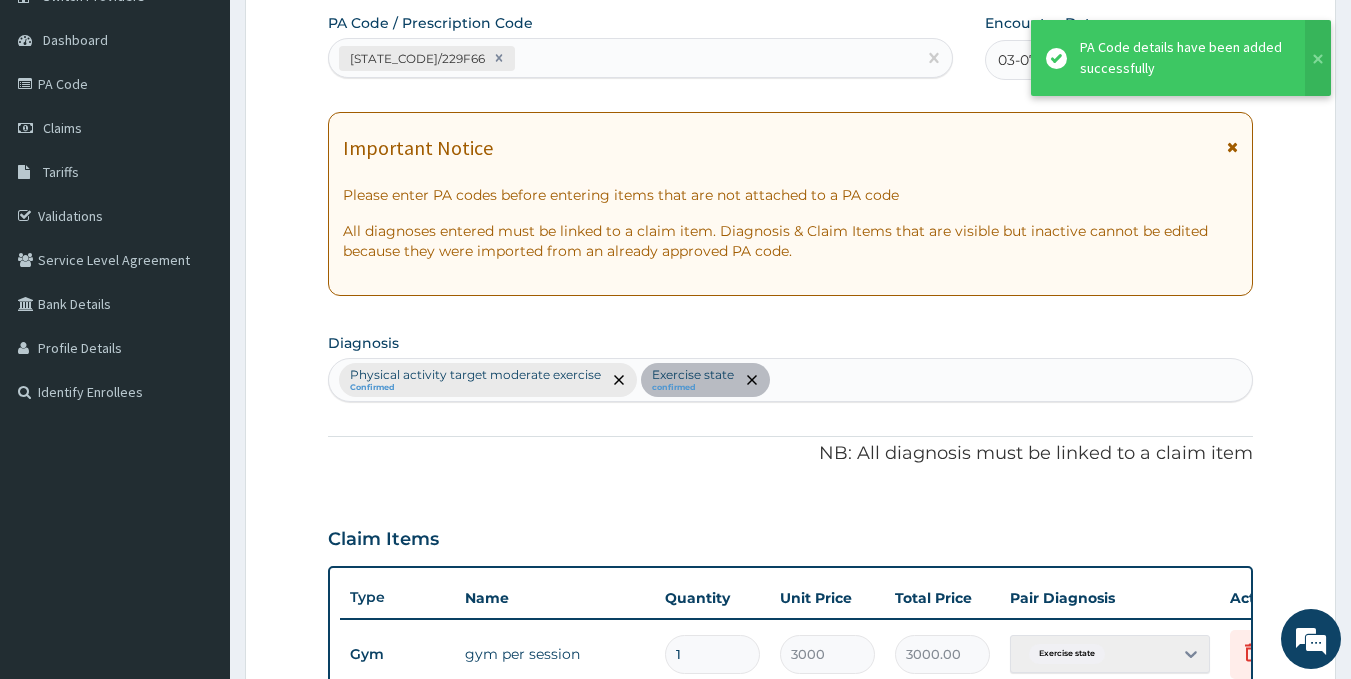 scroll, scrollTop: 699, scrollLeft: 0, axis: vertical 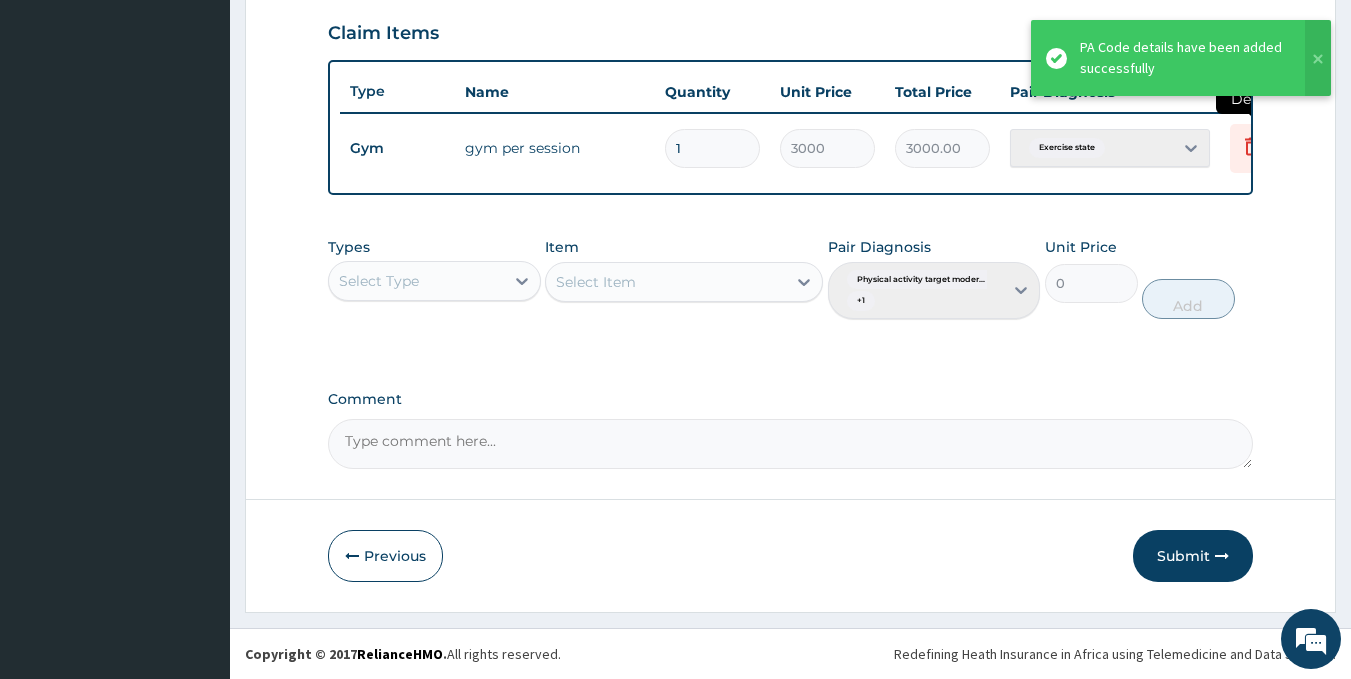 click 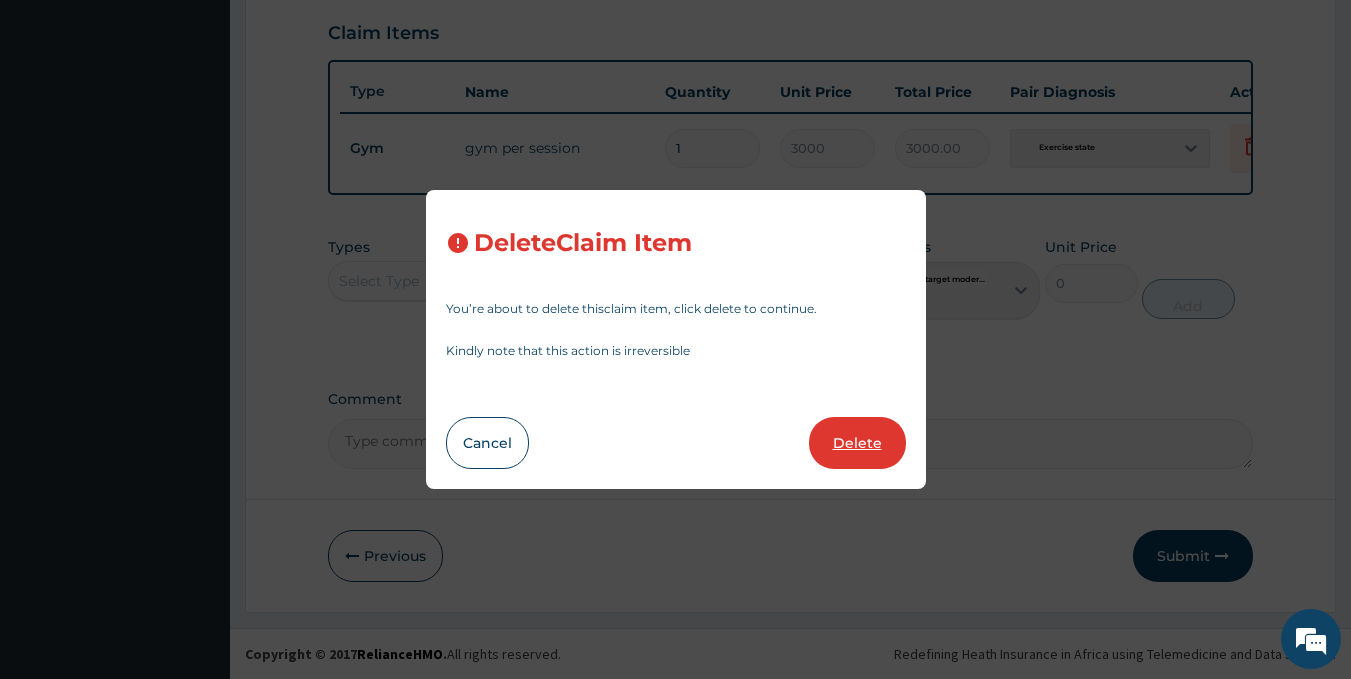 click on "Delete" at bounding box center (857, 443) 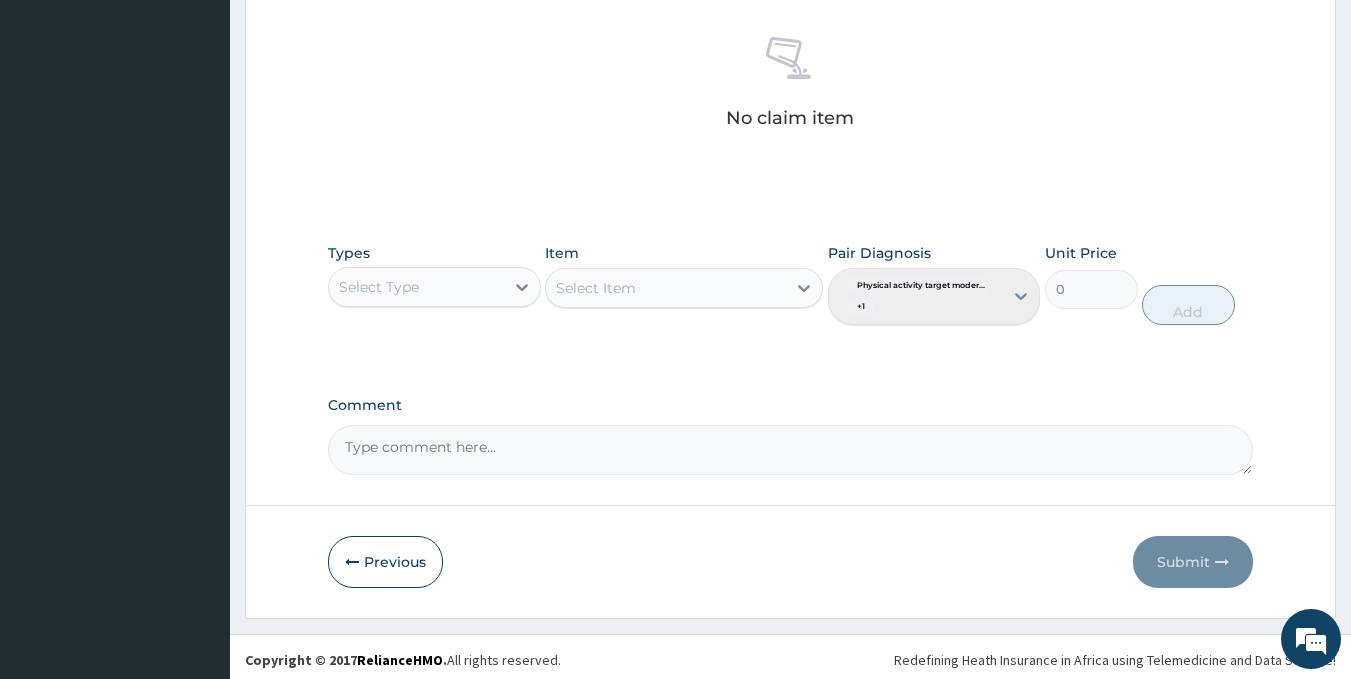 scroll, scrollTop: 779, scrollLeft: 0, axis: vertical 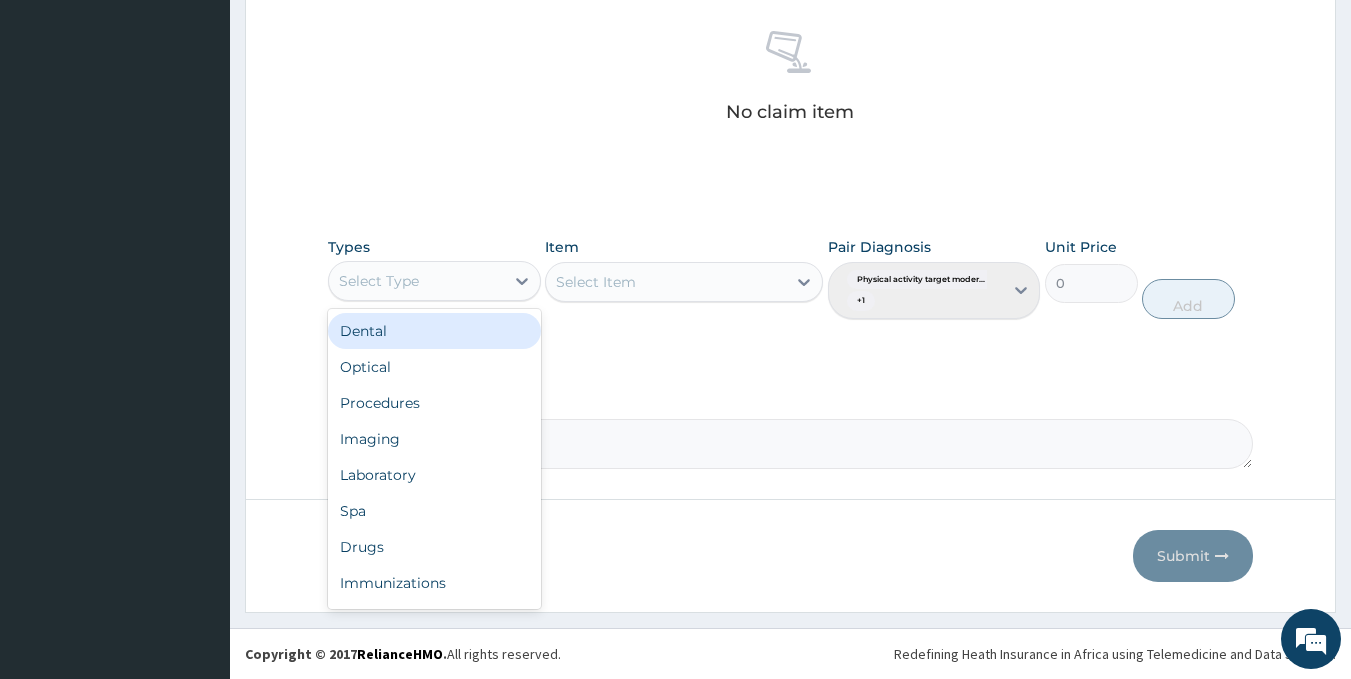 click on "Select Type" at bounding box center (416, 281) 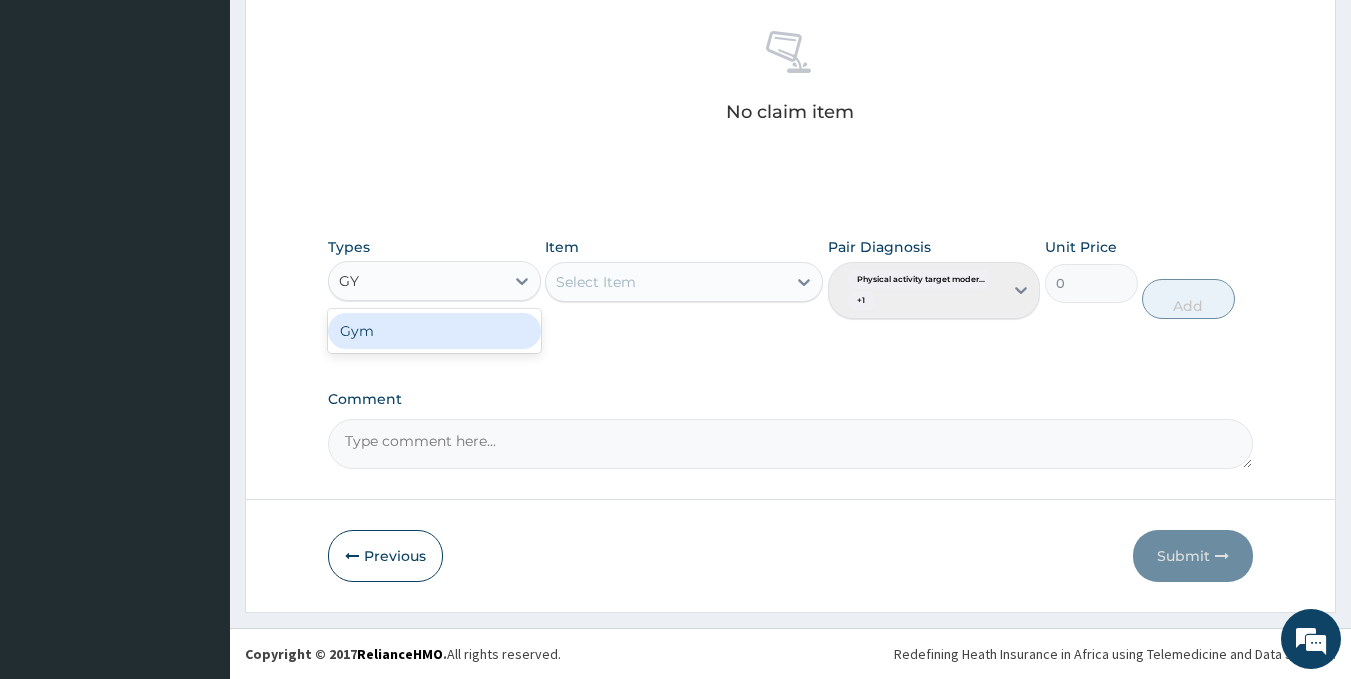 type on "GYM" 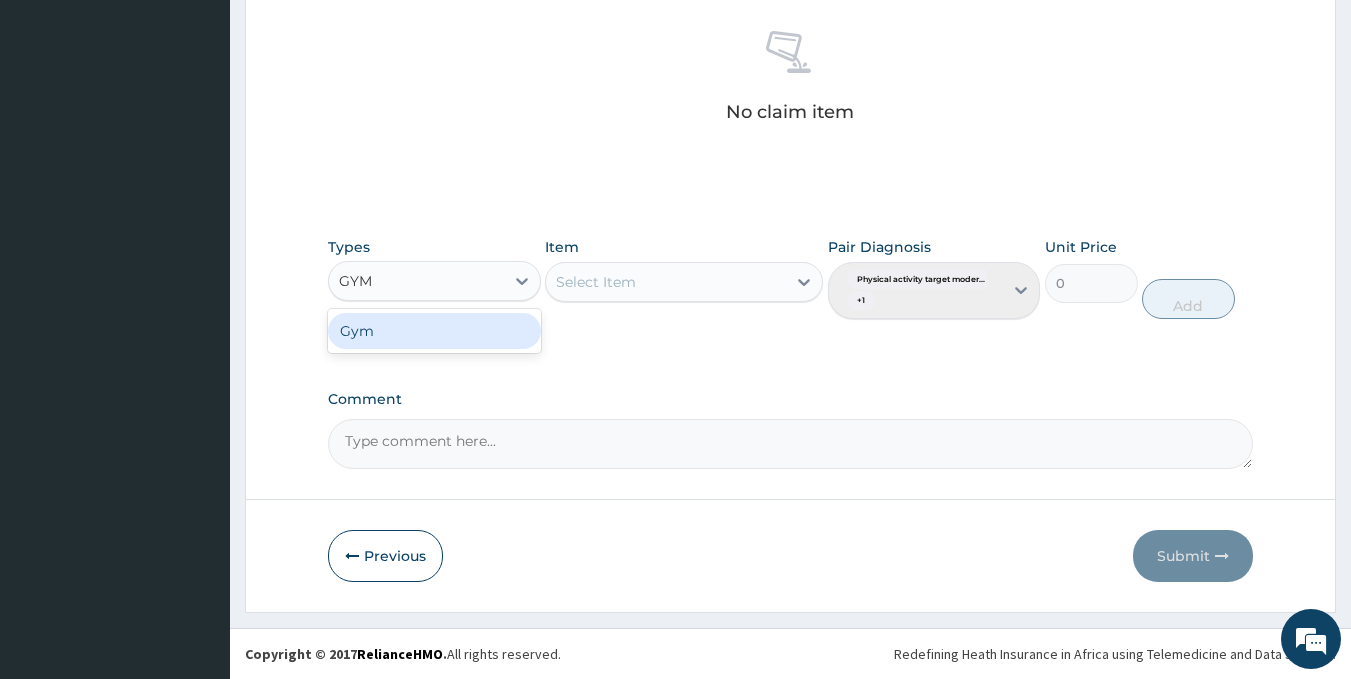 click on "Gym" at bounding box center (434, 331) 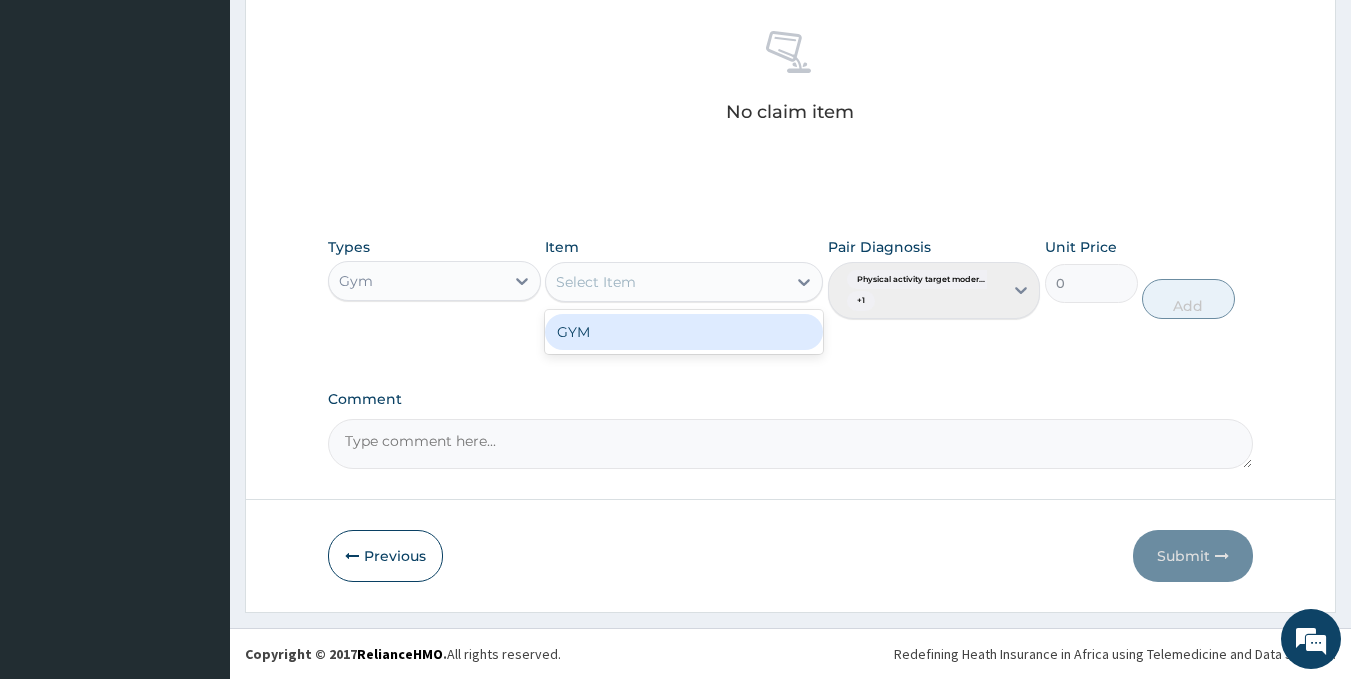 click on "Select Item" at bounding box center [666, 282] 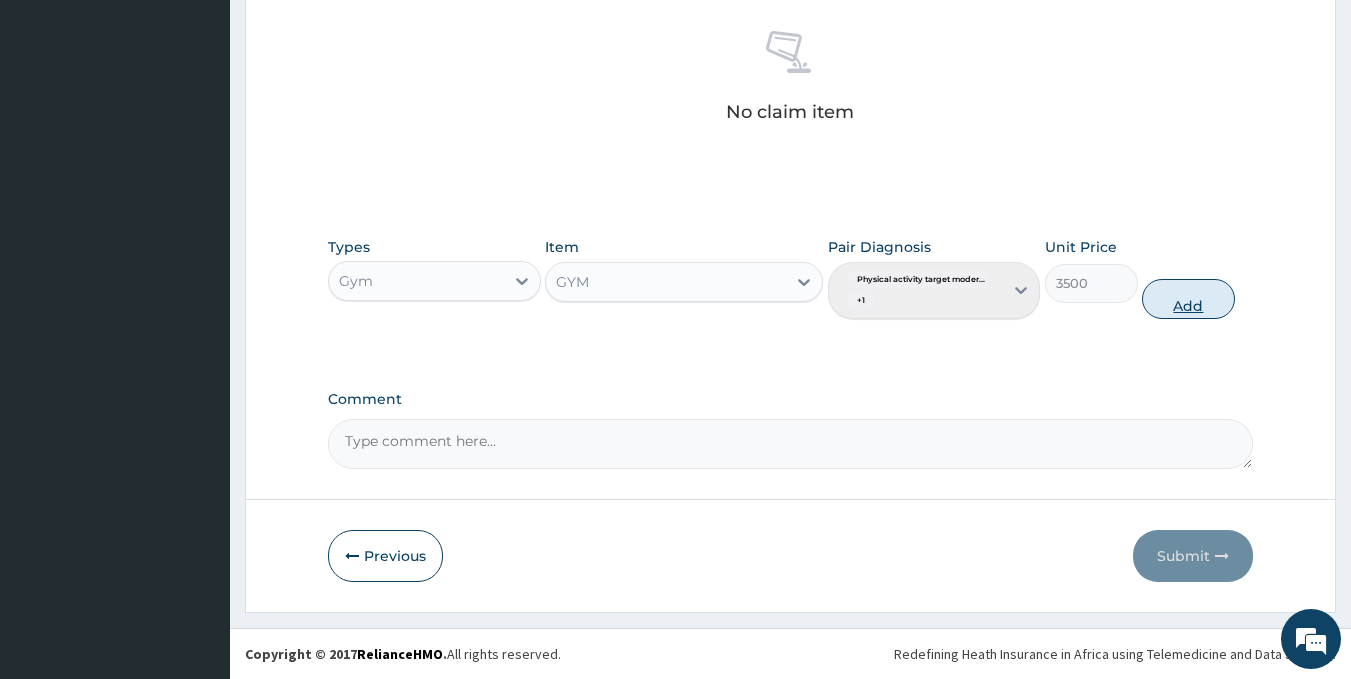 click on "Add" at bounding box center [1188, 299] 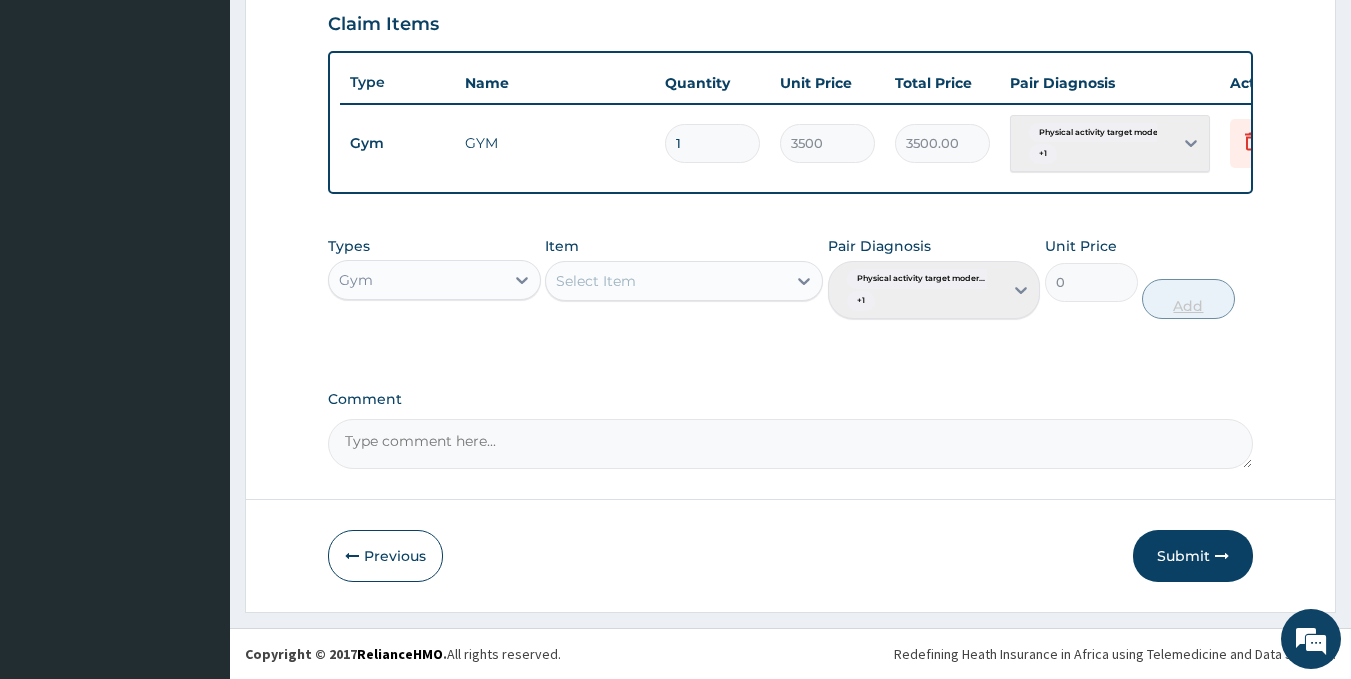 scroll, scrollTop: 708, scrollLeft: 0, axis: vertical 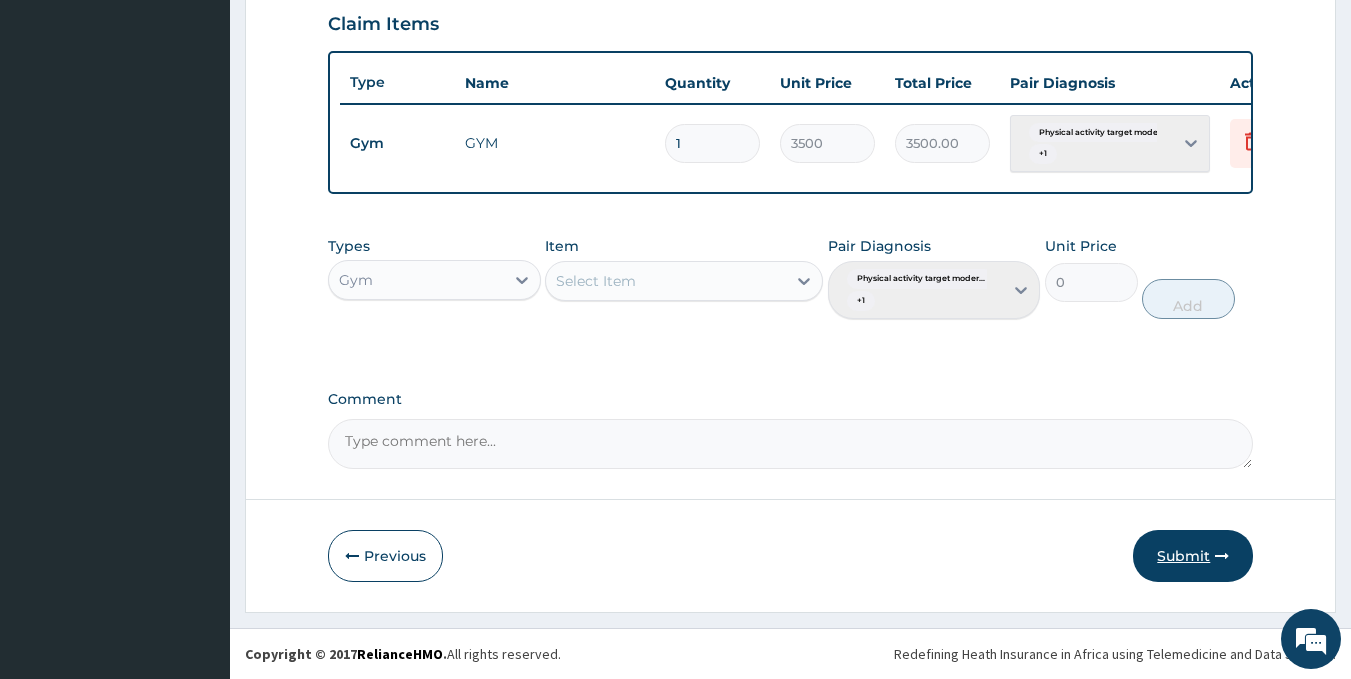 click on "Submit" at bounding box center (1193, 556) 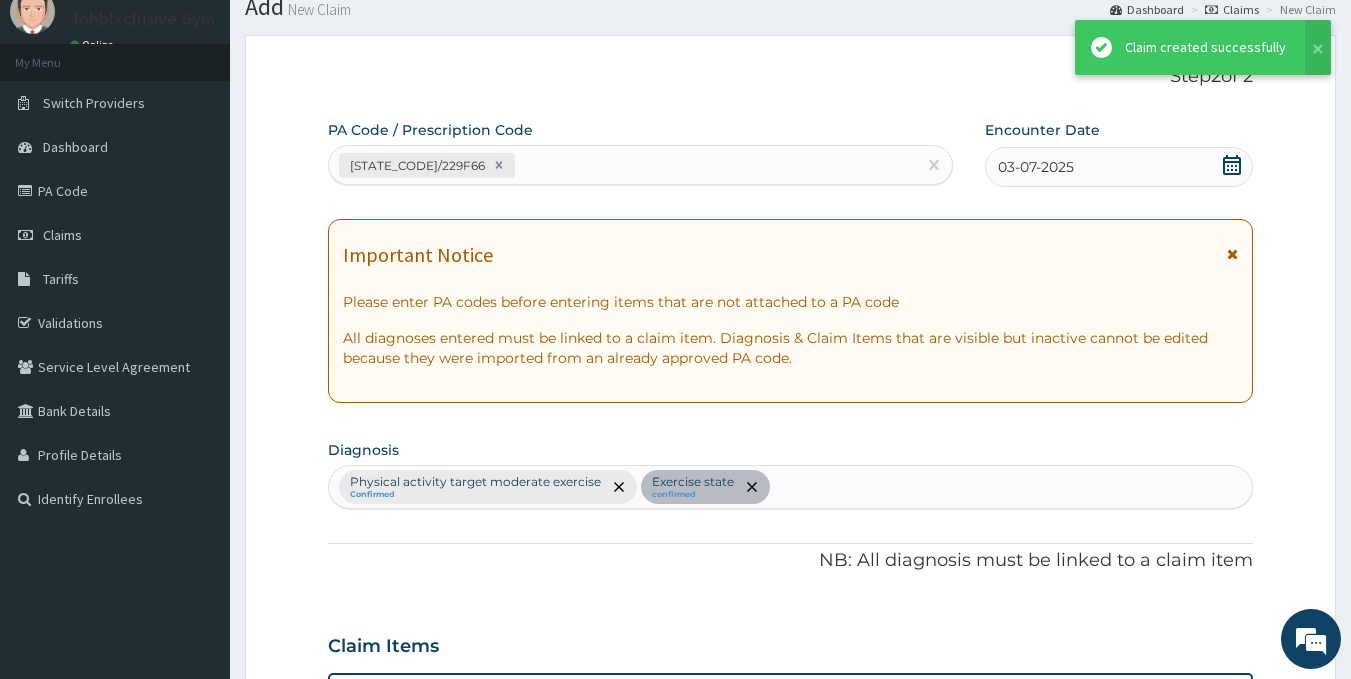 scroll, scrollTop: 708, scrollLeft: 0, axis: vertical 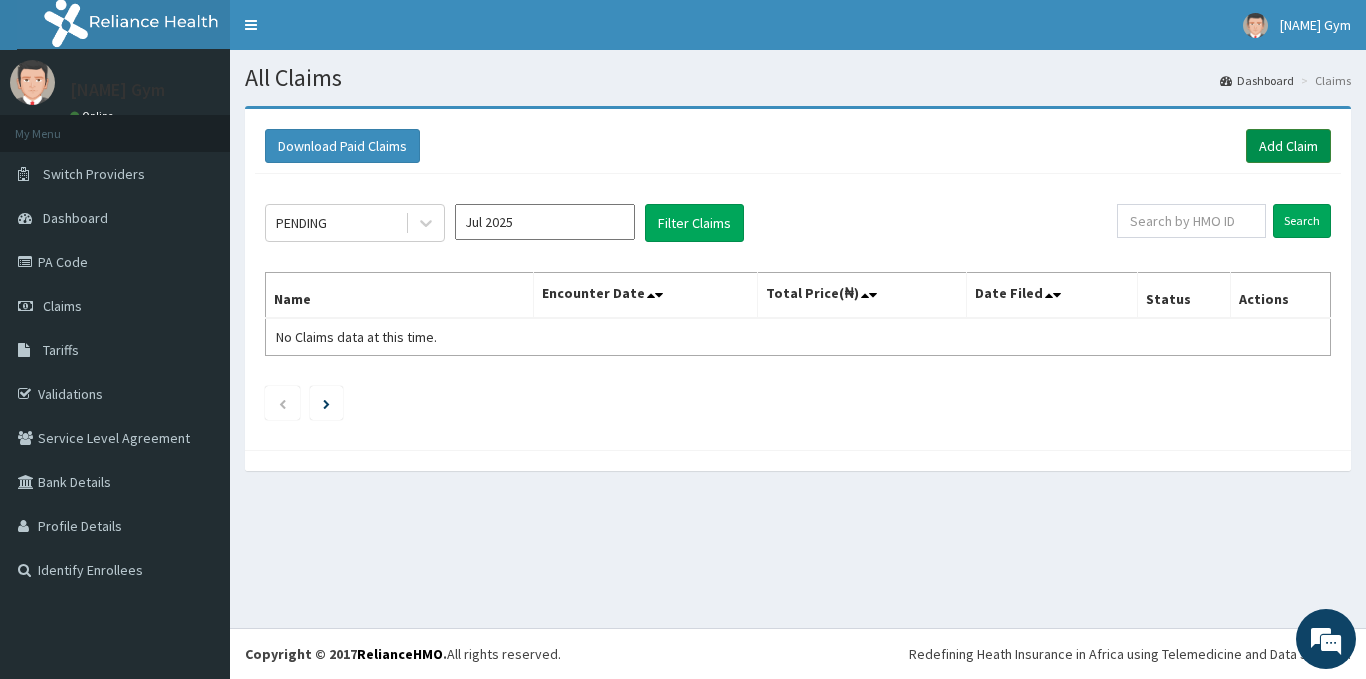 click on "Add Claim" at bounding box center (1288, 146) 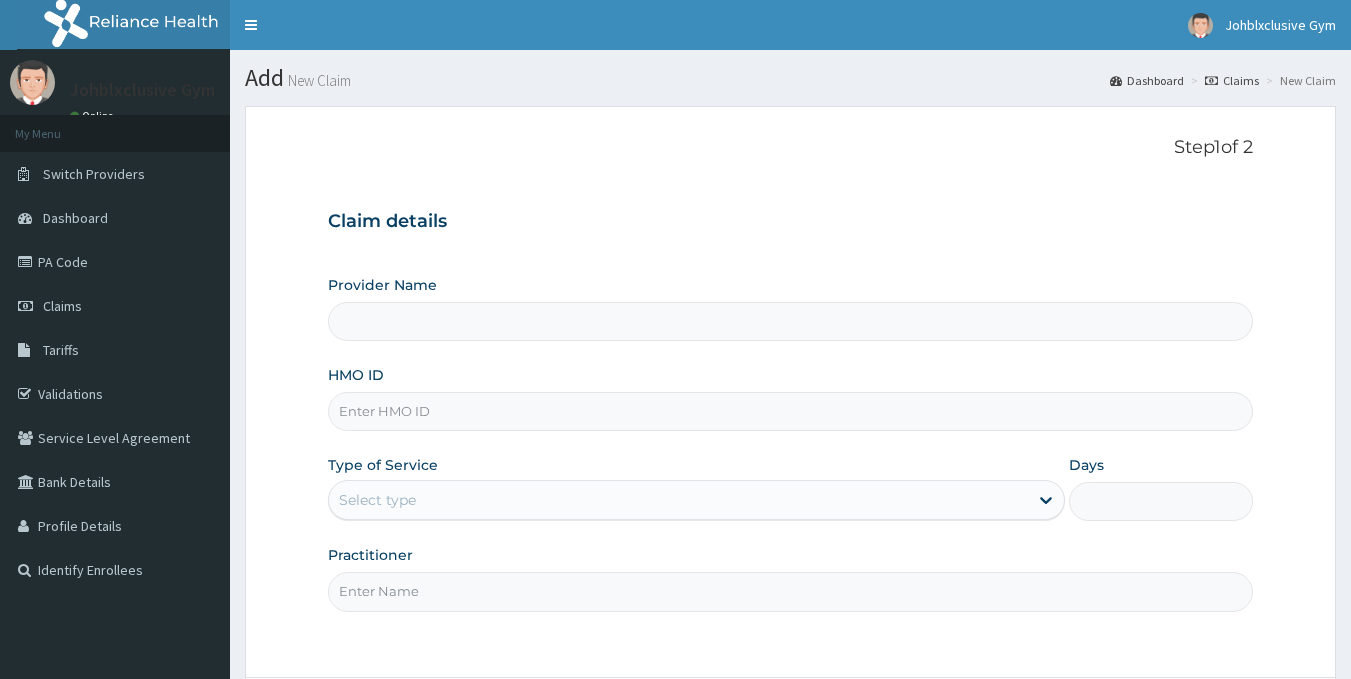 scroll, scrollTop: 0, scrollLeft: 0, axis: both 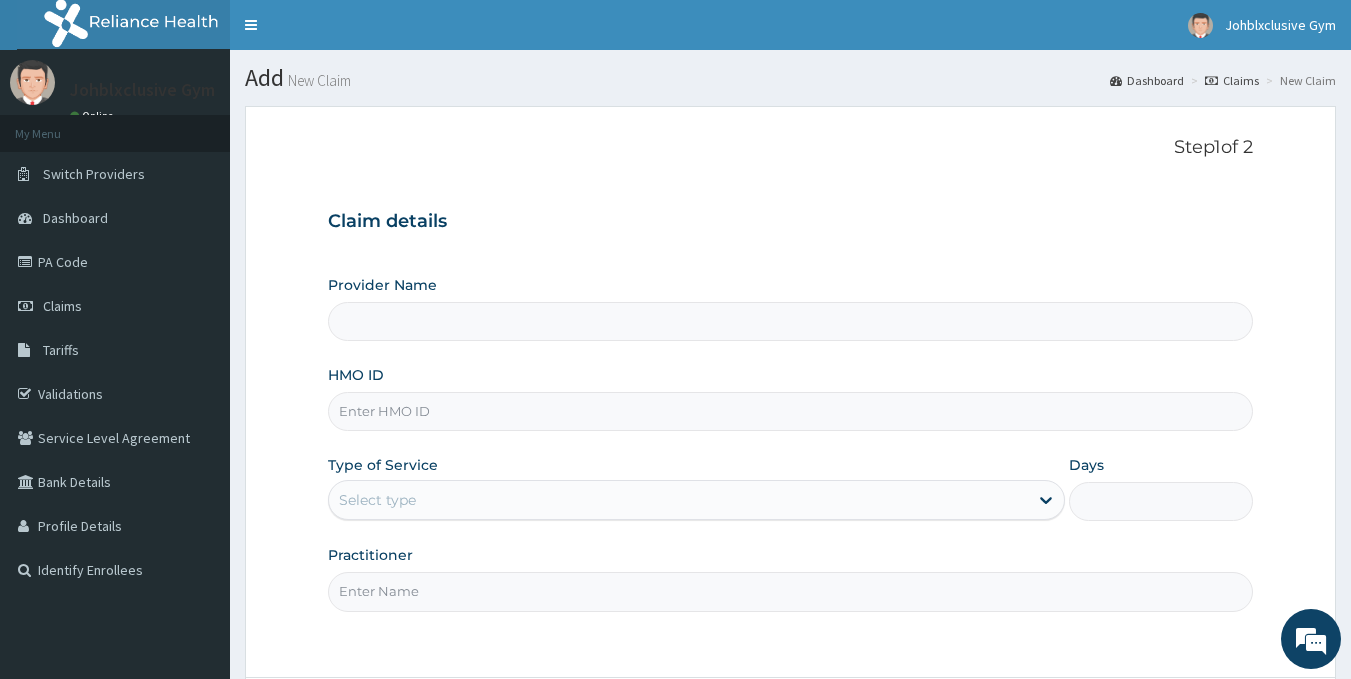 click on "HMO ID" at bounding box center (791, 411) 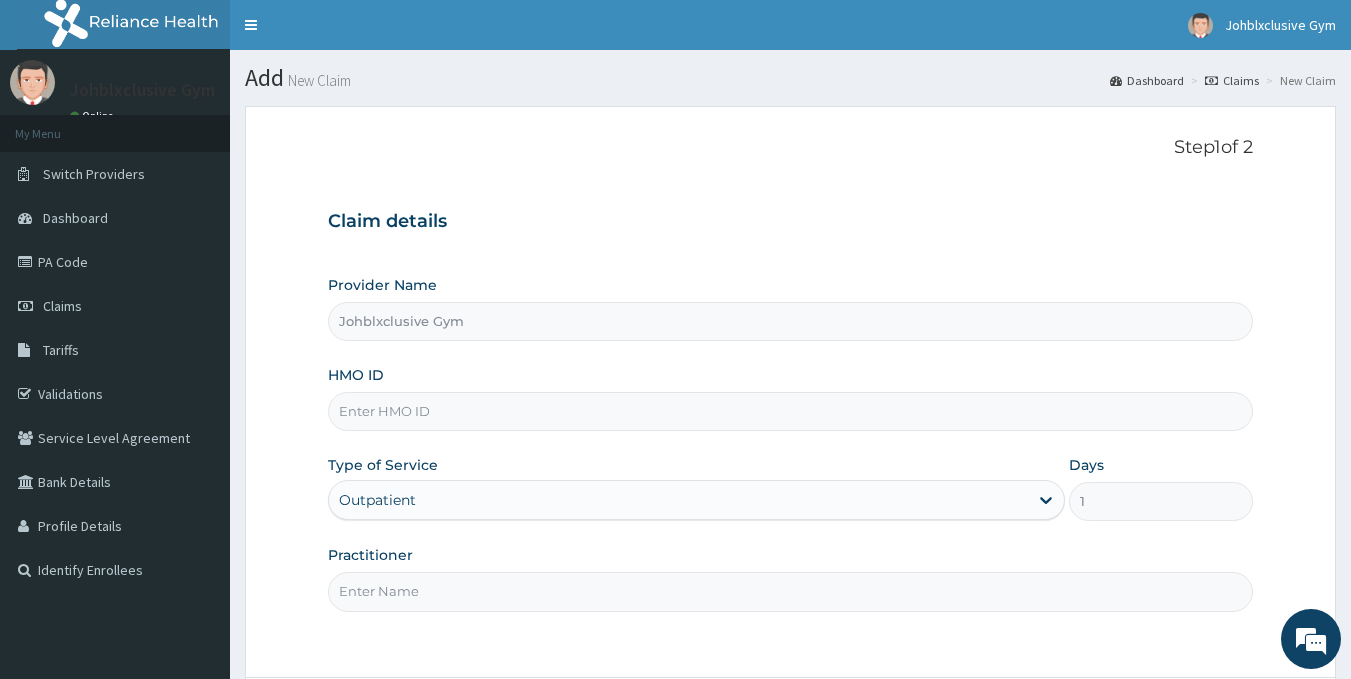 type on "RQV/10001/A" 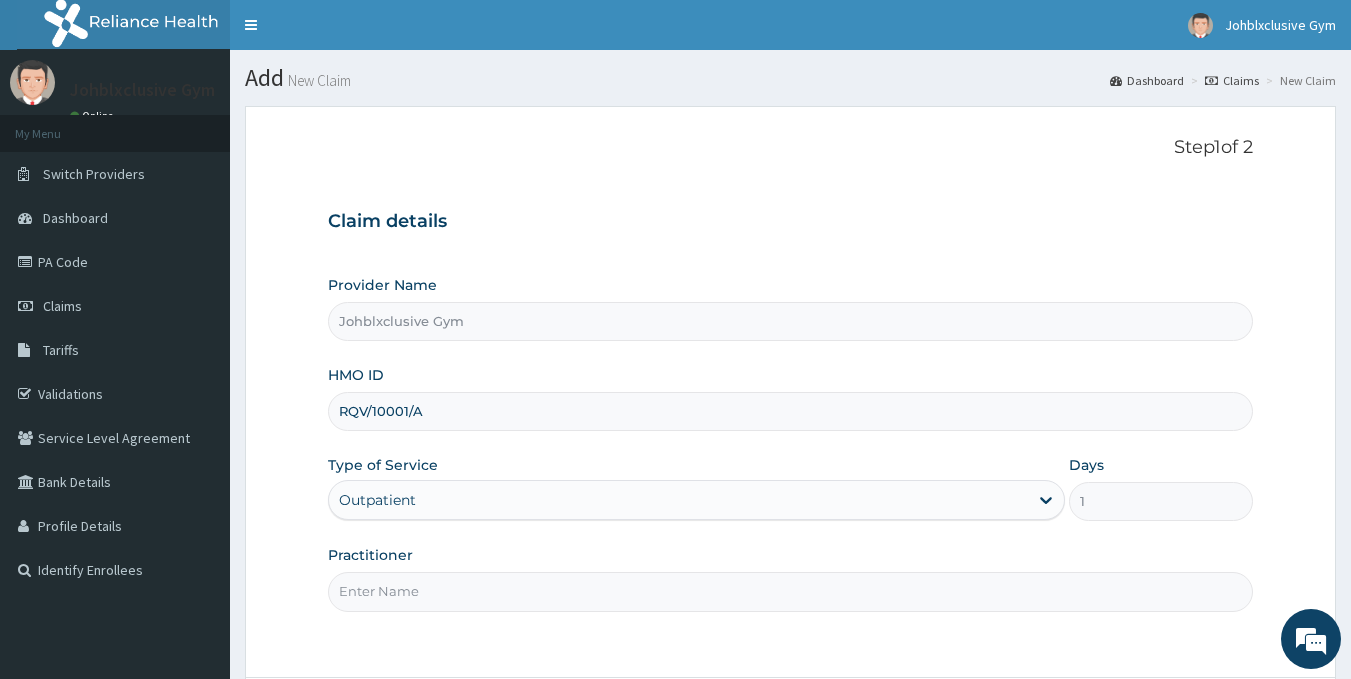 click on "Practitioner" at bounding box center (791, 591) 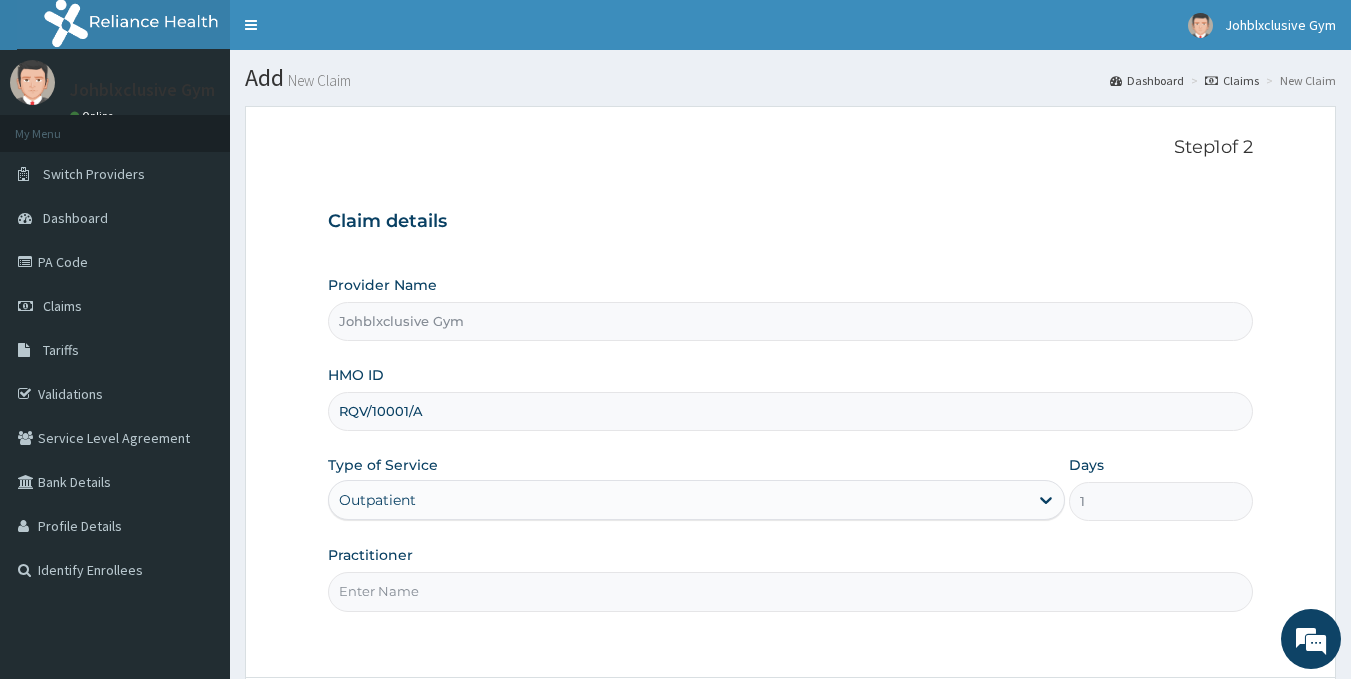 type on "ODULELE YUSUF" 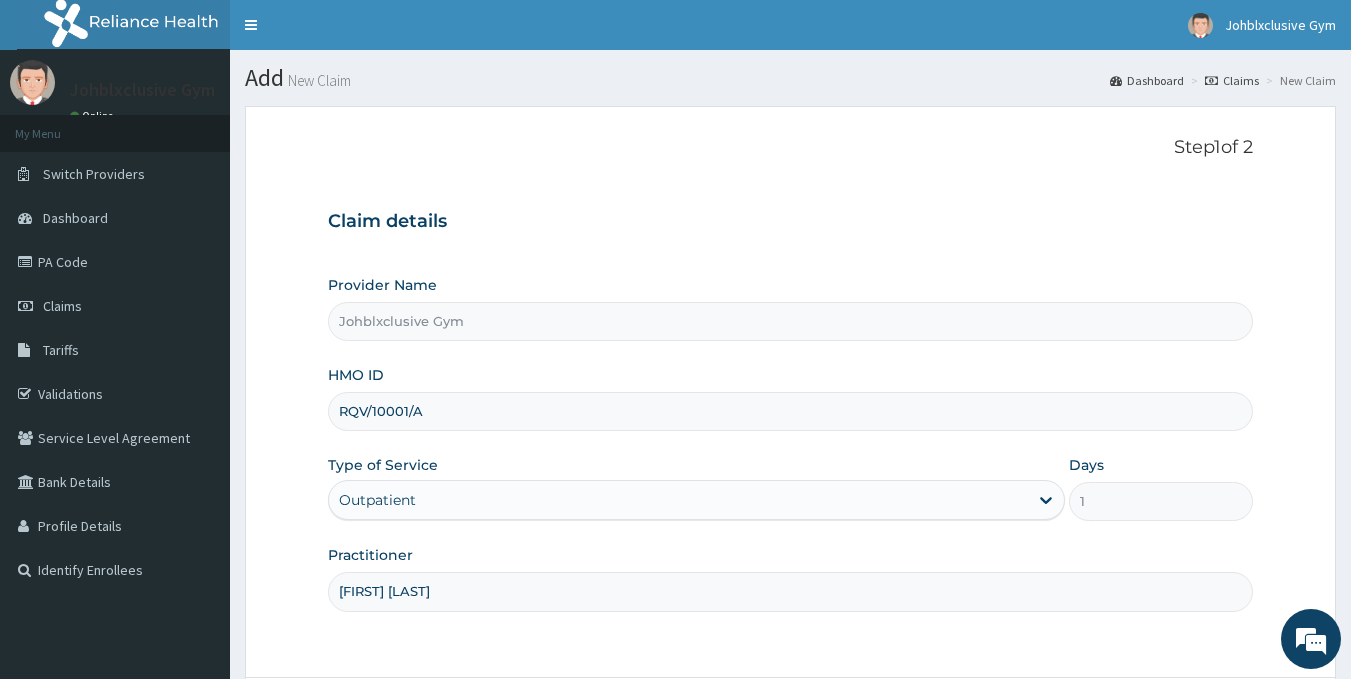 scroll, scrollTop: 0, scrollLeft: 0, axis: both 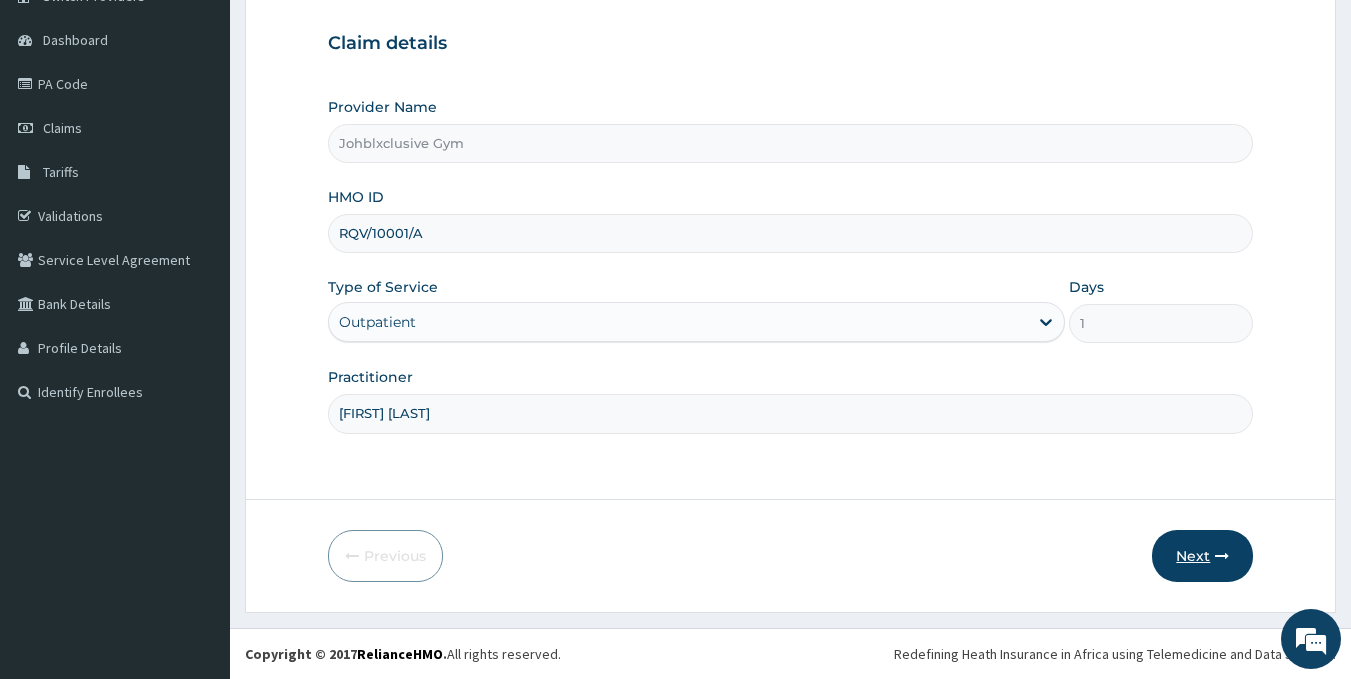 click on "Next" at bounding box center [1202, 556] 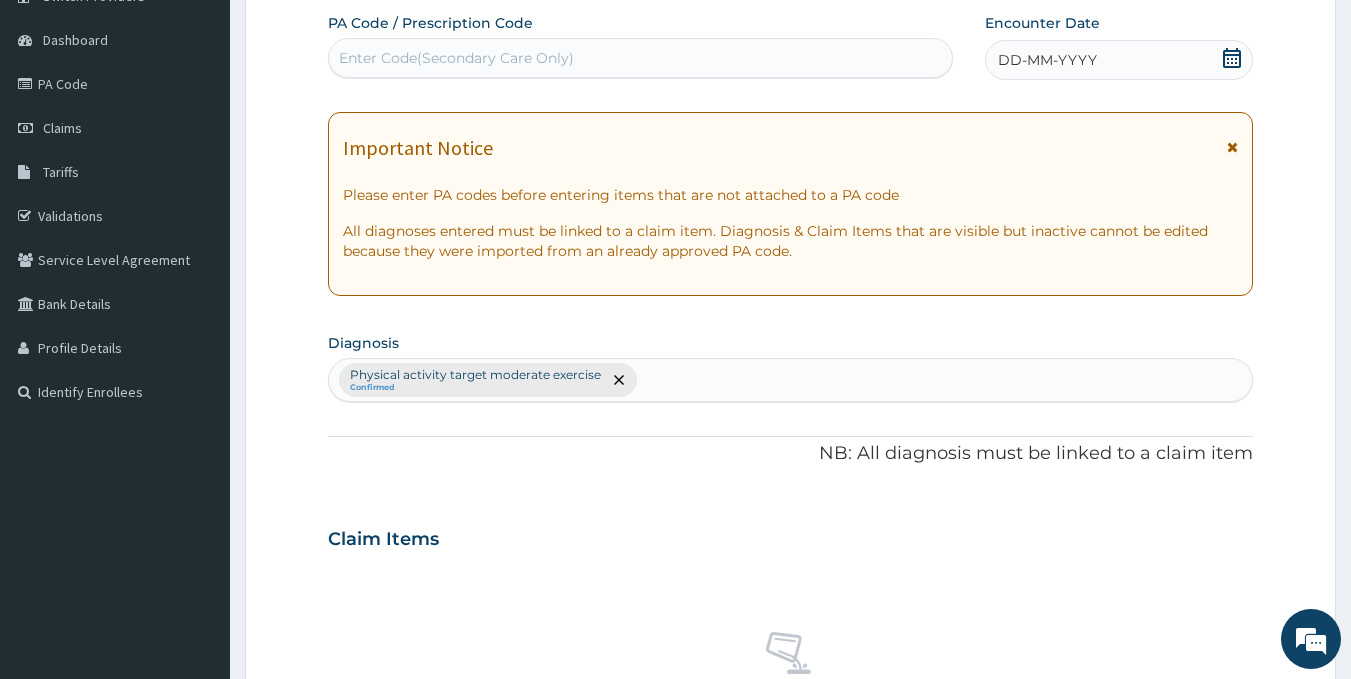 click on "Enter Code(Secondary Care Only)" at bounding box center (641, 58) 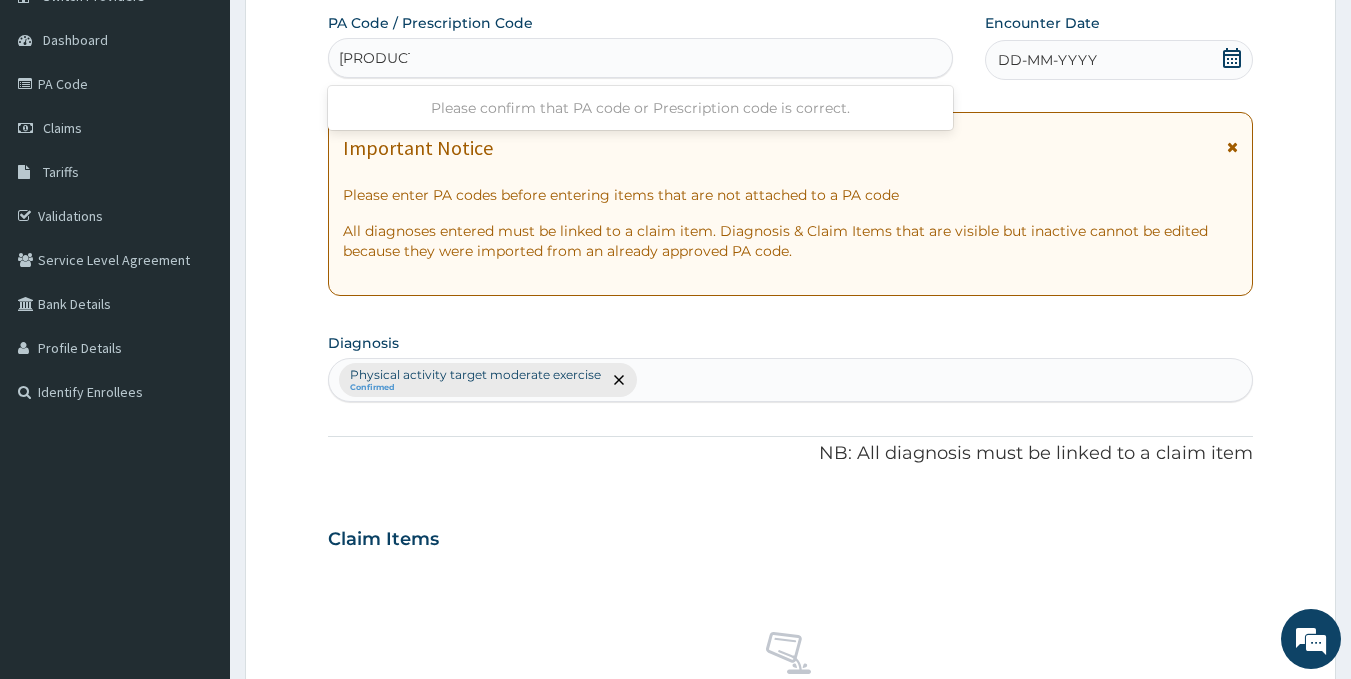 type on "PA/FC2887" 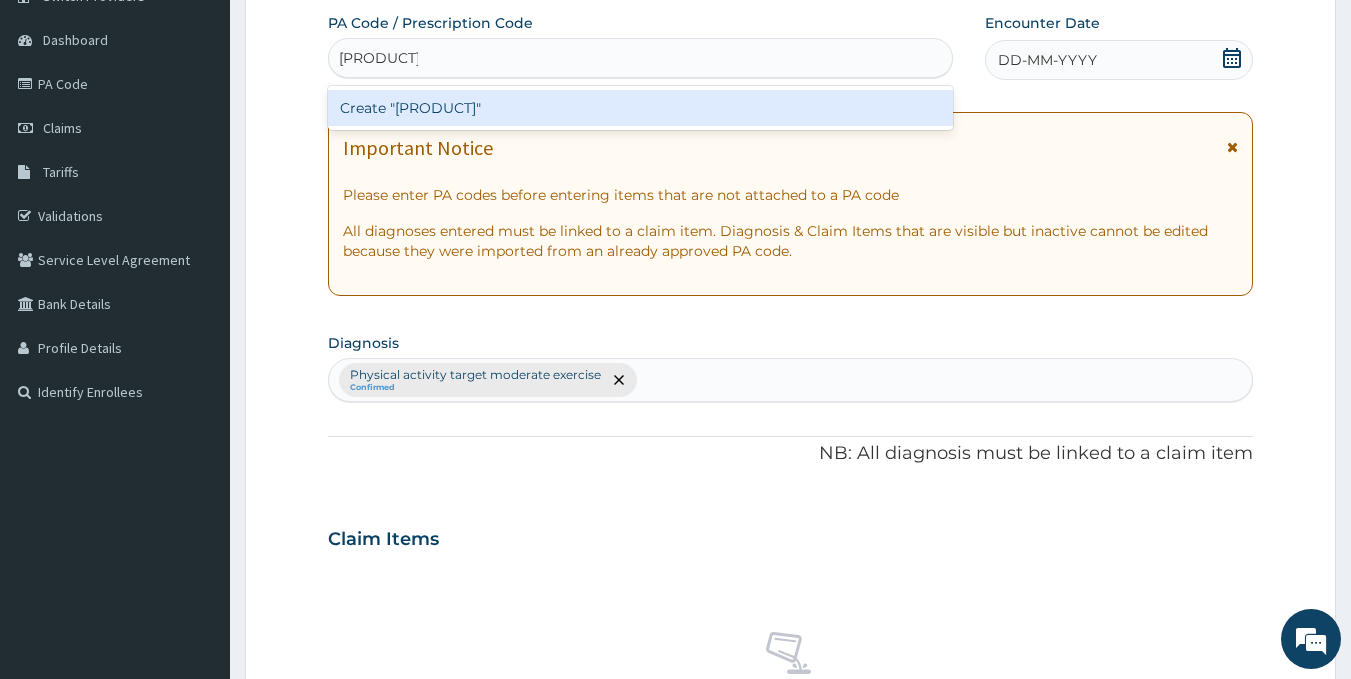 click on "Create "PA/FC2887"" at bounding box center [641, 108] 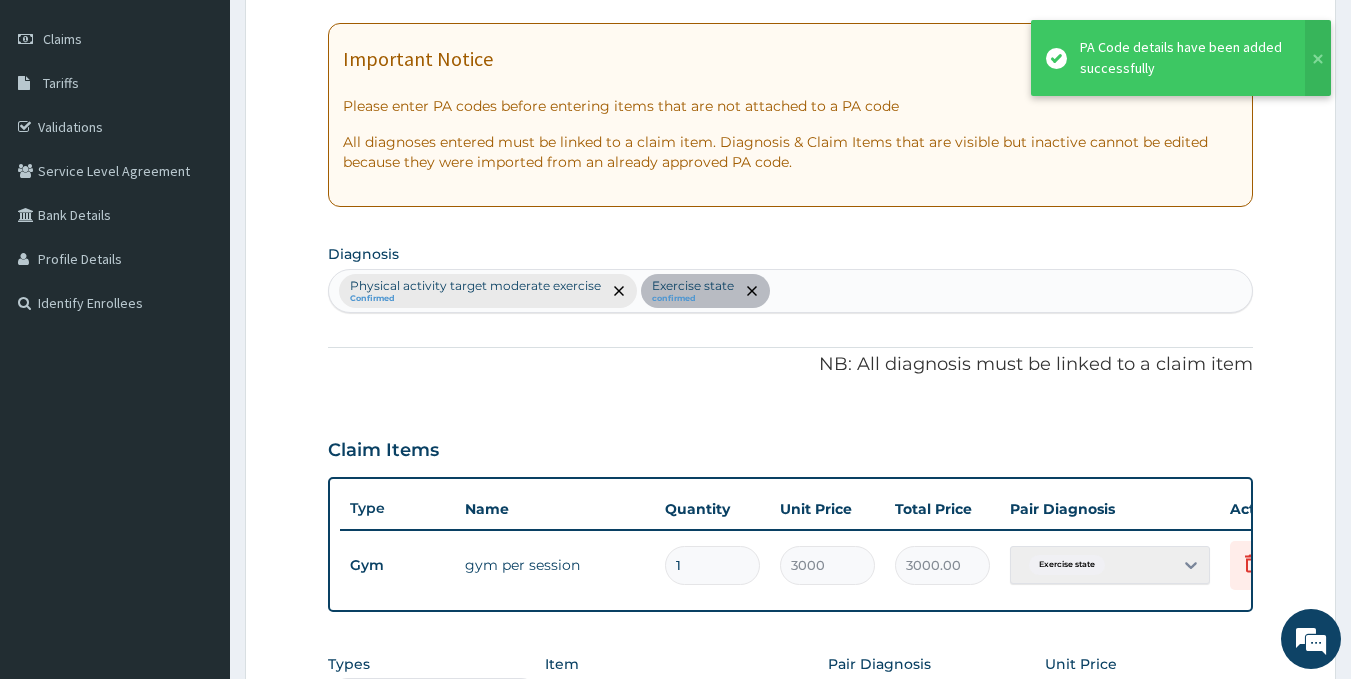 scroll, scrollTop: 533, scrollLeft: 0, axis: vertical 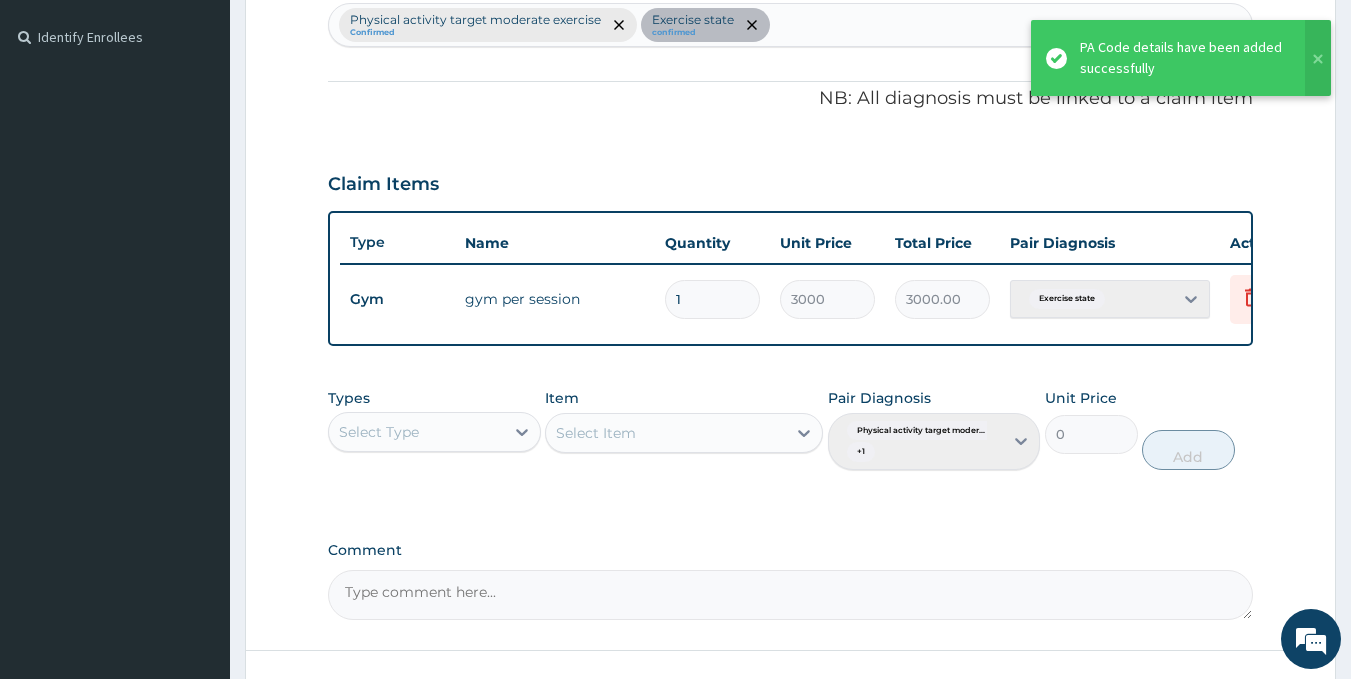 click on "Type Name Quantity Unit Price Total Price Pair Diagnosis Actions Gym gym per session 1 3000 3000.00 Exercise state Delete" at bounding box center (791, 278) 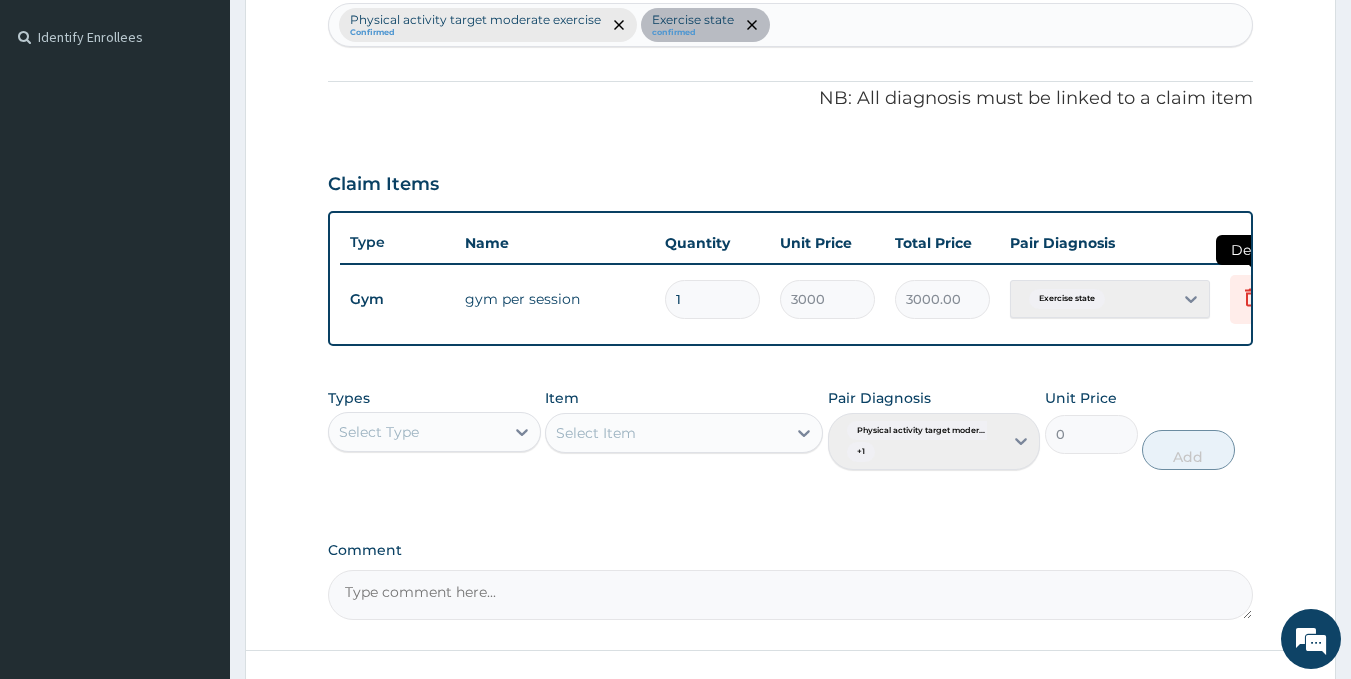 click 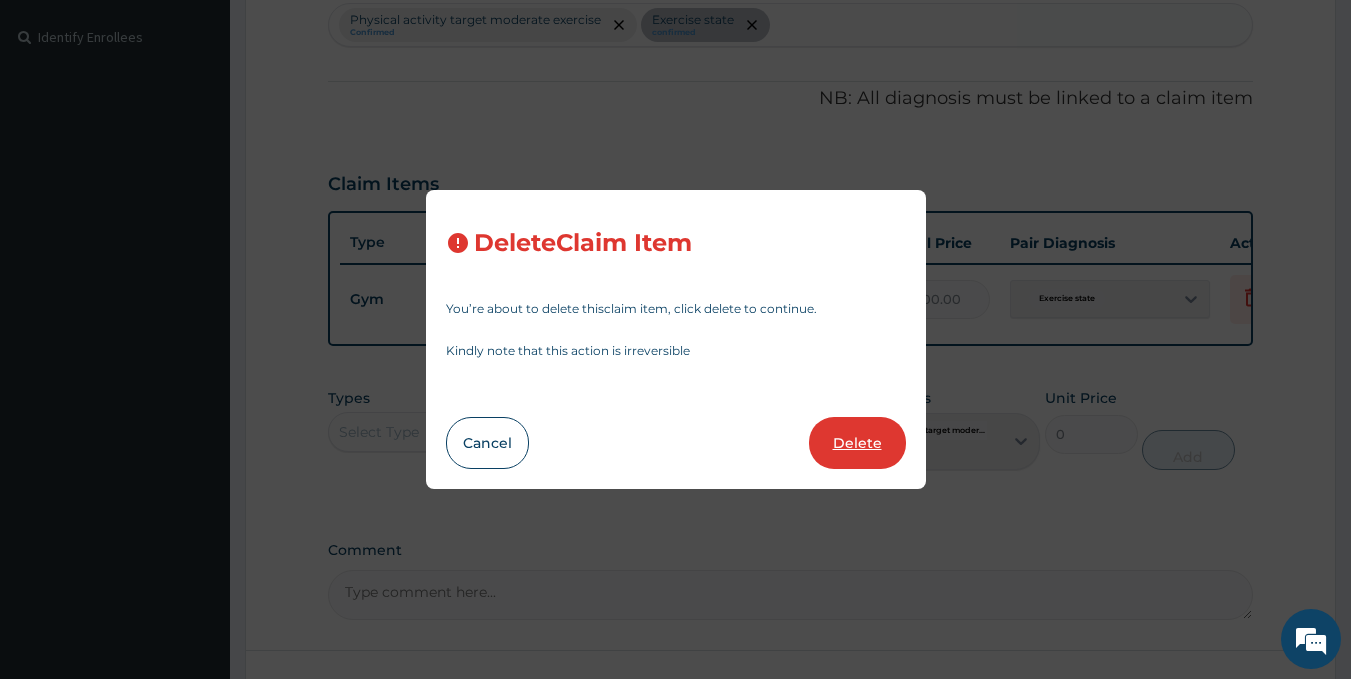 click on "Delete" at bounding box center [857, 443] 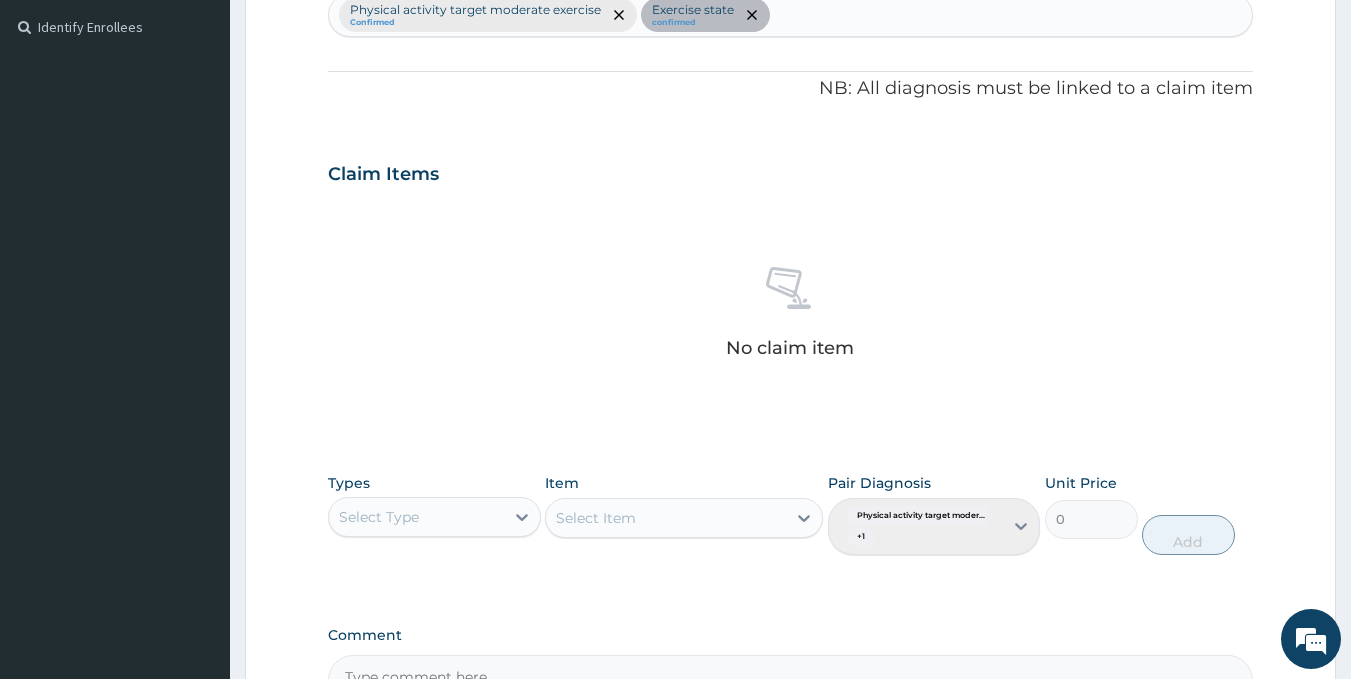 scroll, scrollTop: 779, scrollLeft: 0, axis: vertical 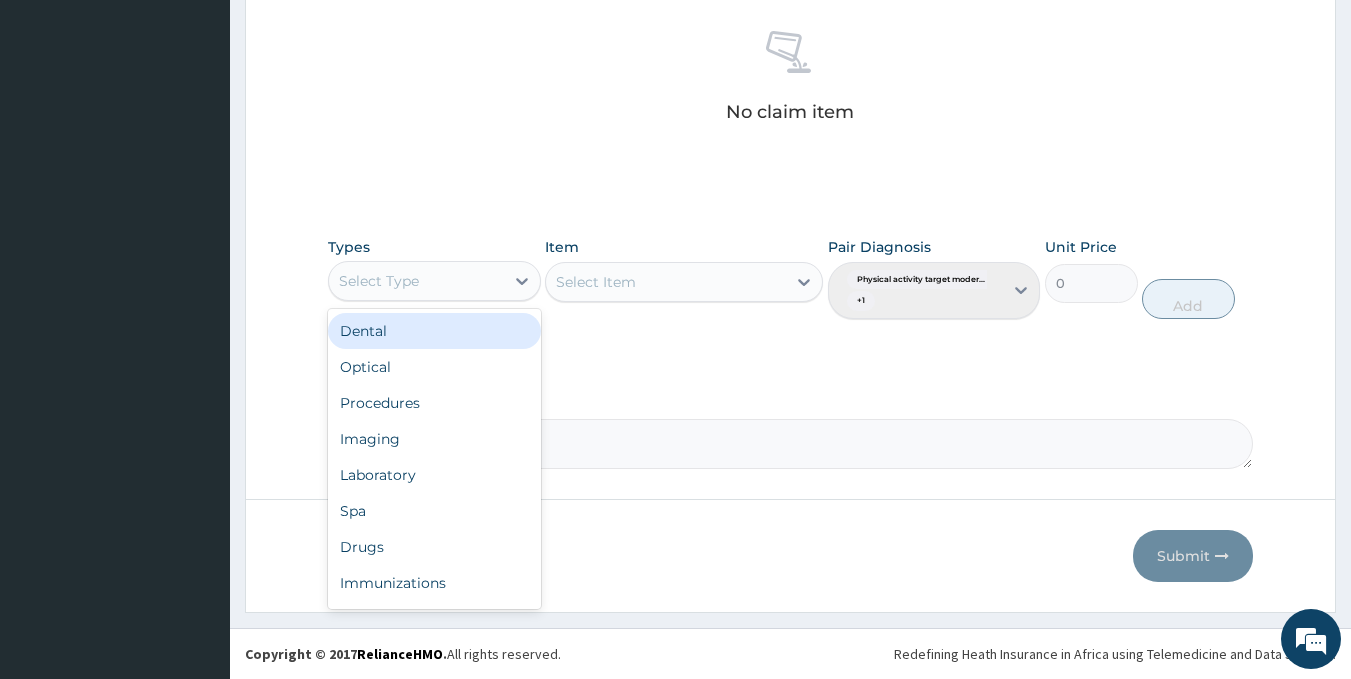 click on "Select Type" at bounding box center [416, 281] 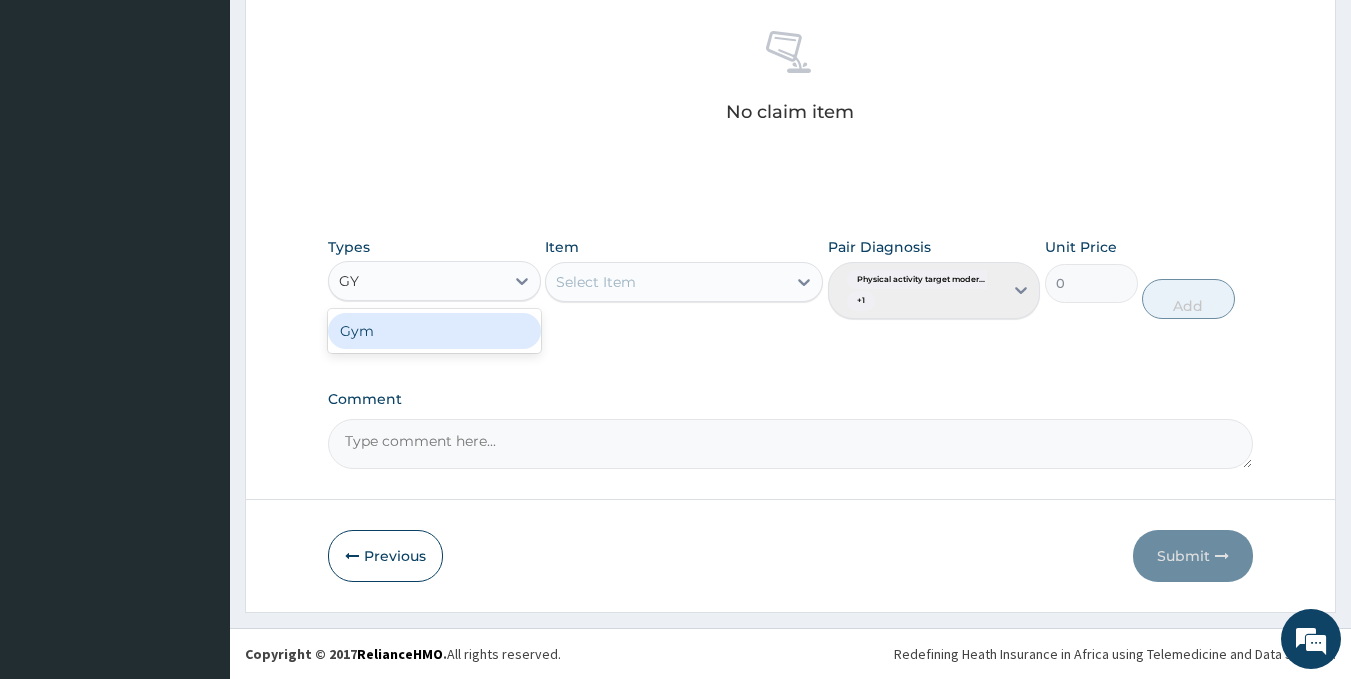type on "GYM" 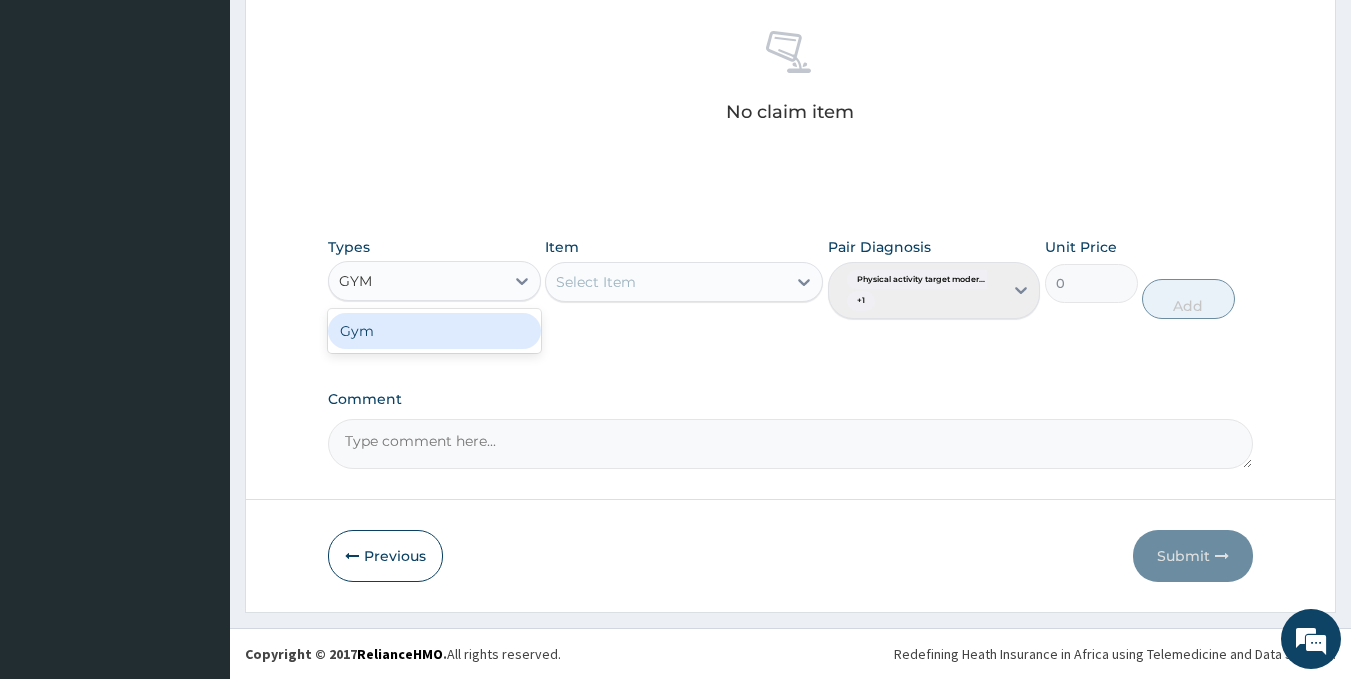 click on "Gym" at bounding box center (434, 331) 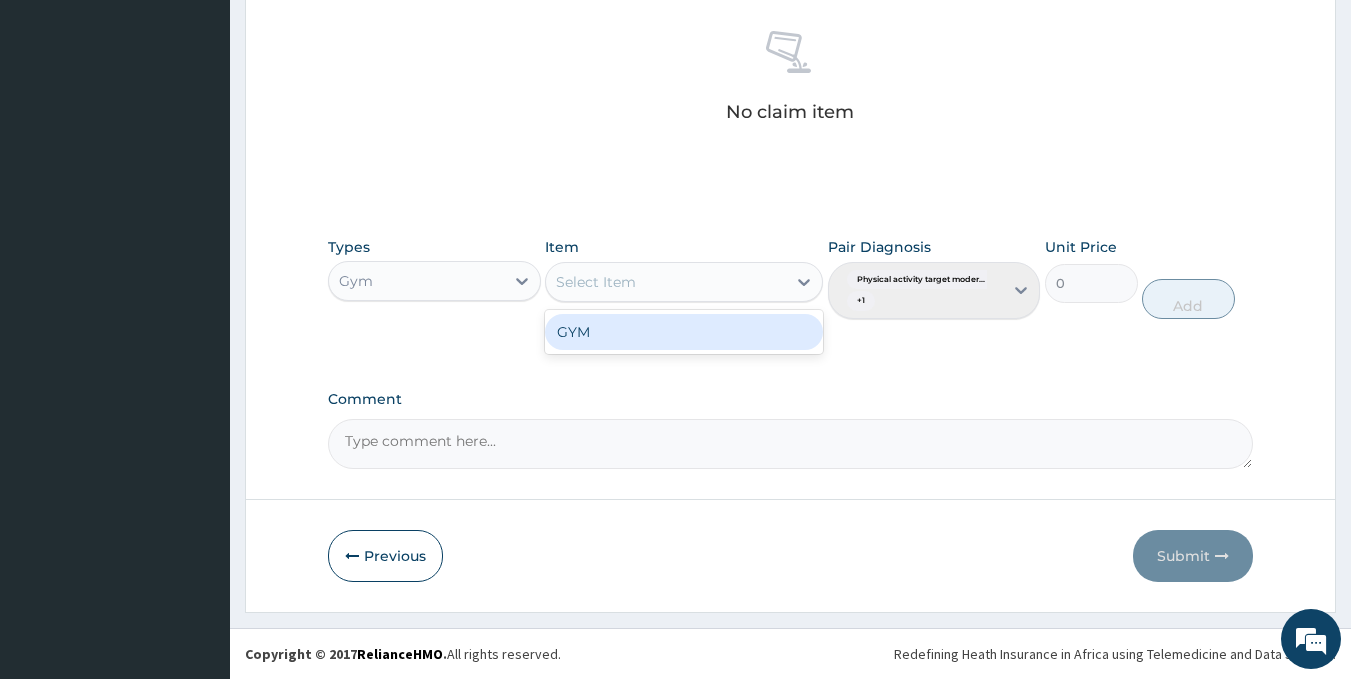 click on "Select Item" at bounding box center [666, 282] 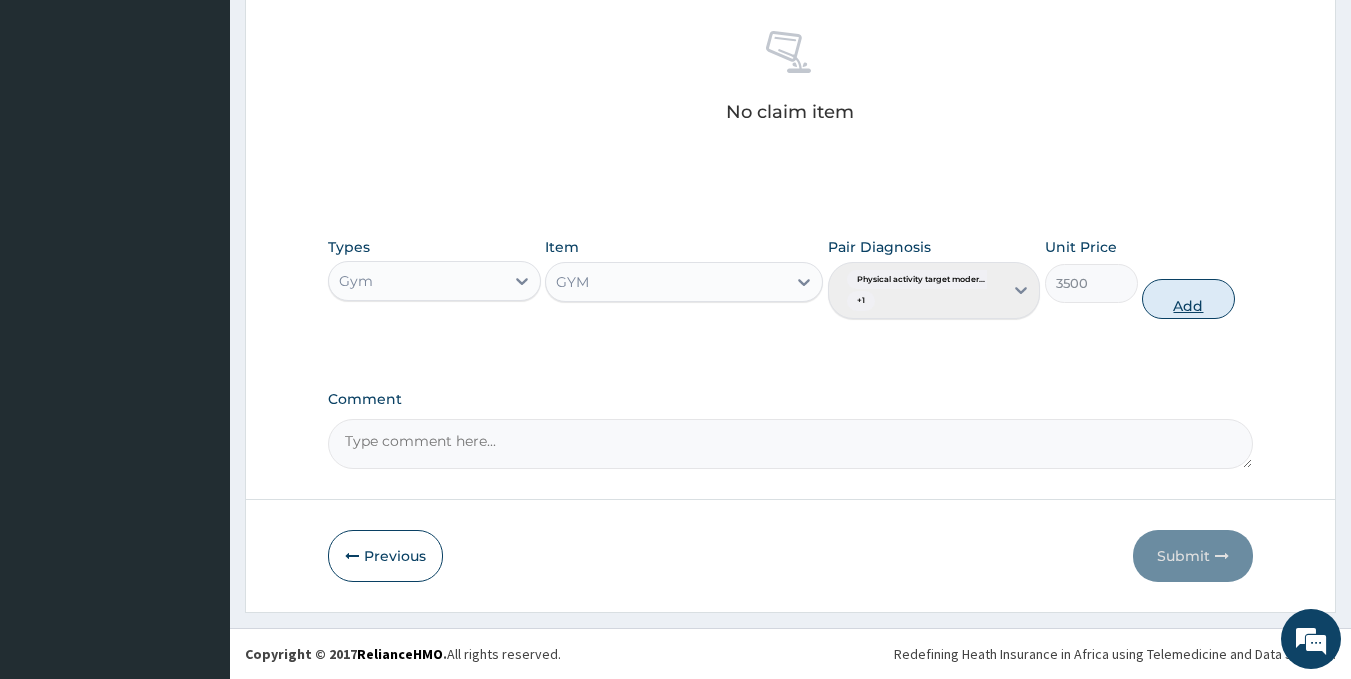 click on "Add" at bounding box center (1188, 299) 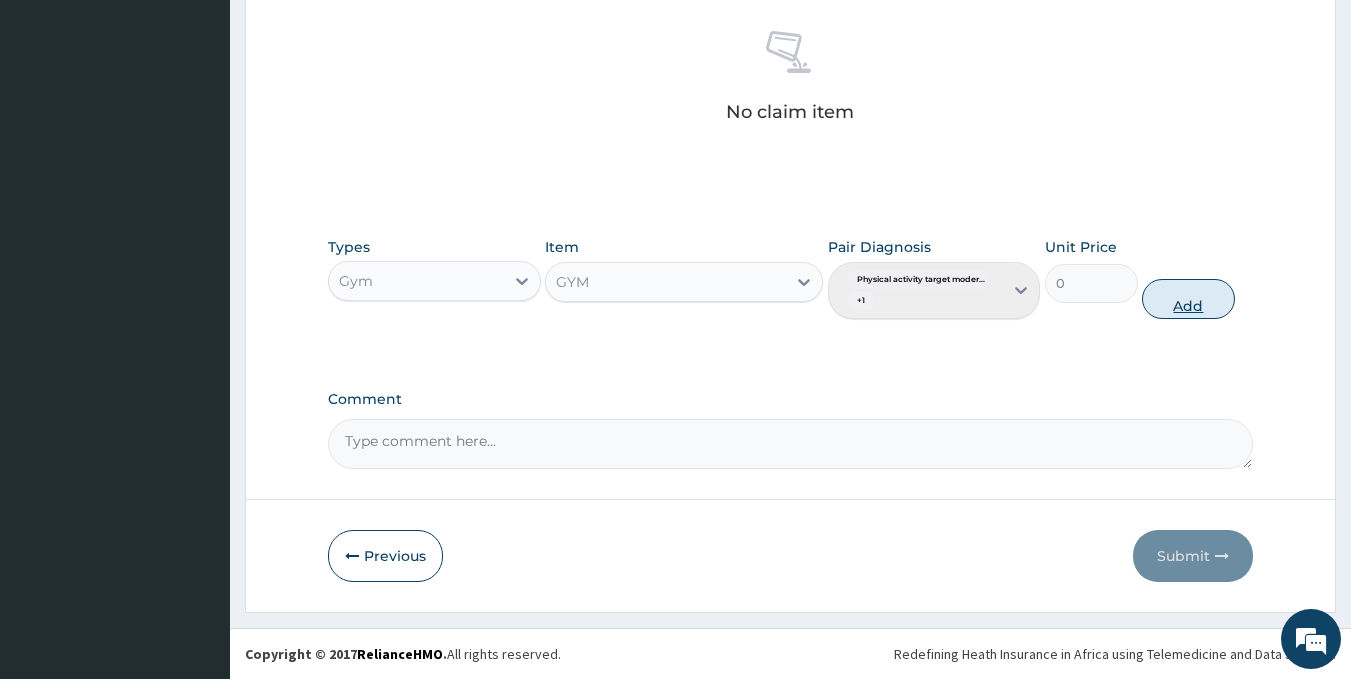 scroll, scrollTop: 708, scrollLeft: 0, axis: vertical 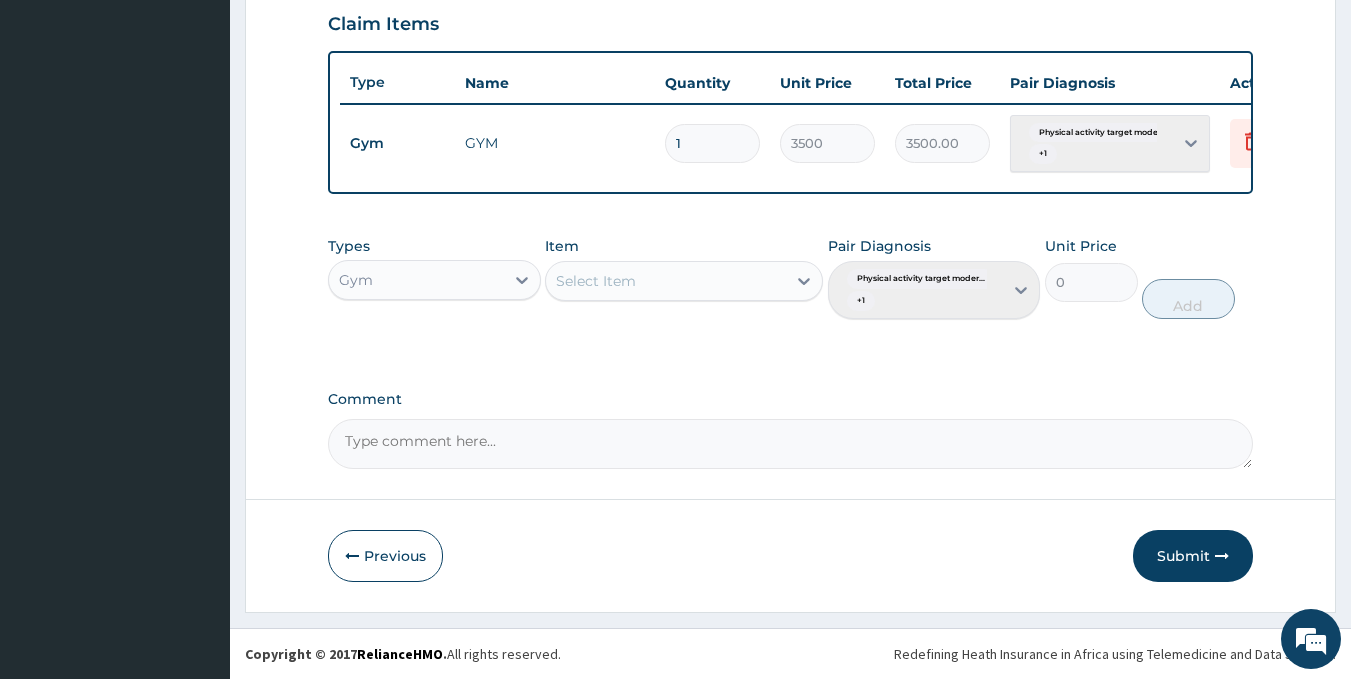 click on "Submit" at bounding box center [1193, 556] 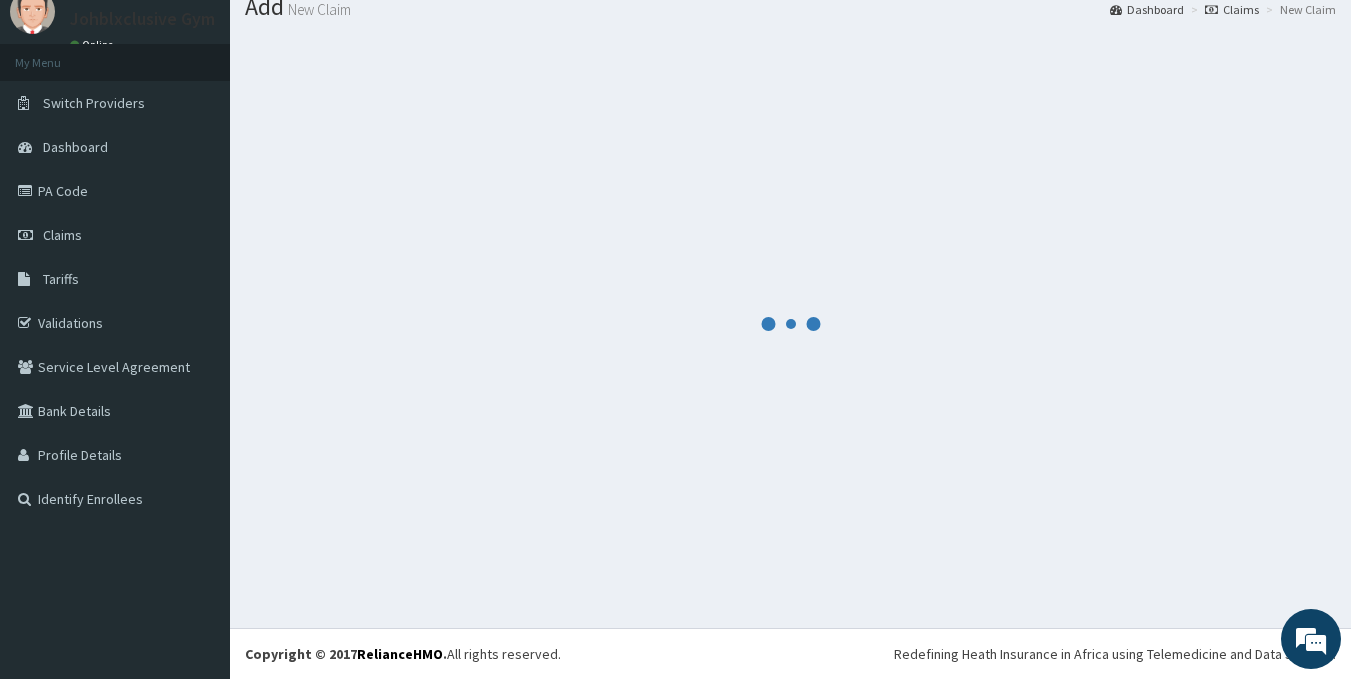 scroll, scrollTop: 708, scrollLeft: 0, axis: vertical 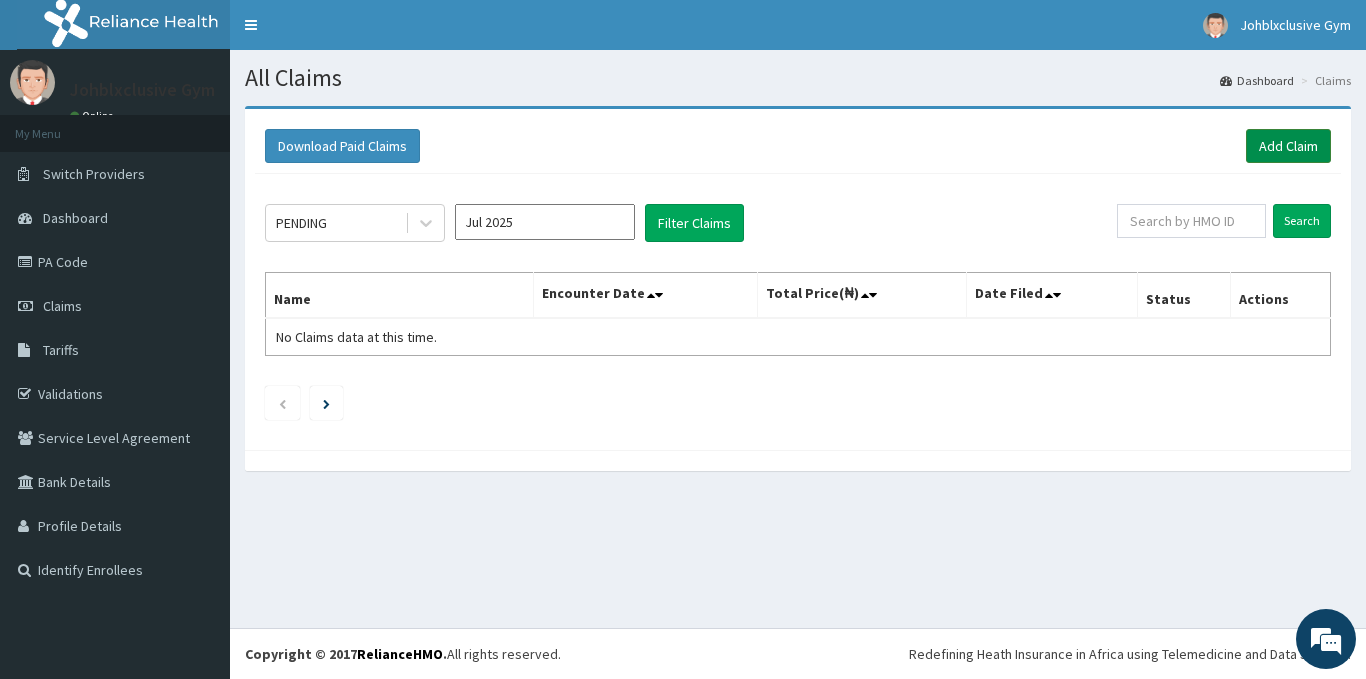 click on "Add Claim" at bounding box center (1288, 146) 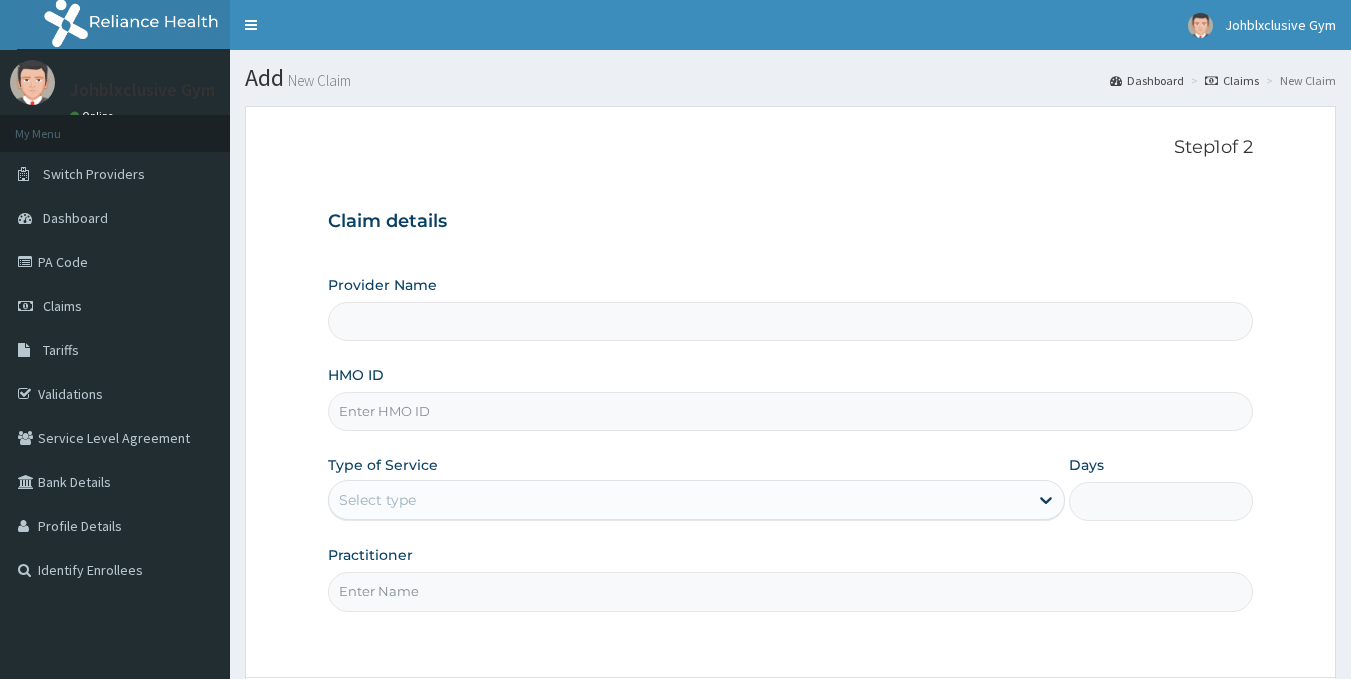 scroll, scrollTop: 0, scrollLeft: 0, axis: both 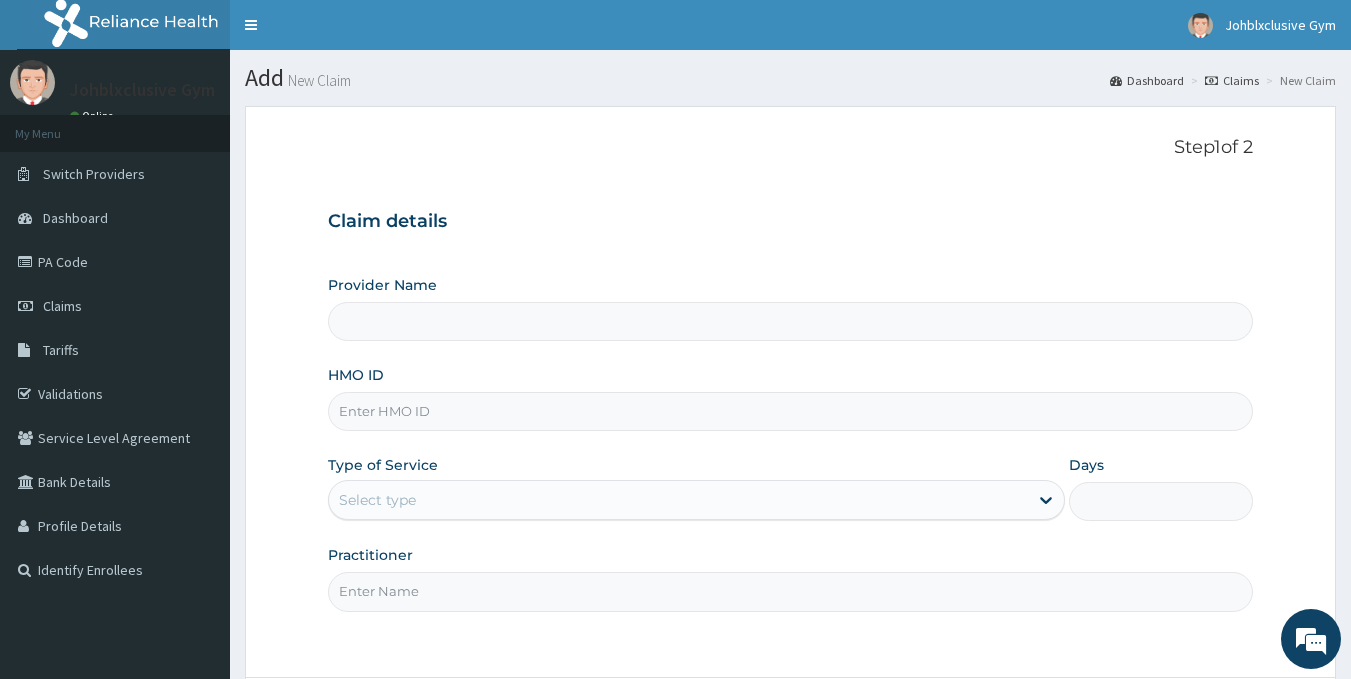 click on "HMO ID" at bounding box center (791, 411) 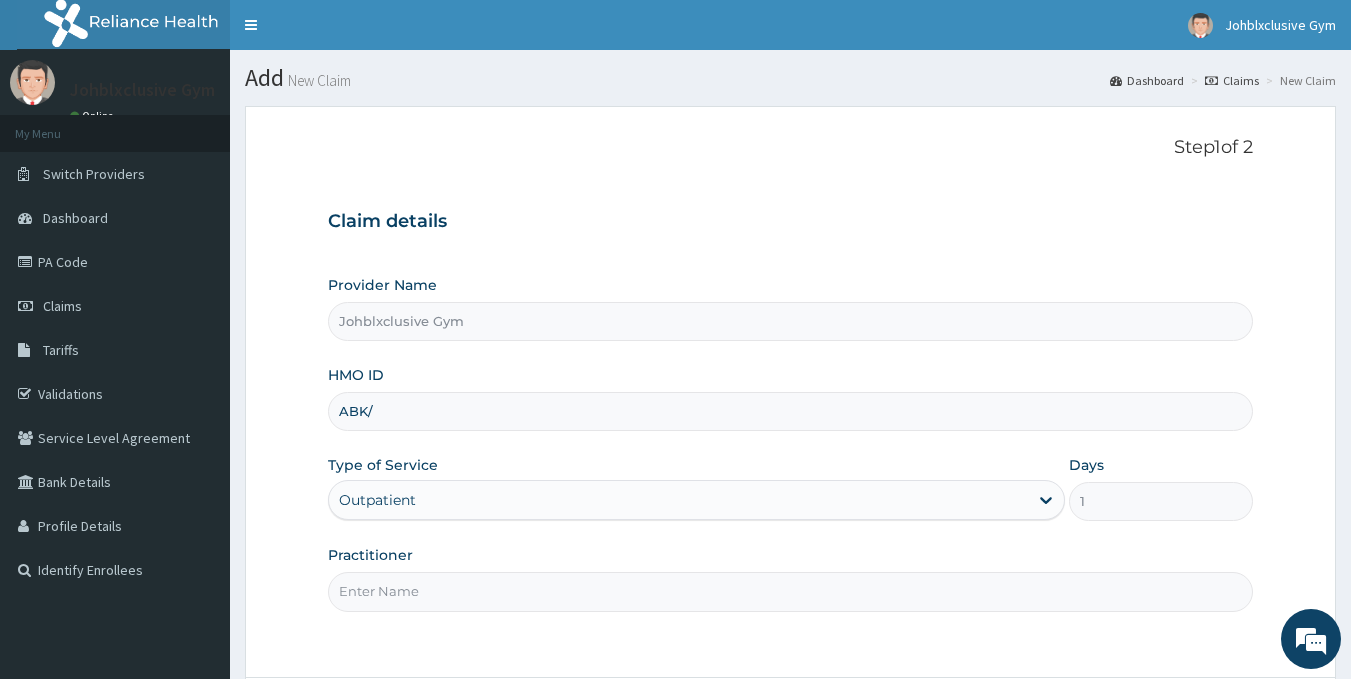 scroll, scrollTop: 0, scrollLeft: 0, axis: both 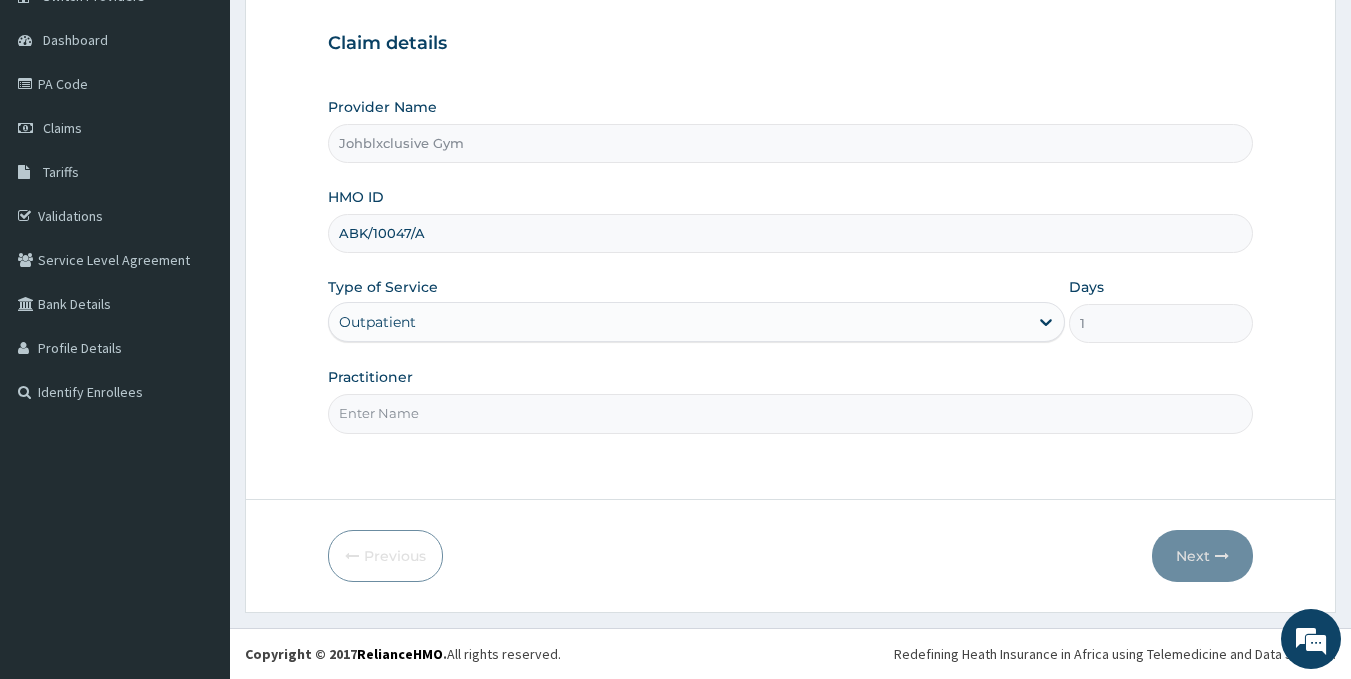 type on "ABK/10047/A" 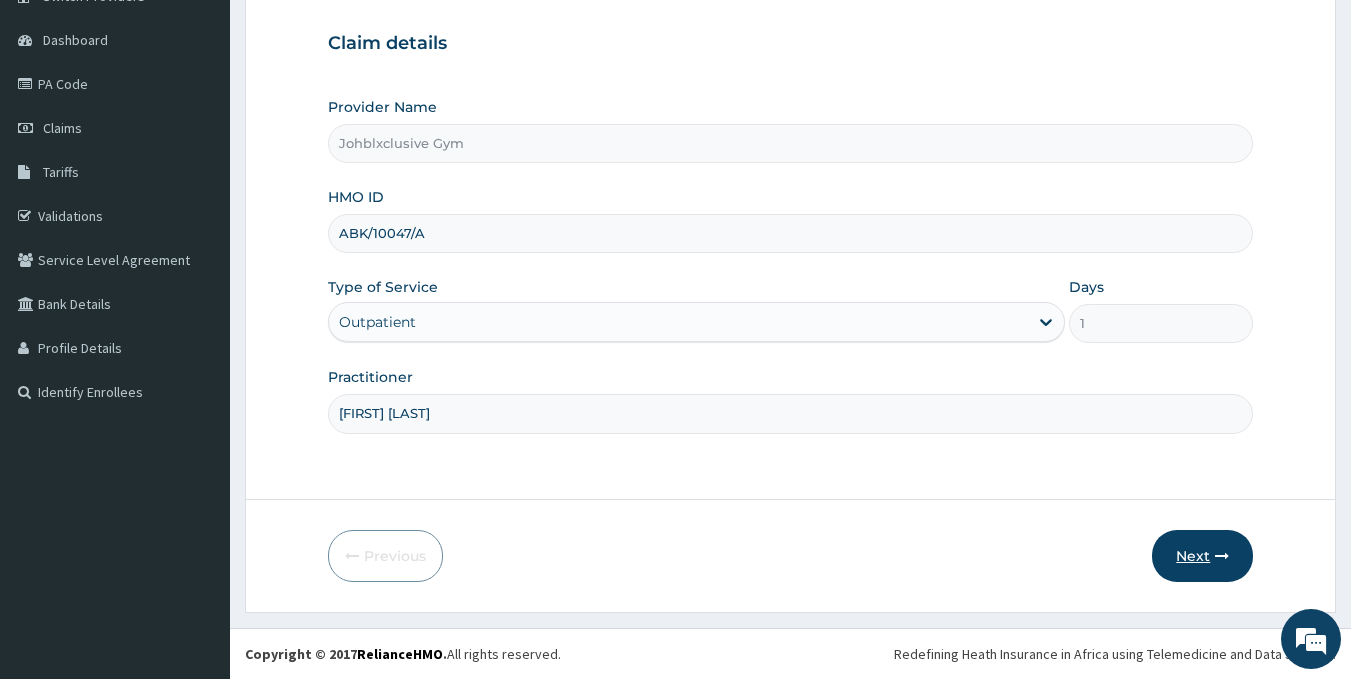 type on "AMARACHI IKPEOHA" 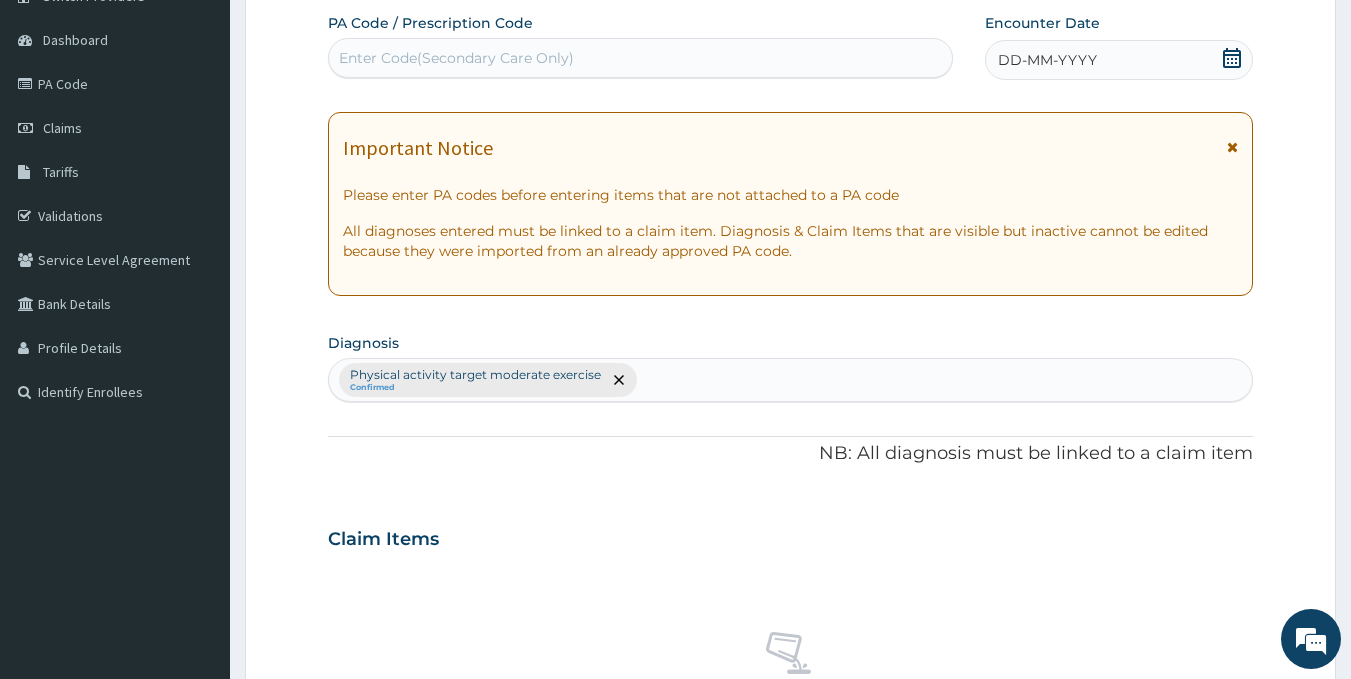 click on "Enter Code(Secondary Care Only)" at bounding box center (456, 58) 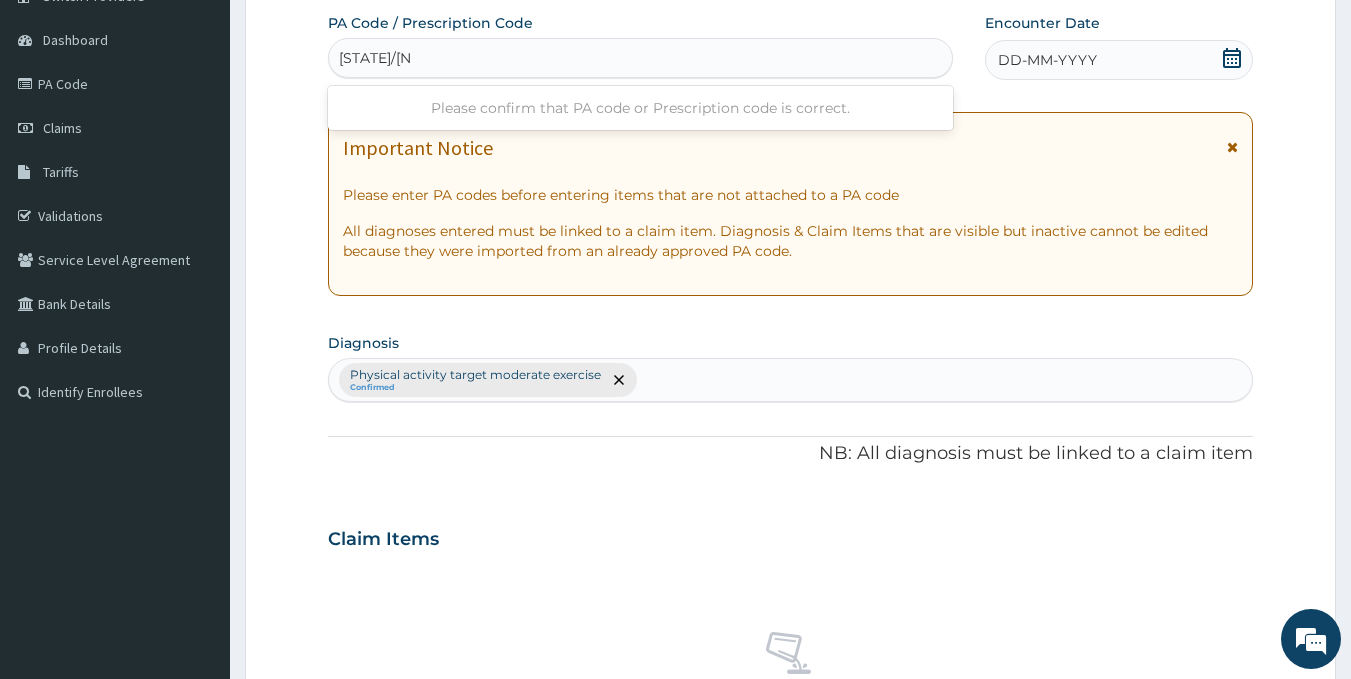 type on "PA/23D8B3" 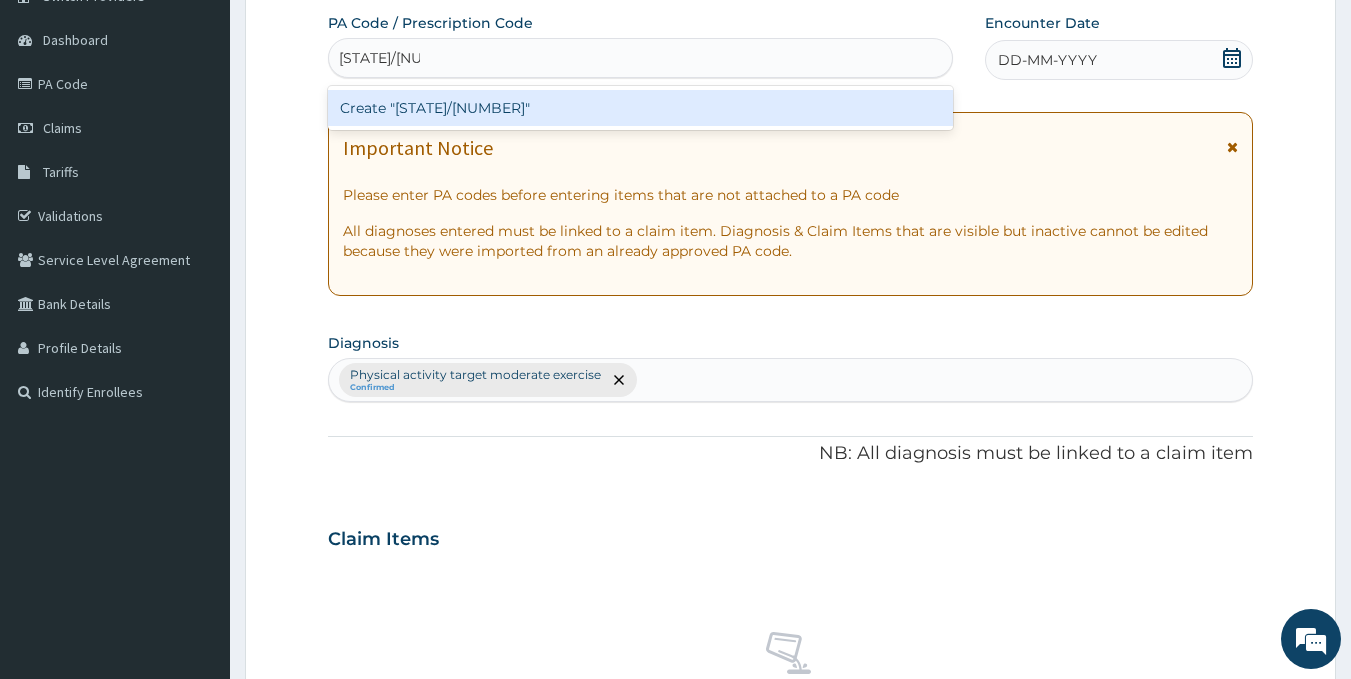 drag, startPoint x: 519, startPoint y: 100, endPoint x: 529, endPoint y: 95, distance: 11.18034 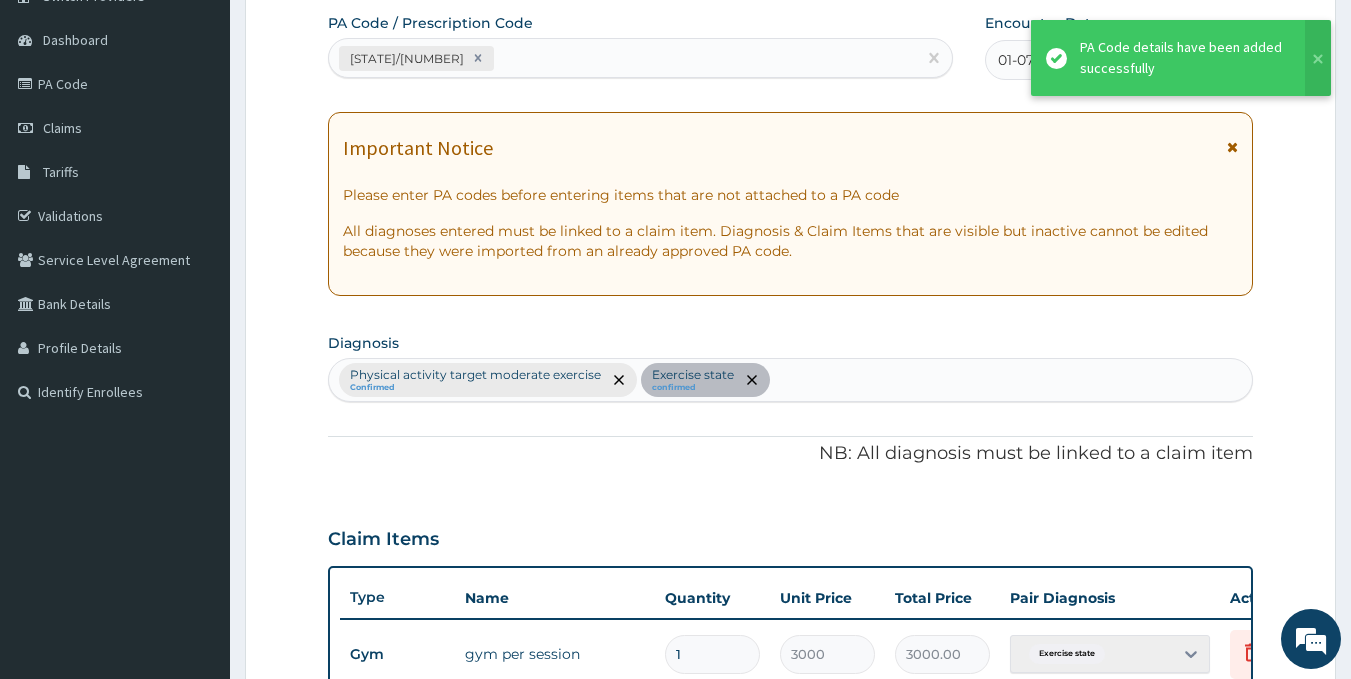 scroll, scrollTop: 445, scrollLeft: 0, axis: vertical 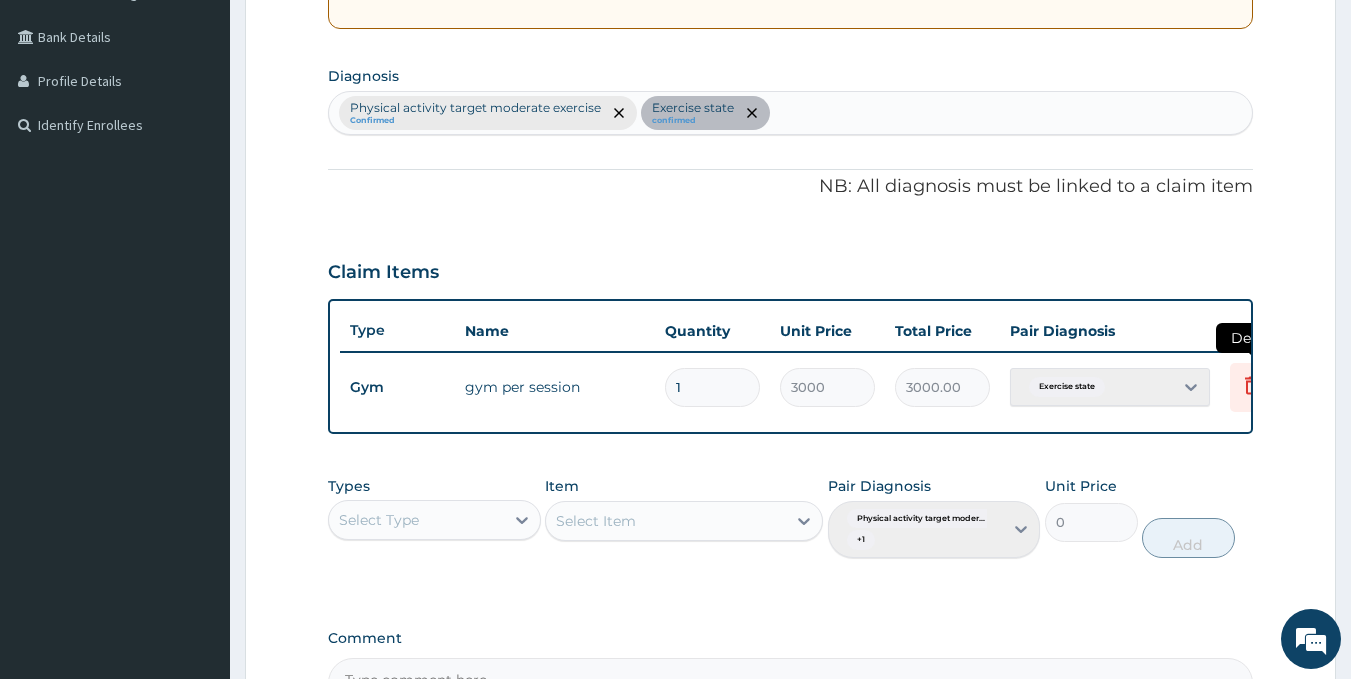 click 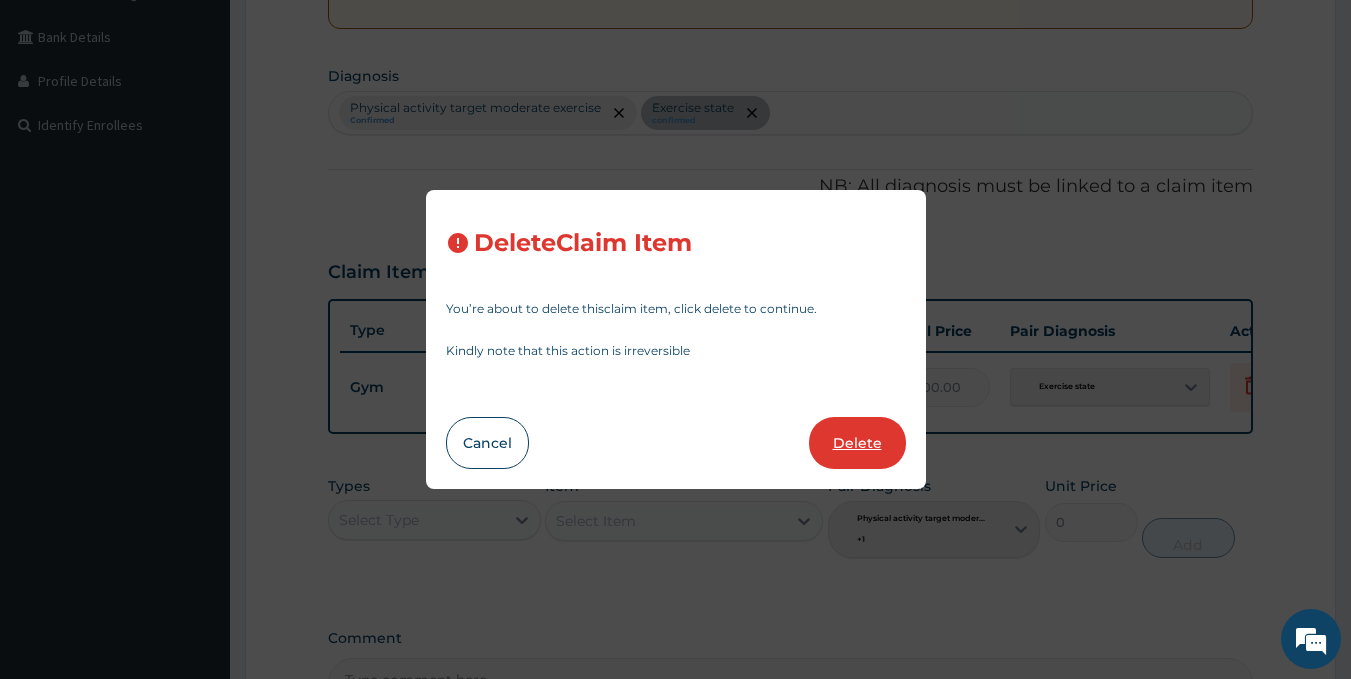 click on "Delete" at bounding box center (857, 443) 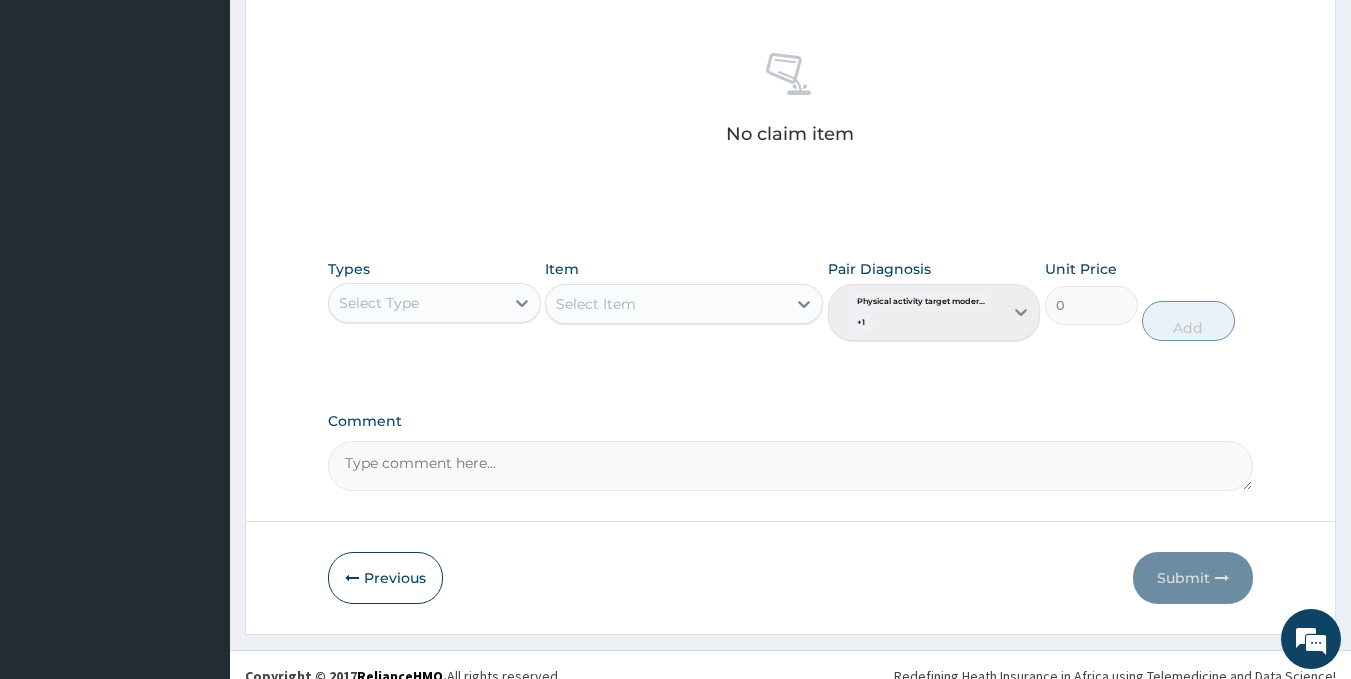 scroll, scrollTop: 779, scrollLeft: 0, axis: vertical 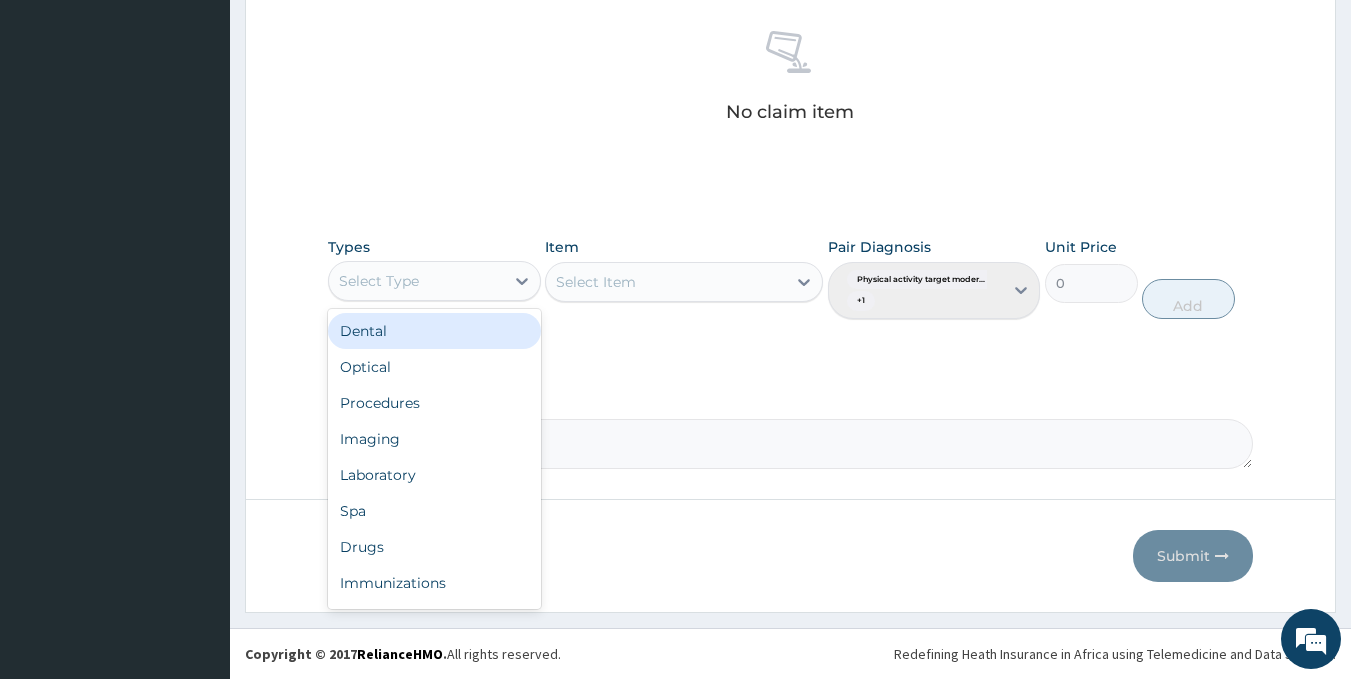 click on "Select Type" at bounding box center (416, 281) 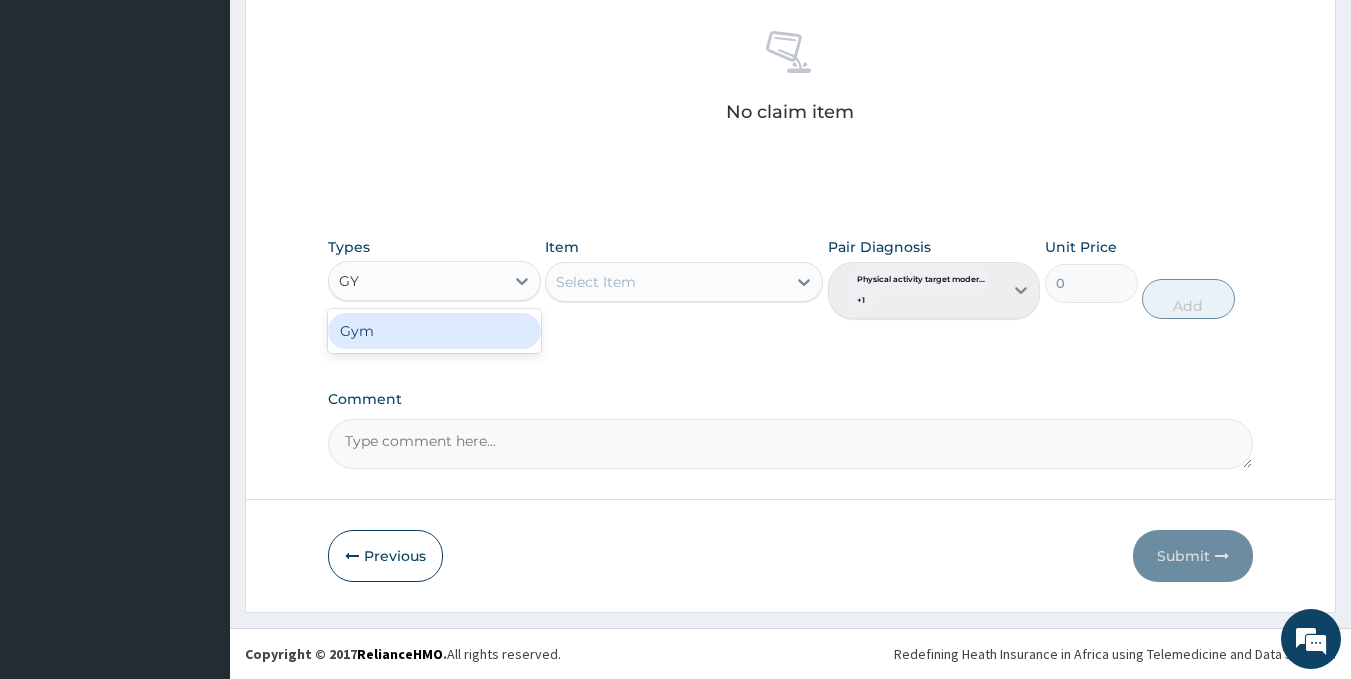 type on "GYM" 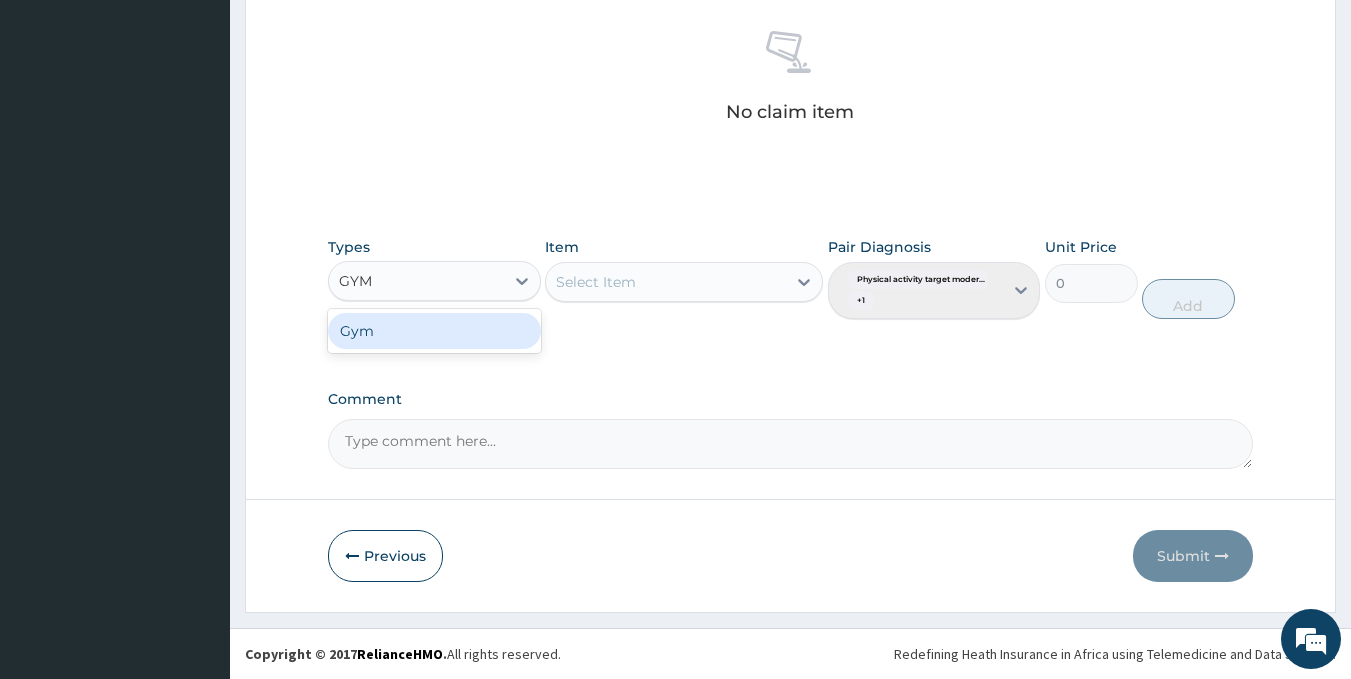 click on "Gym" at bounding box center [434, 331] 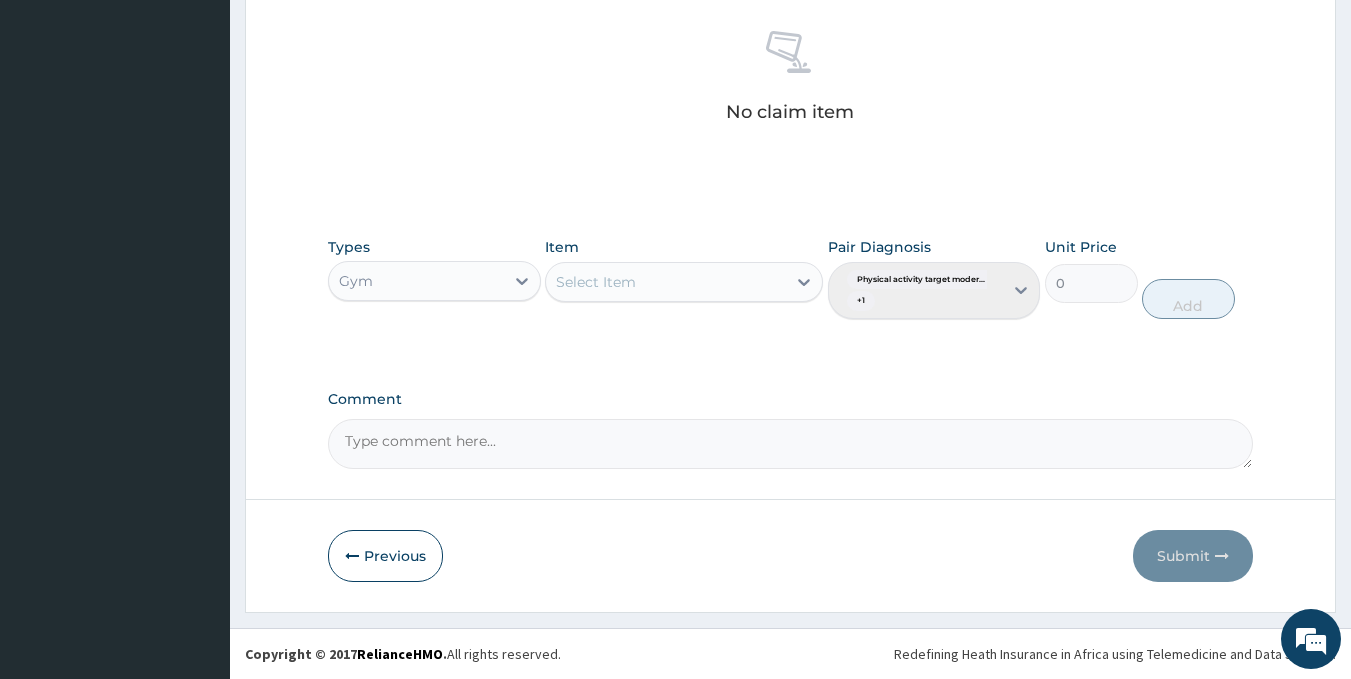 click on "Select Item" at bounding box center [666, 282] 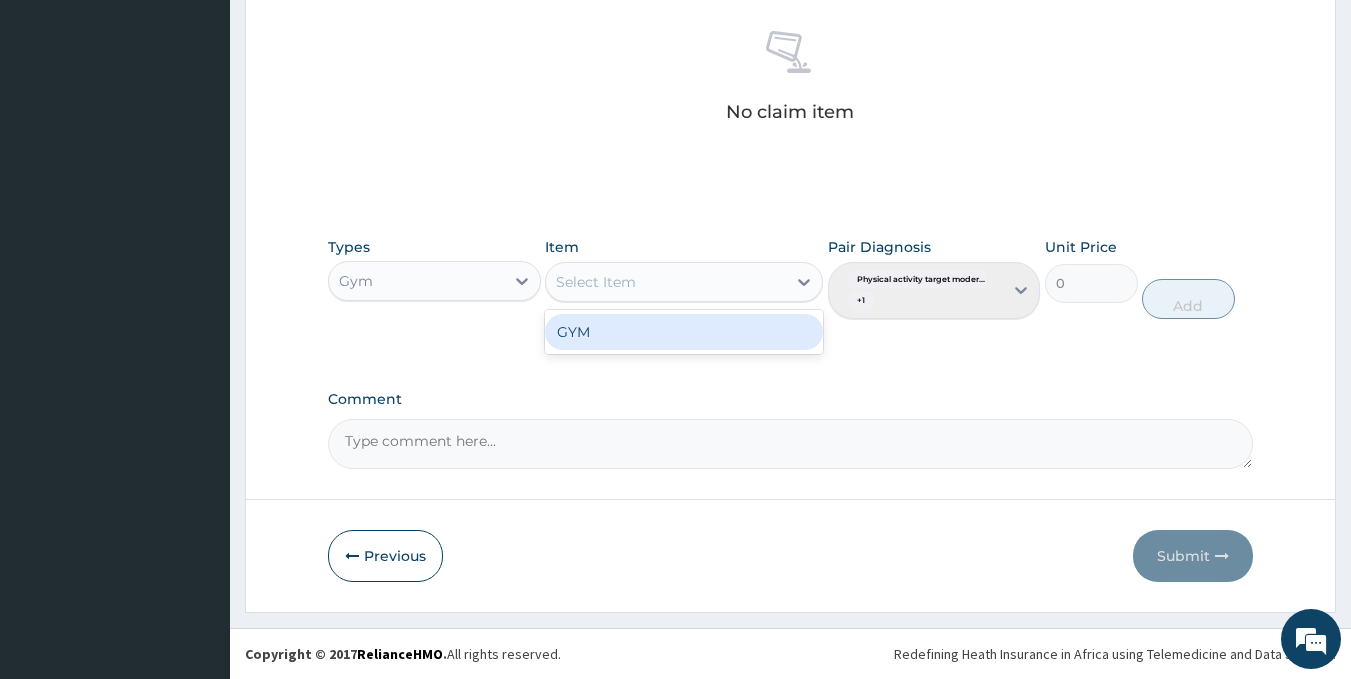 click on "GYM" at bounding box center (684, 332) 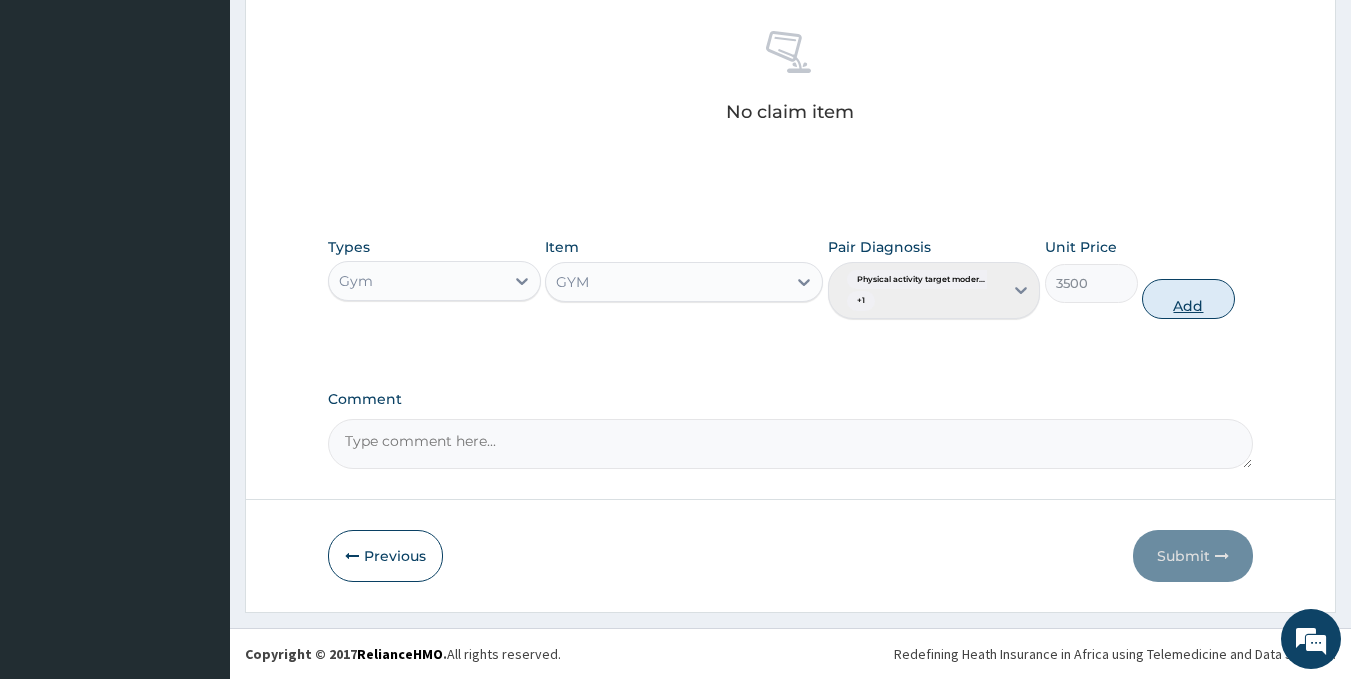 click on "Add" at bounding box center [1188, 299] 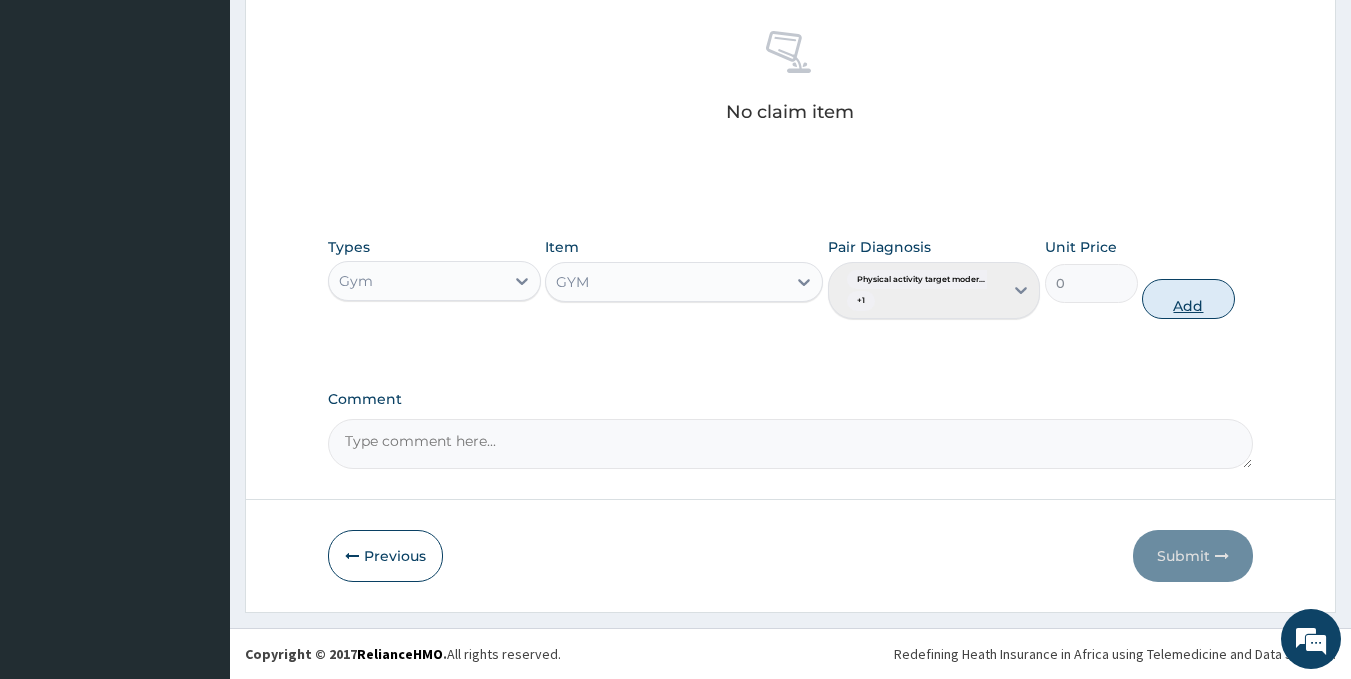 scroll, scrollTop: 708, scrollLeft: 0, axis: vertical 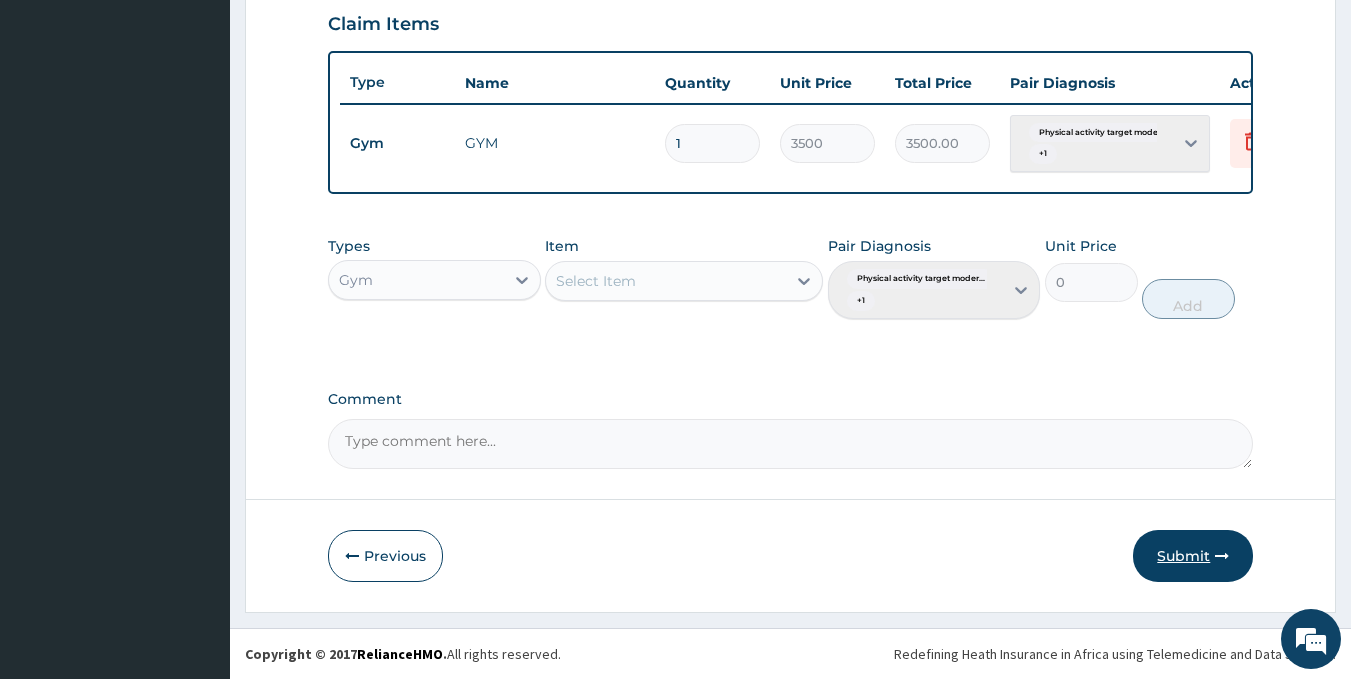 click on "Submit" at bounding box center [1193, 556] 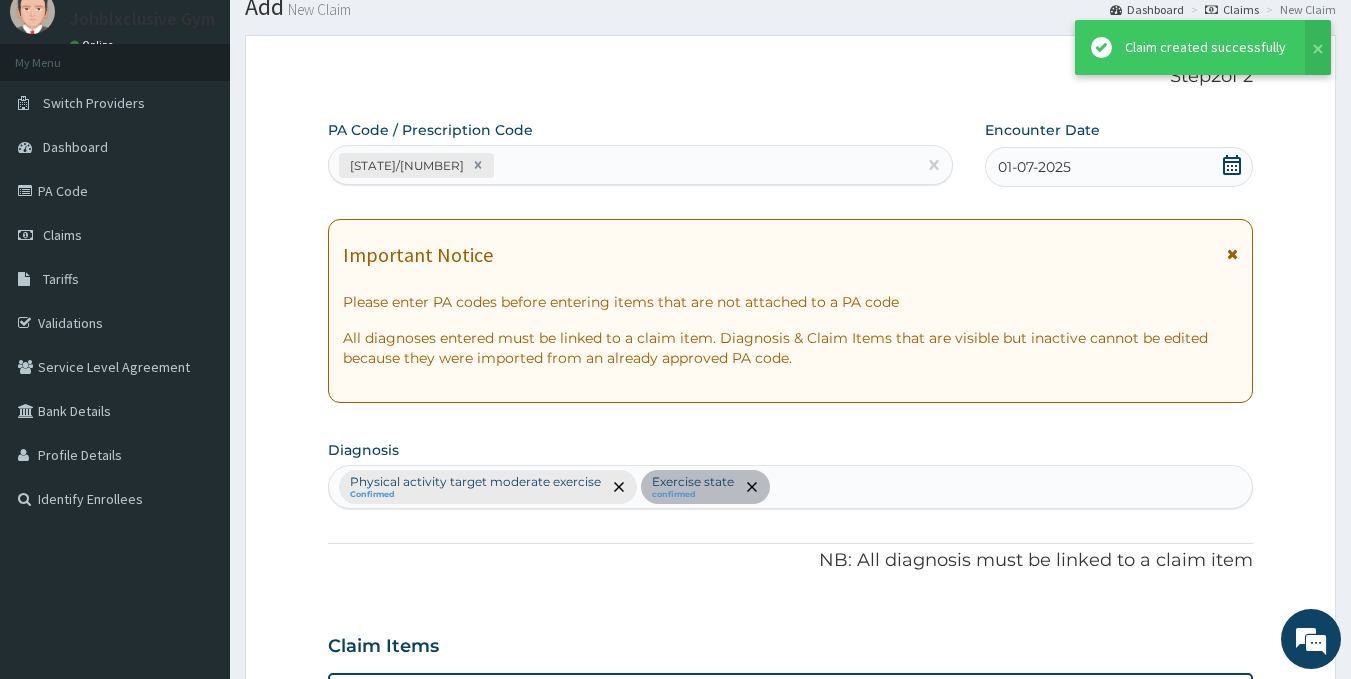 scroll, scrollTop: 708, scrollLeft: 0, axis: vertical 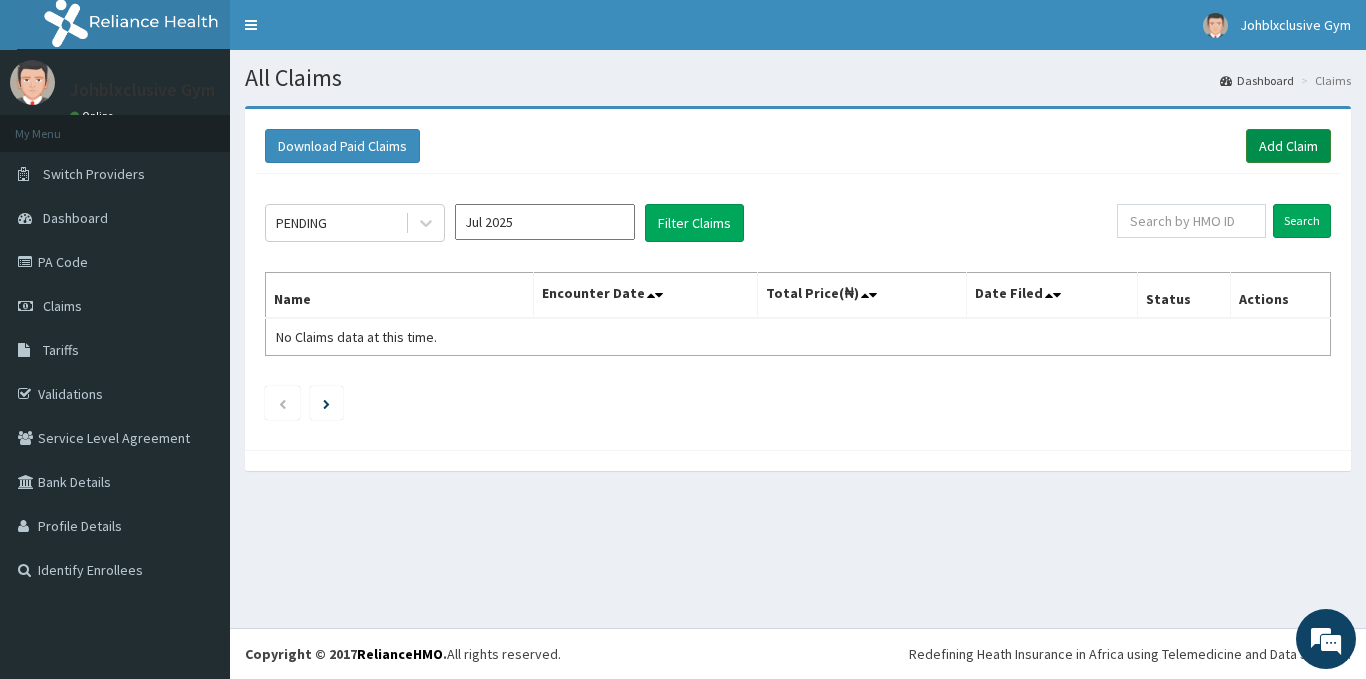 click on "Add Claim" at bounding box center (1288, 146) 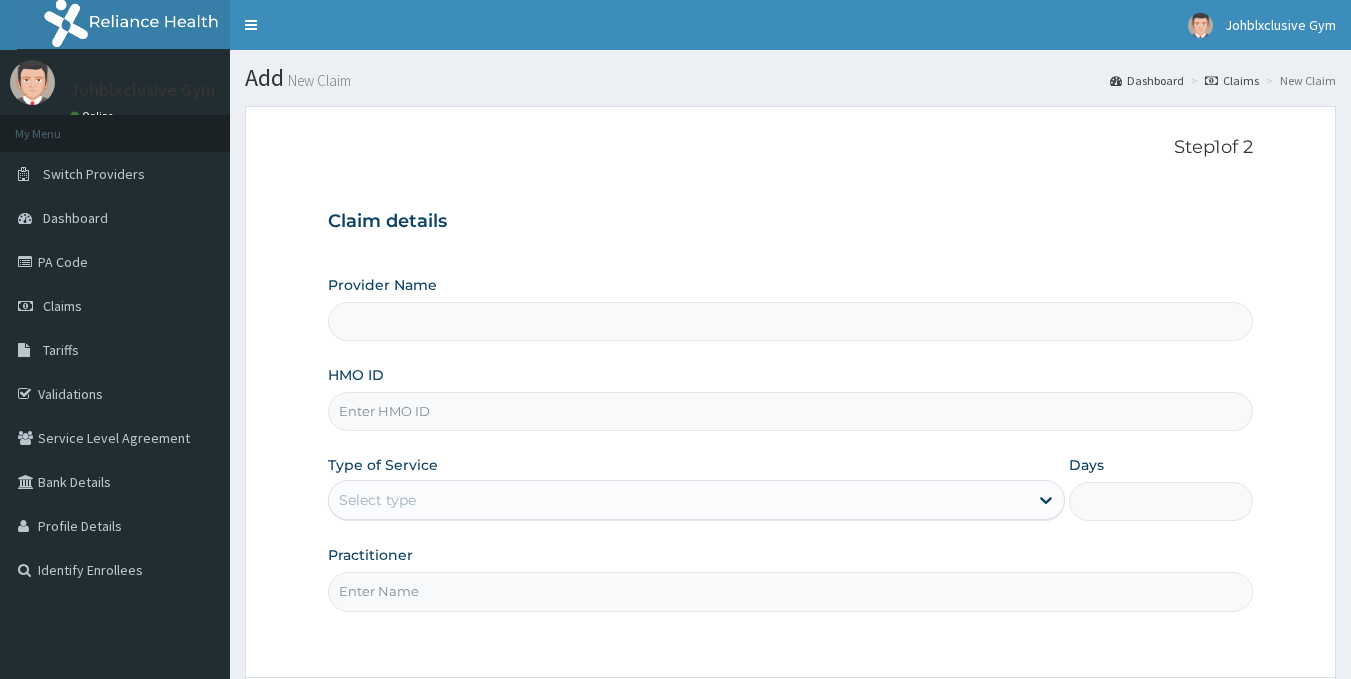 scroll, scrollTop: 0, scrollLeft: 0, axis: both 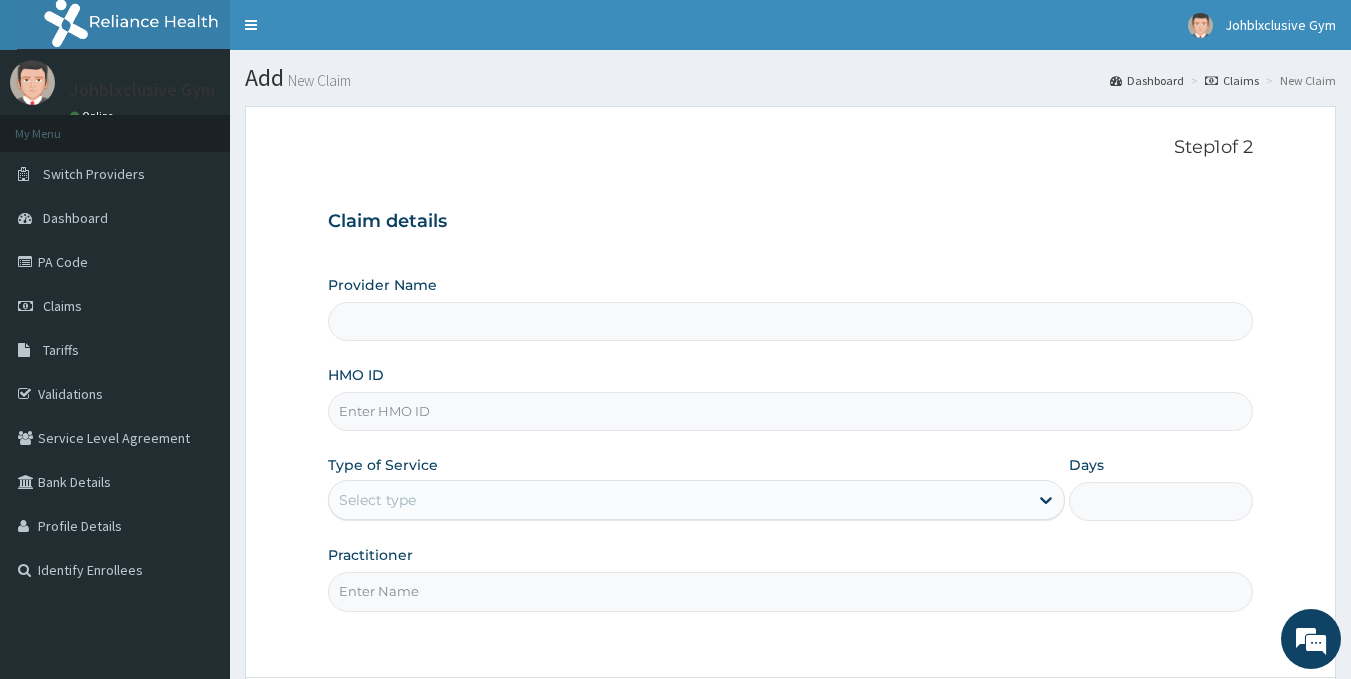 type on "Johblxclusive Gym" 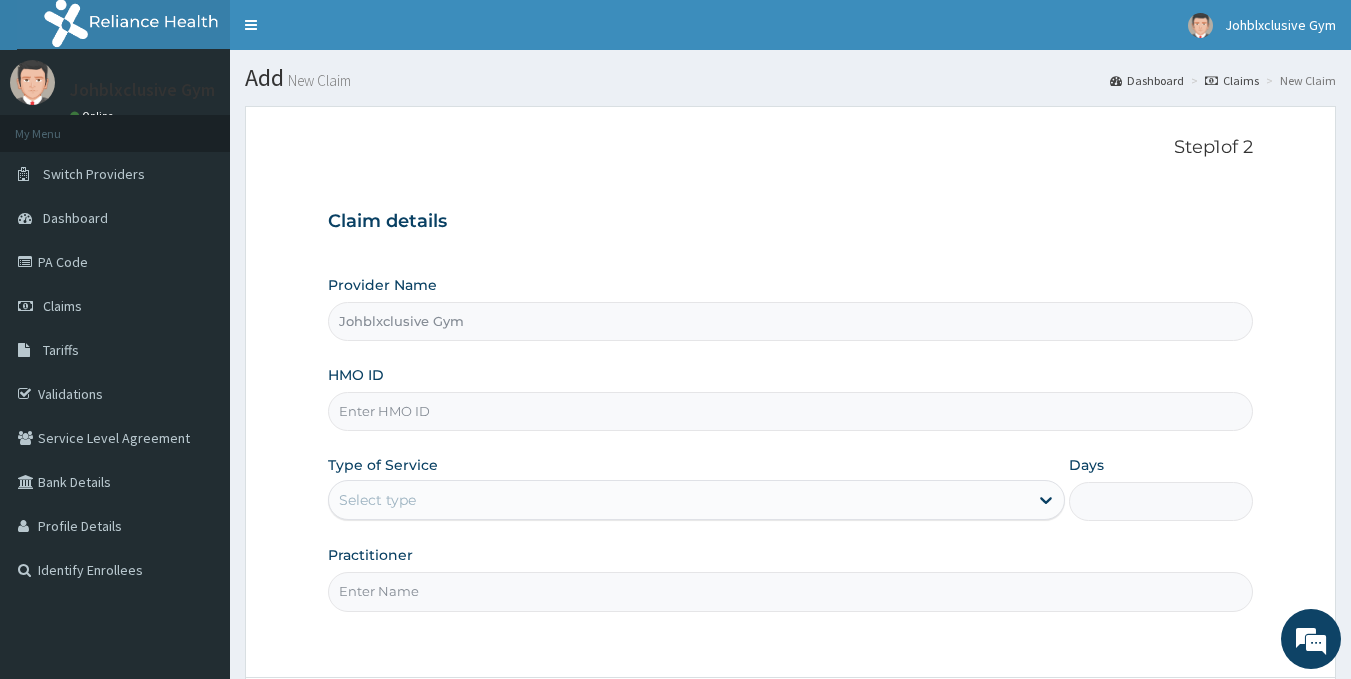 type on "1" 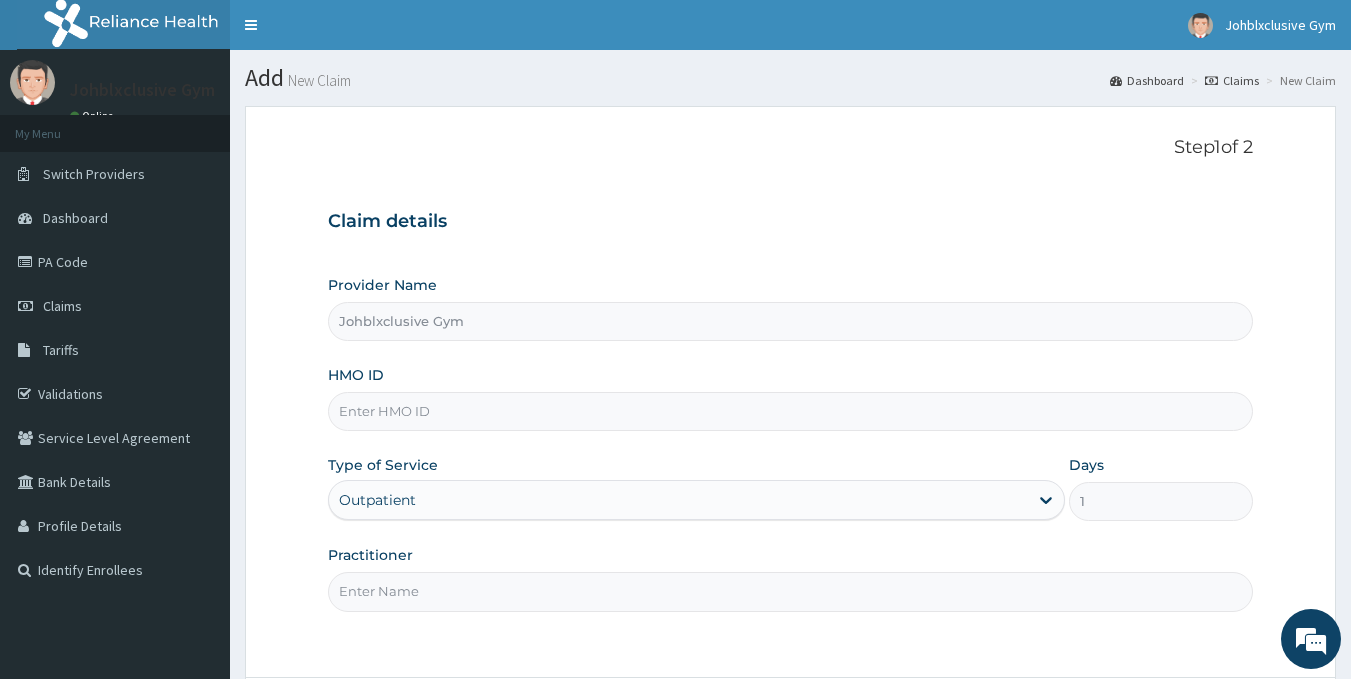 click on "HMO ID" at bounding box center (791, 411) 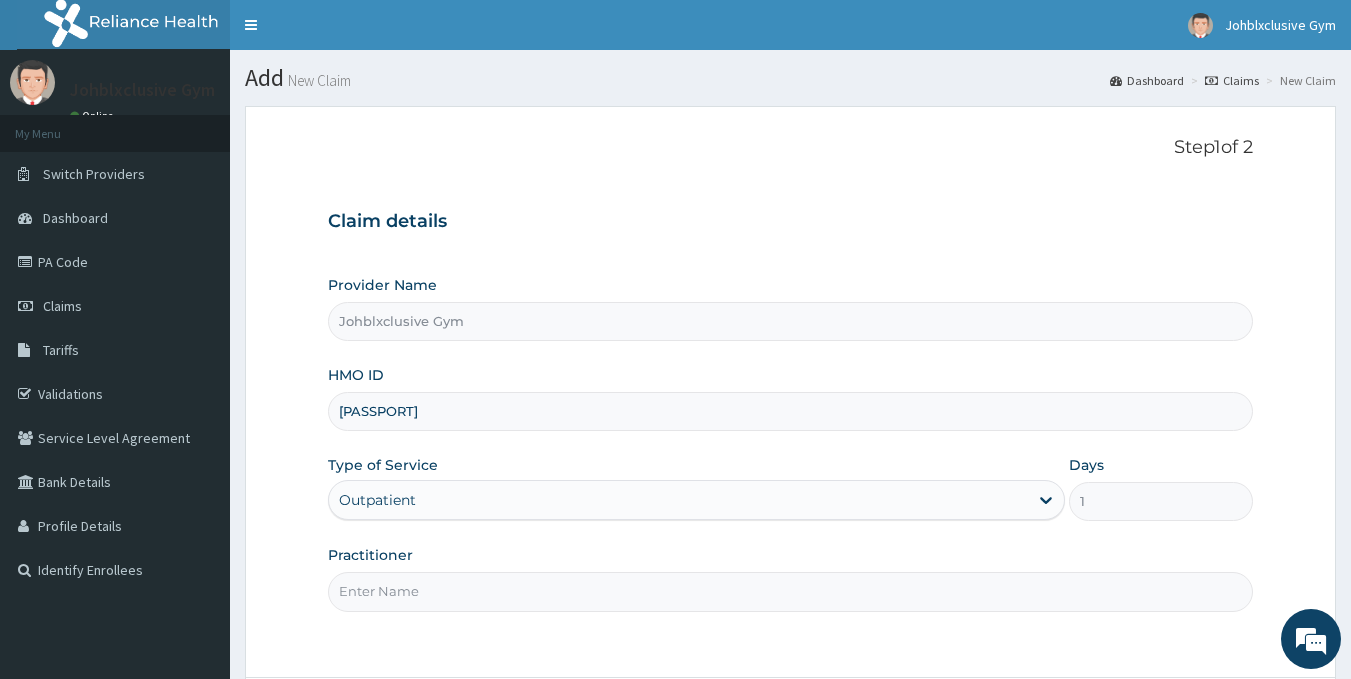 scroll, scrollTop: 0, scrollLeft: 0, axis: both 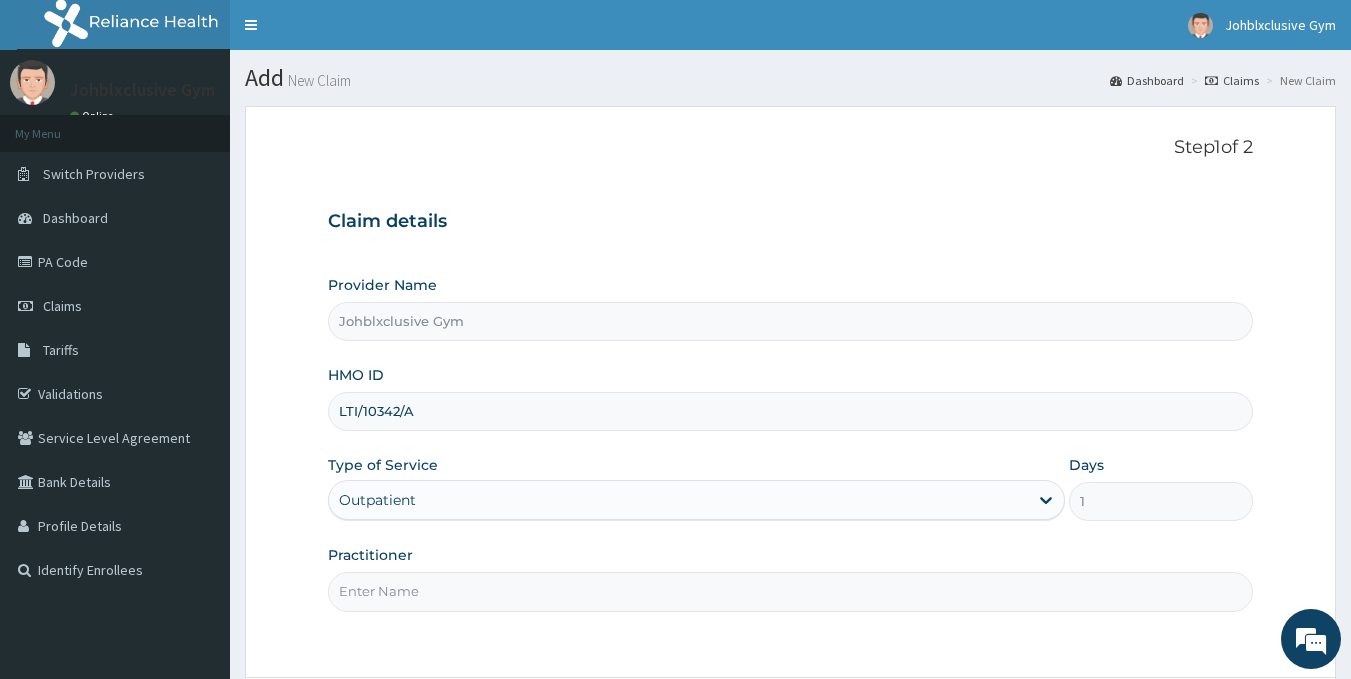 type on "LTI/10342/A" 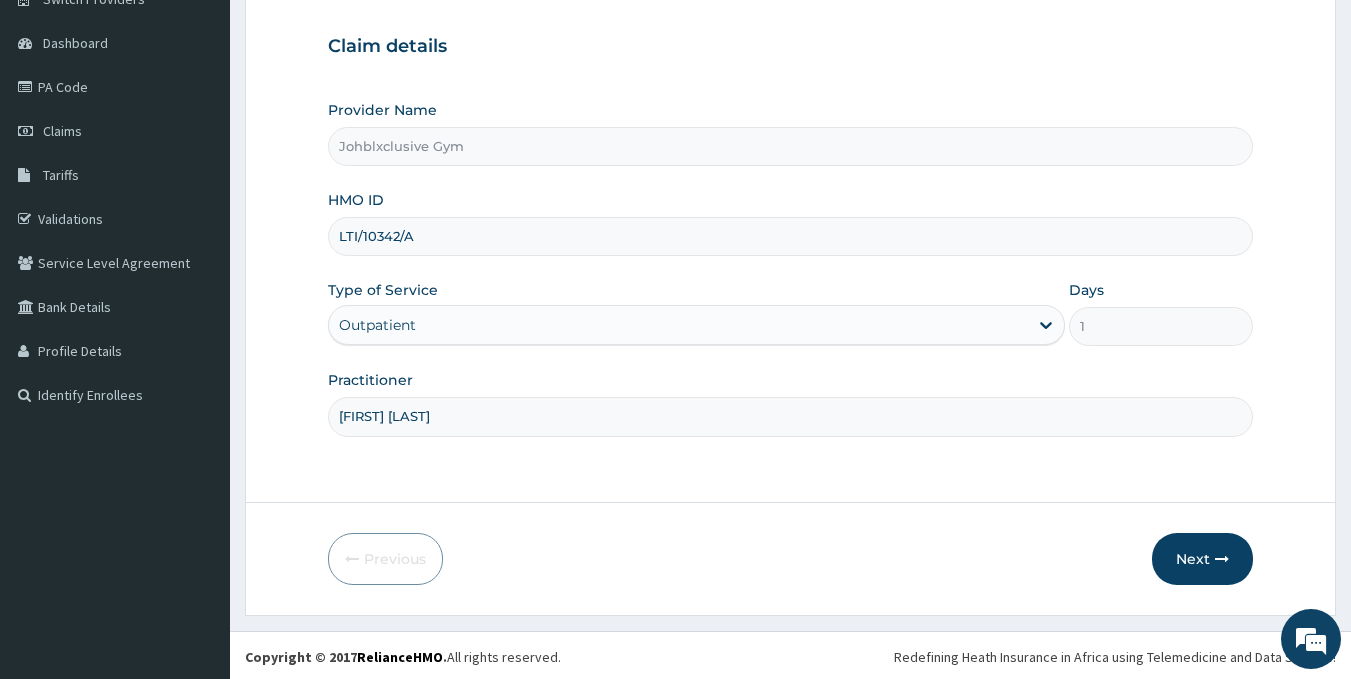 scroll, scrollTop: 178, scrollLeft: 0, axis: vertical 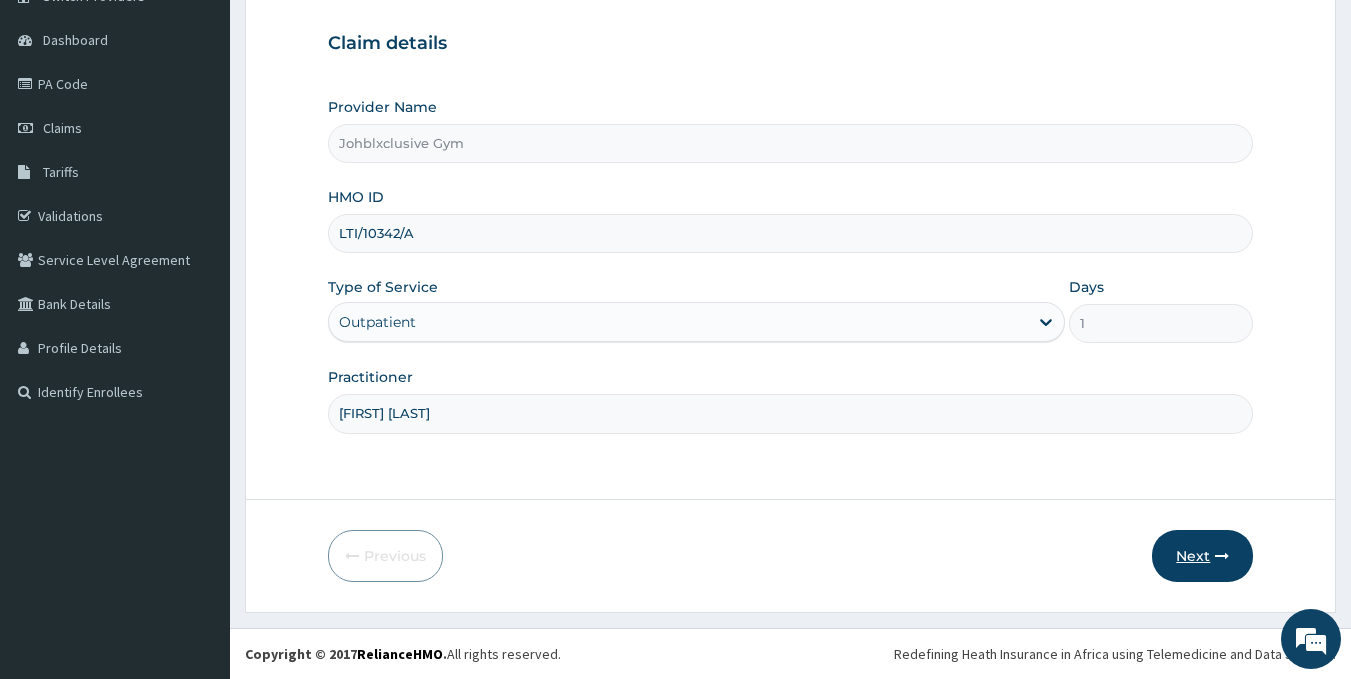 type on "FOLUWASO ARIBISALA" 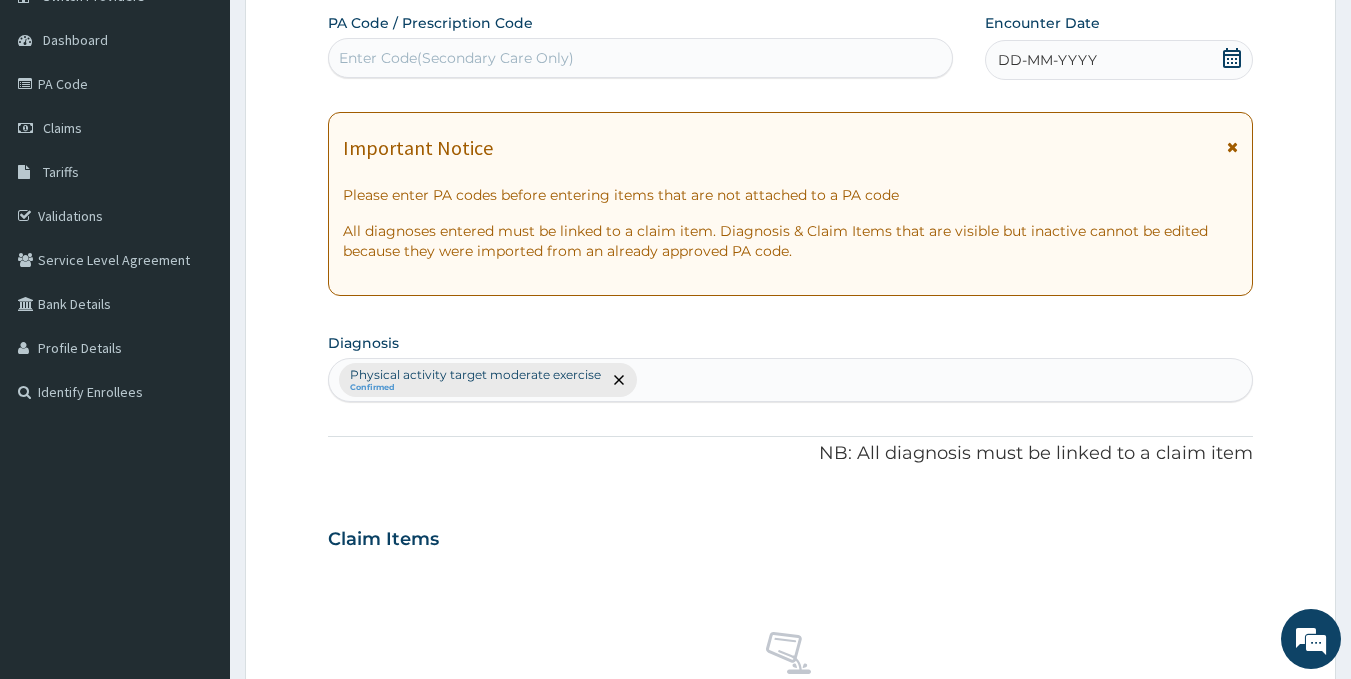 click on "Enter Code(Secondary Care Only)" at bounding box center (641, 58) 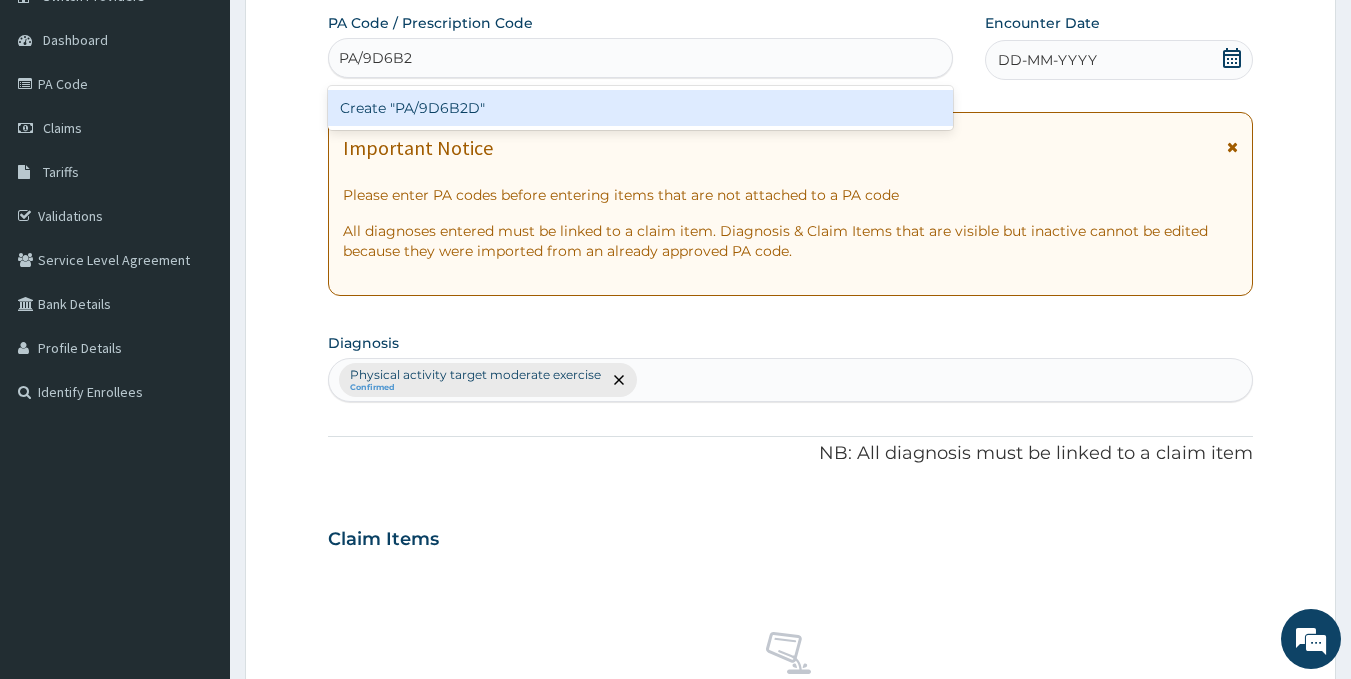 type on "PA/9D6B2D" 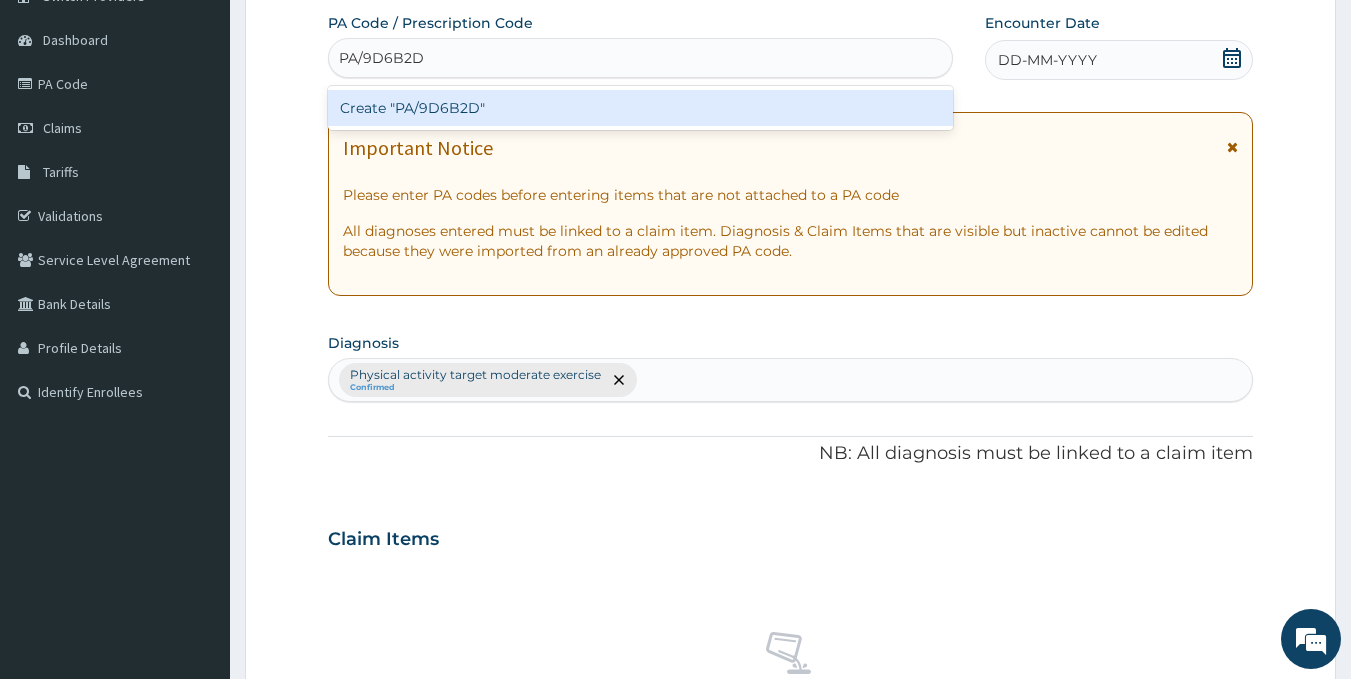 click on "Create "PA/9D6B2D"" at bounding box center [641, 108] 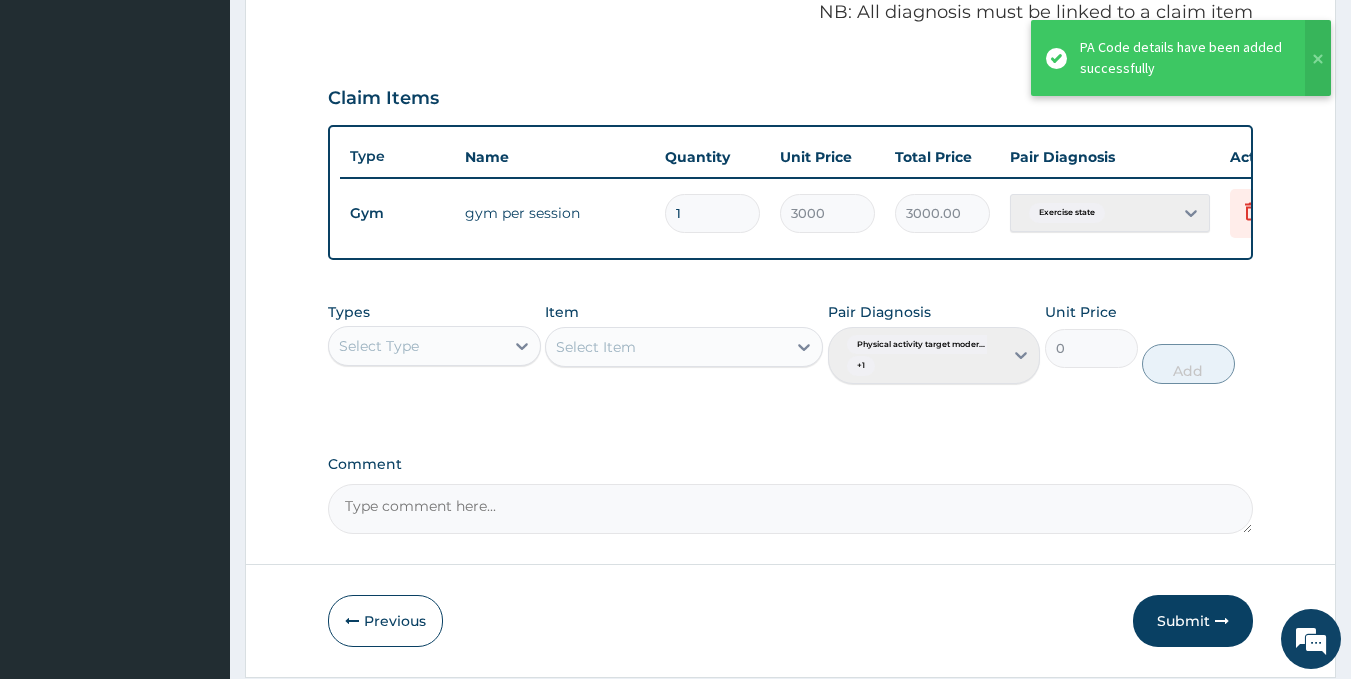 scroll, scrollTop: 699, scrollLeft: 0, axis: vertical 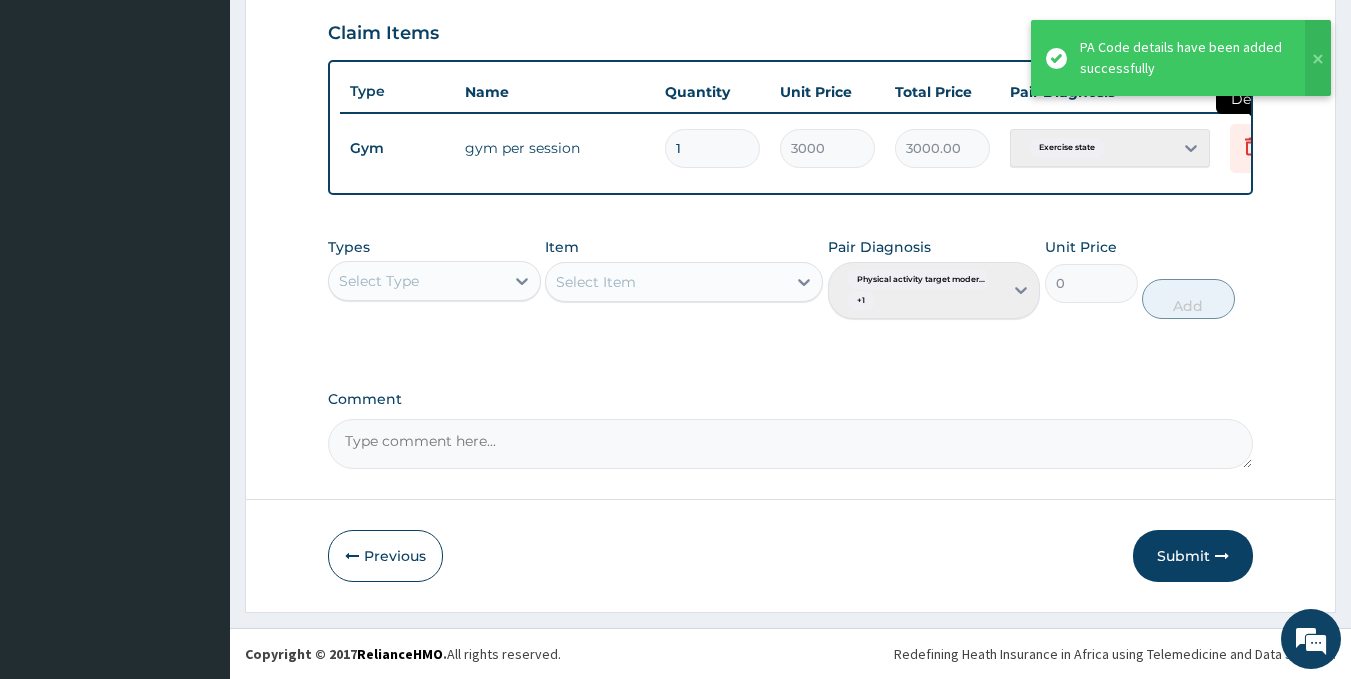 click 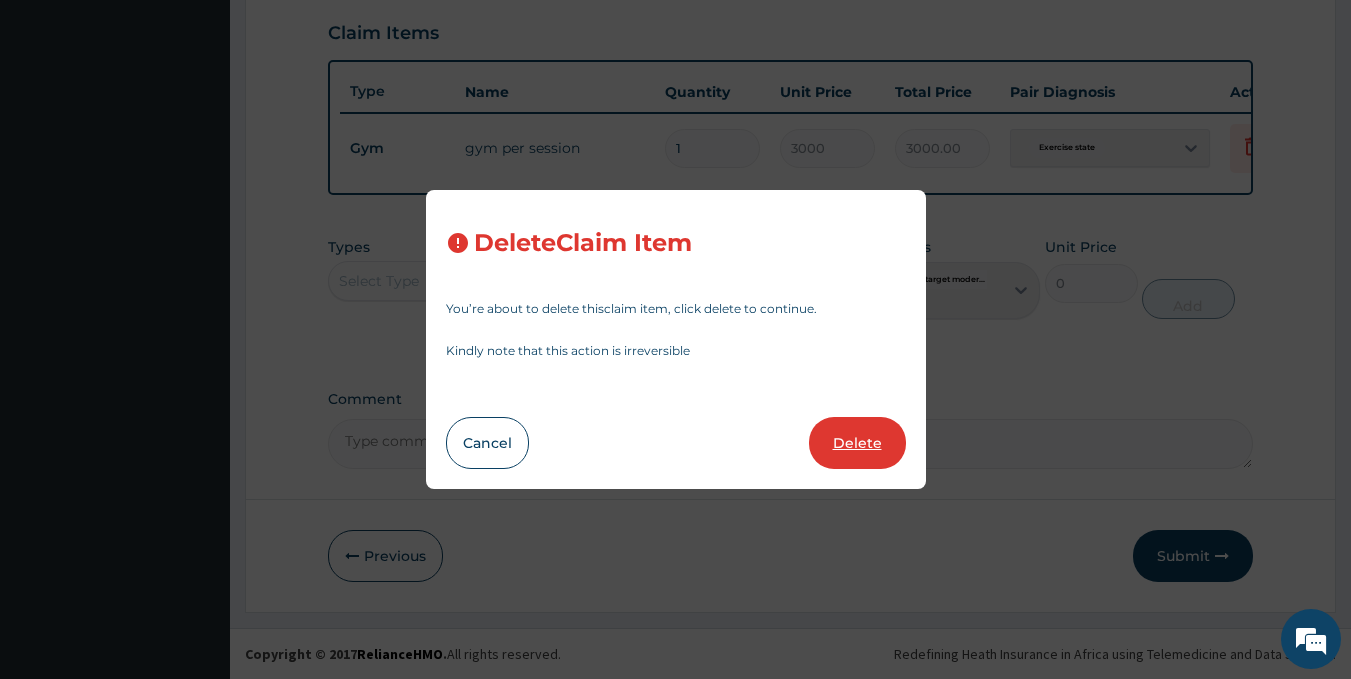 click on "Delete" at bounding box center (857, 443) 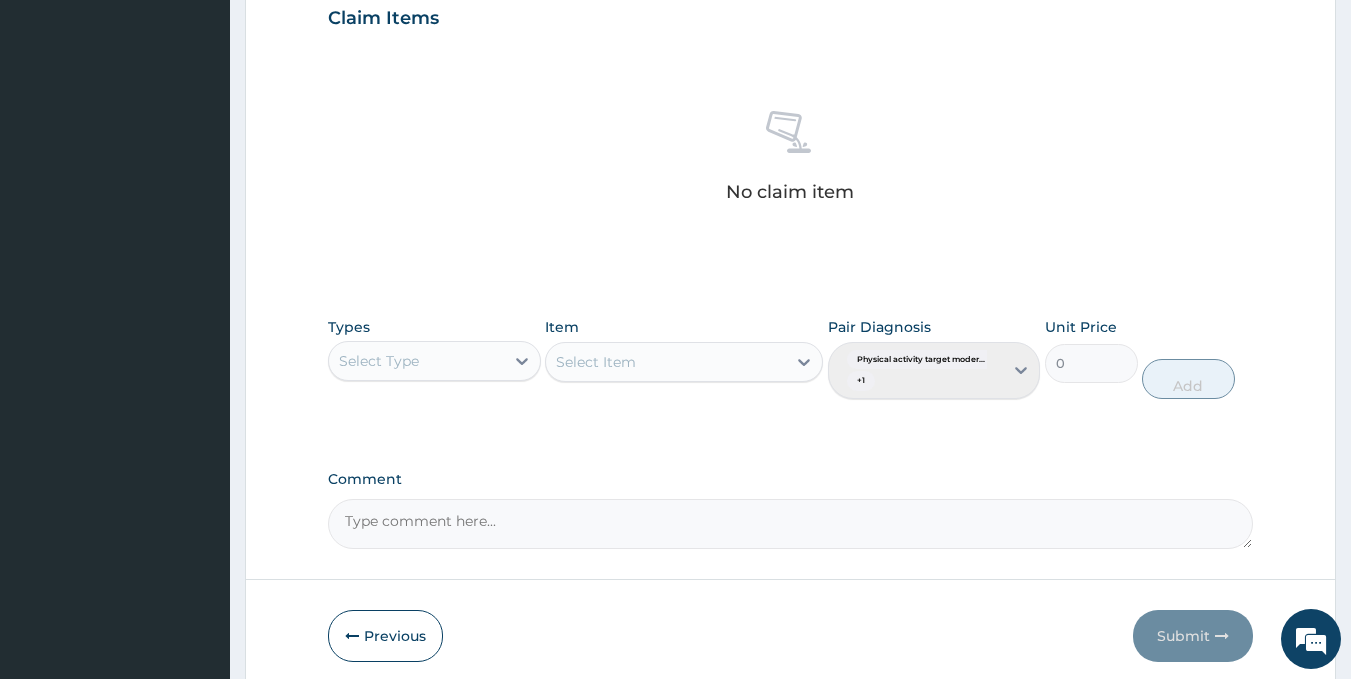click on "Select Type" at bounding box center (416, 361) 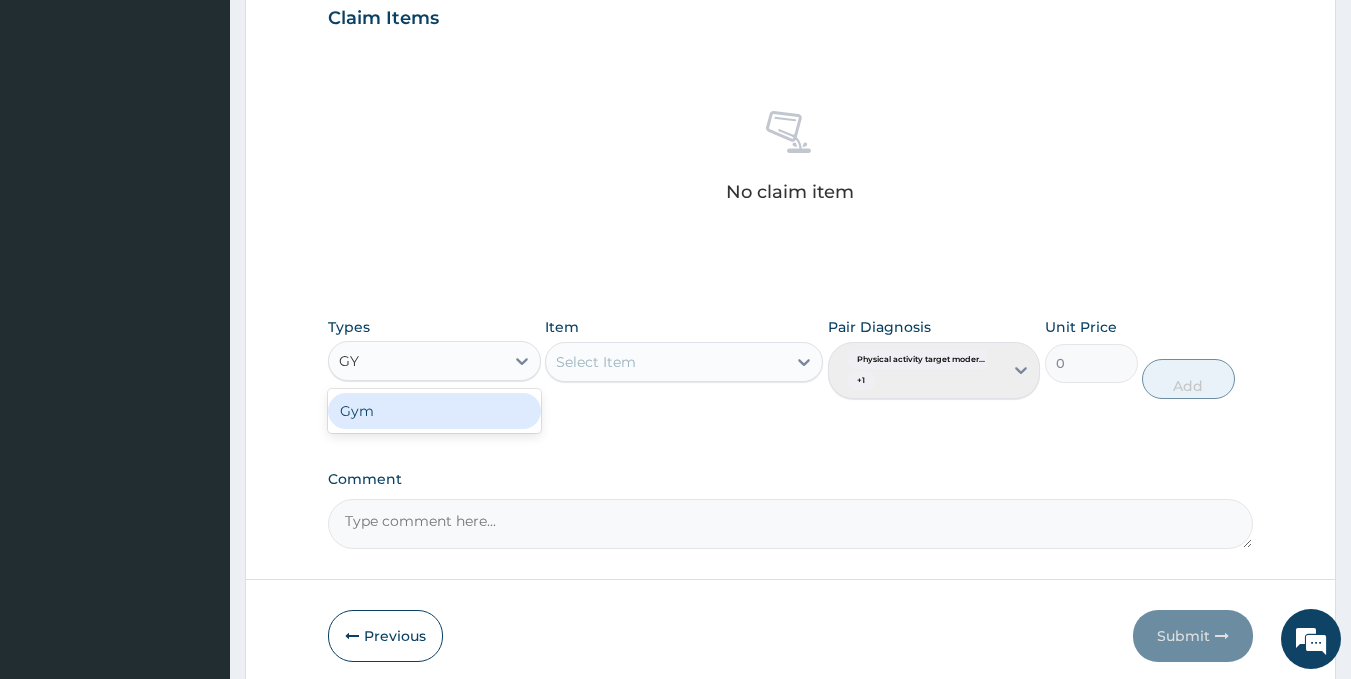 type on "GYM" 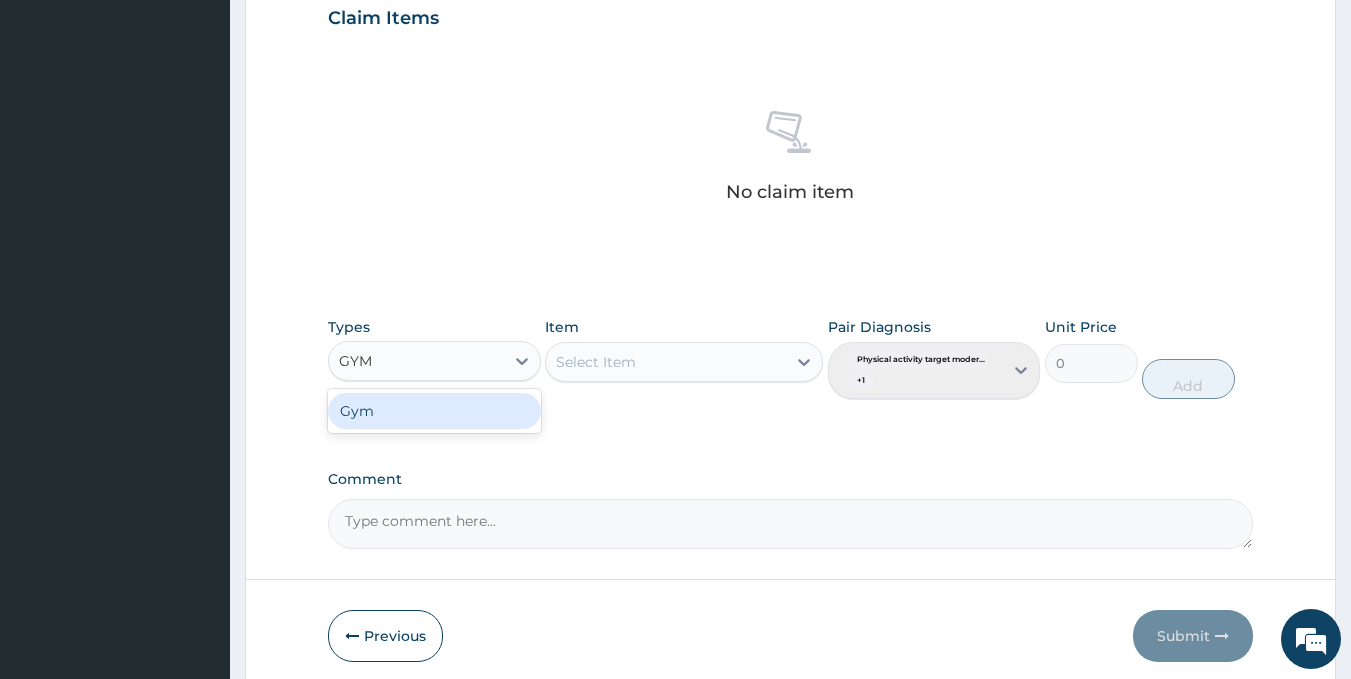 click on "Gym" at bounding box center (434, 411) 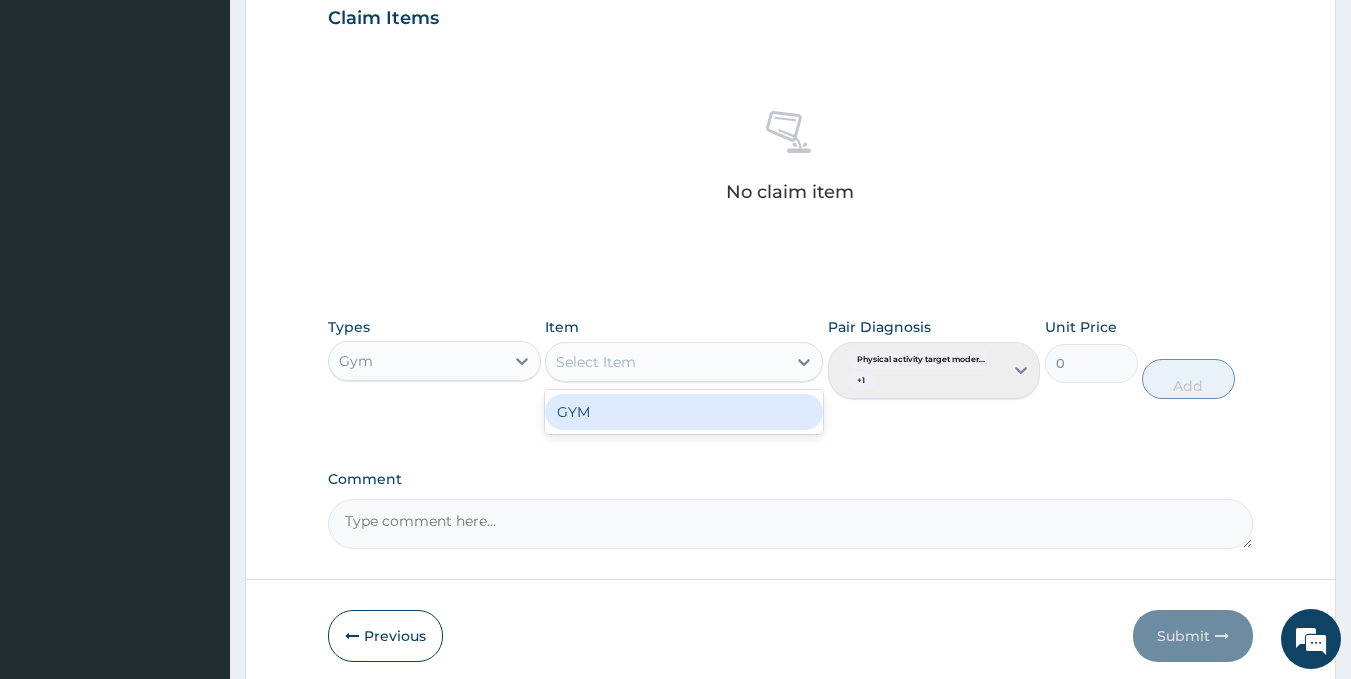 click on "Select Item" at bounding box center [666, 362] 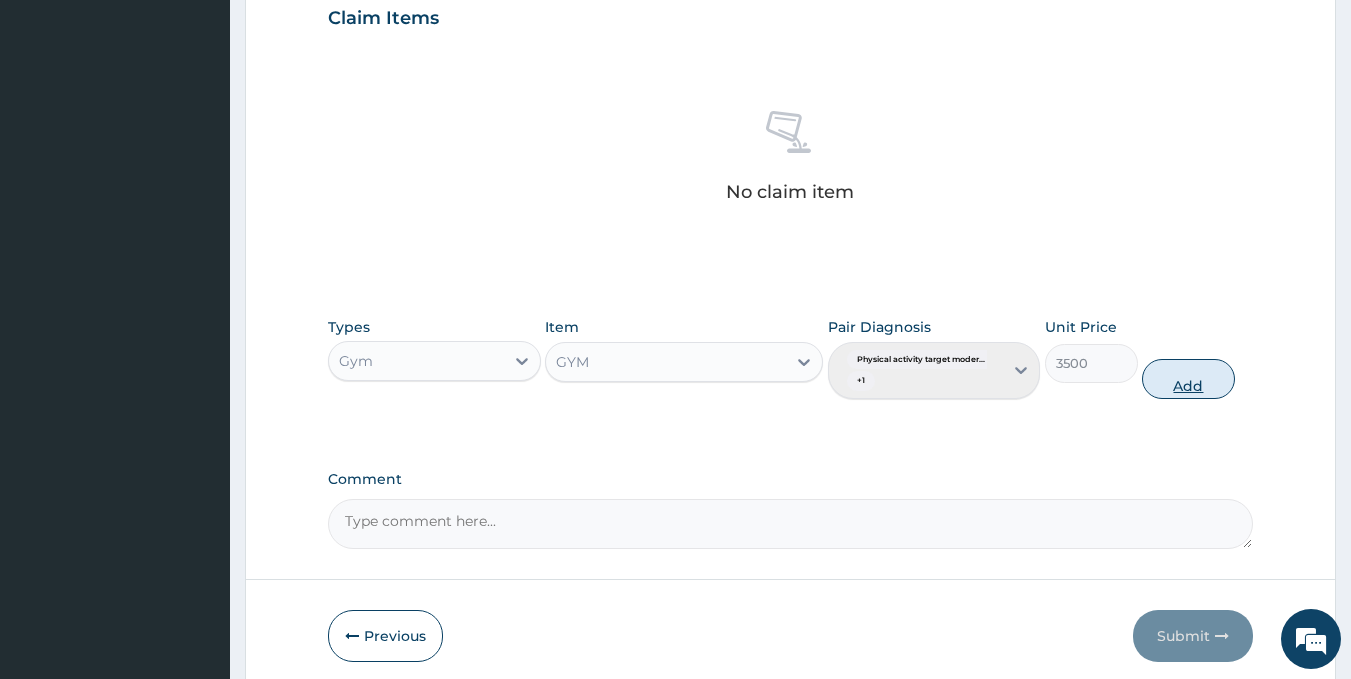 click on "Add" at bounding box center [1188, 379] 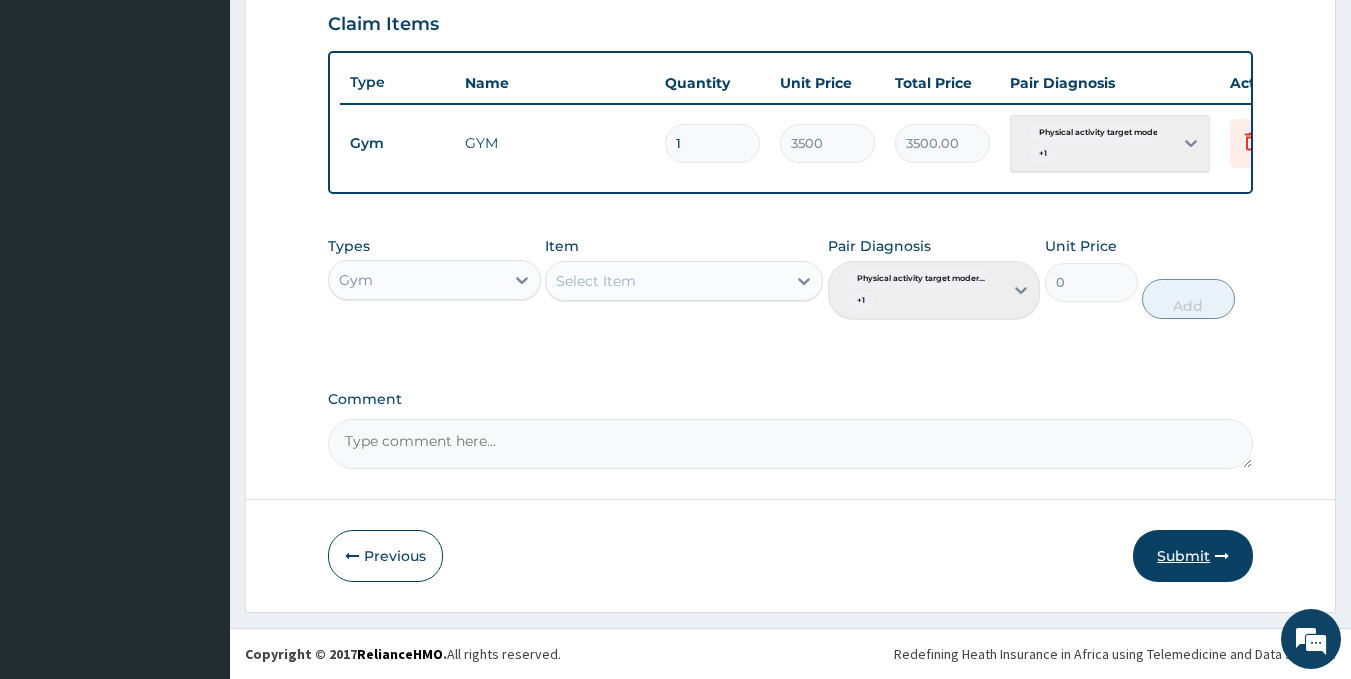 click on "Submit" at bounding box center [1193, 556] 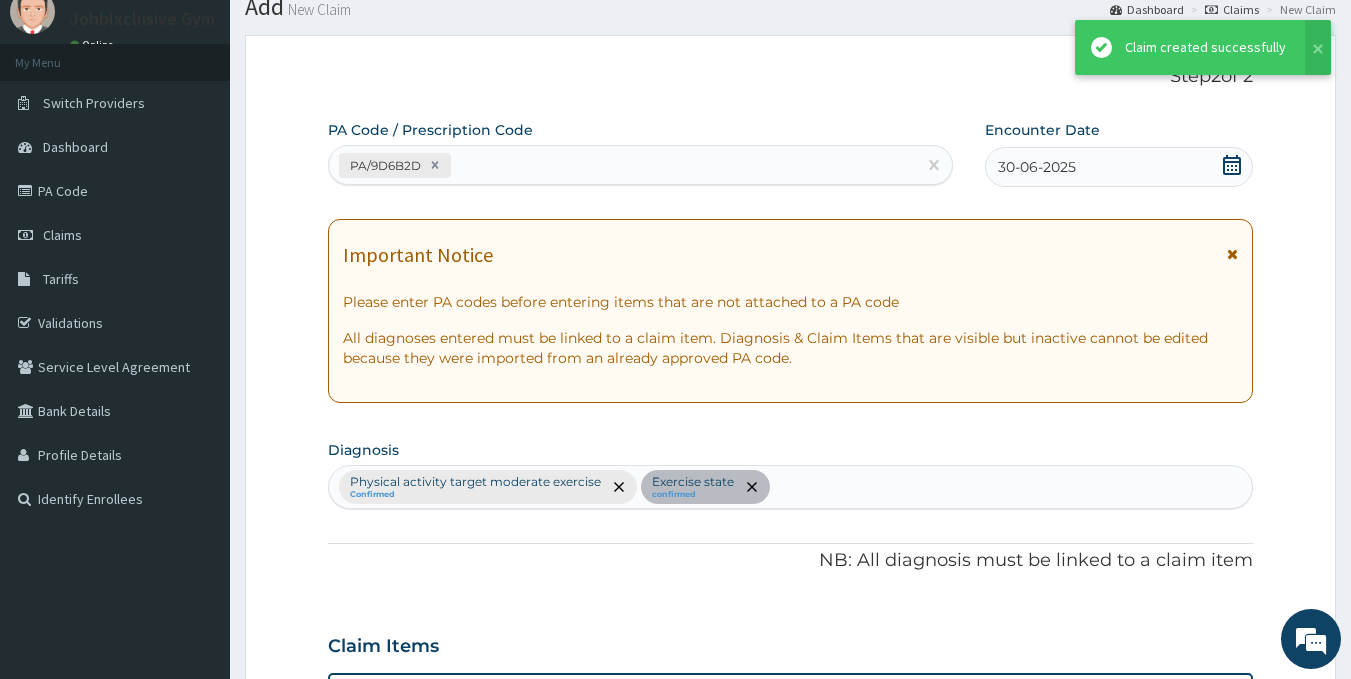 scroll, scrollTop: 699, scrollLeft: 0, axis: vertical 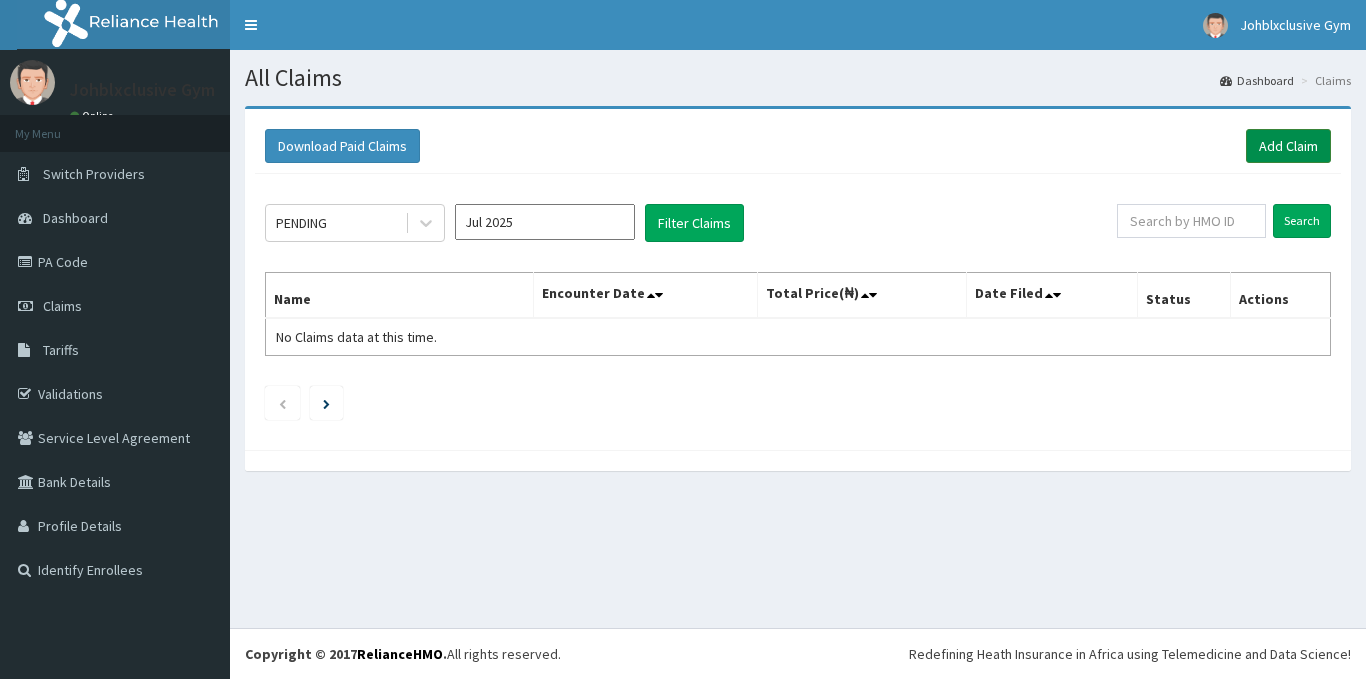 click on "Add Claim" at bounding box center (1288, 146) 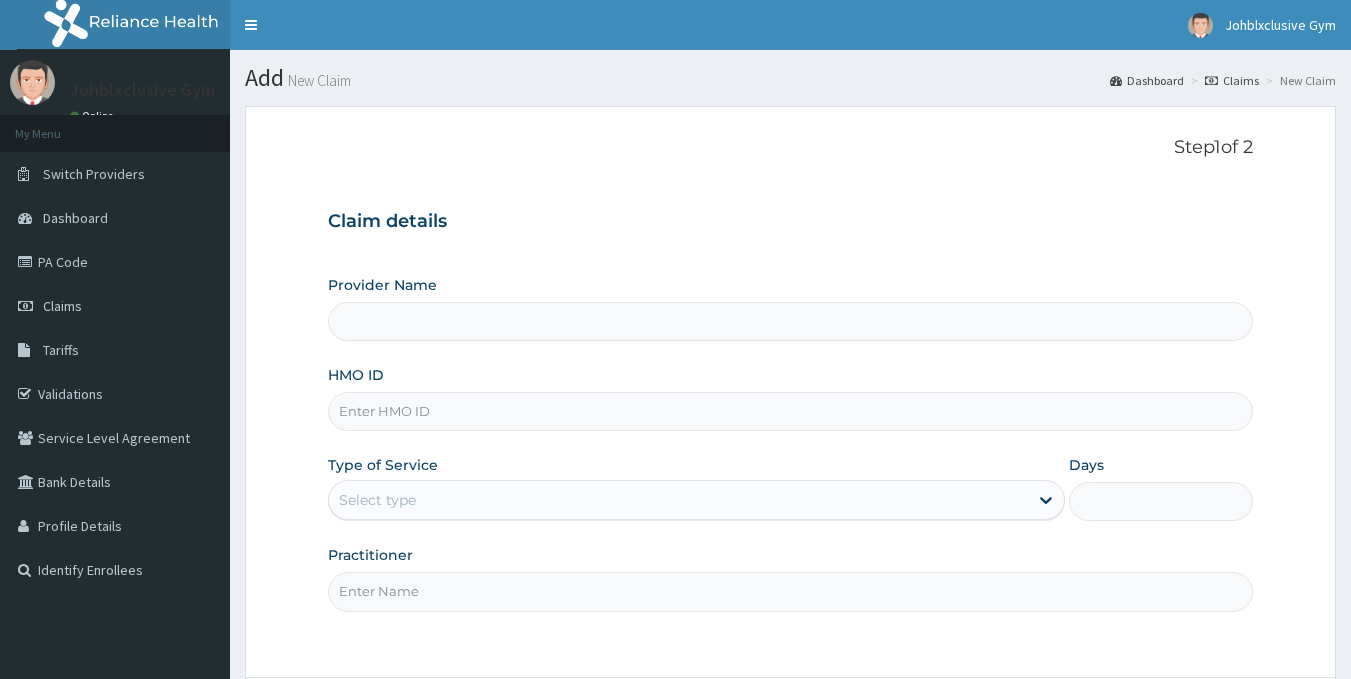 scroll, scrollTop: 0, scrollLeft: 0, axis: both 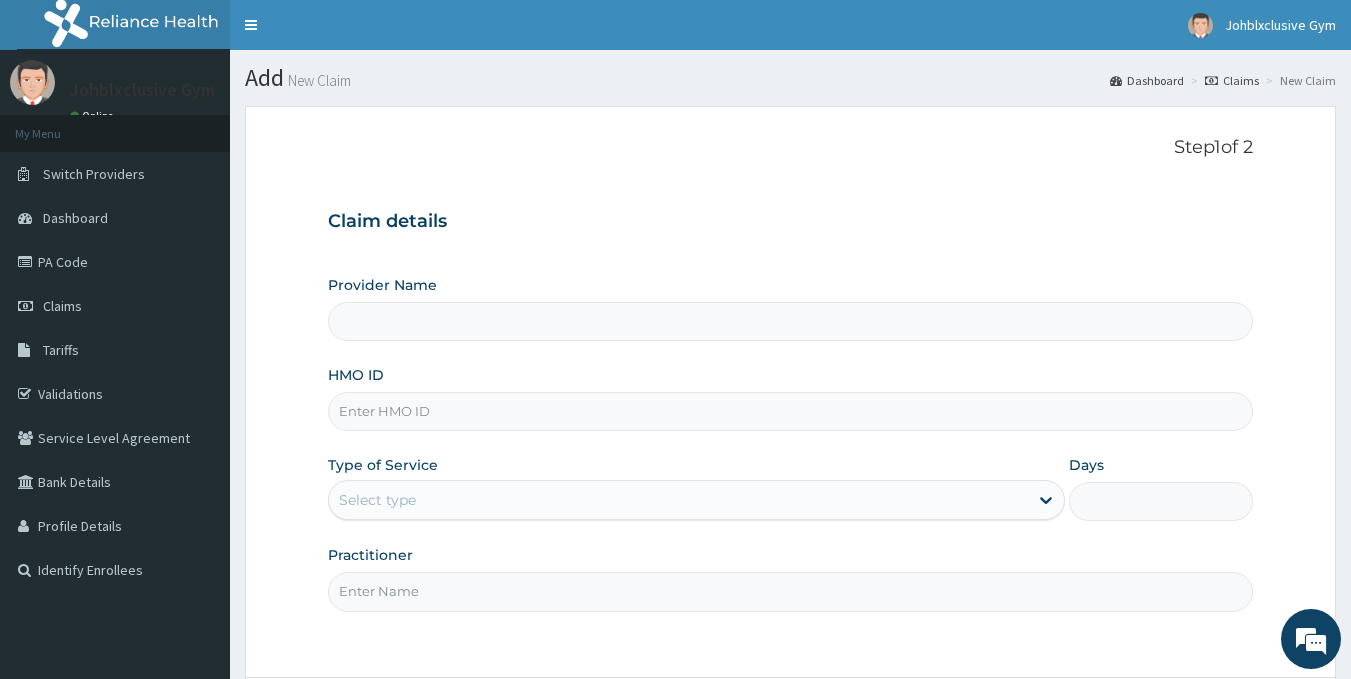 click on "HMO ID" at bounding box center [791, 411] 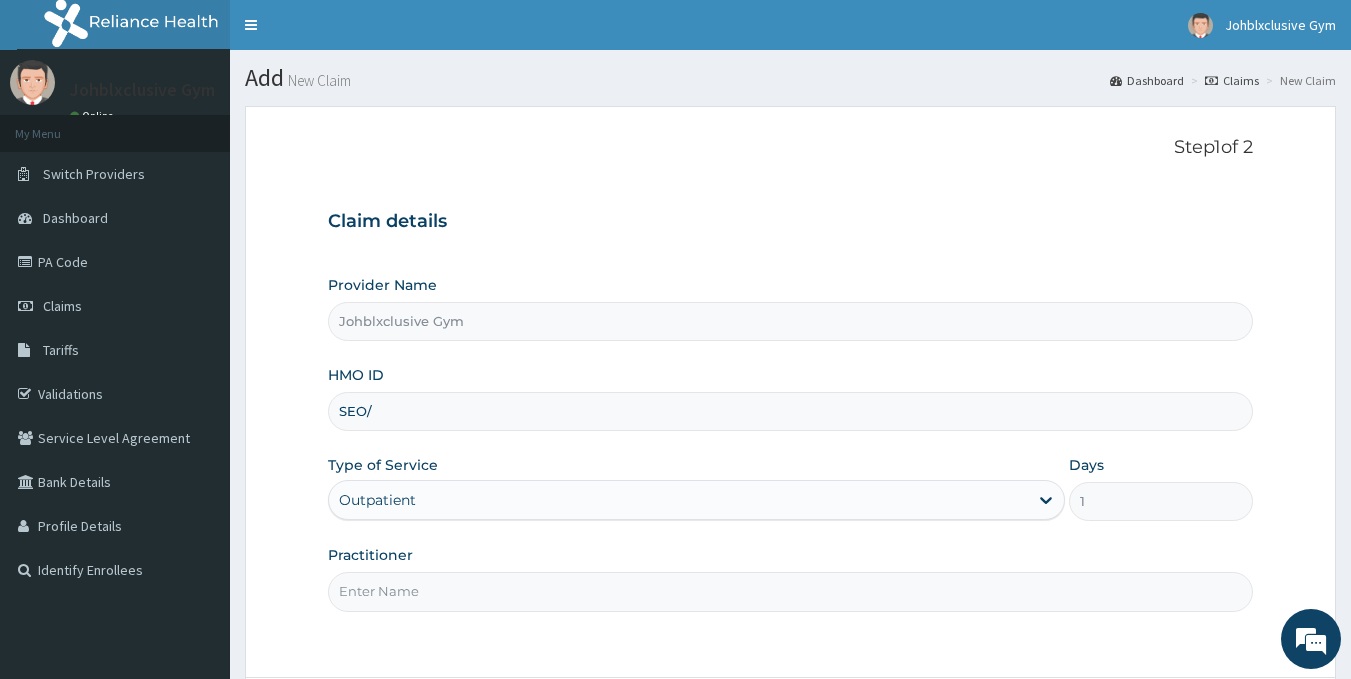 type on "SEO/10007/A" 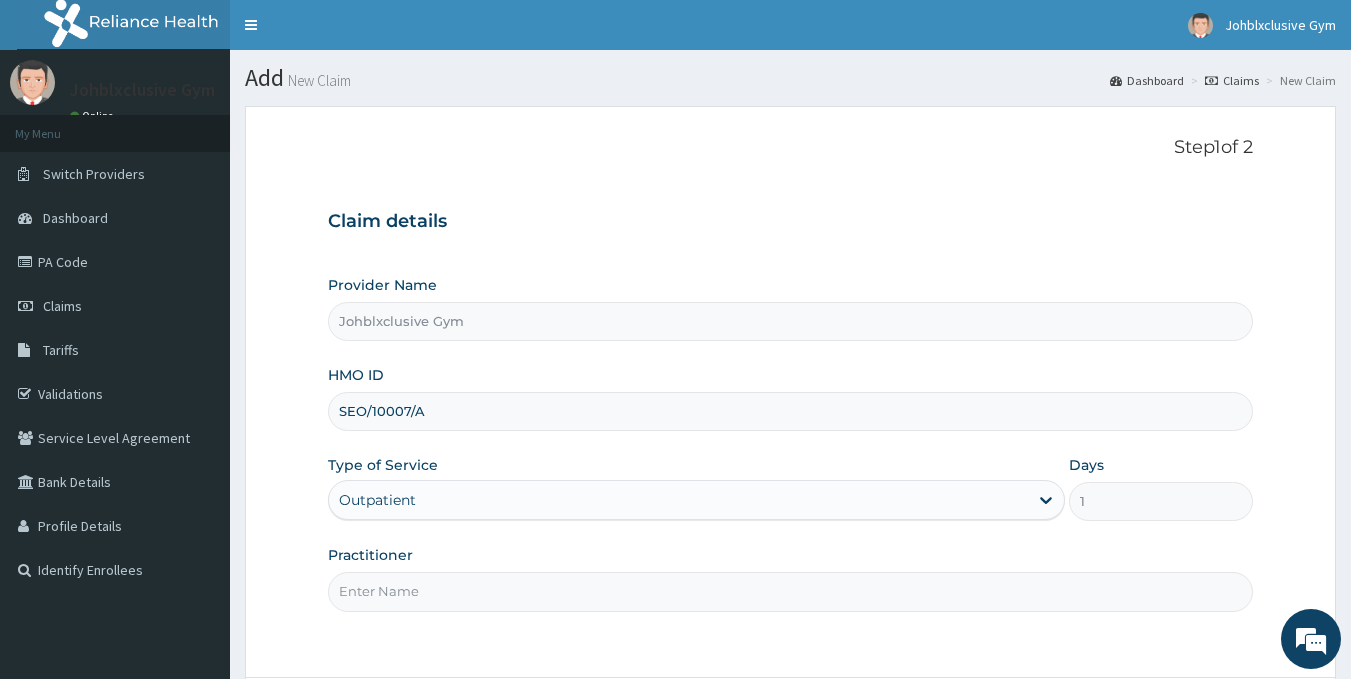 scroll, scrollTop: 0, scrollLeft: 0, axis: both 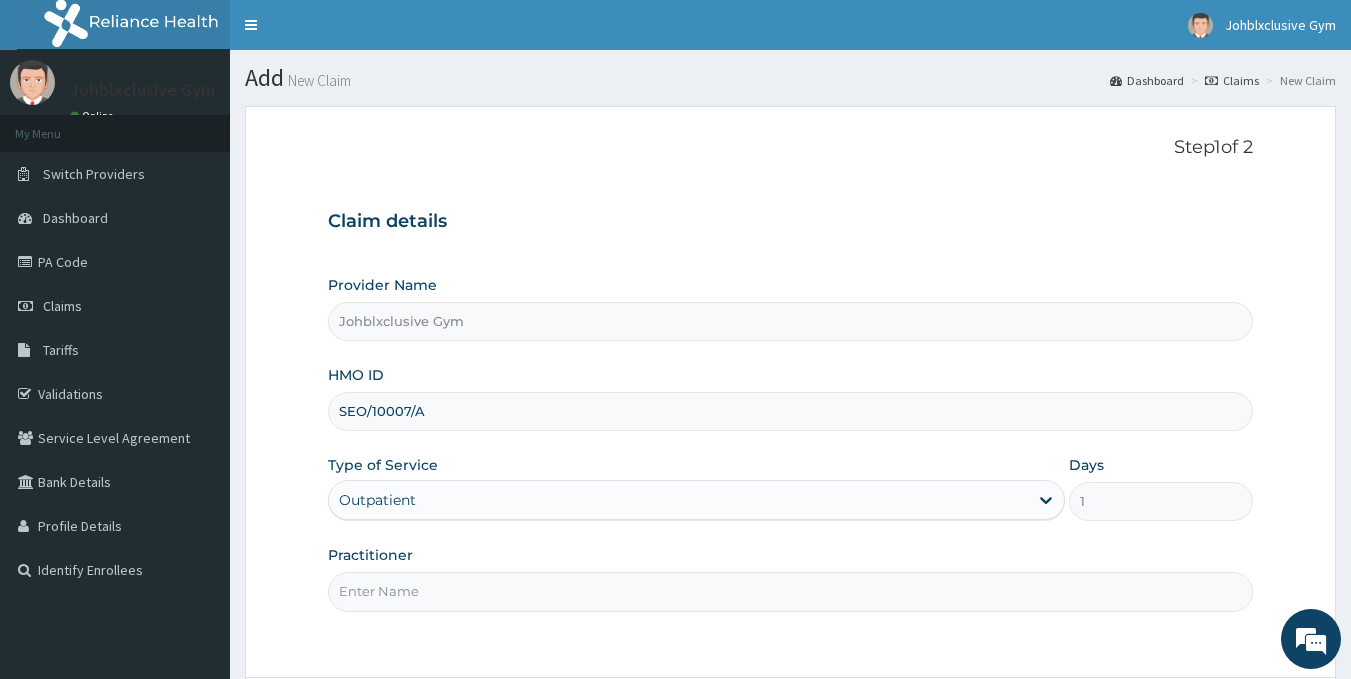 click on "Practitioner" at bounding box center (791, 591) 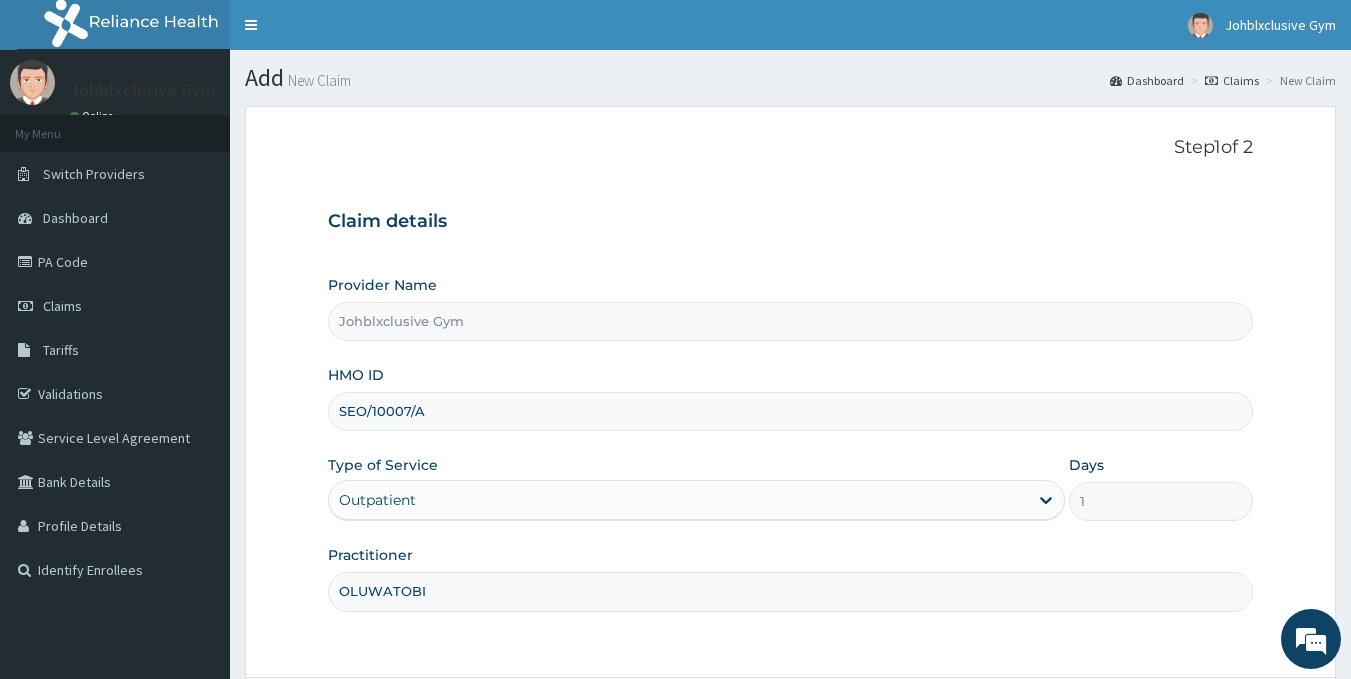 type on "OLUWATOBI IDOWU" 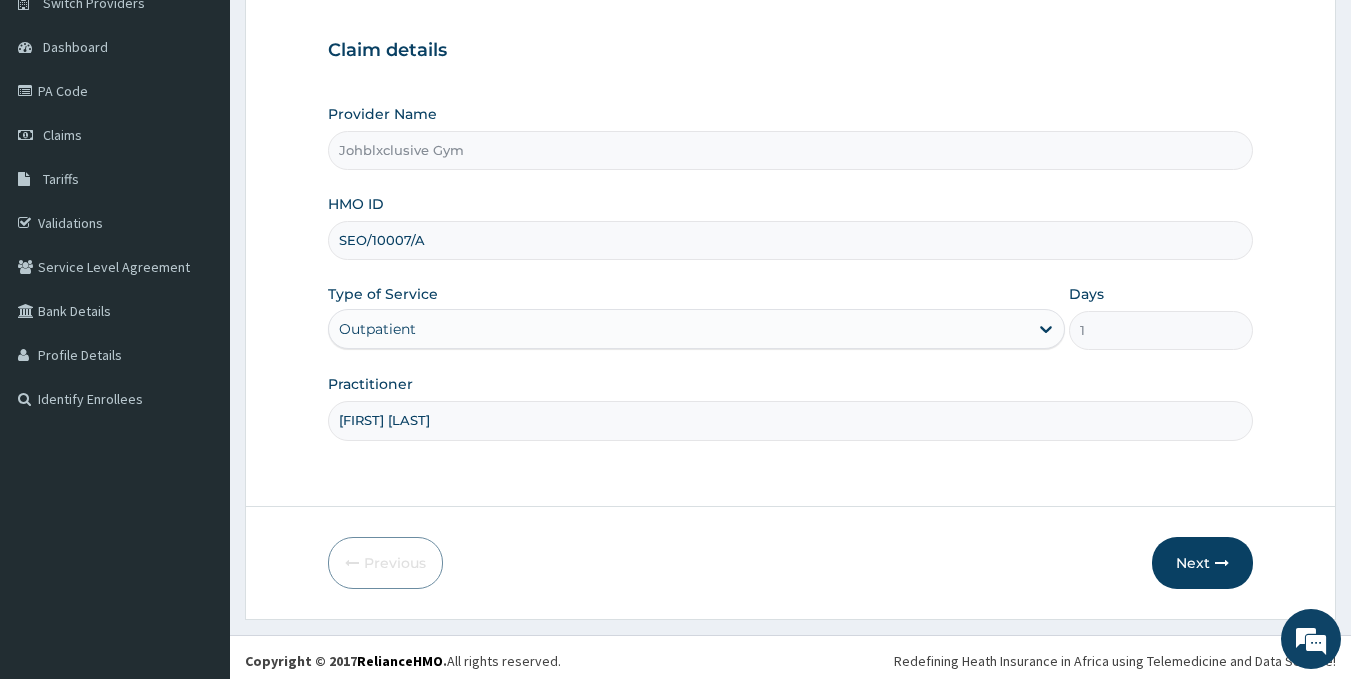 scroll, scrollTop: 178, scrollLeft: 0, axis: vertical 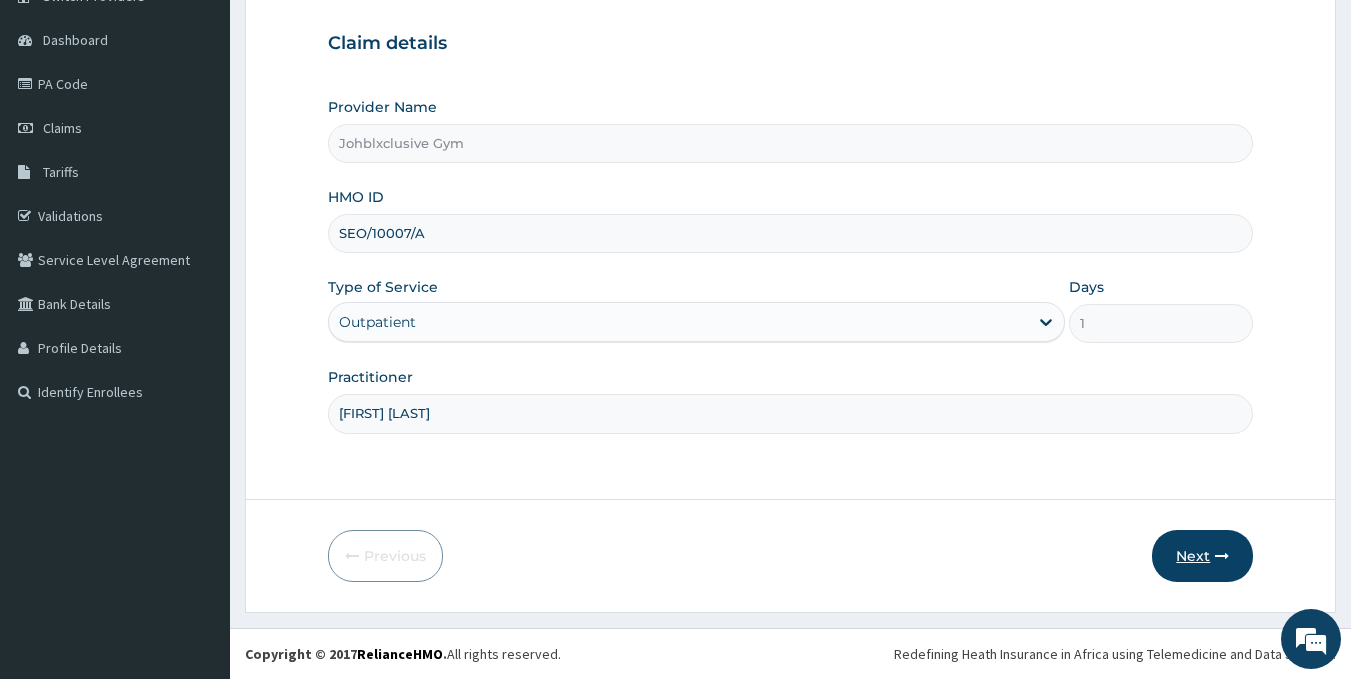 click on "Next" at bounding box center [1202, 556] 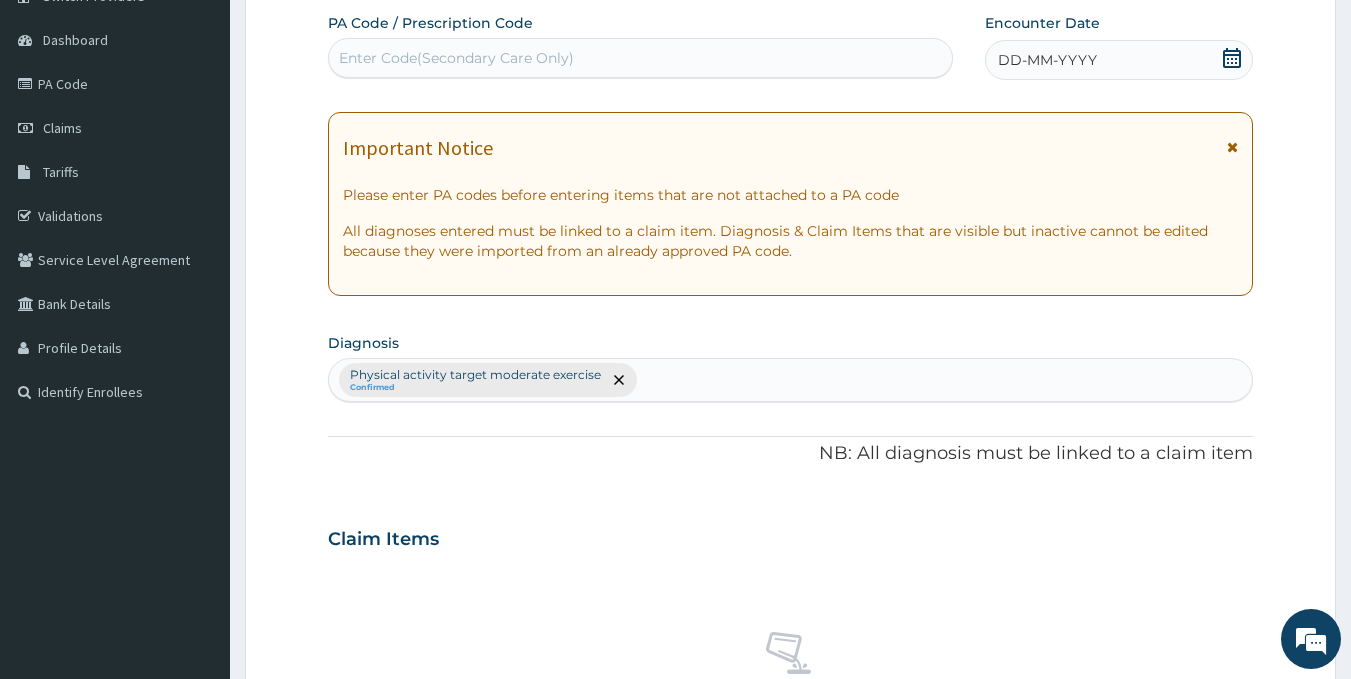 click on "Enter Code(Secondary Care Only)" at bounding box center [641, 58] 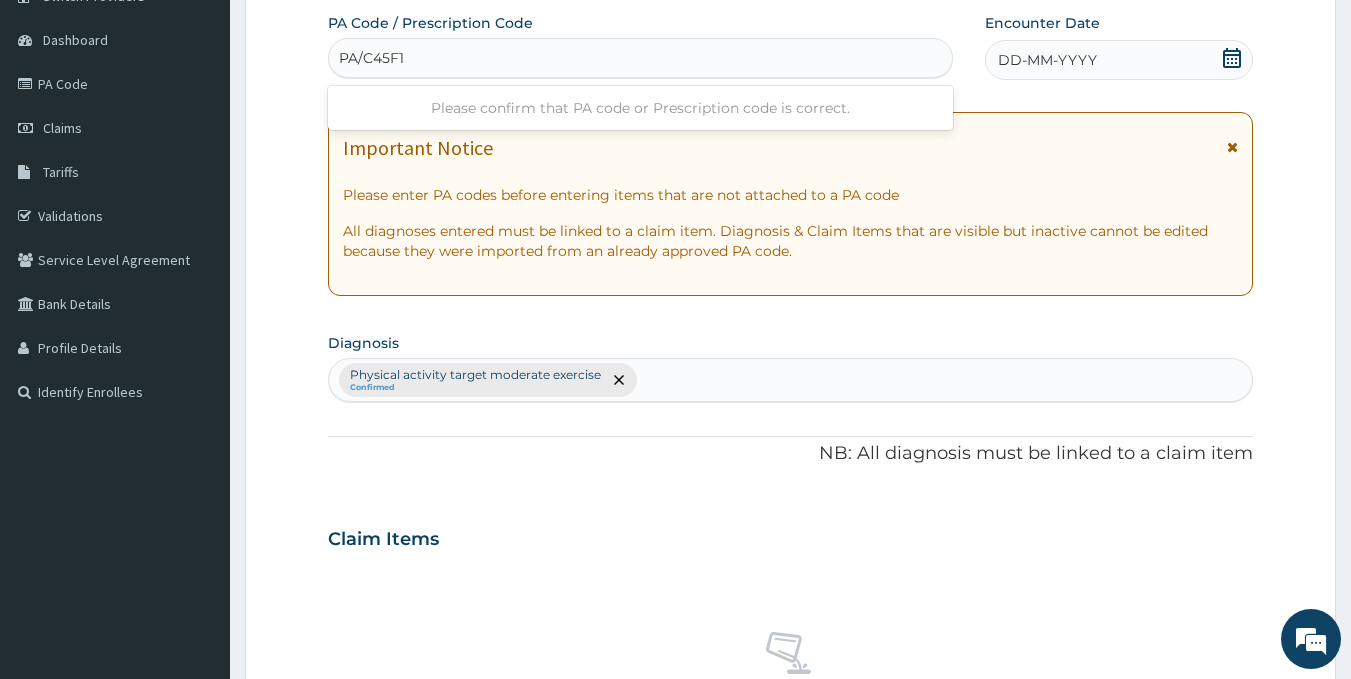 type on "PA/C45F1F" 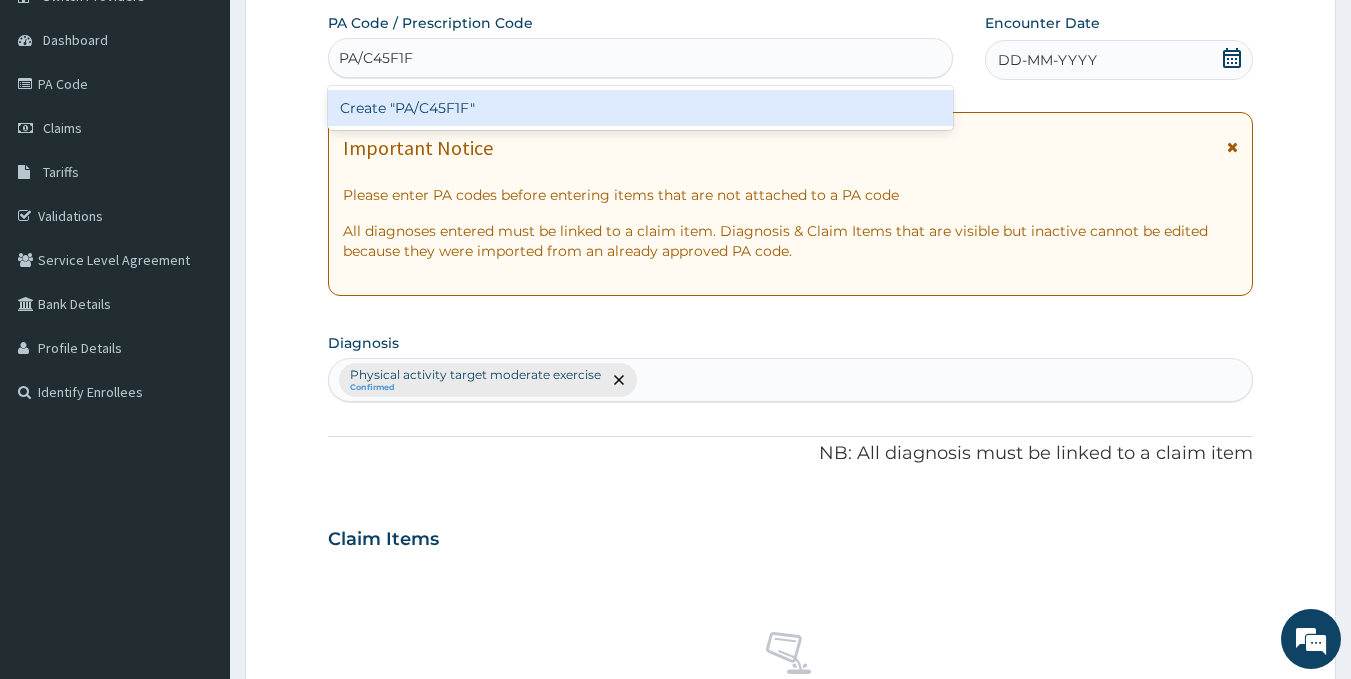 click on "Create "PA/C45F1F"" at bounding box center (641, 108) 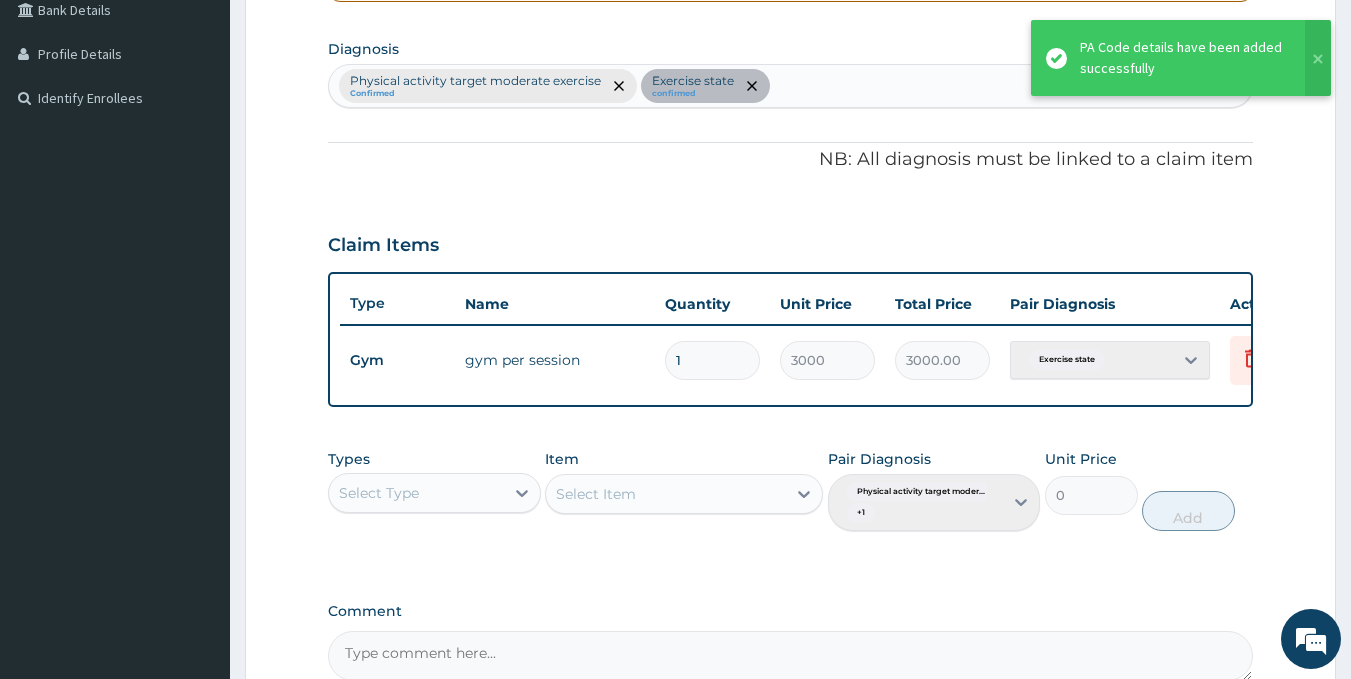 scroll, scrollTop: 699, scrollLeft: 0, axis: vertical 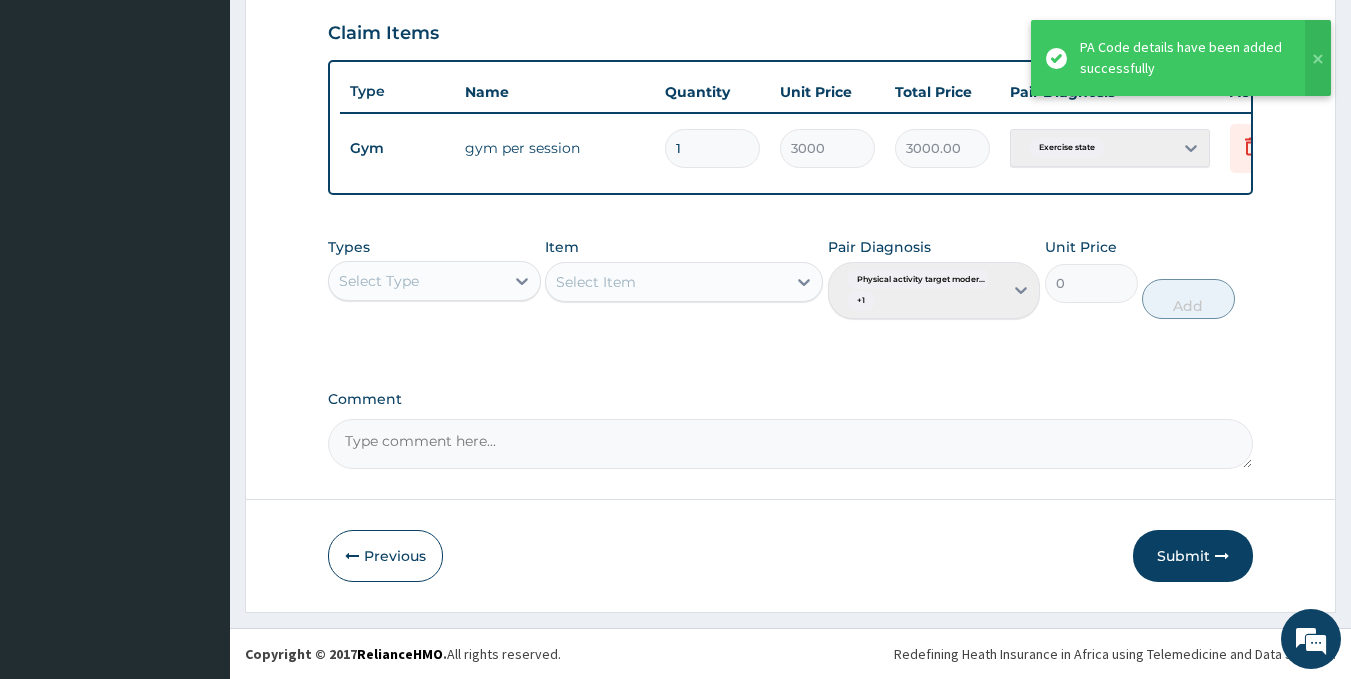 click on "Step  2  of 2 PA Code / Prescription Code PA/C45F1F Encounter Date 01-07-2025 Important Notice Please enter PA codes before entering items that are not attached to a PA code   All diagnoses entered must be linked to a claim item. Diagnosis & Claim Items that are visible but inactive cannot be edited because they were imported from an already approved PA code. Diagnosis Physical activity target moderate exercise Confirmed Exercise state confirmed NB: All diagnosis must be linked to a claim item Claim Items Type Name Quantity Unit Price Total Price Pair Diagnosis Actions Gym gym per session 1 3000 3000.00 Exercise state Delete Types Select Type Item Select Item Pair Diagnosis Physical activity target moder...  + 1 Unit Price 0 Add Comment     Previous   Submit" at bounding box center (790, 17) 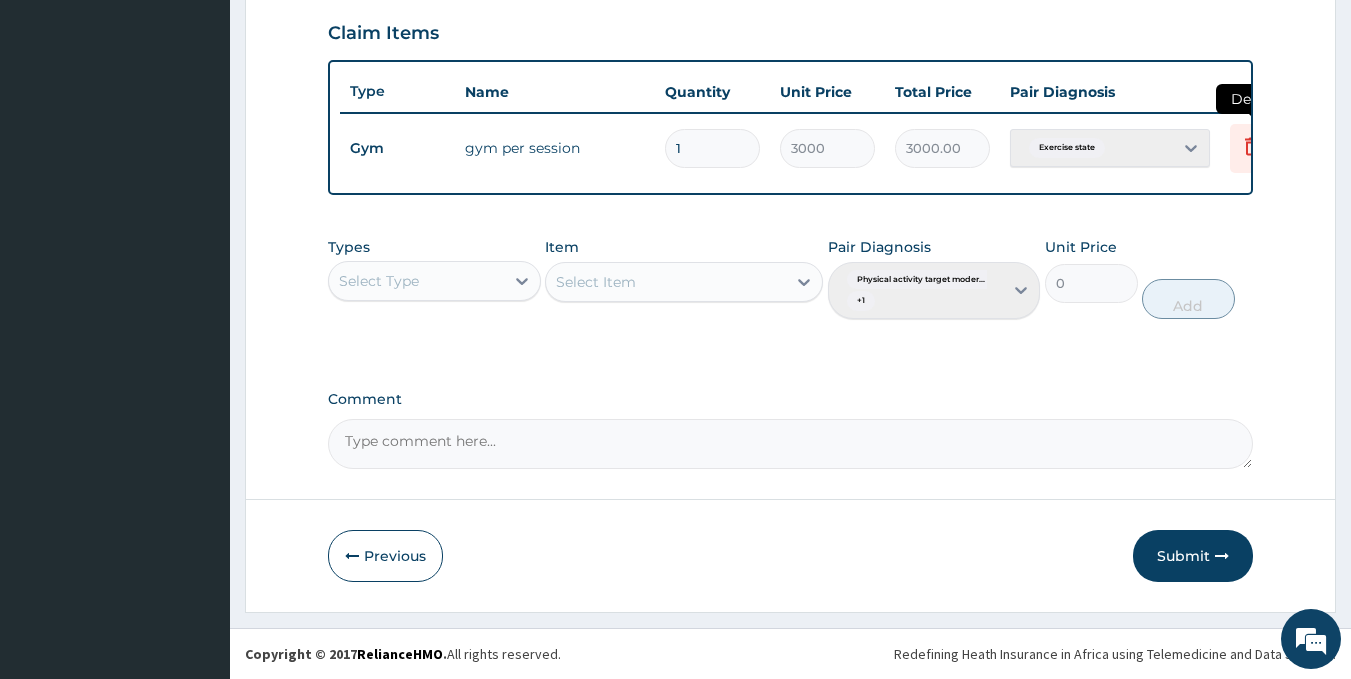 click 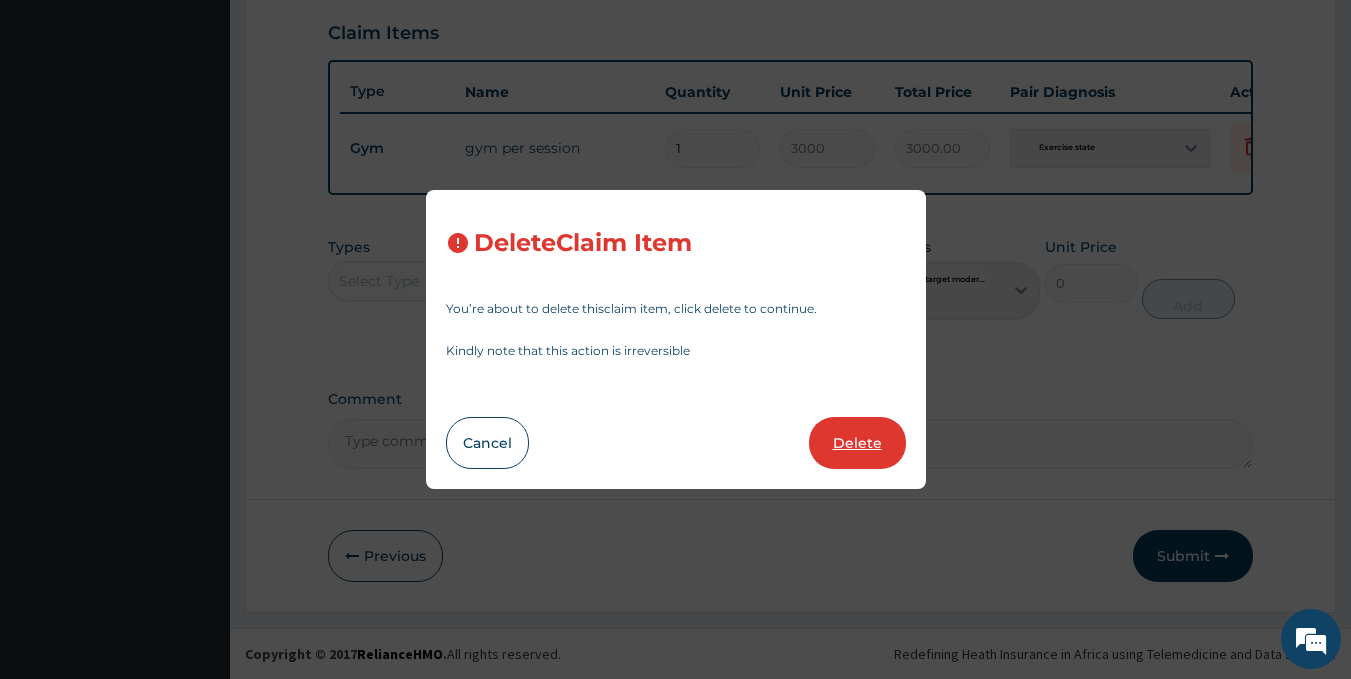 click on "Delete" at bounding box center [857, 443] 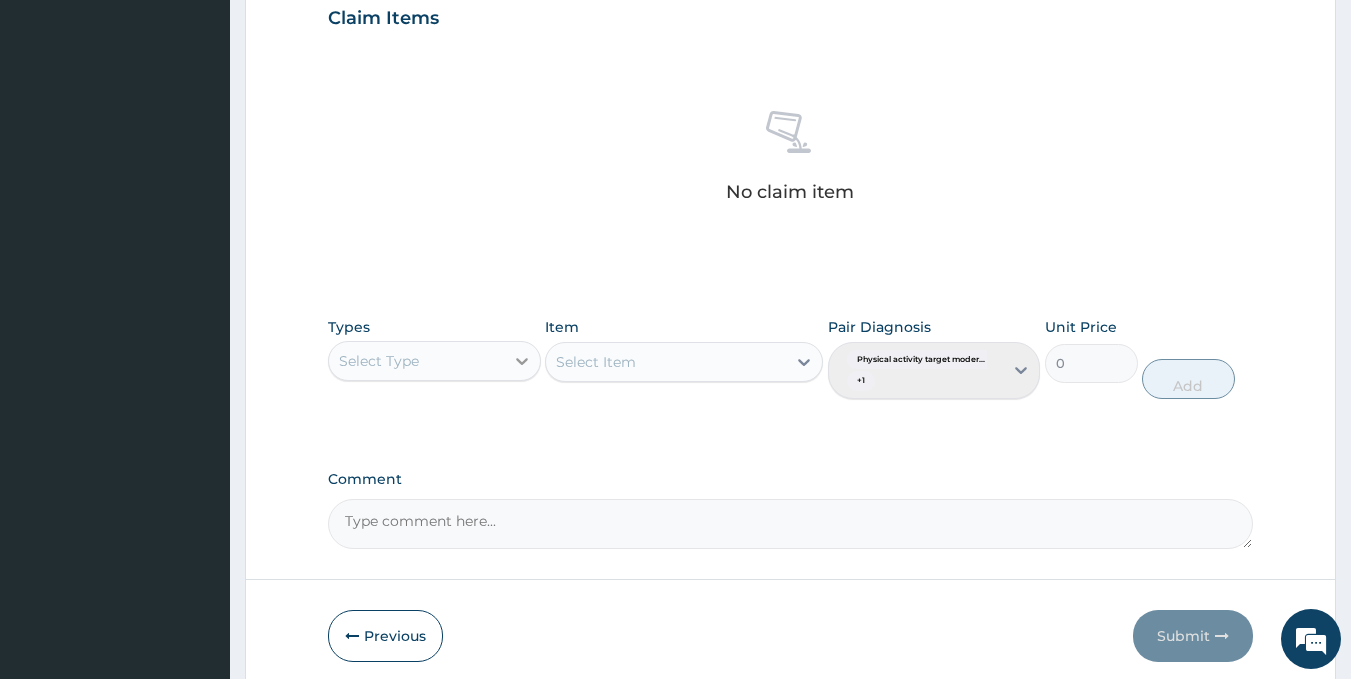 click at bounding box center [522, 361] 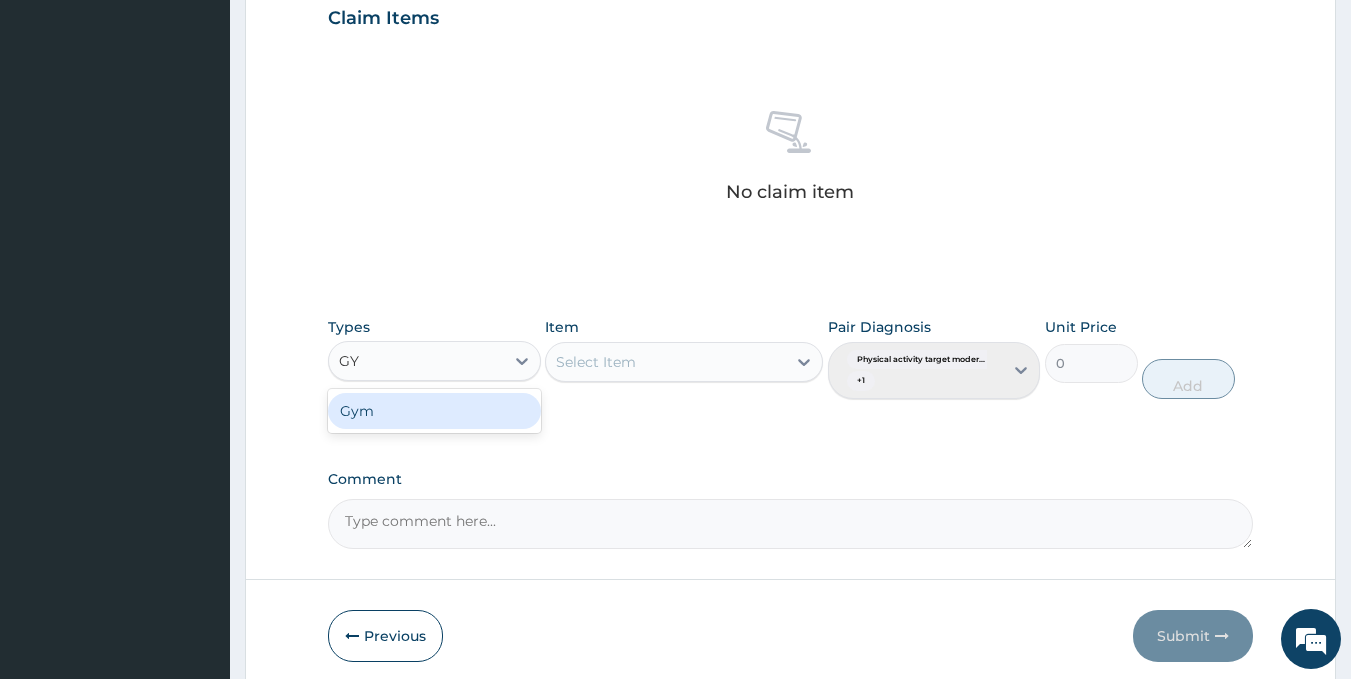 type on "GYM" 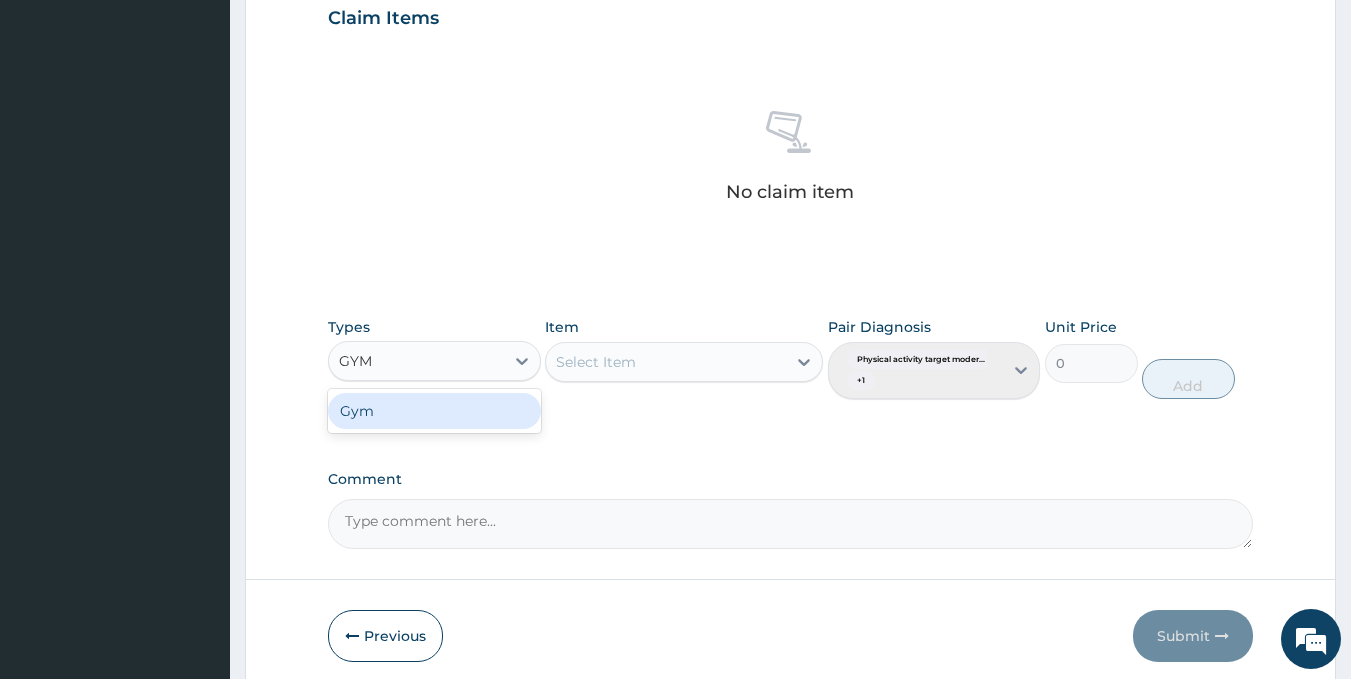 click on "Gym" at bounding box center [434, 411] 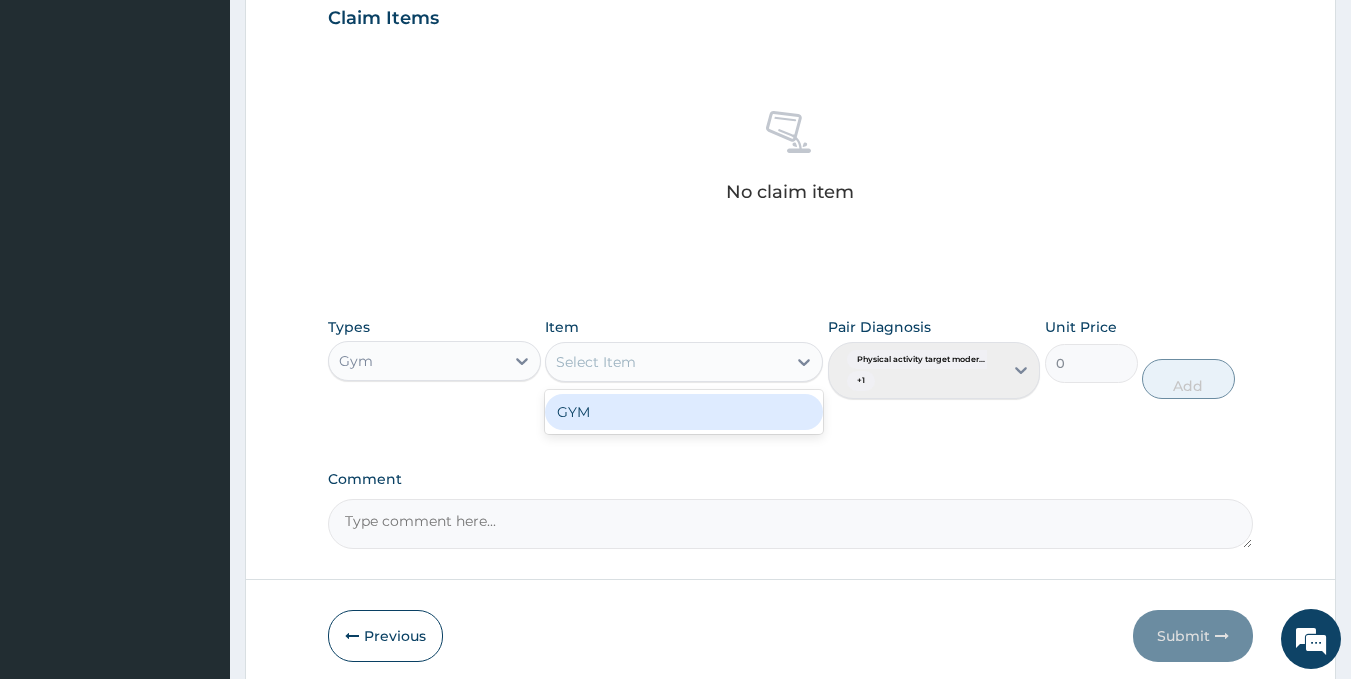 click on "Select Item" at bounding box center (596, 362) 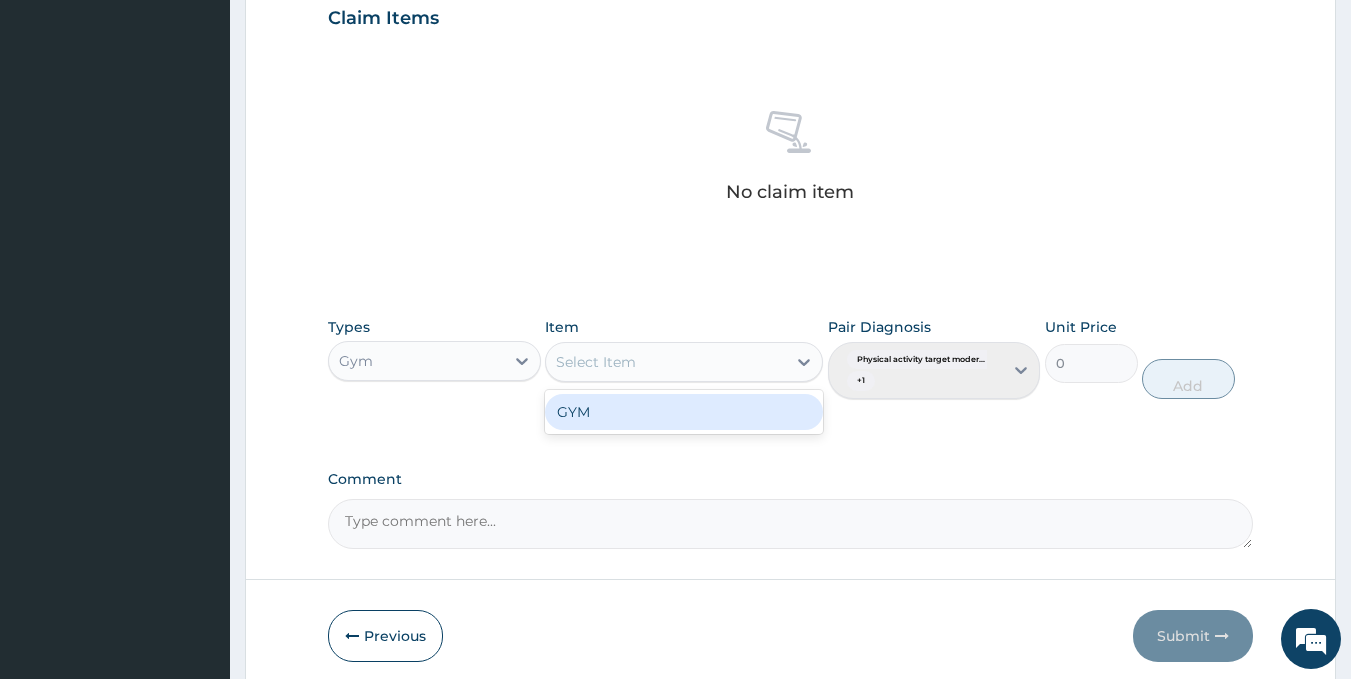click on "GYM" at bounding box center (684, 412) 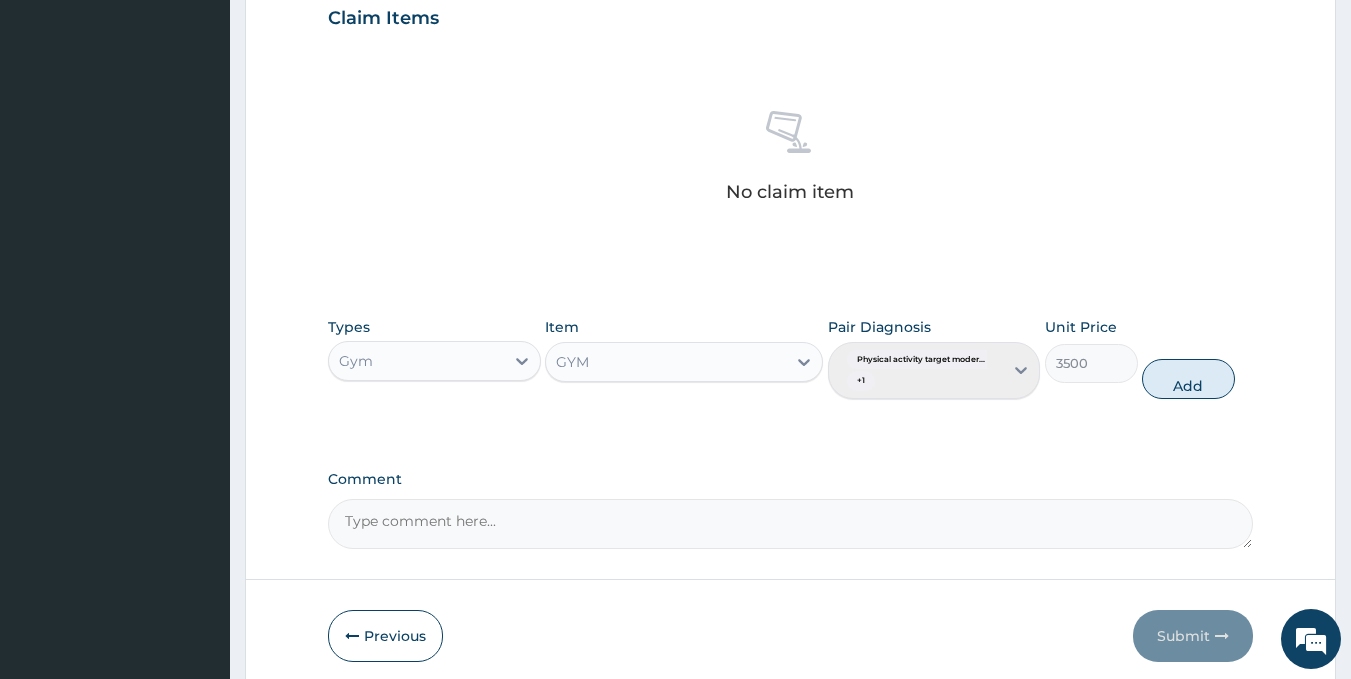 drag, startPoint x: 1187, startPoint y: 389, endPoint x: 1194, endPoint y: 425, distance: 36.67424 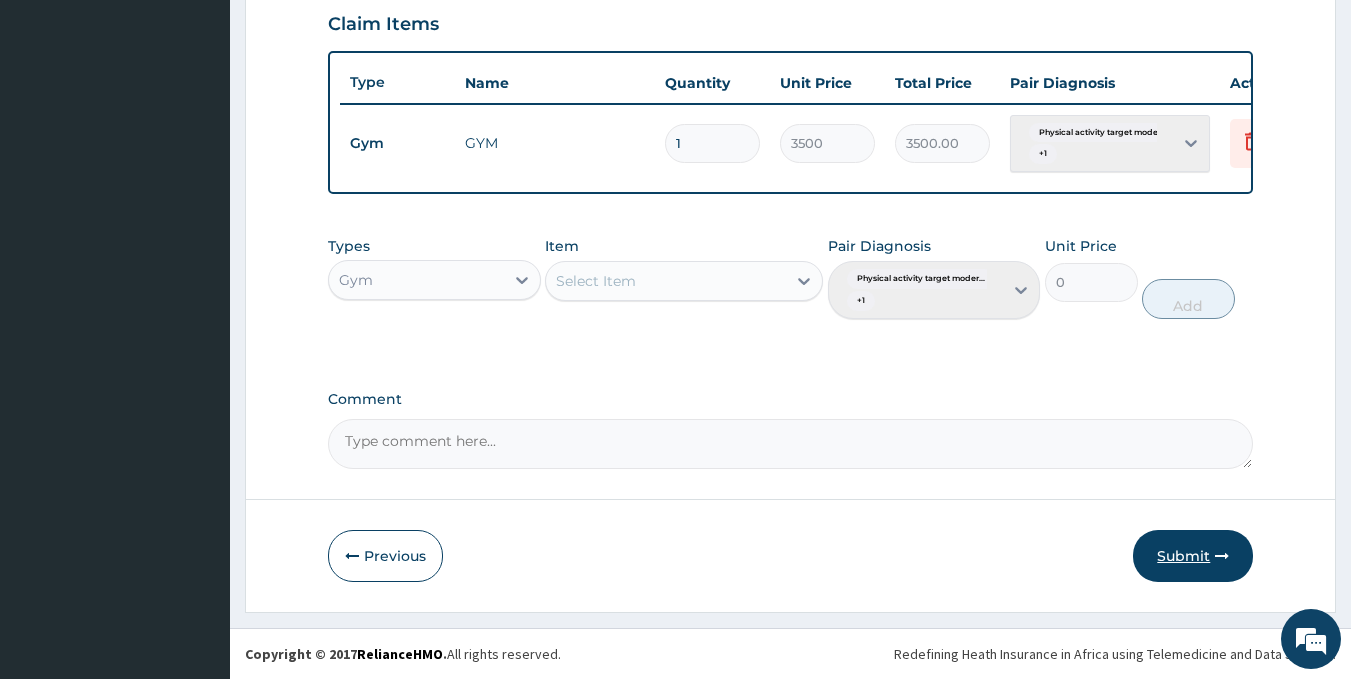 click on "Submit" at bounding box center (1193, 556) 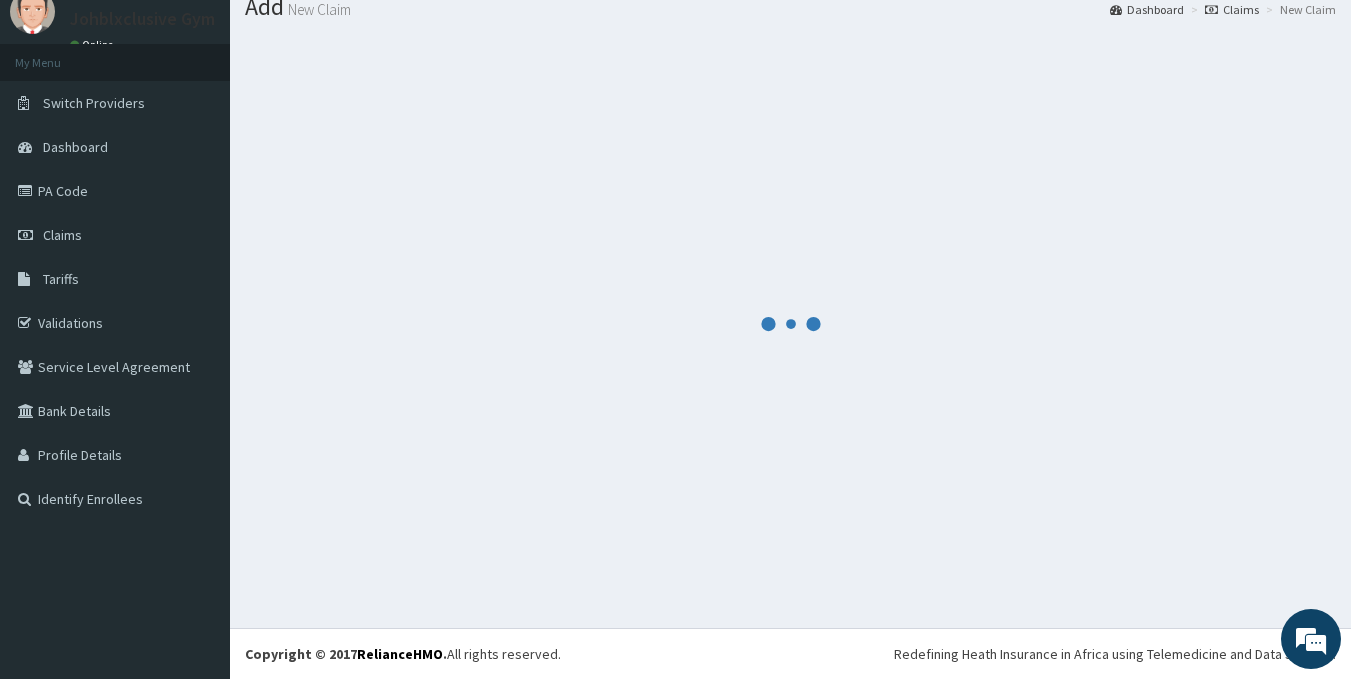 scroll, scrollTop: 699, scrollLeft: 0, axis: vertical 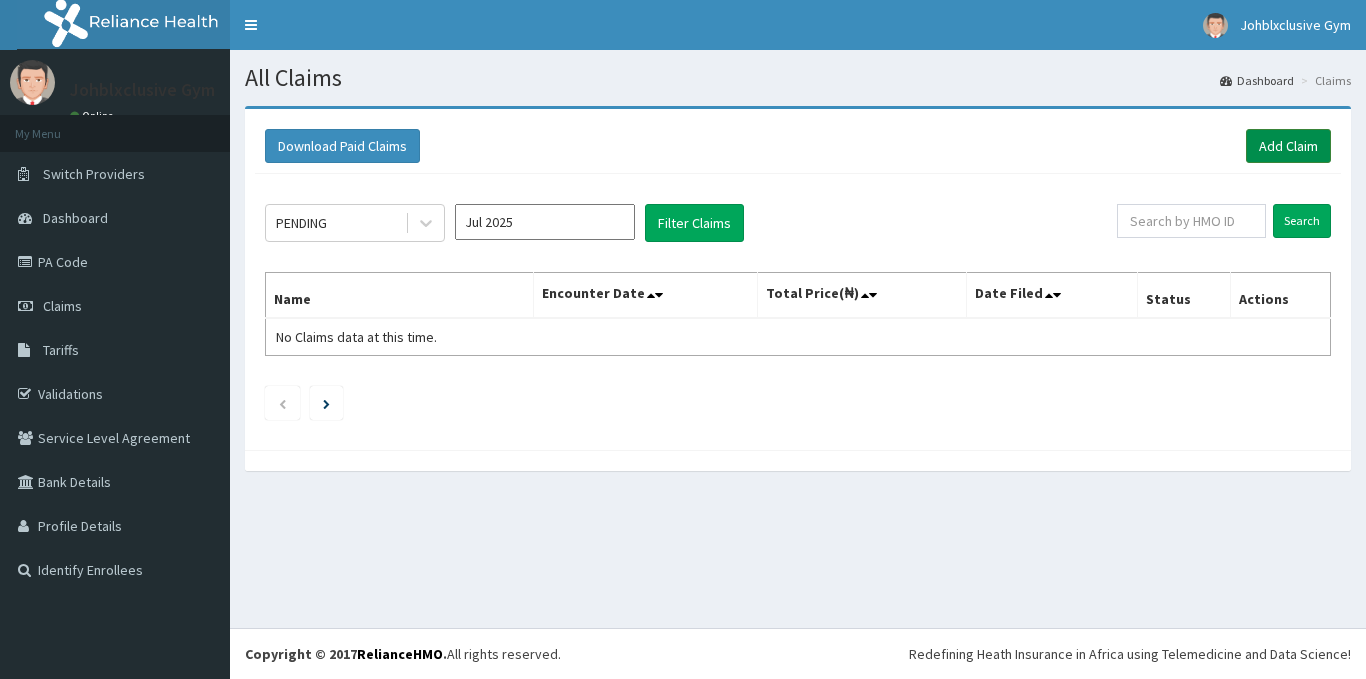 click on "Add Claim" at bounding box center (1288, 146) 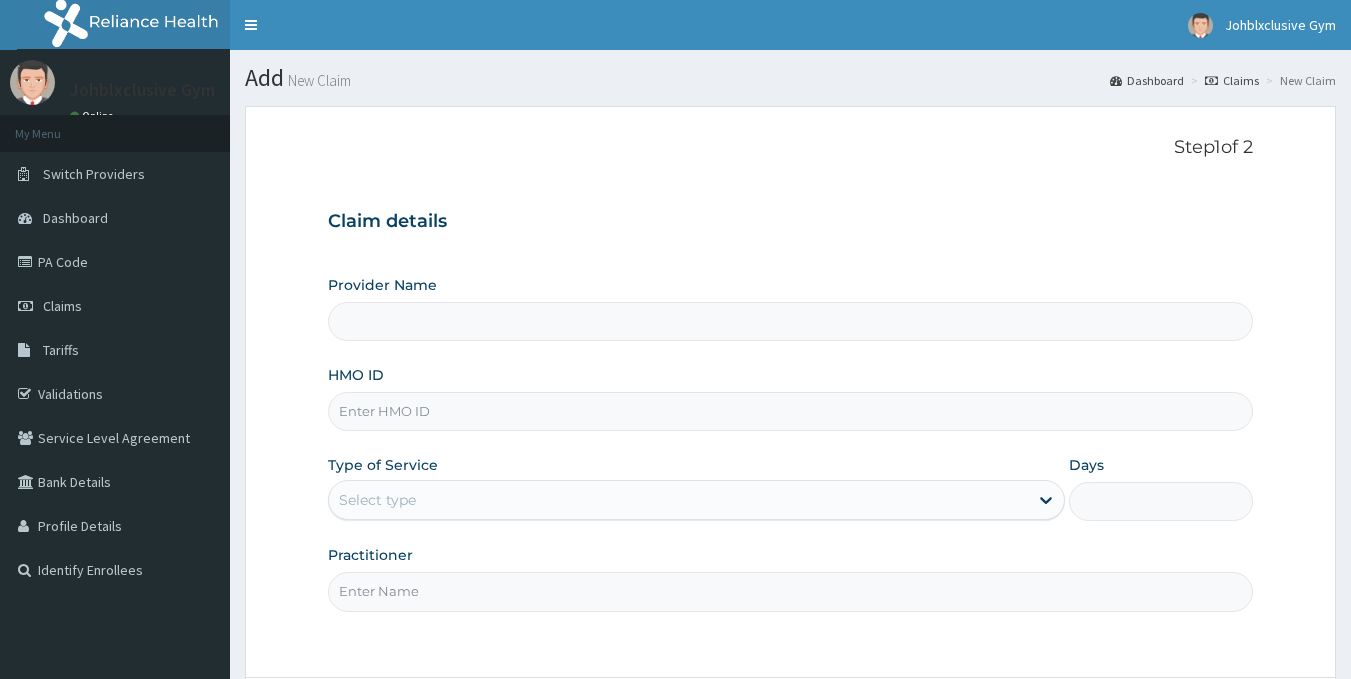 scroll, scrollTop: 0, scrollLeft: 0, axis: both 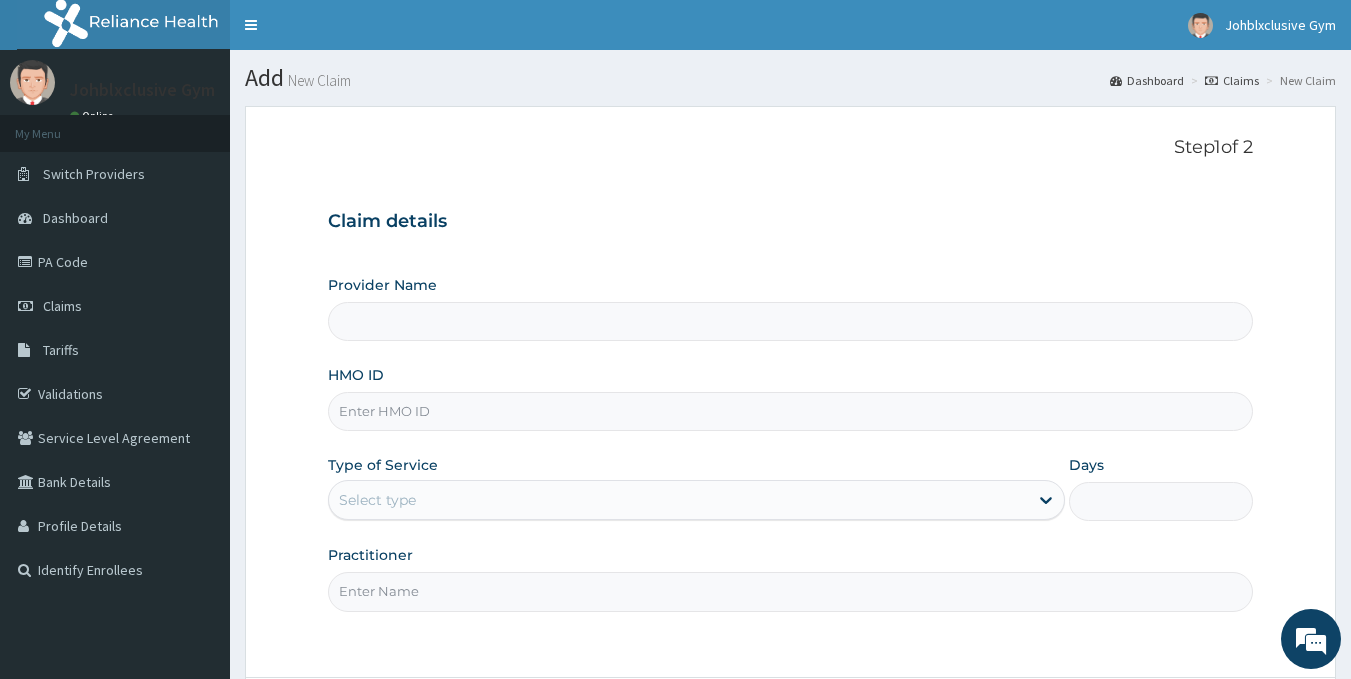 click on "HMO ID" at bounding box center [791, 411] 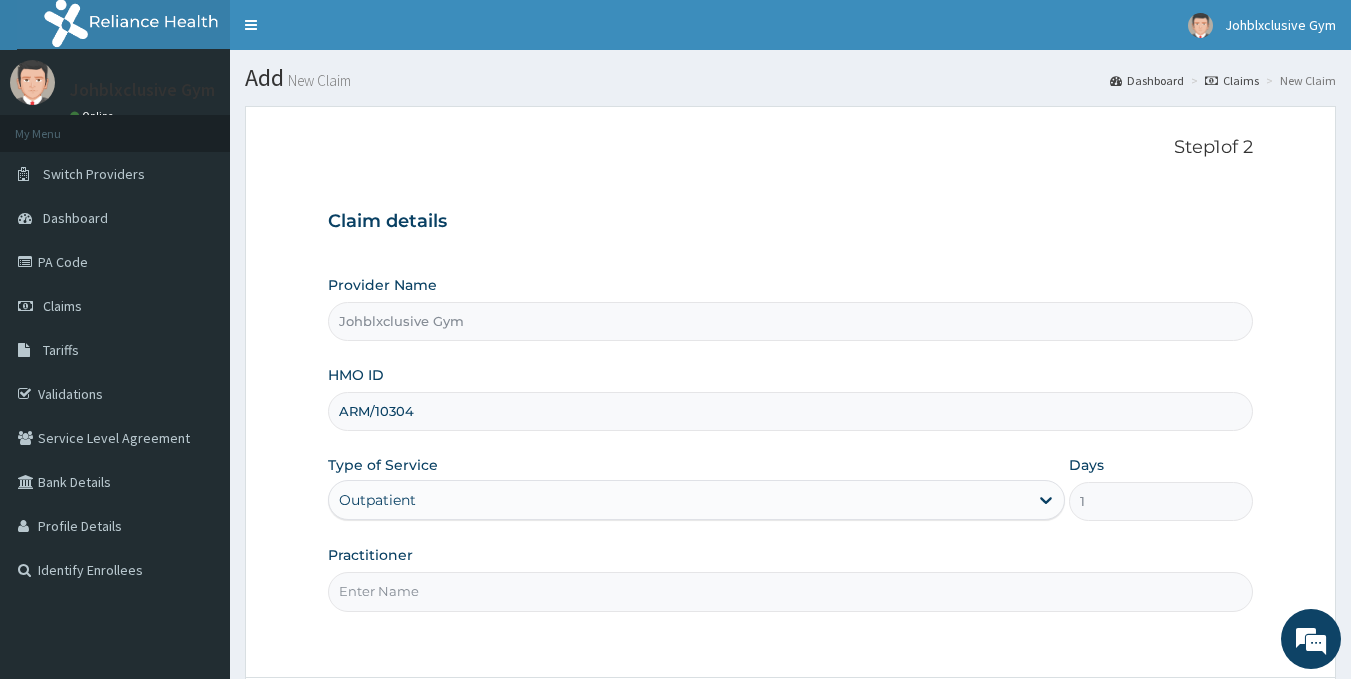 scroll, scrollTop: 0, scrollLeft: 0, axis: both 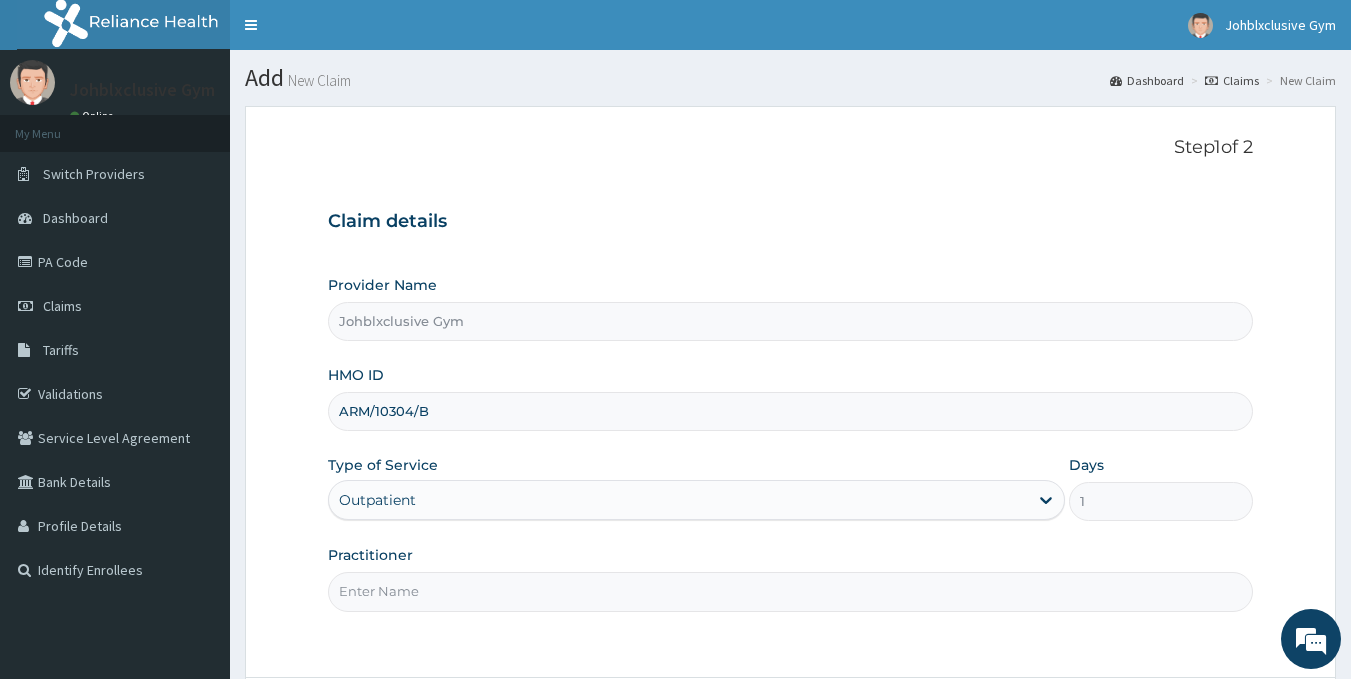 type on "ARM/10304/B" 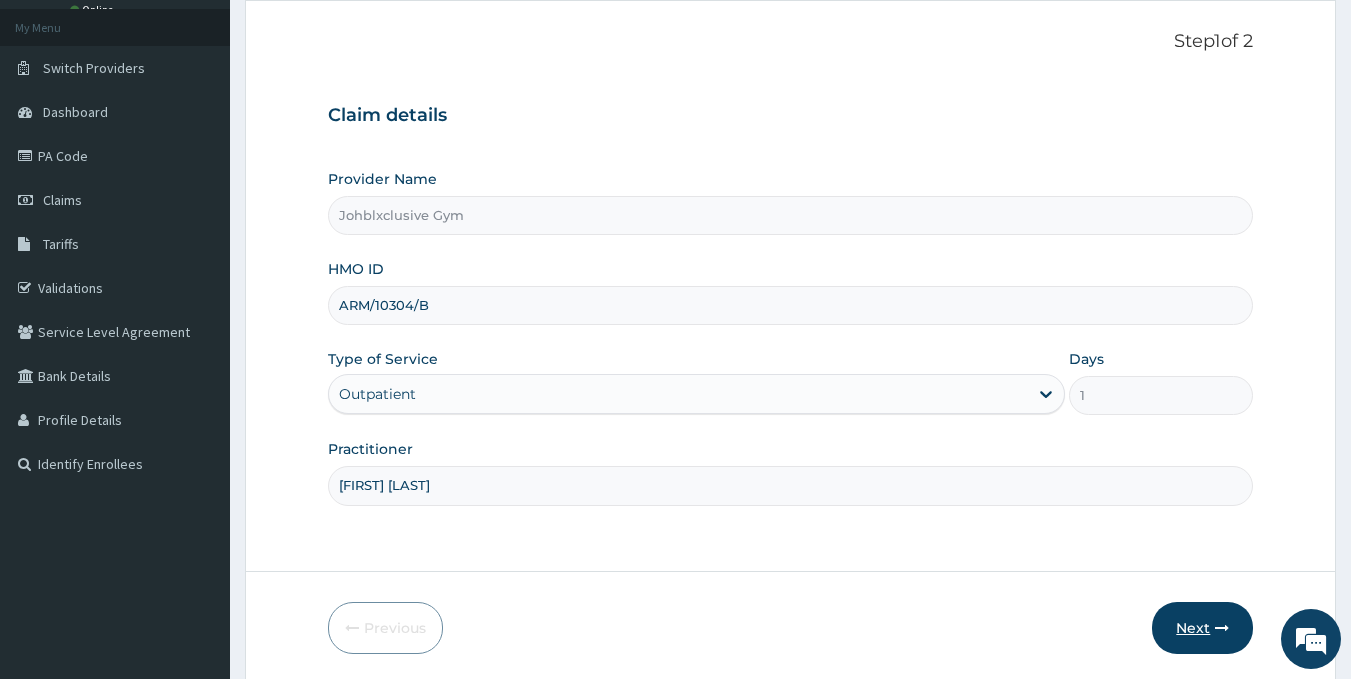 scroll, scrollTop: 178, scrollLeft: 0, axis: vertical 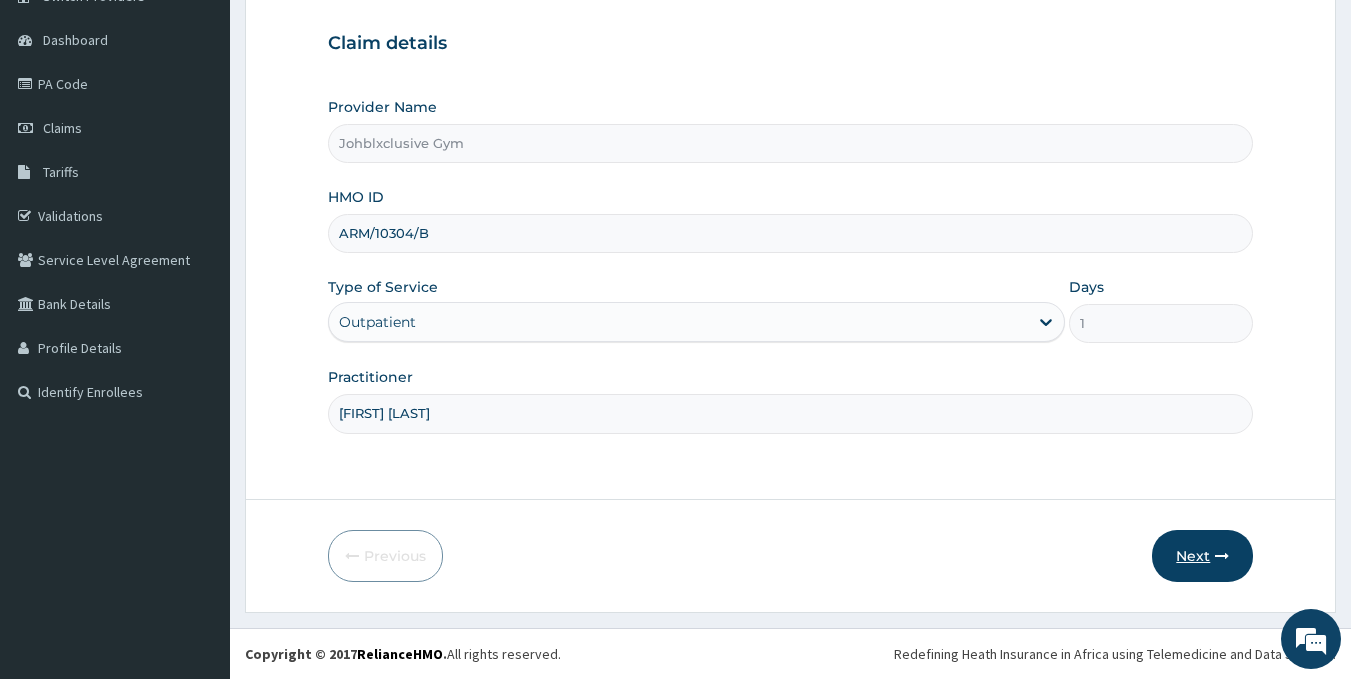 type on "[FIRST] [LAST]" 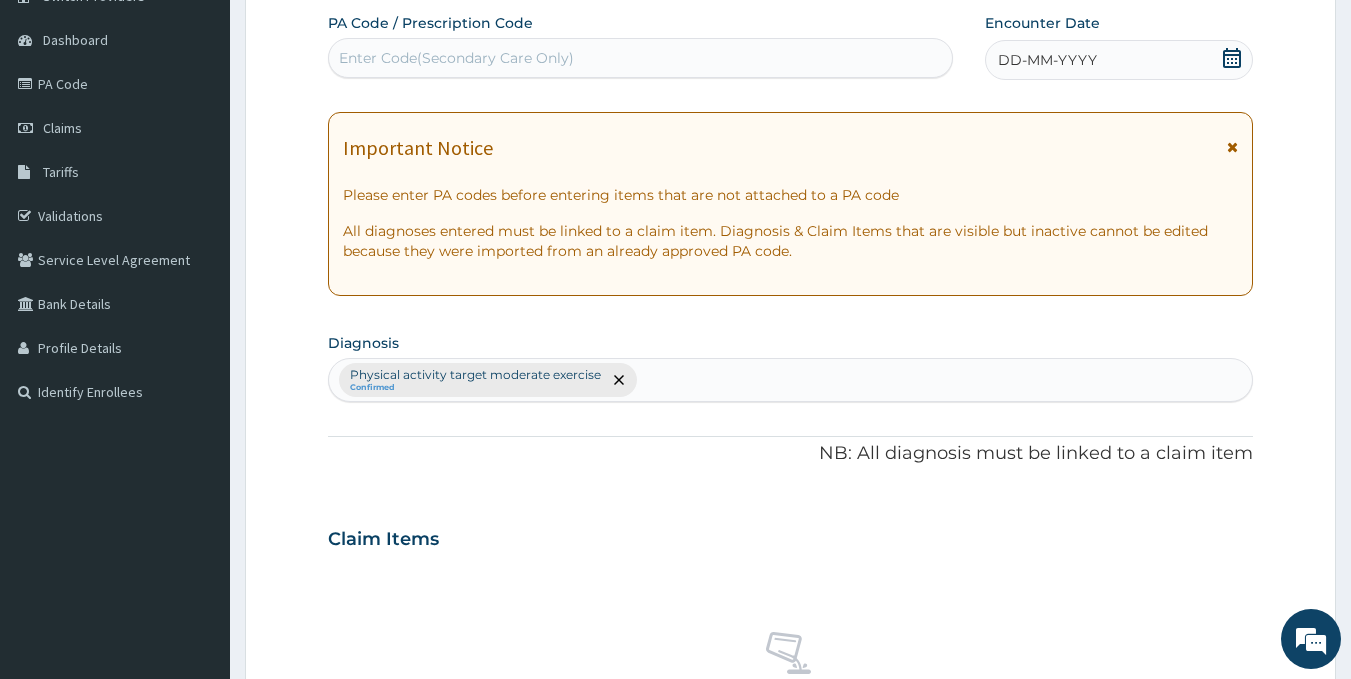 click on "Enter Code(Secondary Care Only)" at bounding box center (456, 58) 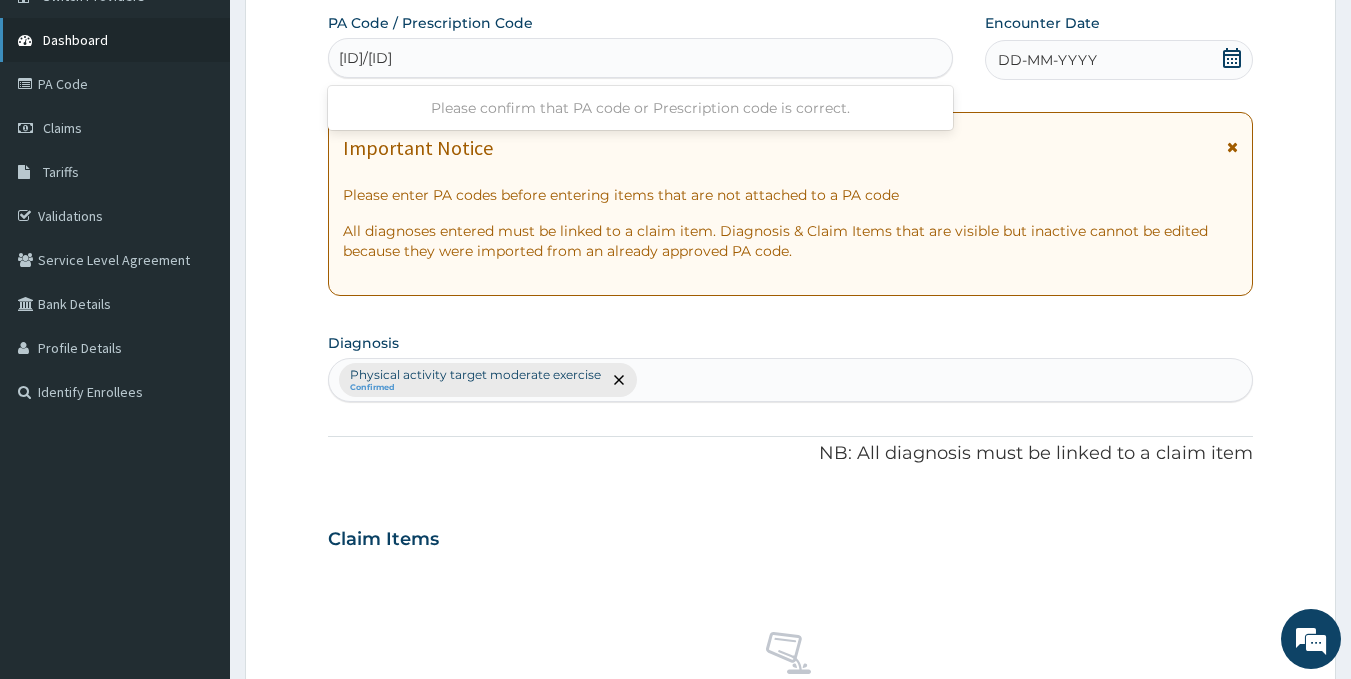 type on "[ID]" 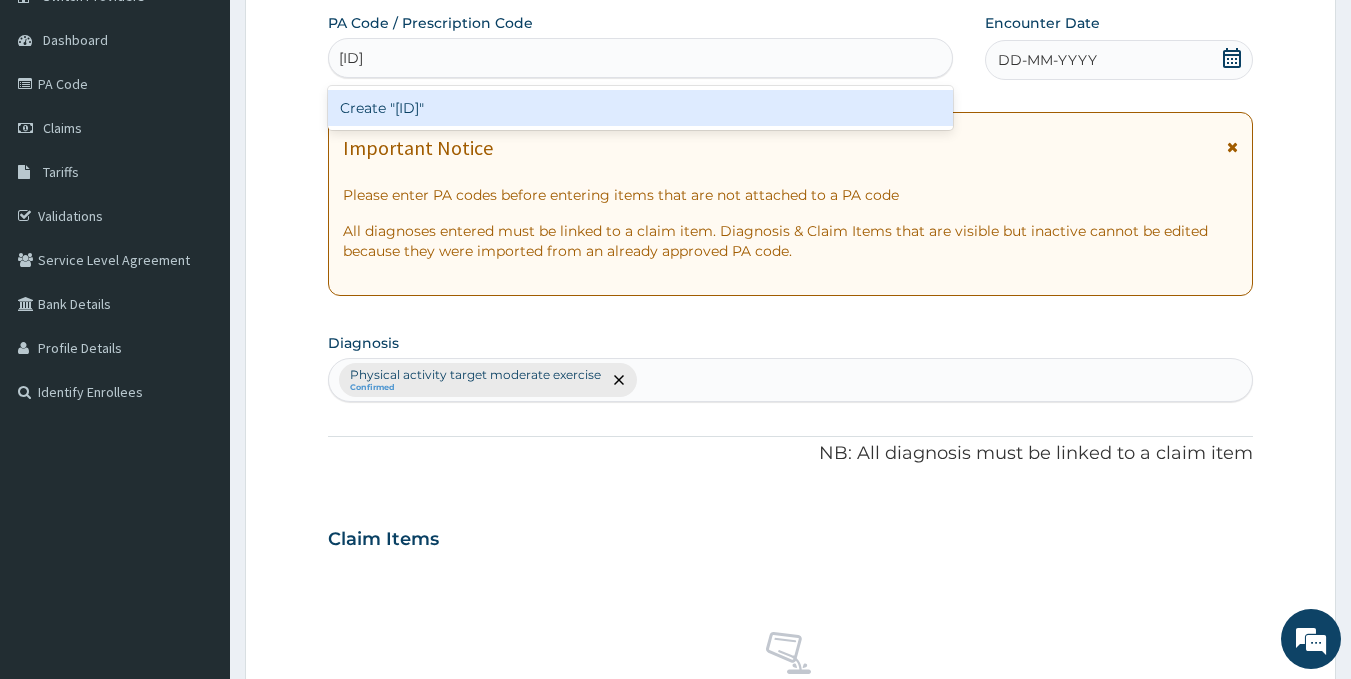 click on "Create "[ID]"" at bounding box center (641, 108) 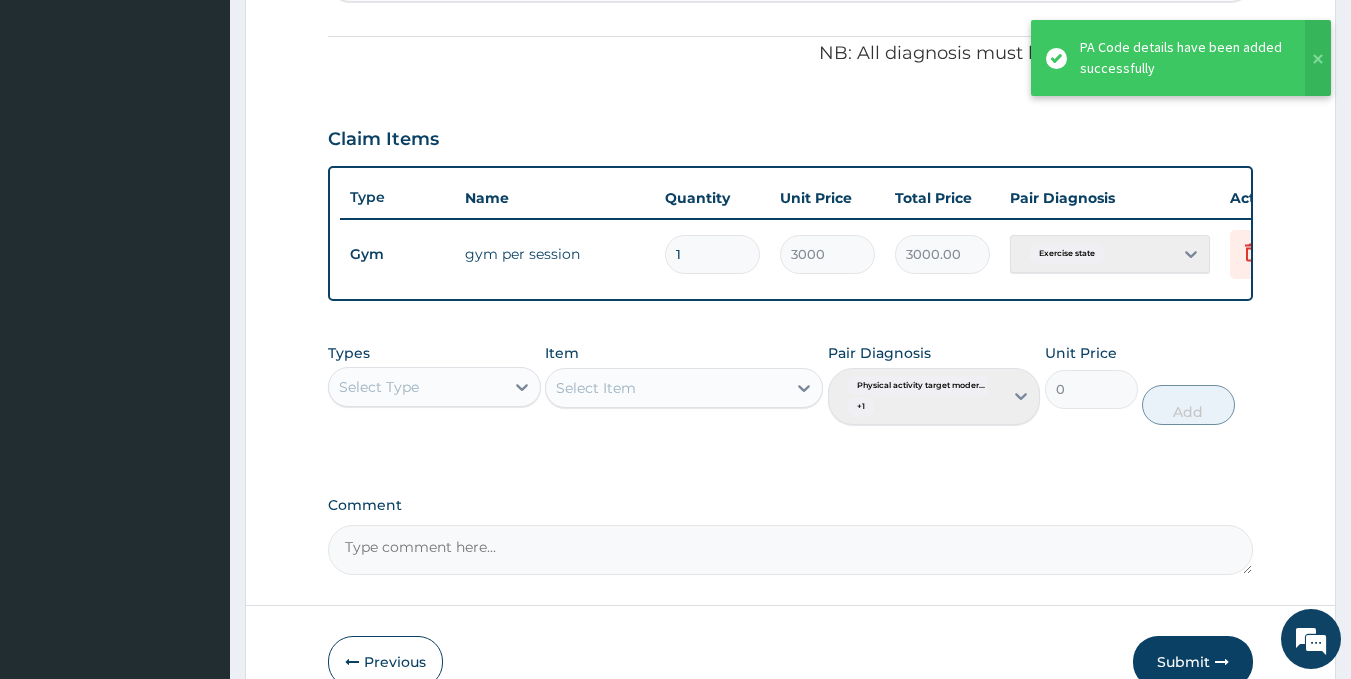 scroll, scrollTop: 699, scrollLeft: 0, axis: vertical 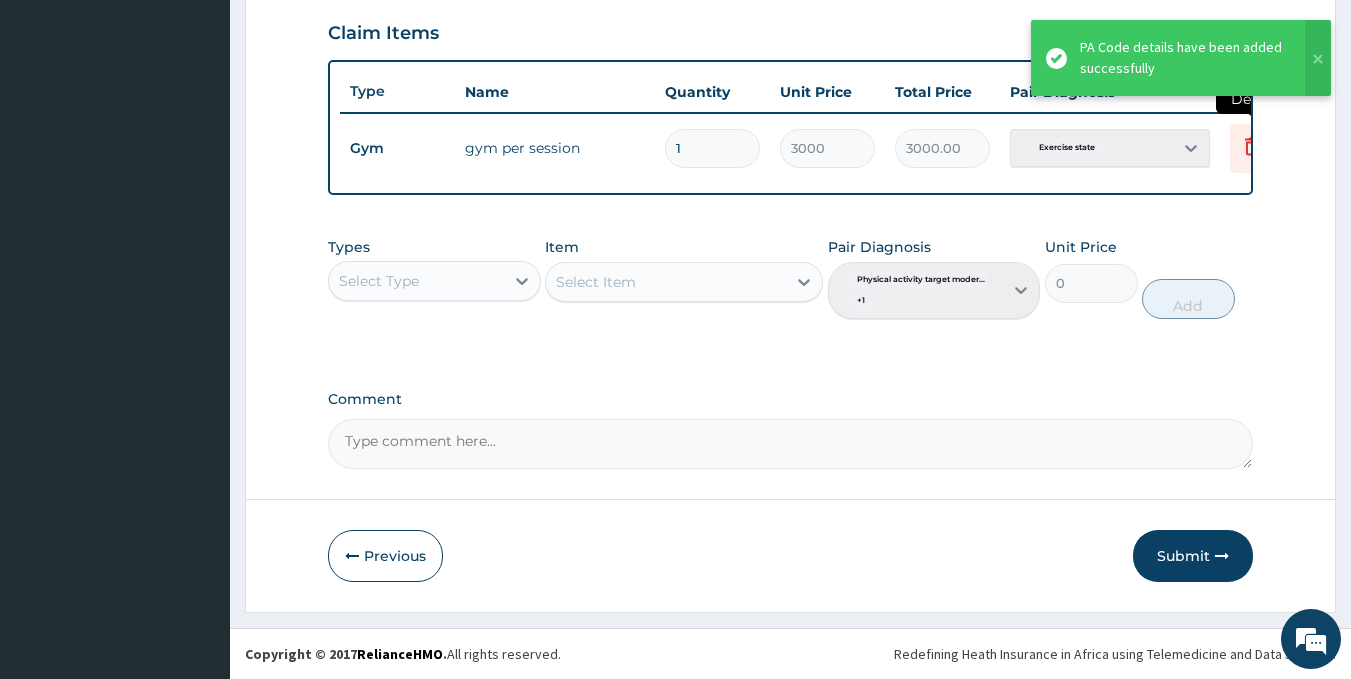 click 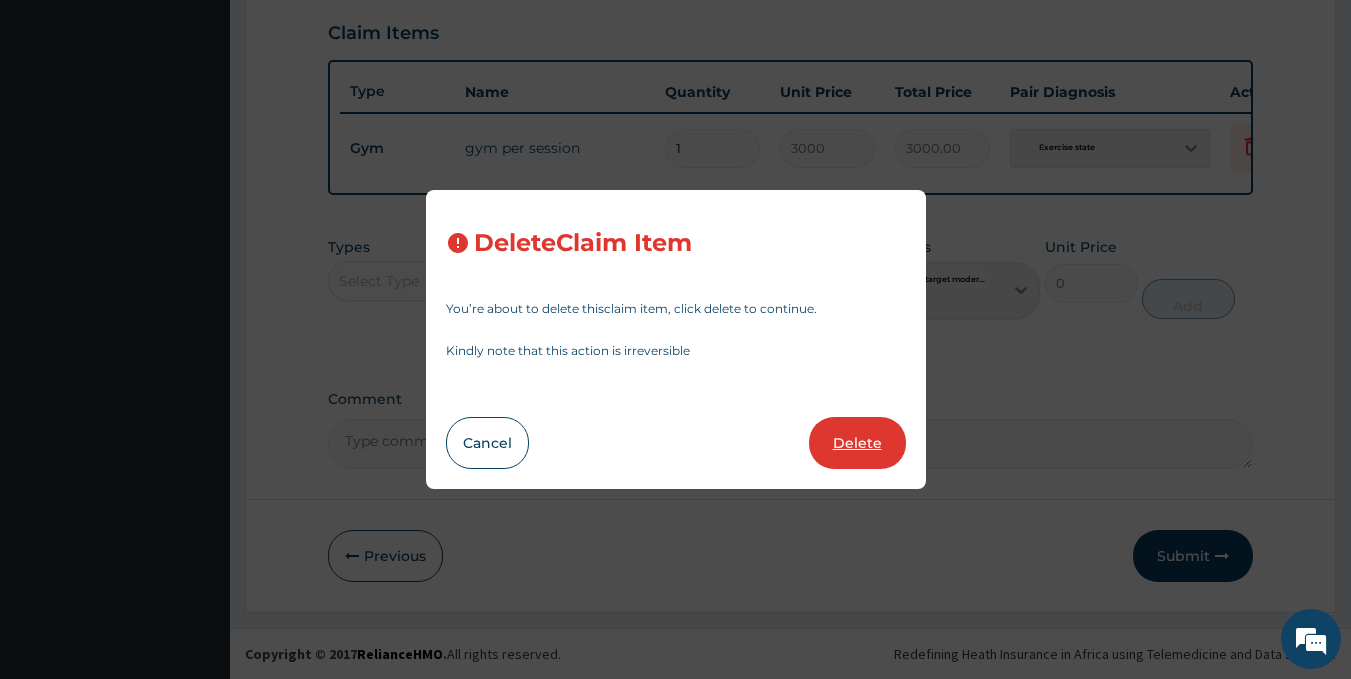 click on "Delete" at bounding box center [857, 443] 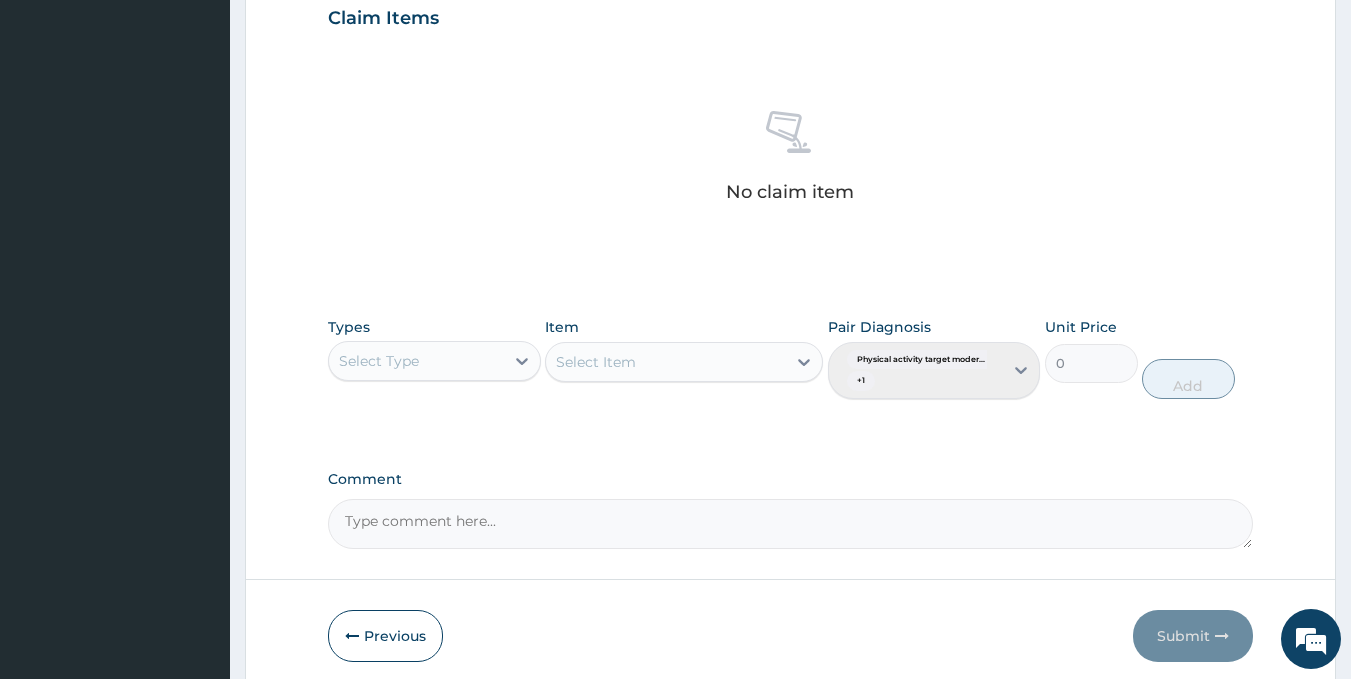 click on "Select Type" at bounding box center (416, 361) 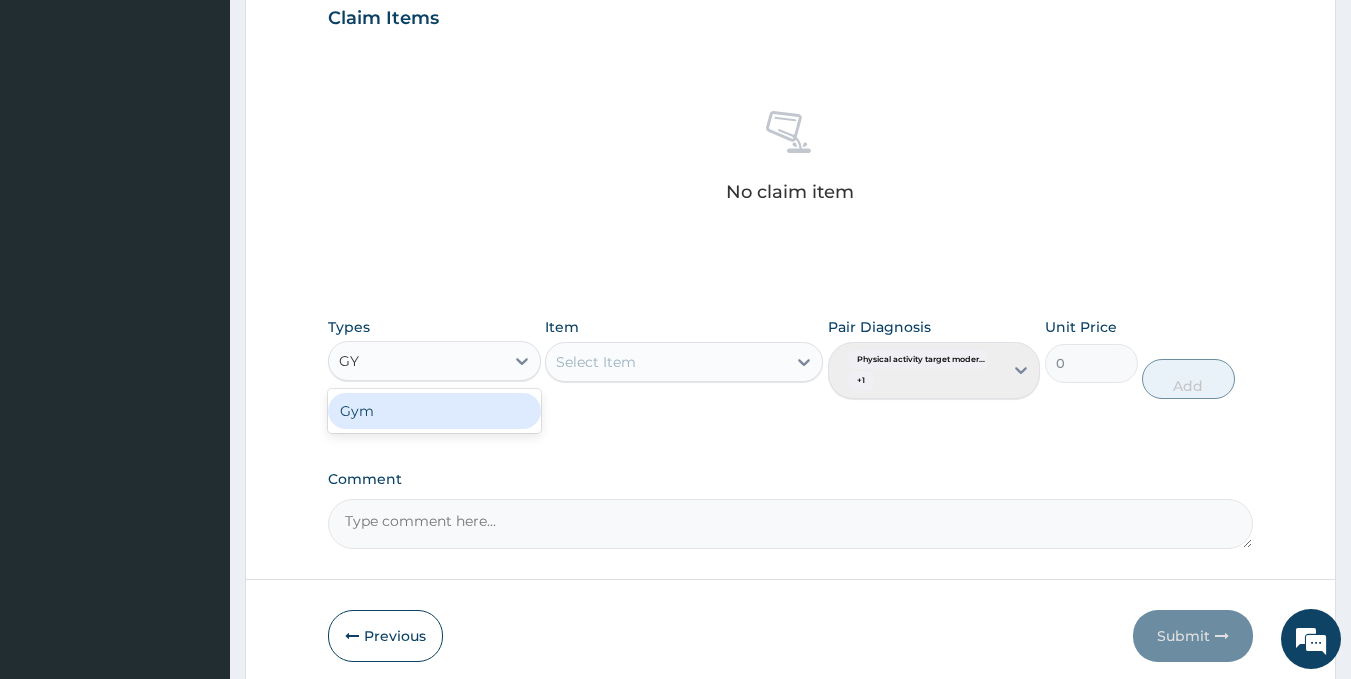 type on "GYM" 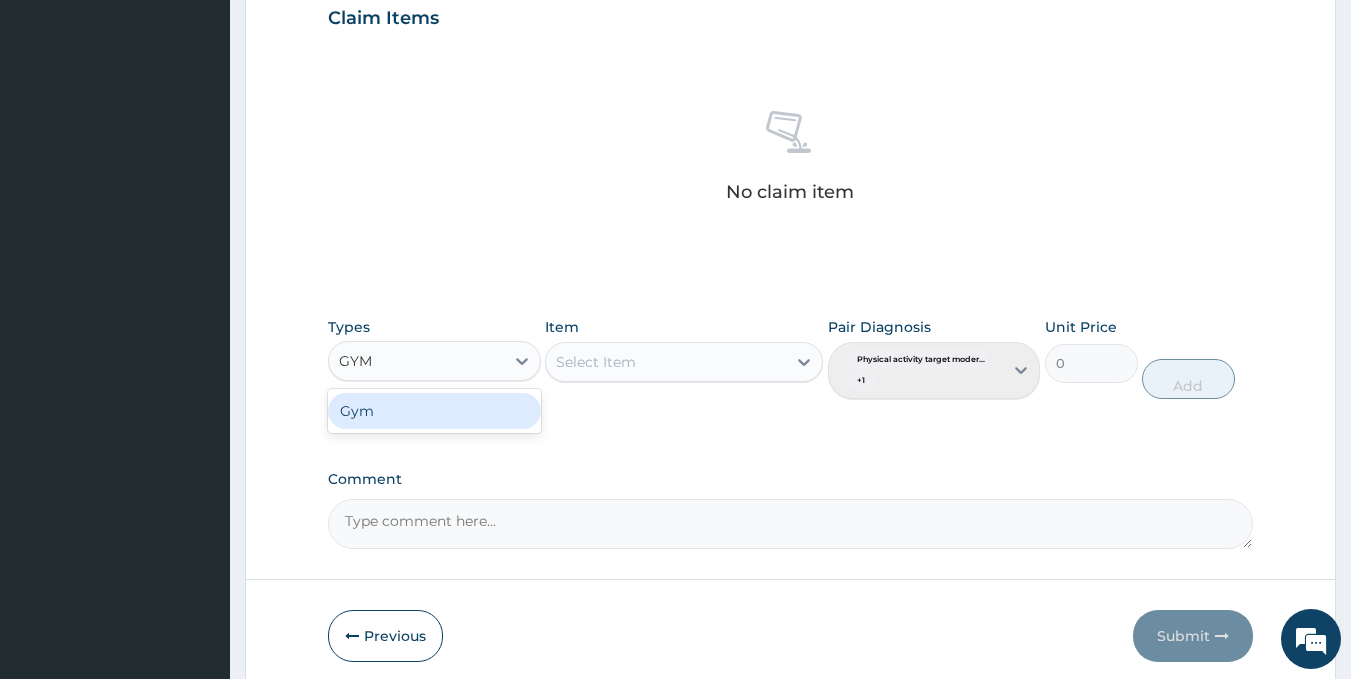click on "Gym" at bounding box center (434, 411) 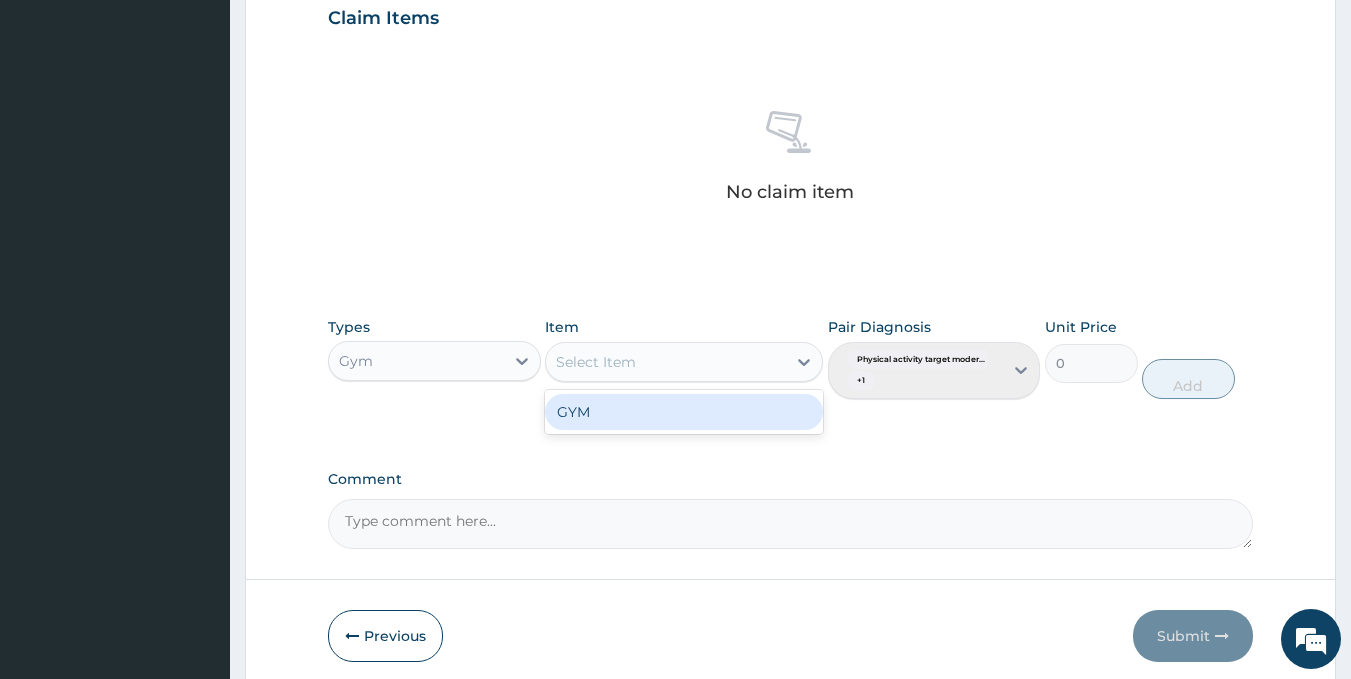click on "Select Item" at bounding box center (666, 362) 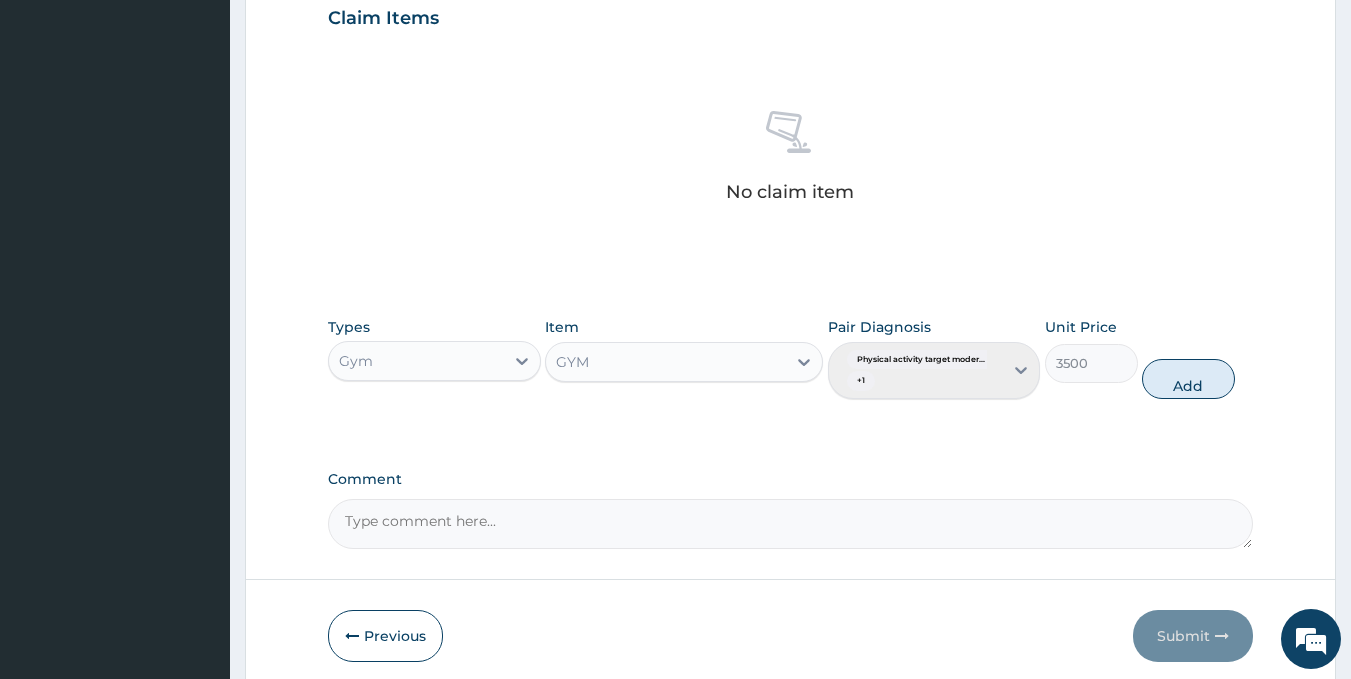 click on "Add" at bounding box center [1188, 379] 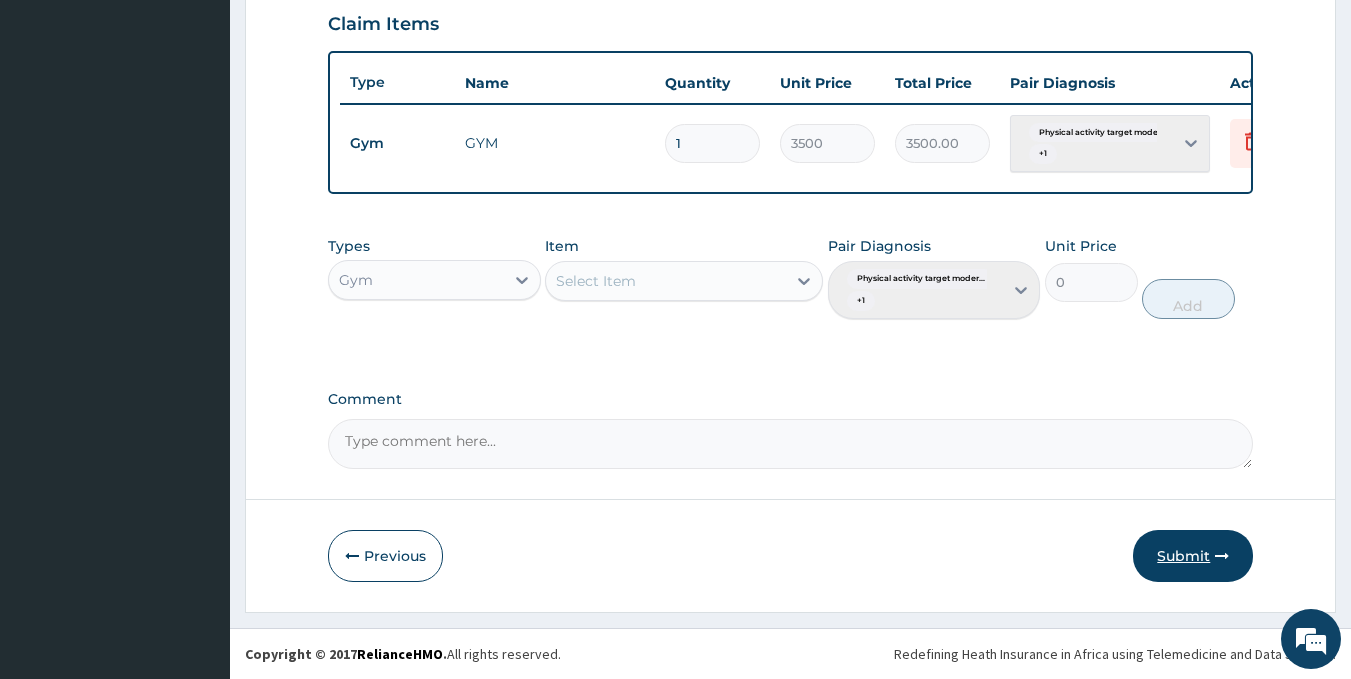 click on "Submit" at bounding box center [1193, 556] 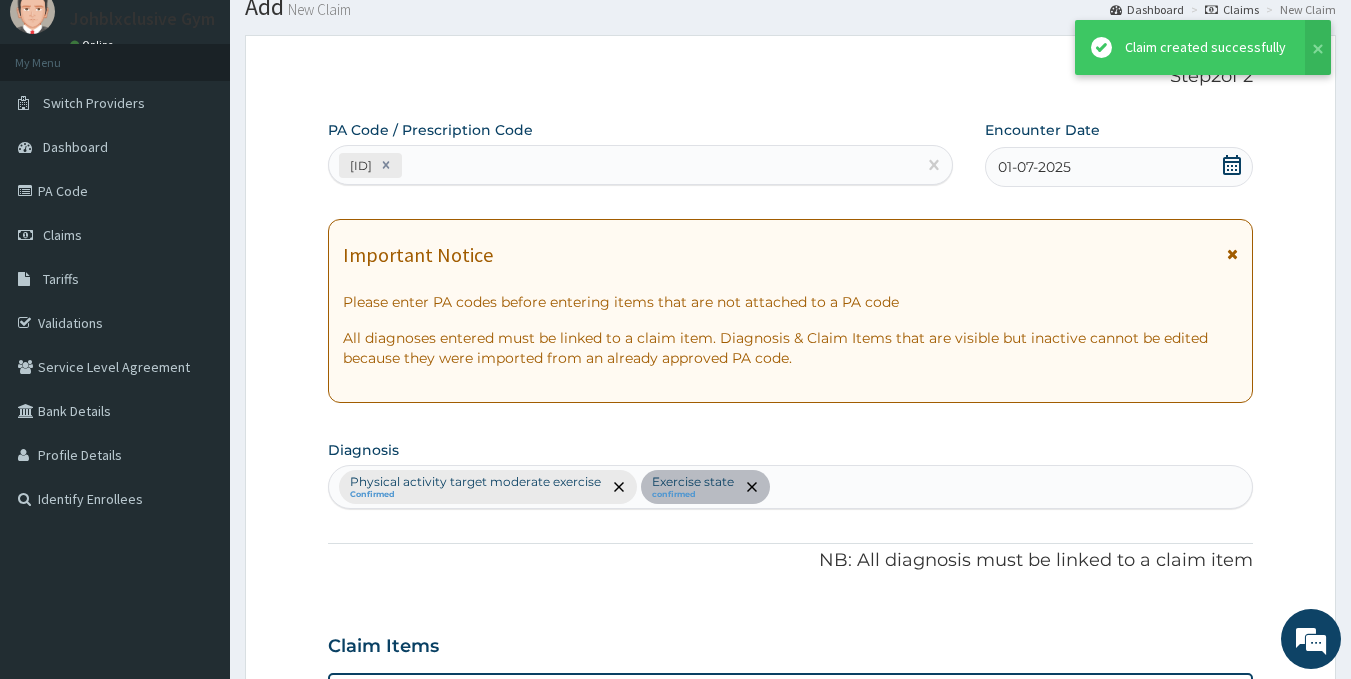 scroll, scrollTop: 699, scrollLeft: 0, axis: vertical 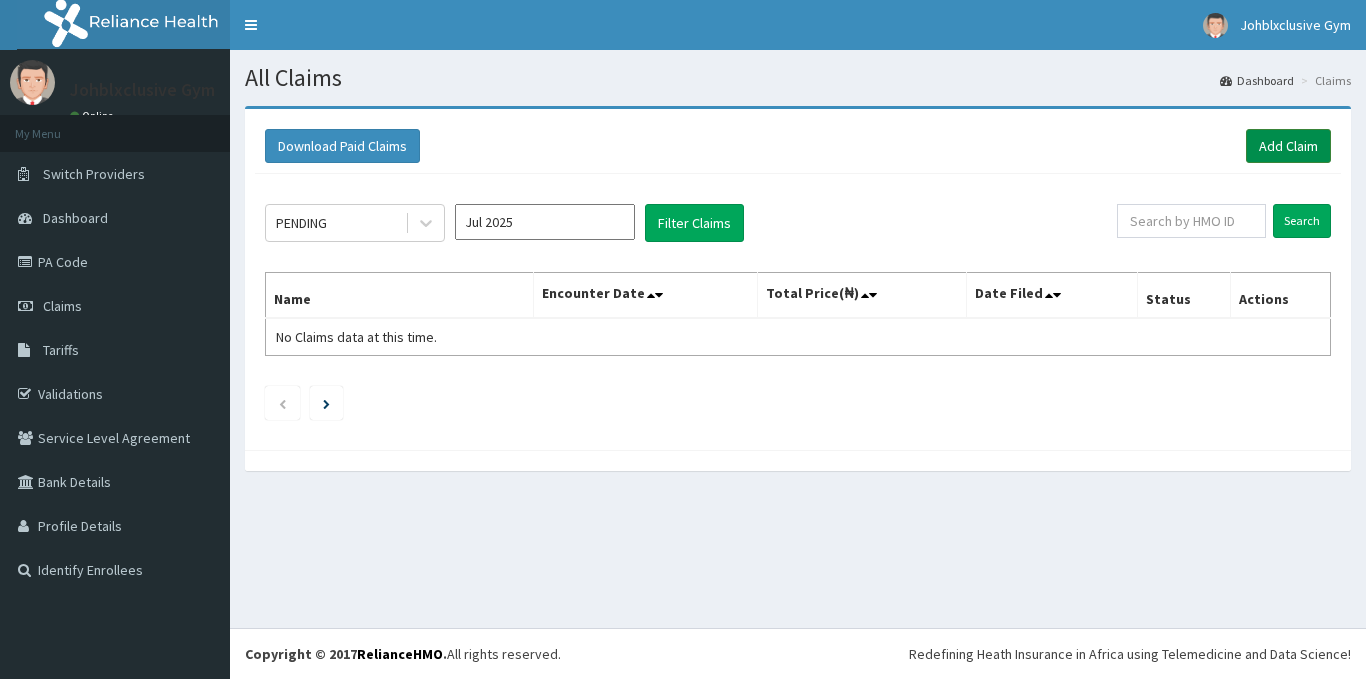 click on "Add Claim" at bounding box center [1288, 146] 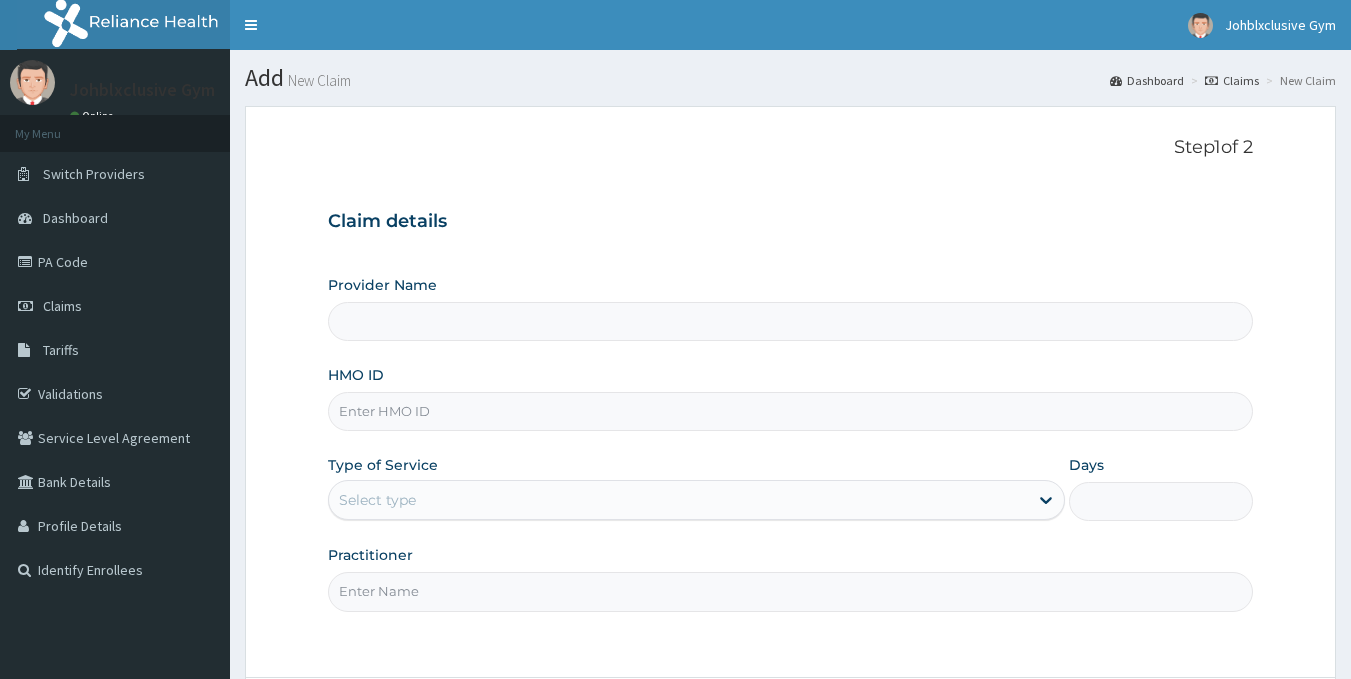 scroll, scrollTop: 0, scrollLeft: 0, axis: both 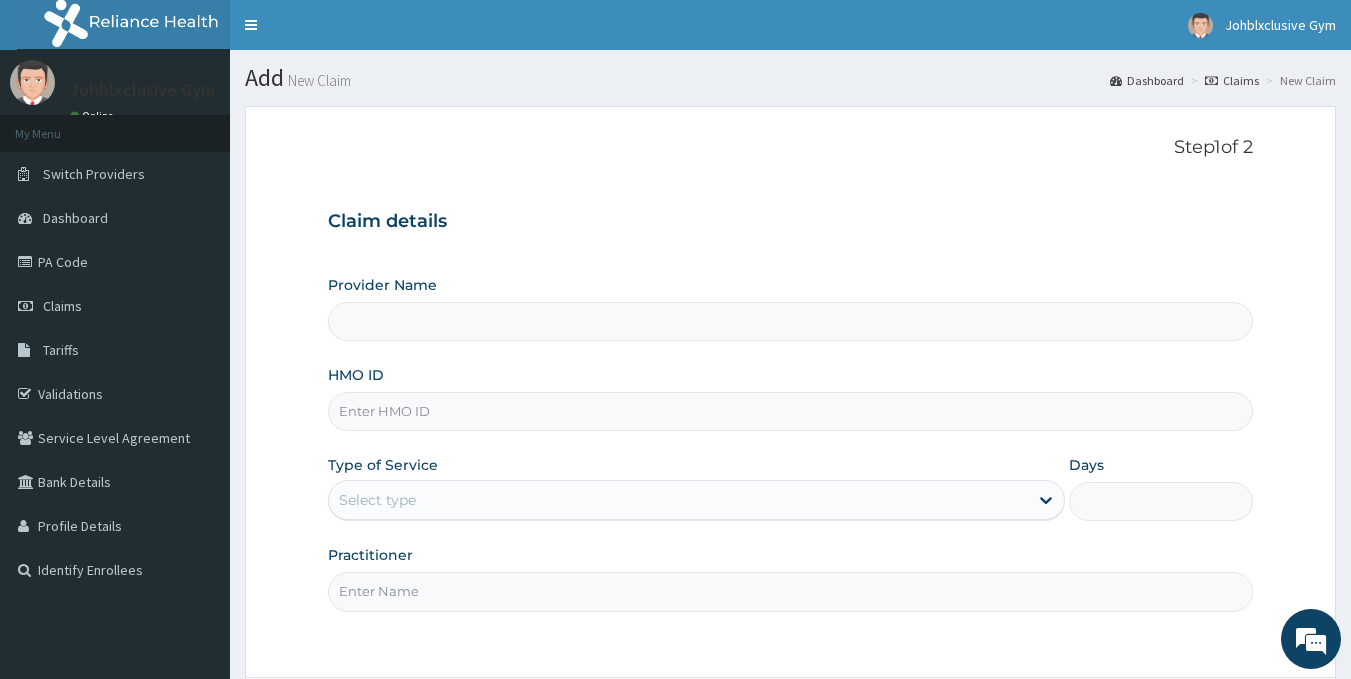 type on "Johblxclusive Gym" 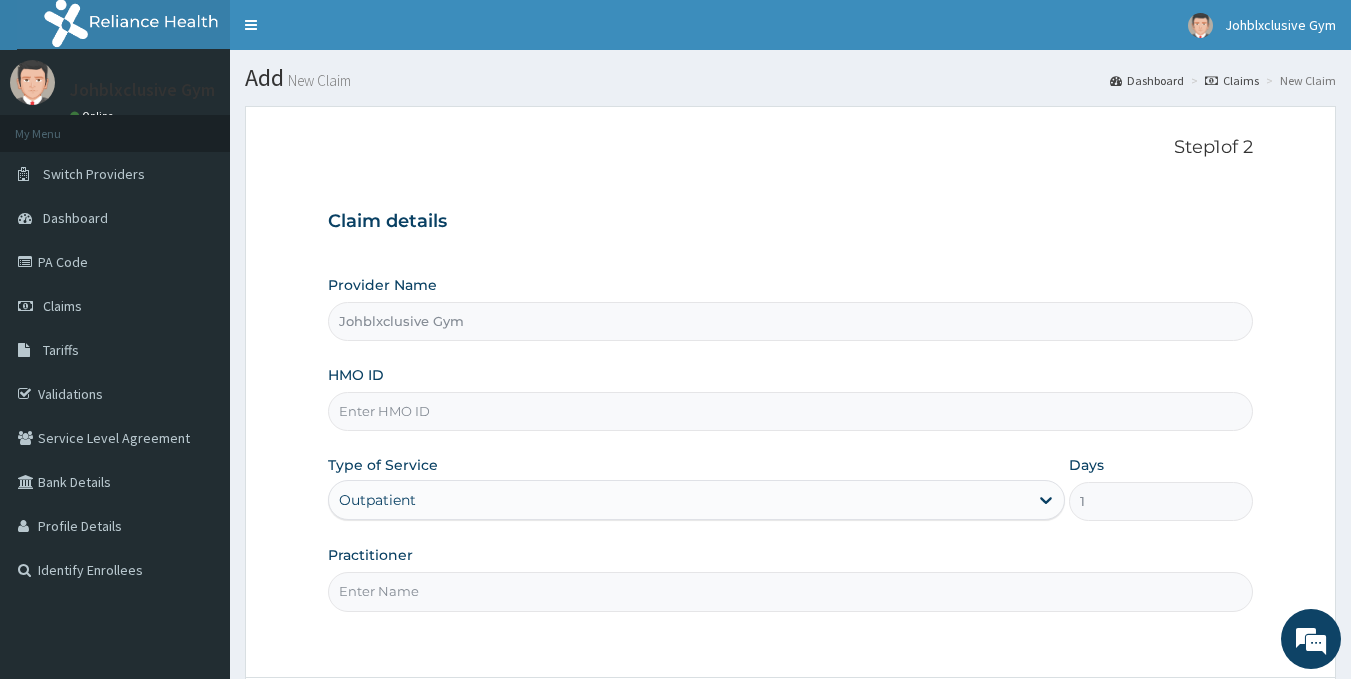 click on "HMO ID" at bounding box center [791, 411] 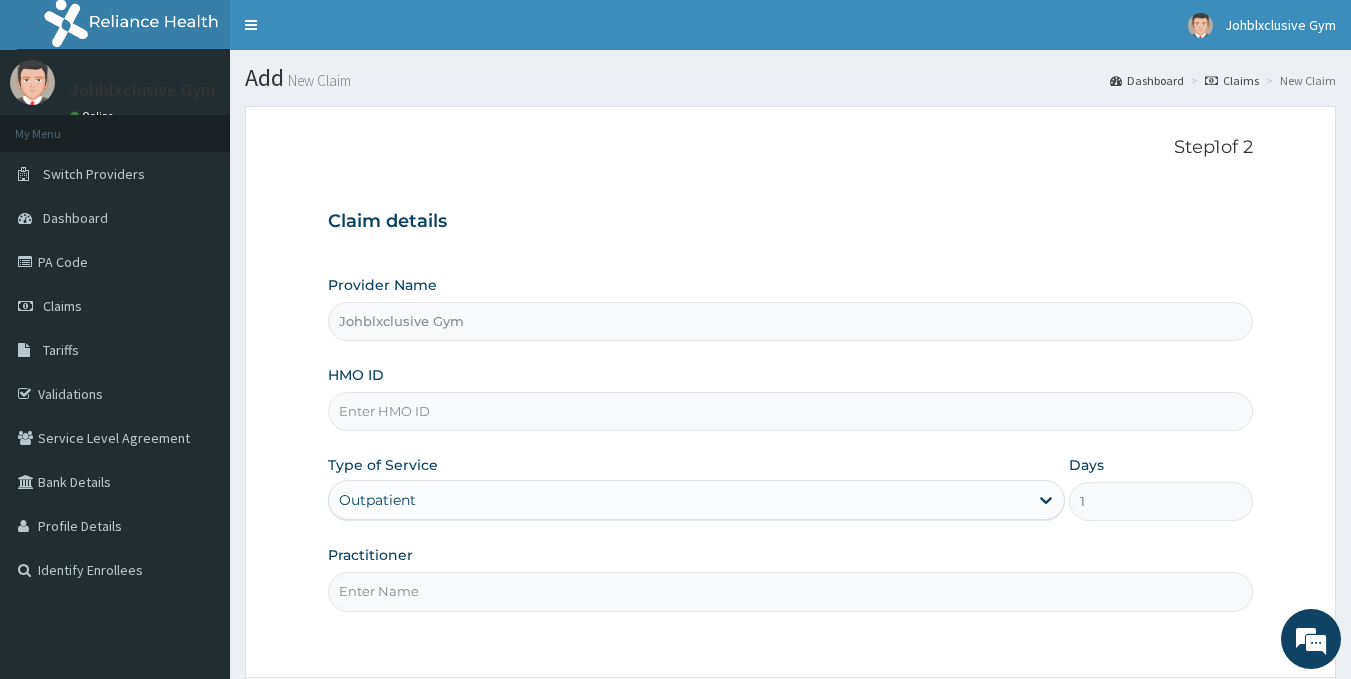 type on "RQV/10001/B" 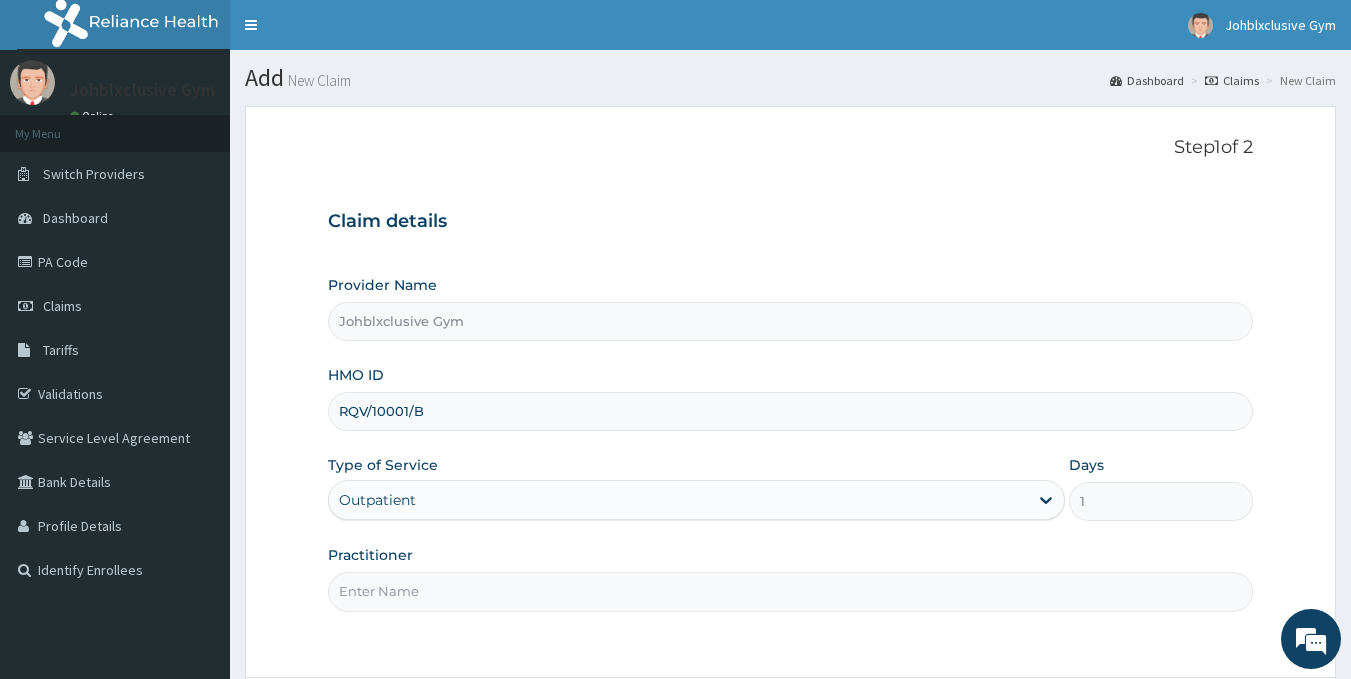 click on "Practitioner" at bounding box center (791, 591) 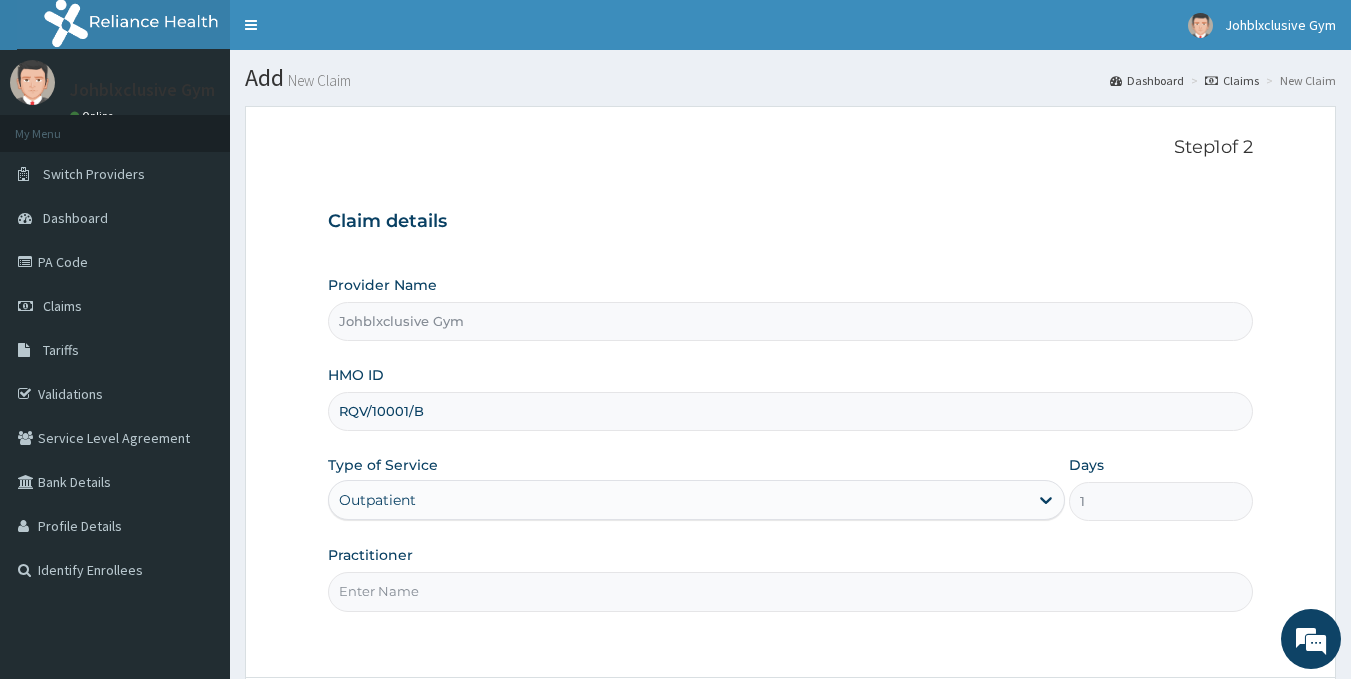 type on "ODULELE AMEENAH" 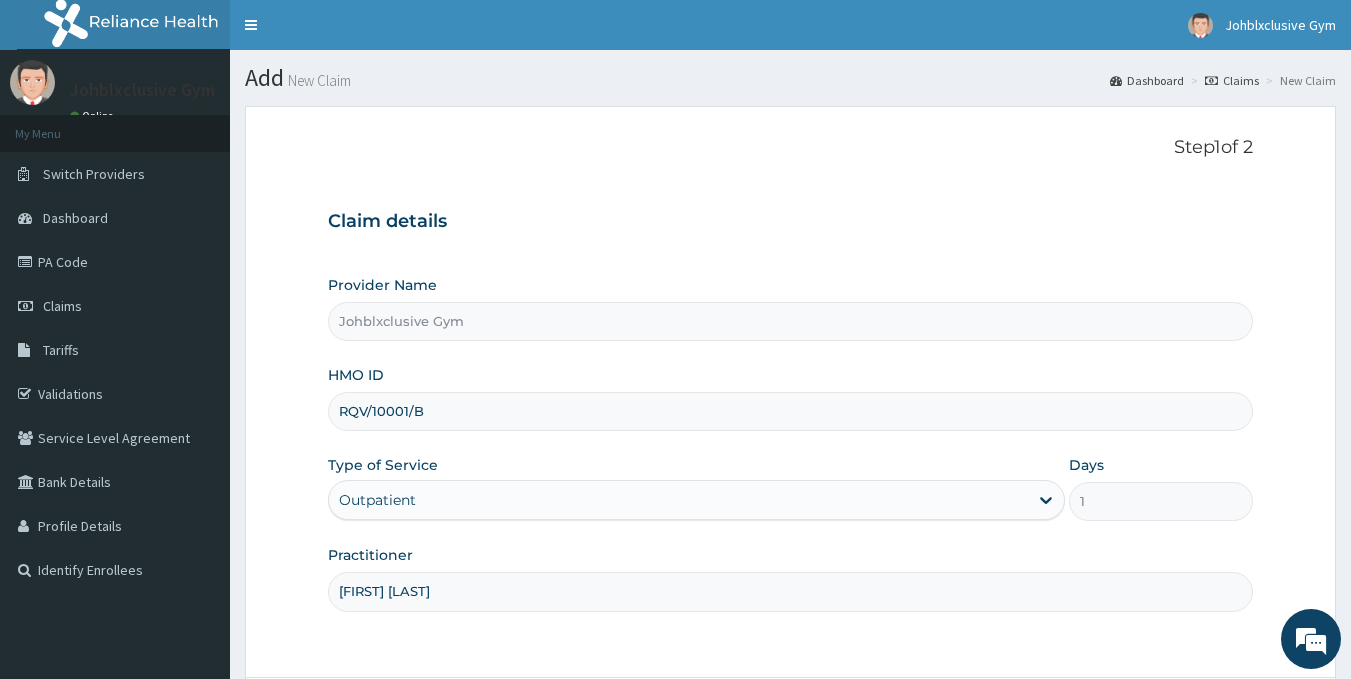 scroll, scrollTop: 0, scrollLeft: 0, axis: both 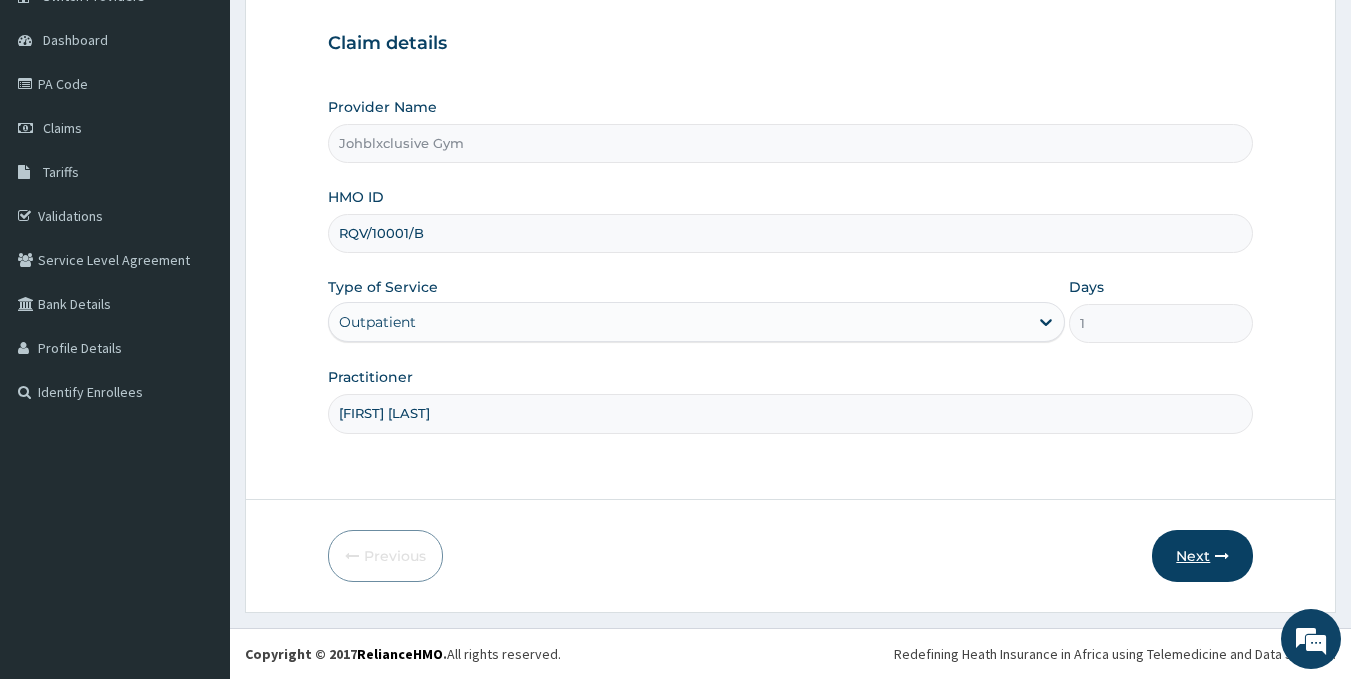 click on "Next" at bounding box center (1202, 556) 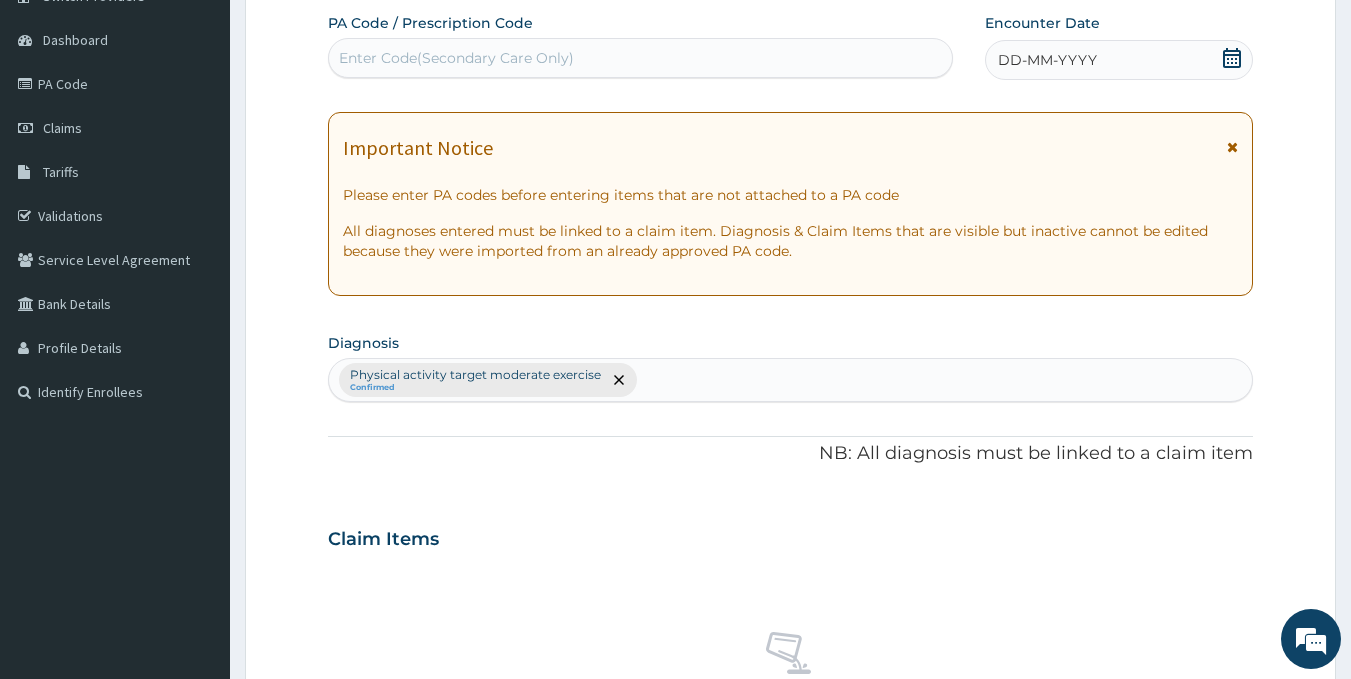 click on "Enter Code(Secondary Care Only)" at bounding box center [641, 58] 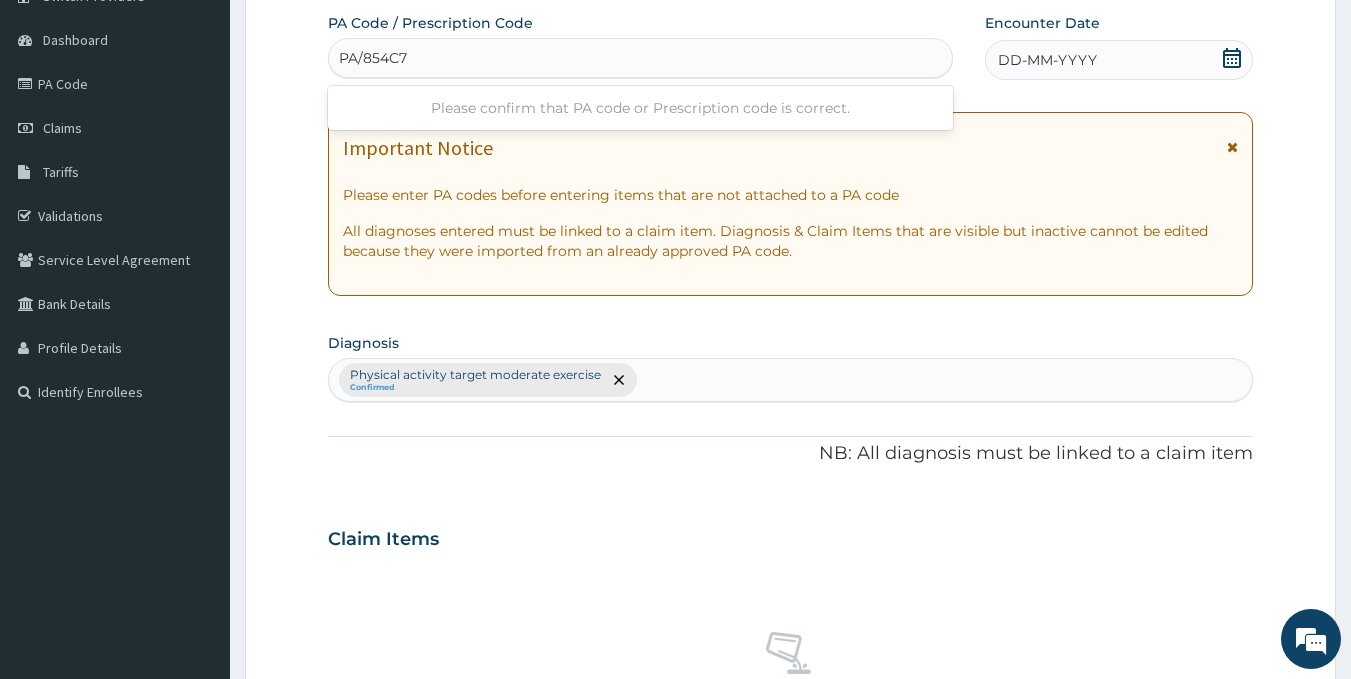 type on "PA/854C74" 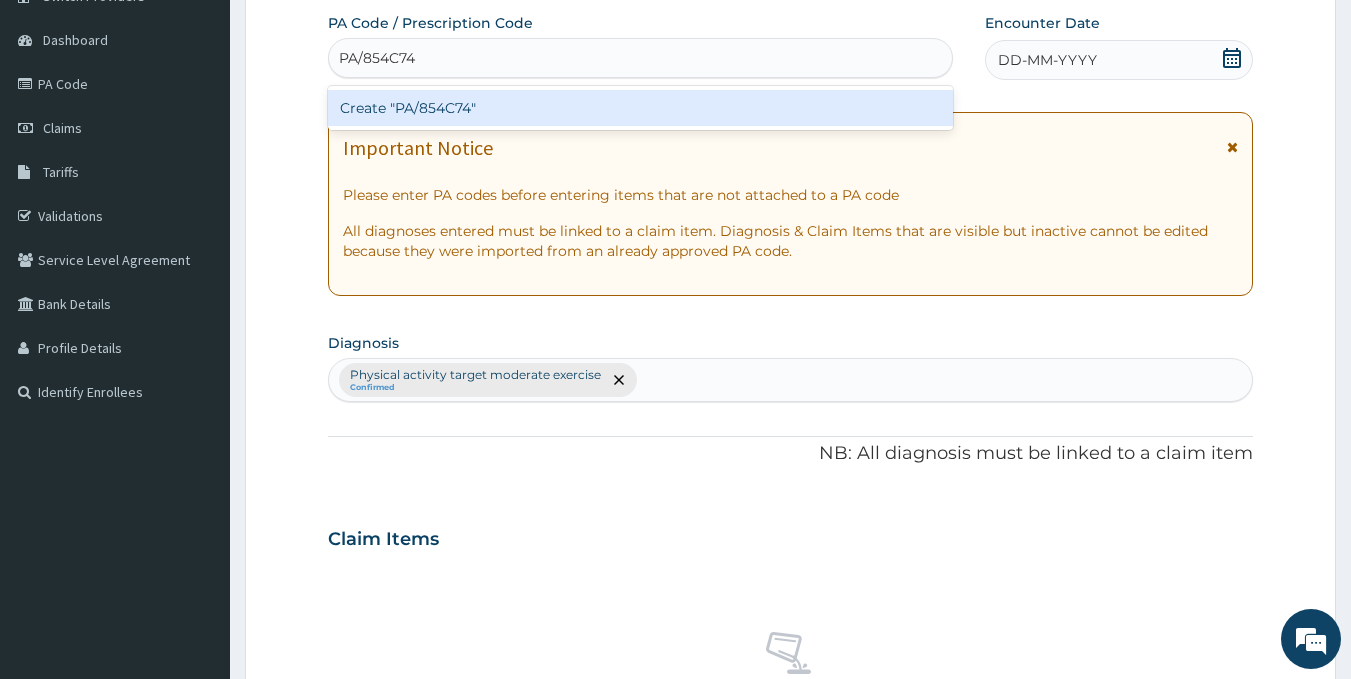 click on "Create "PA/854C74"" at bounding box center (641, 108) 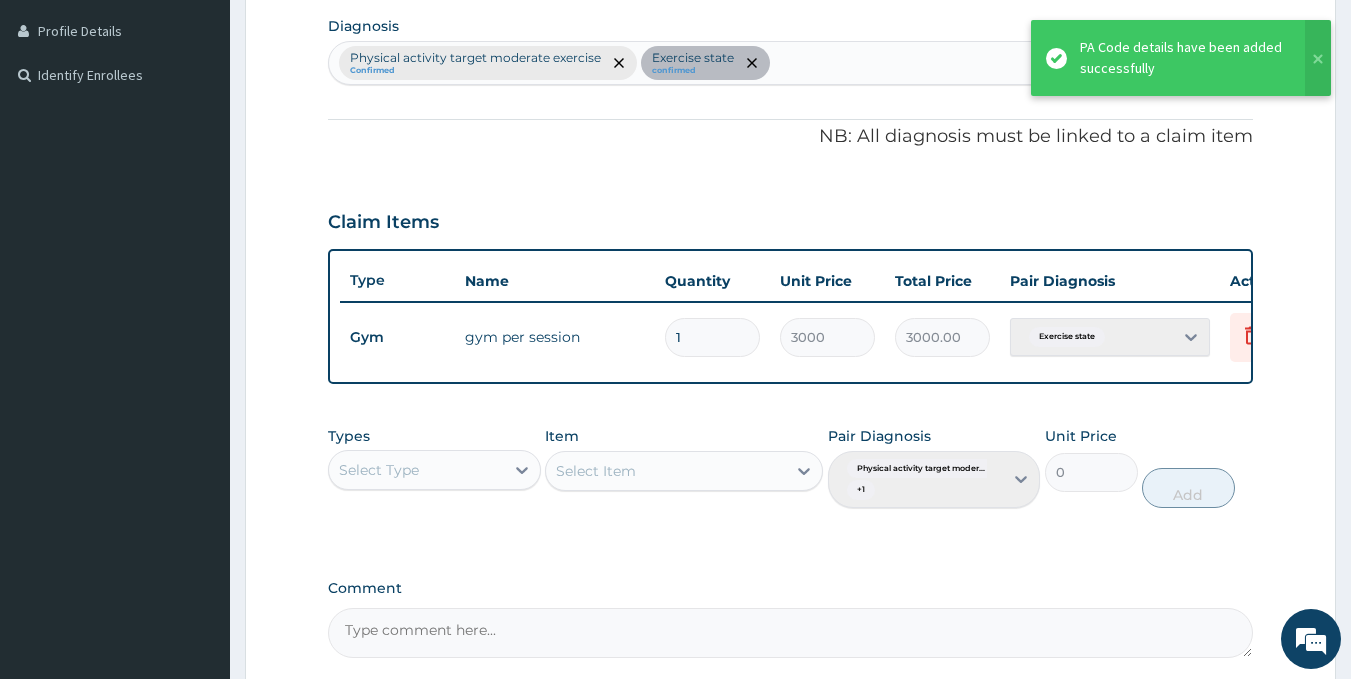 scroll, scrollTop: 699, scrollLeft: 0, axis: vertical 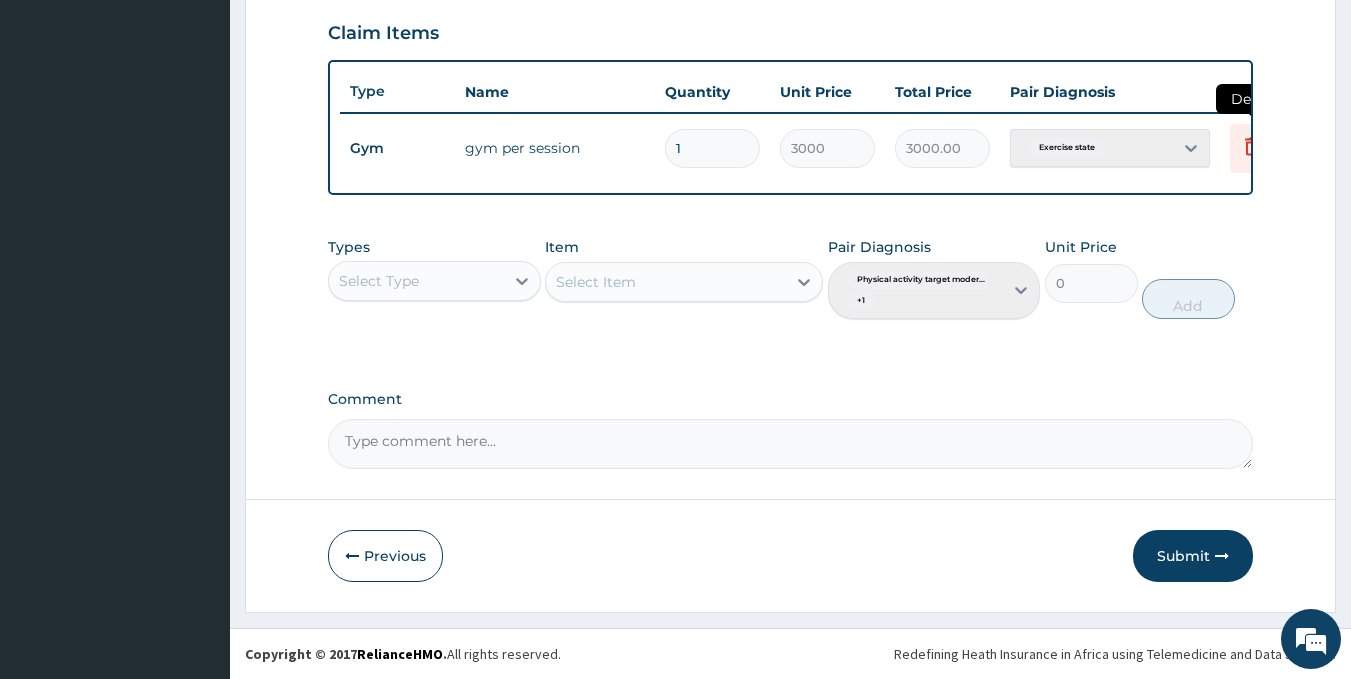 click 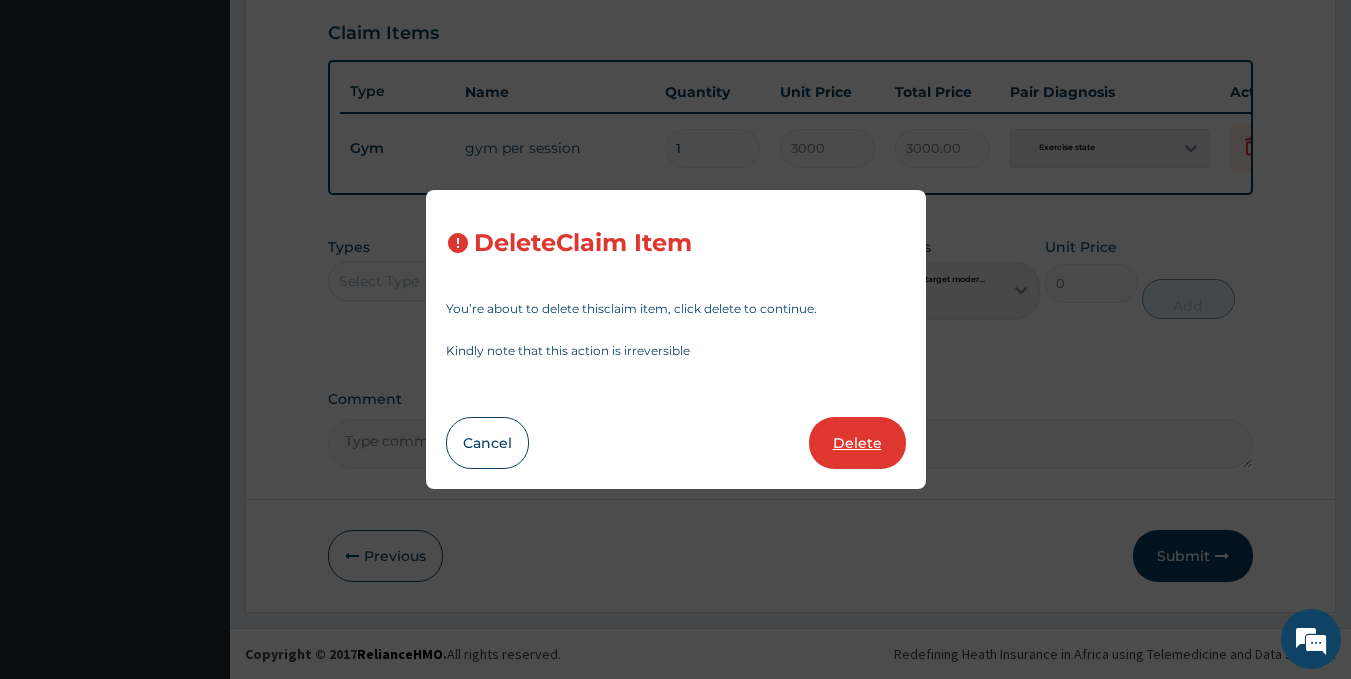 click on "Delete" at bounding box center [857, 443] 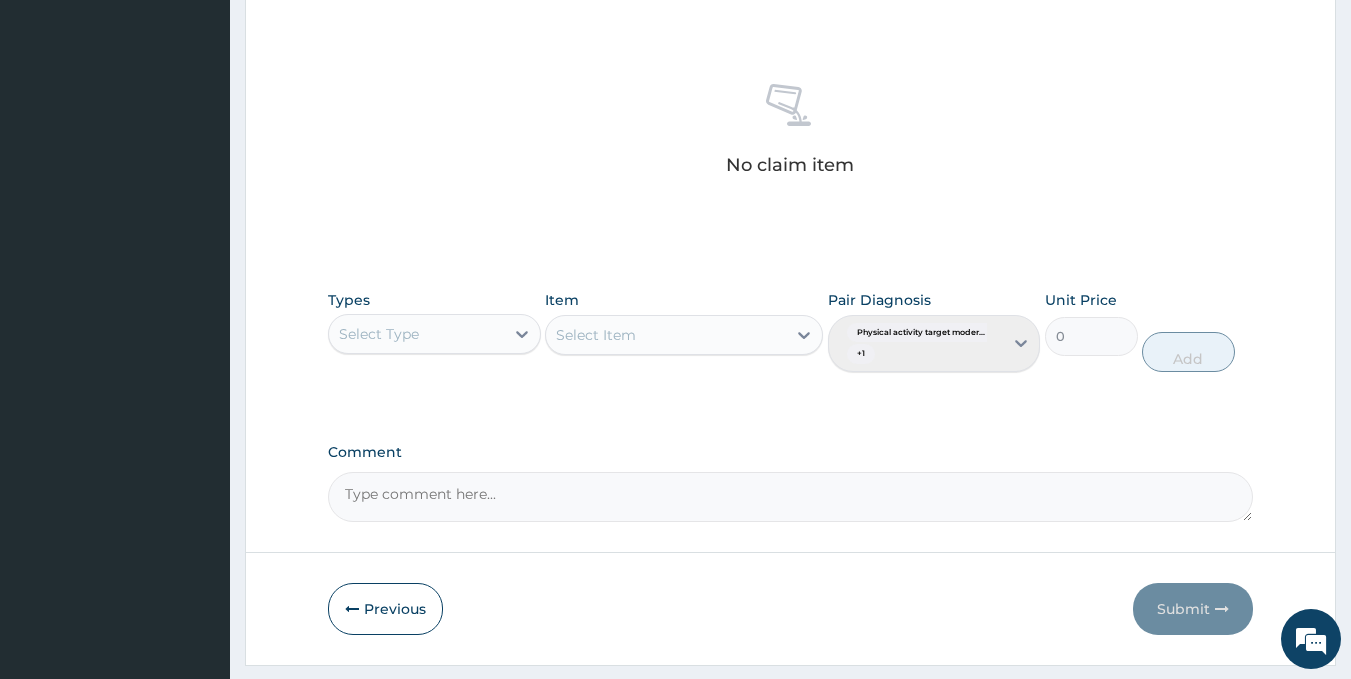 scroll, scrollTop: 779, scrollLeft: 0, axis: vertical 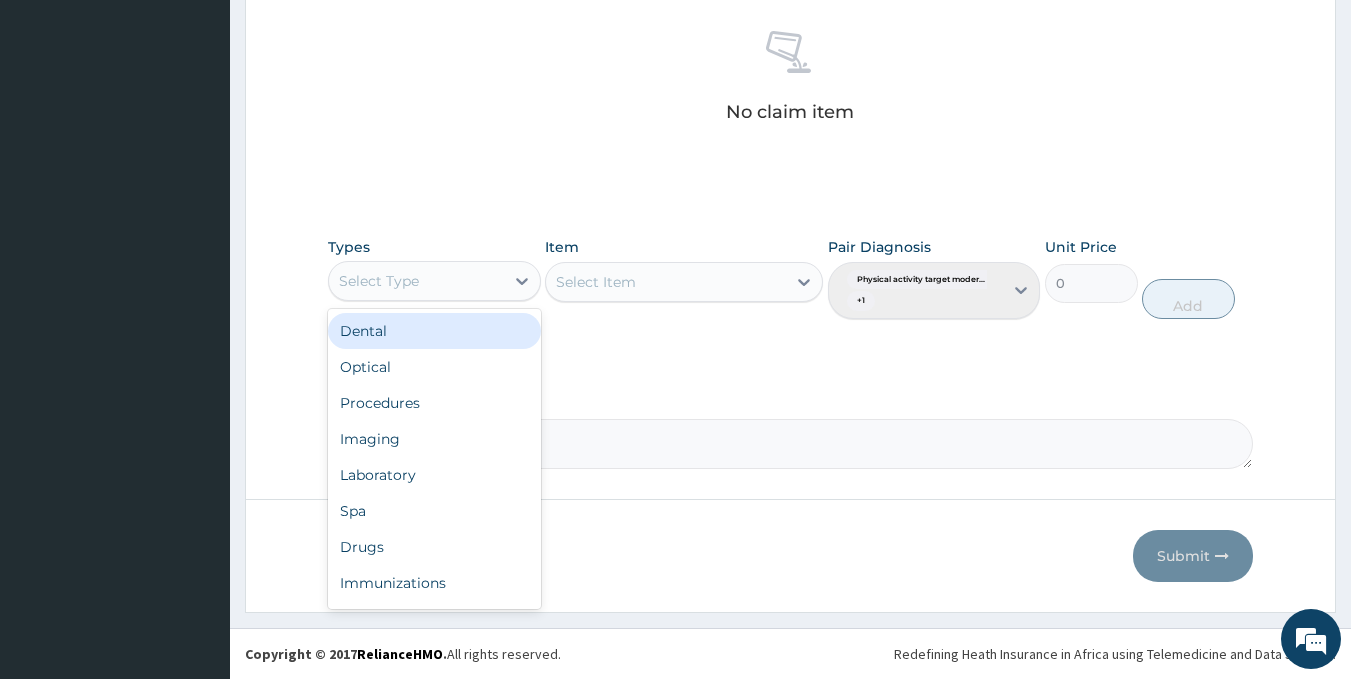 click on "Select Type" at bounding box center (434, 281) 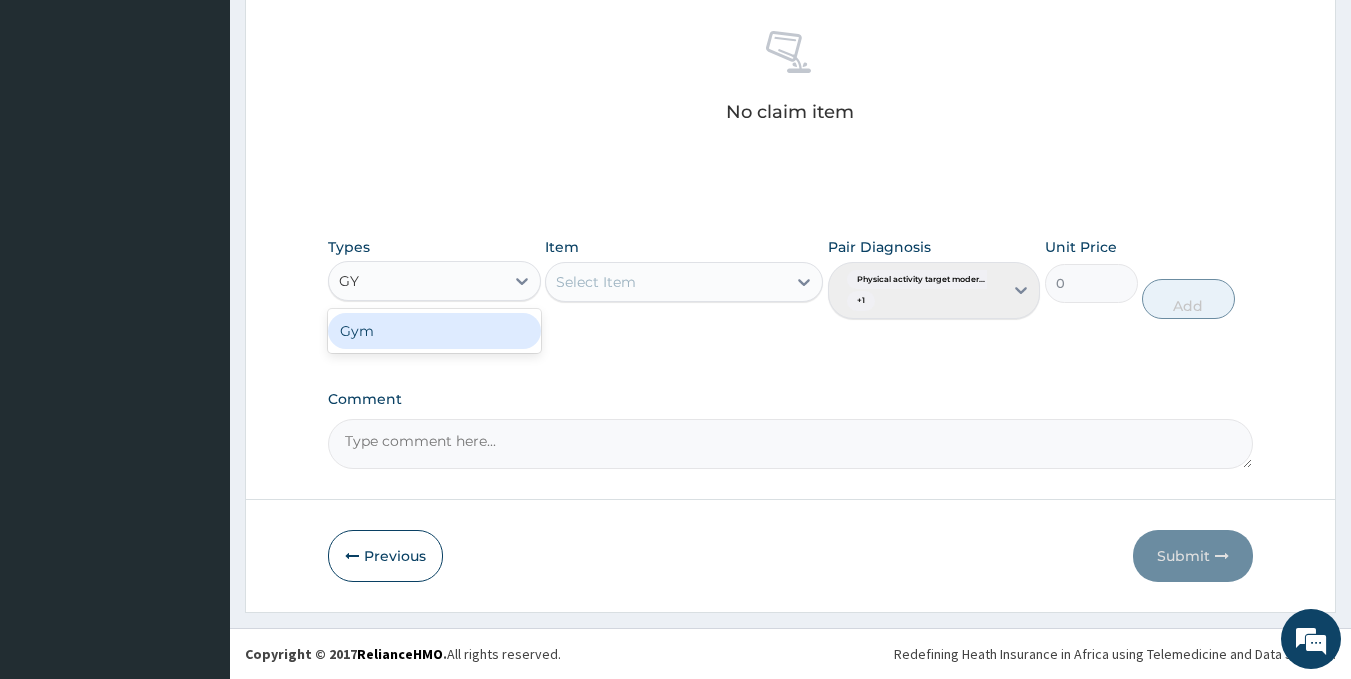 type on "GYM" 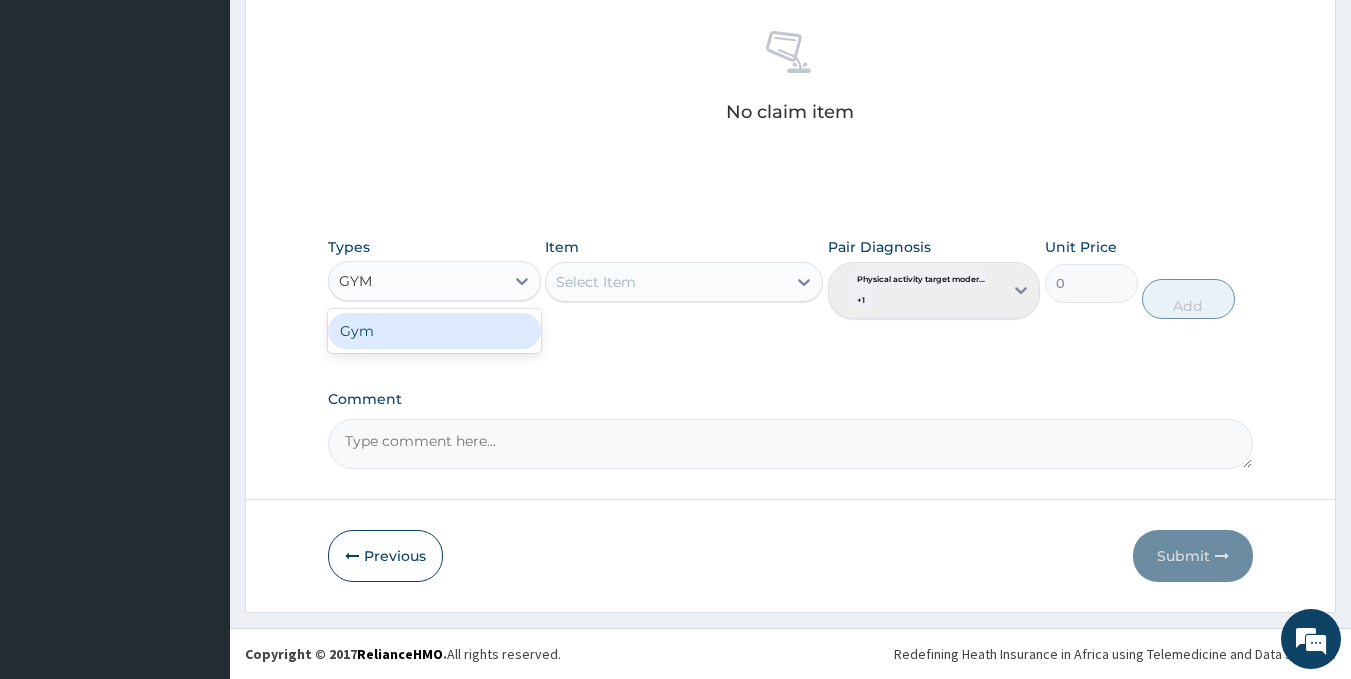 drag, startPoint x: 478, startPoint y: 335, endPoint x: 491, endPoint y: 336, distance: 13.038404 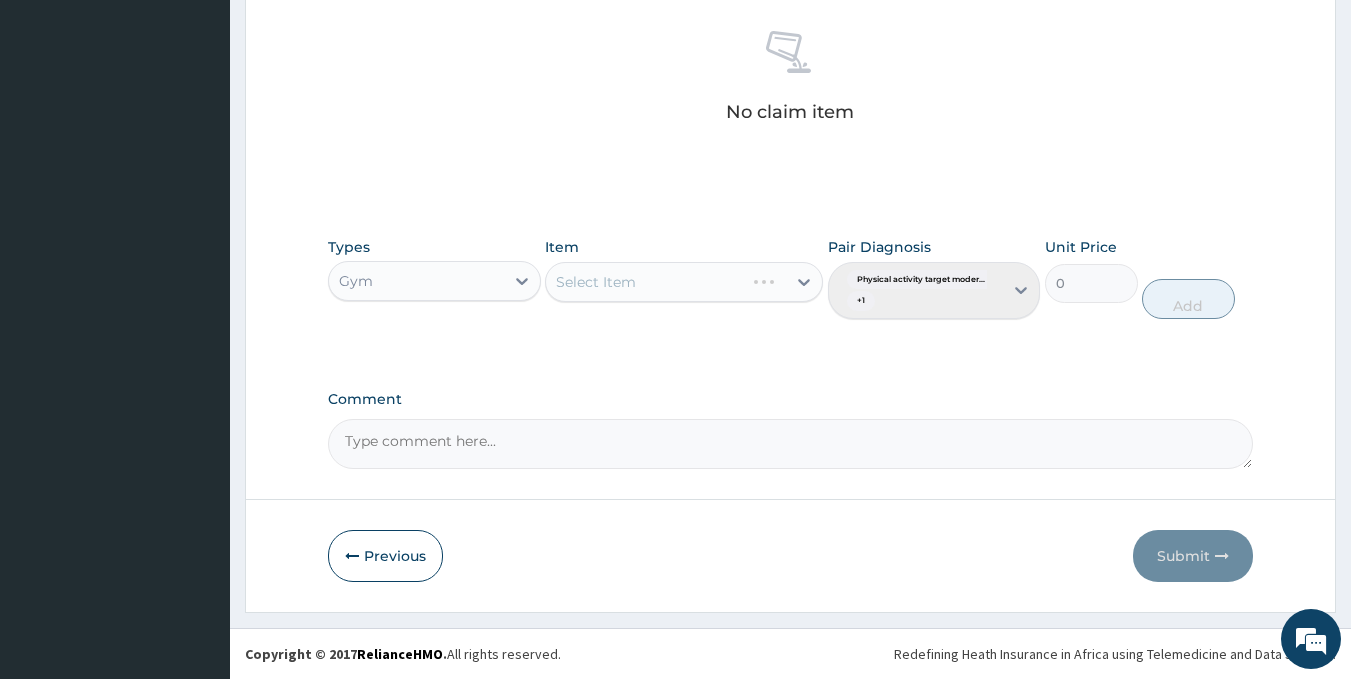 click on "Select Item" at bounding box center [684, 282] 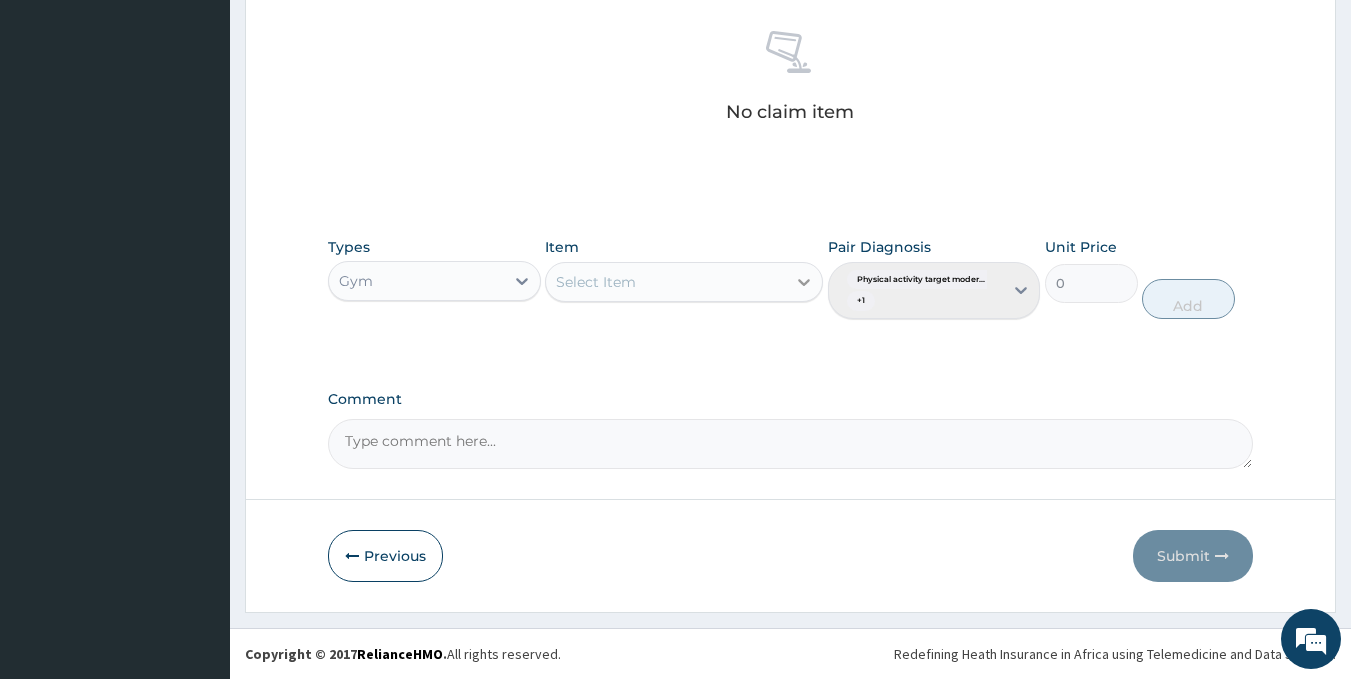 click 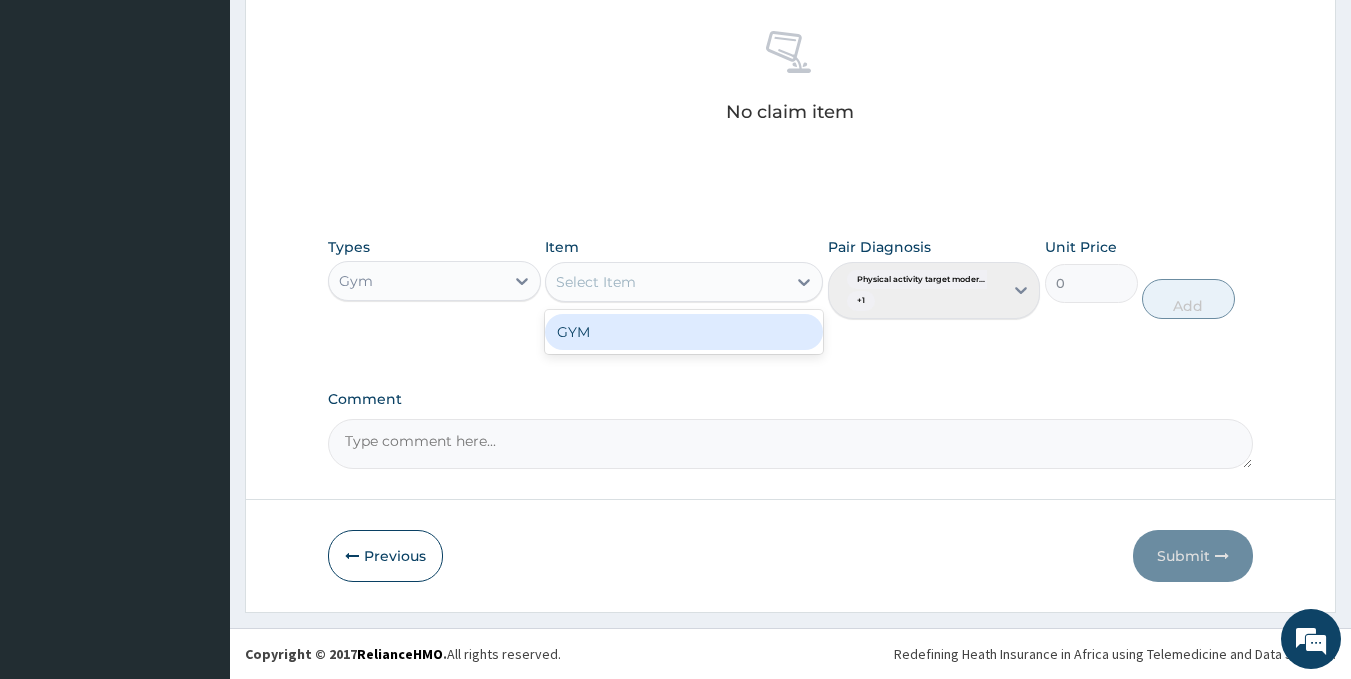 click on "GYM" at bounding box center (684, 332) 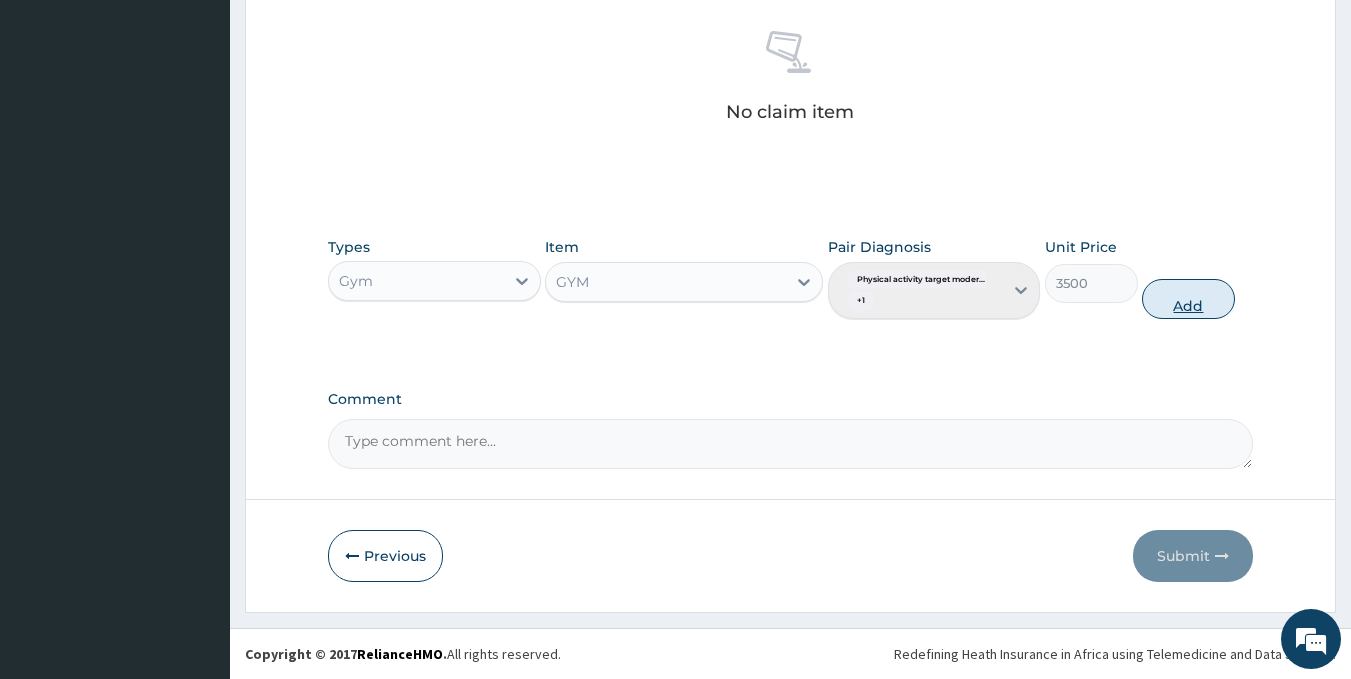 click on "Add" at bounding box center (1188, 299) 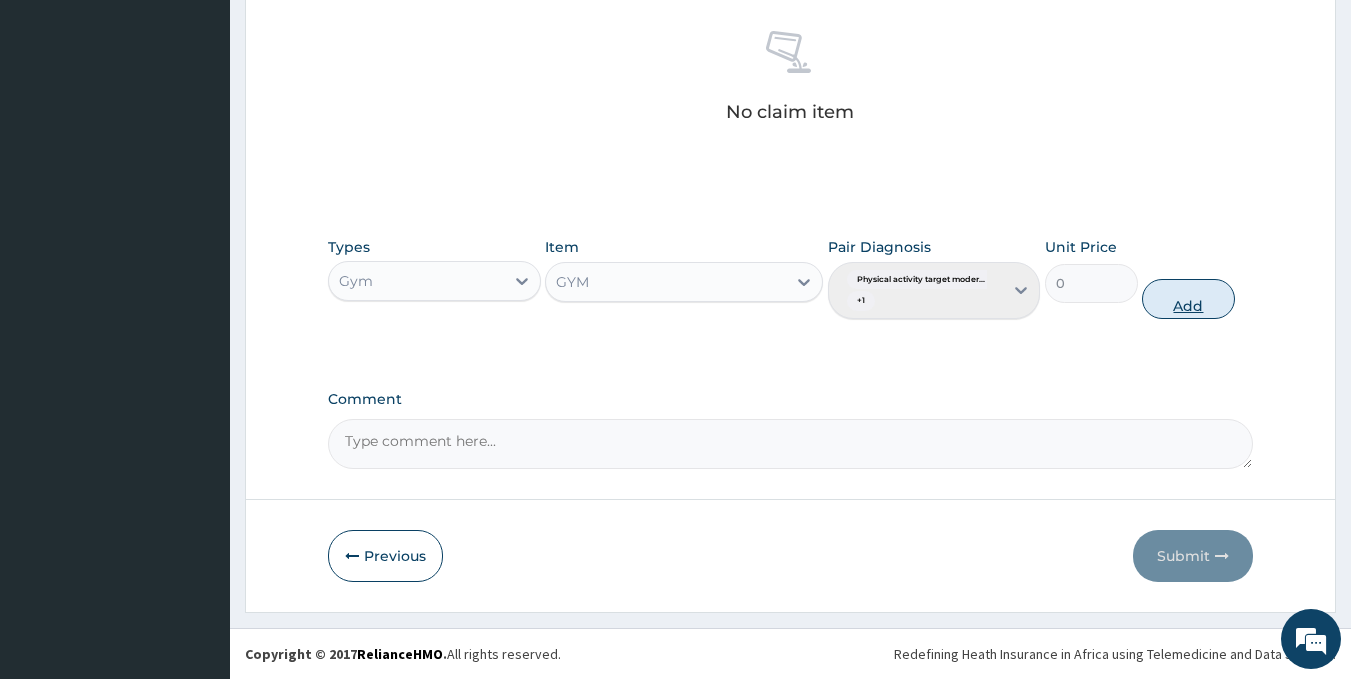 scroll, scrollTop: 708, scrollLeft: 0, axis: vertical 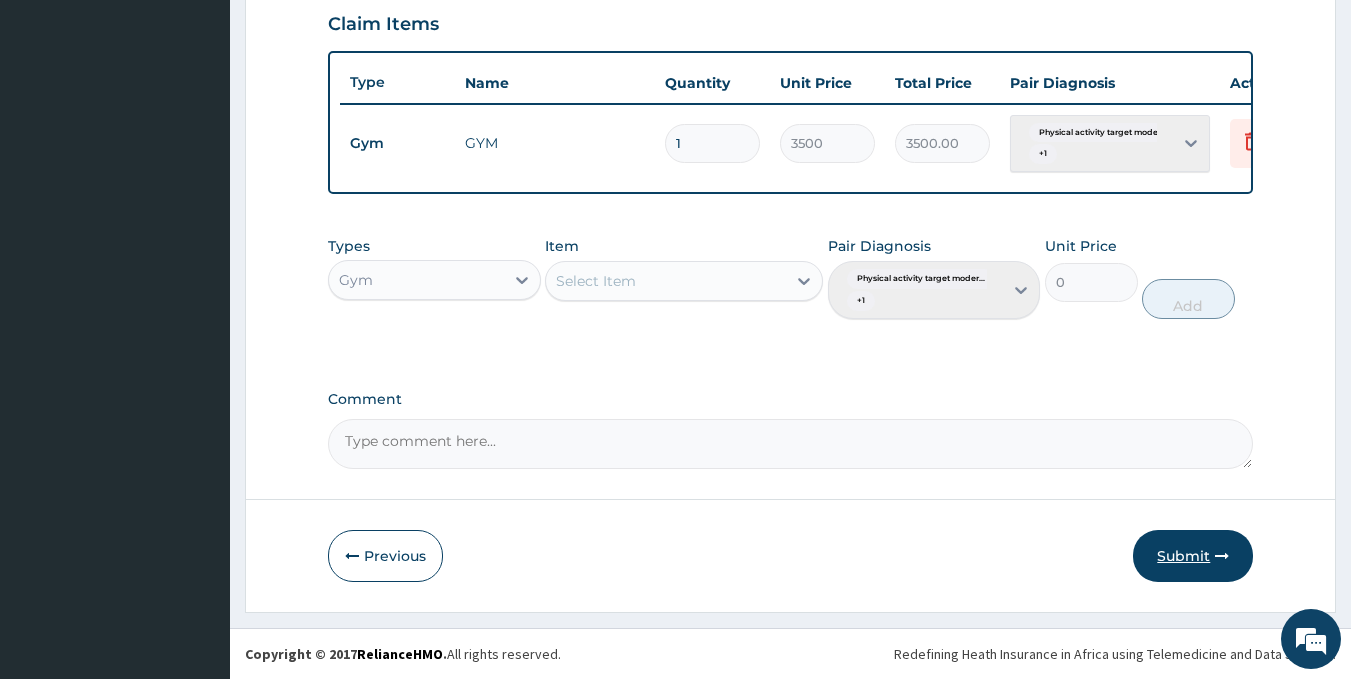 click on "Submit" at bounding box center [1193, 556] 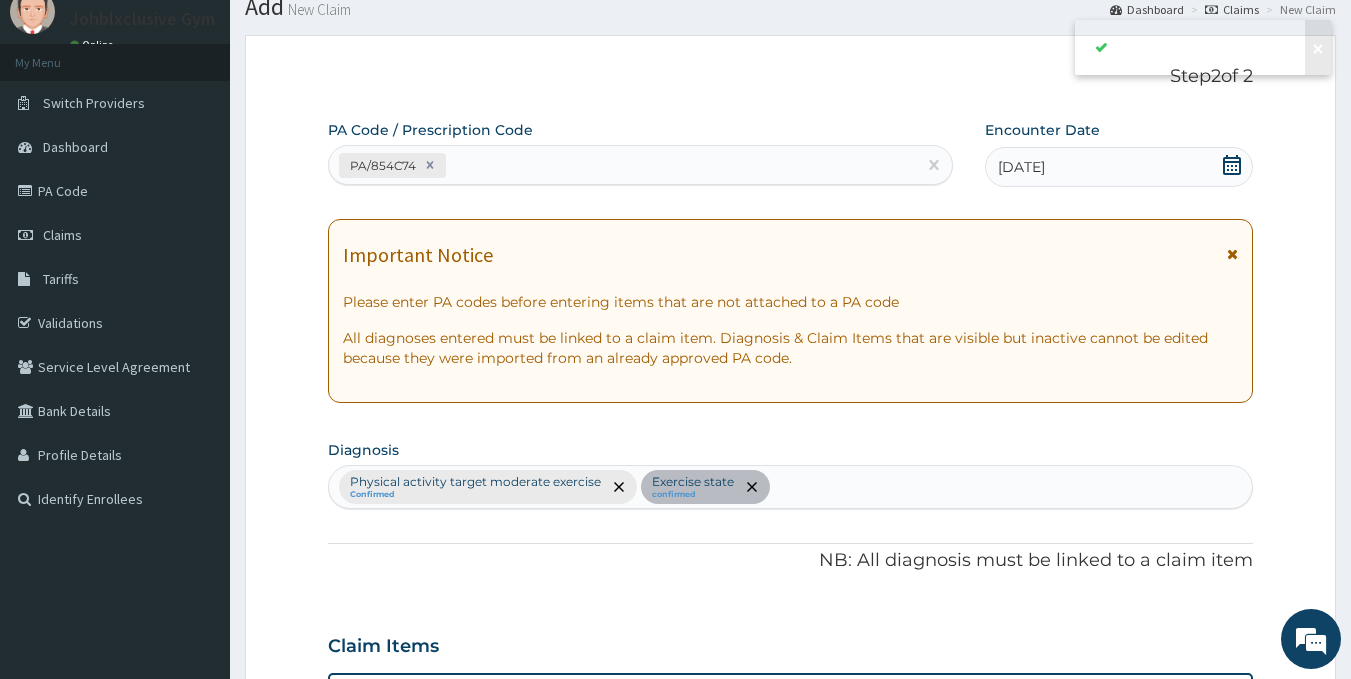 scroll, scrollTop: 708, scrollLeft: 0, axis: vertical 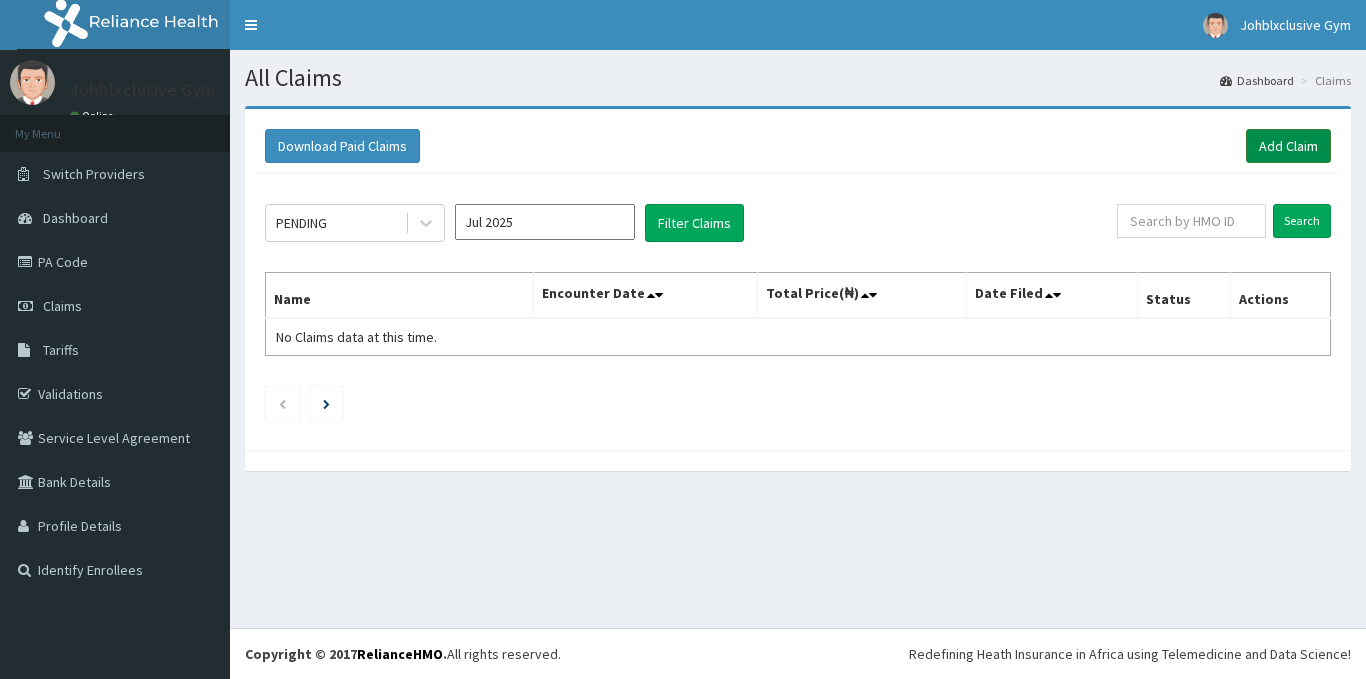 click on "Add Claim" at bounding box center [1288, 146] 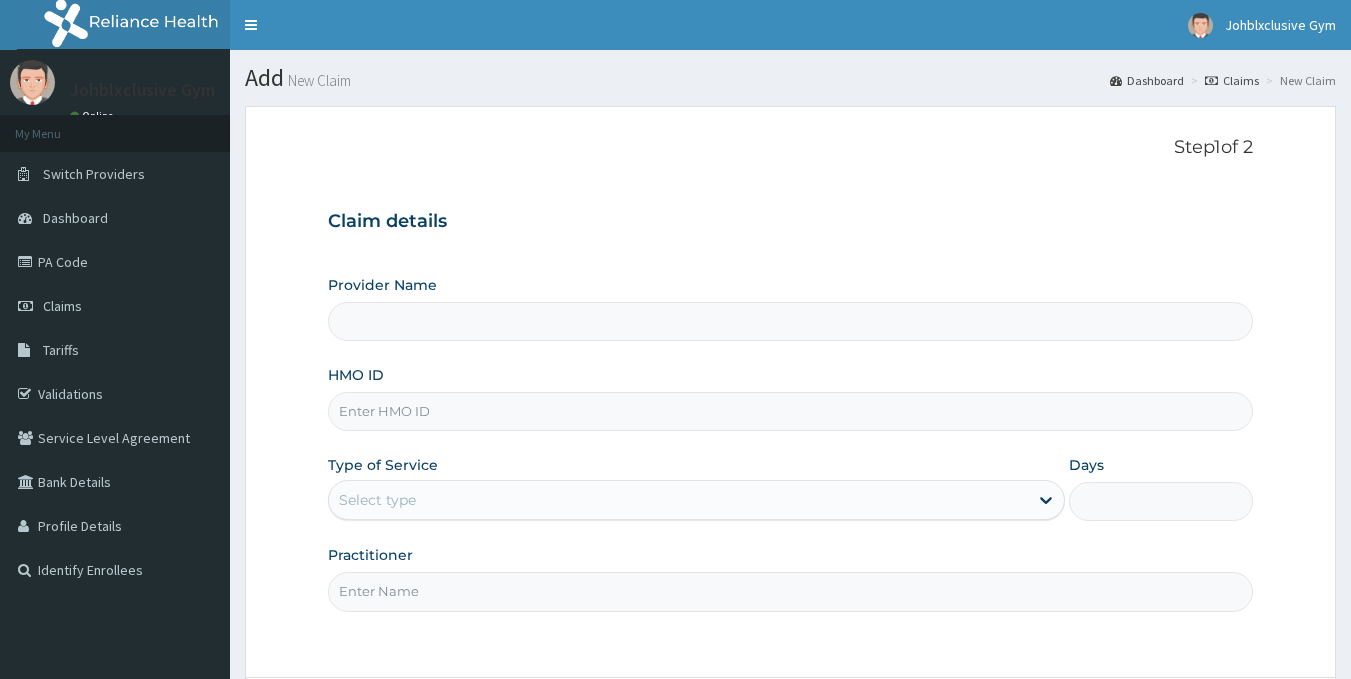 scroll, scrollTop: 0, scrollLeft: 0, axis: both 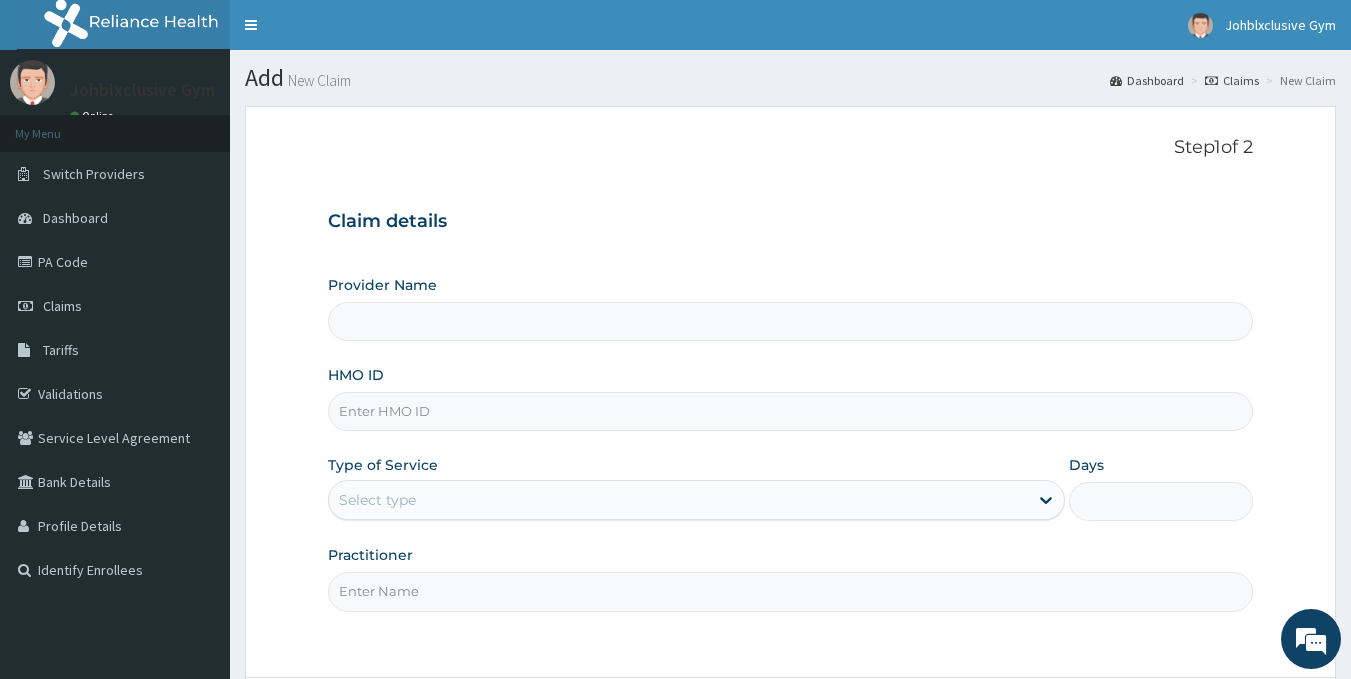 type on "RQV/10001/A" 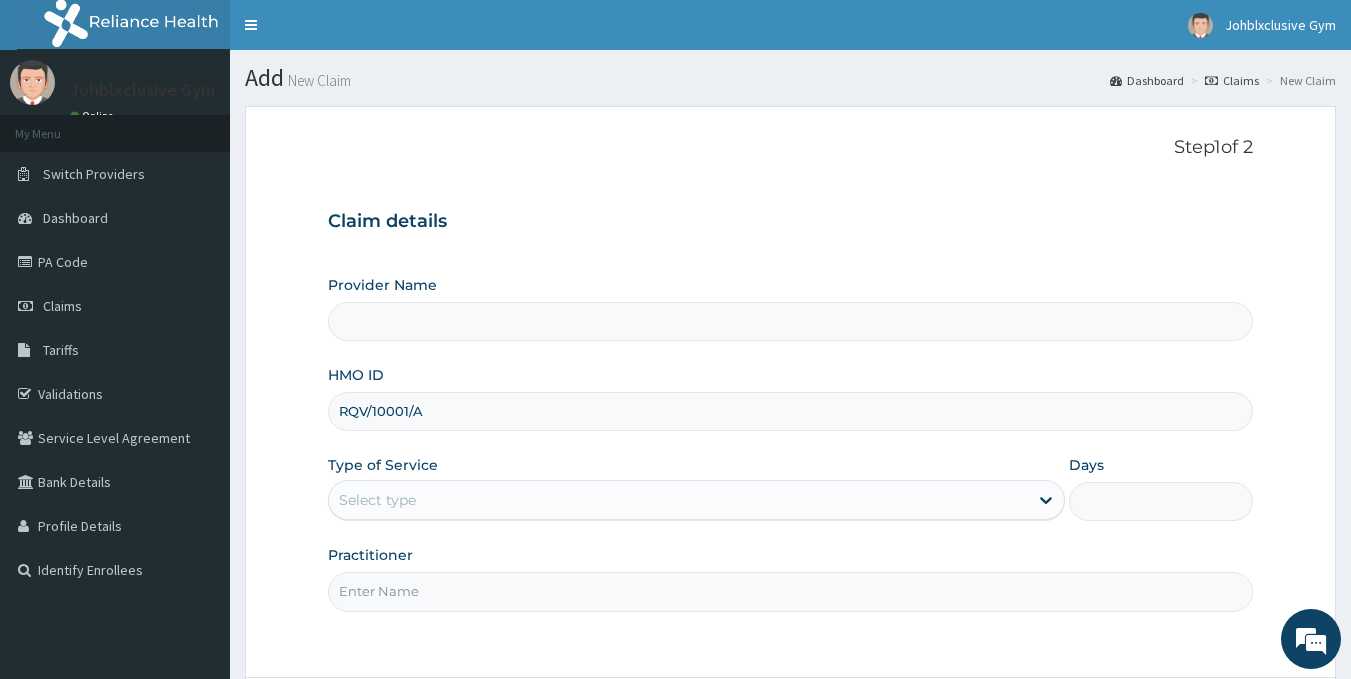 click on "Practitioner" at bounding box center [791, 591] 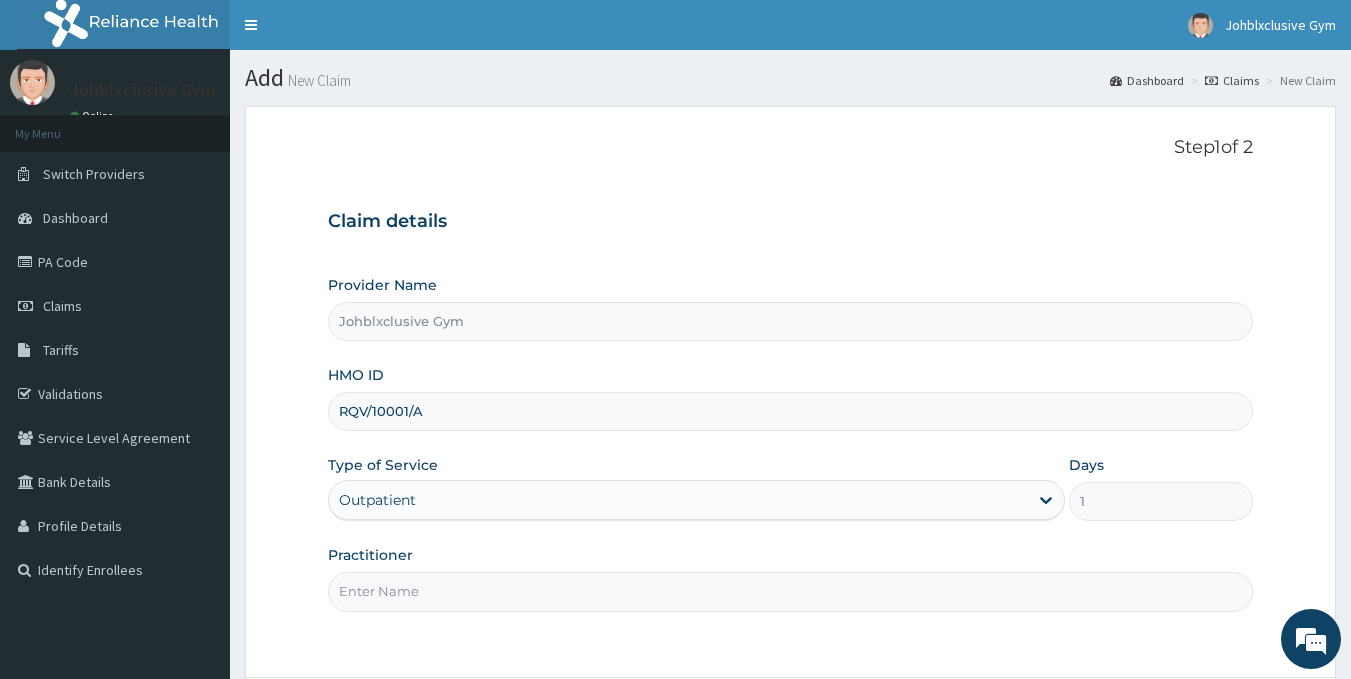 type on "[FIRST] [LAST]" 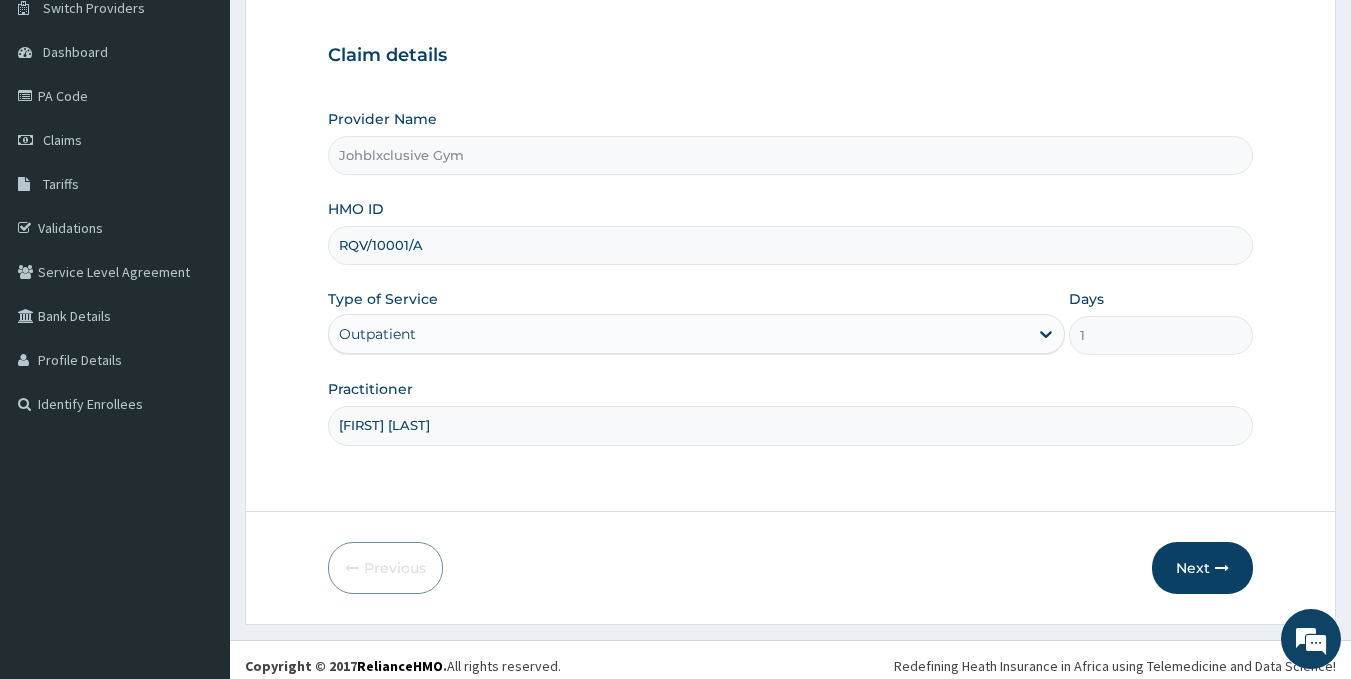 scroll, scrollTop: 178, scrollLeft: 0, axis: vertical 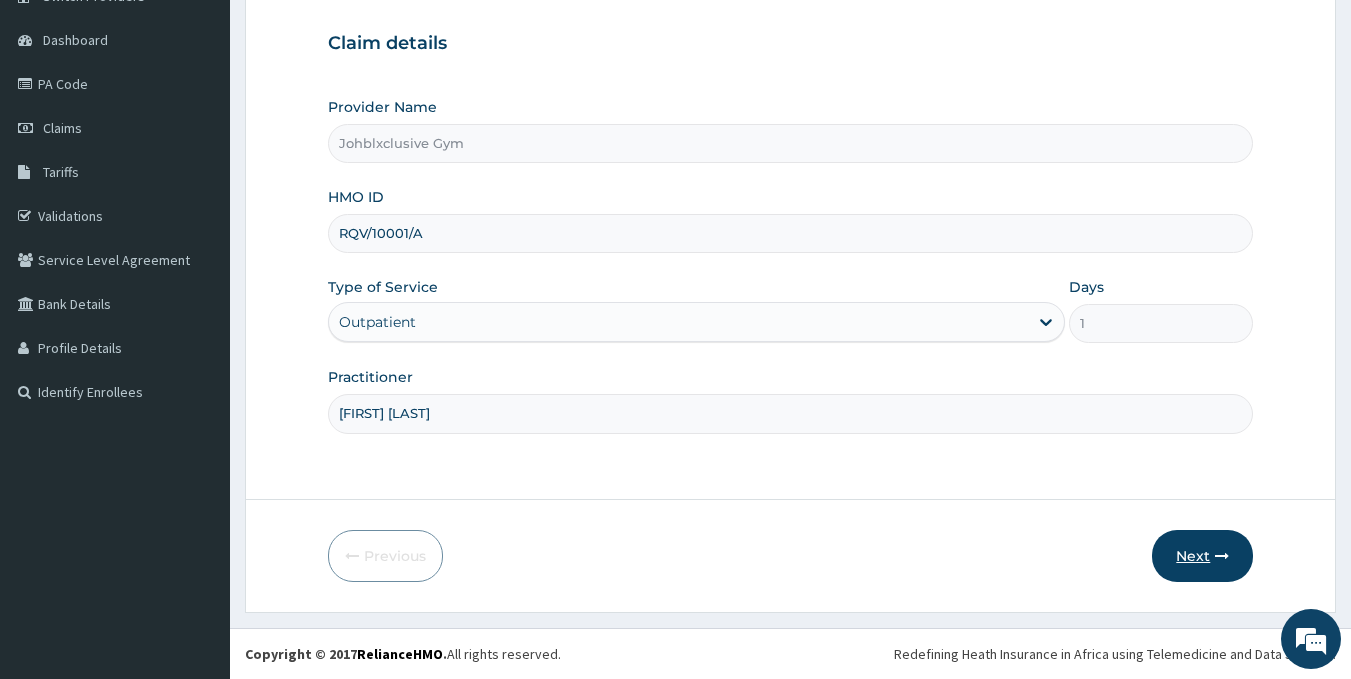 click on "Next" at bounding box center (1202, 556) 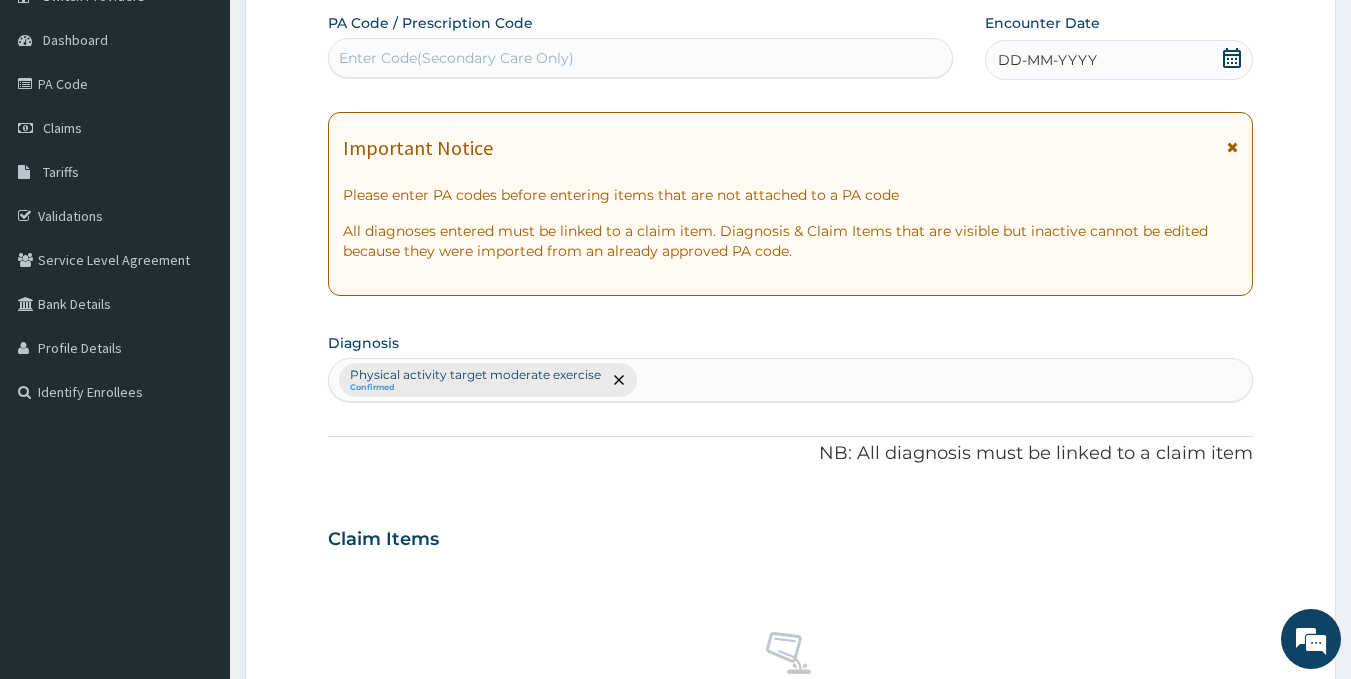 click on "Enter Code(Secondary Care Only)" at bounding box center (641, 58) 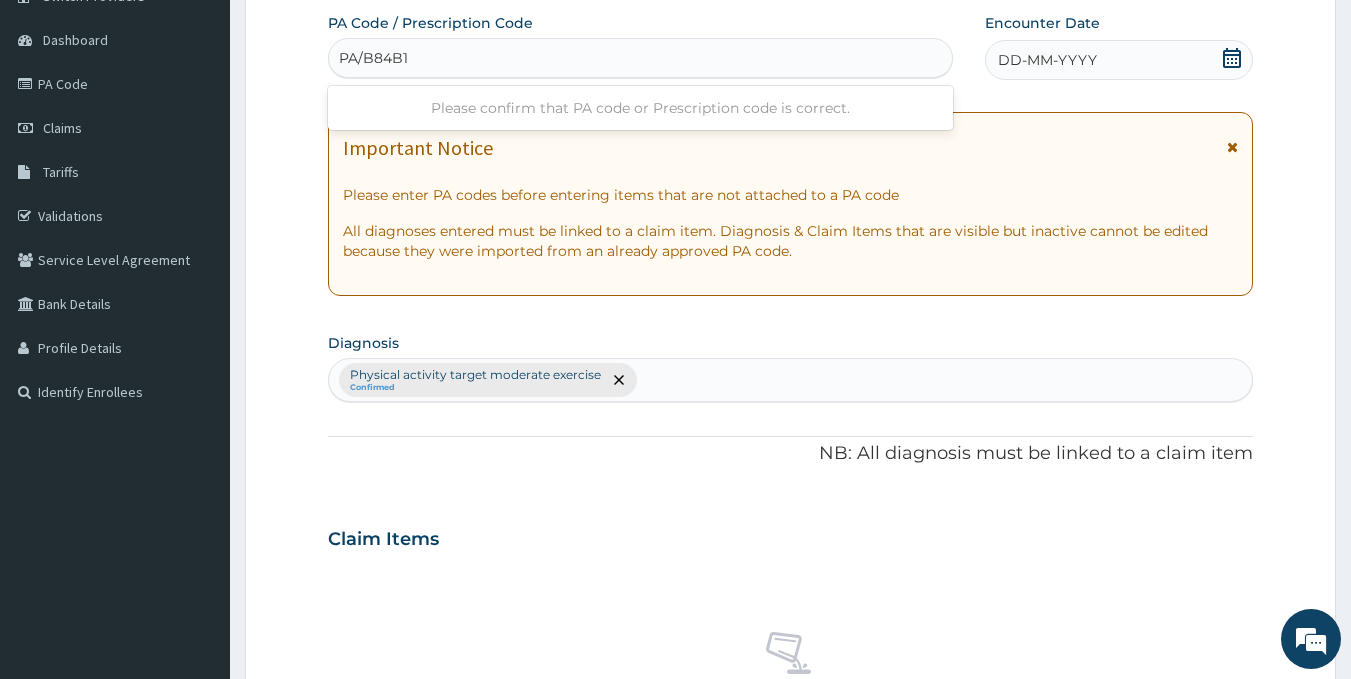 type on "PA/B84B17" 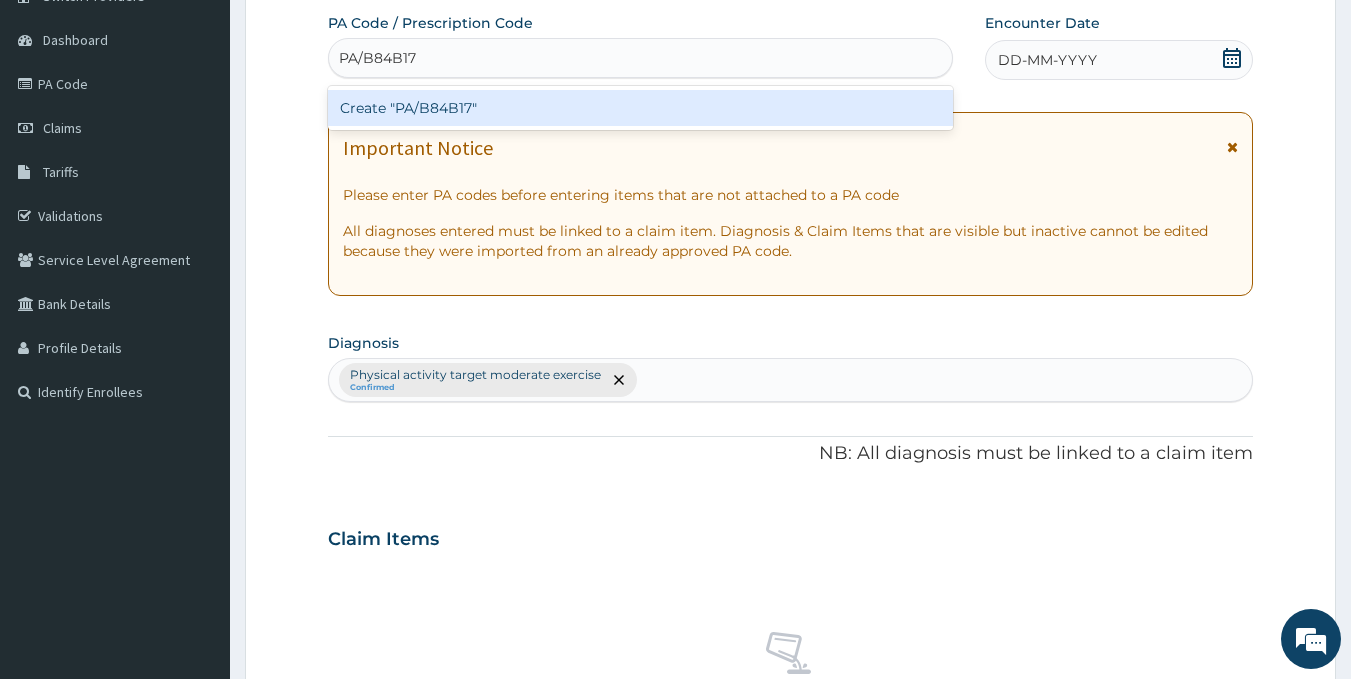 click on "Create "PA/B84B17"" at bounding box center (641, 108) 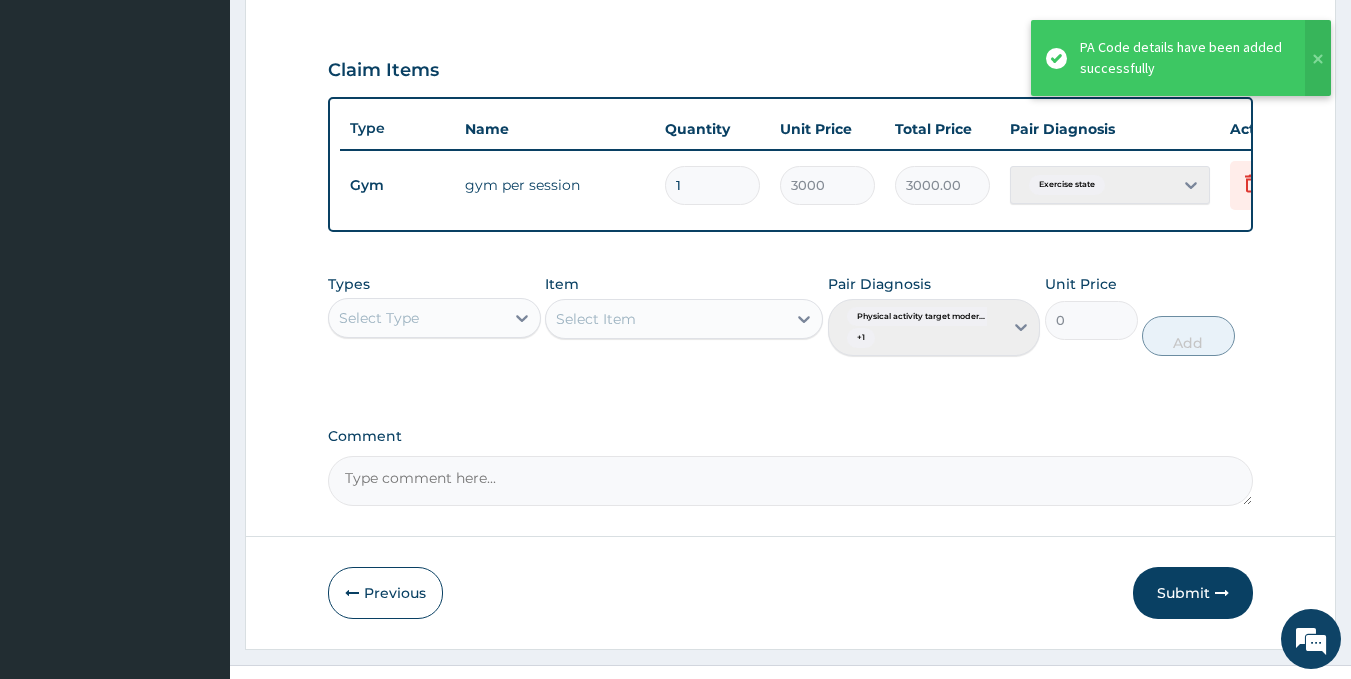 scroll, scrollTop: 699, scrollLeft: 0, axis: vertical 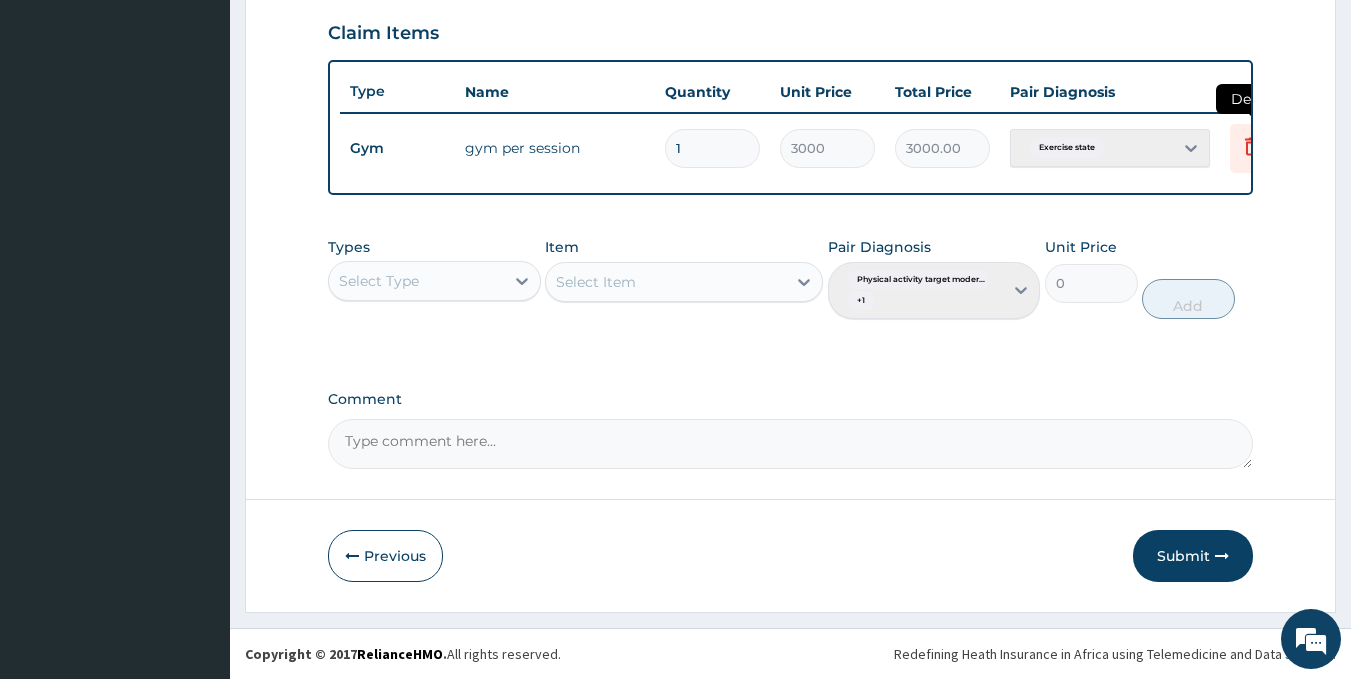 click 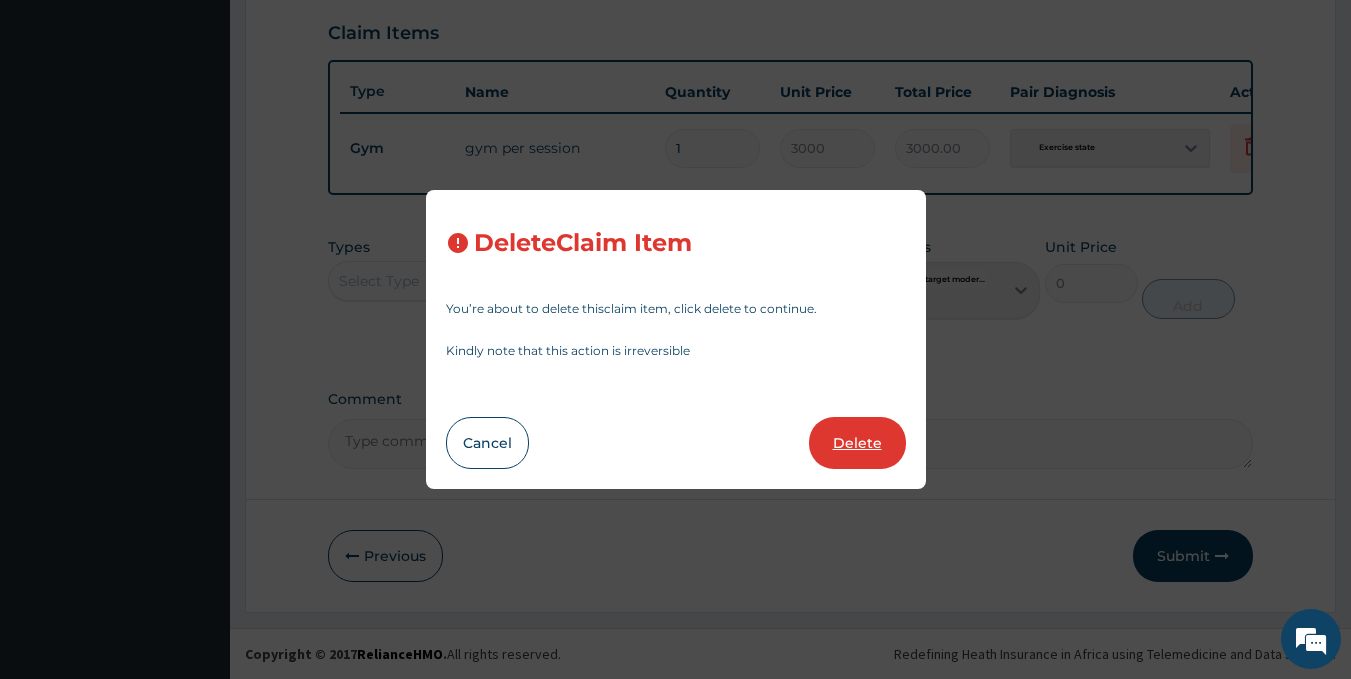 click on "Delete" at bounding box center [857, 443] 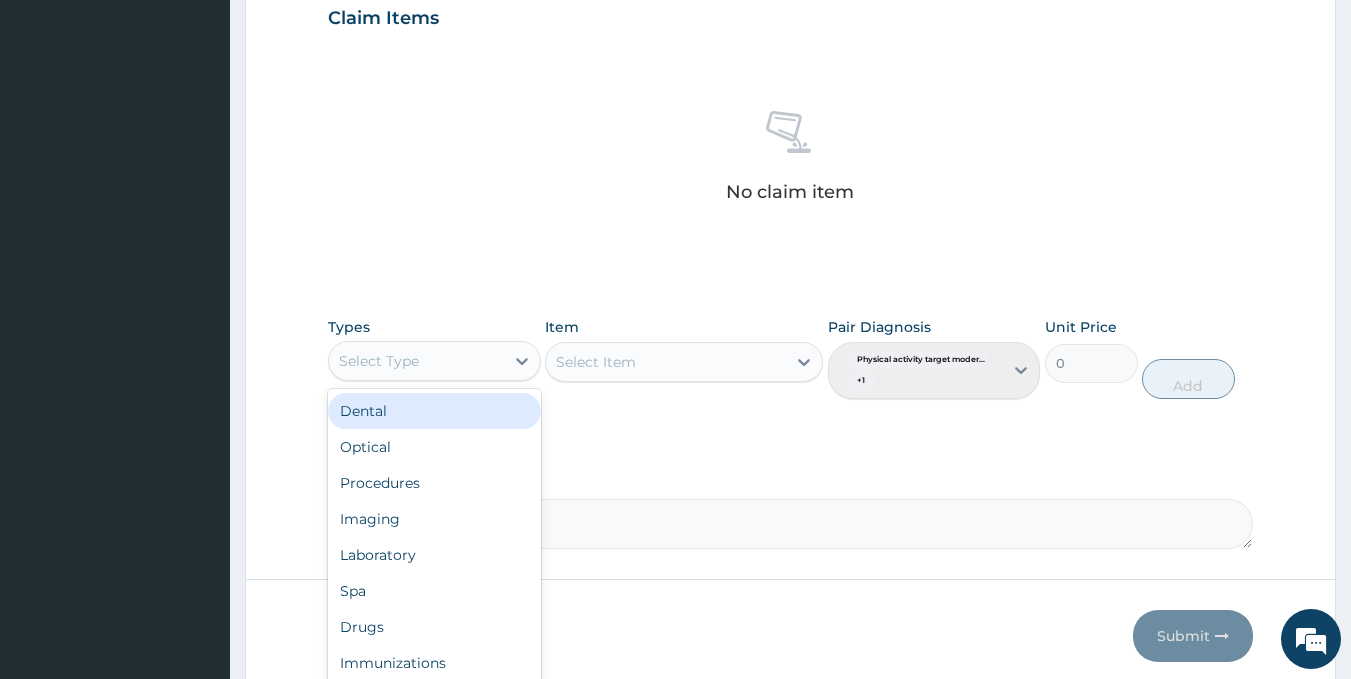 click on "Select Type" at bounding box center [416, 361] 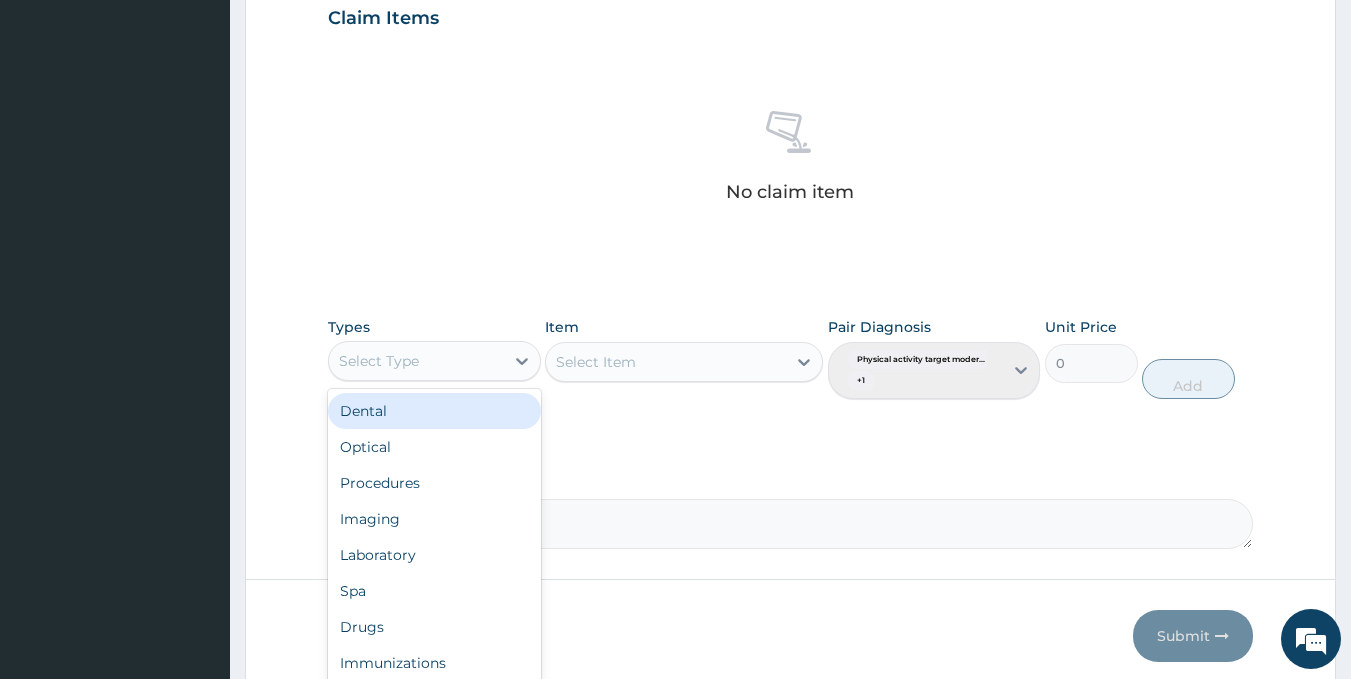 type on "G" 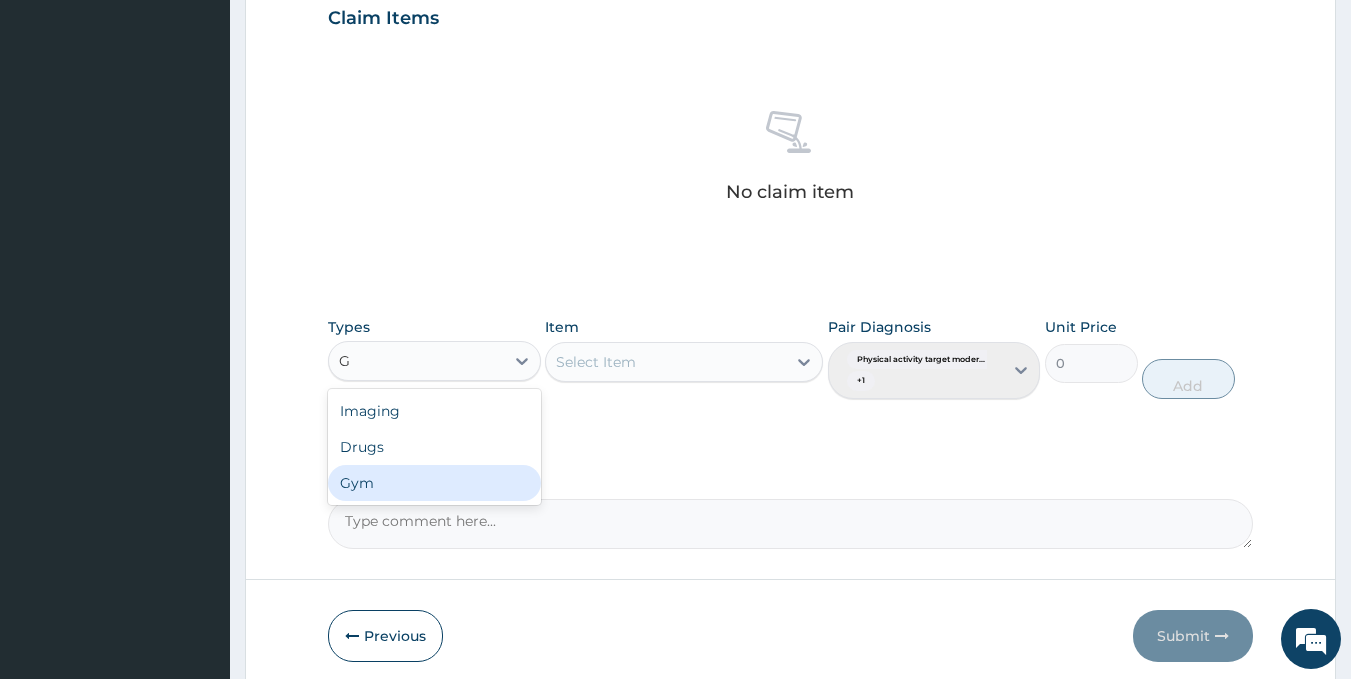 click on "Gym" at bounding box center [434, 483] 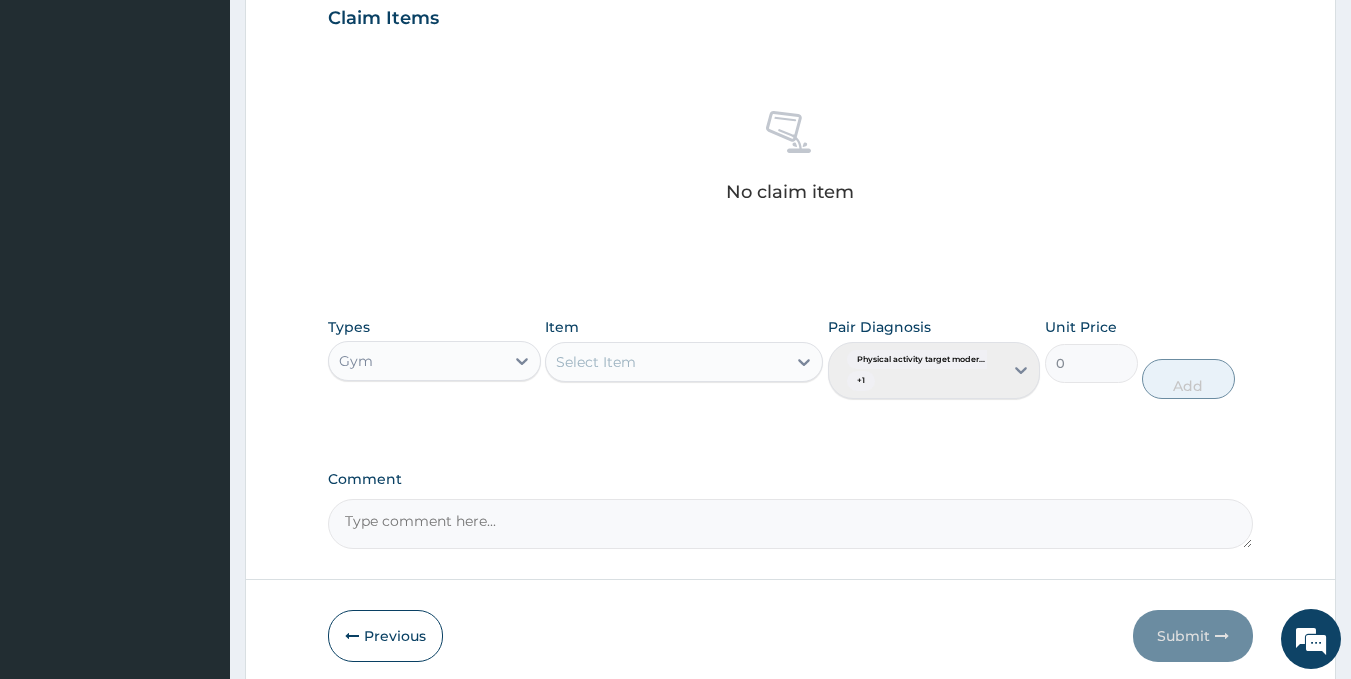 click on "Select Item" at bounding box center [666, 362] 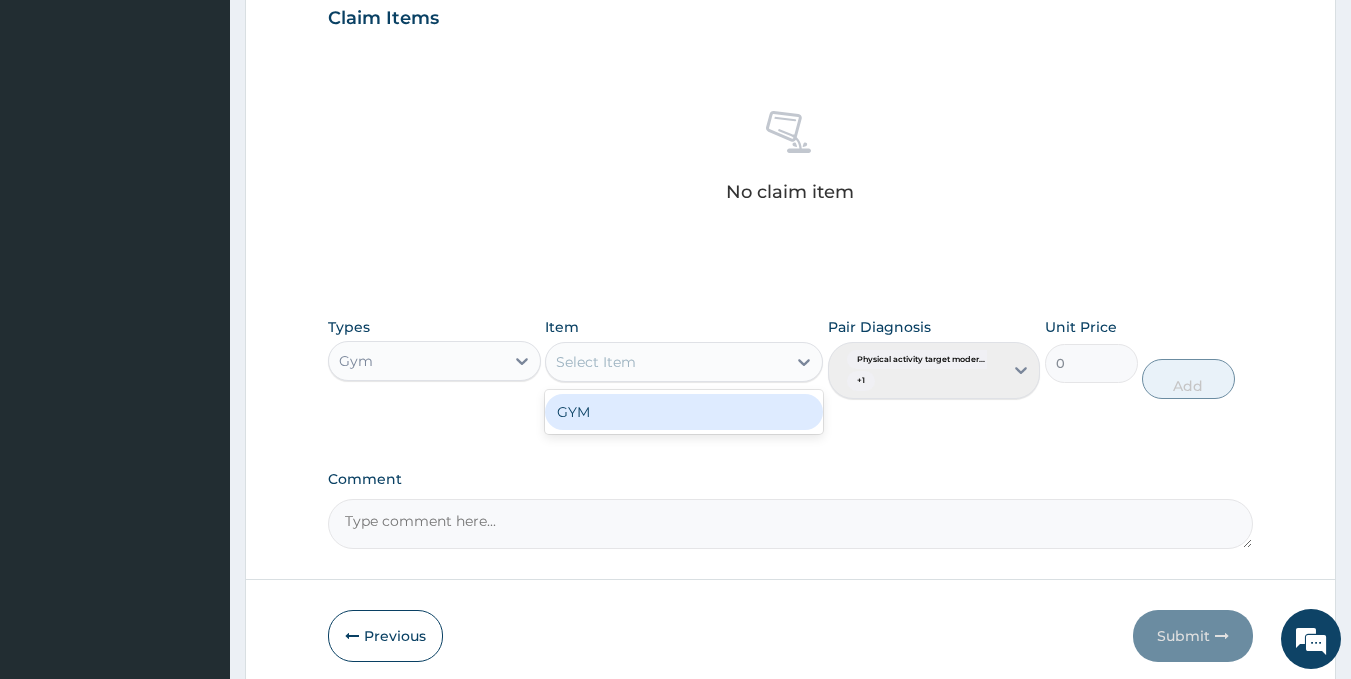 click on "GYM" at bounding box center (684, 412) 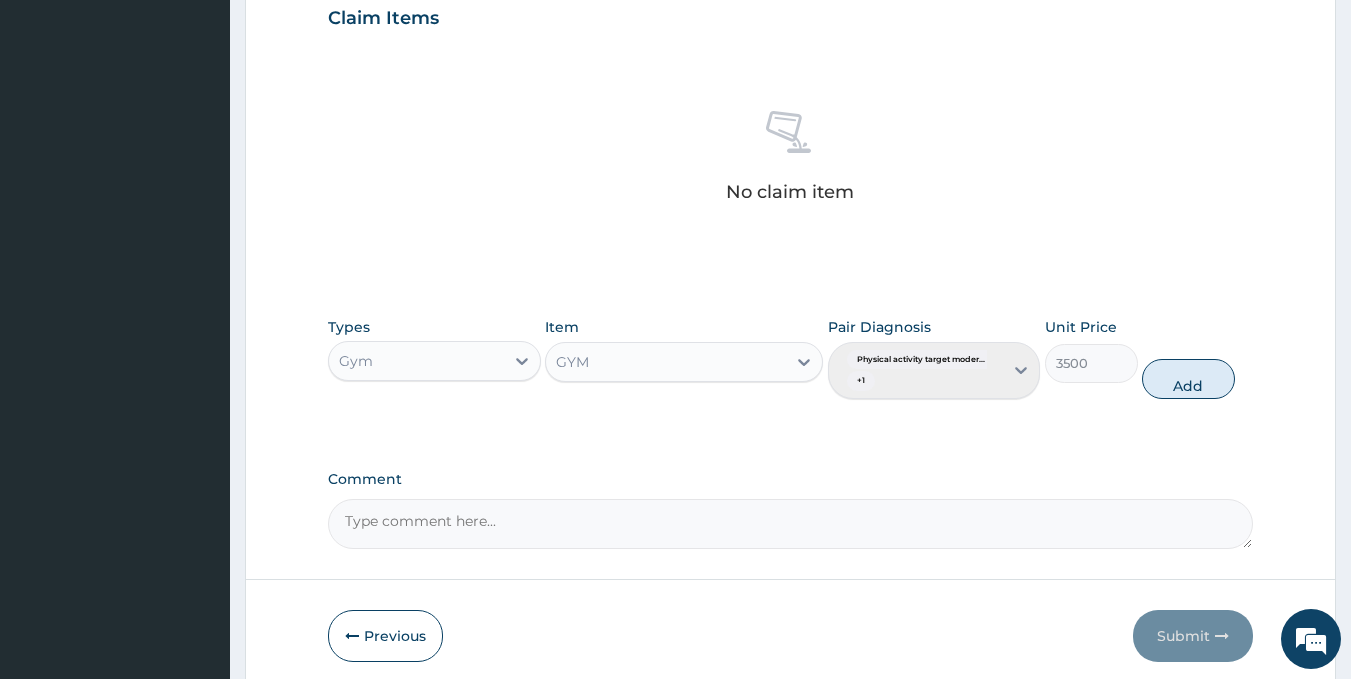 click on "Add" at bounding box center (1188, 379) 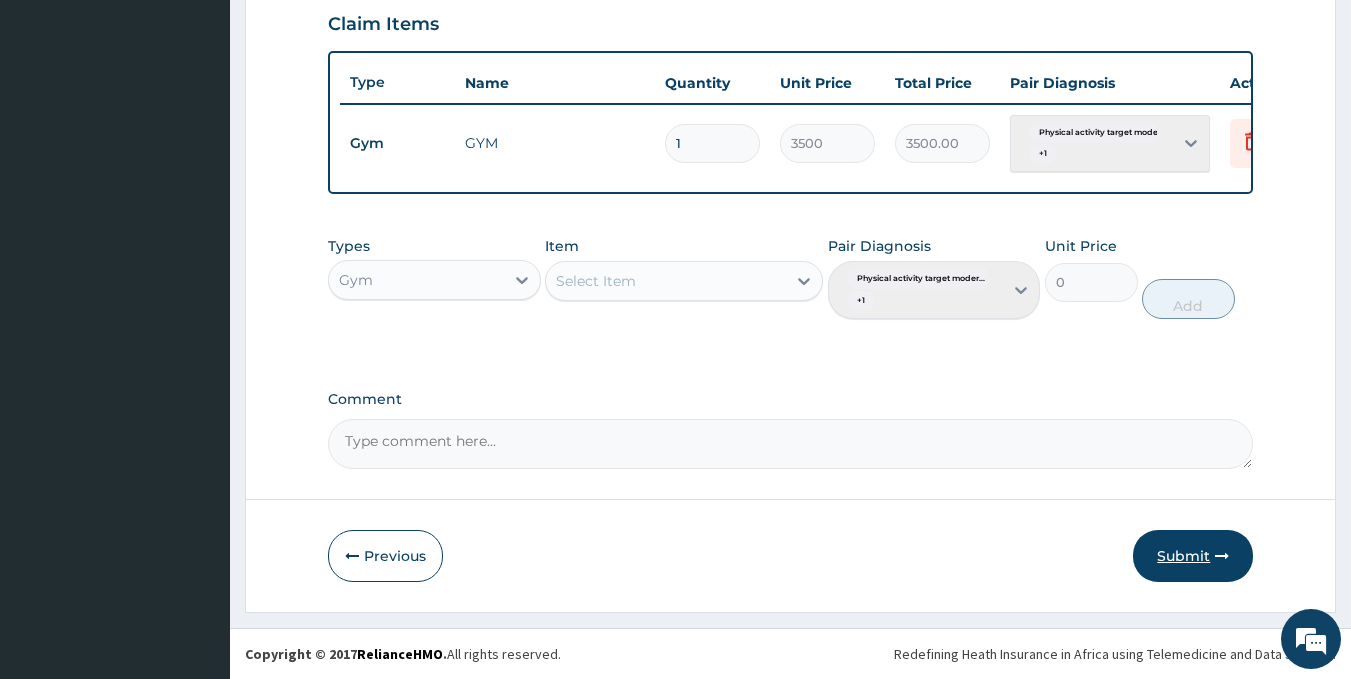 click on "Submit" at bounding box center [1193, 556] 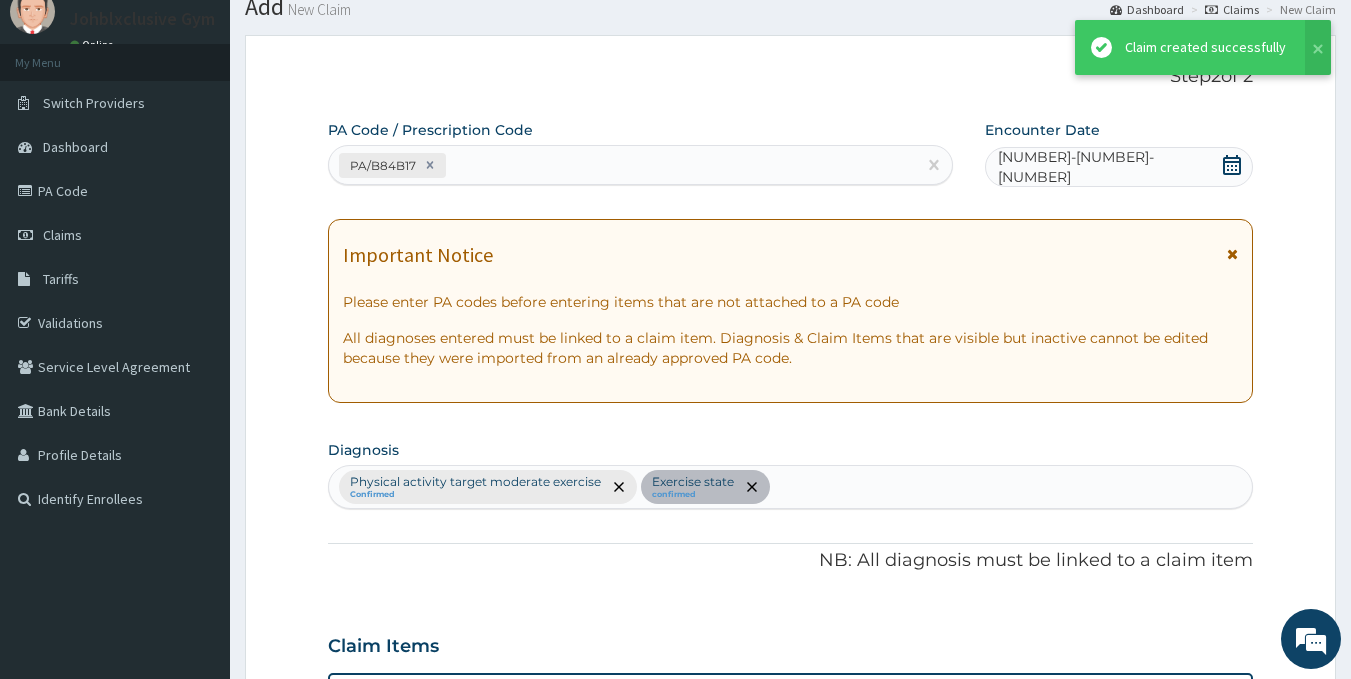 scroll, scrollTop: 699, scrollLeft: 0, axis: vertical 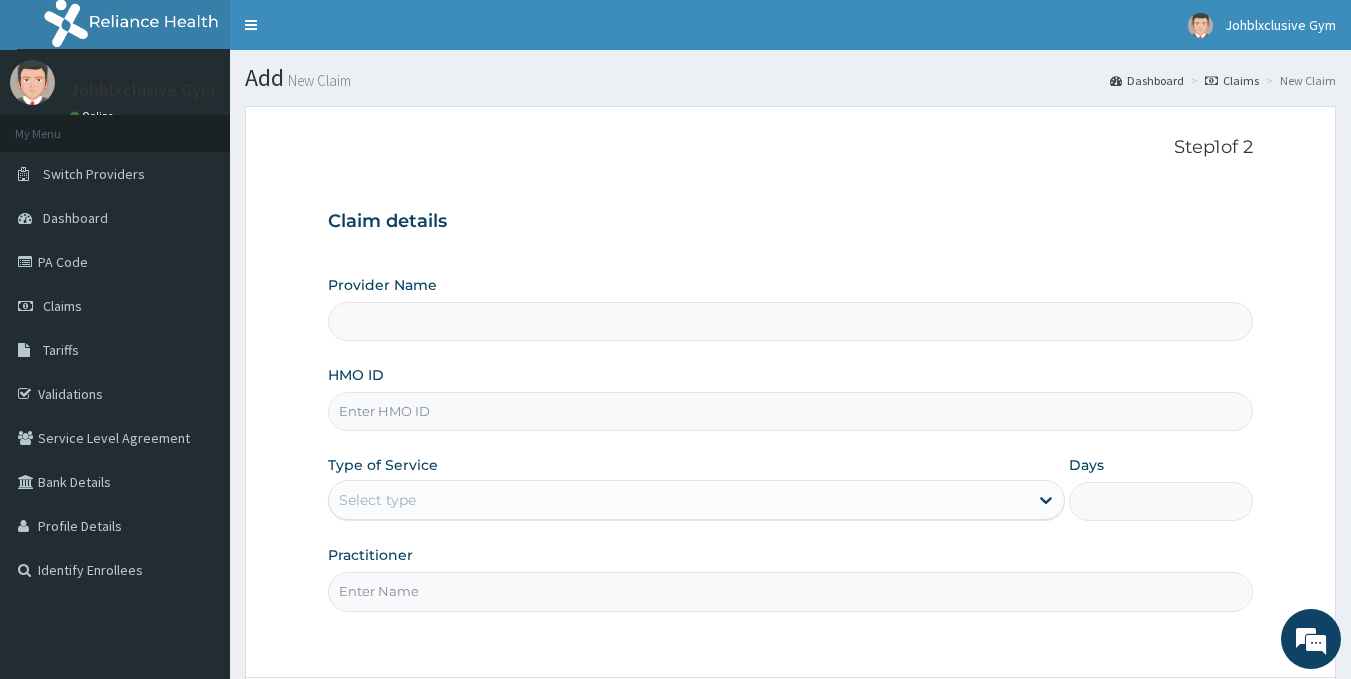 type on "Johblxclusive Gym" 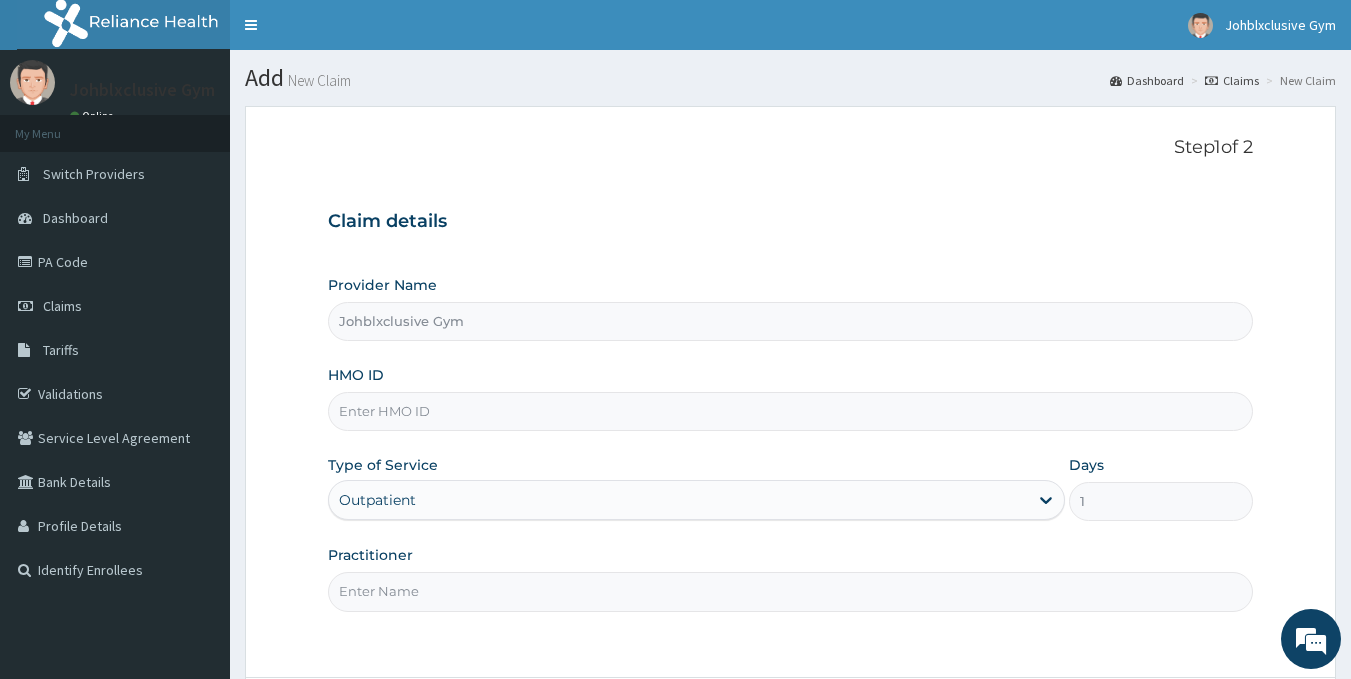 click on "HMO ID" at bounding box center [791, 411] 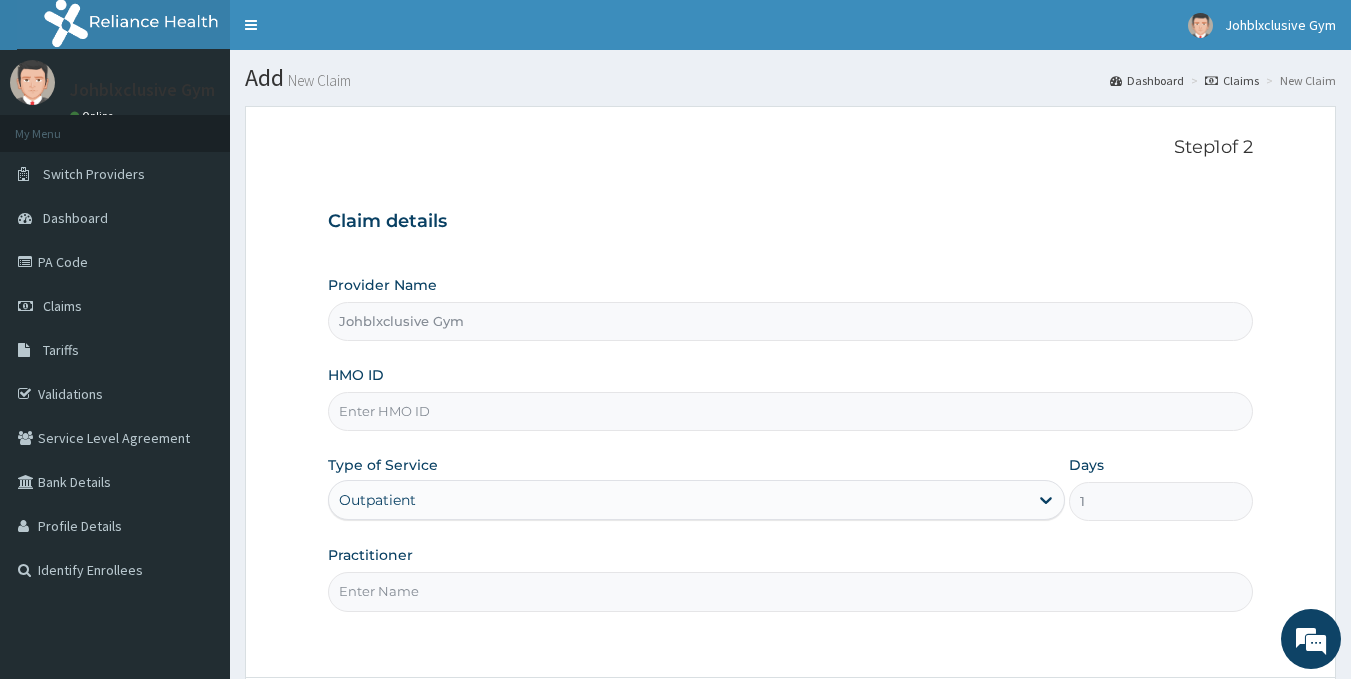 scroll, scrollTop: 0, scrollLeft: 0, axis: both 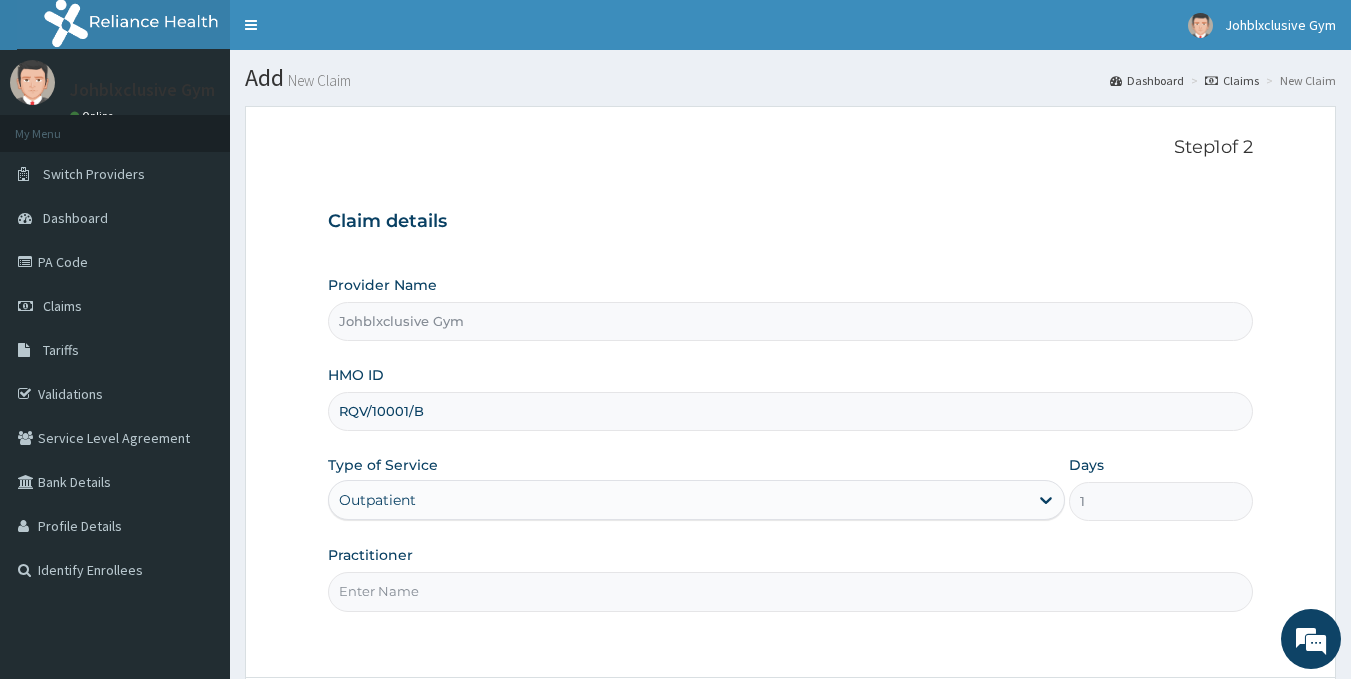 click on "Practitioner" at bounding box center (791, 591) 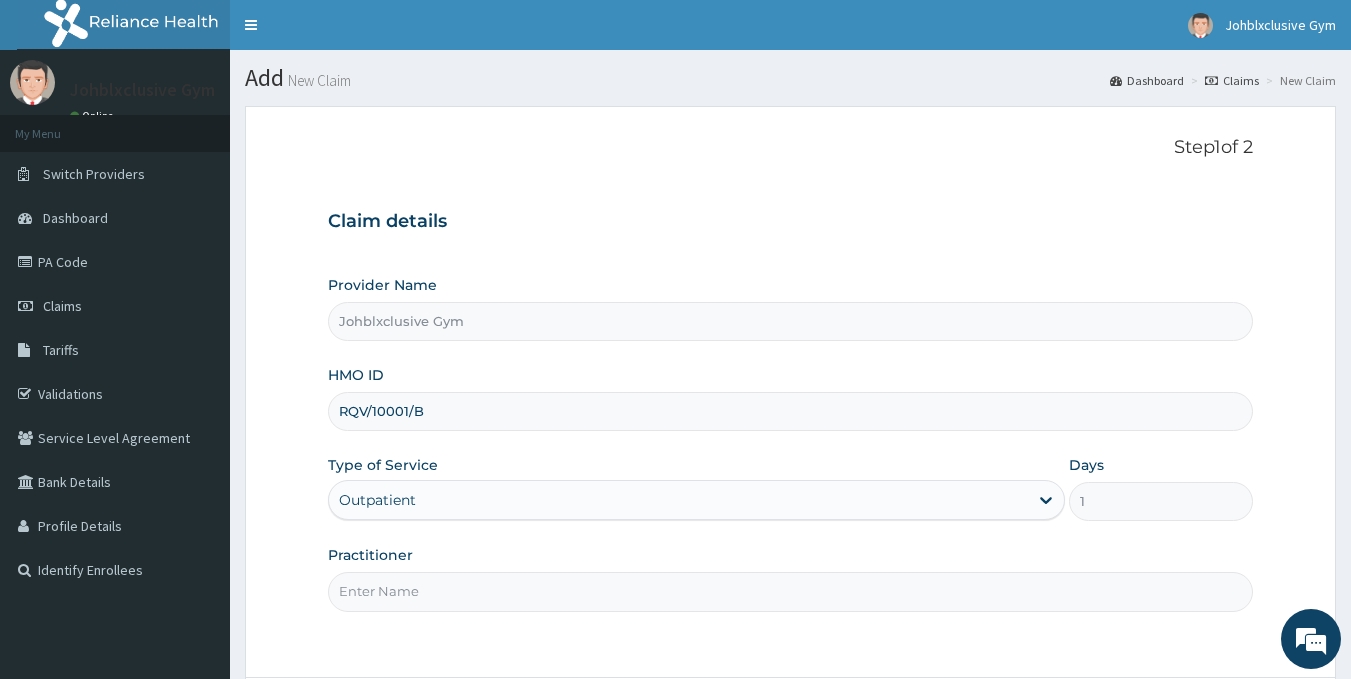 type on "ODULELE AMEENAH" 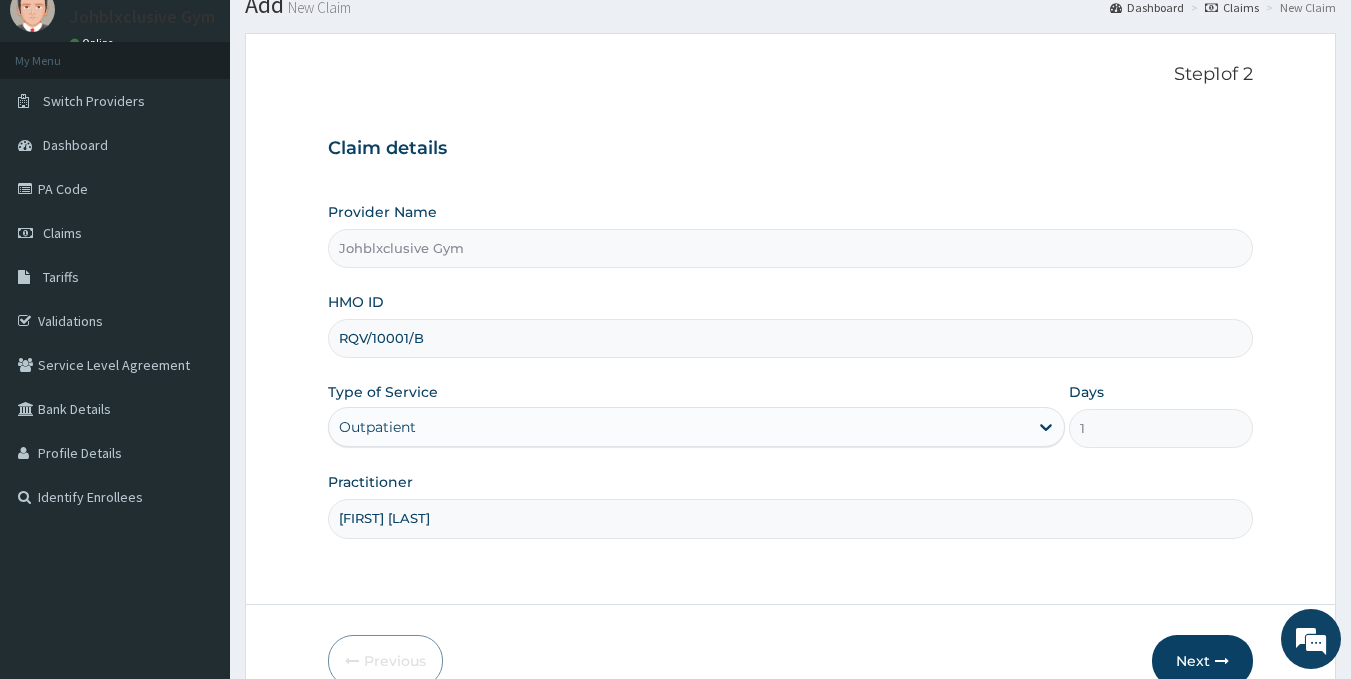 scroll, scrollTop: 178, scrollLeft: 0, axis: vertical 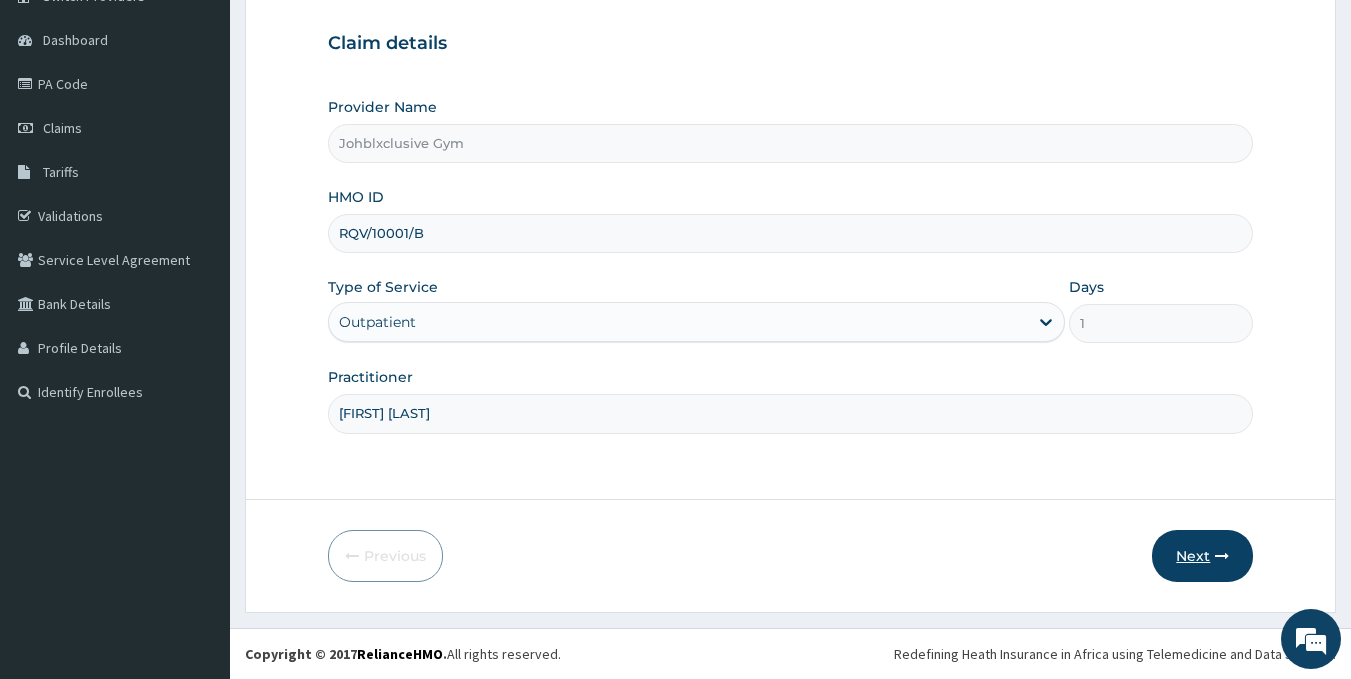 click on "Next" at bounding box center [1202, 556] 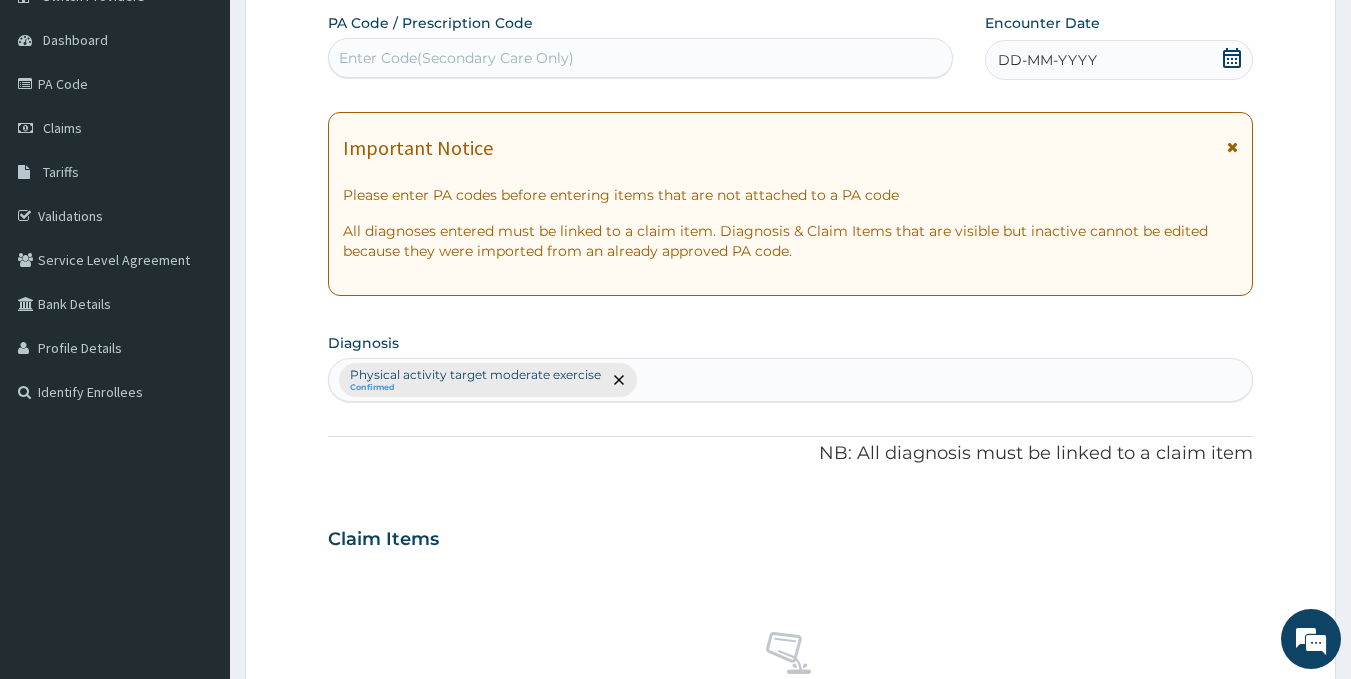 click on "Enter Code(Secondary Care Only)" at bounding box center (641, 58) 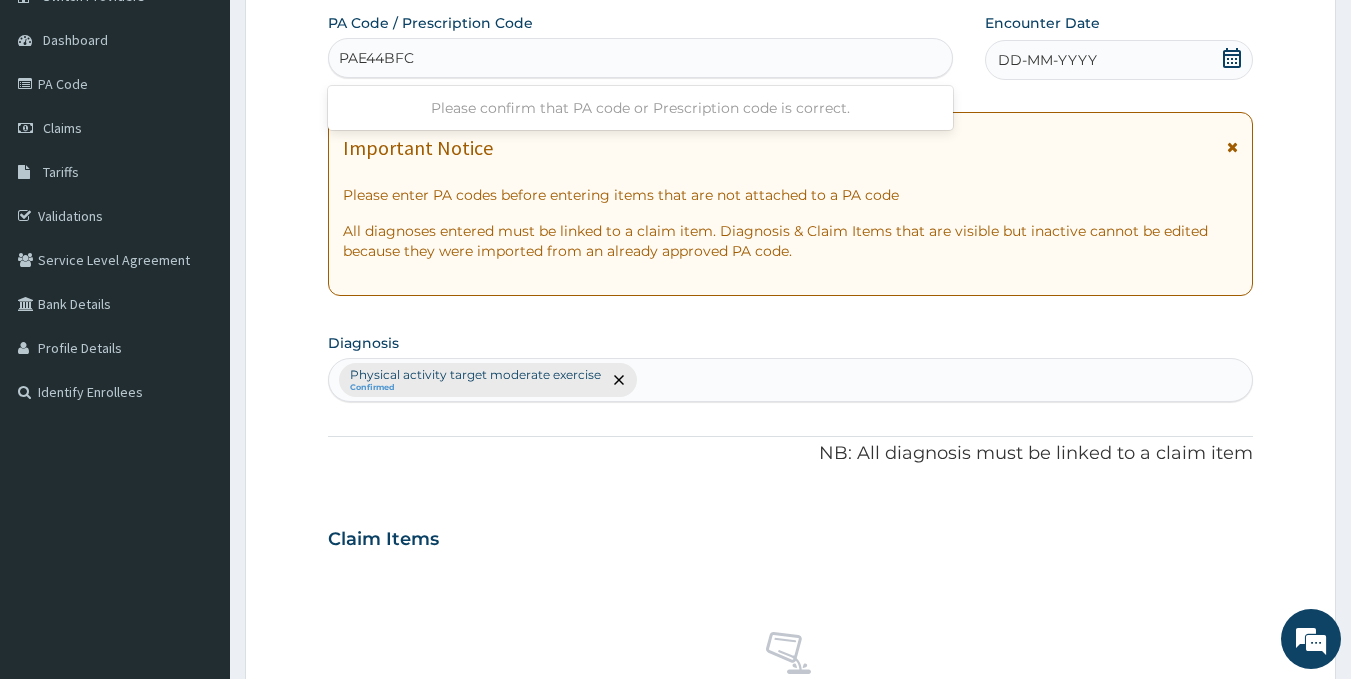 click on "PAE44BFC" at bounding box center (378, 58) 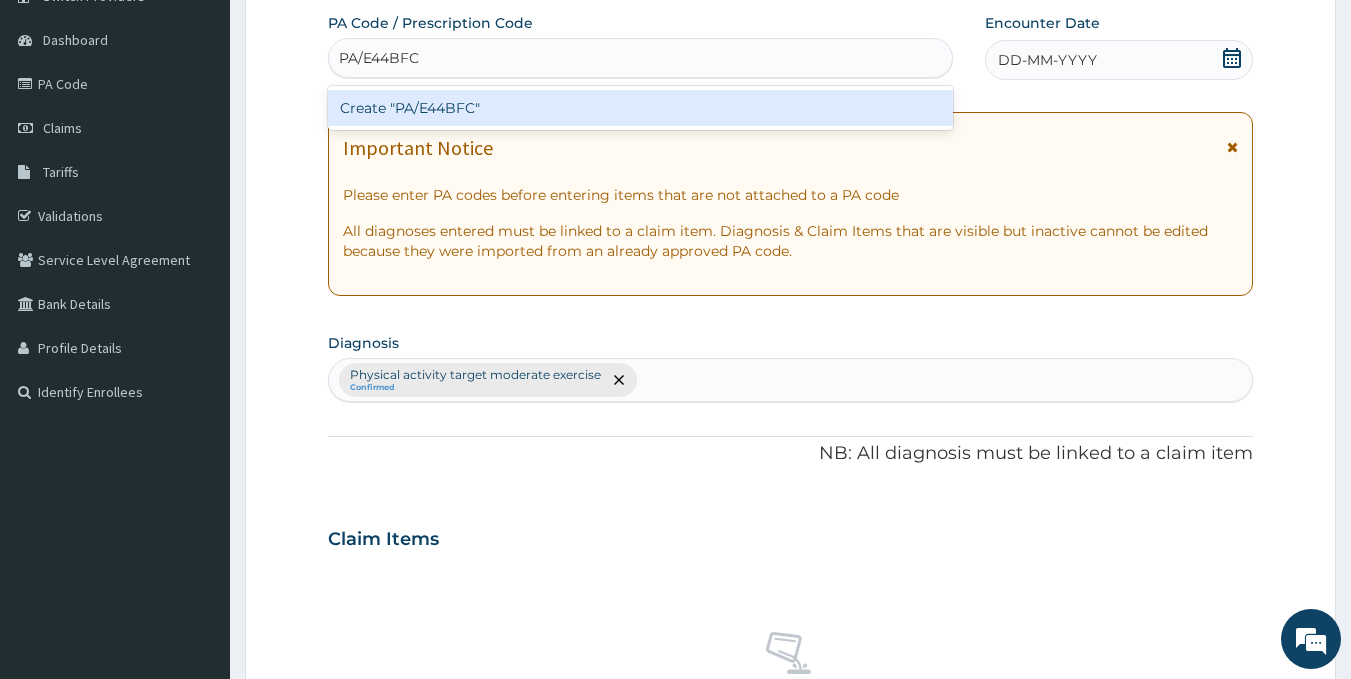 click on "Create "PA/E44BFC"" at bounding box center [641, 108] 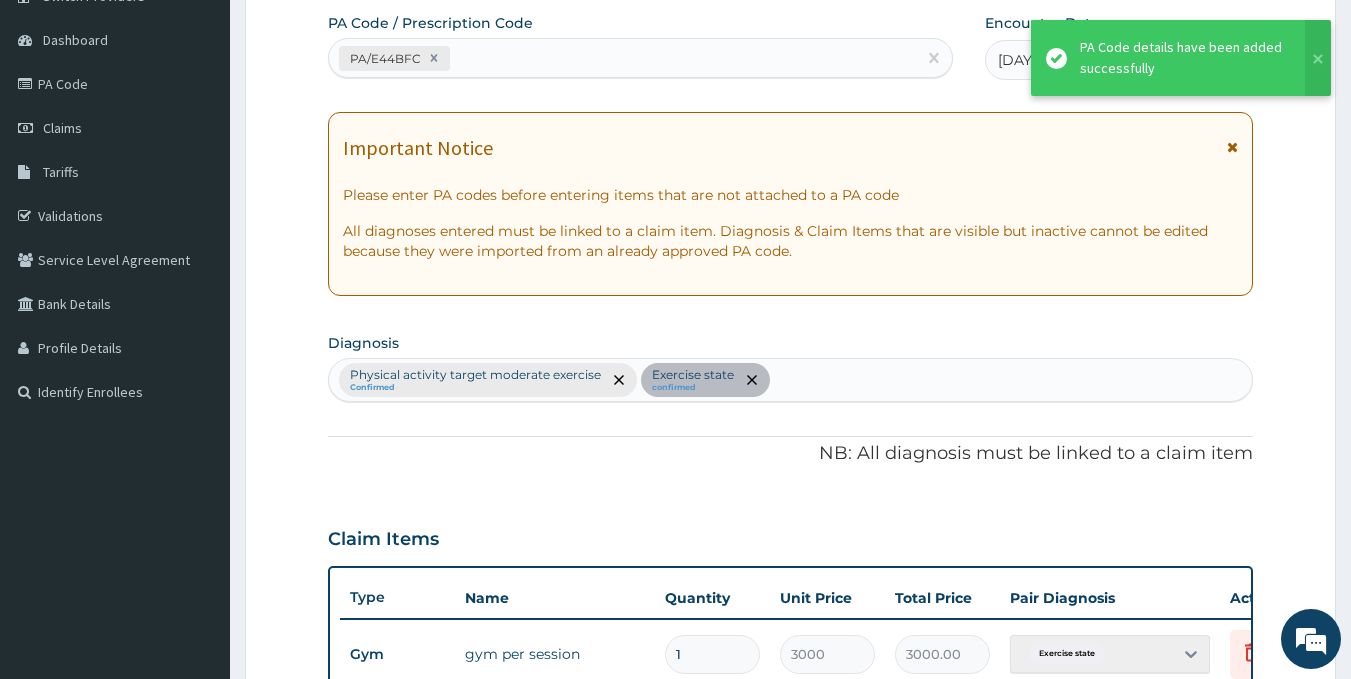 scroll, scrollTop: 699, scrollLeft: 0, axis: vertical 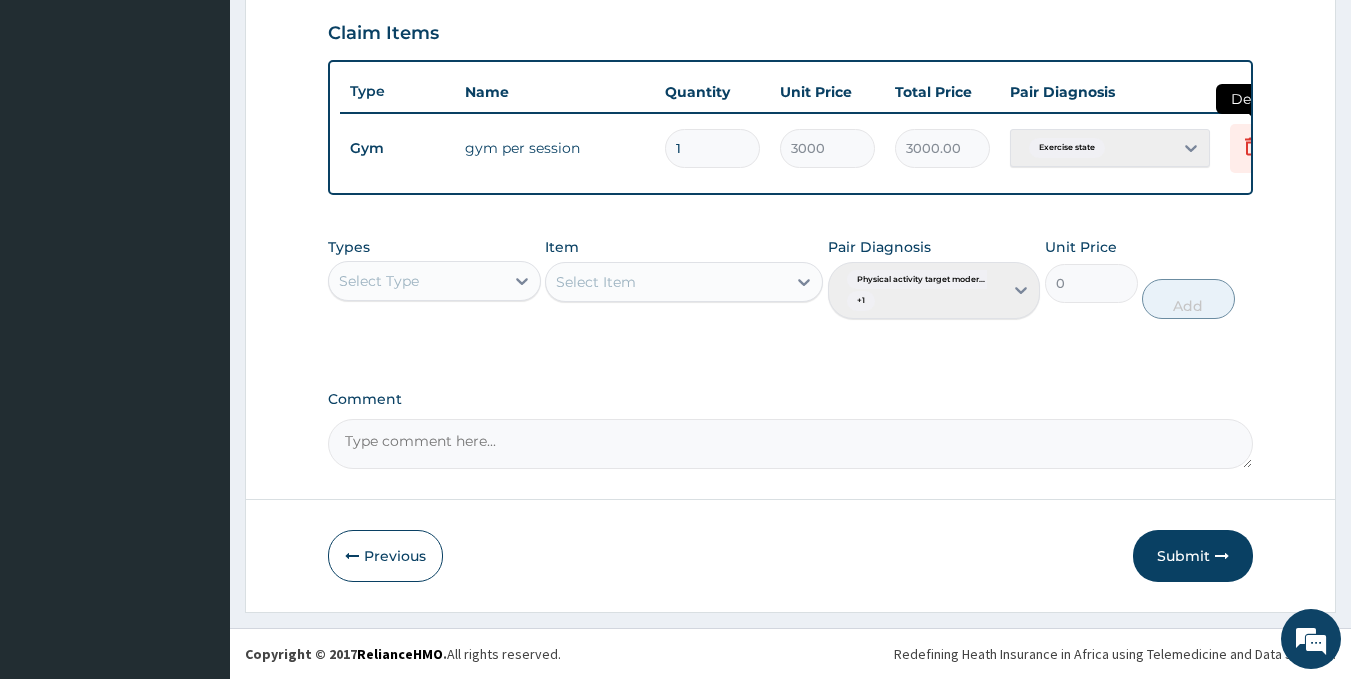 click 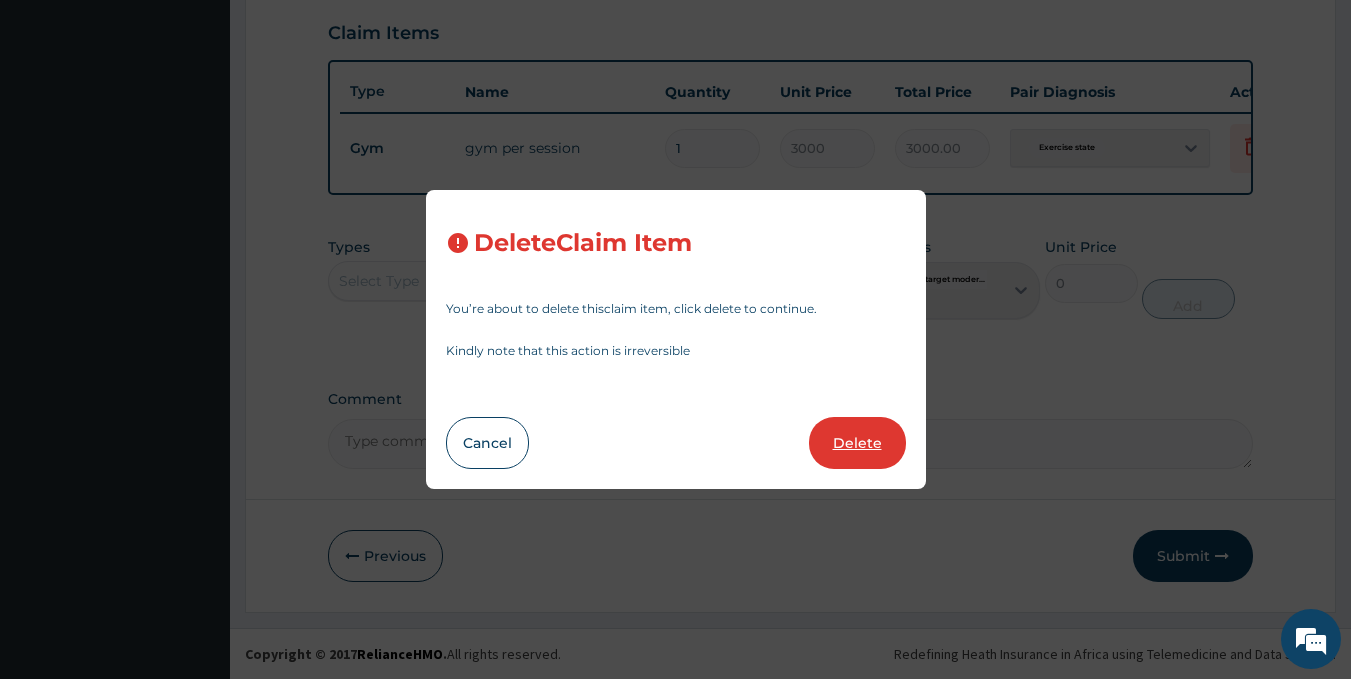 click on "Delete" at bounding box center (857, 443) 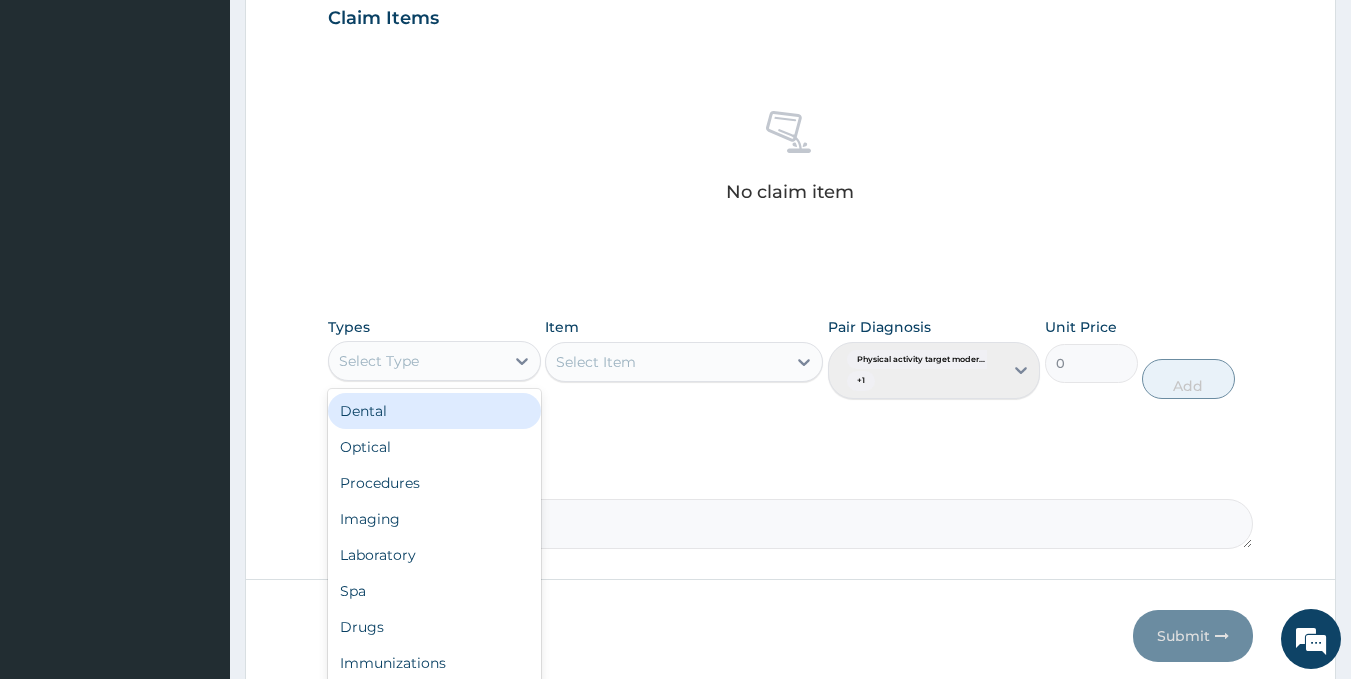 click on "Select Type" at bounding box center (416, 361) 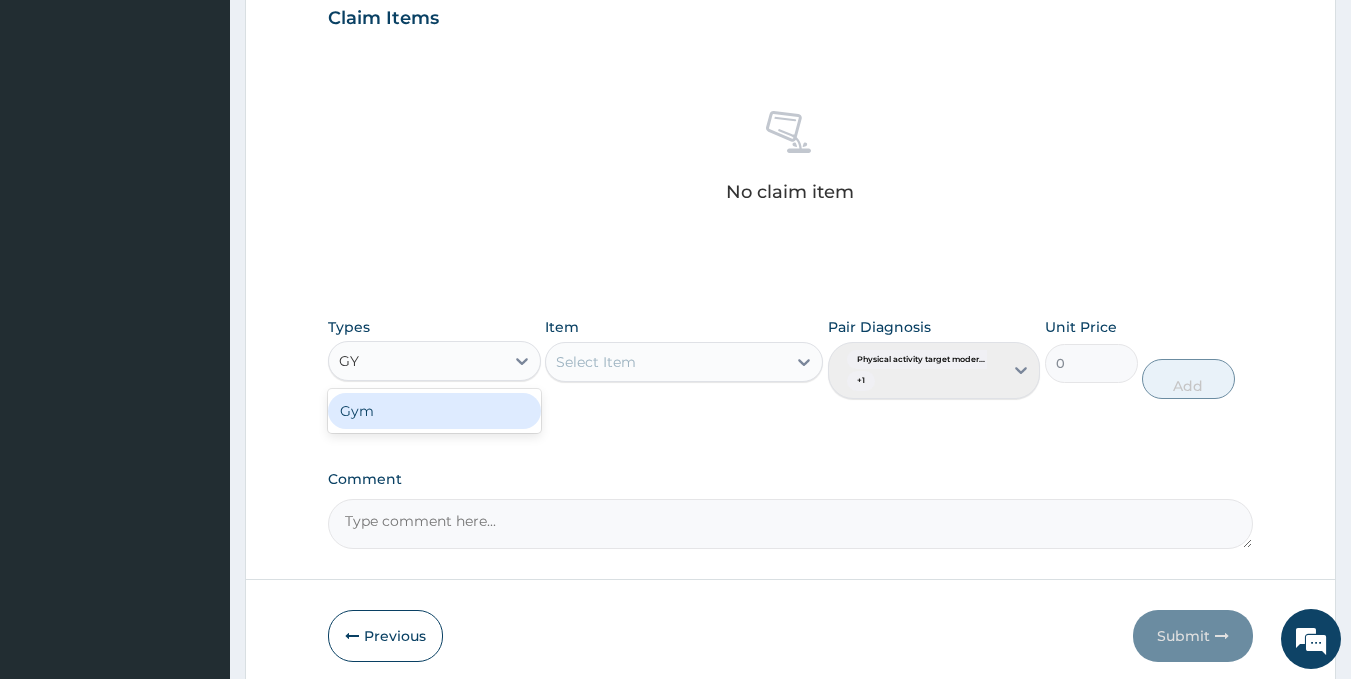 type on "GYM" 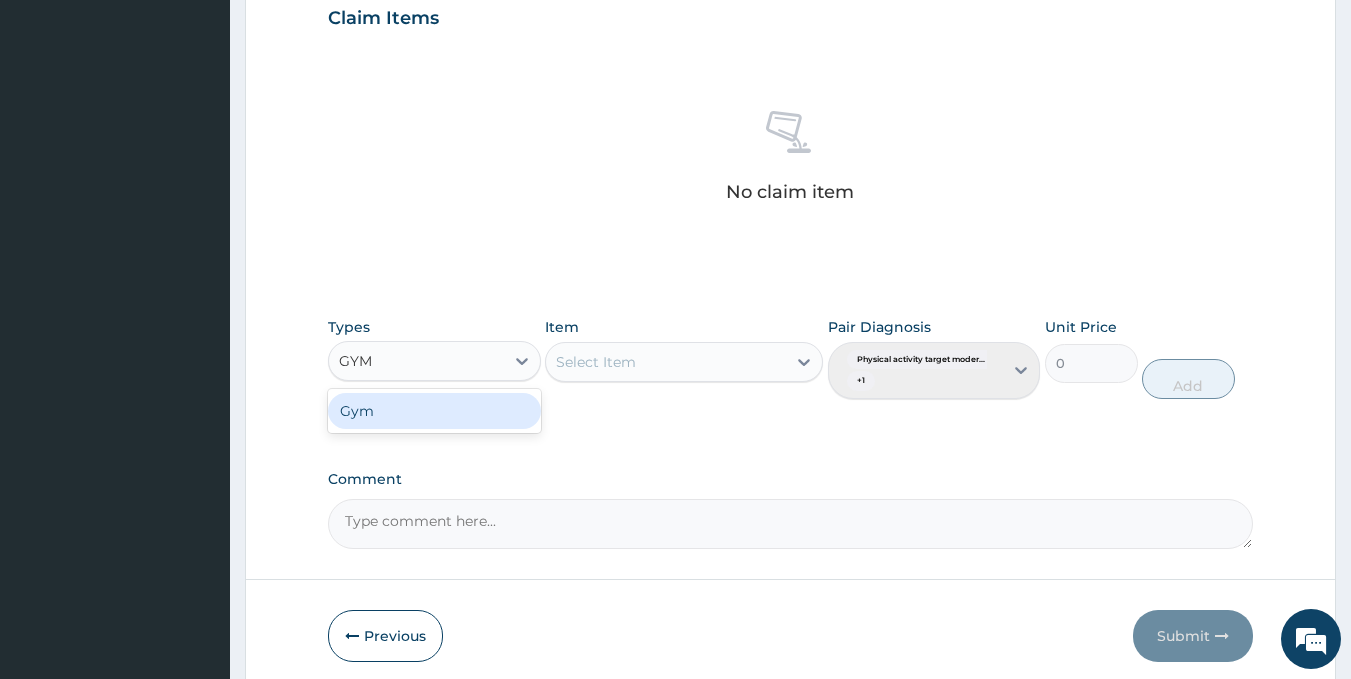 click on "Gym" at bounding box center (434, 411) 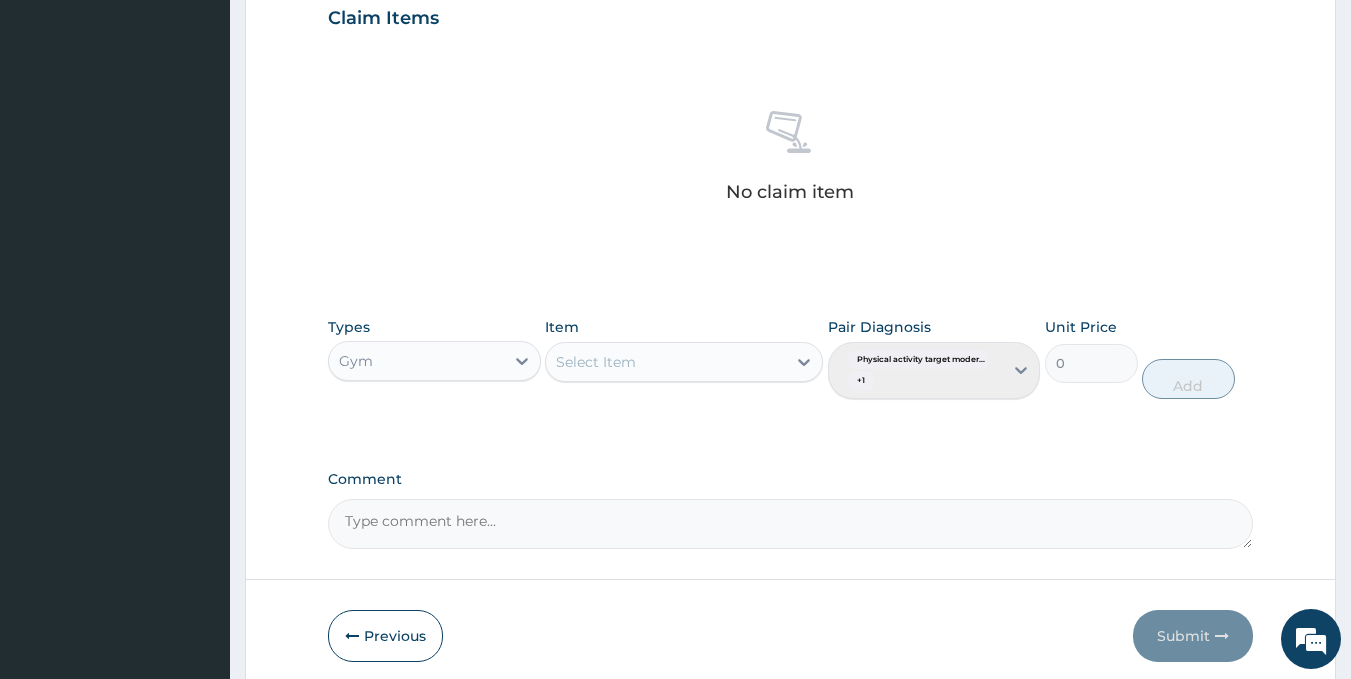 click on "Select Item" at bounding box center [666, 362] 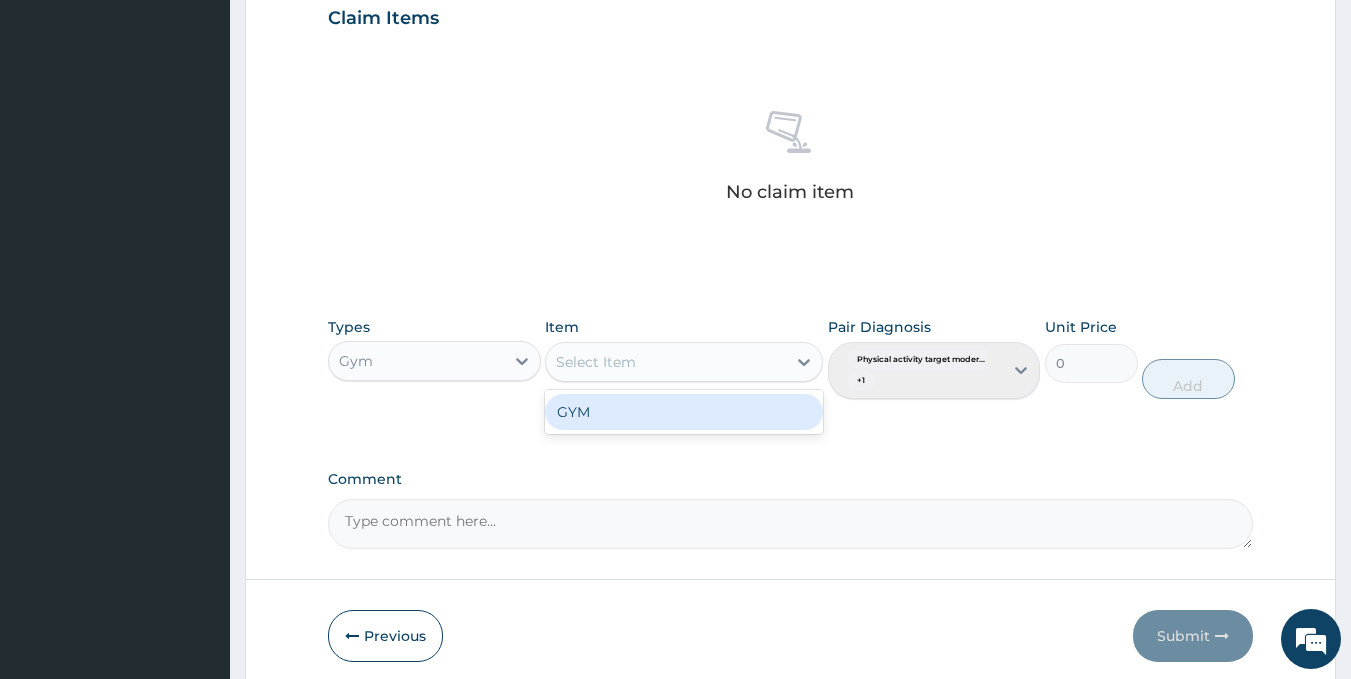 click on "GYM" at bounding box center [684, 412] 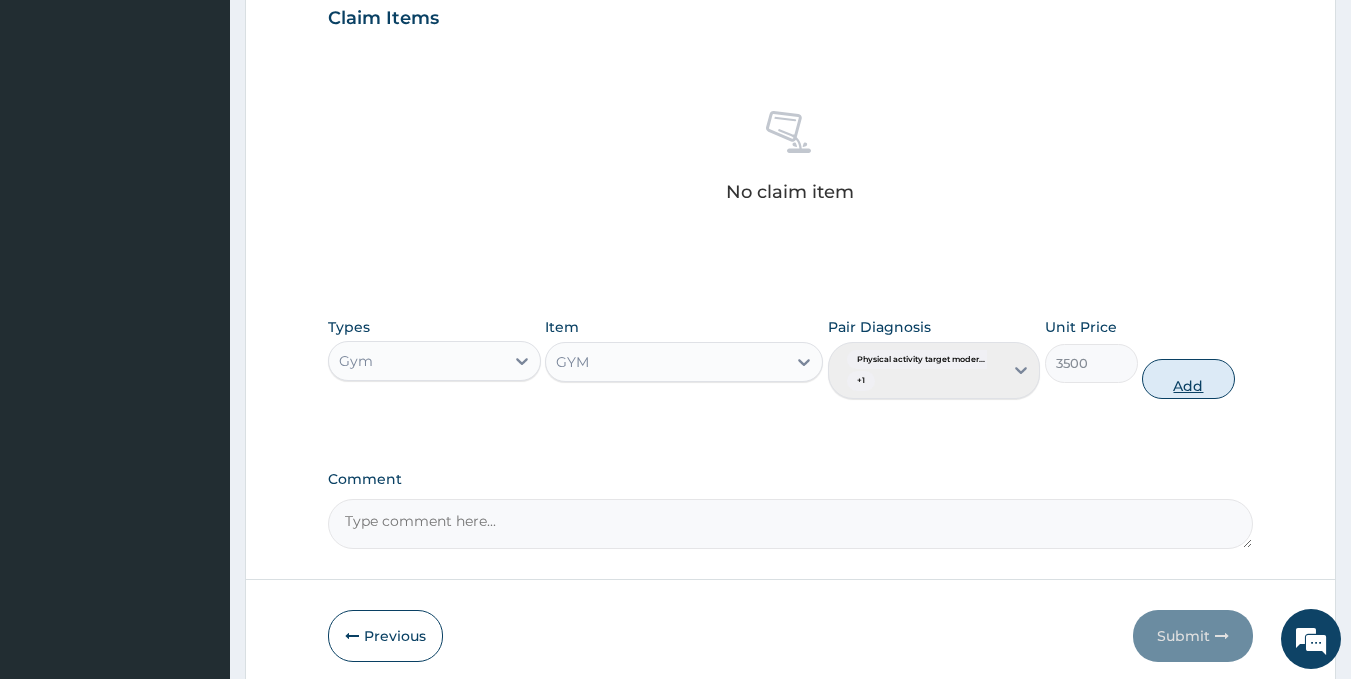 click on "Add" at bounding box center (1188, 379) 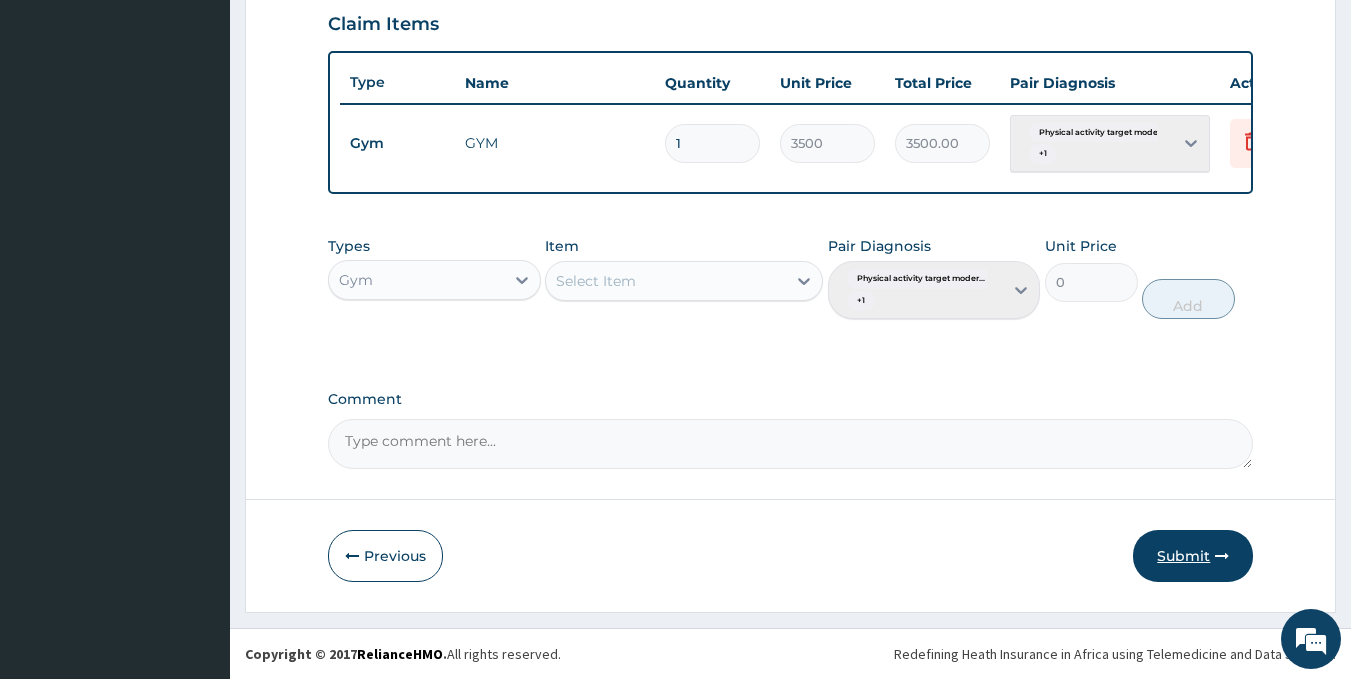 click on "Submit" at bounding box center (1193, 556) 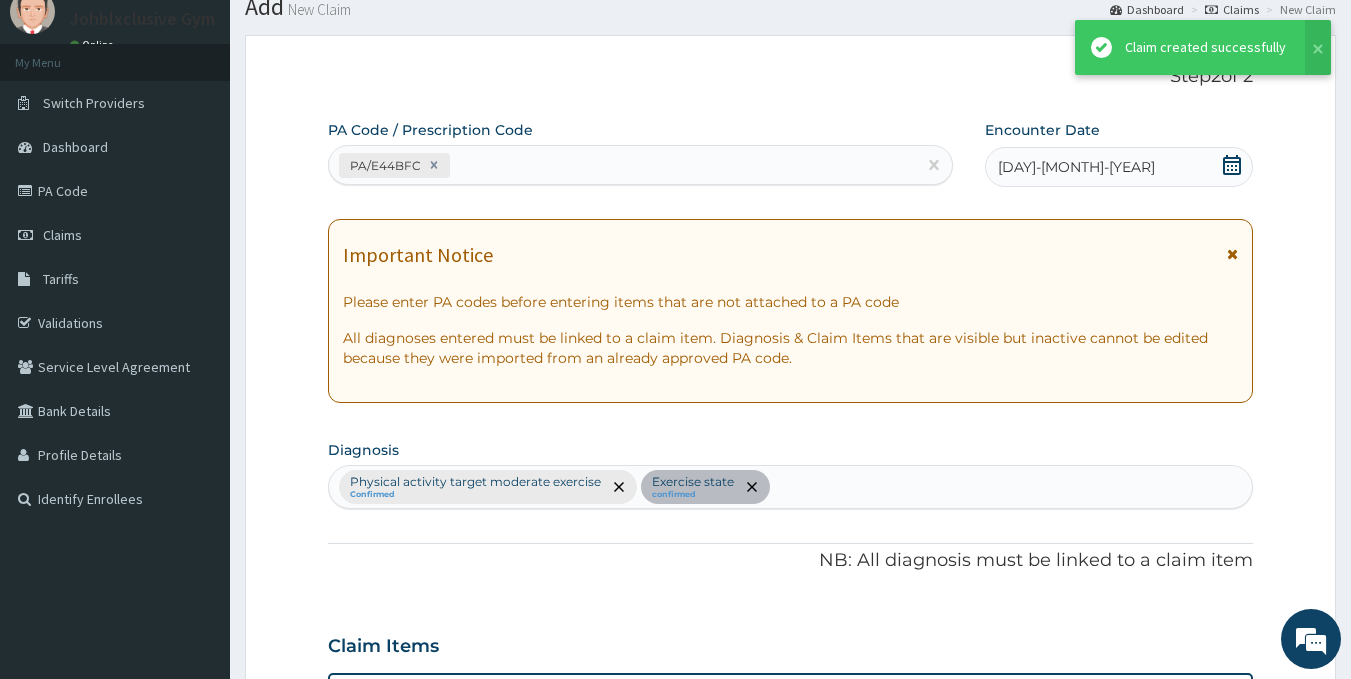 scroll, scrollTop: 699, scrollLeft: 0, axis: vertical 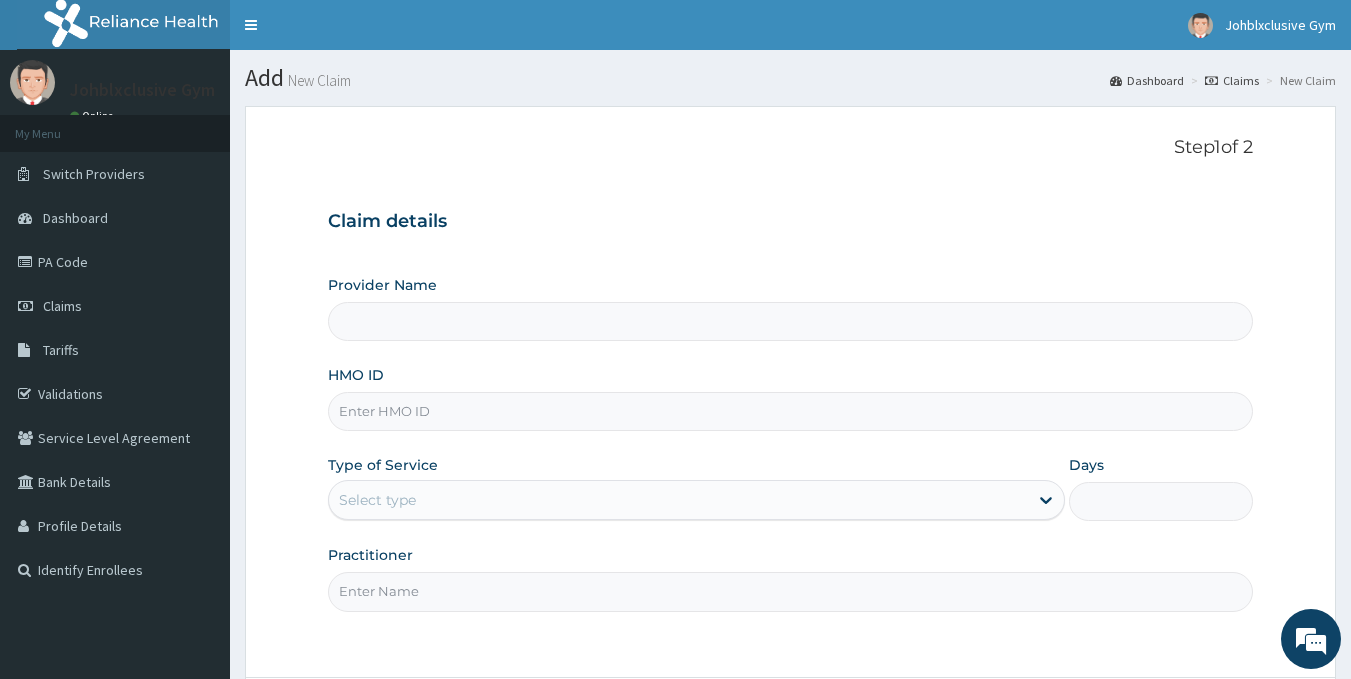 click on "HMO ID" at bounding box center (791, 411) 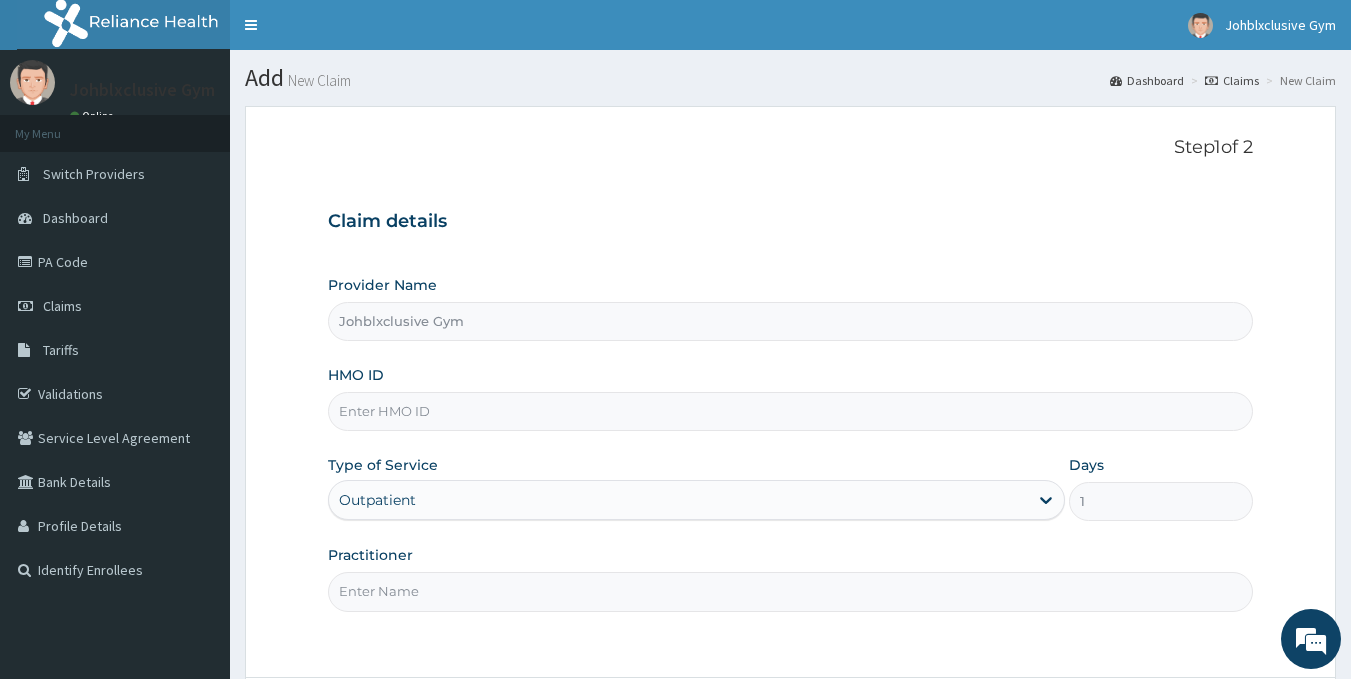 type on "RQV/10001/A" 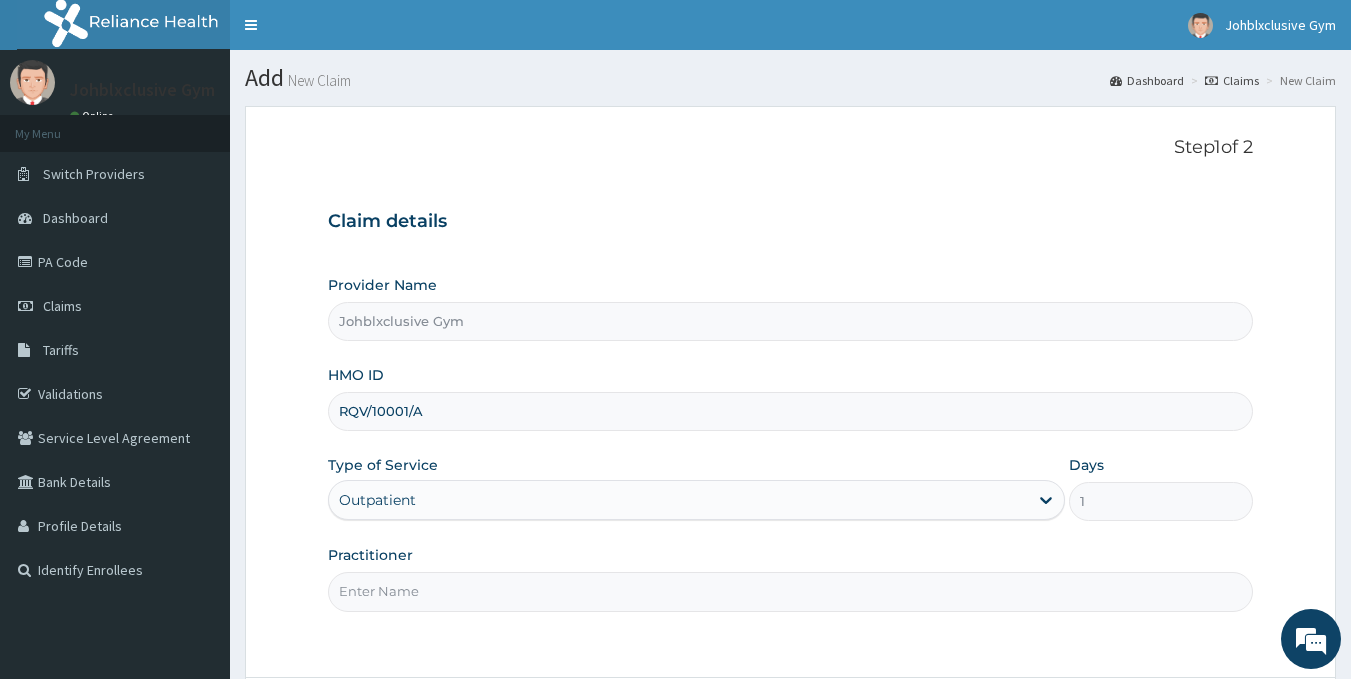click on "Practitioner" at bounding box center (791, 591) 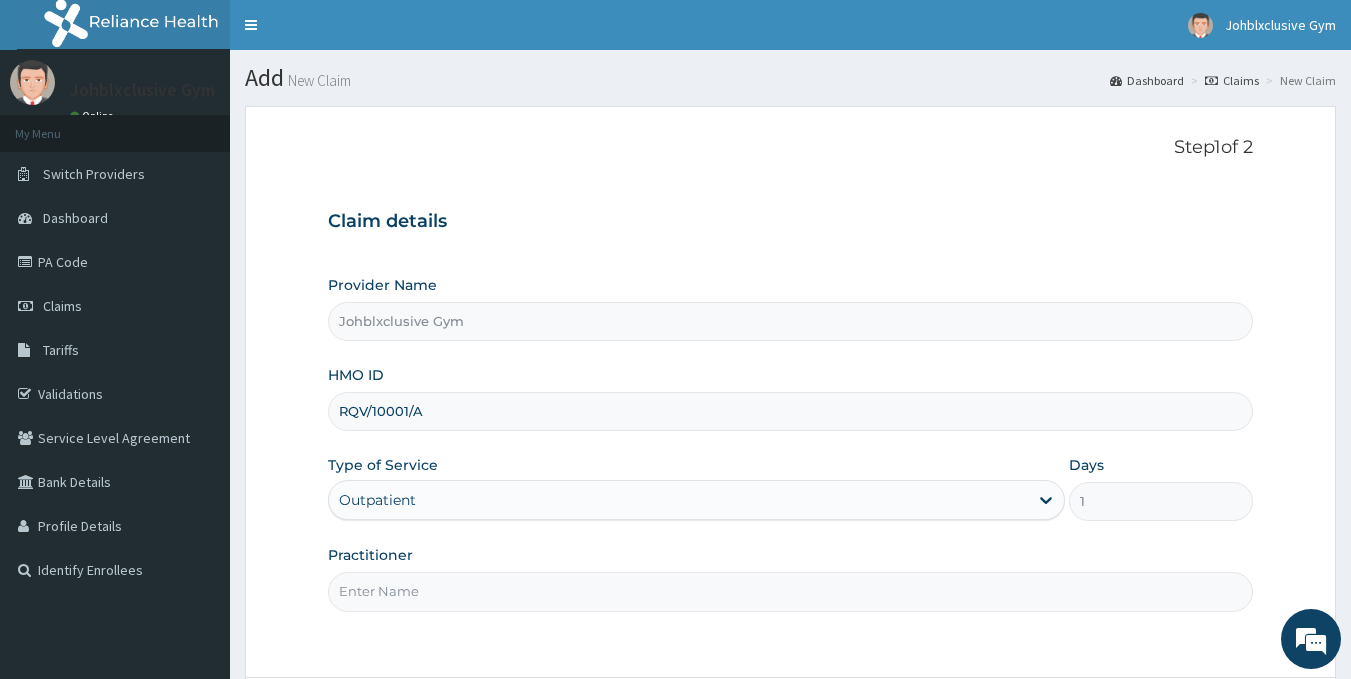 scroll, scrollTop: 0, scrollLeft: 0, axis: both 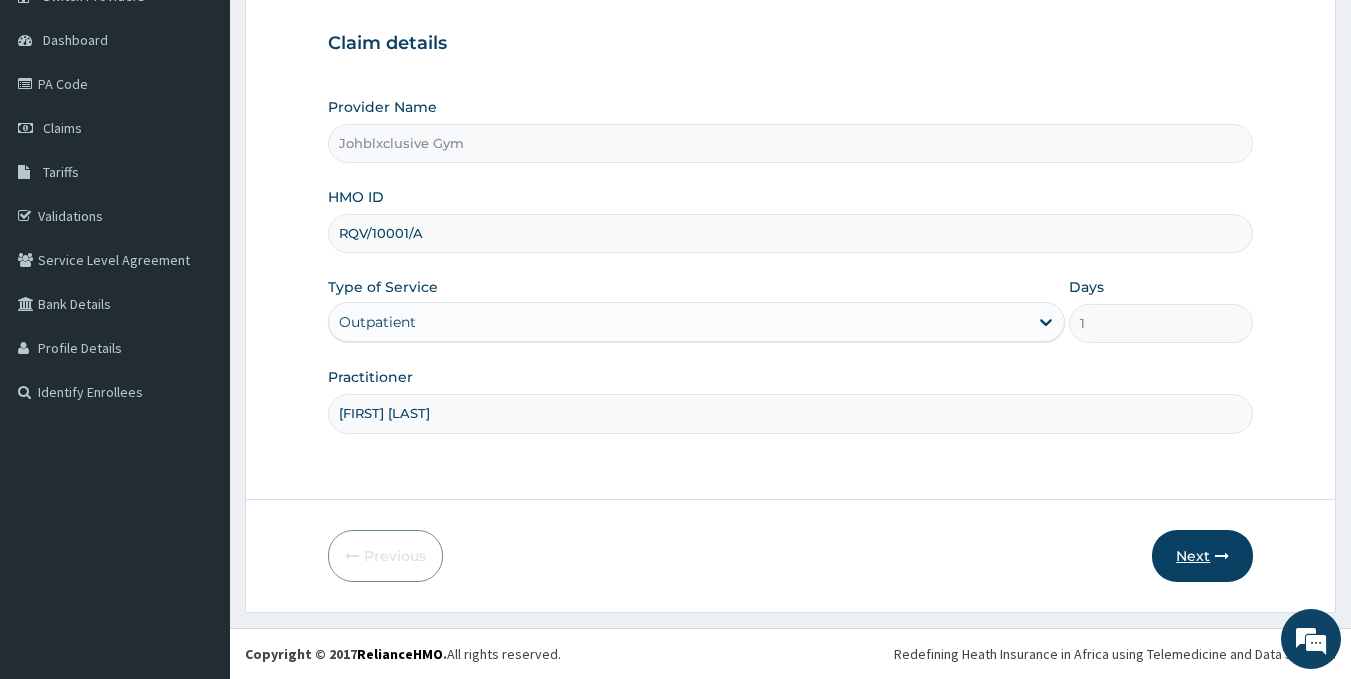 click on "Next" at bounding box center (1202, 556) 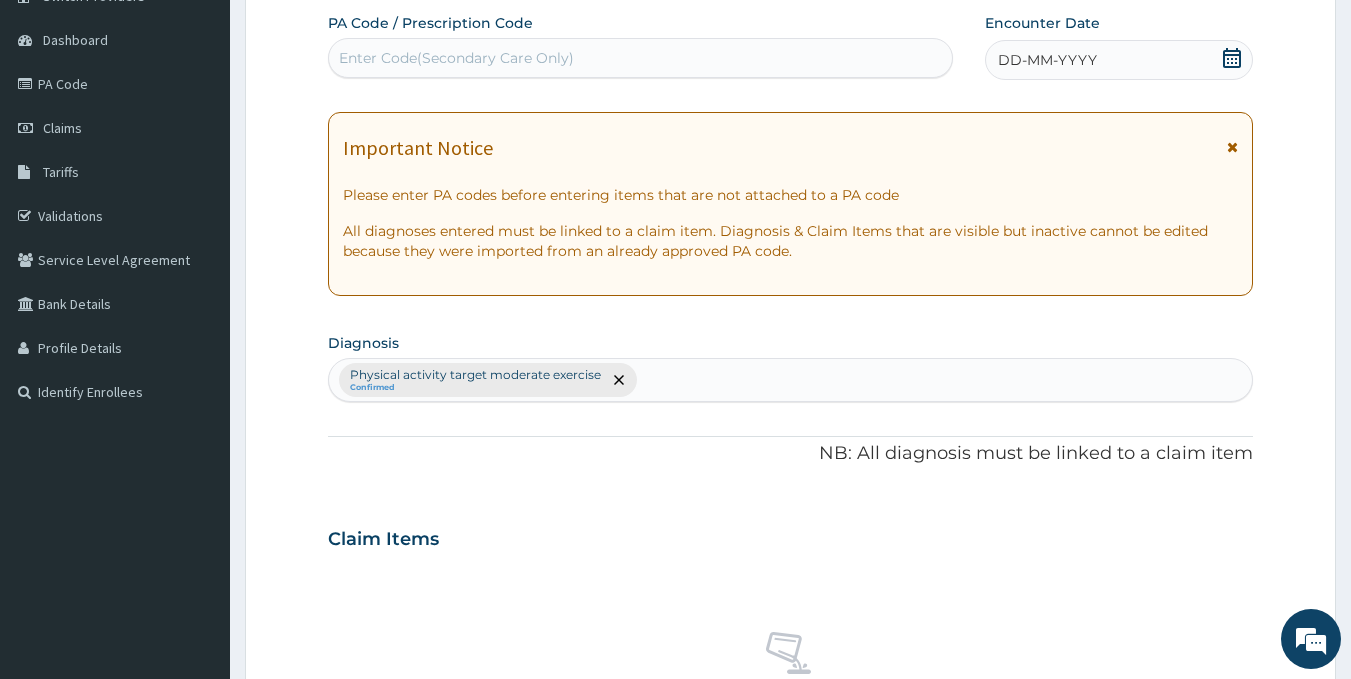 click on "Enter Code(Secondary Care Only)" at bounding box center [641, 58] 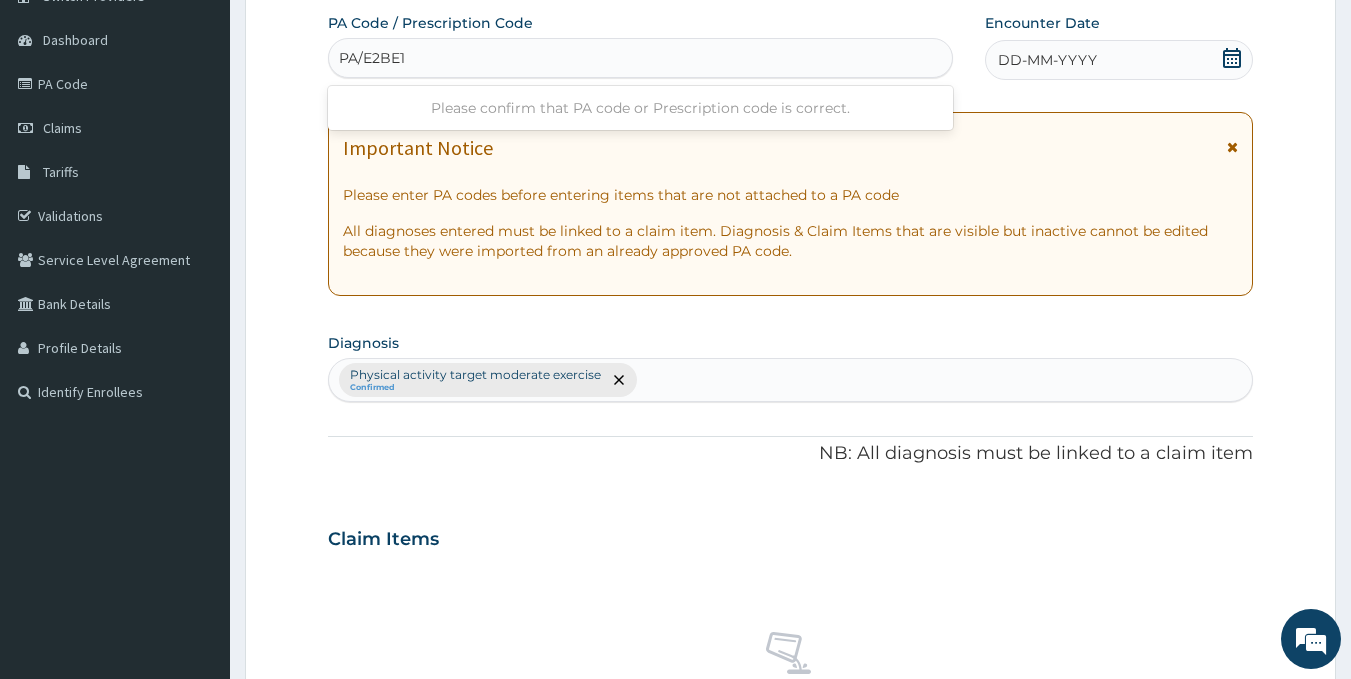 type on "PA/E2BE18" 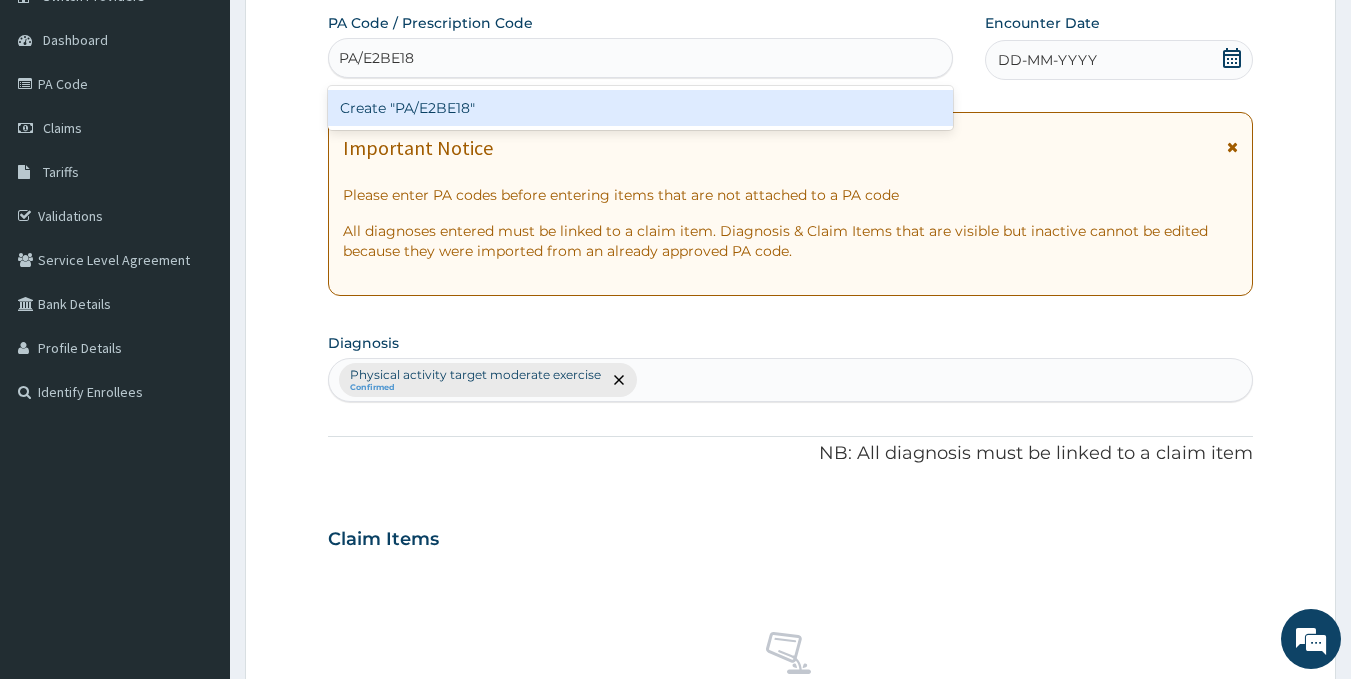 click on "Create "PA/E2BE18"" at bounding box center (641, 108) 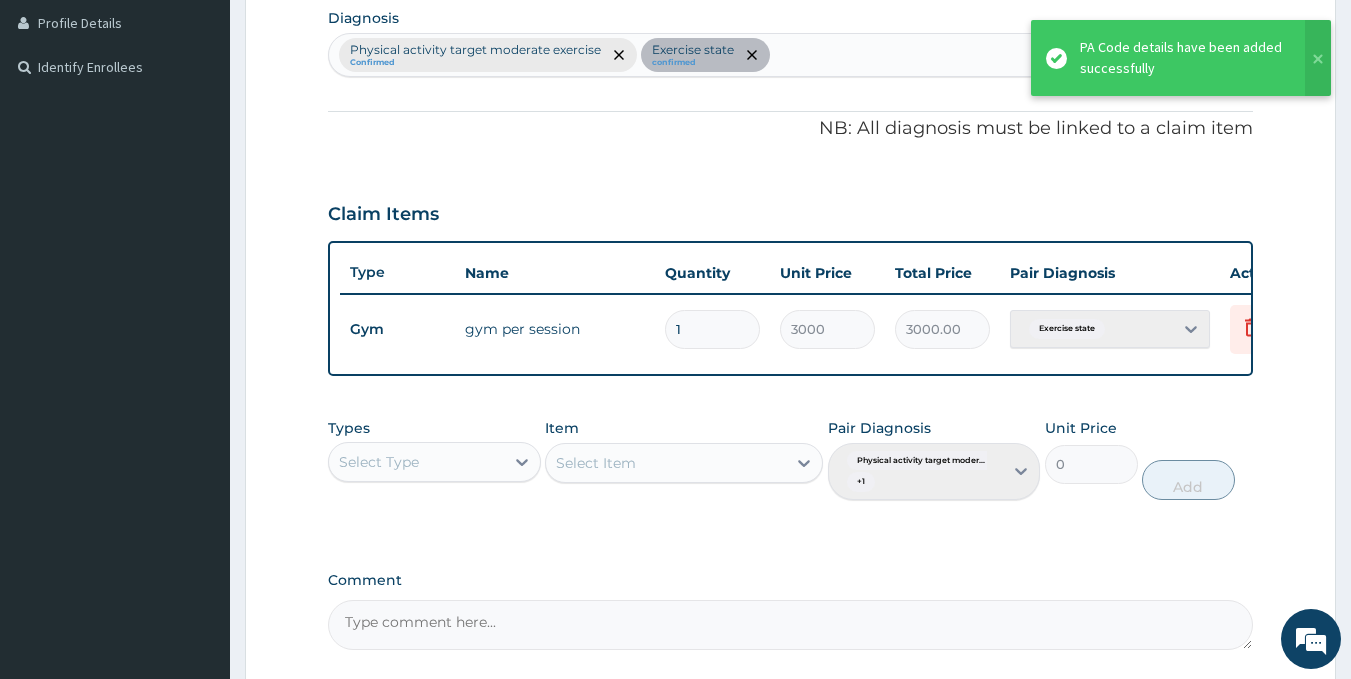scroll, scrollTop: 699, scrollLeft: 0, axis: vertical 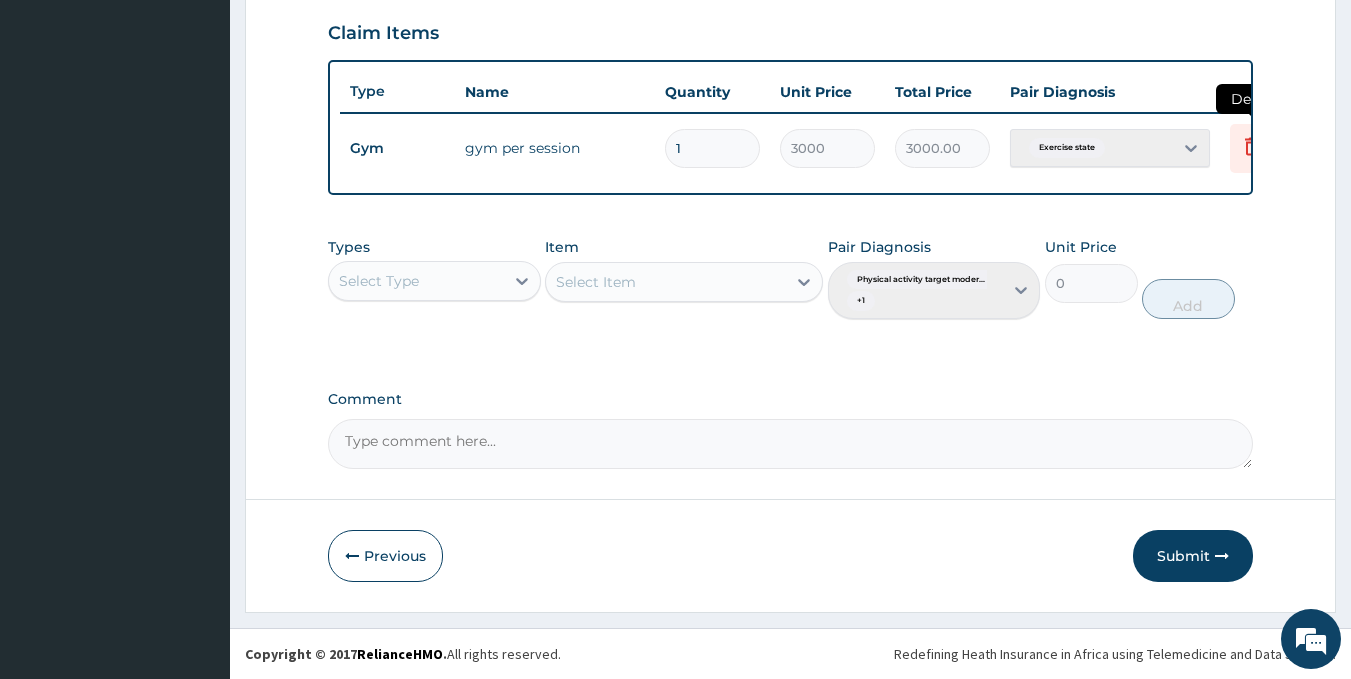 click 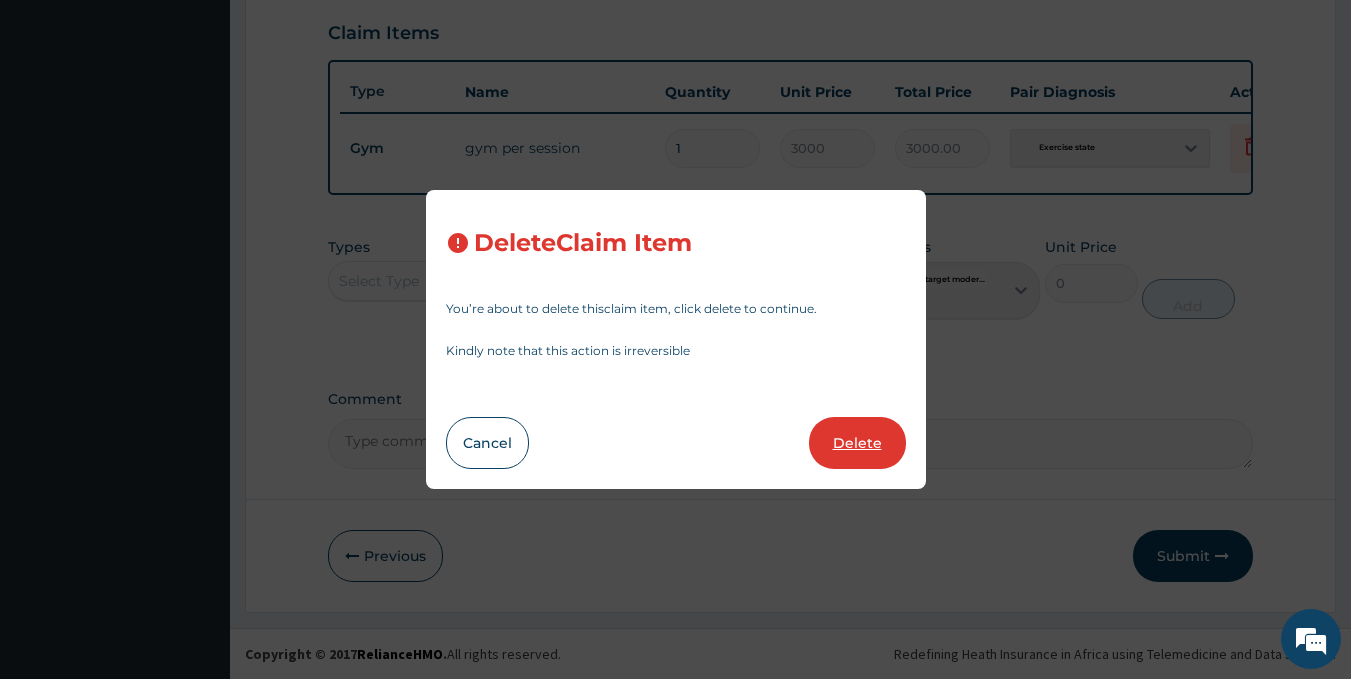 click on "Delete" at bounding box center (857, 443) 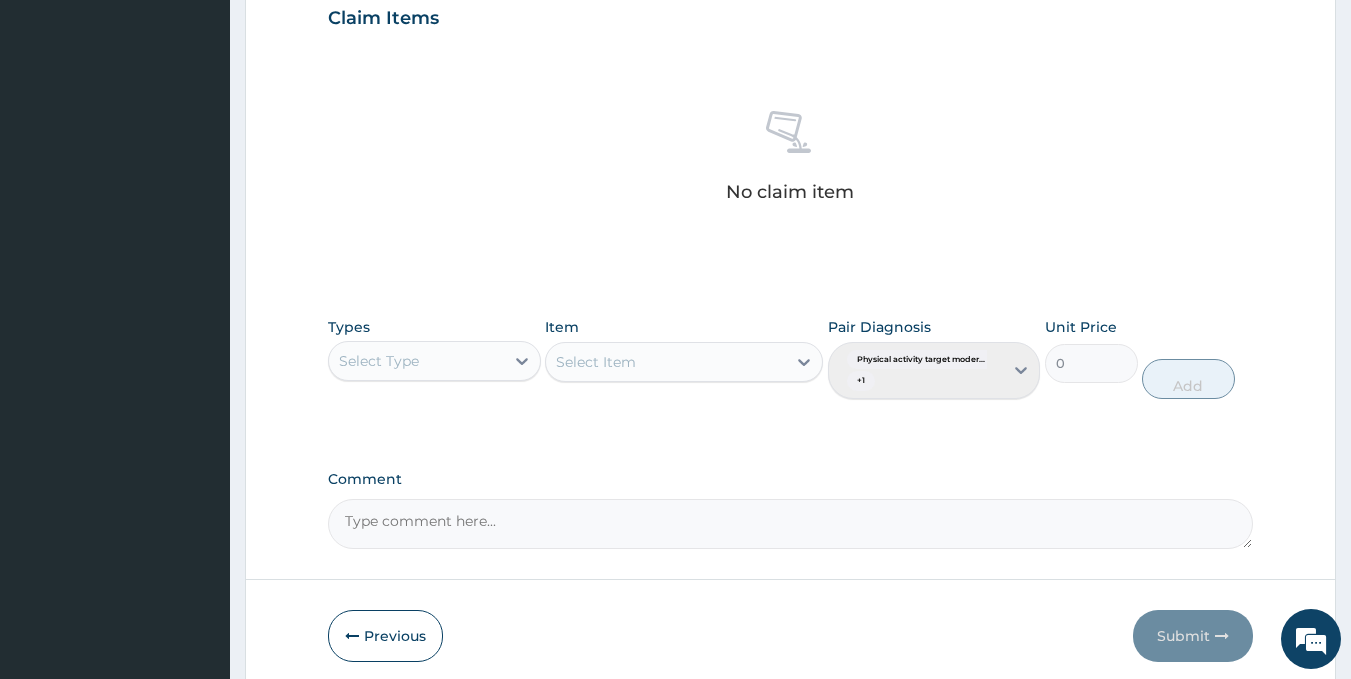 click on "Select Type" at bounding box center (416, 361) 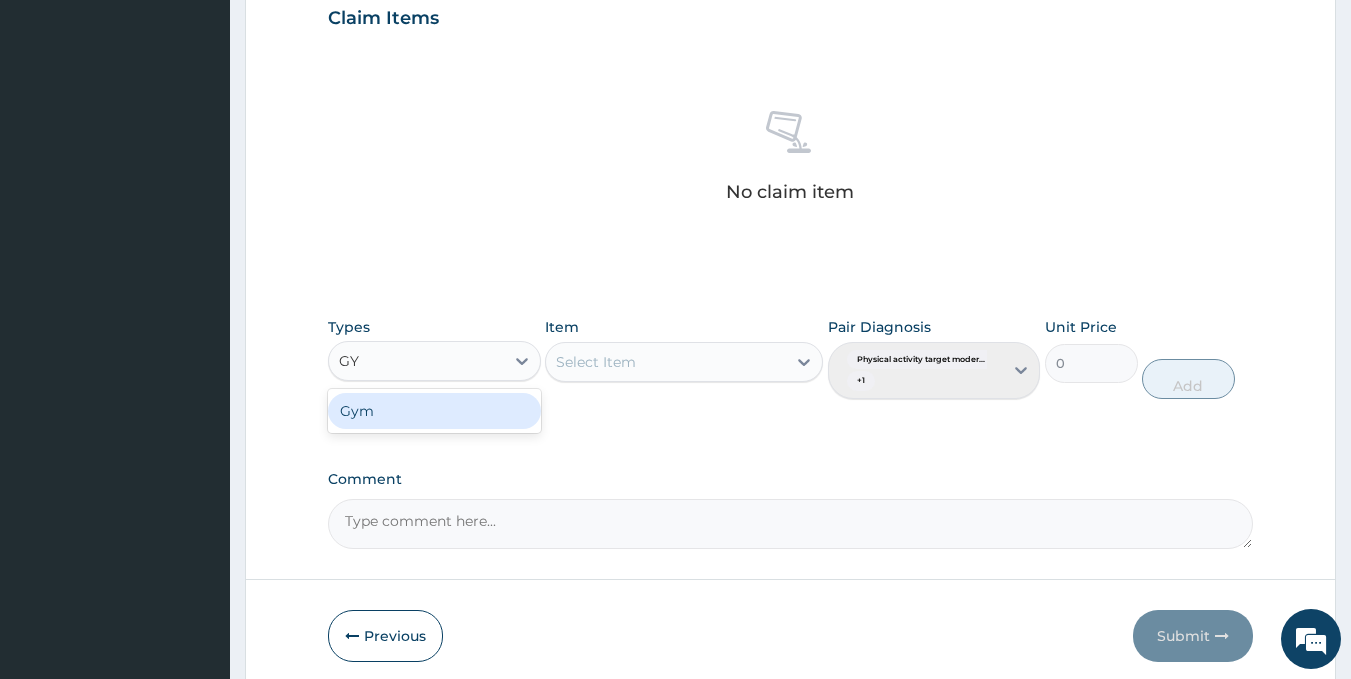 type on "GYM" 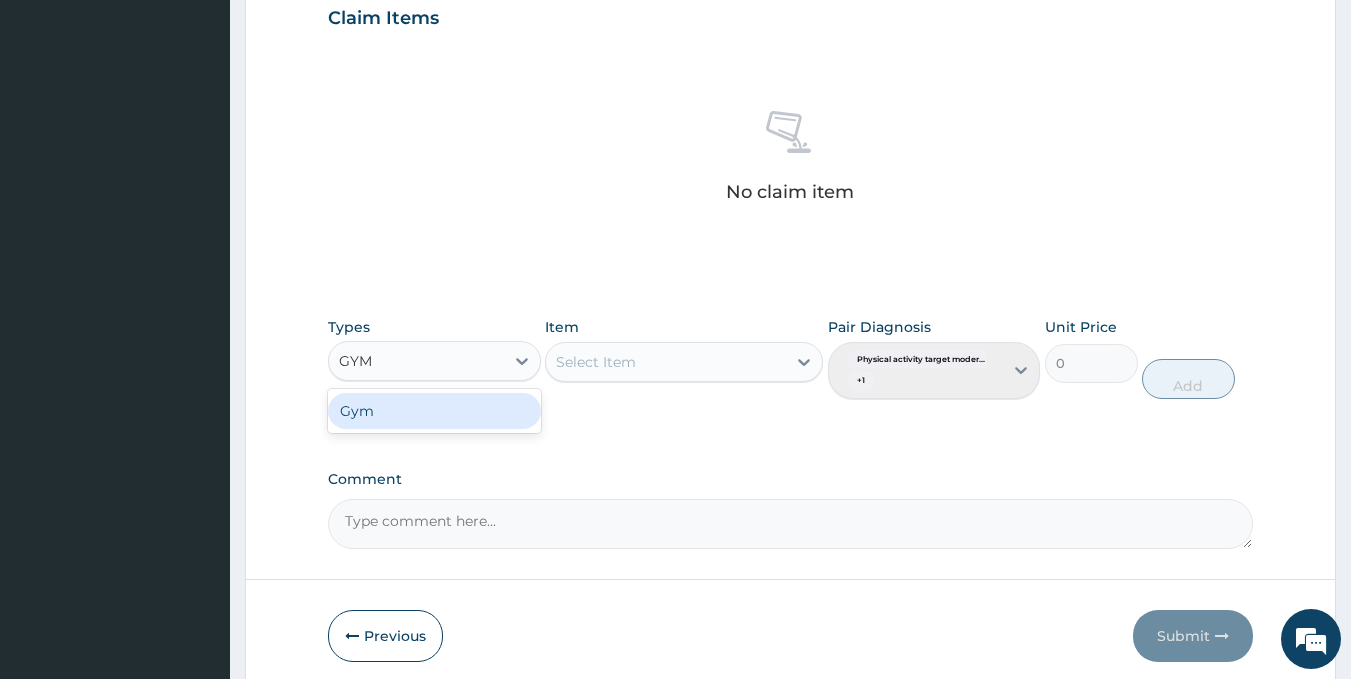 click on "Gym" at bounding box center [434, 411] 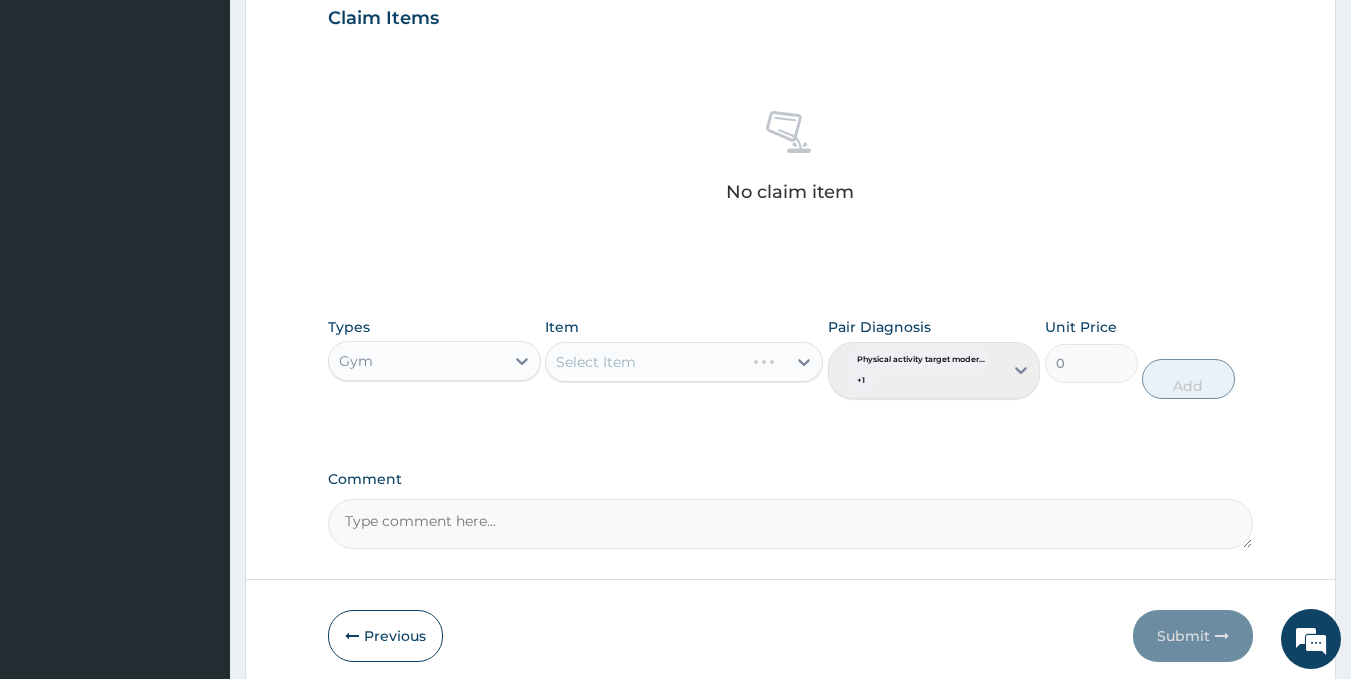 click on "Select Item" at bounding box center [684, 362] 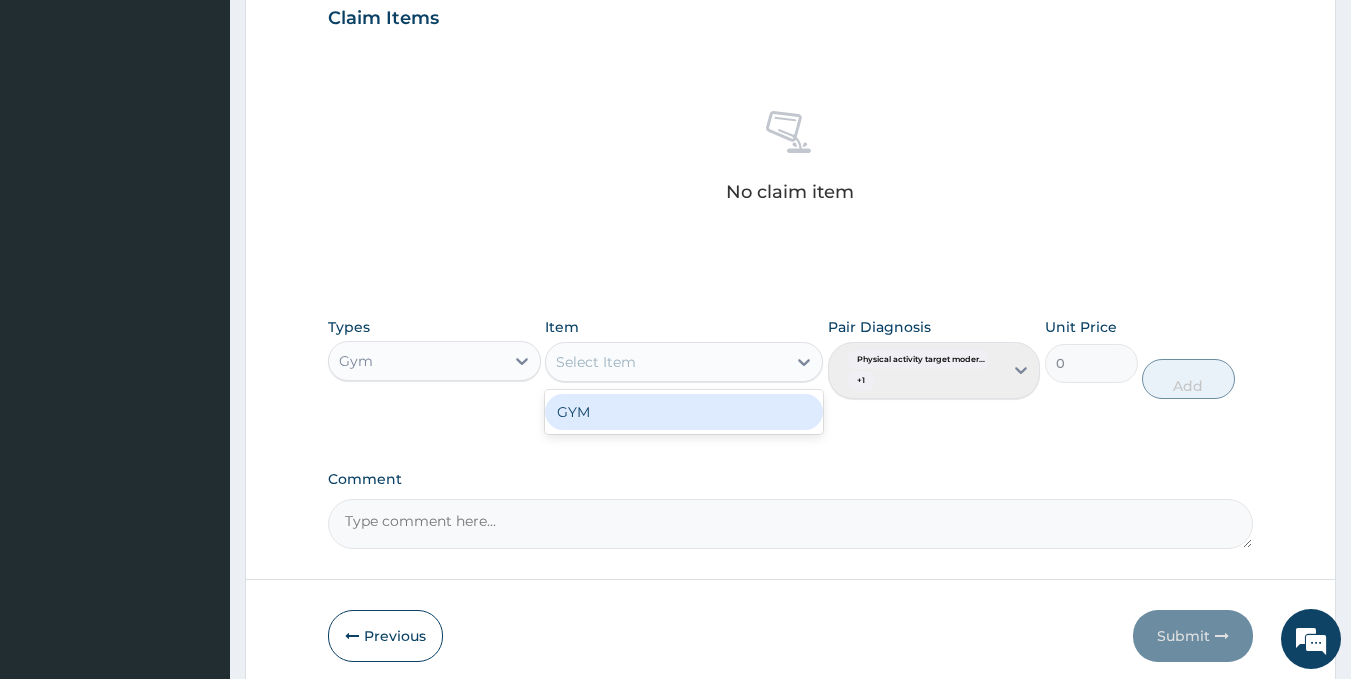 click on "Select Item" at bounding box center [666, 362] 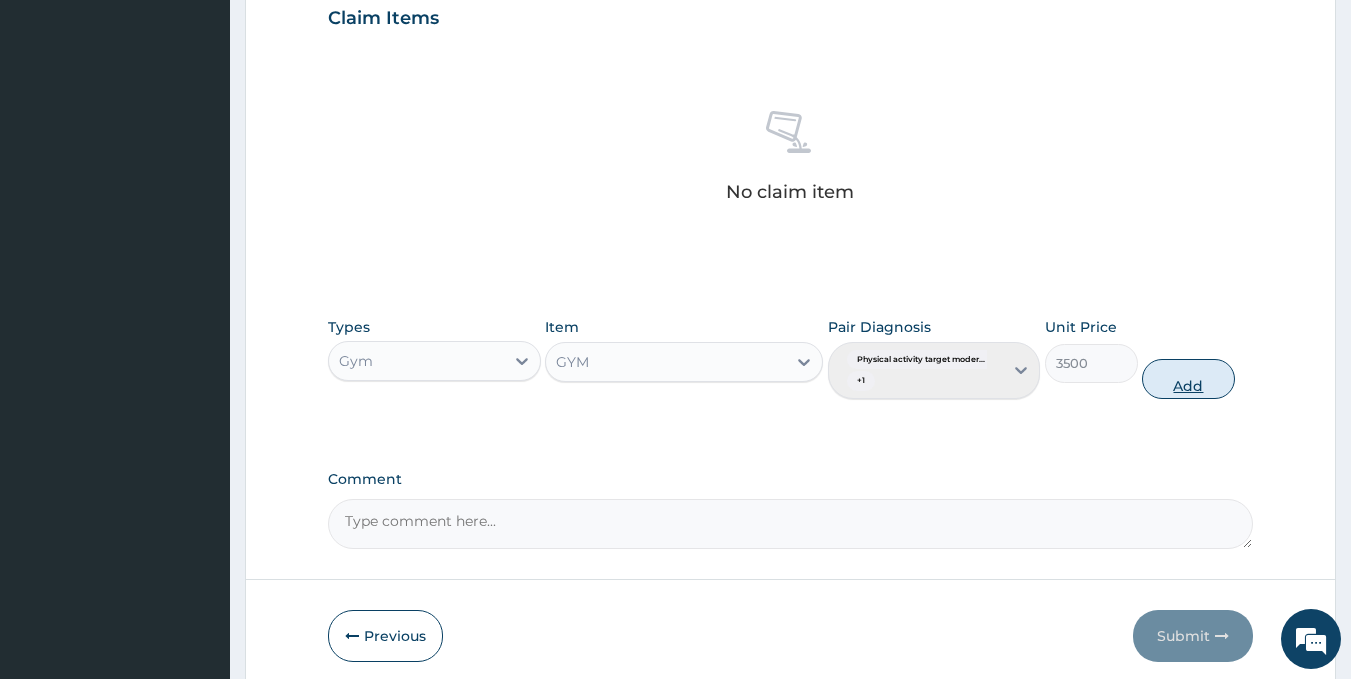 click on "Add" at bounding box center [1188, 379] 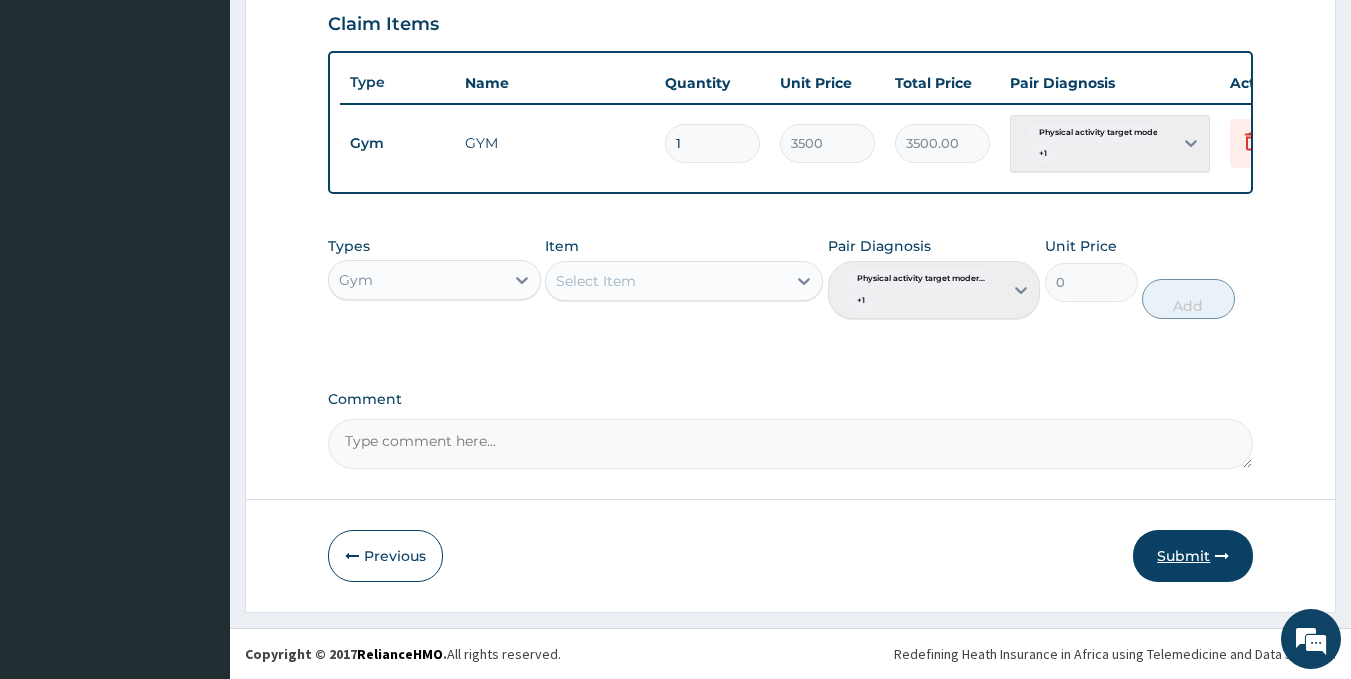 click on "Submit" at bounding box center [1193, 556] 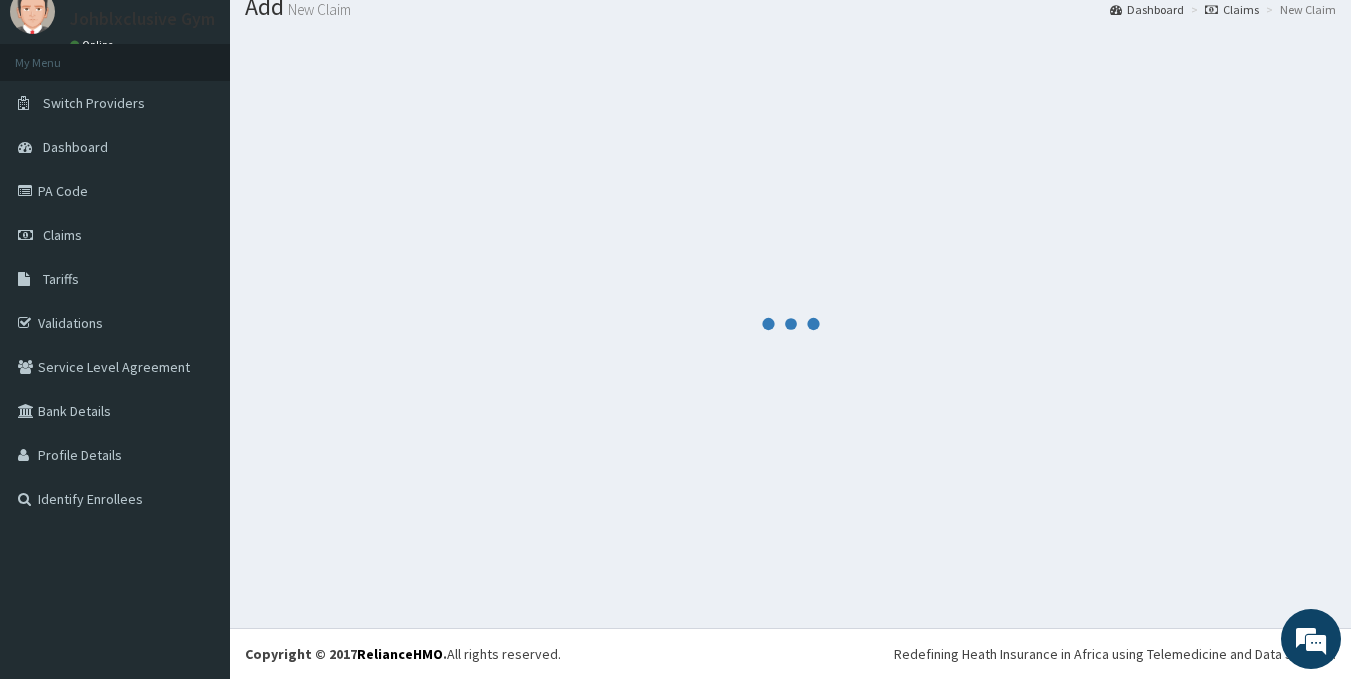 scroll, scrollTop: 699, scrollLeft: 0, axis: vertical 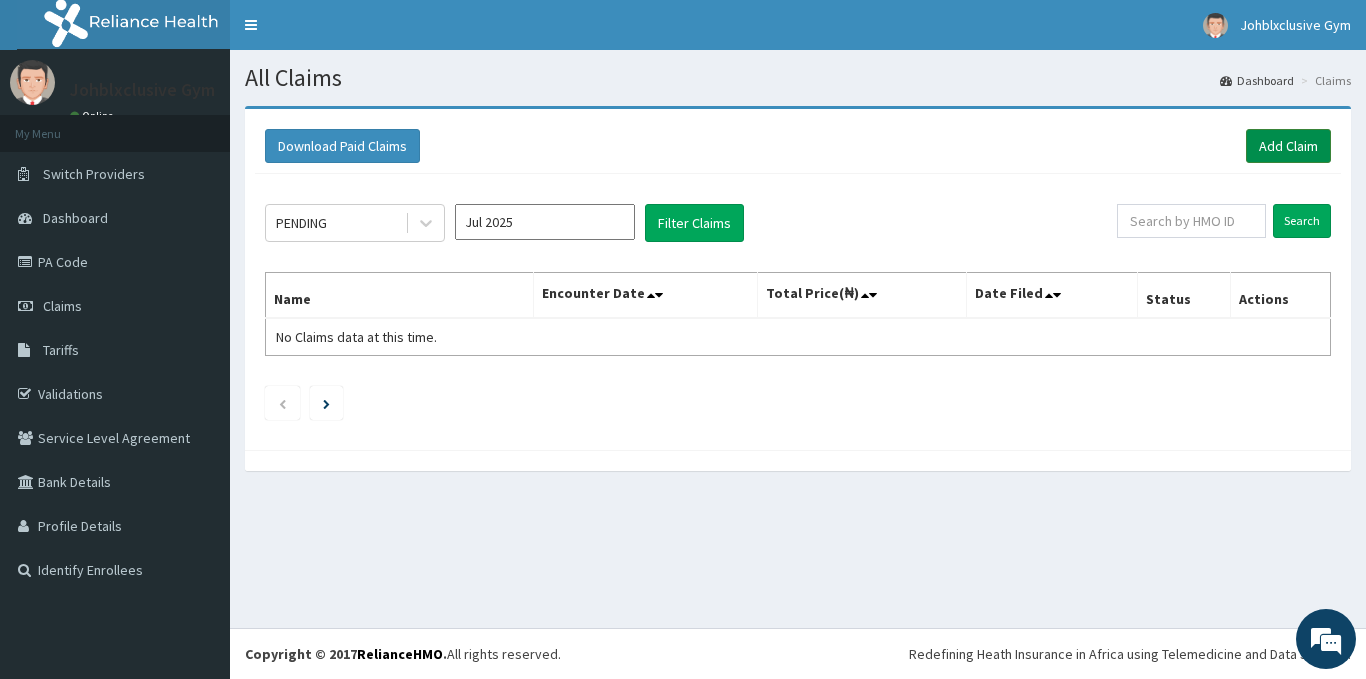 click on "Add Claim" at bounding box center (1288, 146) 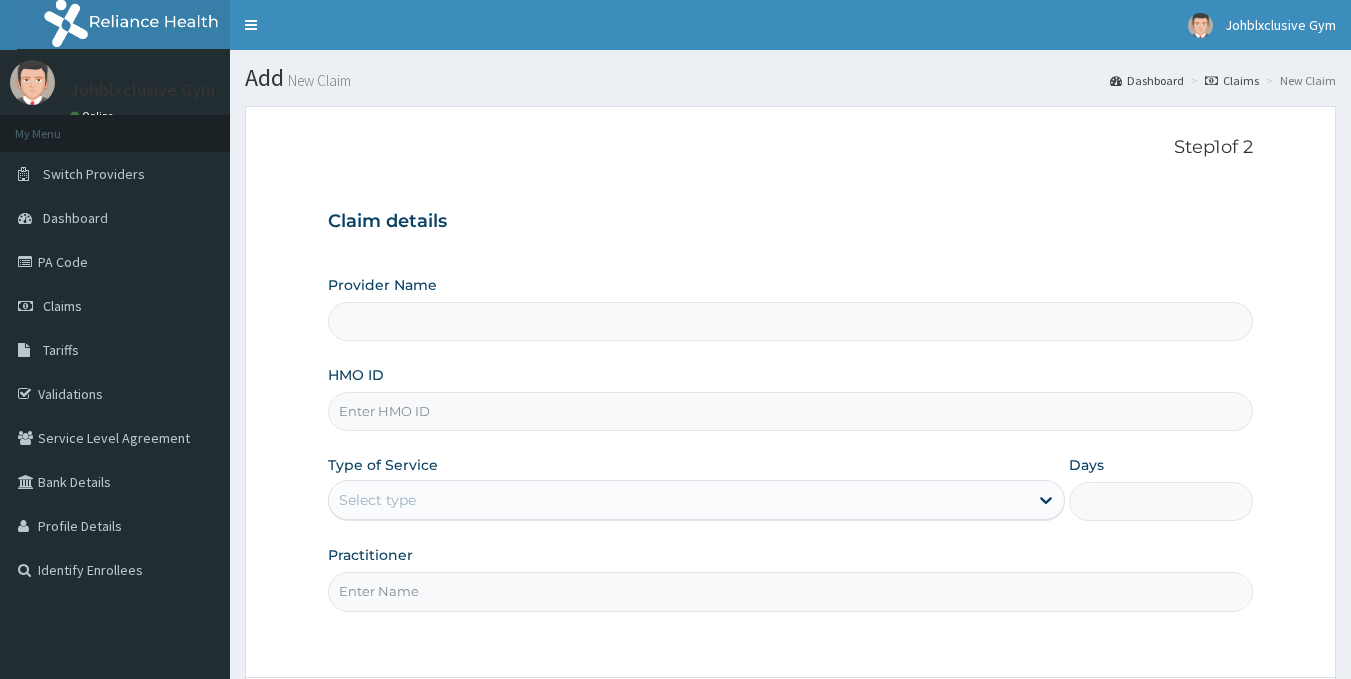 scroll, scrollTop: 0, scrollLeft: 0, axis: both 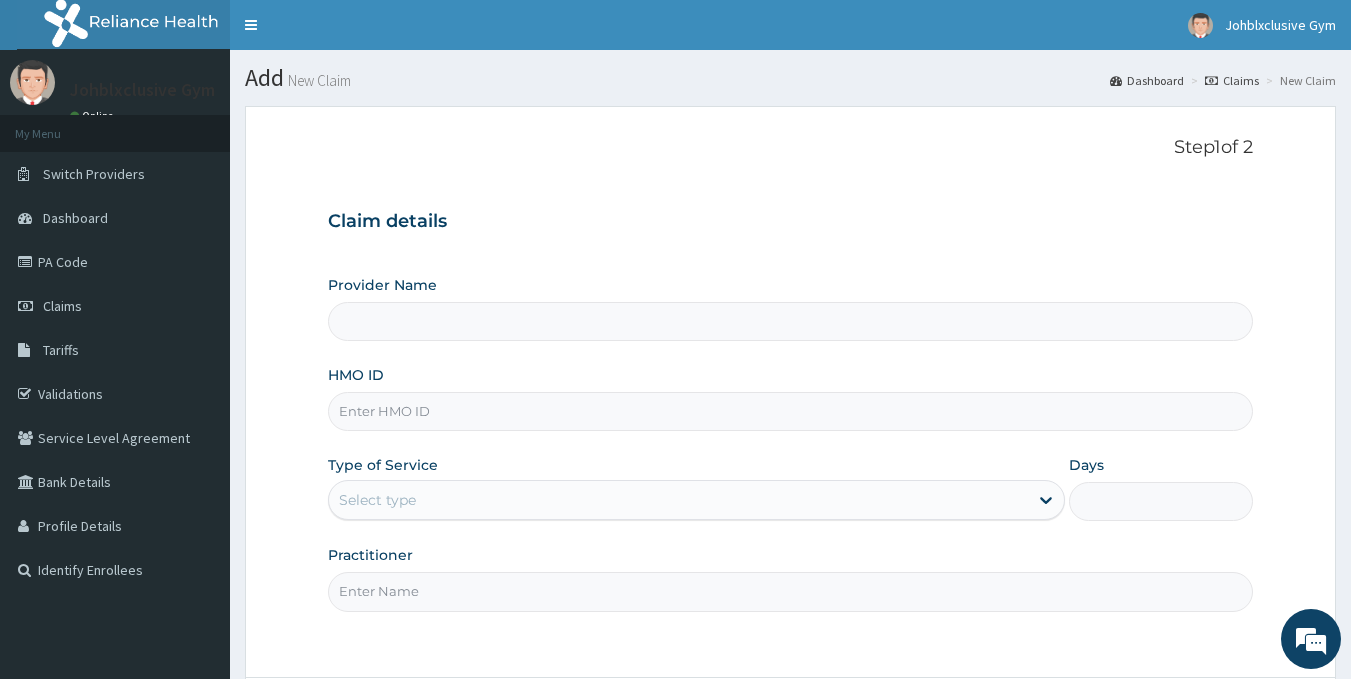 type on "Johblxclusive Gym" 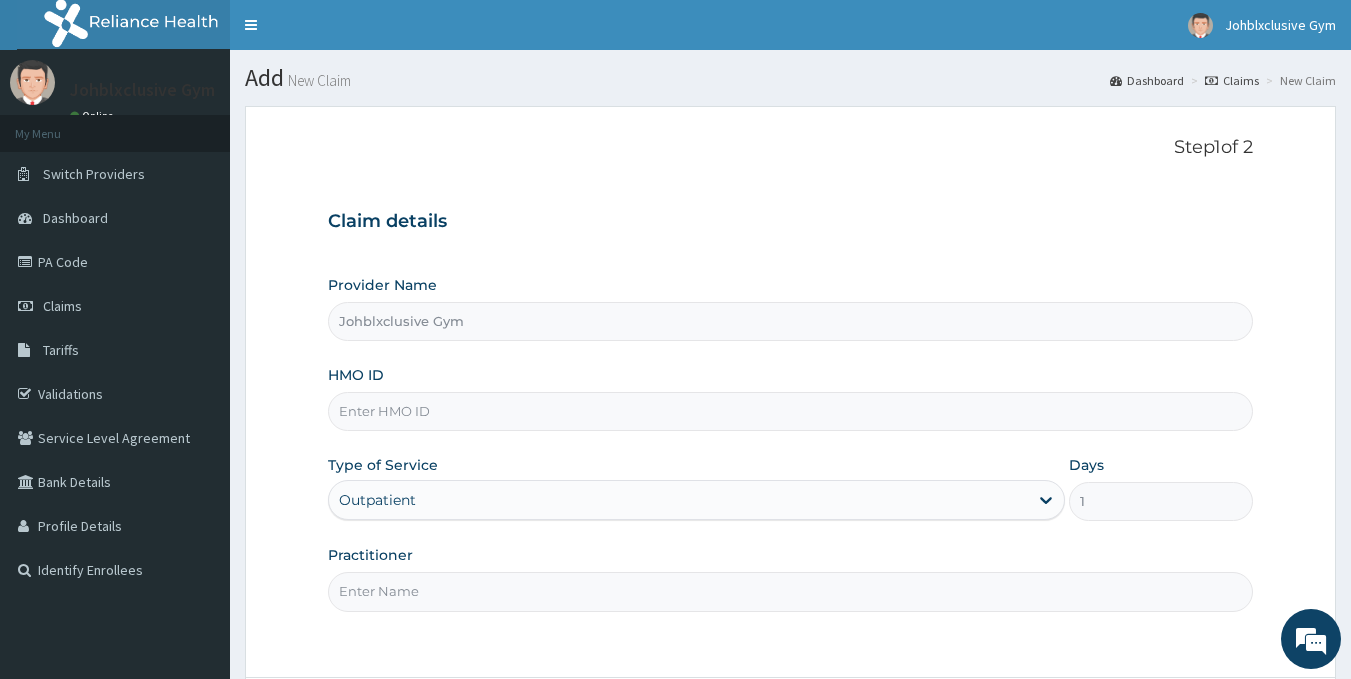 click on "HMO ID" at bounding box center [791, 411] 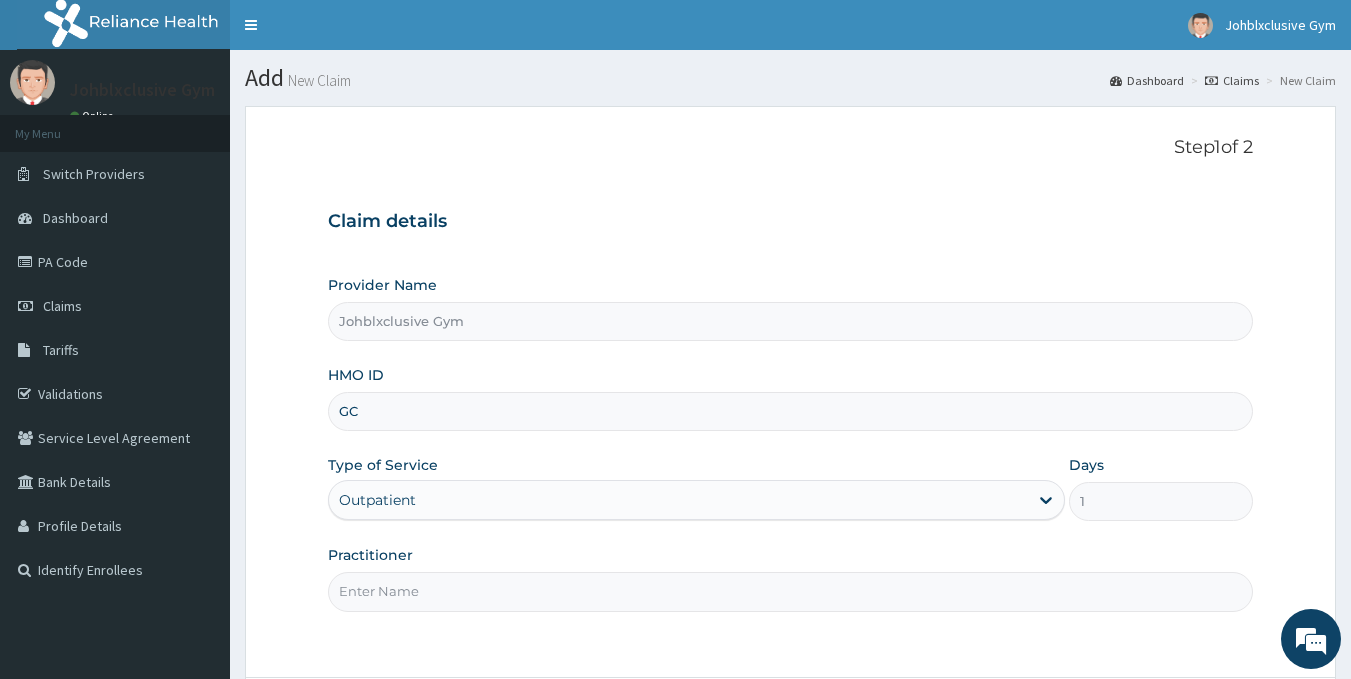 scroll, scrollTop: 0, scrollLeft: 0, axis: both 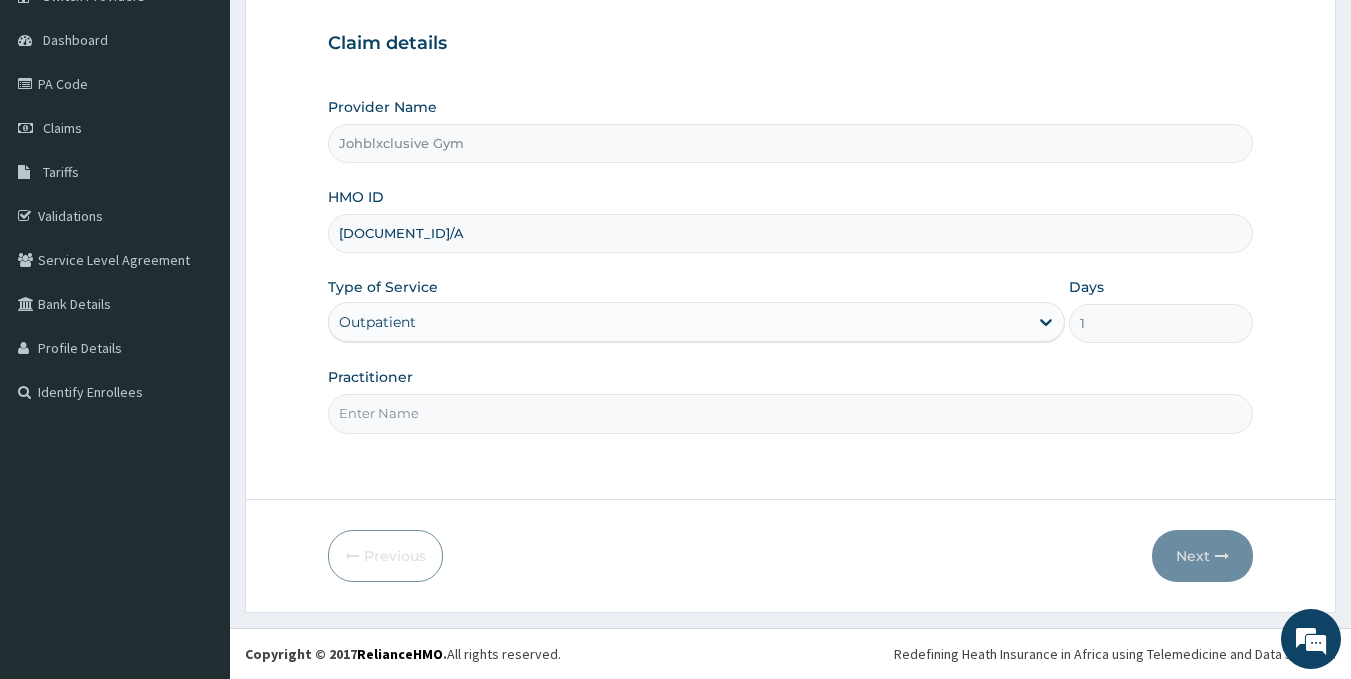type on "[DOCUMENT_ID]/A" 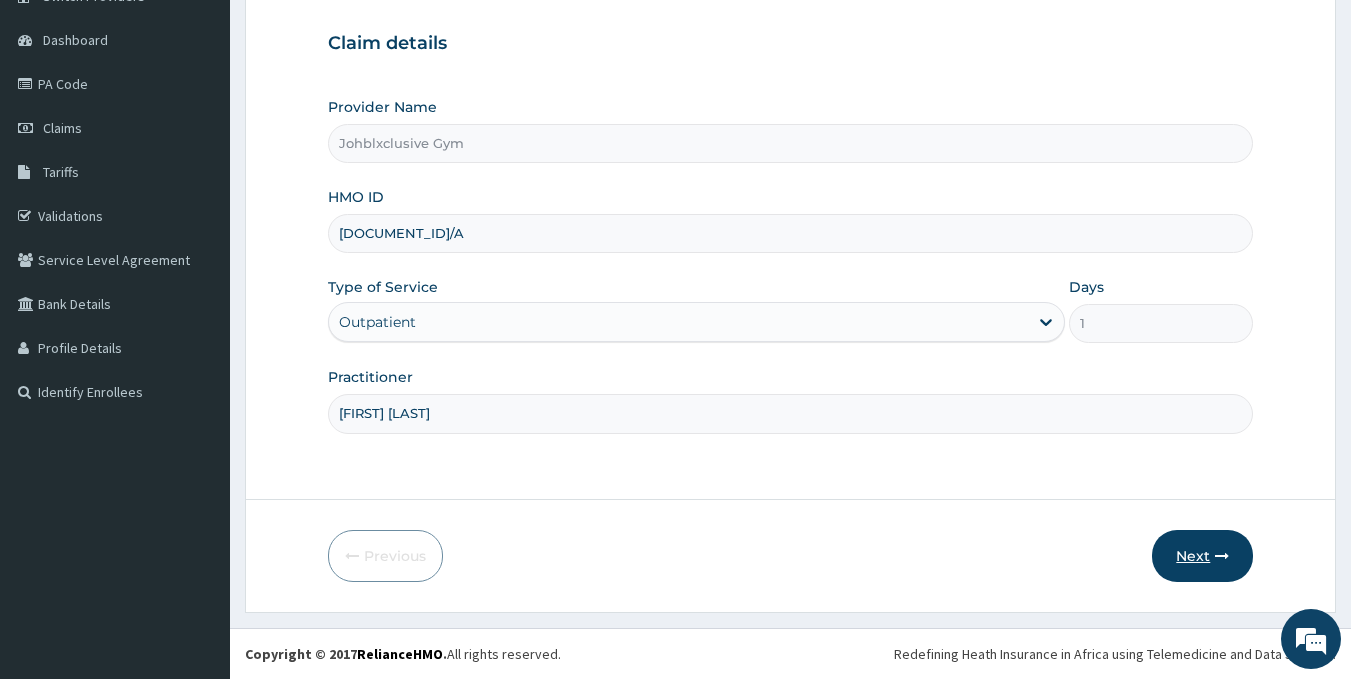 type on "[FIRST] [LAST]" 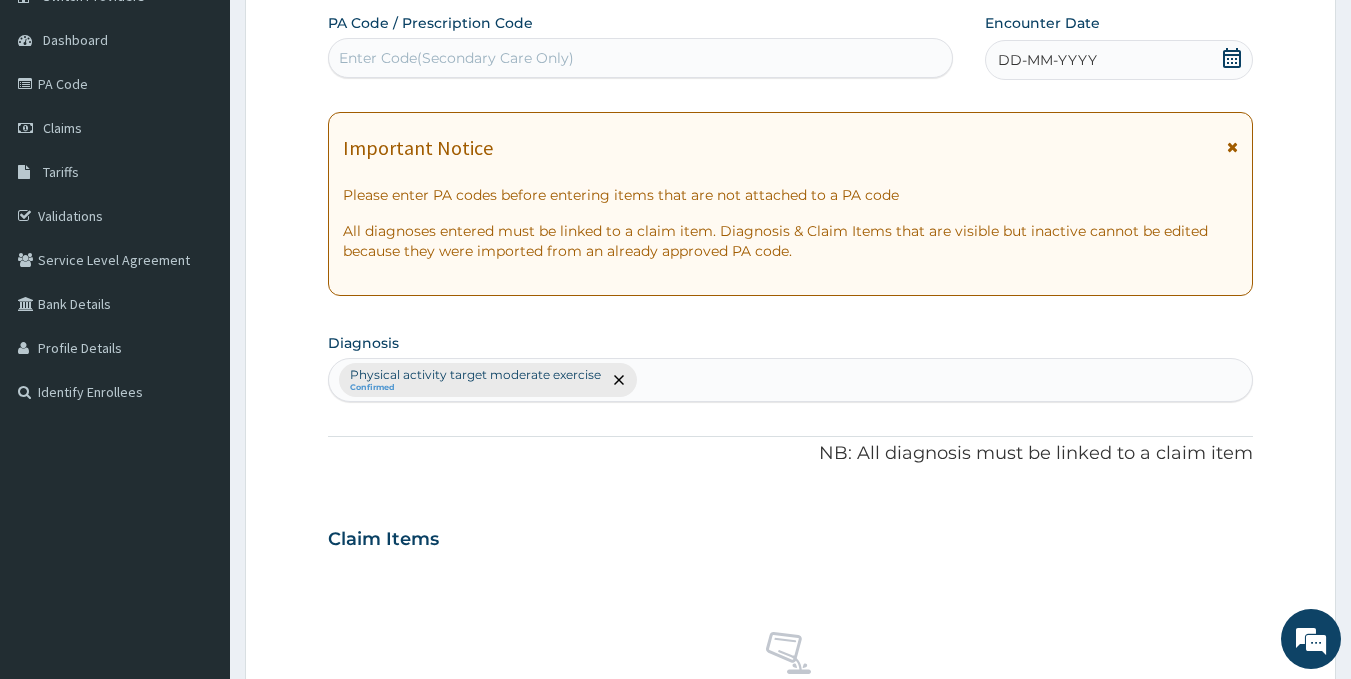 click on "Enter Code(Secondary Care Only)" at bounding box center (456, 58) 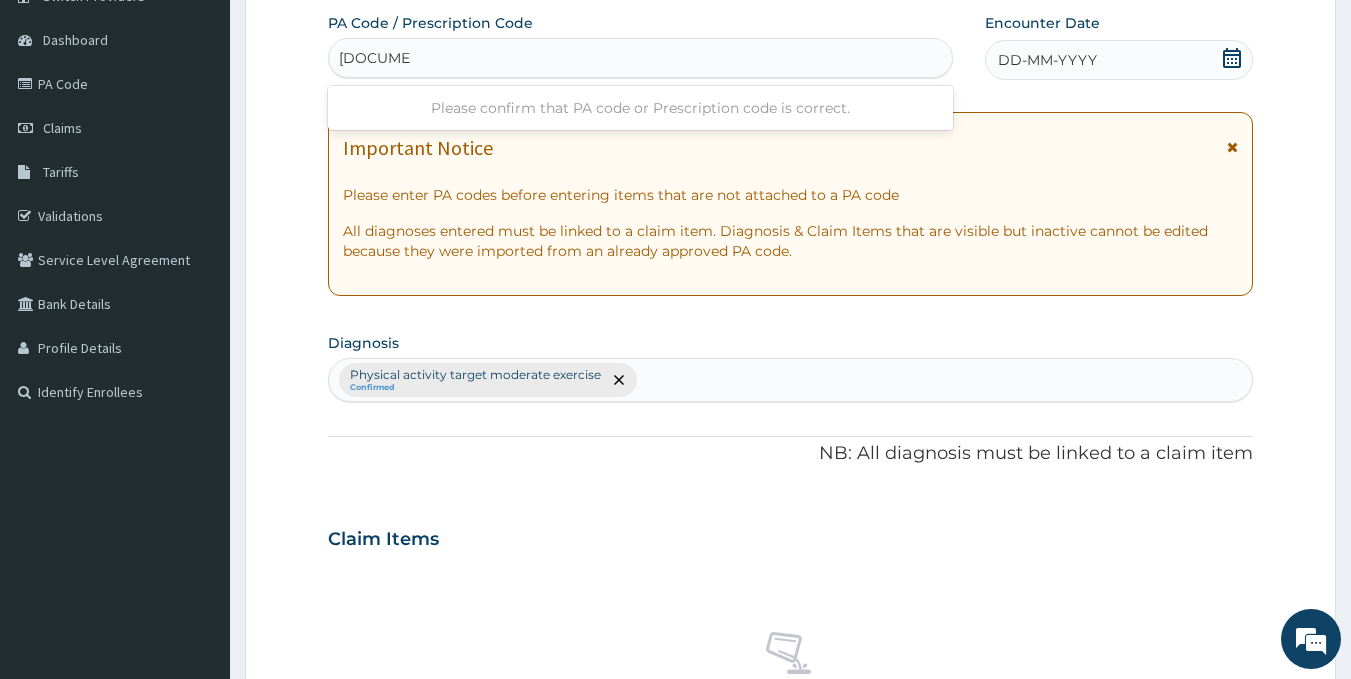 type on "PA/B2808C" 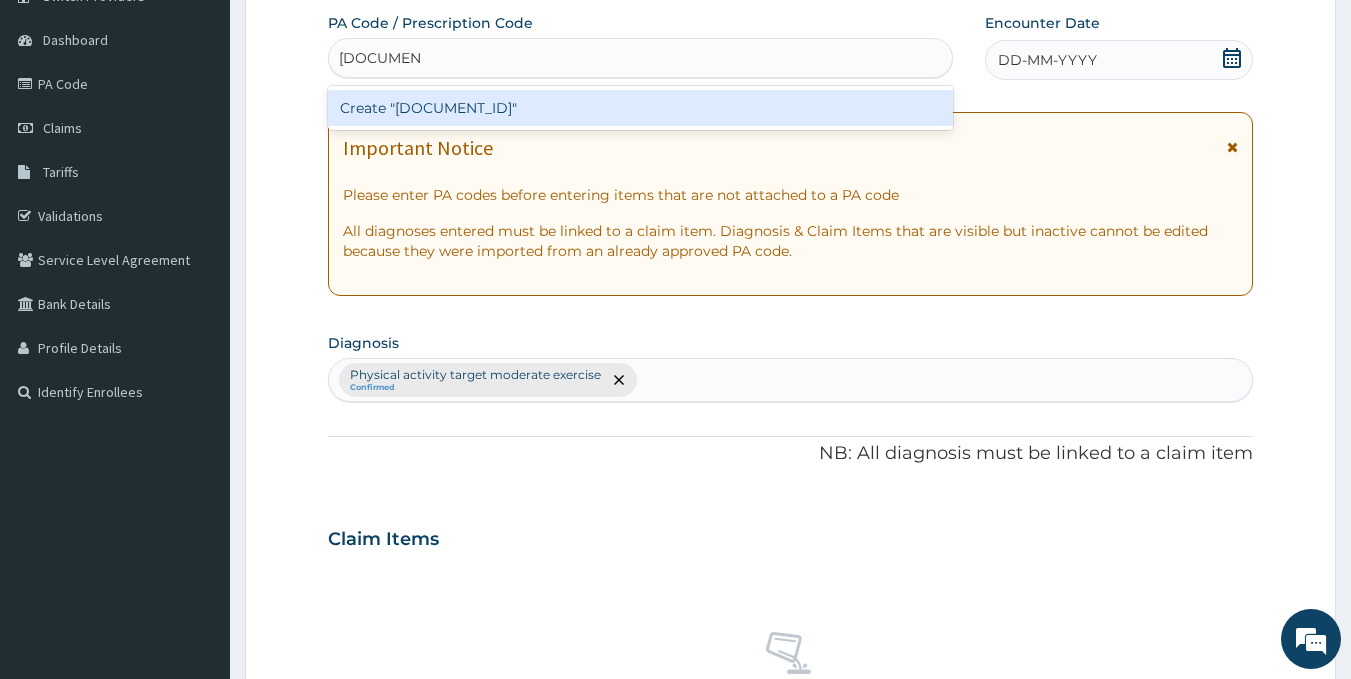 click on "Create "PA/B2808C"" at bounding box center [641, 108] 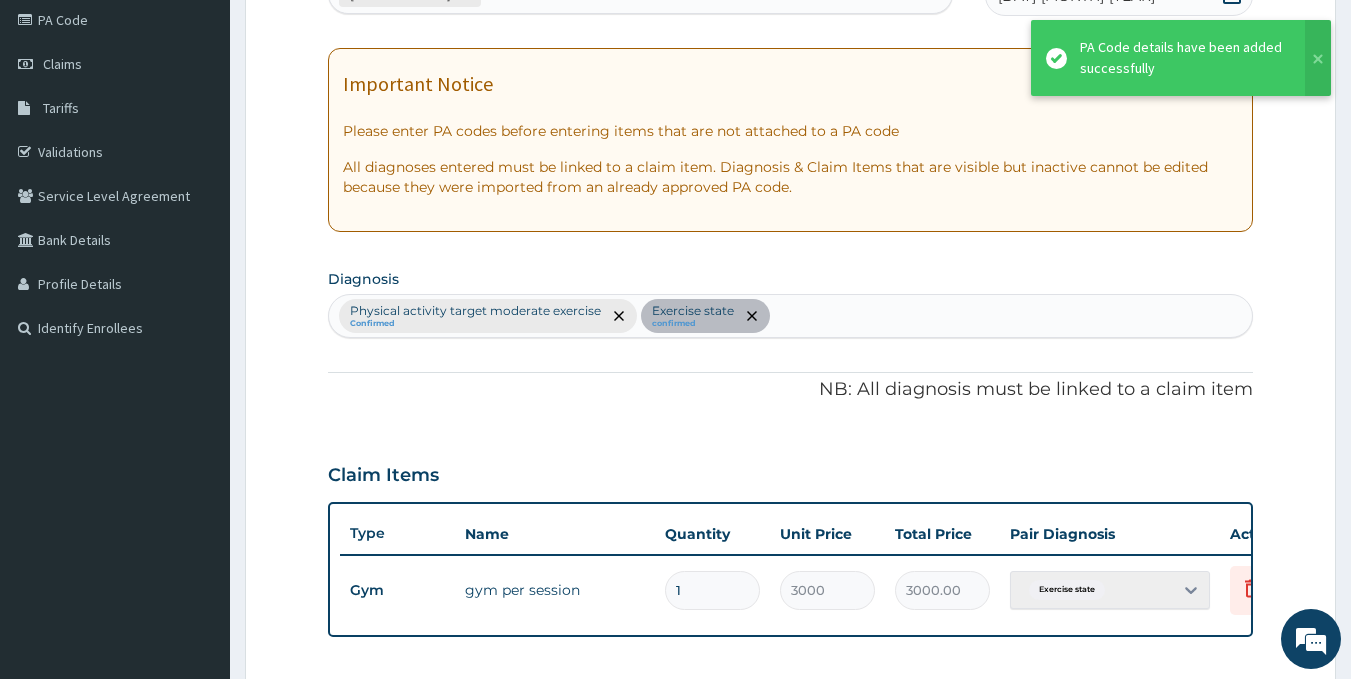 scroll, scrollTop: 445, scrollLeft: 0, axis: vertical 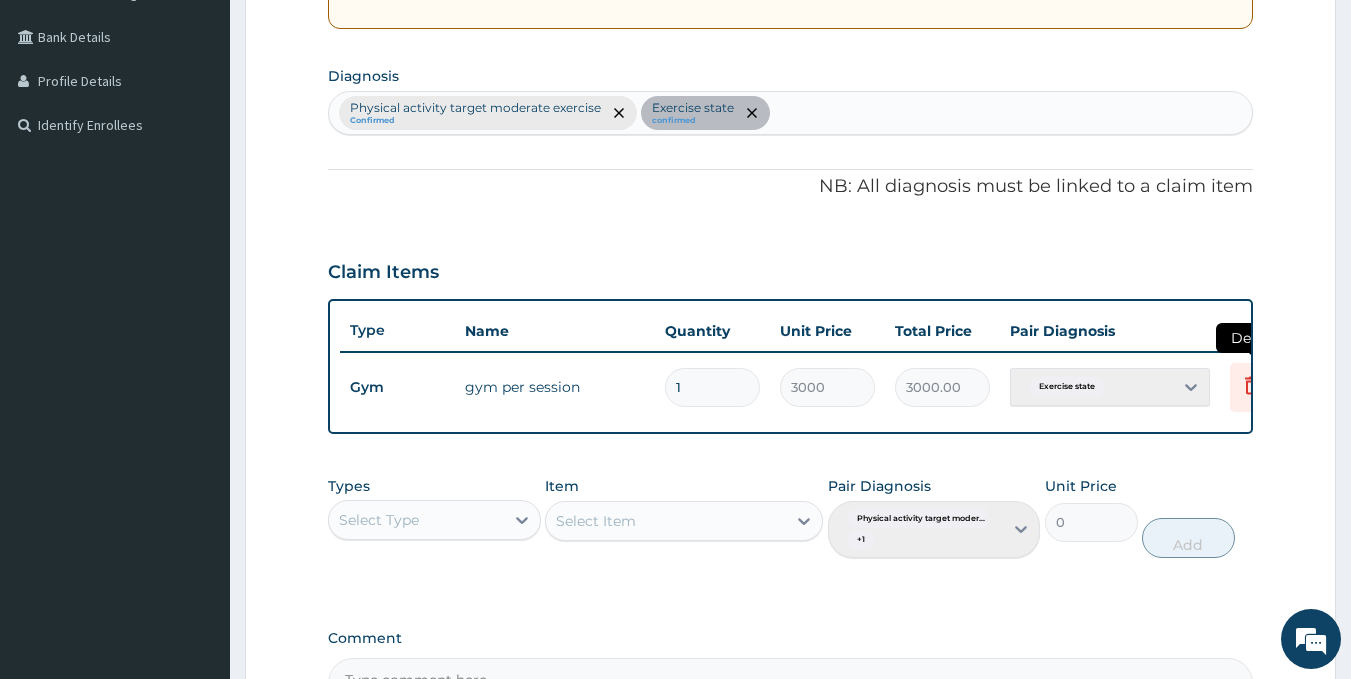 click 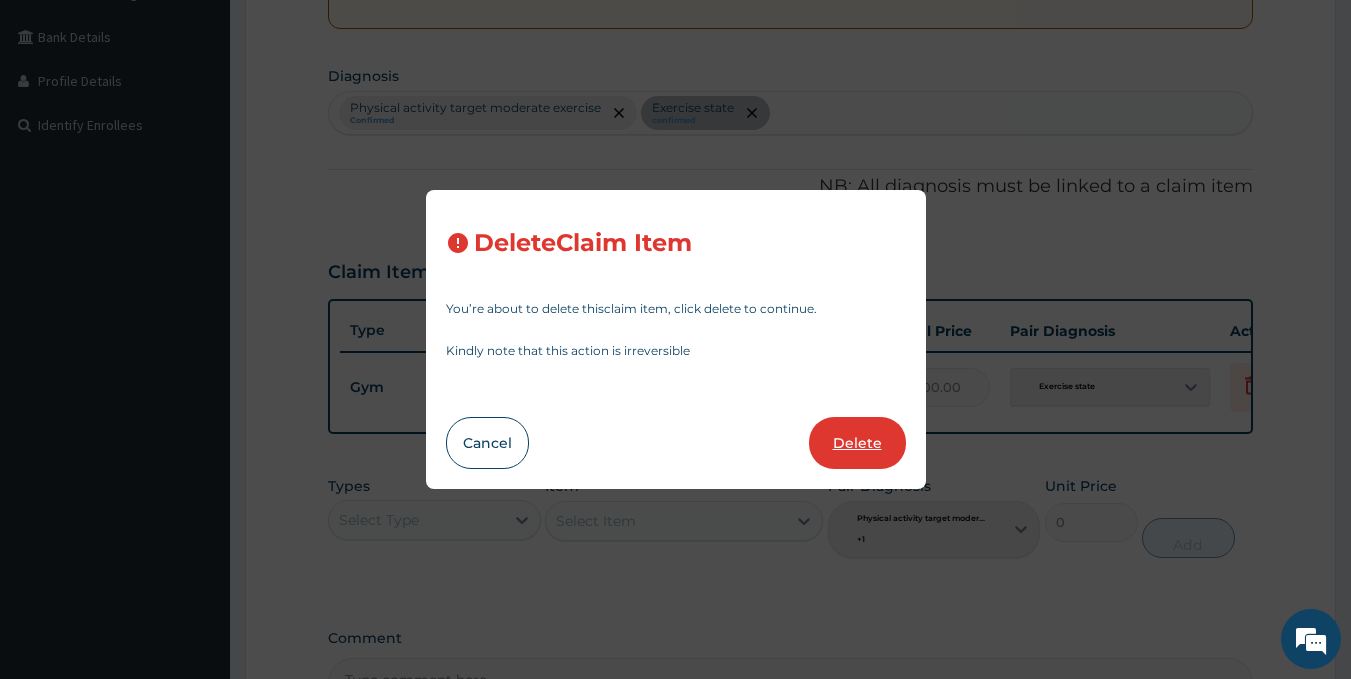 click on "Delete" at bounding box center (857, 443) 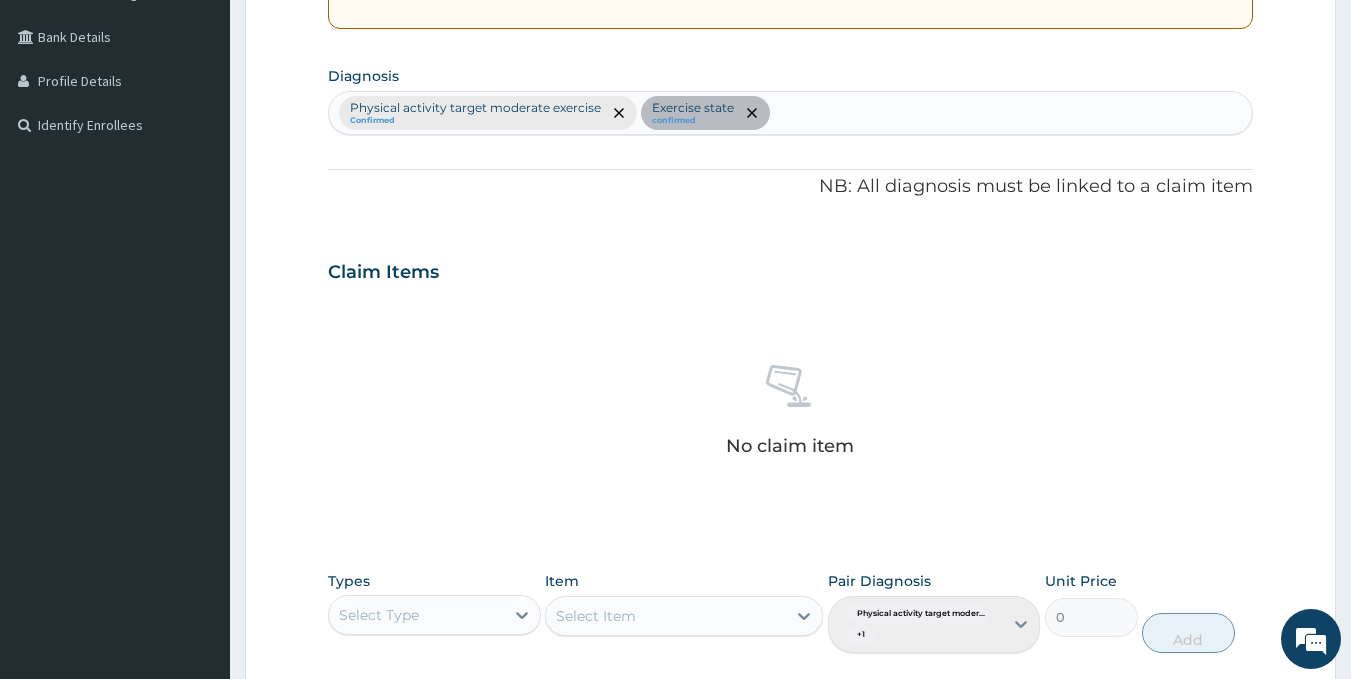 scroll, scrollTop: 779, scrollLeft: 0, axis: vertical 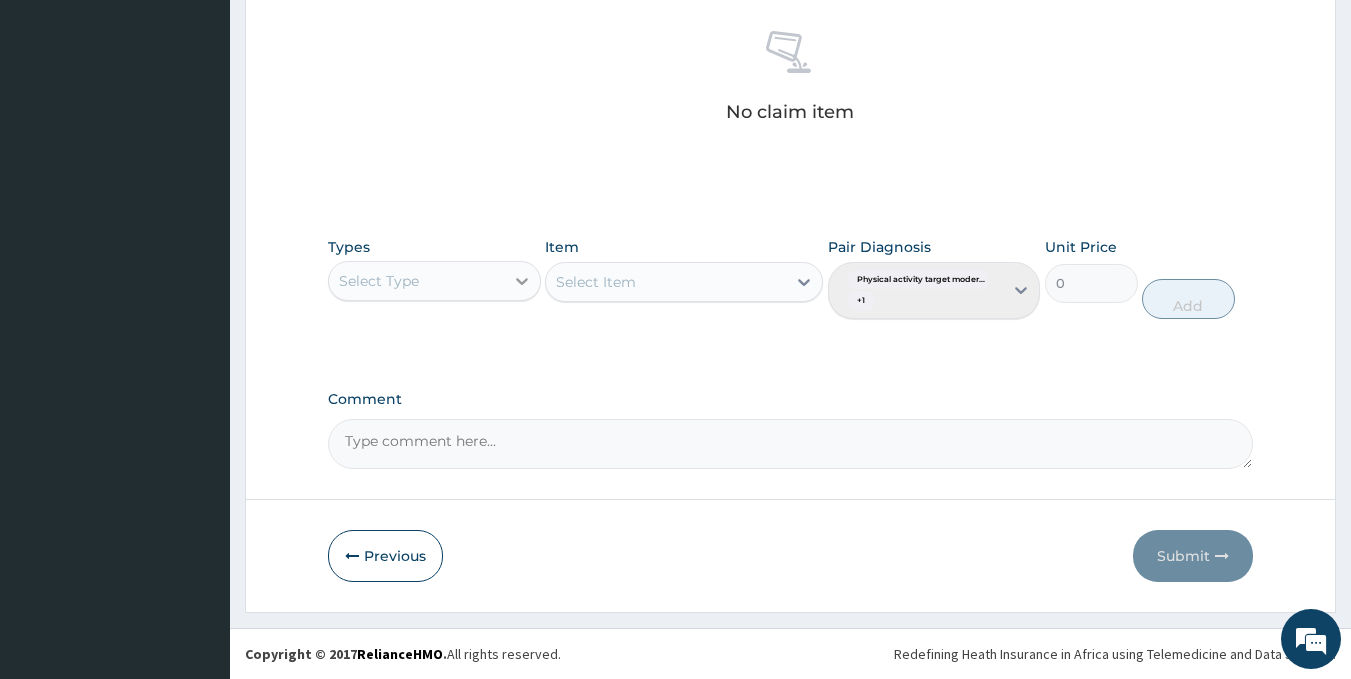 click 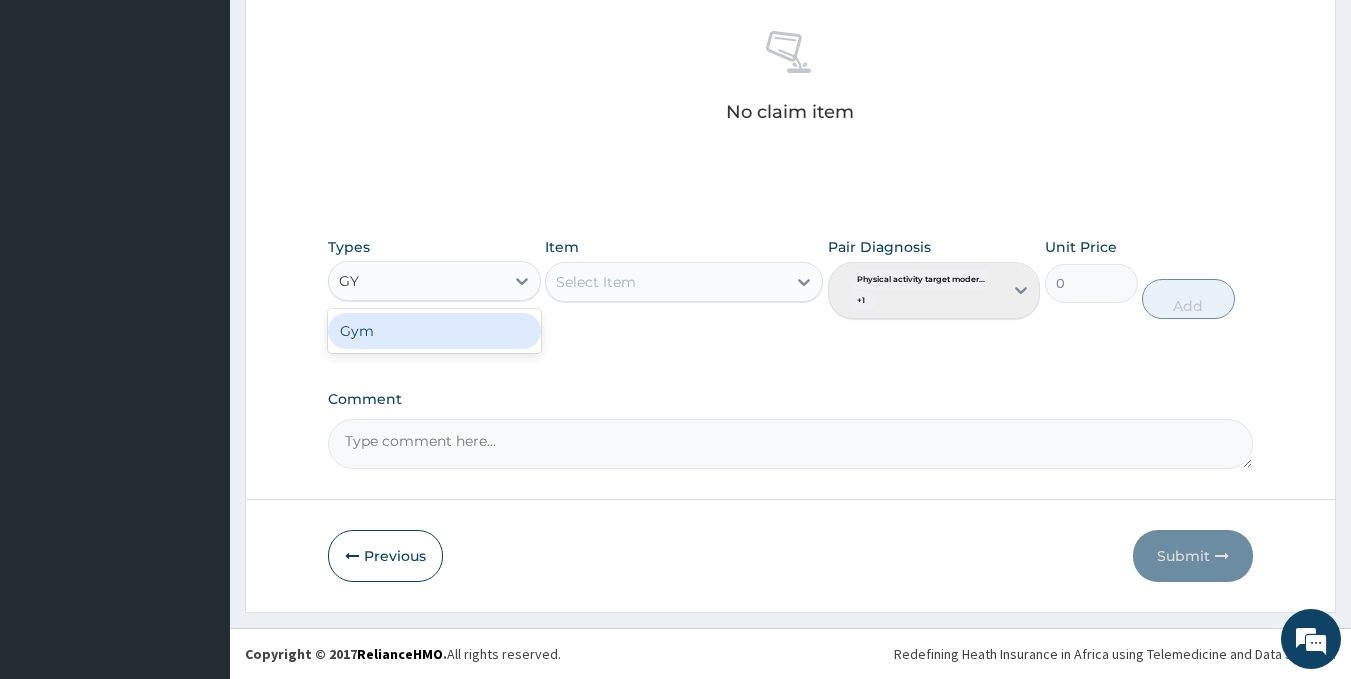 type on "GYM" 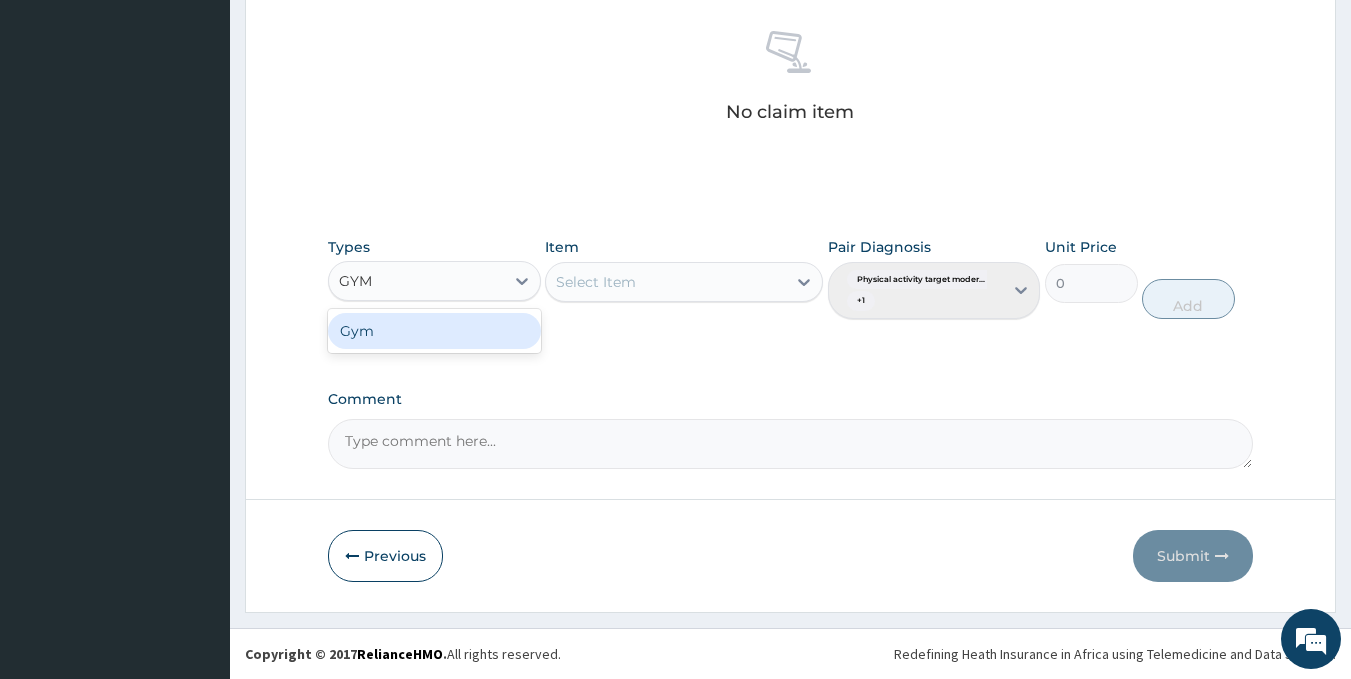click on "Gym" at bounding box center [434, 331] 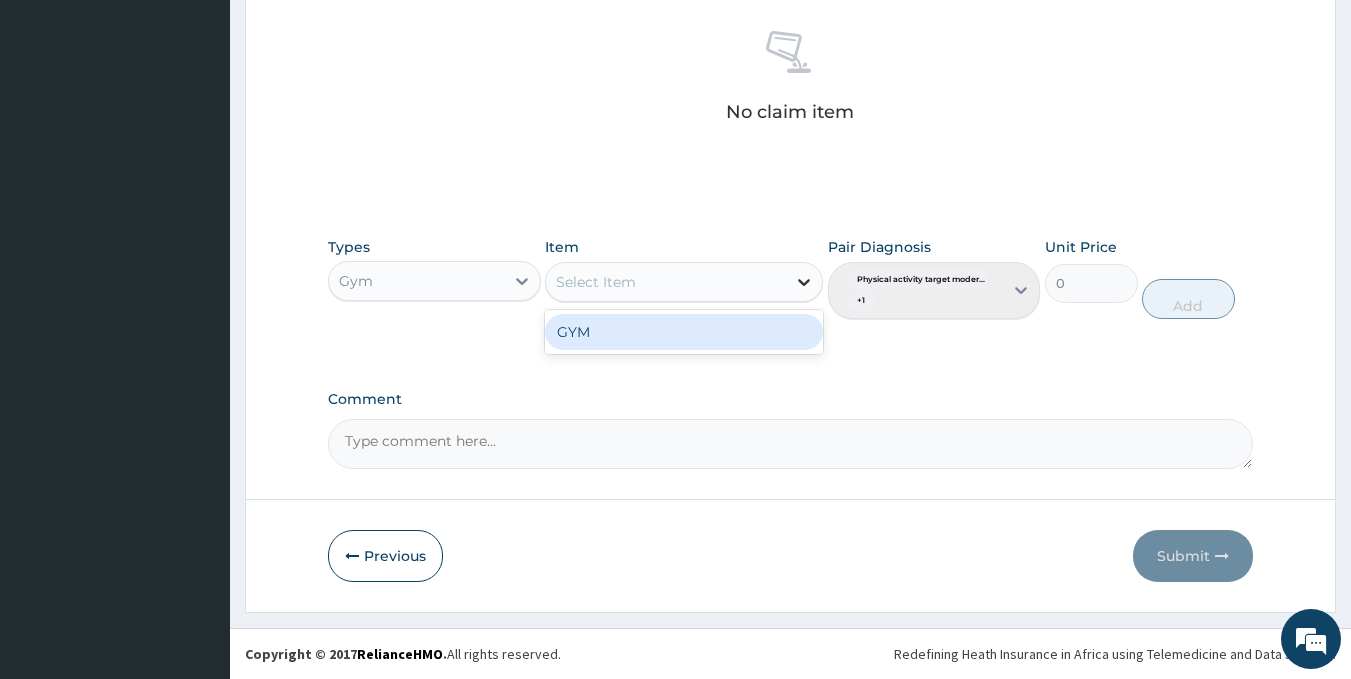 click at bounding box center (804, 282) 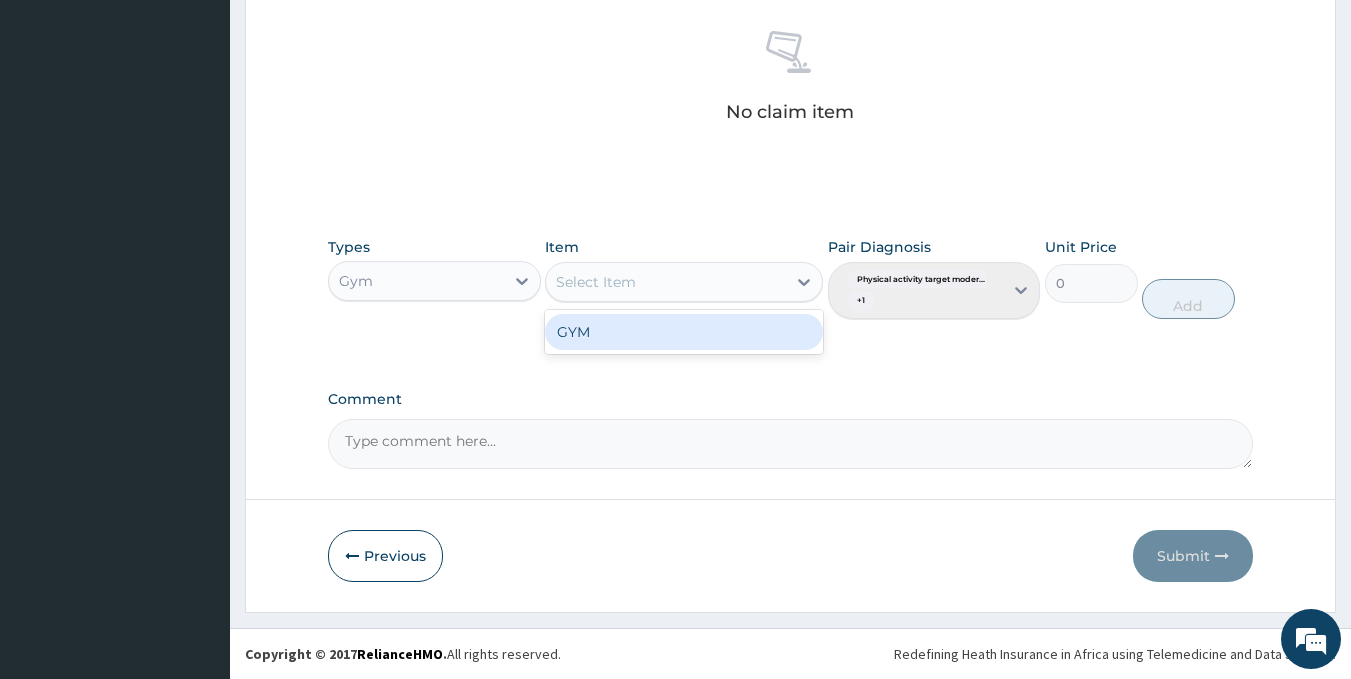 click on "GYM" at bounding box center (684, 332) 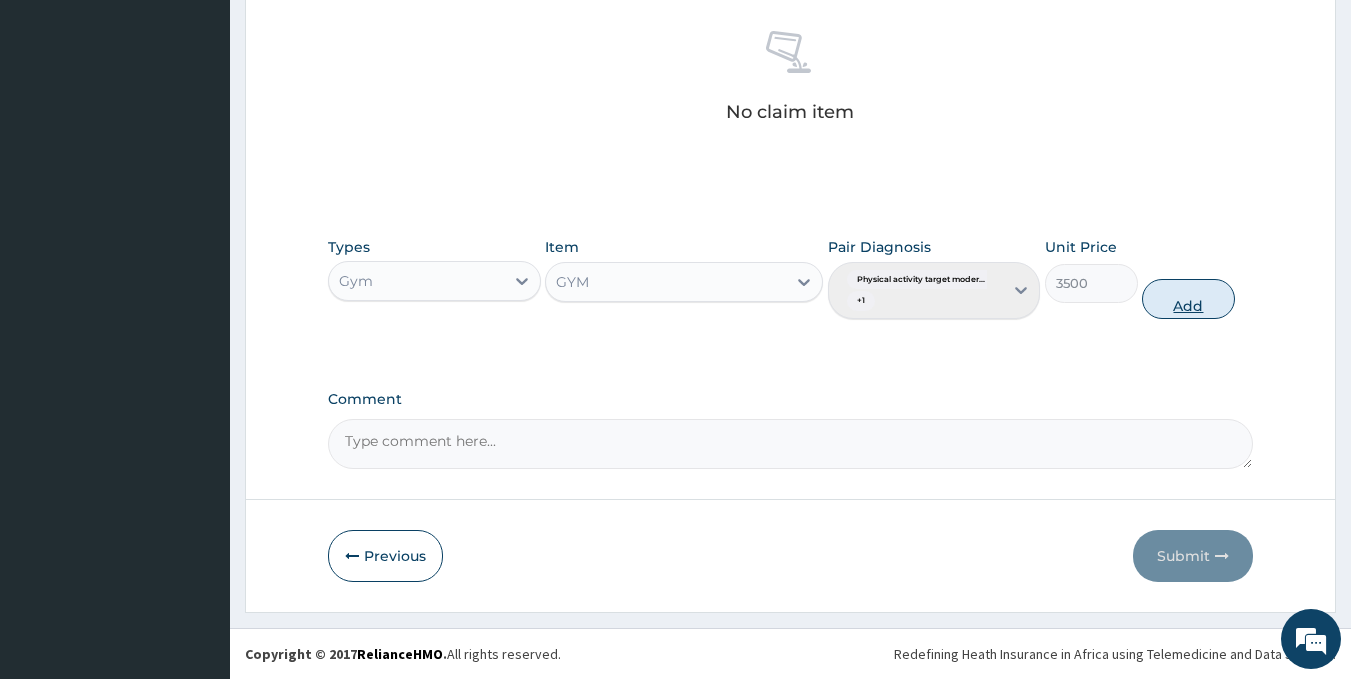 click on "Add" at bounding box center (1188, 299) 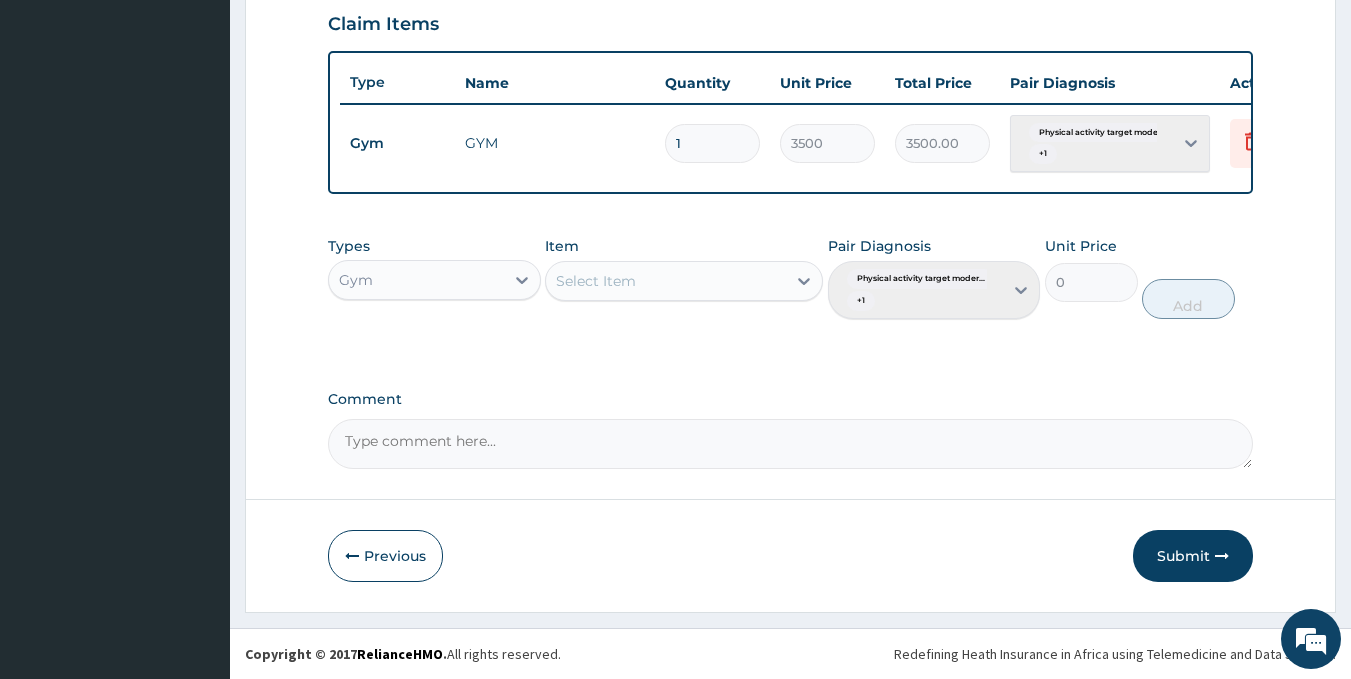 scroll, scrollTop: 708, scrollLeft: 0, axis: vertical 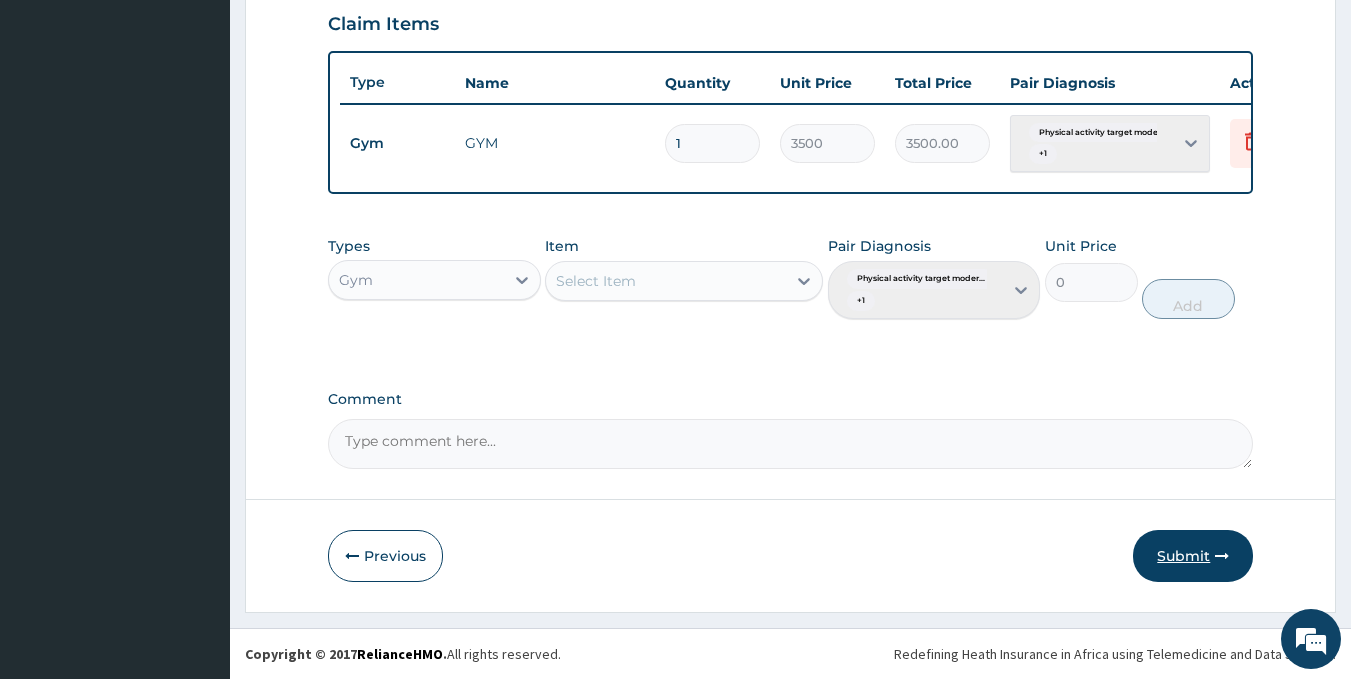 click on "Submit" at bounding box center [1193, 556] 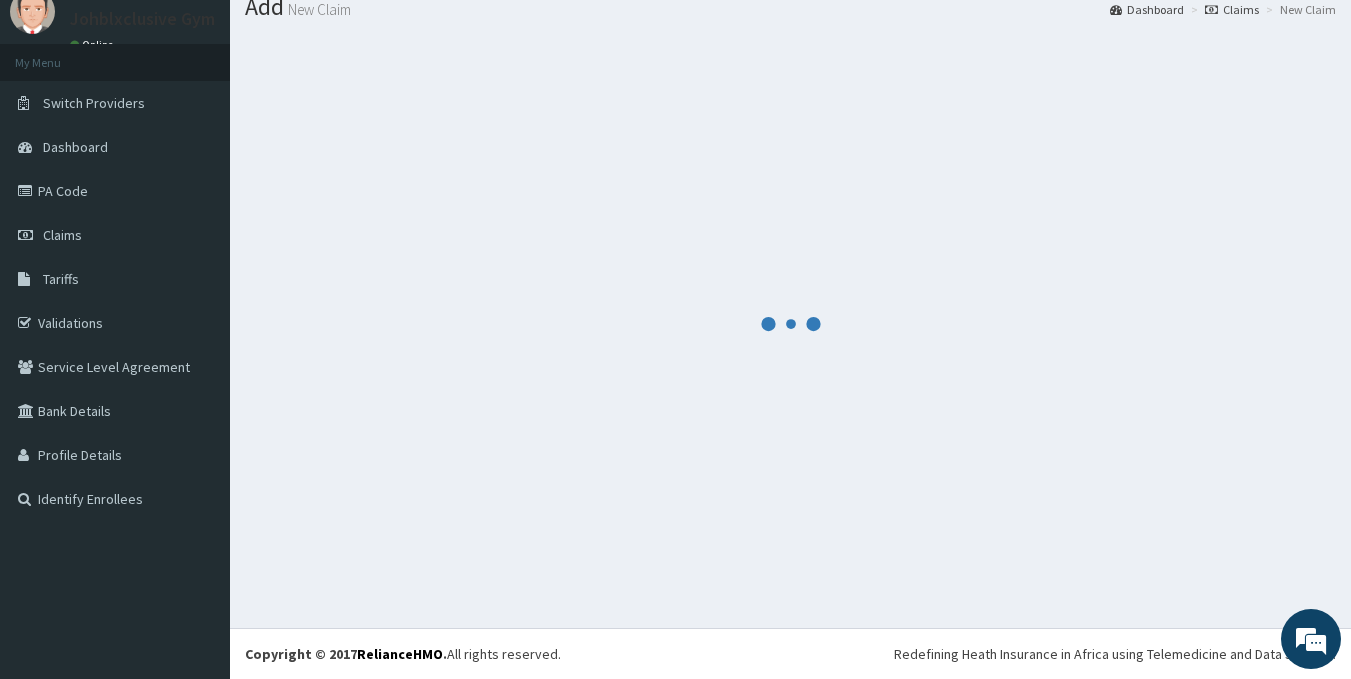 scroll, scrollTop: 708, scrollLeft: 0, axis: vertical 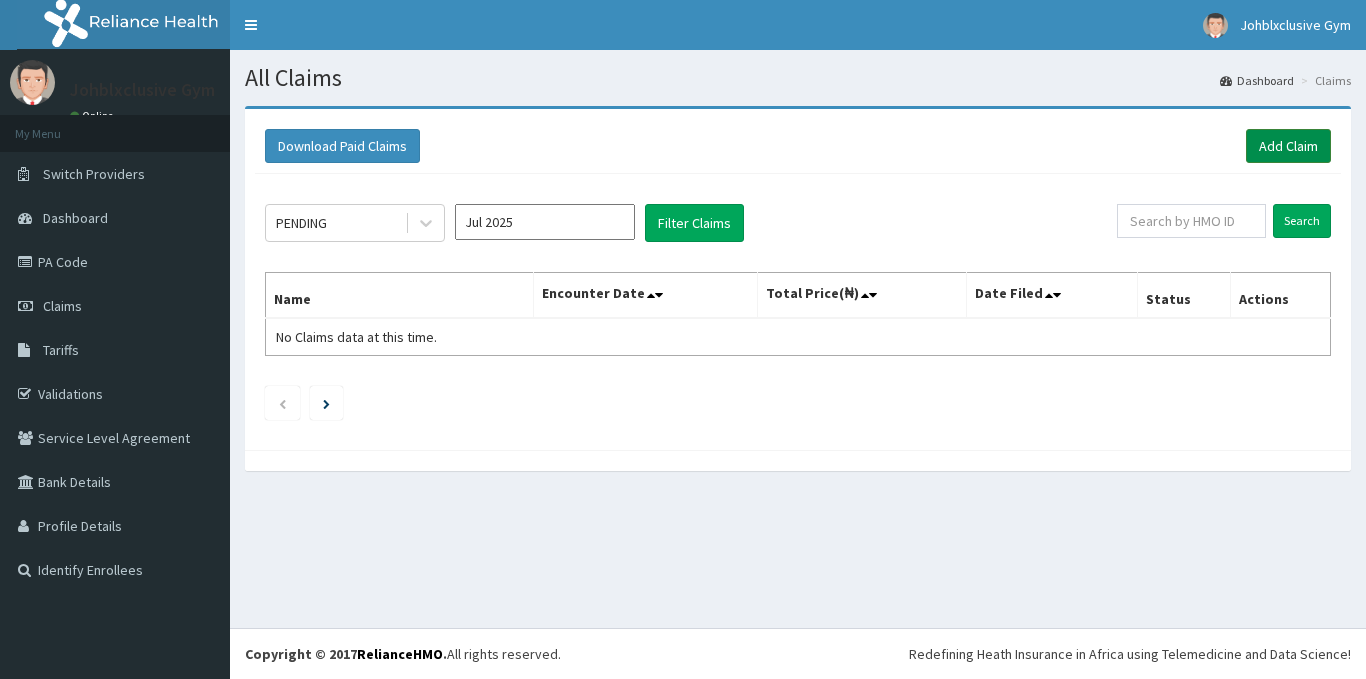 click on "Add Claim" at bounding box center (1288, 146) 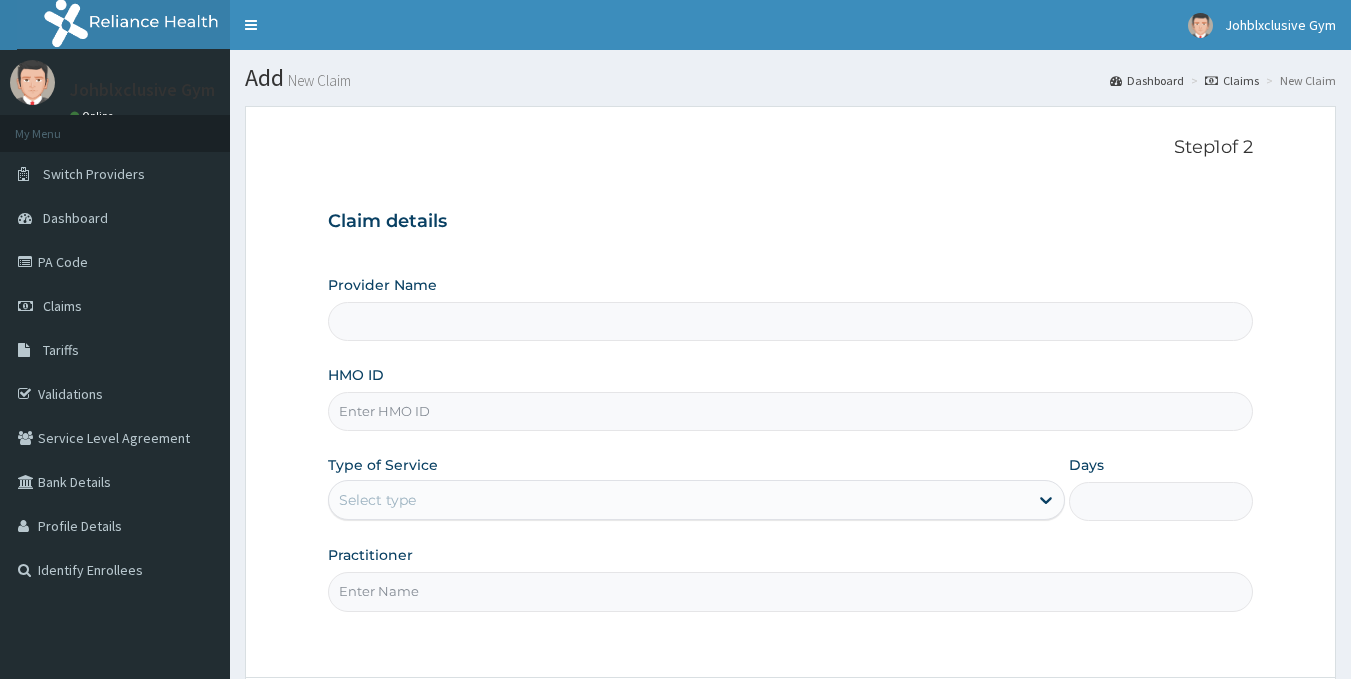 scroll, scrollTop: 0, scrollLeft: 0, axis: both 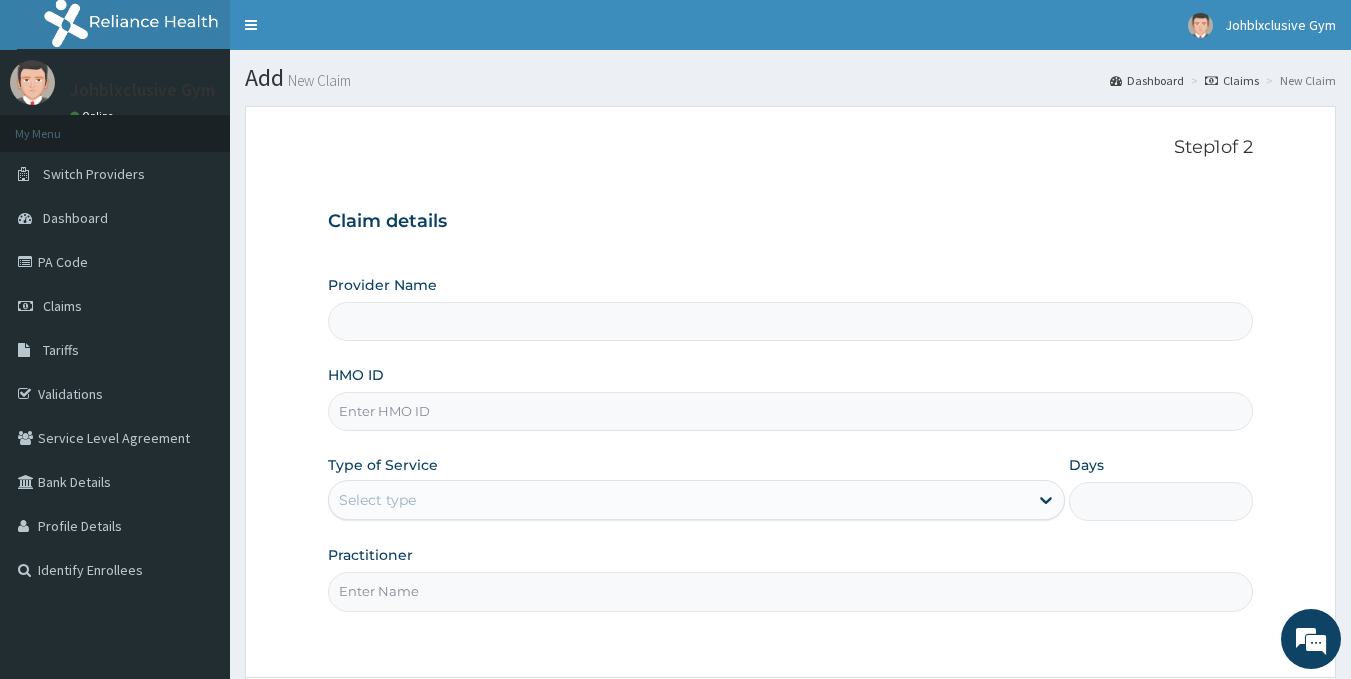 type on "Johblxclusive Gym" 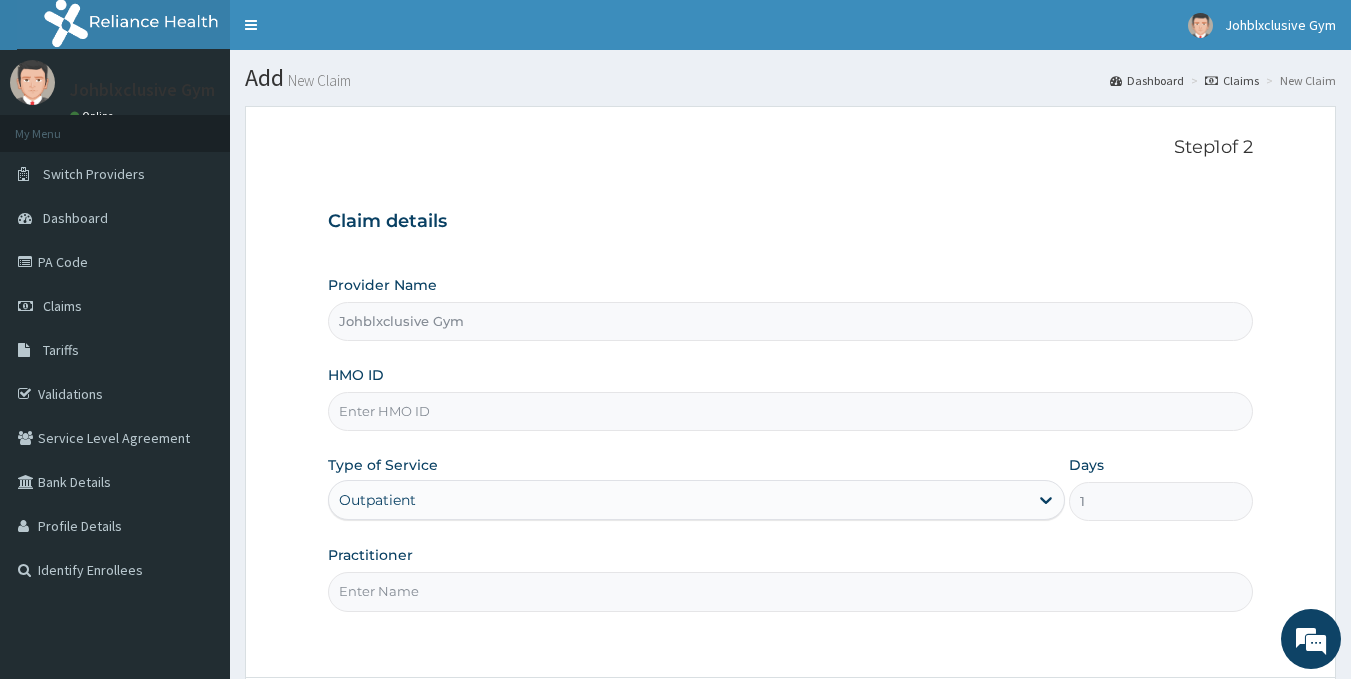 click on "HMO ID" at bounding box center (791, 411) 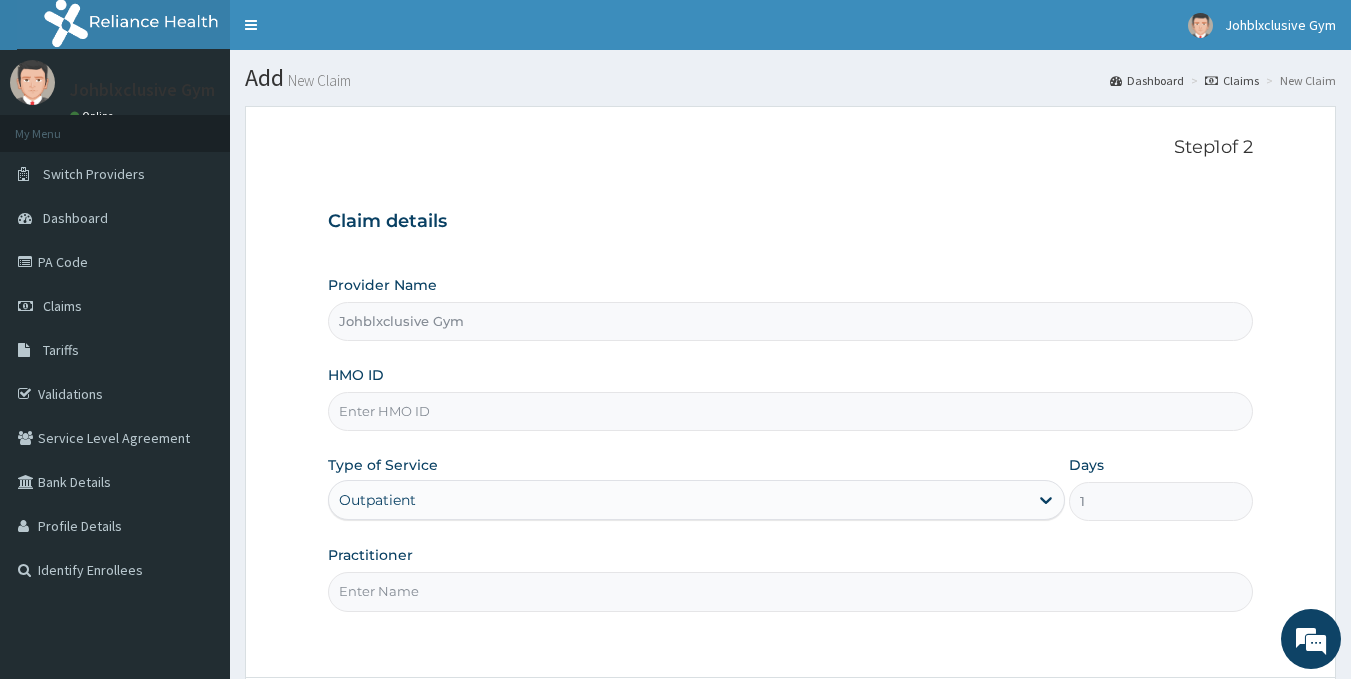 scroll, scrollTop: 0, scrollLeft: 0, axis: both 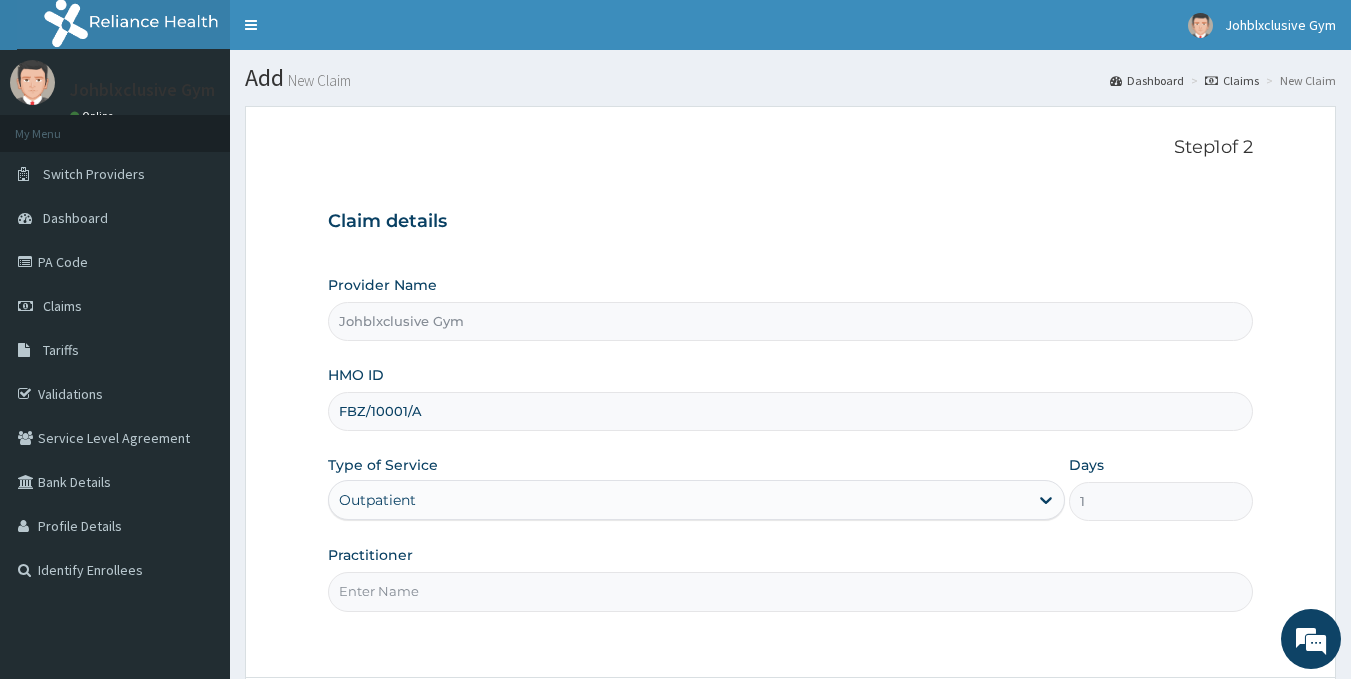 type on "FBZ/10001/A" 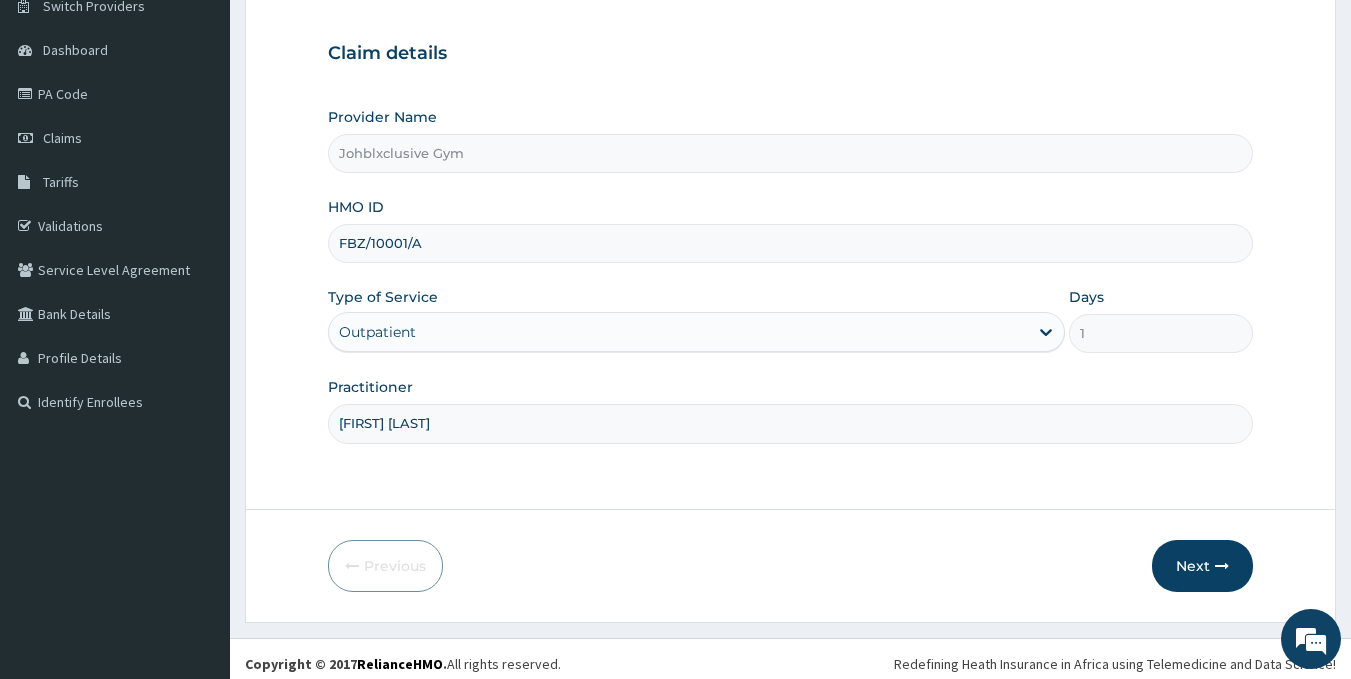scroll, scrollTop: 178, scrollLeft: 0, axis: vertical 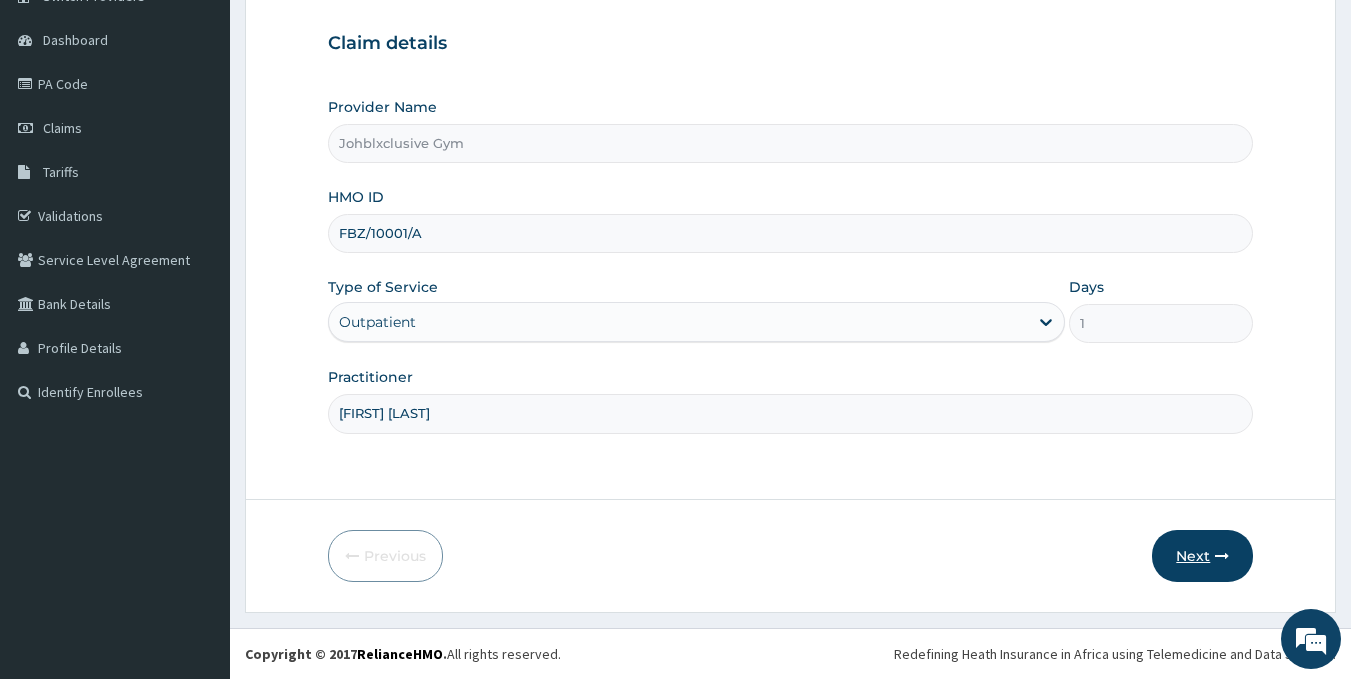 type on "SEYI AJEWOLE" 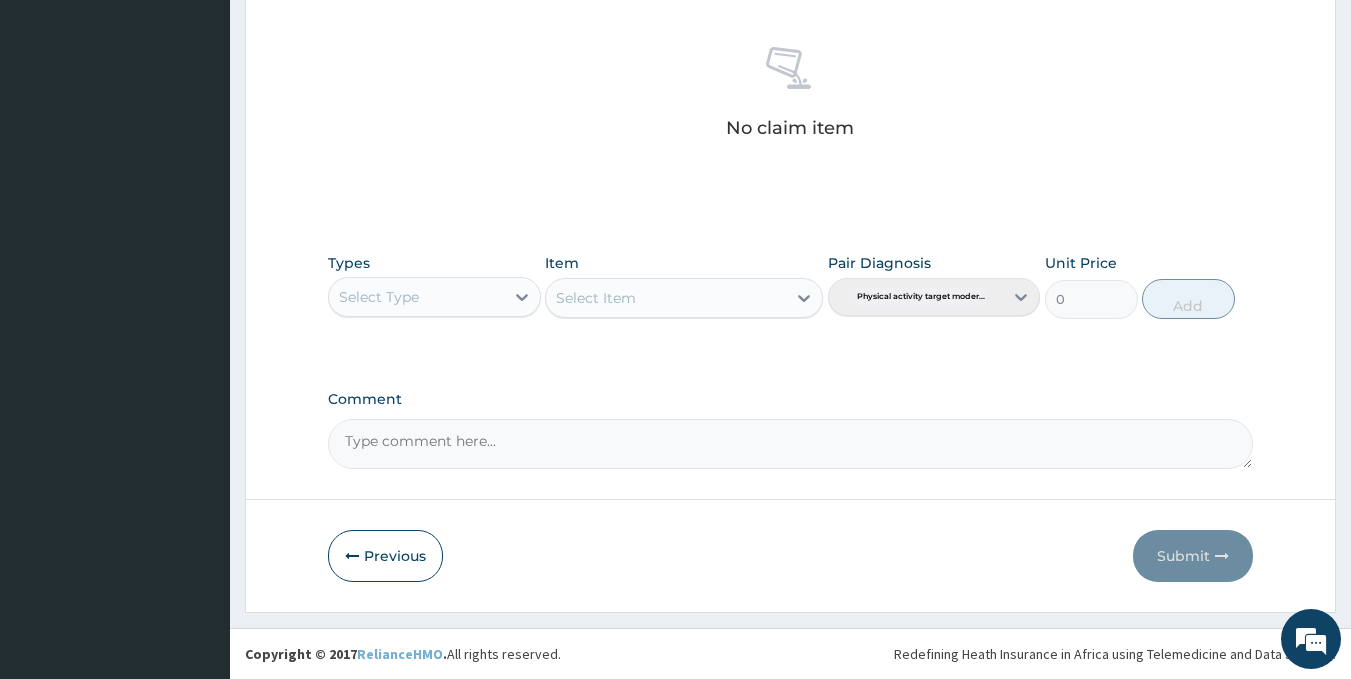 scroll, scrollTop: 0, scrollLeft: 0, axis: both 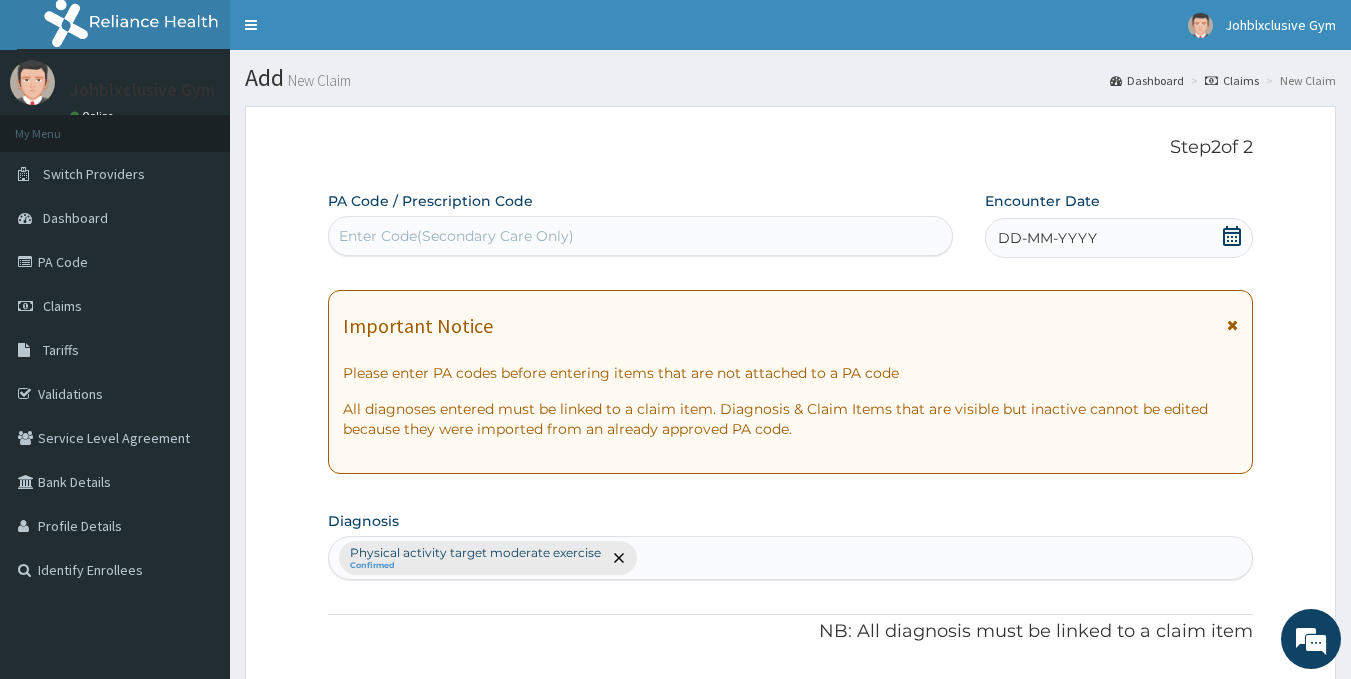 click on "Enter Code(Secondary Care Only)" at bounding box center (641, 236) 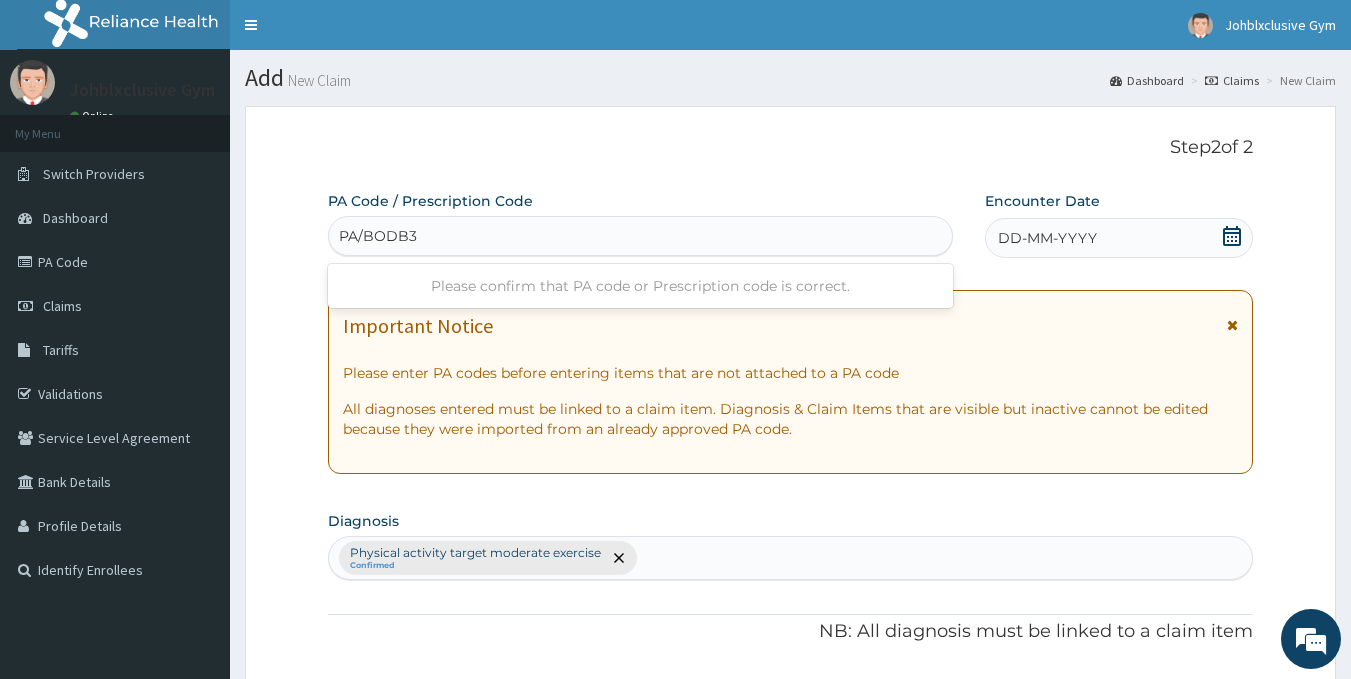 type on "PA/BODB33" 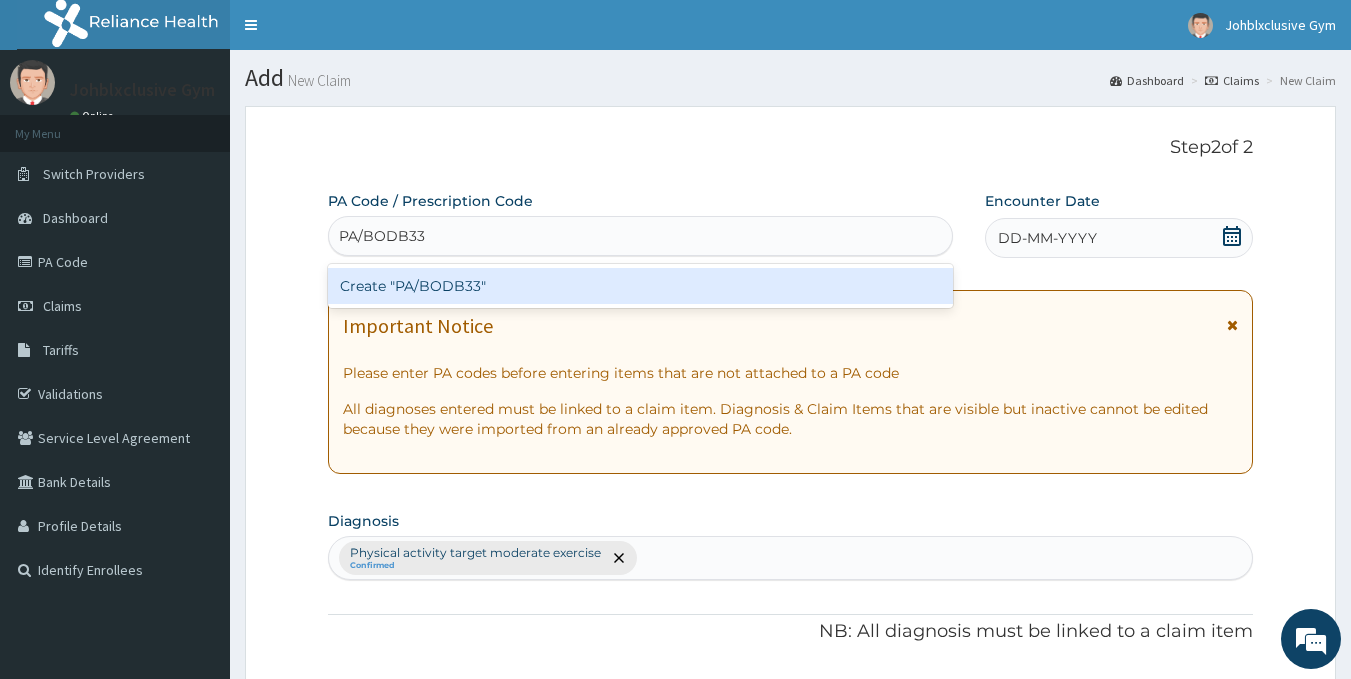 click on "Create "PA/BODB33"" at bounding box center [641, 286] 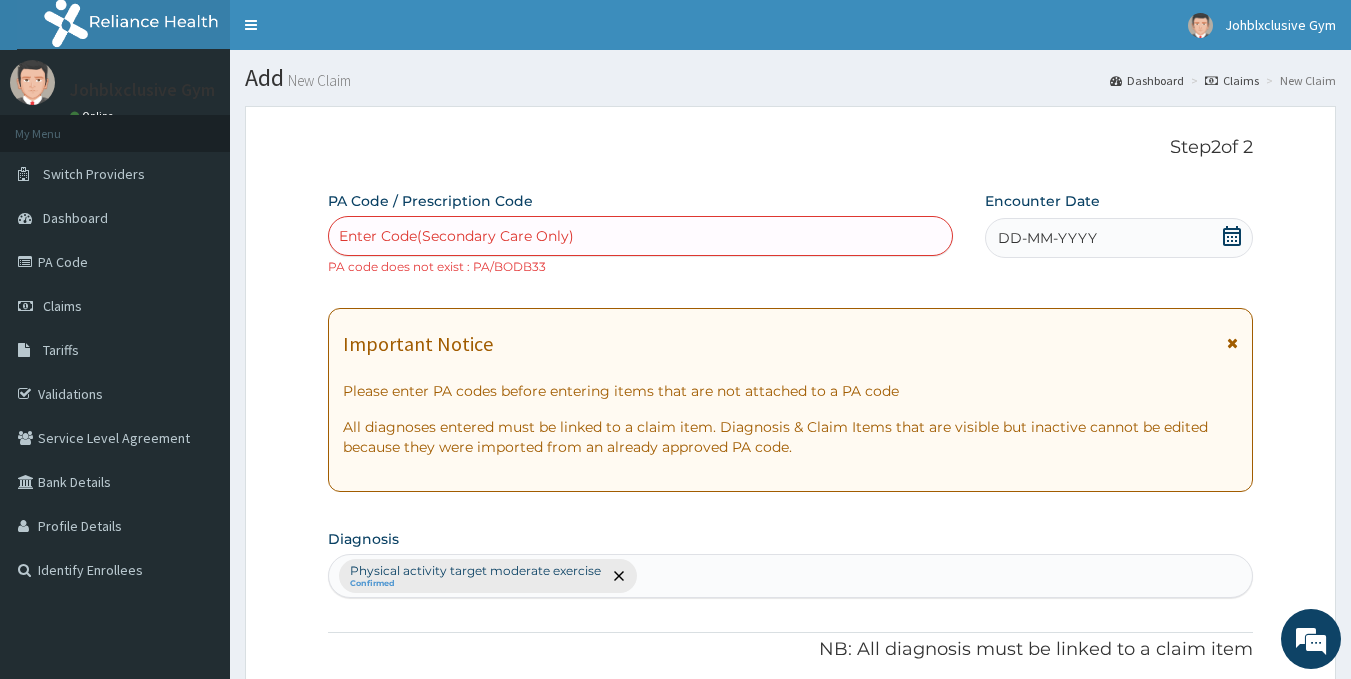 click on "Enter Code(Secondary Care Only)" at bounding box center (641, 236) 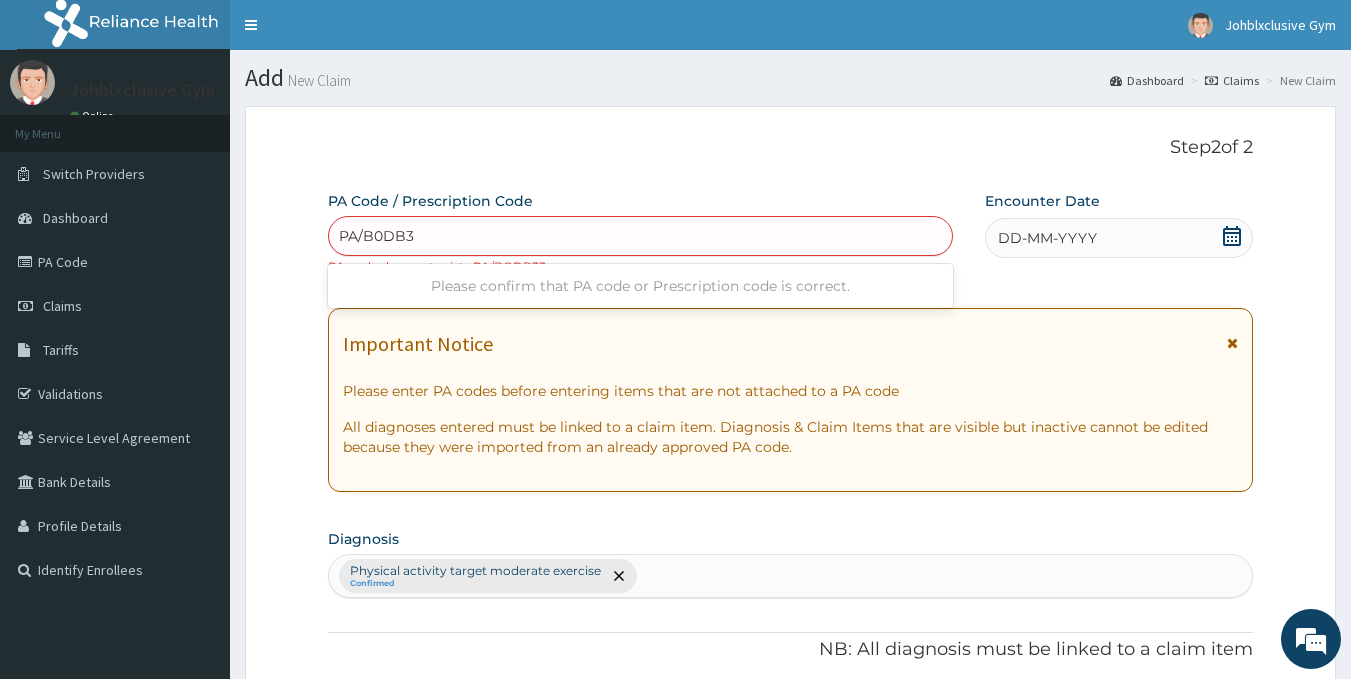 type on "PA/B0DB33" 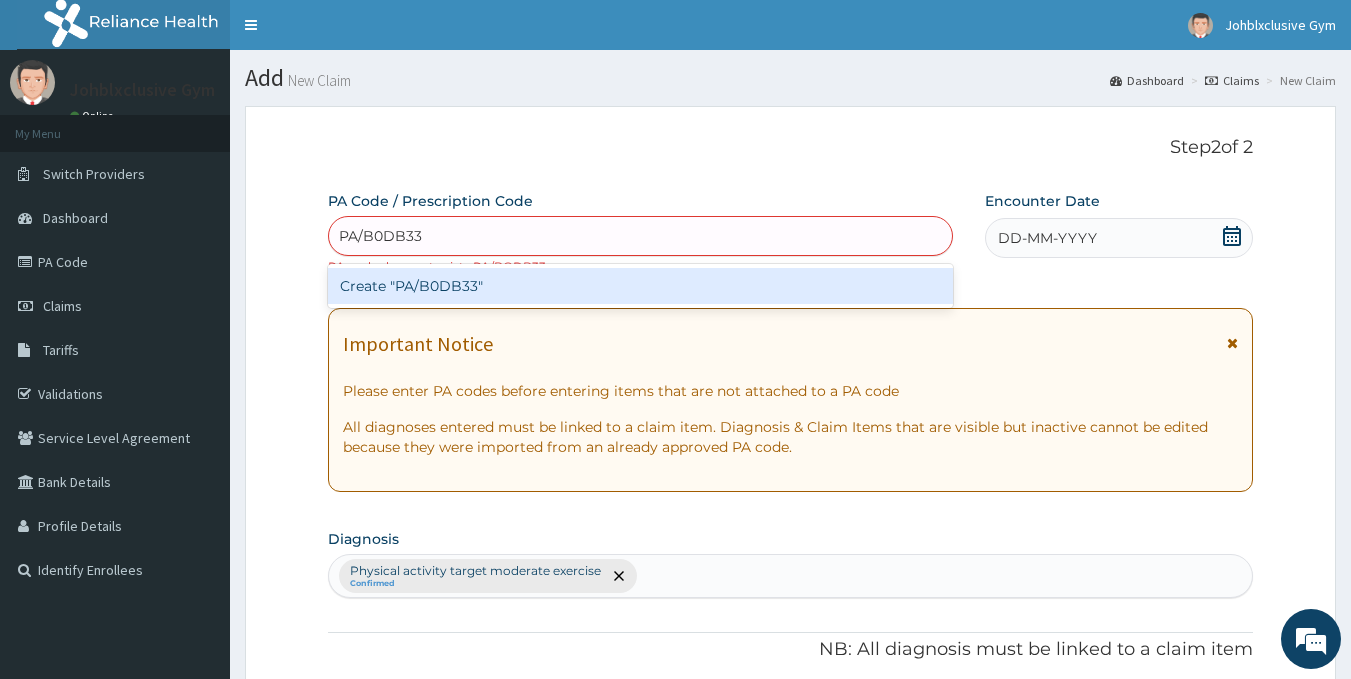 click on "Create "PA/B0DB33"" at bounding box center (641, 286) 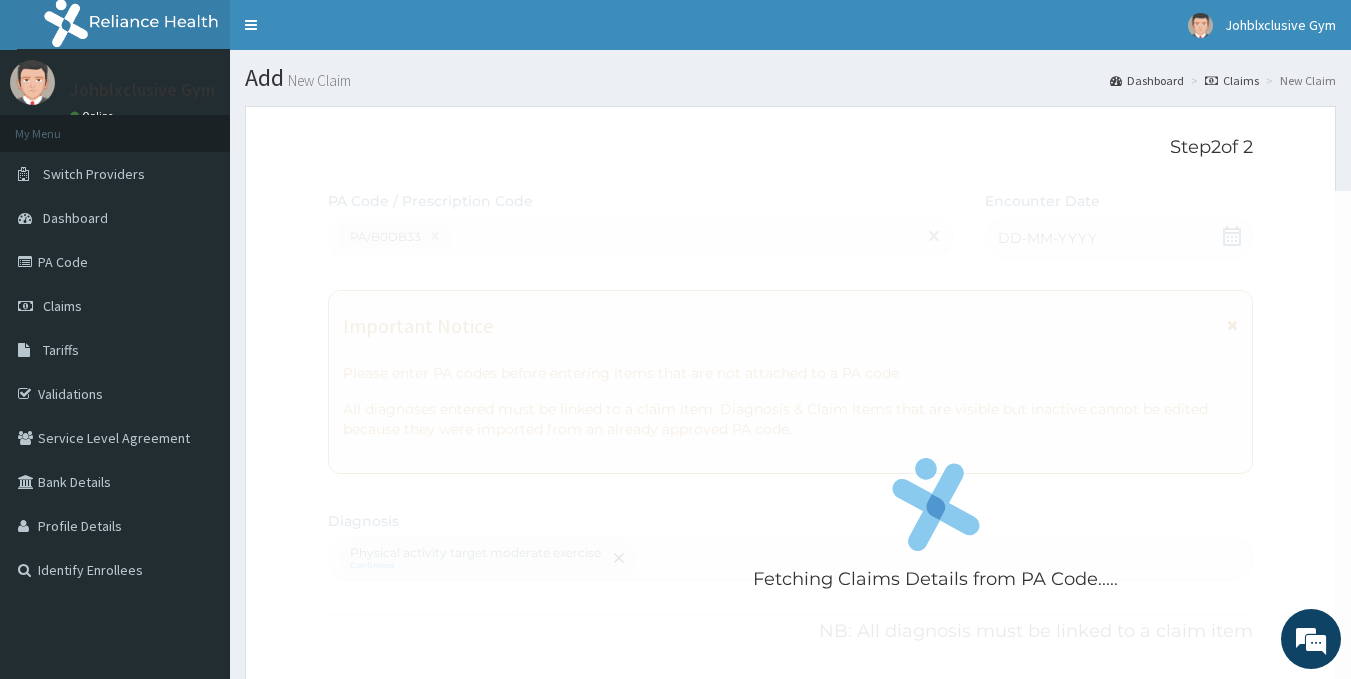 scroll, scrollTop: 493, scrollLeft: 0, axis: vertical 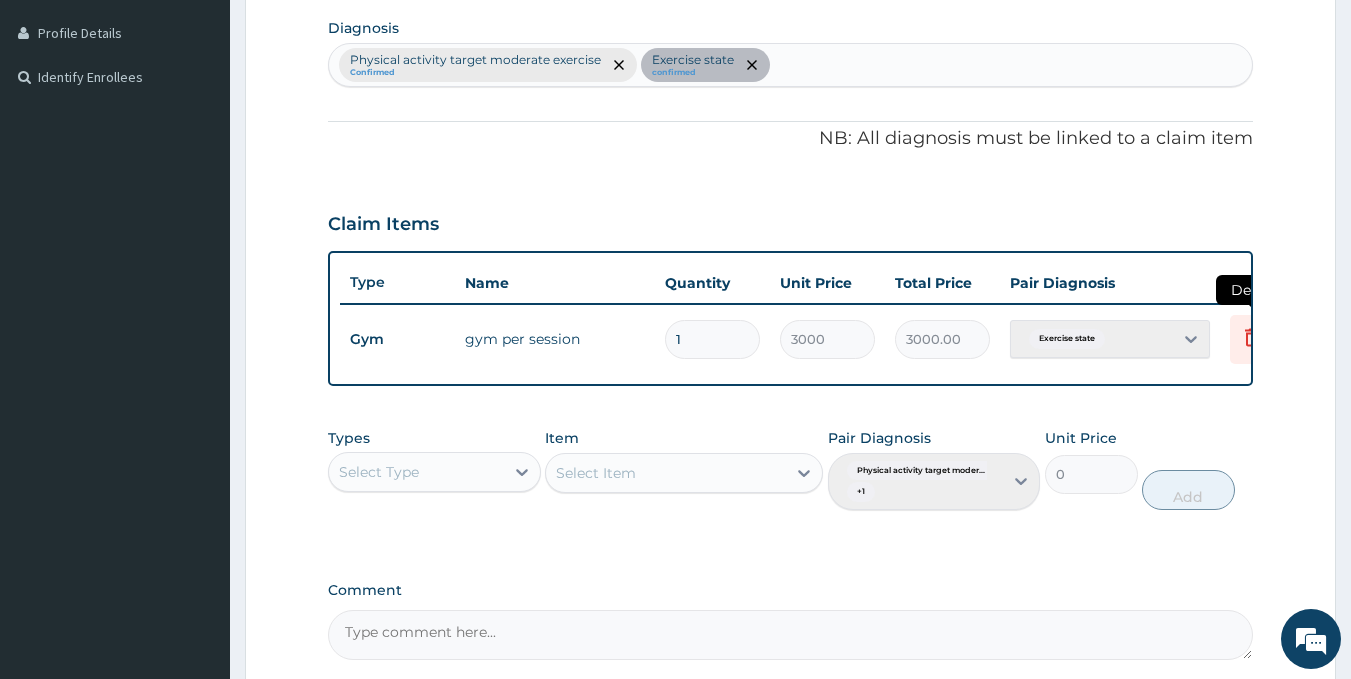 click 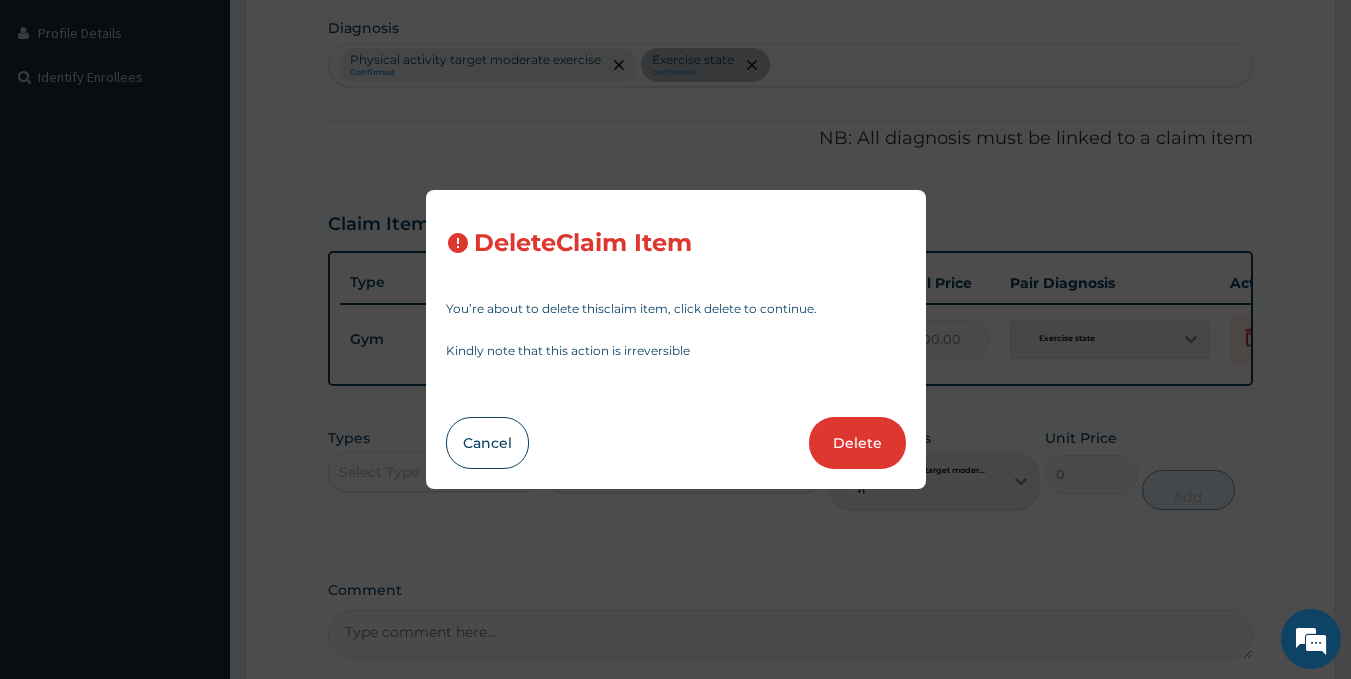 click on "Delete" at bounding box center (857, 443) 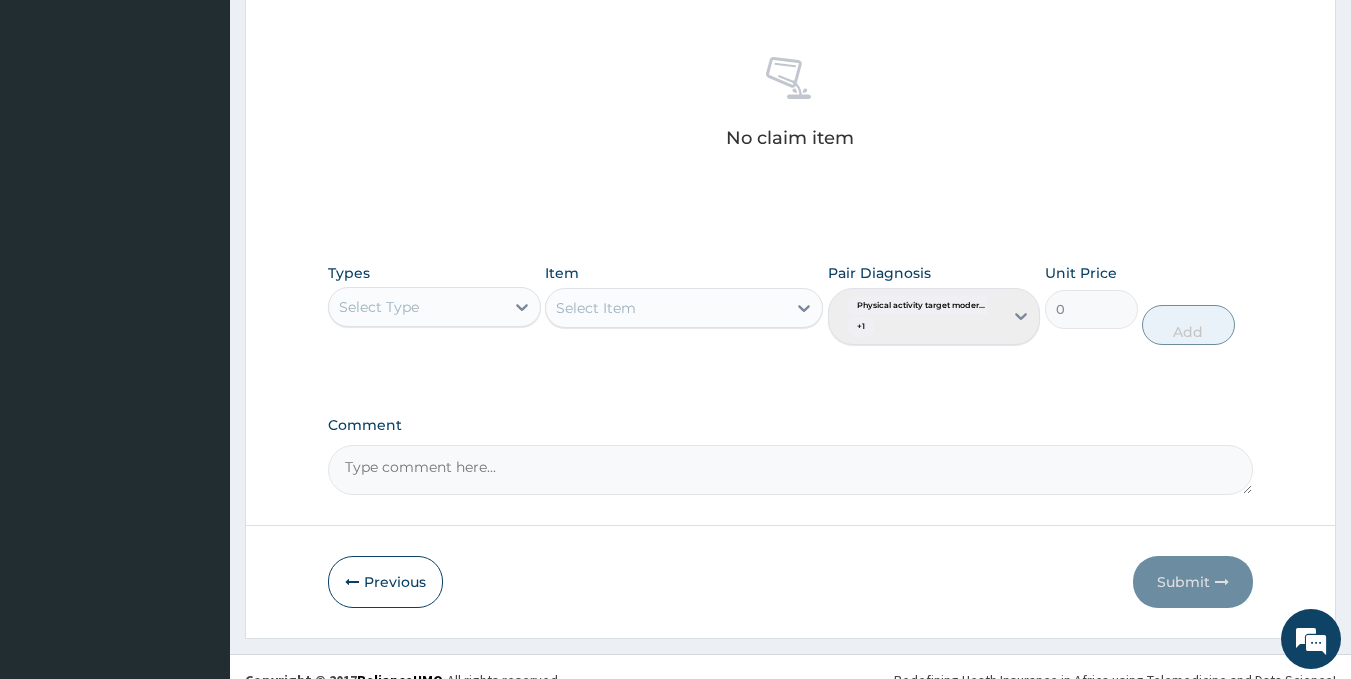 scroll, scrollTop: 779, scrollLeft: 0, axis: vertical 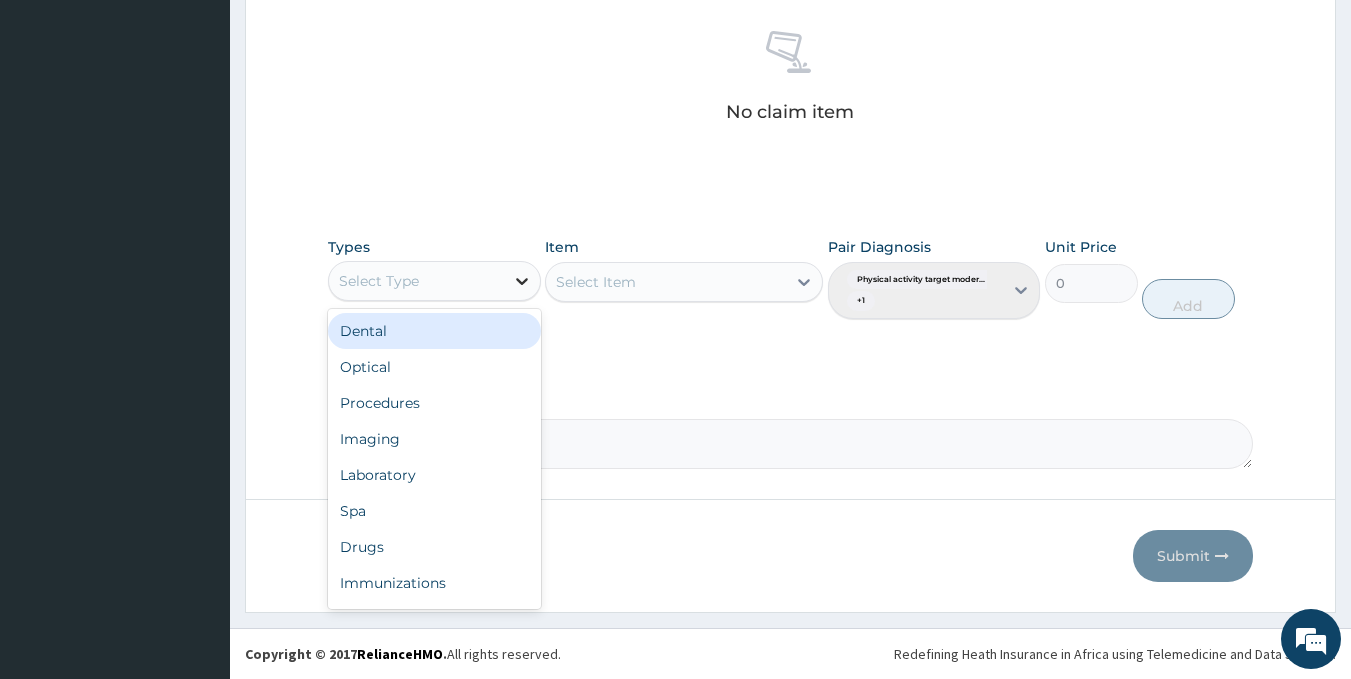 click 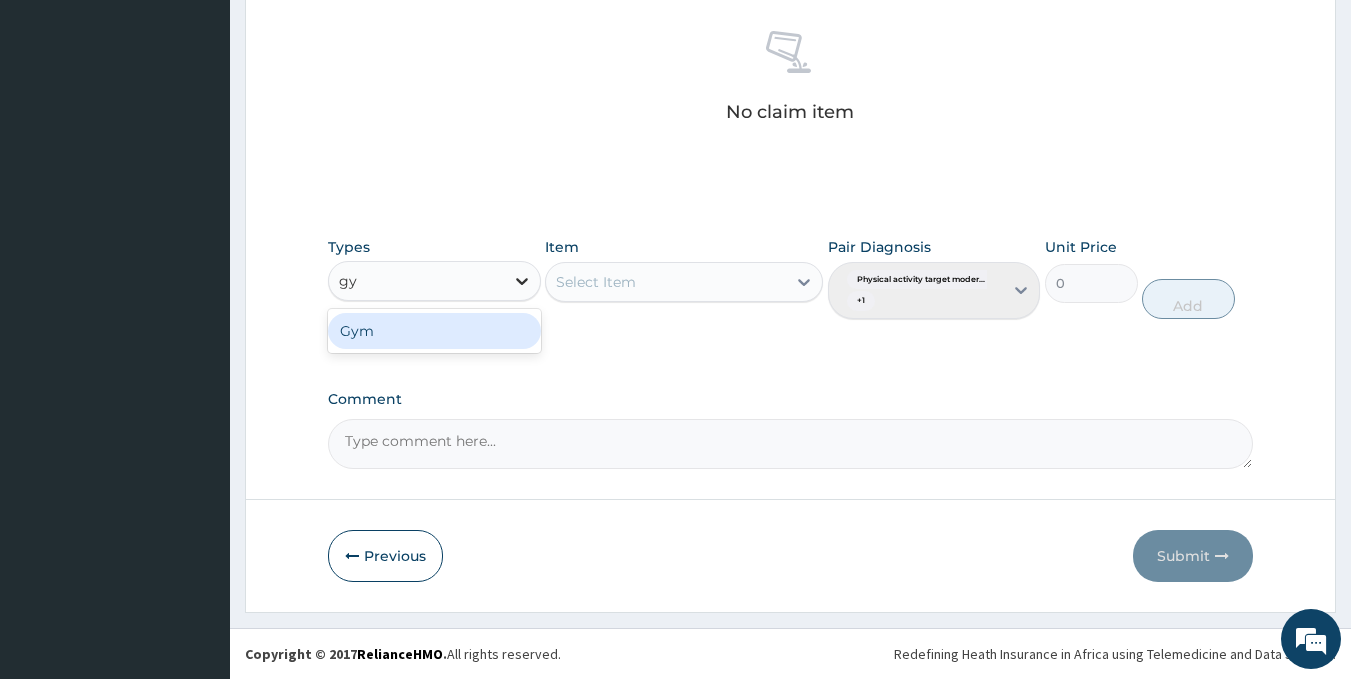 type on "gym" 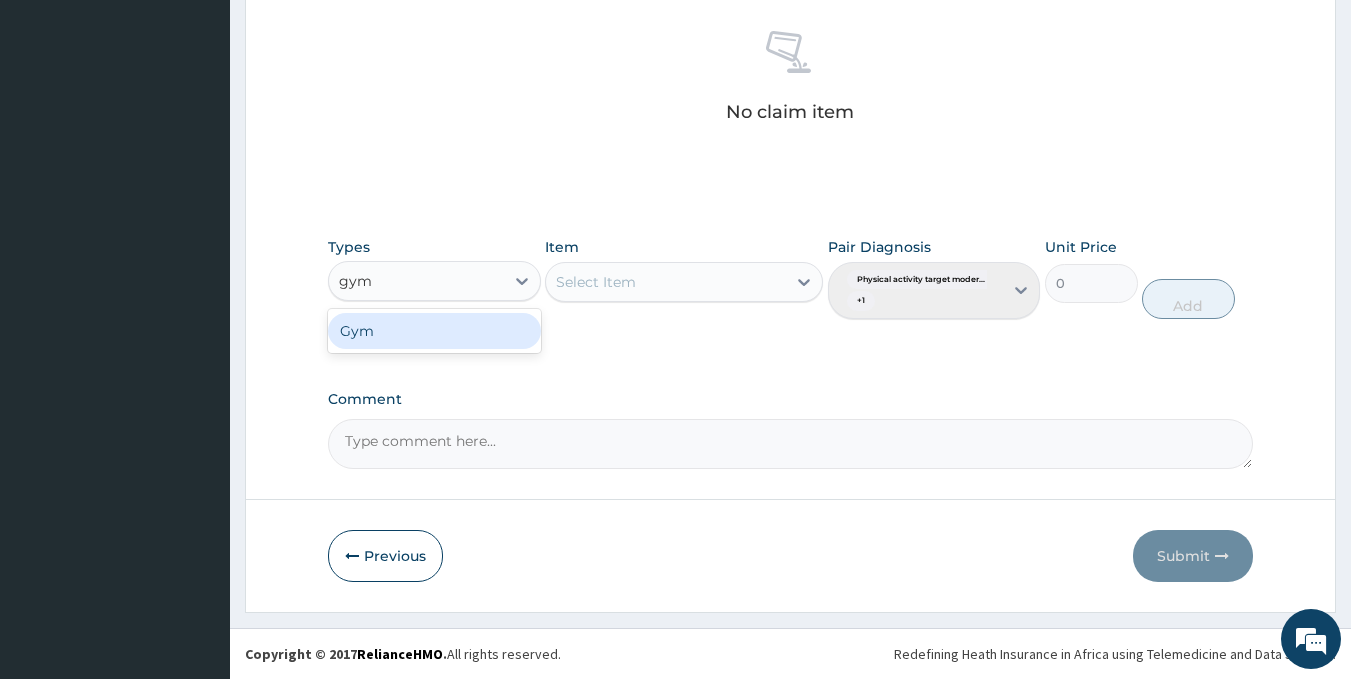 click on "Gym" at bounding box center (434, 331) 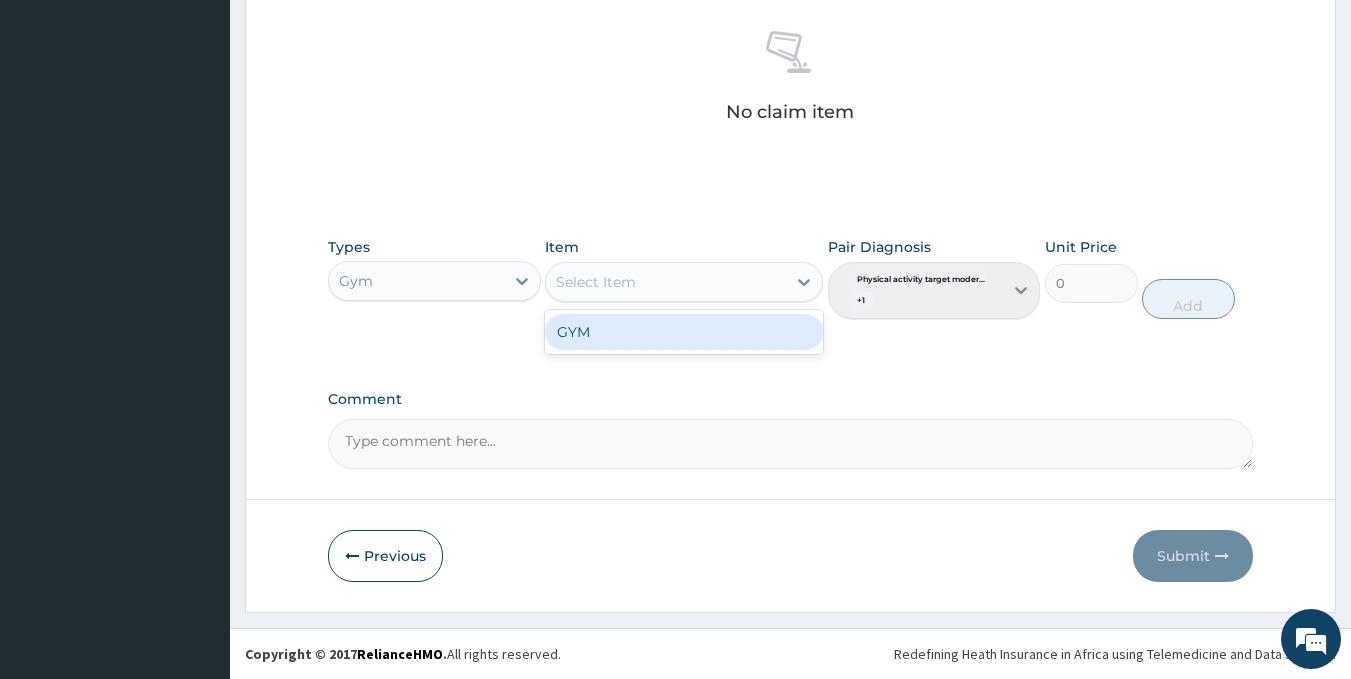 click on "Select Item" at bounding box center (666, 282) 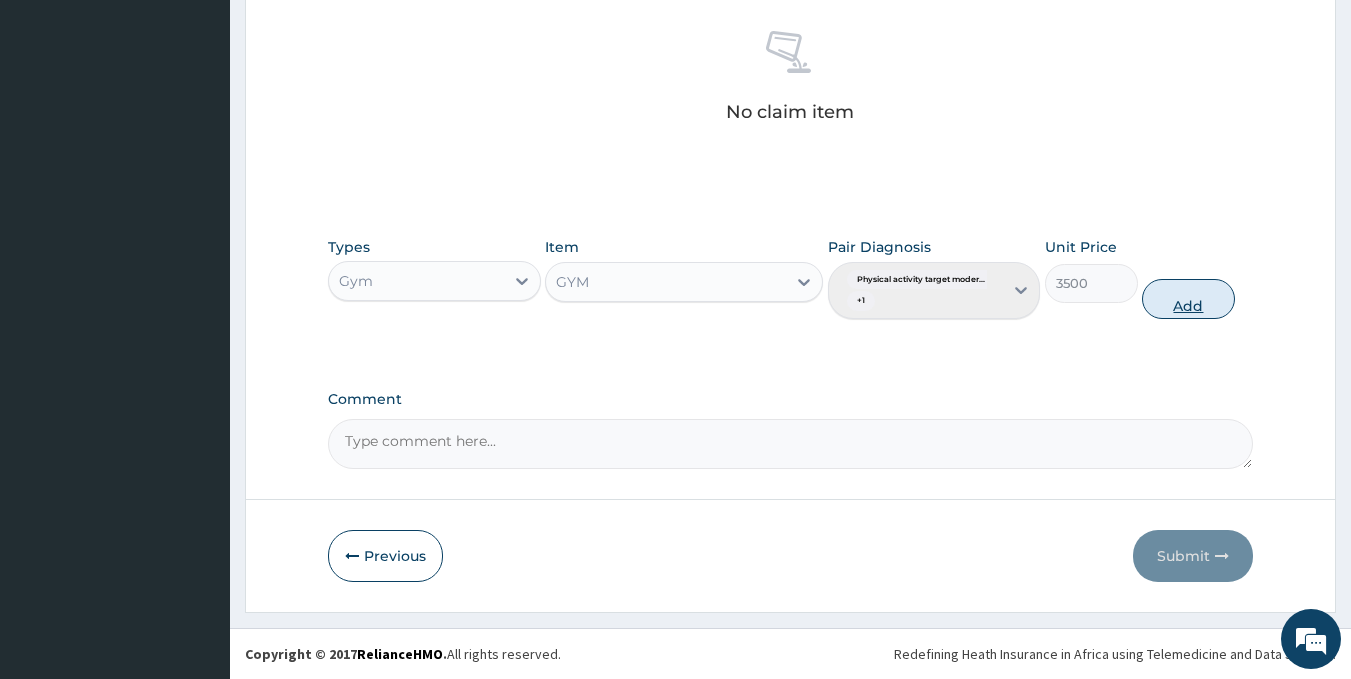 click on "Add" at bounding box center [1188, 299] 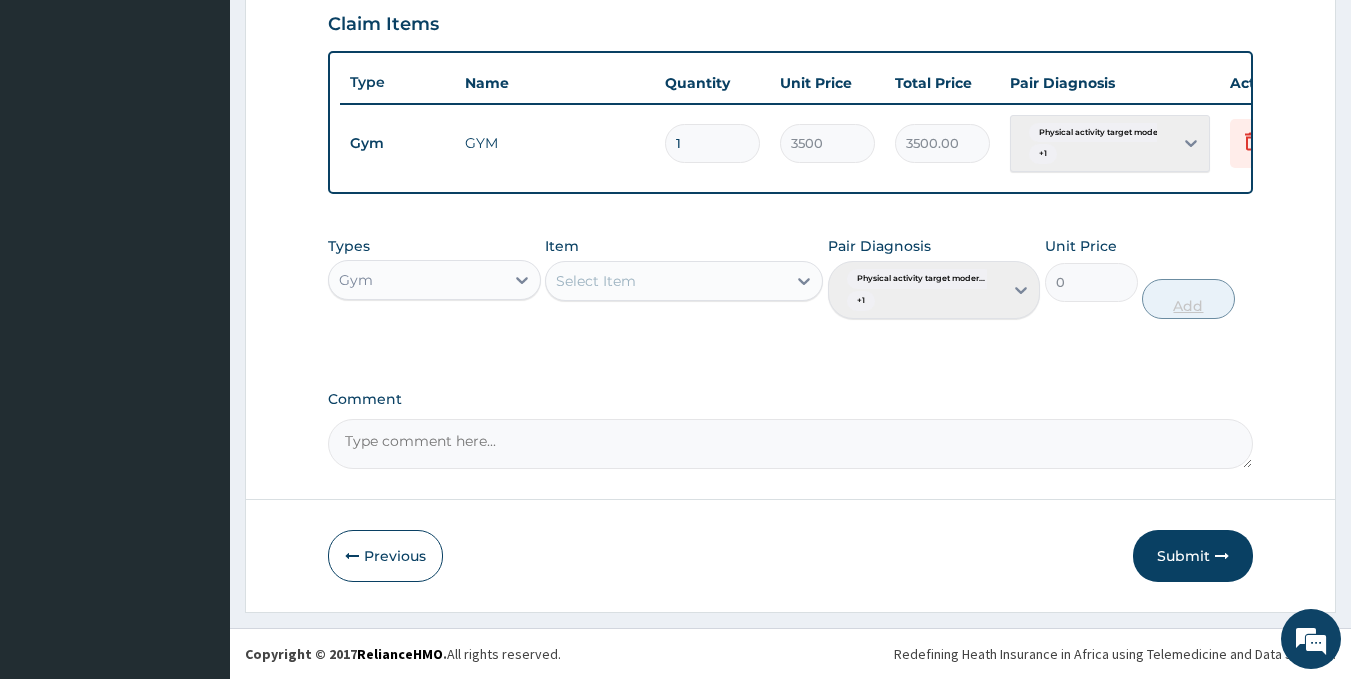 scroll, scrollTop: 708, scrollLeft: 0, axis: vertical 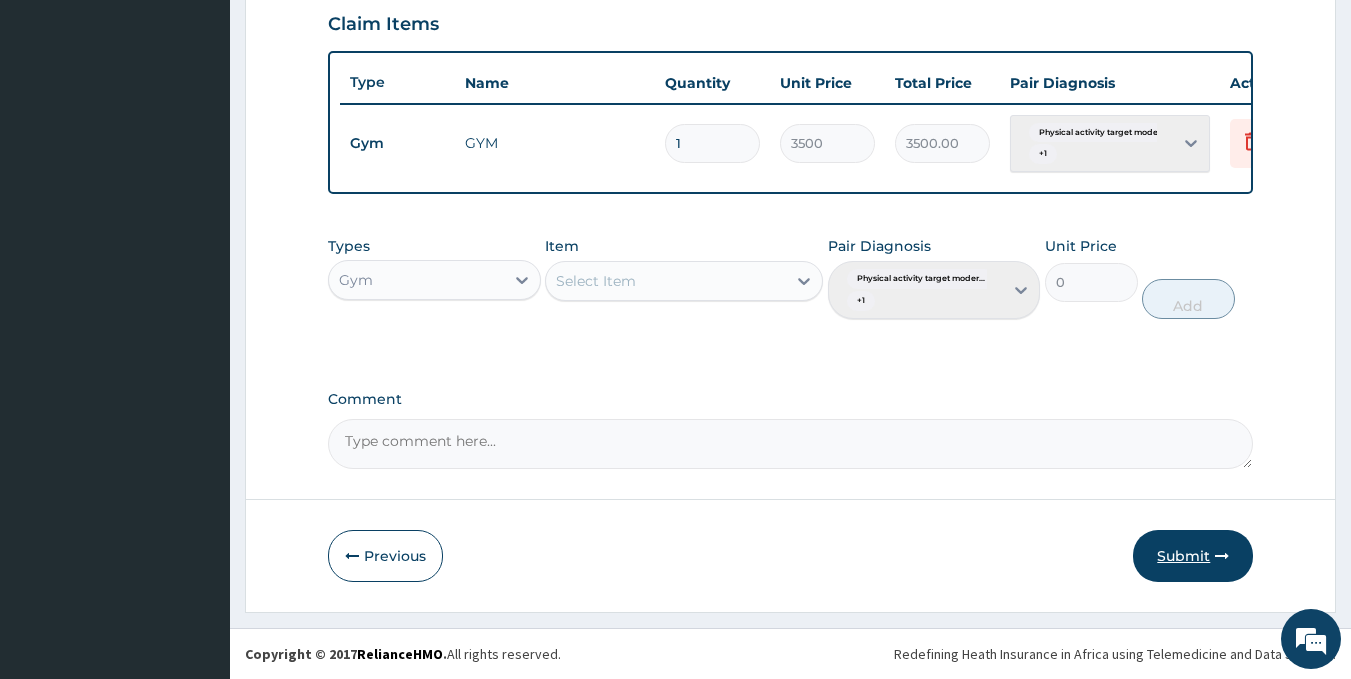 click on "Submit" at bounding box center [1193, 556] 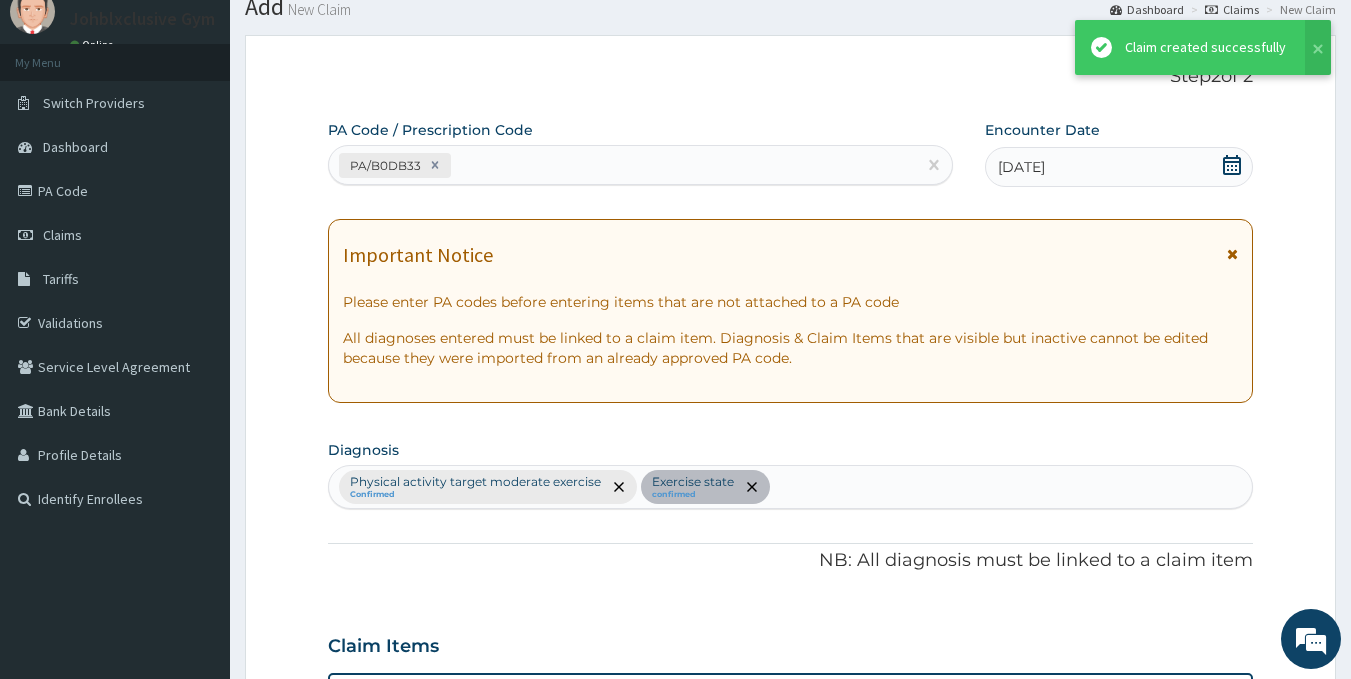 scroll, scrollTop: 708, scrollLeft: 0, axis: vertical 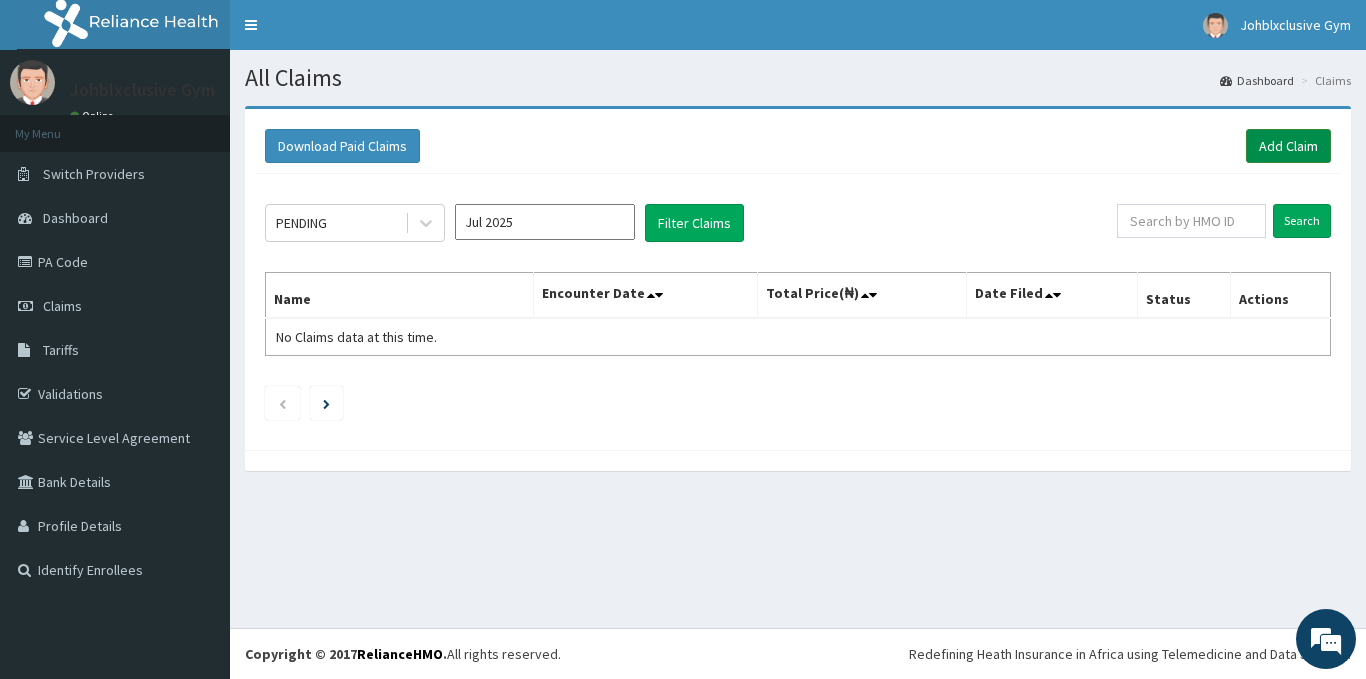 click on "Add Claim" at bounding box center (1288, 146) 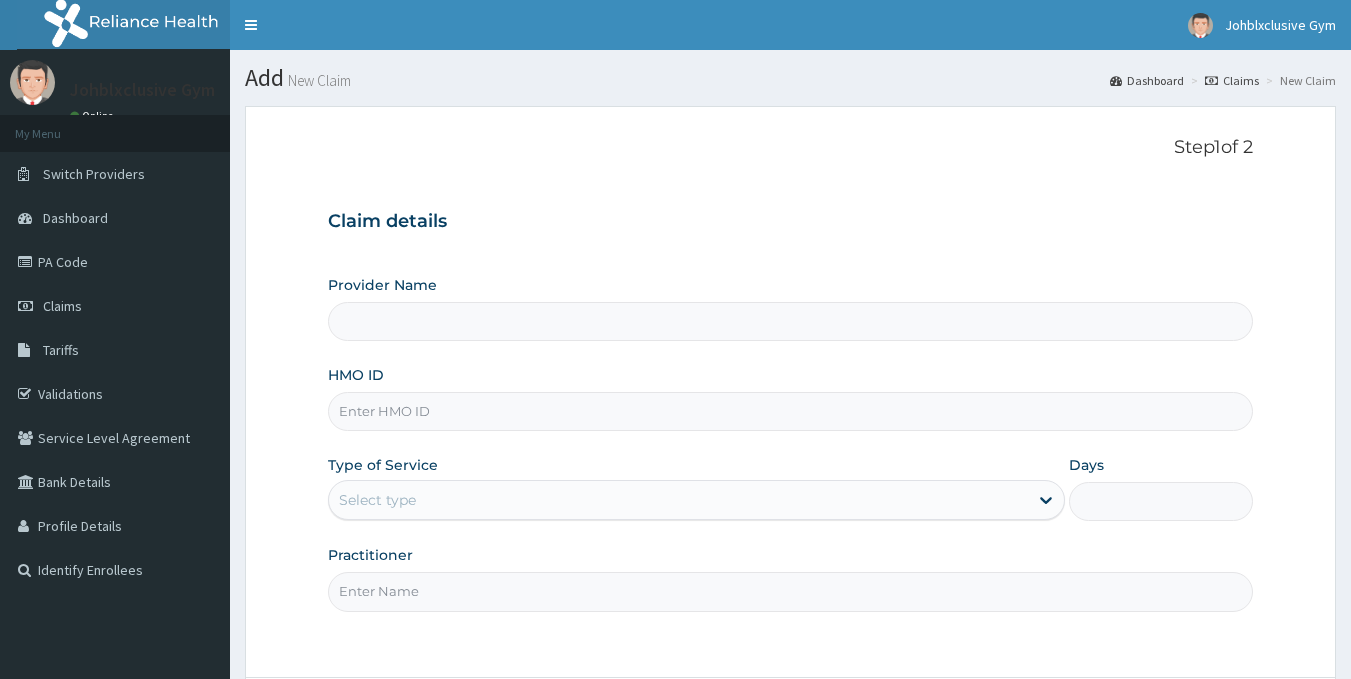scroll, scrollTop: 0, scrollLeft: 0, axis: both 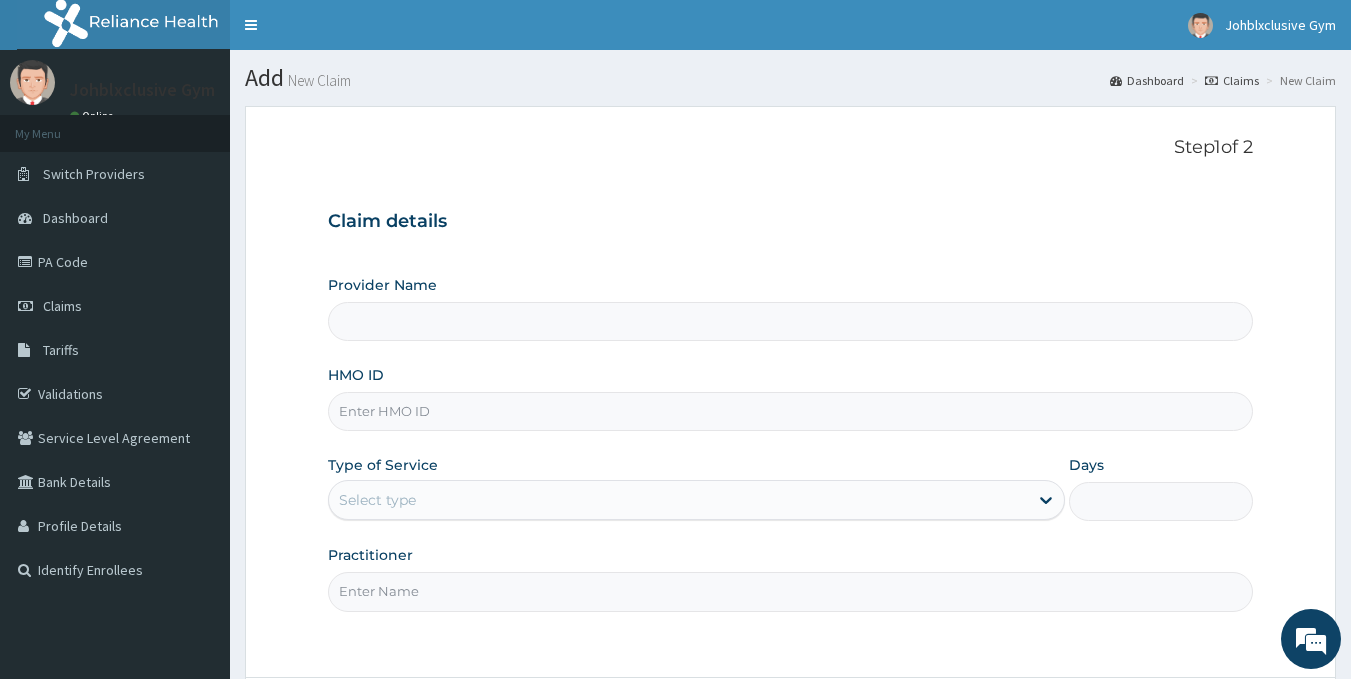 type on "Johblxclusive Gym" 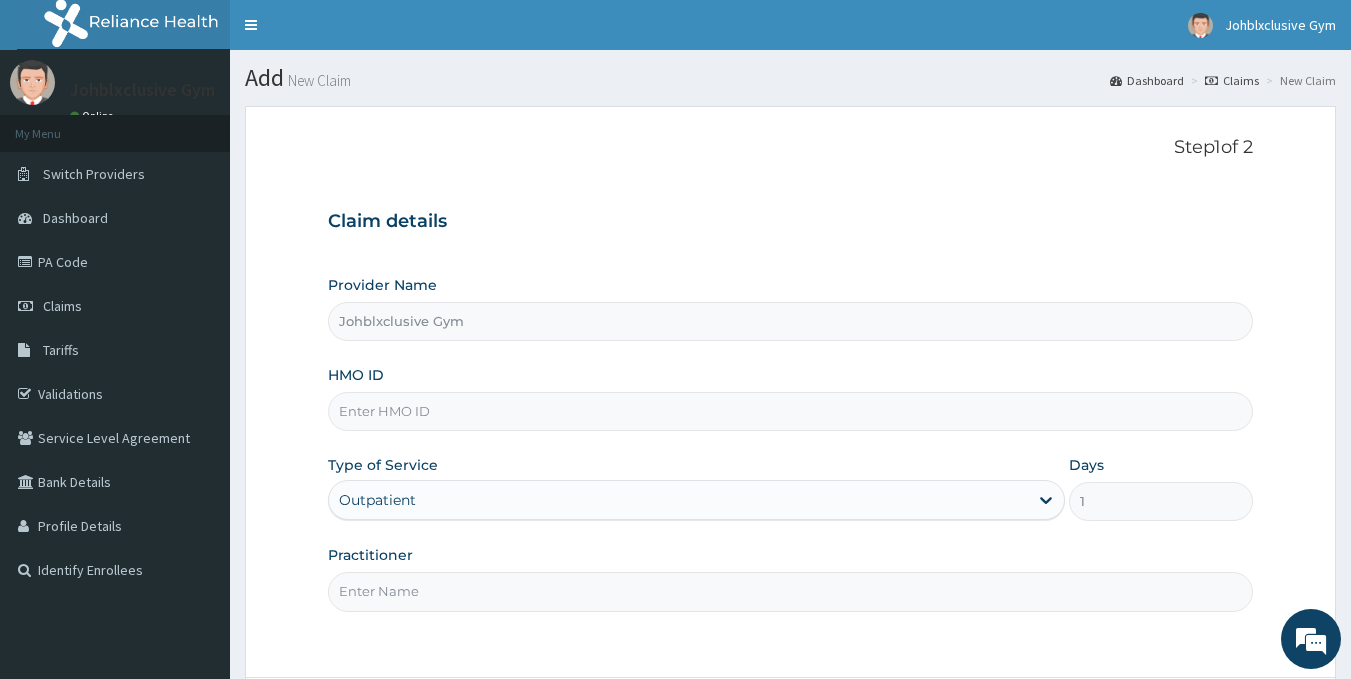 scroll, scrollTop: 0, scrollLeft: 0, axis: both 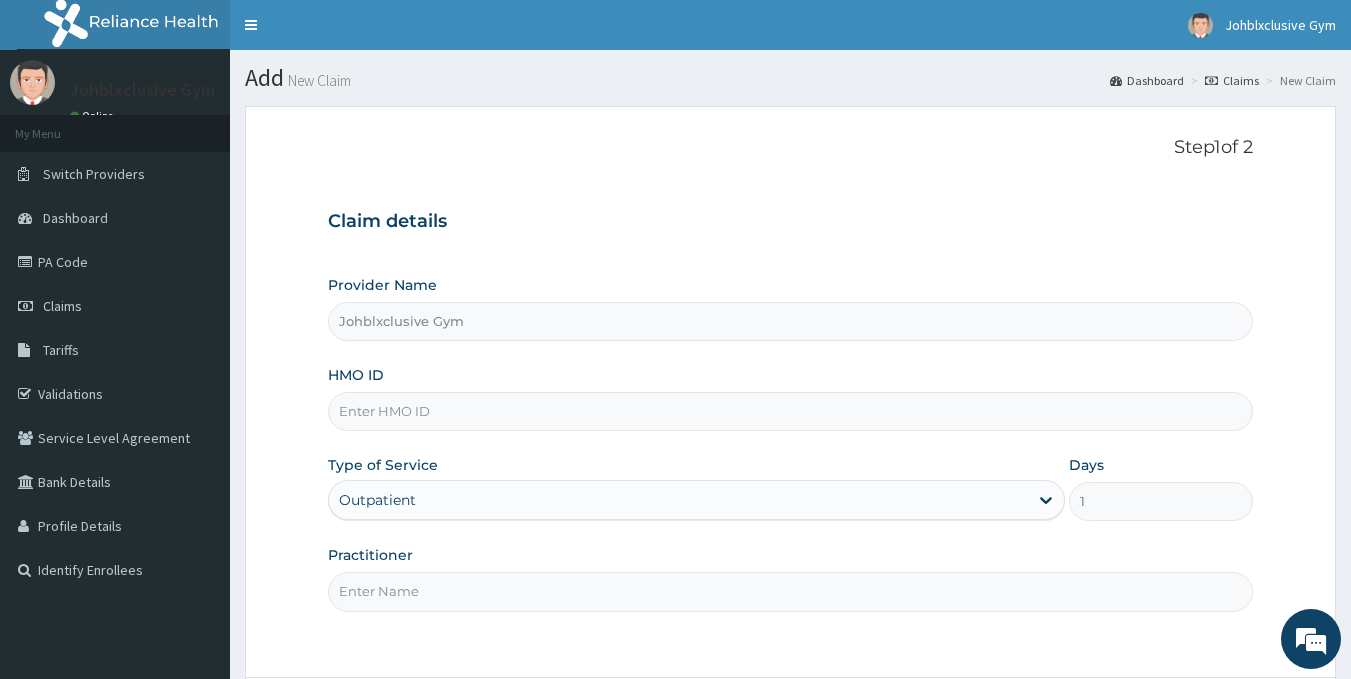 click on "HMO ID" at bounding box center (791, 411) 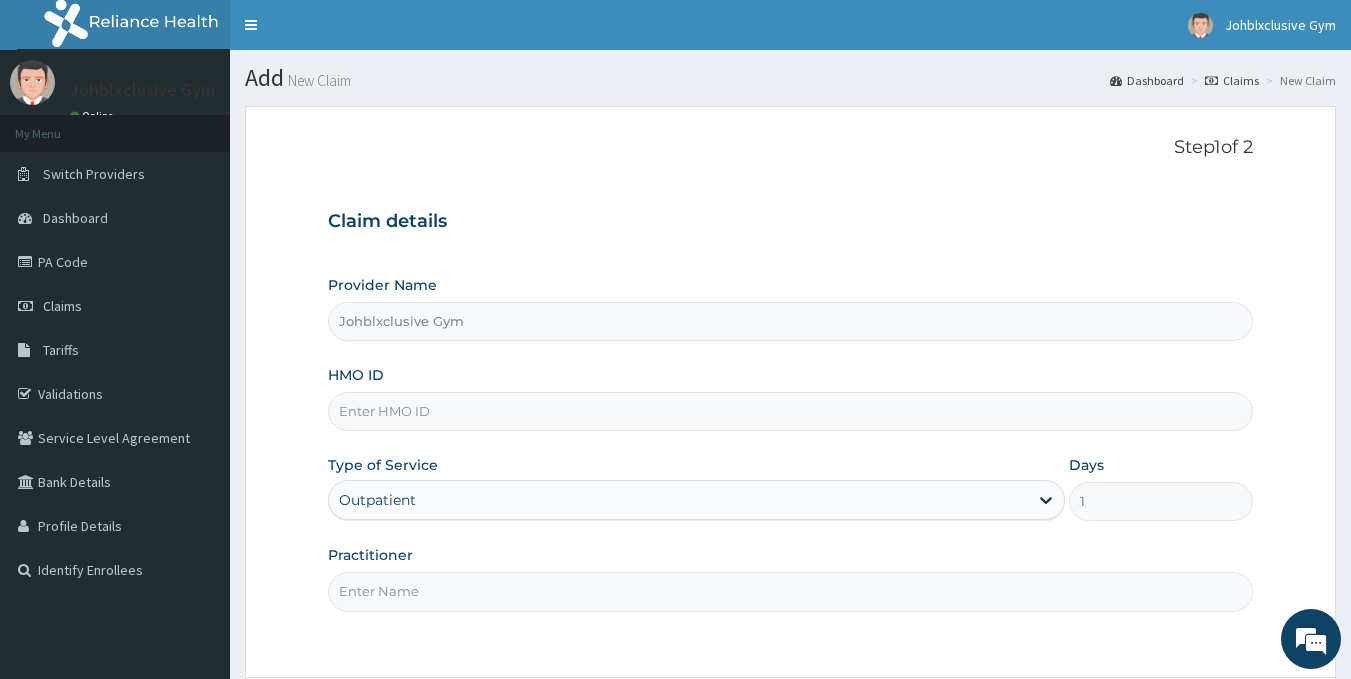 type on "a" 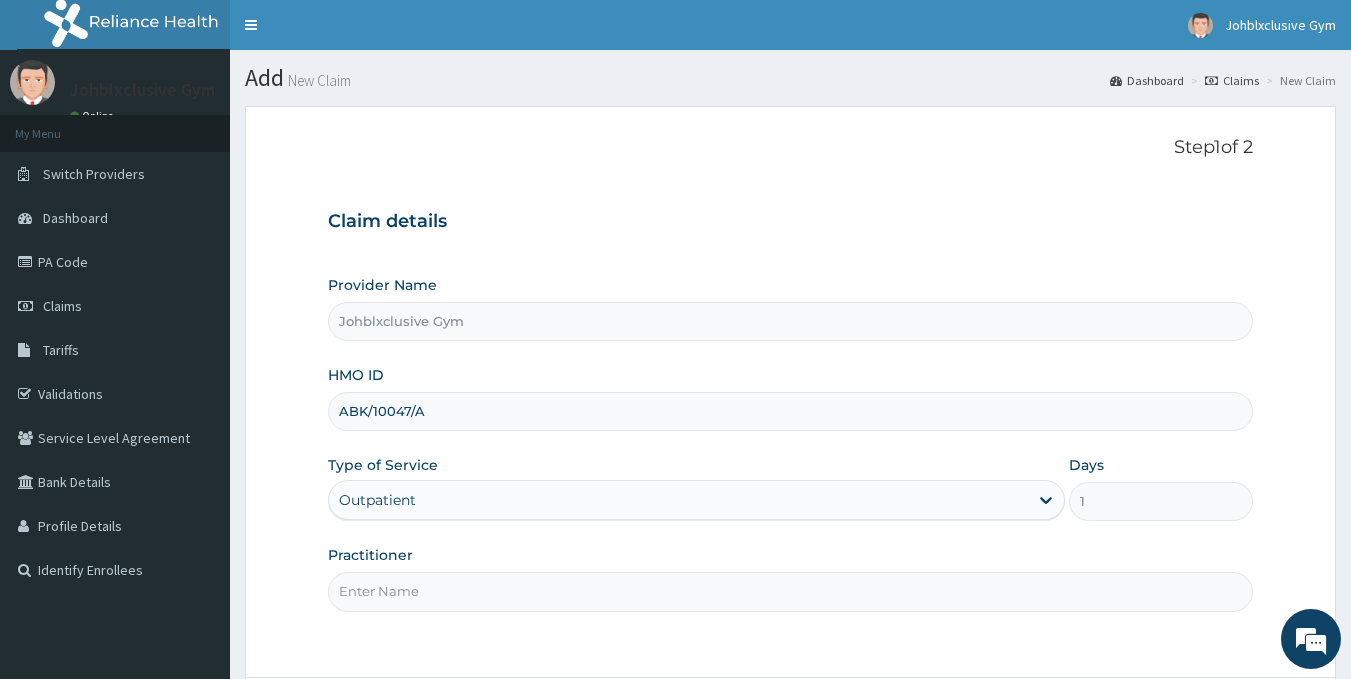 type on "ABK/10047/A" 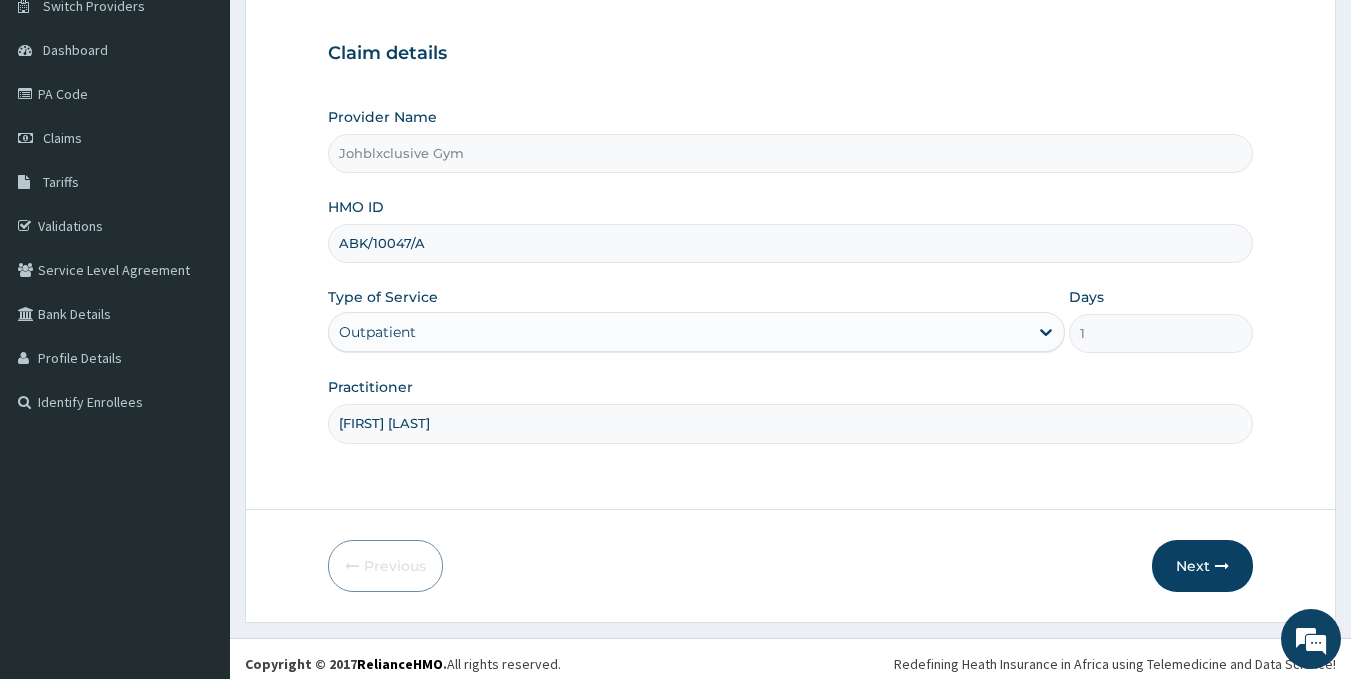 scroll, scrollTop: 178, scrollLeft: 0, axis: vertical 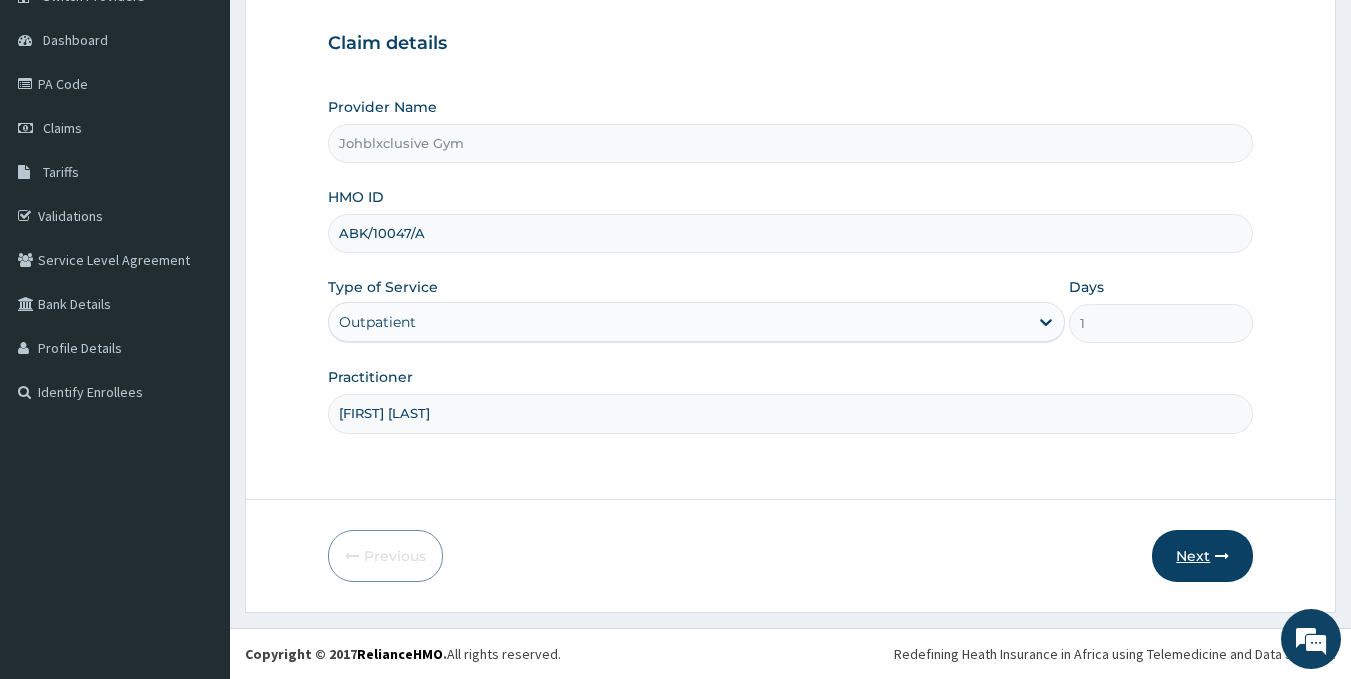 type on "AMARACHI IKPEOHA" 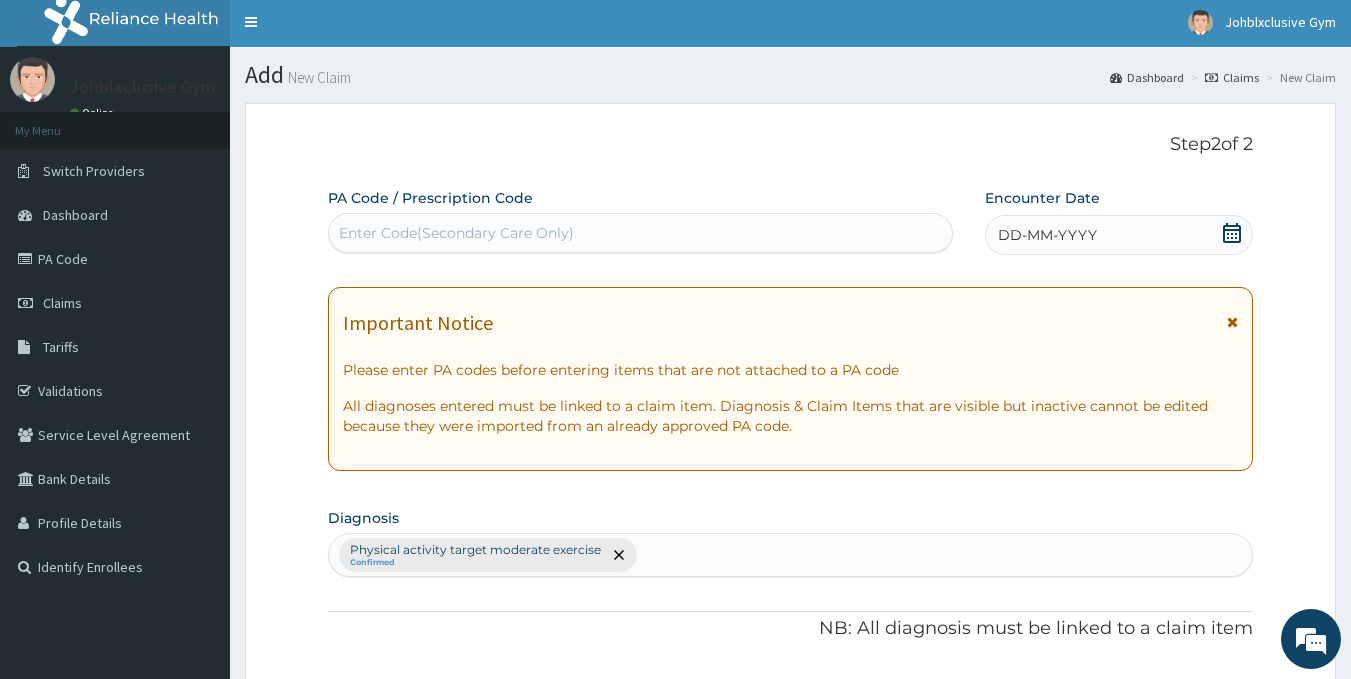 scroll, scrollTop: 0, scrollLeft: 0, axis: both 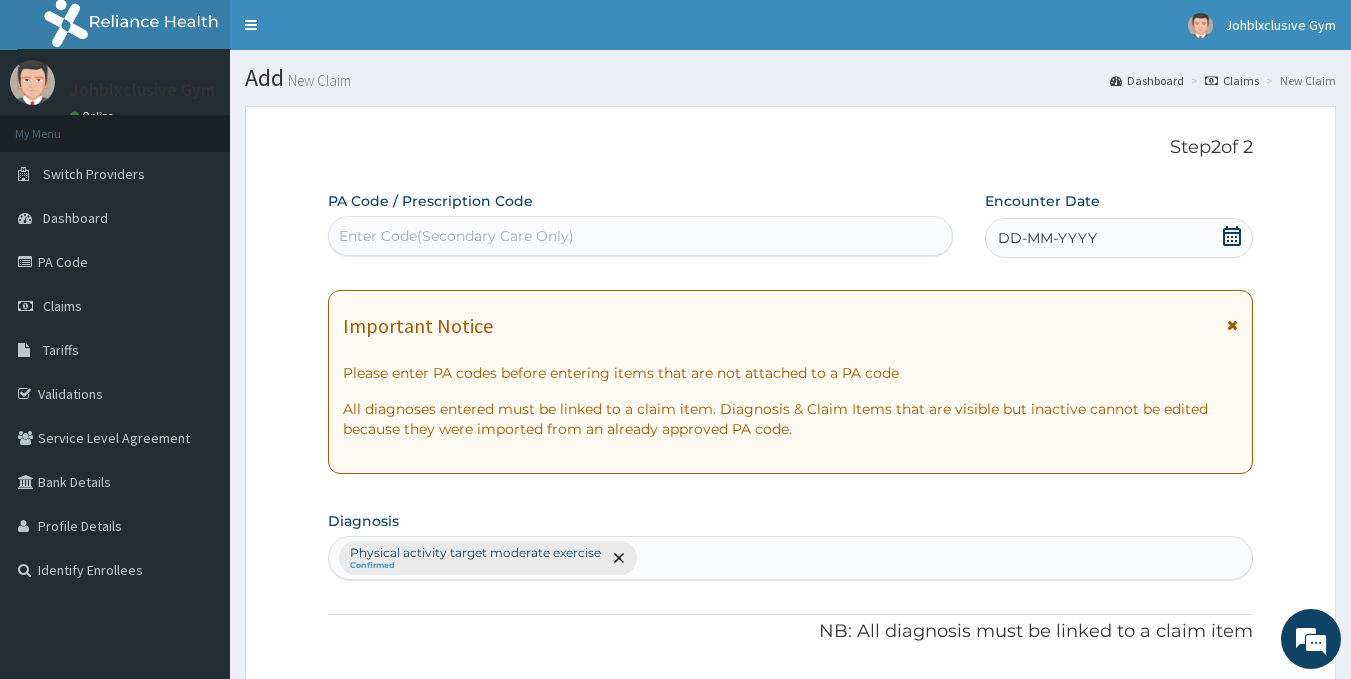 click on "Enter Code(Secondary Care Only)" at bounding box center (641, 236) 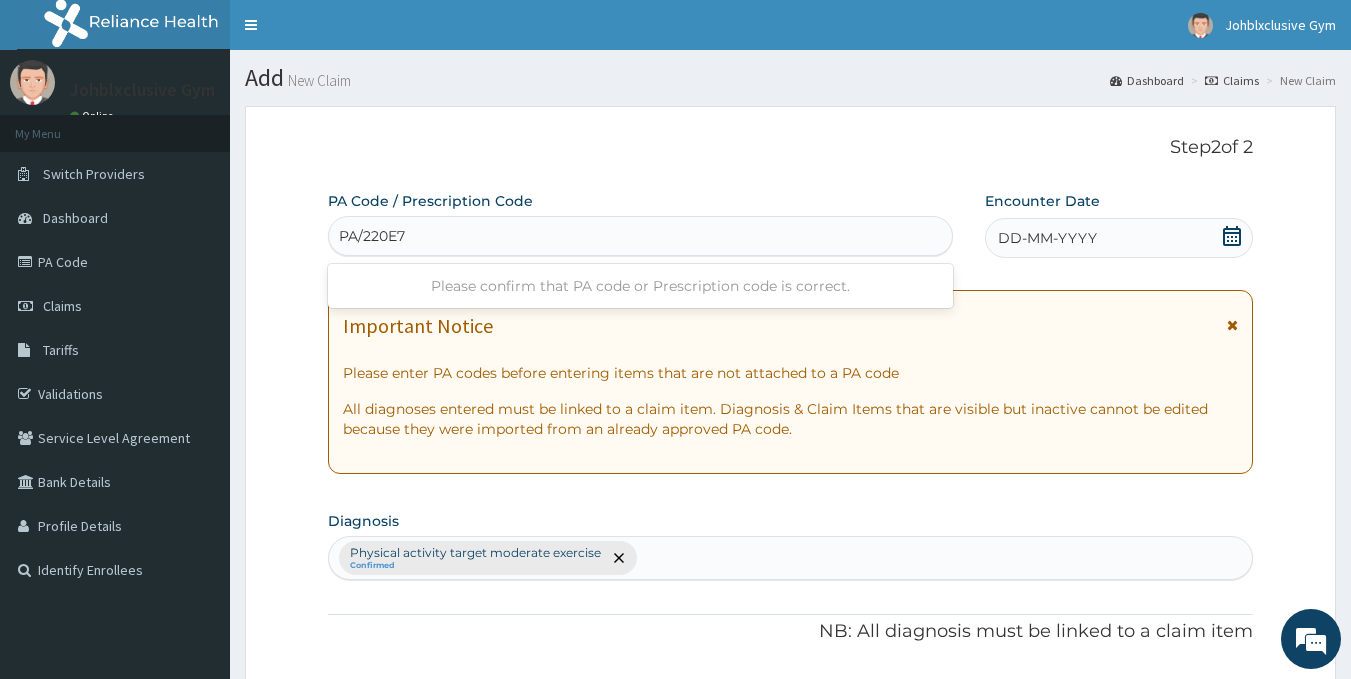 type on "PA/220E77" 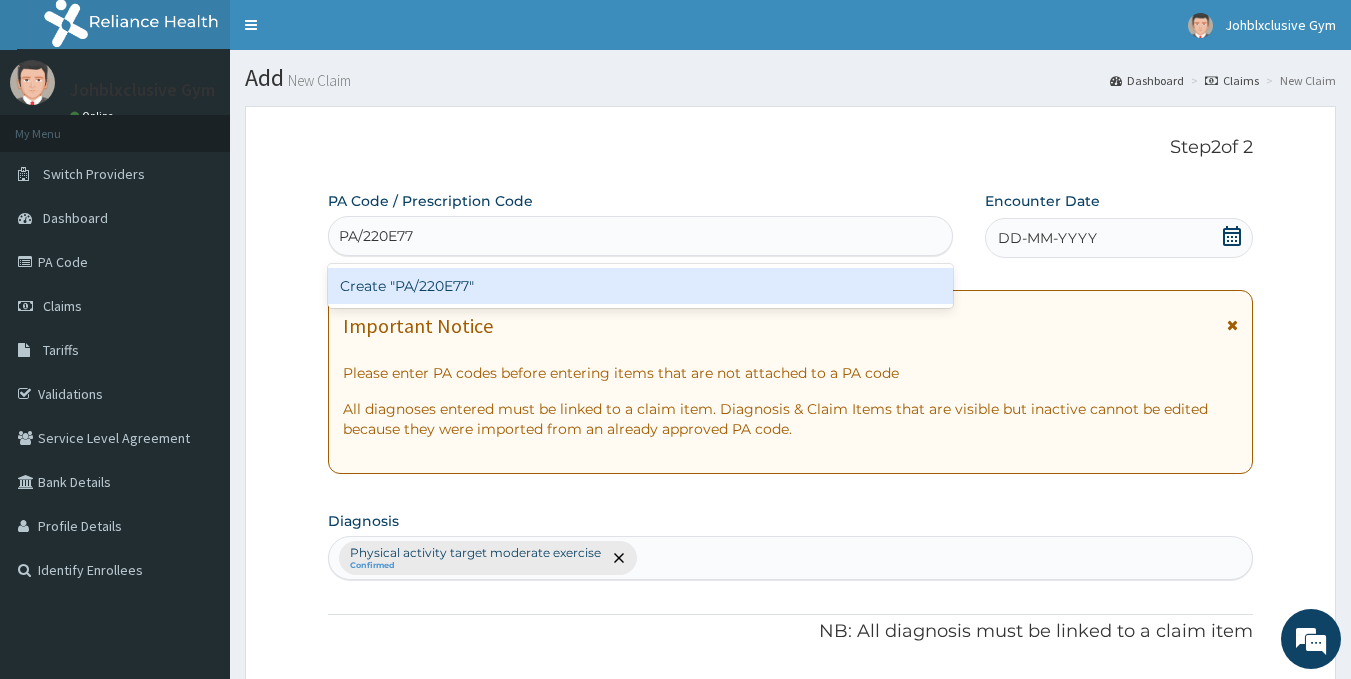 click on "Create "PA/220E77"" at bounding box center [641, 286] 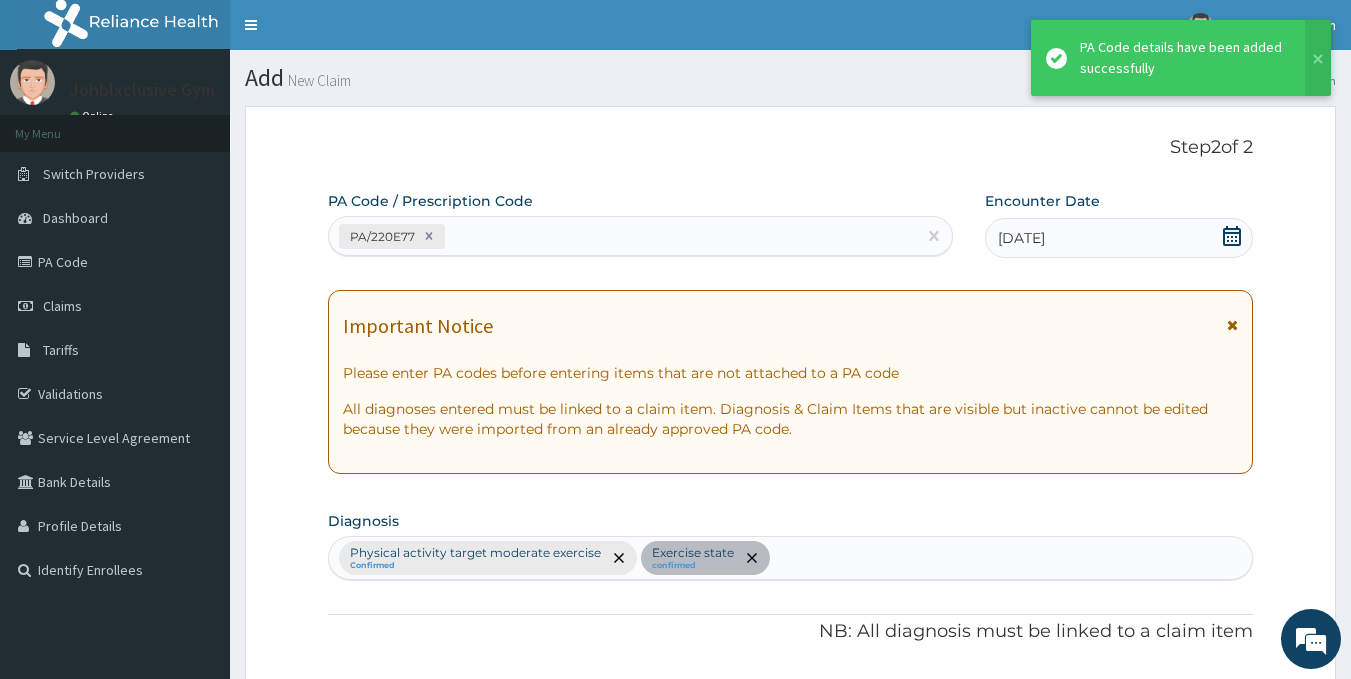 scroll, scrollTop: 493, scrollLeft: 0, axis: vertical 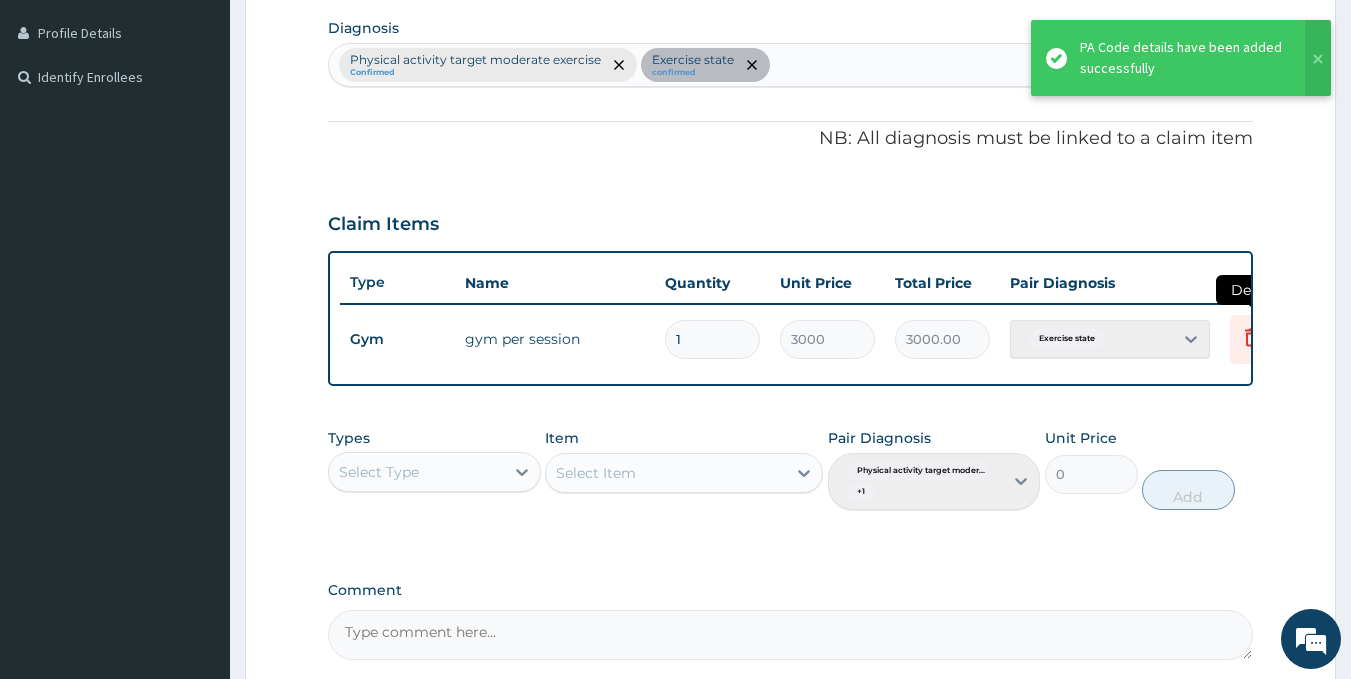 click 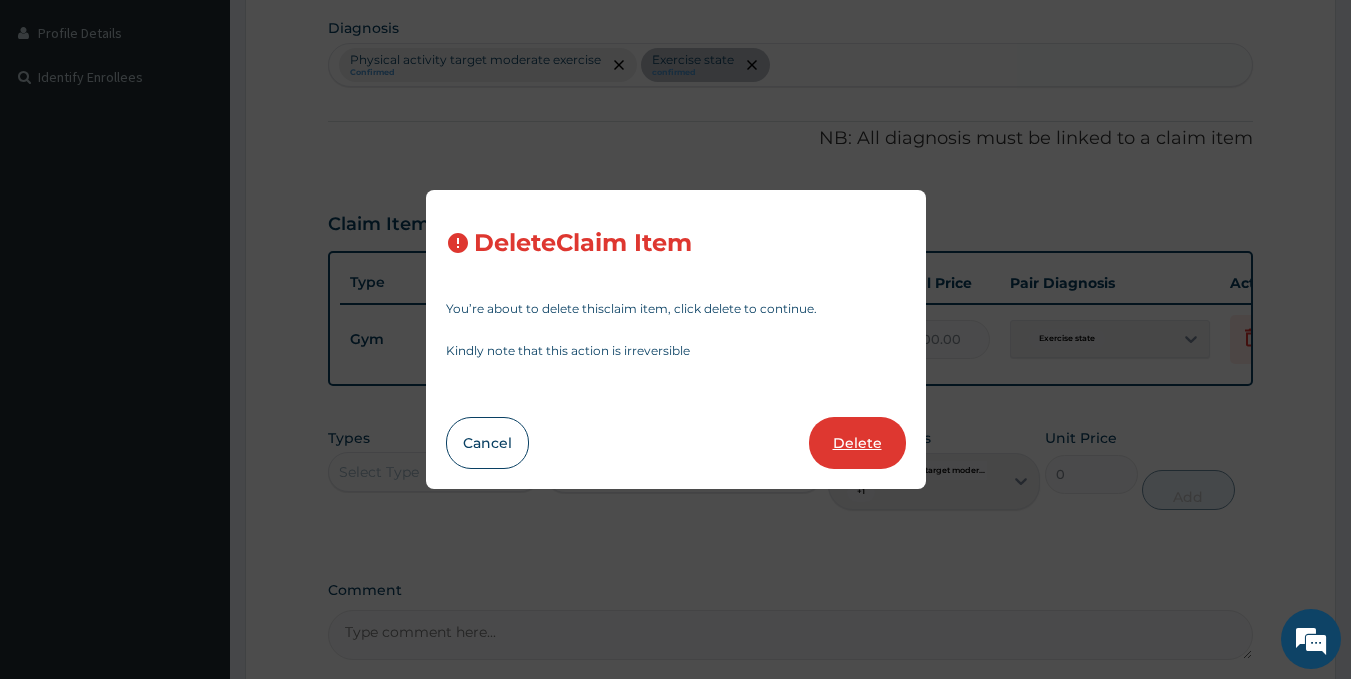 click on "Delete" at bounding box center (857, 443) 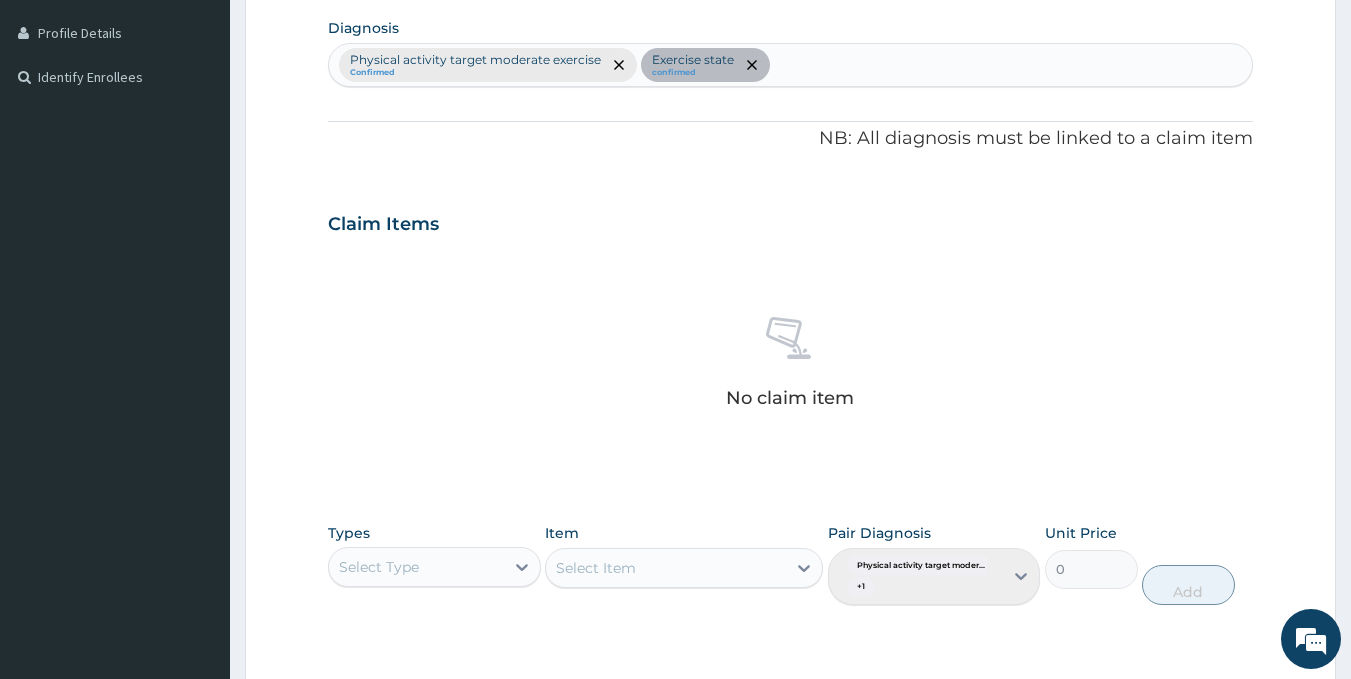 scroll, scrollTop: 779, scrollLeft: 0, axis: vertical 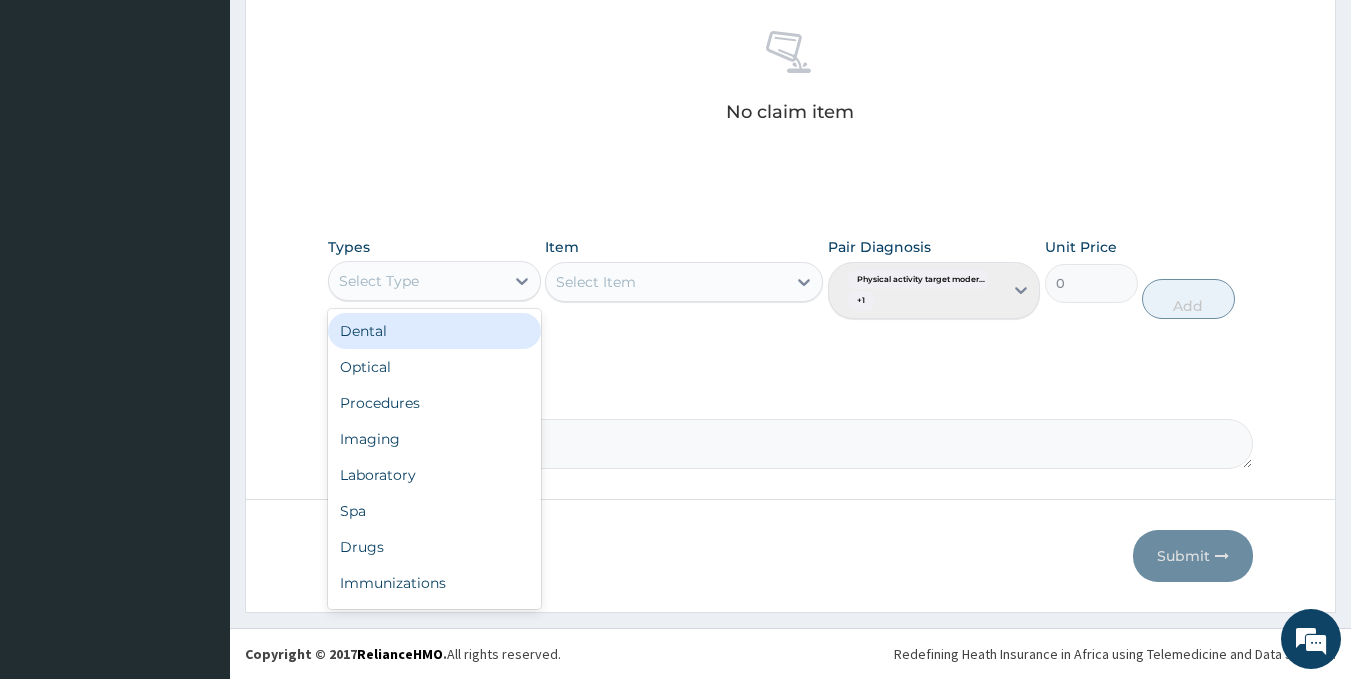 click on "Select Type" at bounding box center [416, 281] 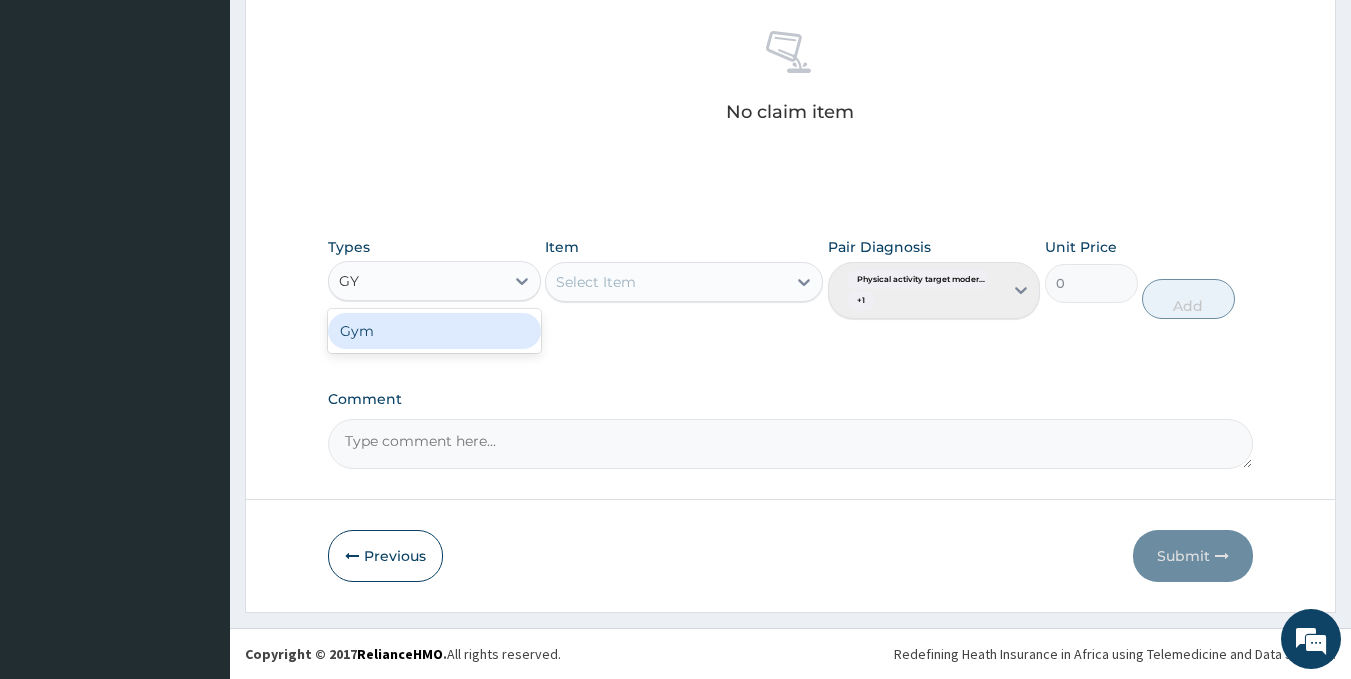 type on "GYM" 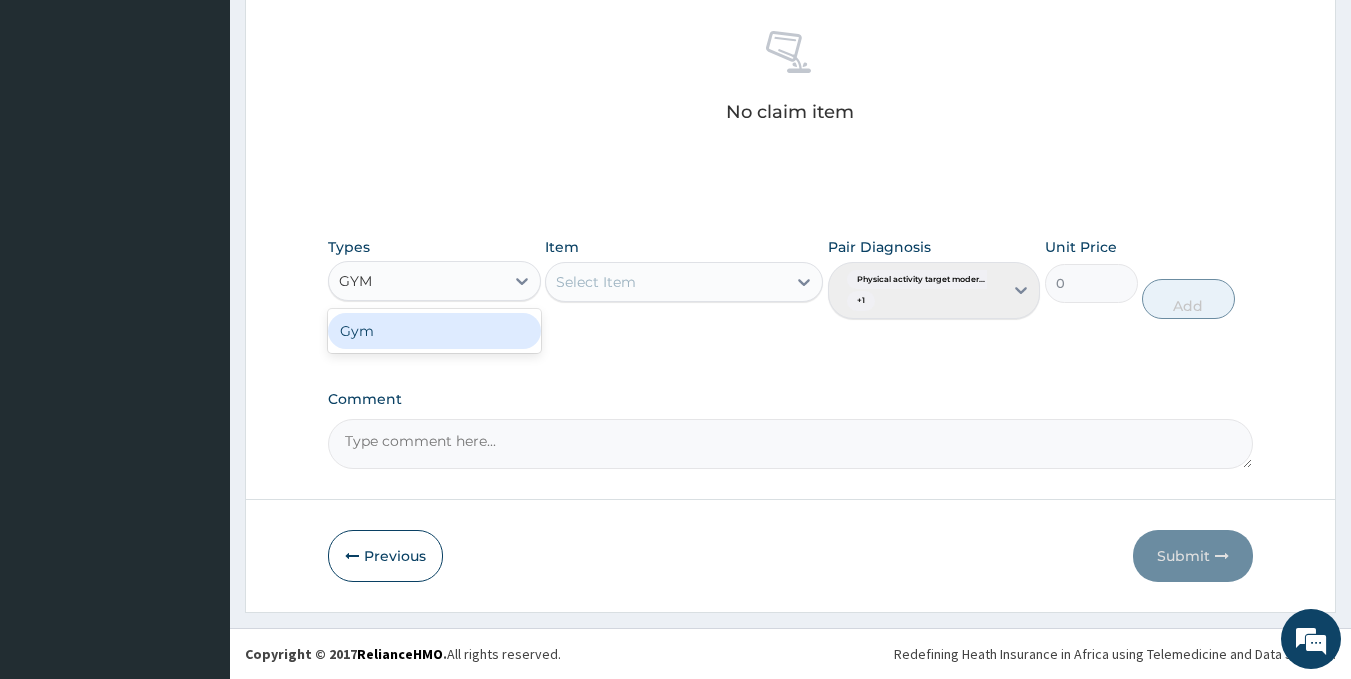 click on "Gym" at bounding box center [434, 331] 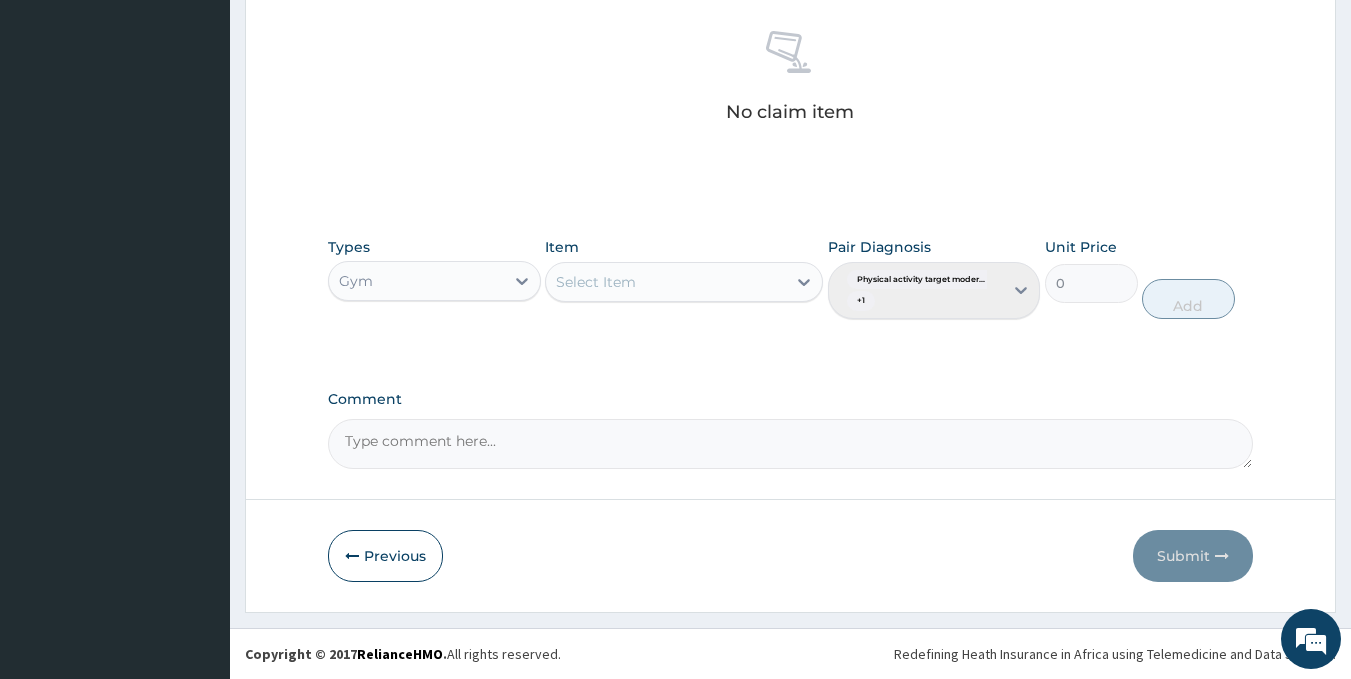 click on "Select Item" at bounding box center (666, 282) 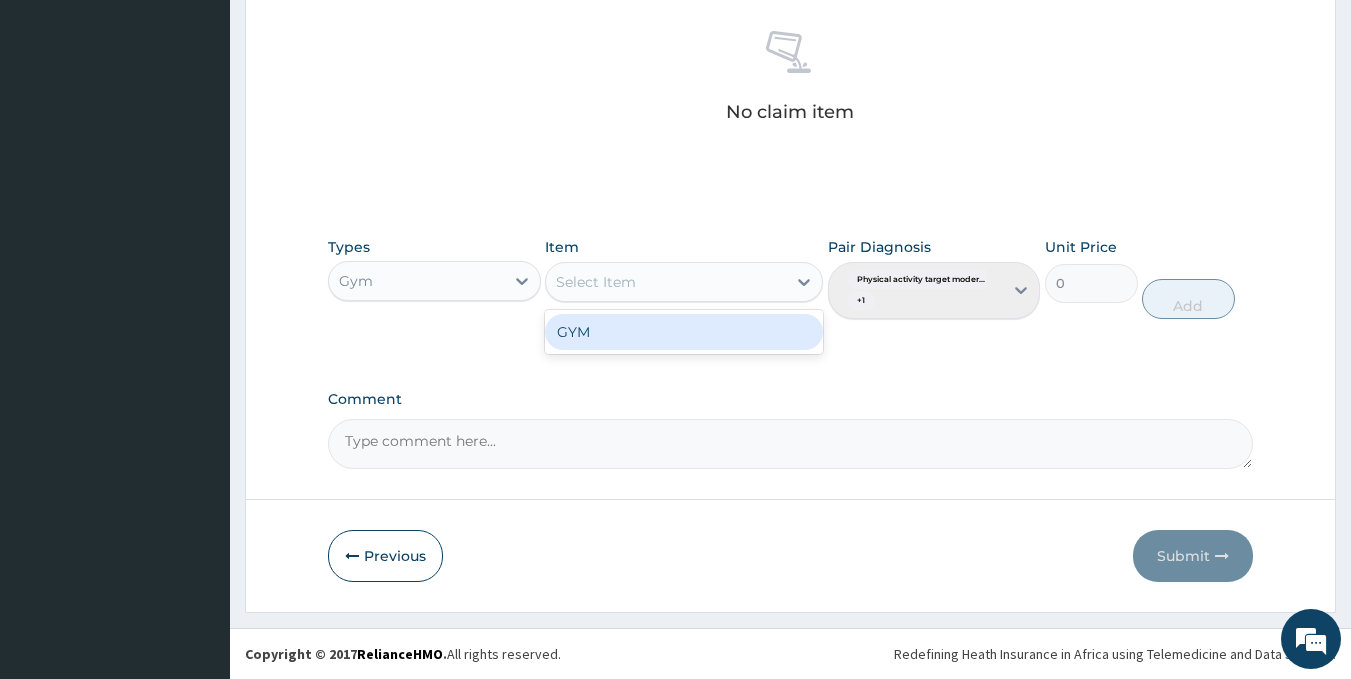 click on "GYM" at bounding box center (684, 332) 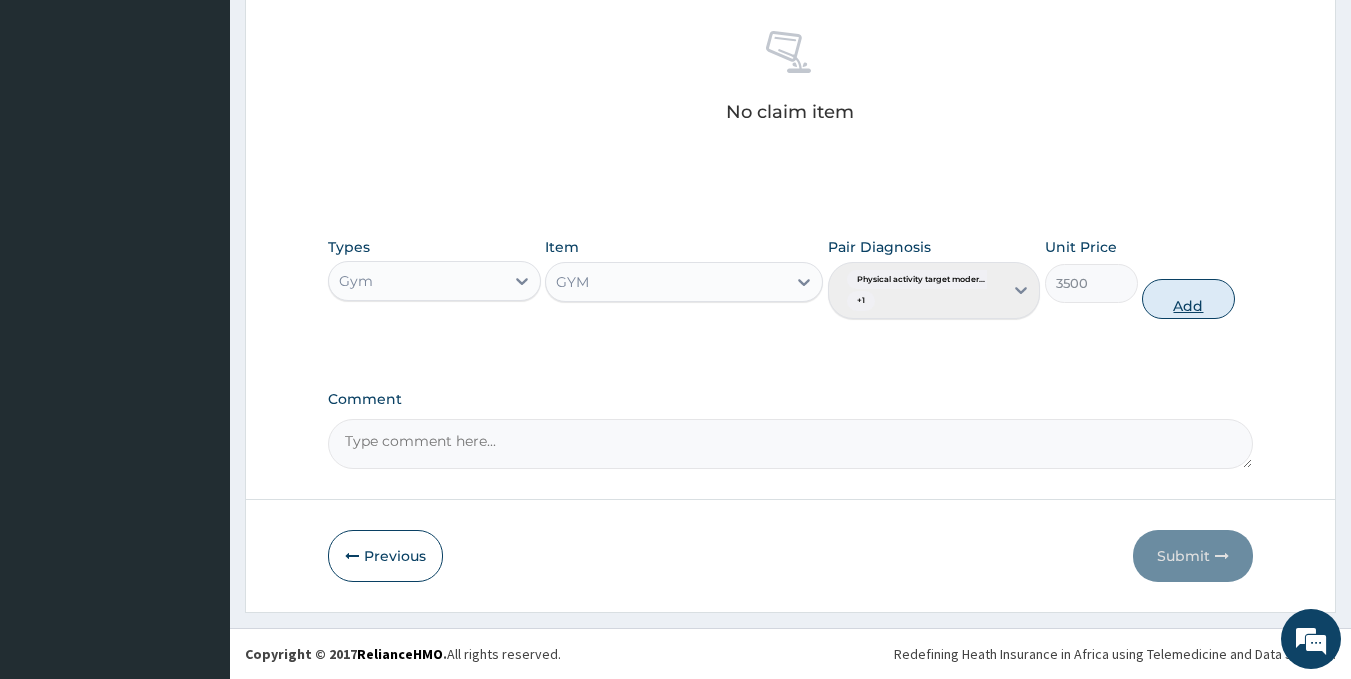 click on "Add" at bounding box center (1188, 299) 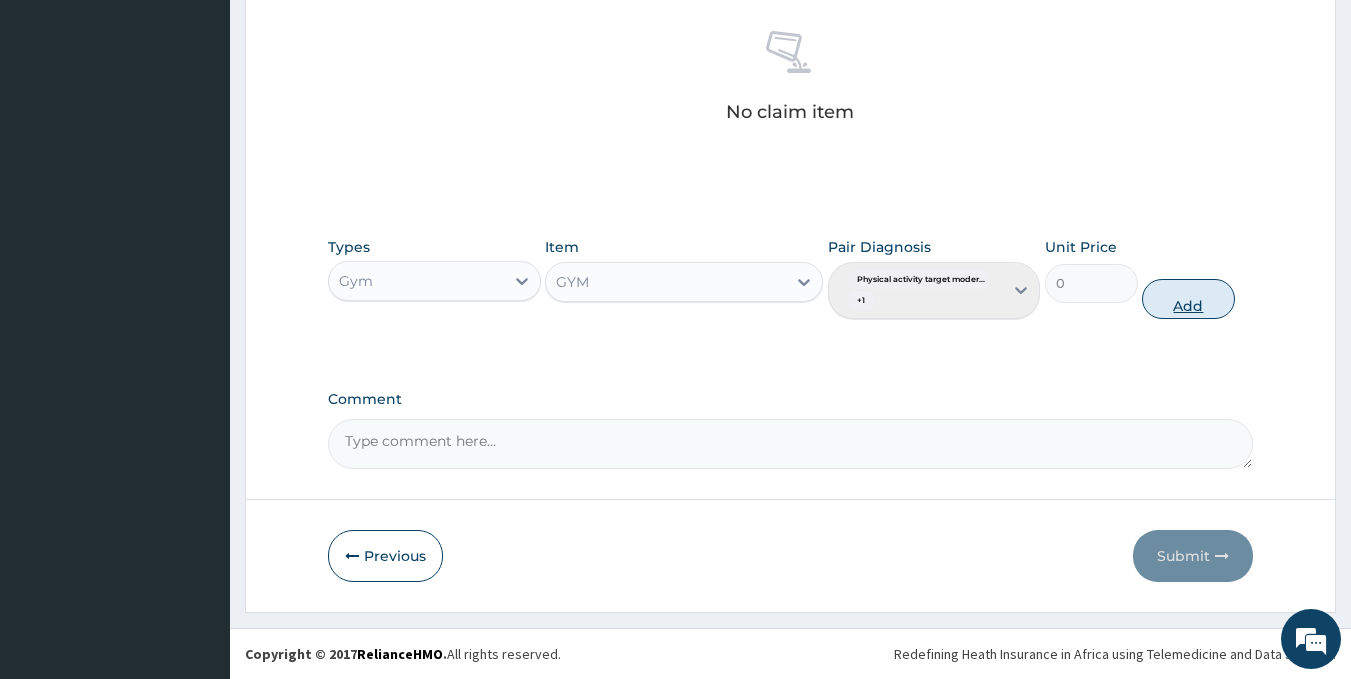 scroll, scrollTop: 708, scrollLeft: 0, axis: vertical 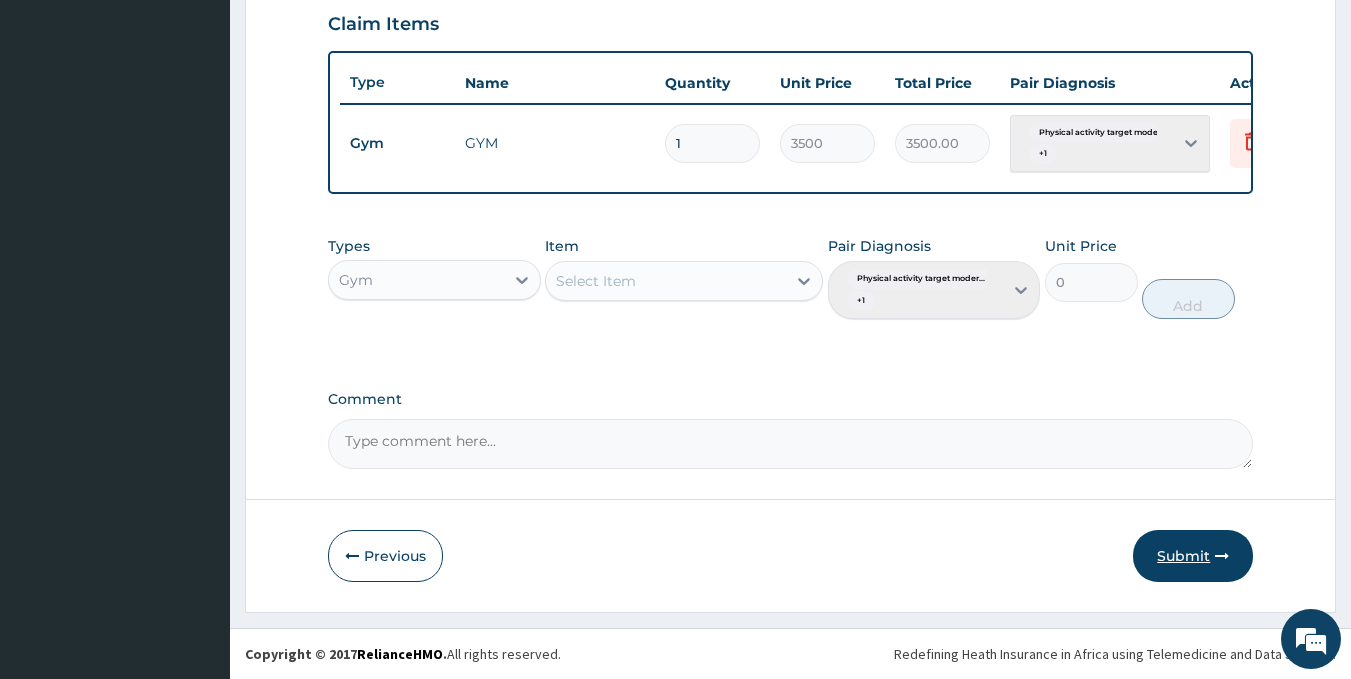 click on "Submit" at bounding box center [1193, 556] 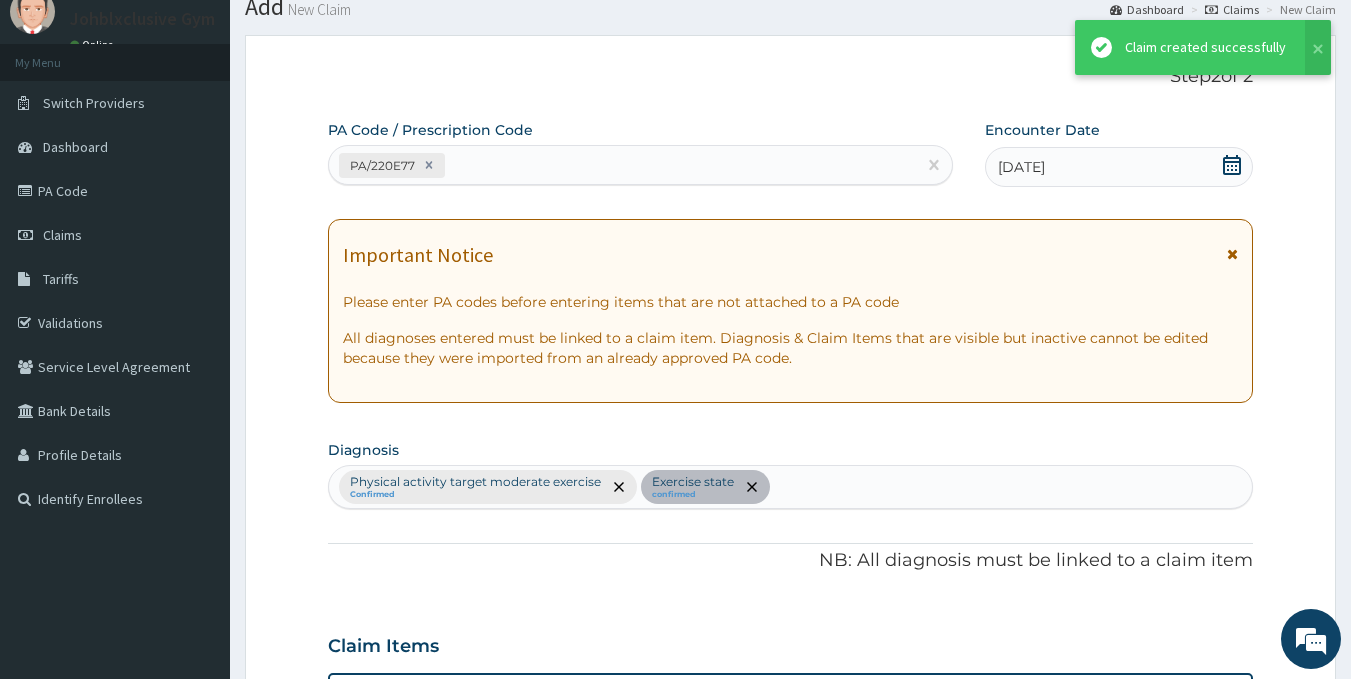 scroll, scrollTop: 708, scrollLeft: 0, axis: vertical 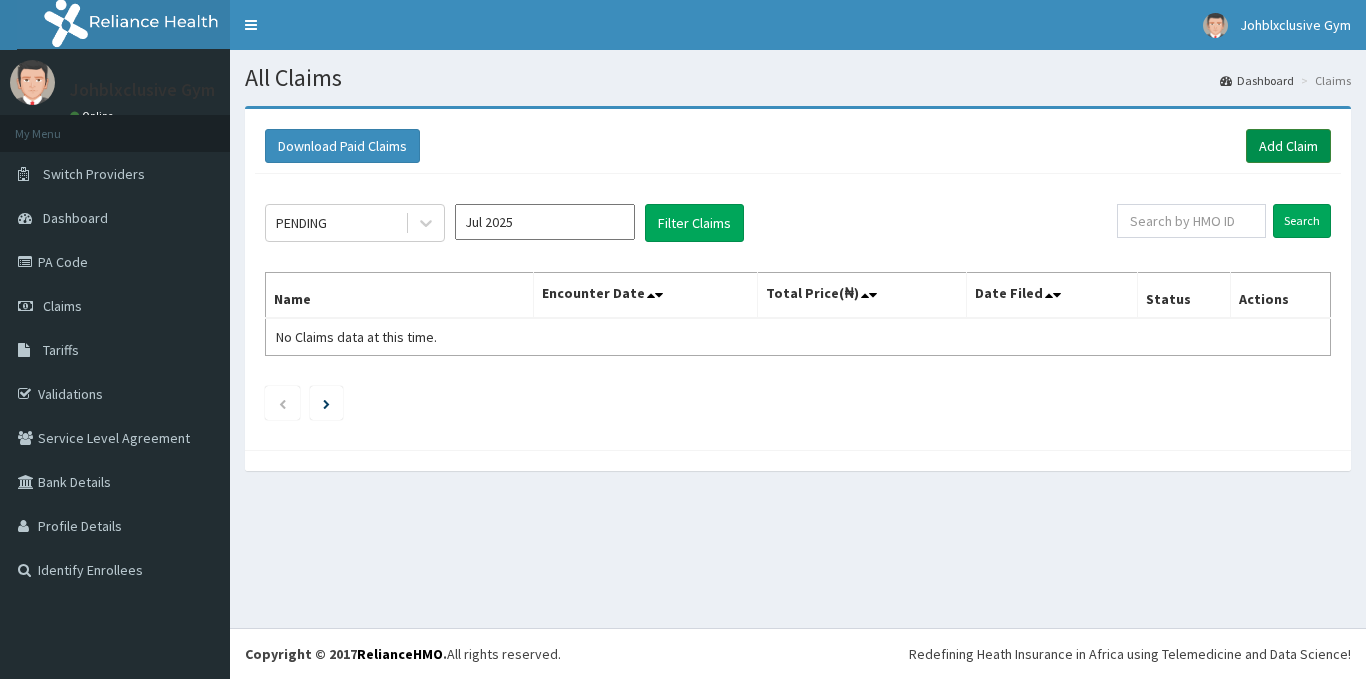 click on "Add Claim" at bounding box center [1288, 146] 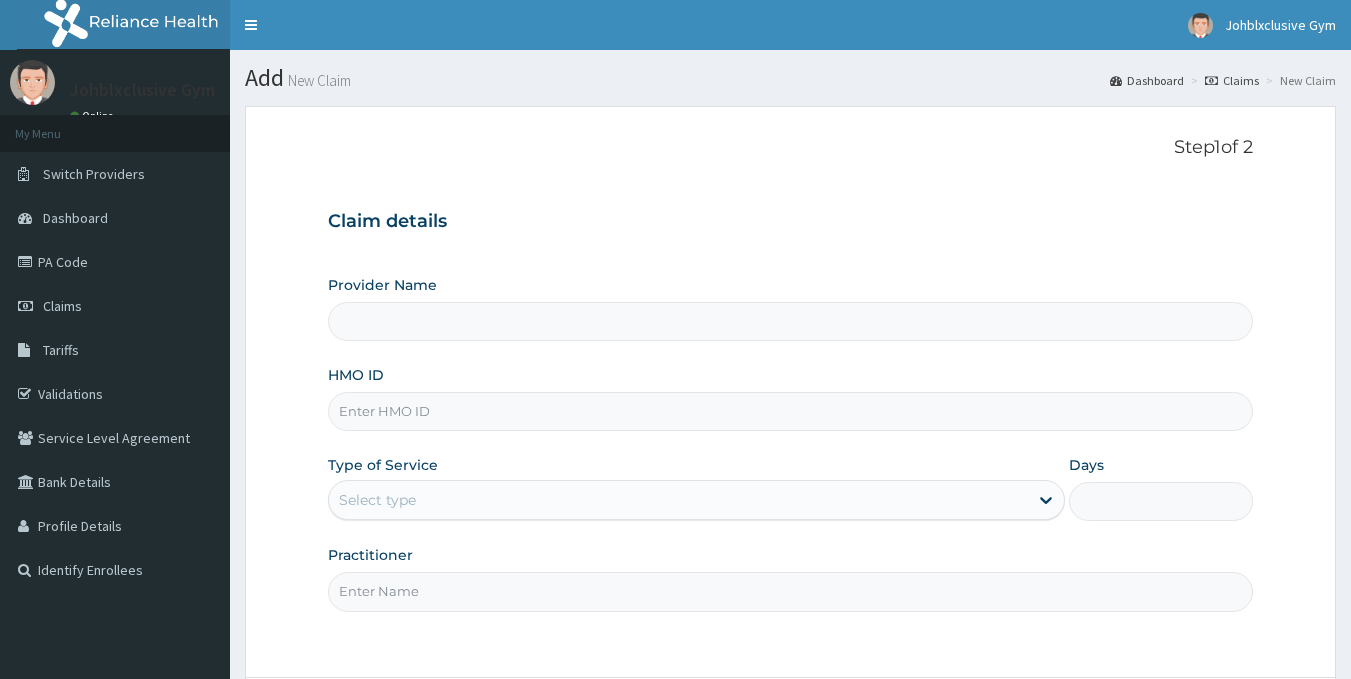 scroll, scrollTop: 0, scrollLeft: 0, axis: both 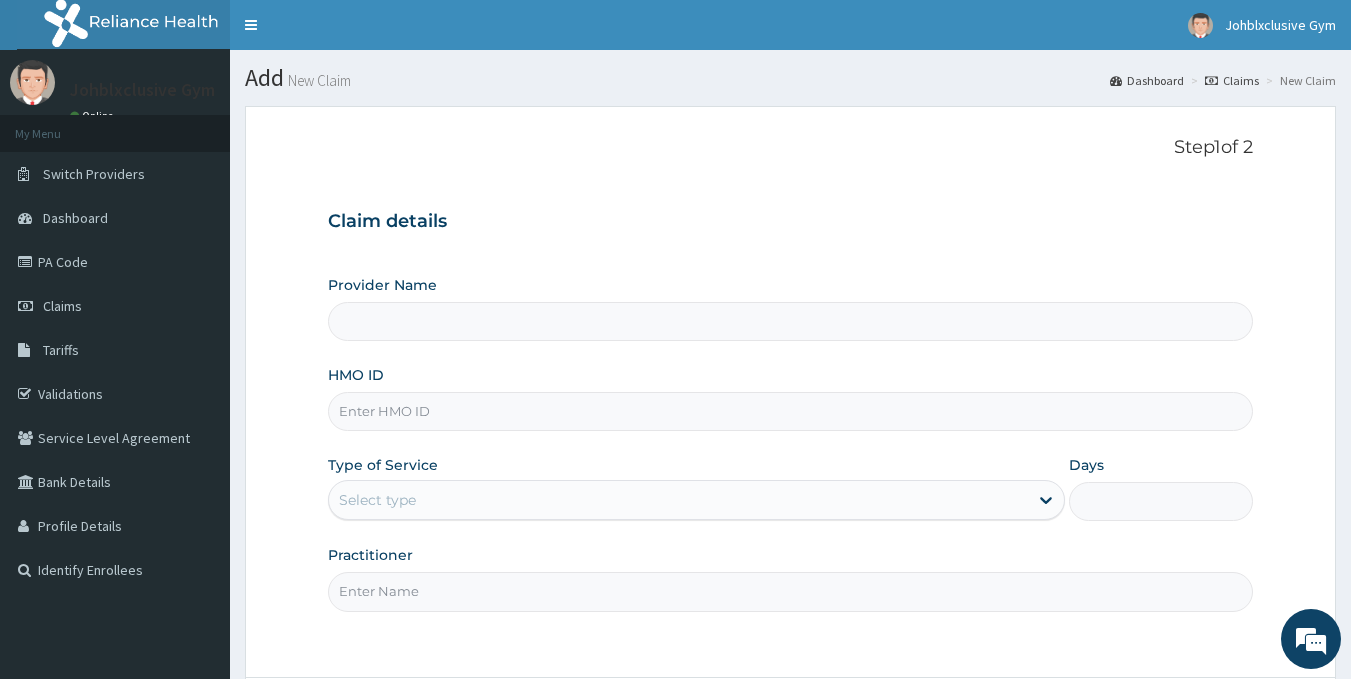 type on "Johblxclusive Gym" 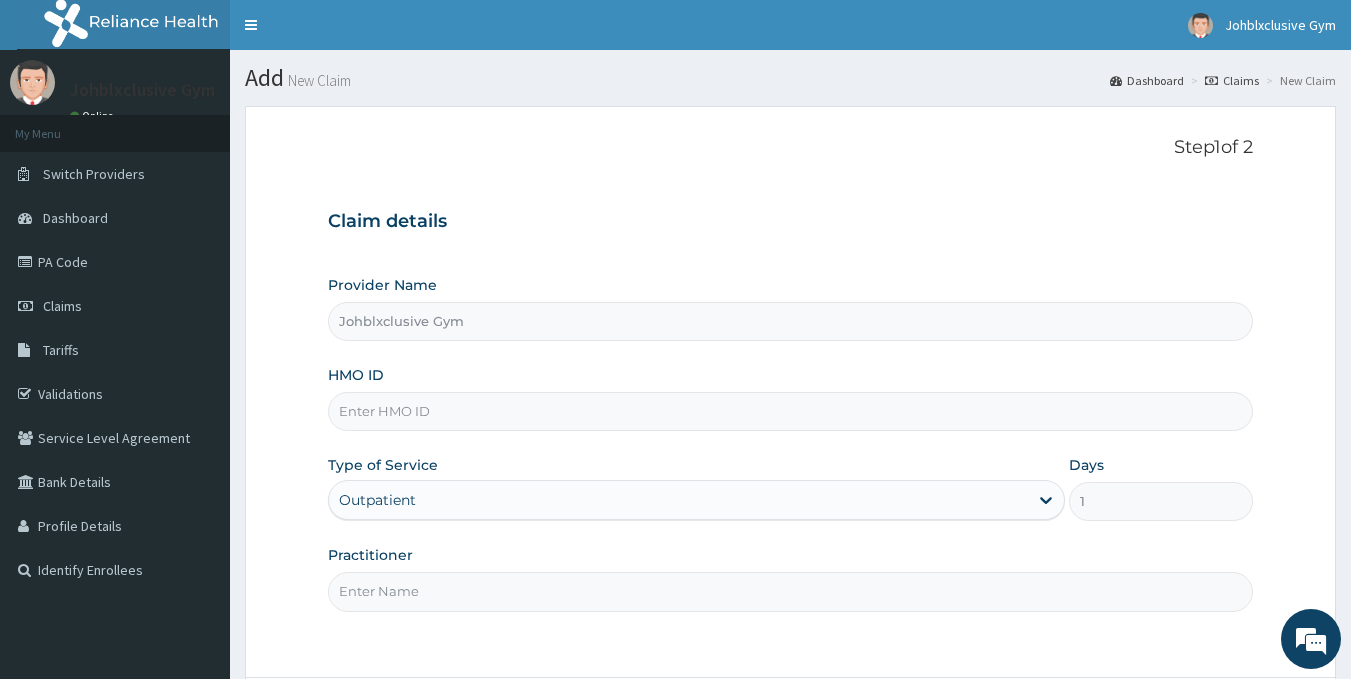 click on "HMO ID" at bounding box center [791, 411] 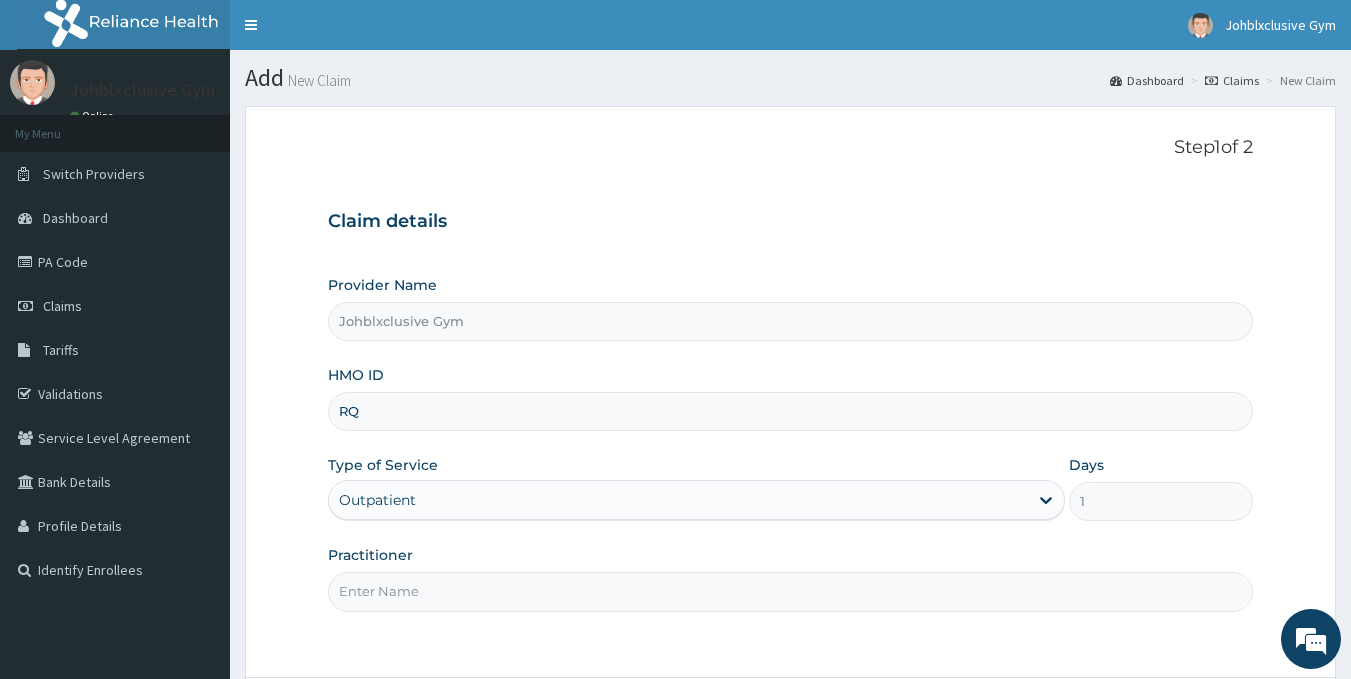 scroll, scrollTop: 0, scrollLeft: 0, axis: both 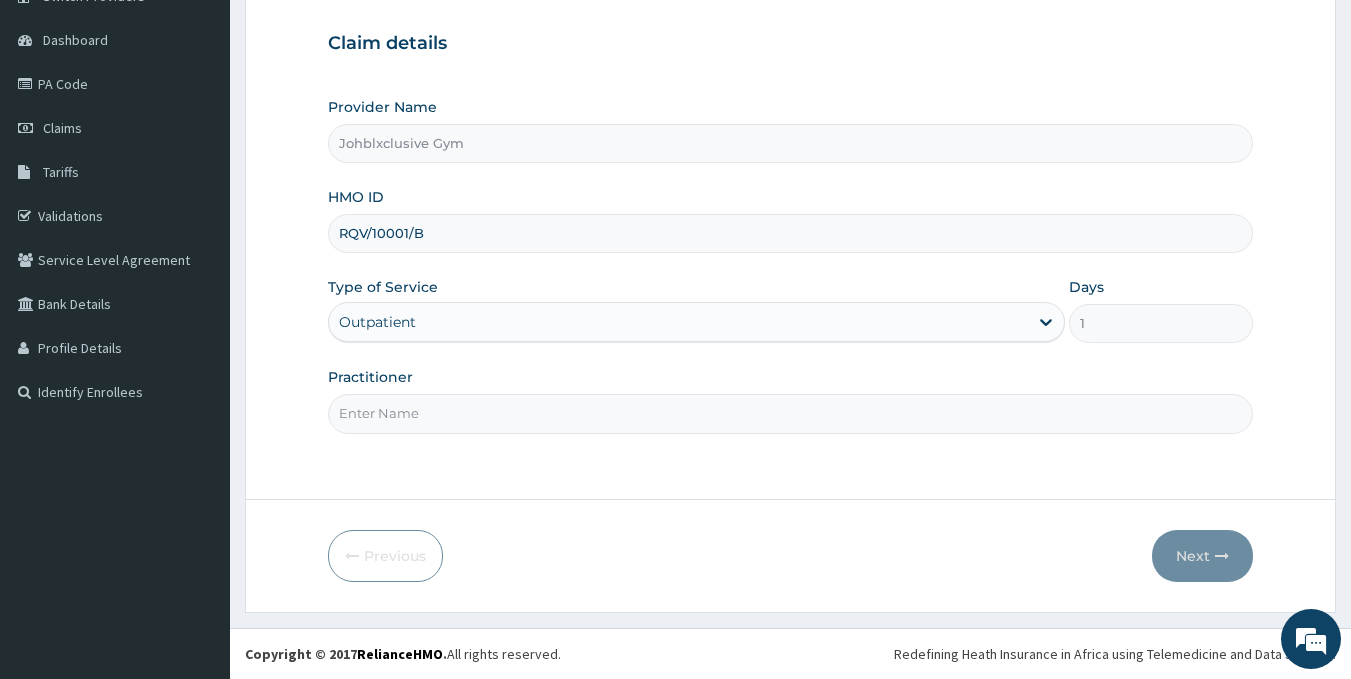 click on "Practitioner" at bounding box center (791, 413) 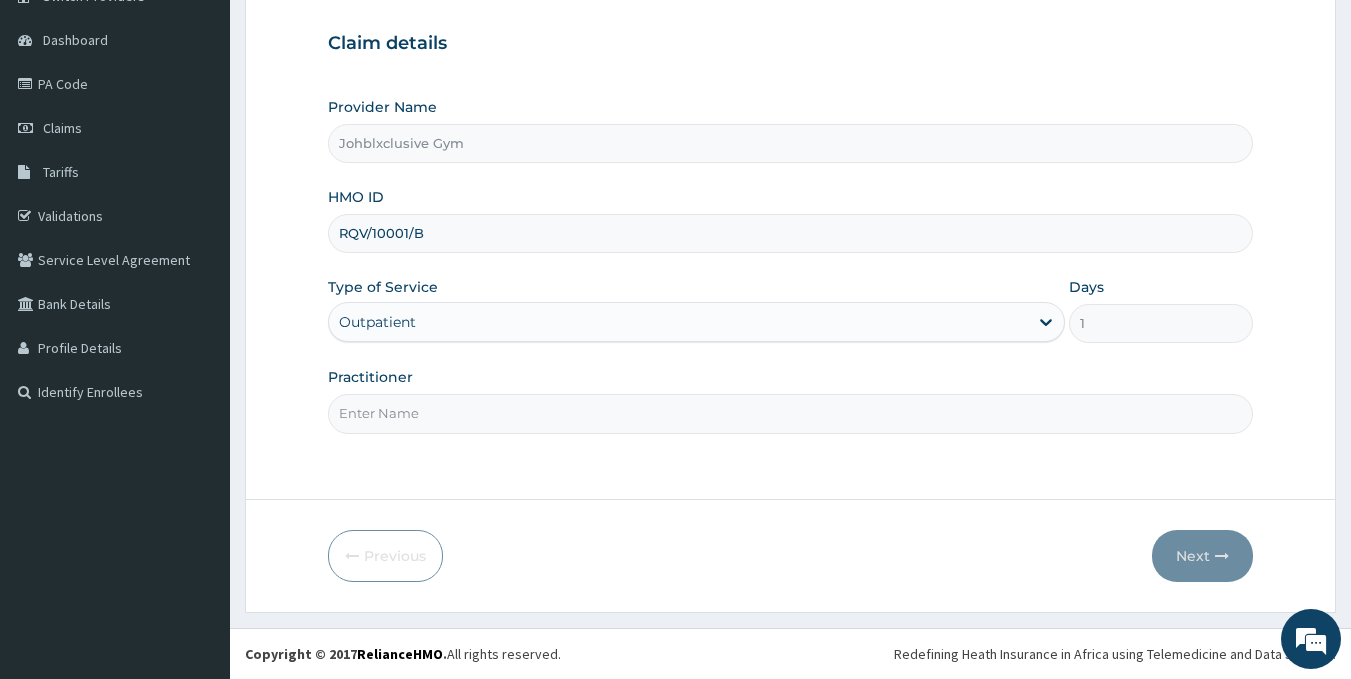 type on "ODULELE AMEENAH" 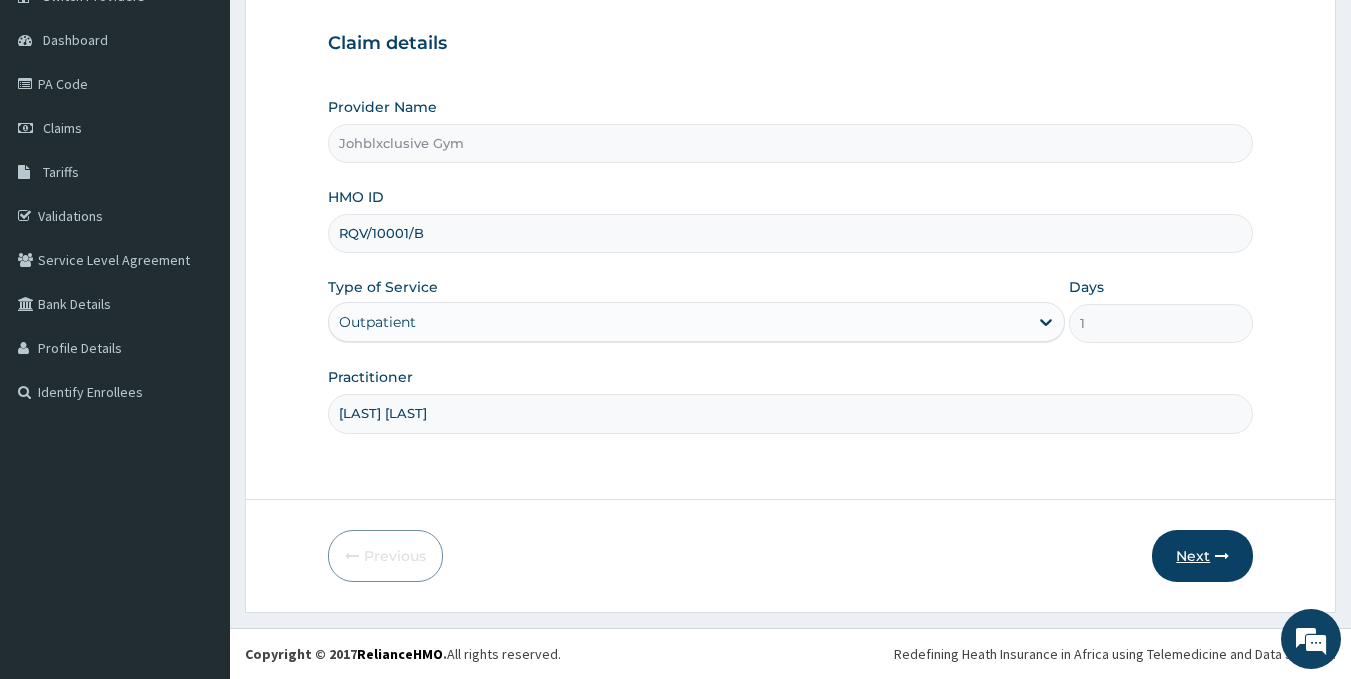 click on "Next" at bounding box center (1202, 556) 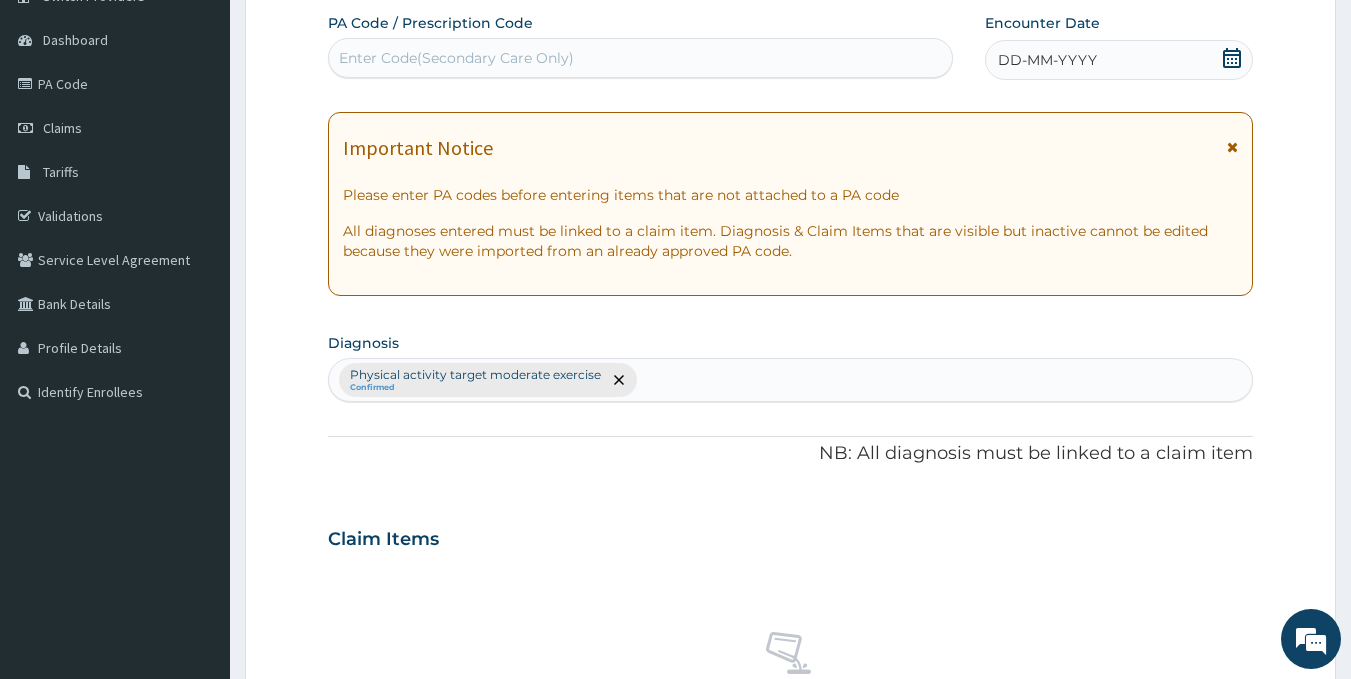 click on "Enter Code(Secondary Care Only)" at bounding box center (641, 58) 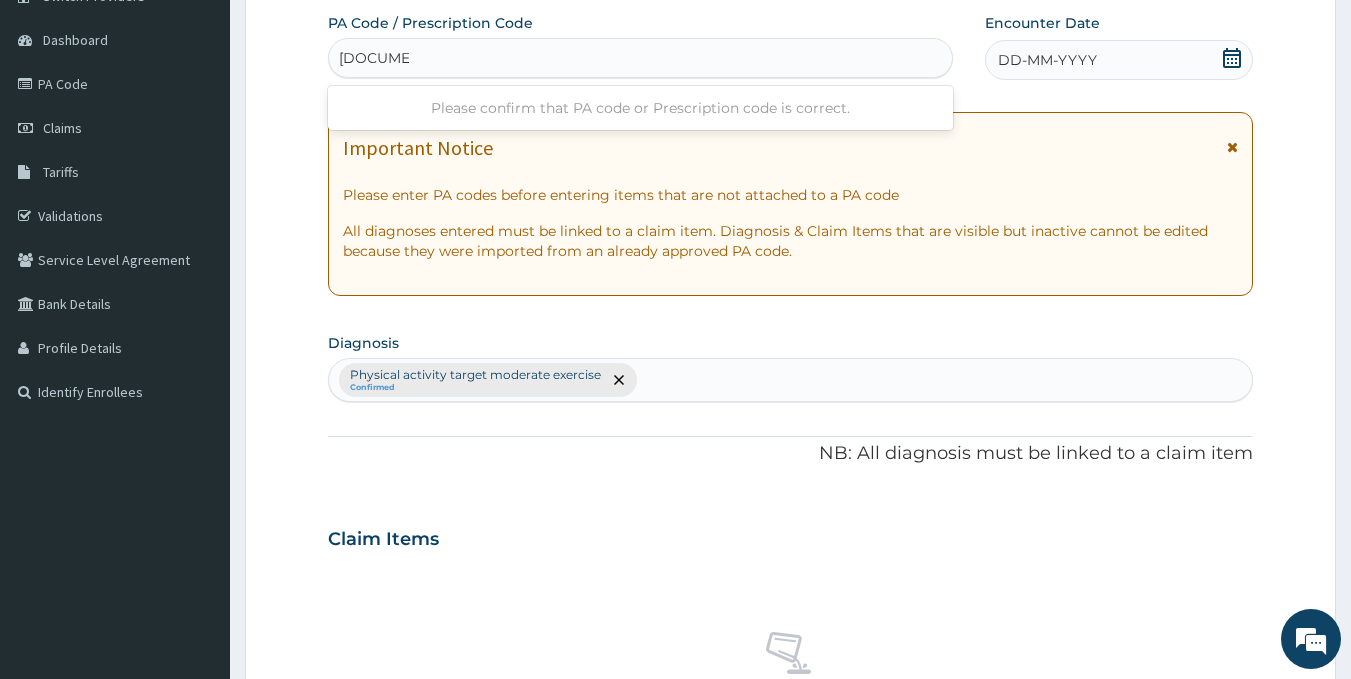 type on "PA/5028F0" 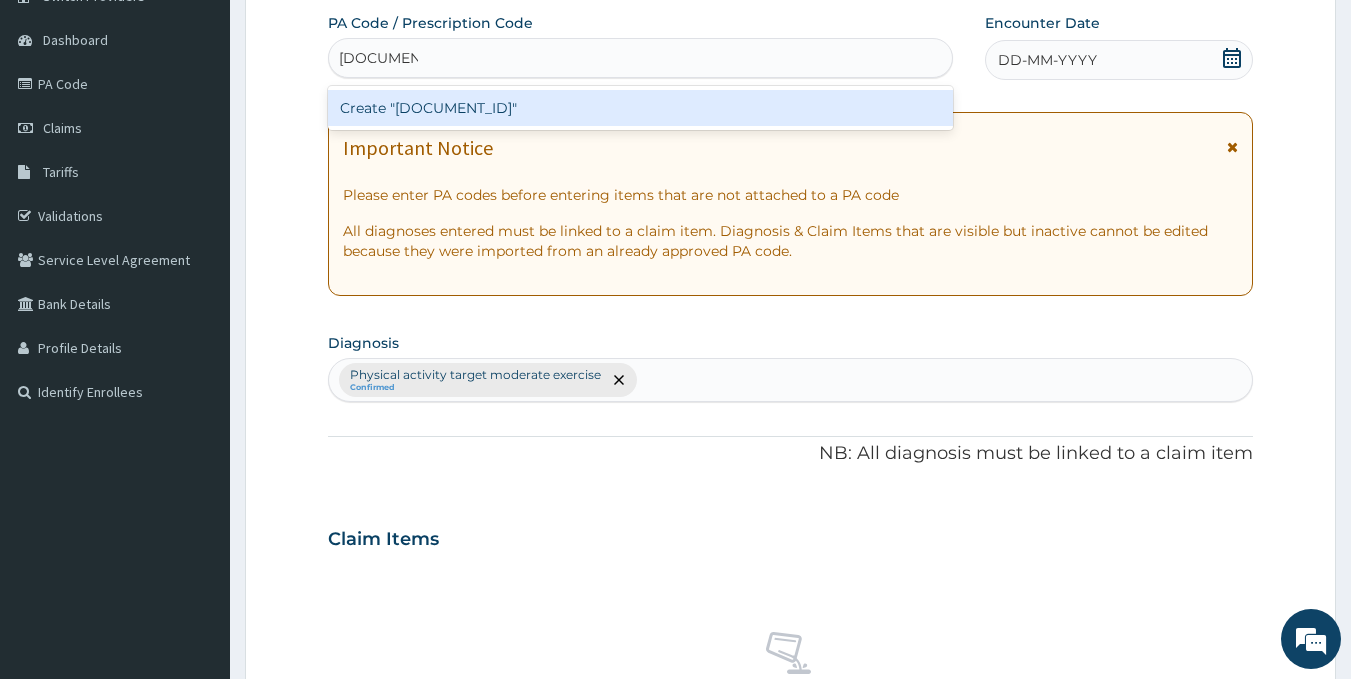 click on "Create "PA/5028F0"" at bounding box center (641, 108) 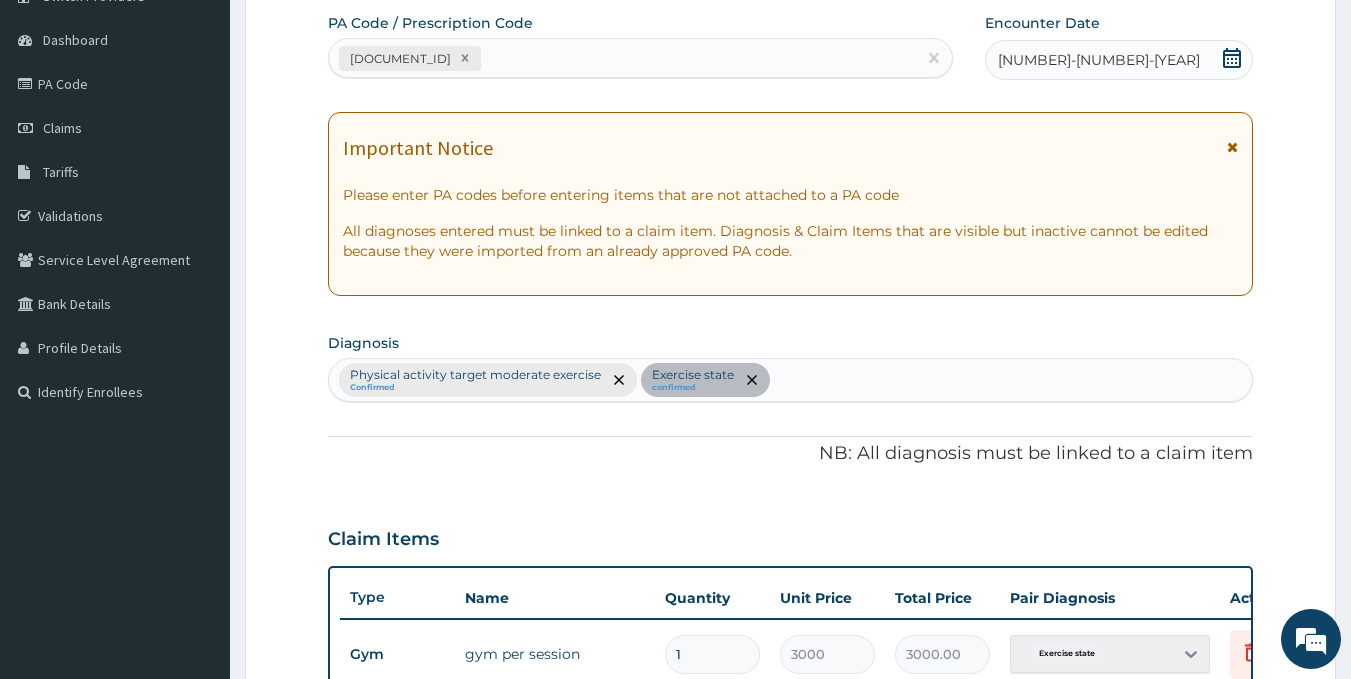 scroll, scrollTop: 445, scrollLeft: 0, axis: vertical 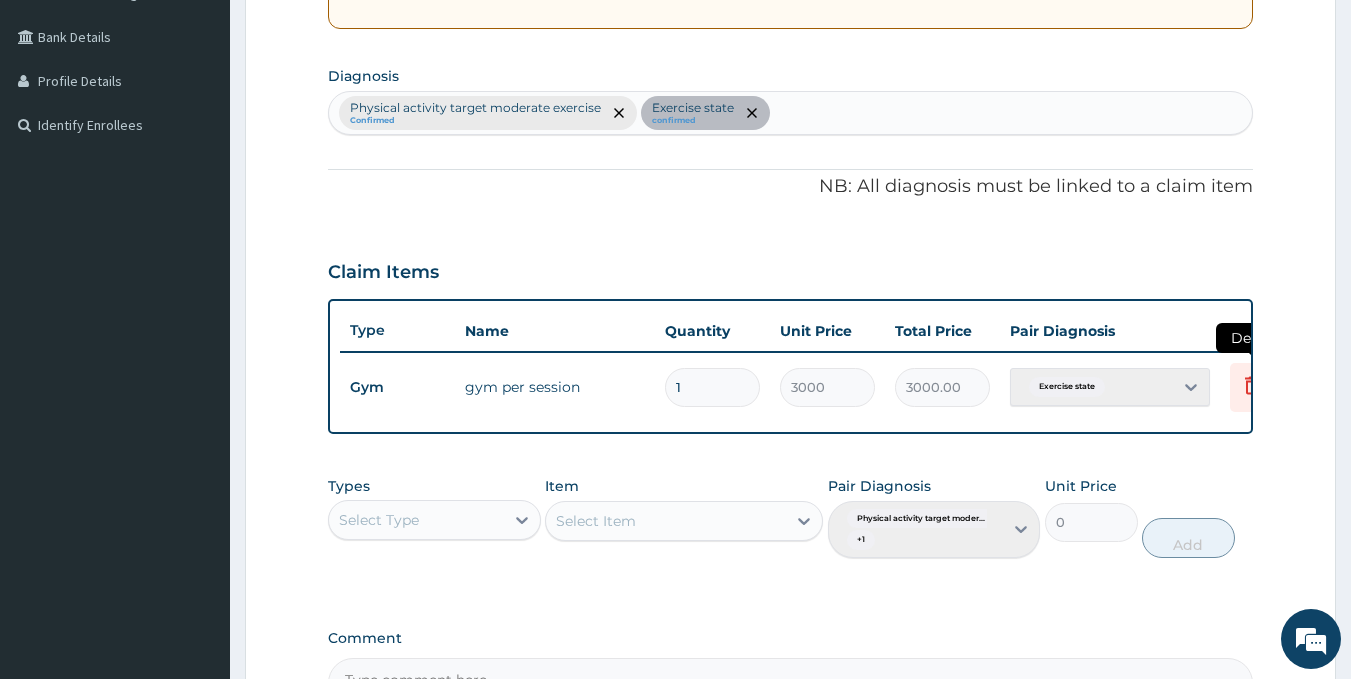 click 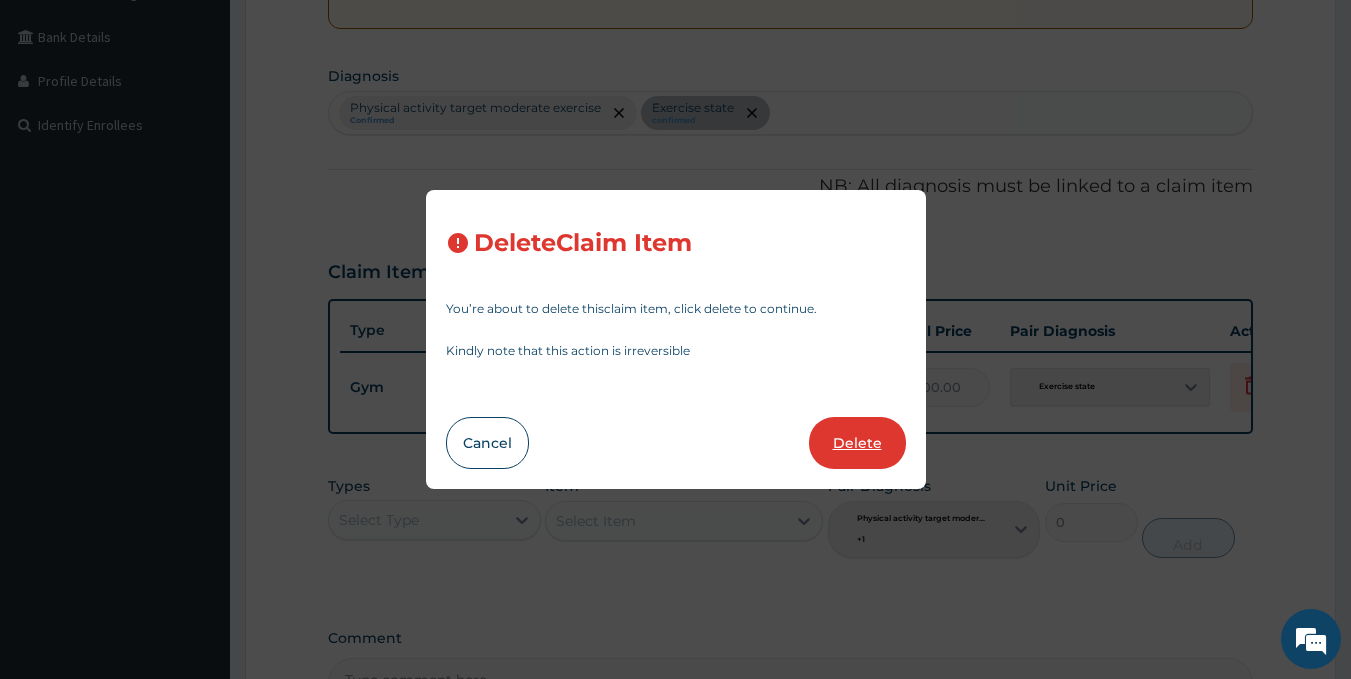 click on "Delete" at bounding box center (857, 443) 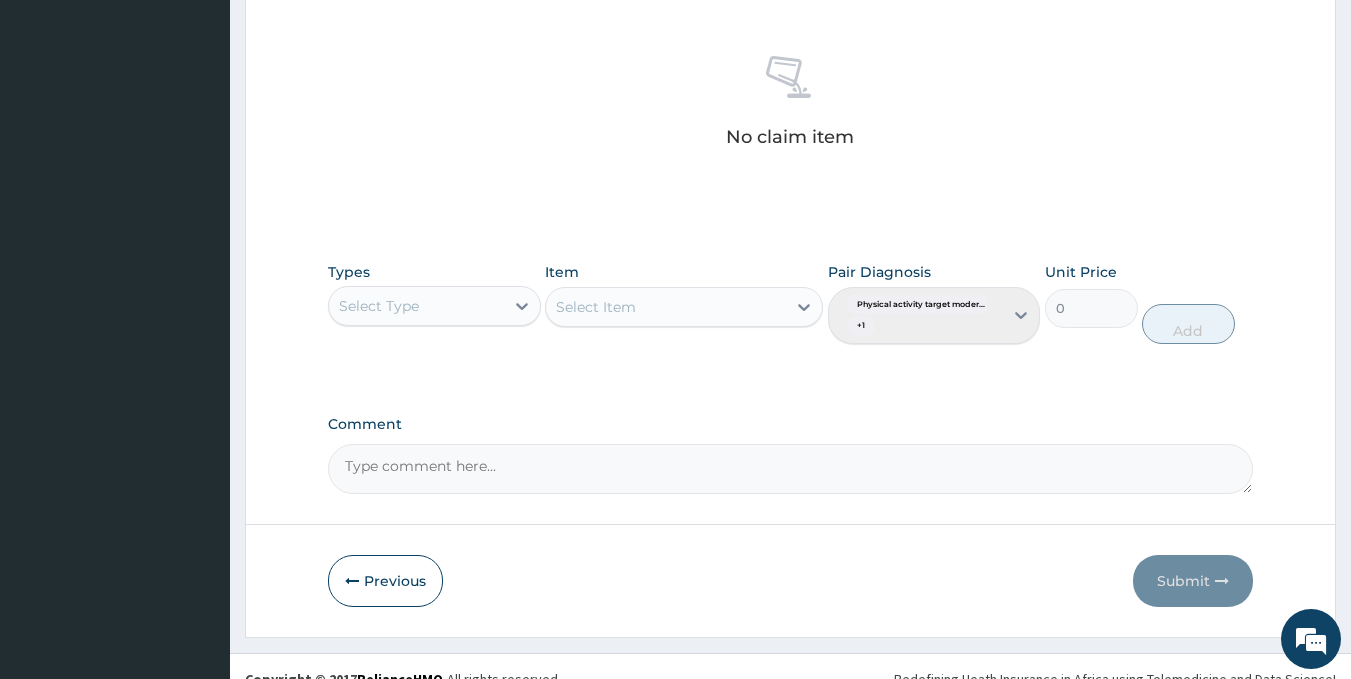 scroll, scrollTop: 779, scrollLeft: 0, axis: vertical 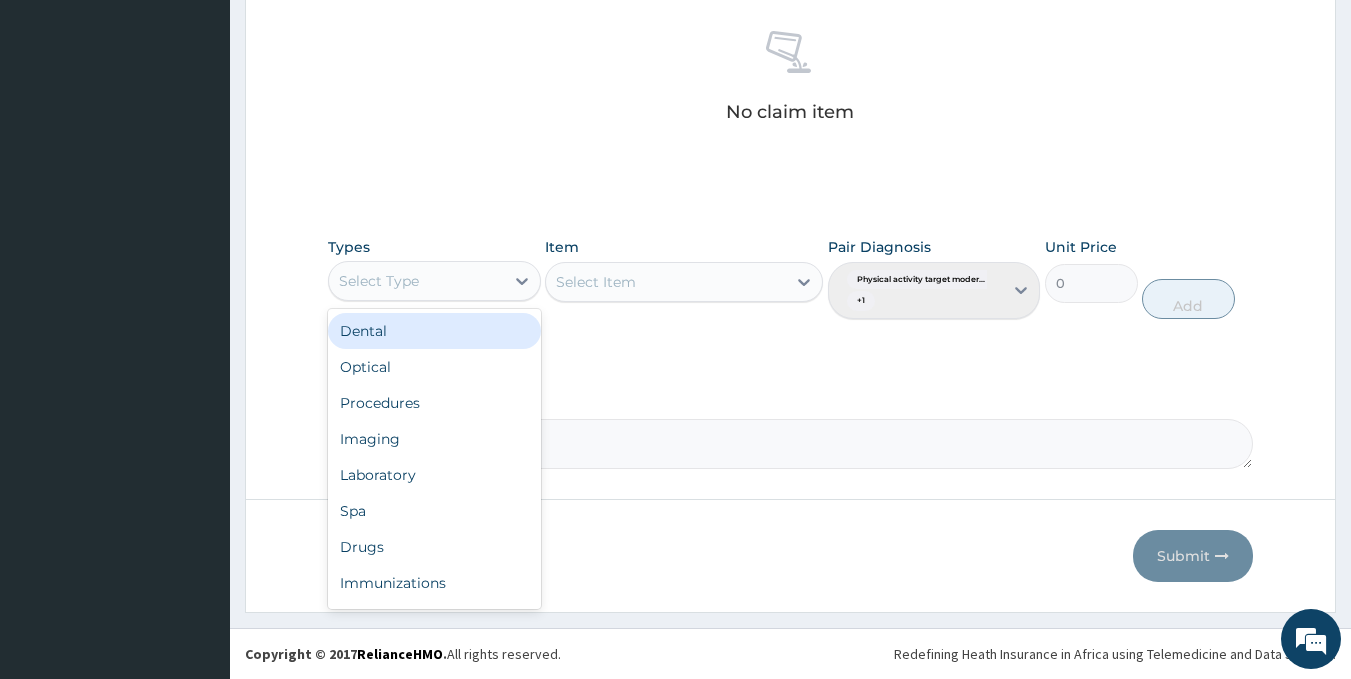 click on "Select Type" at bounding box center [416, 281] 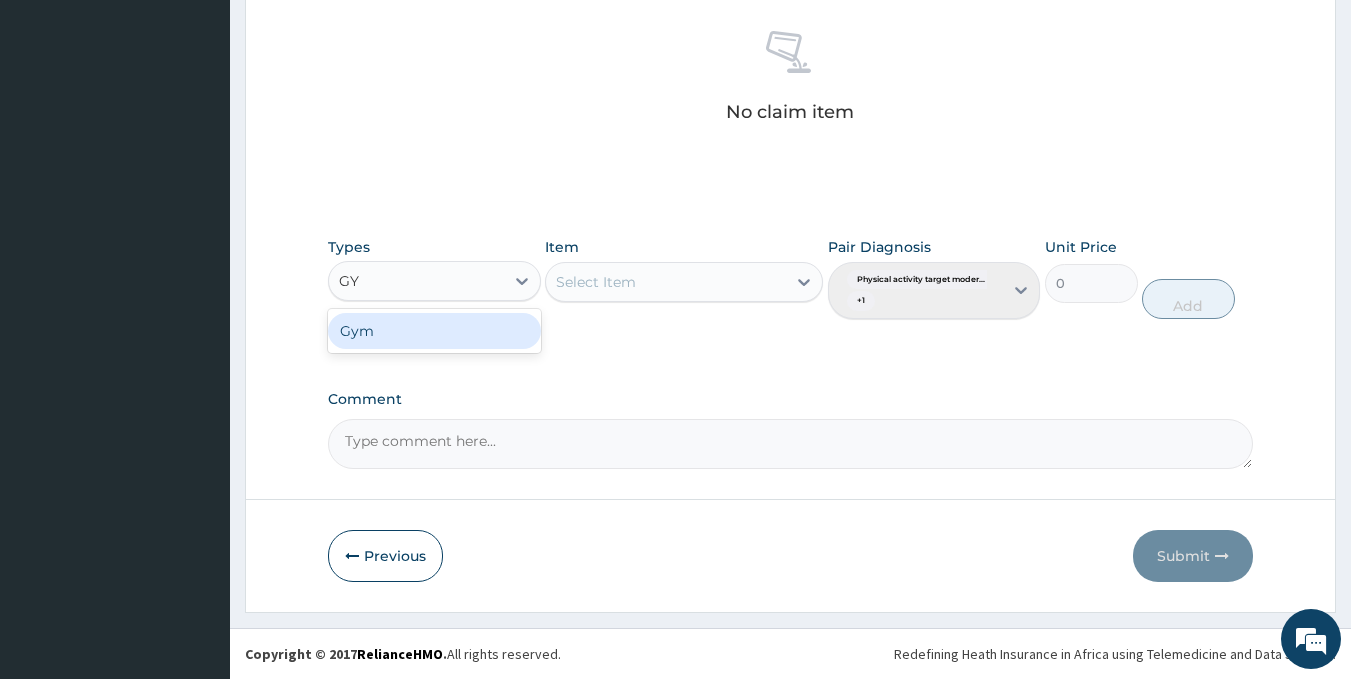 type on "GYM" 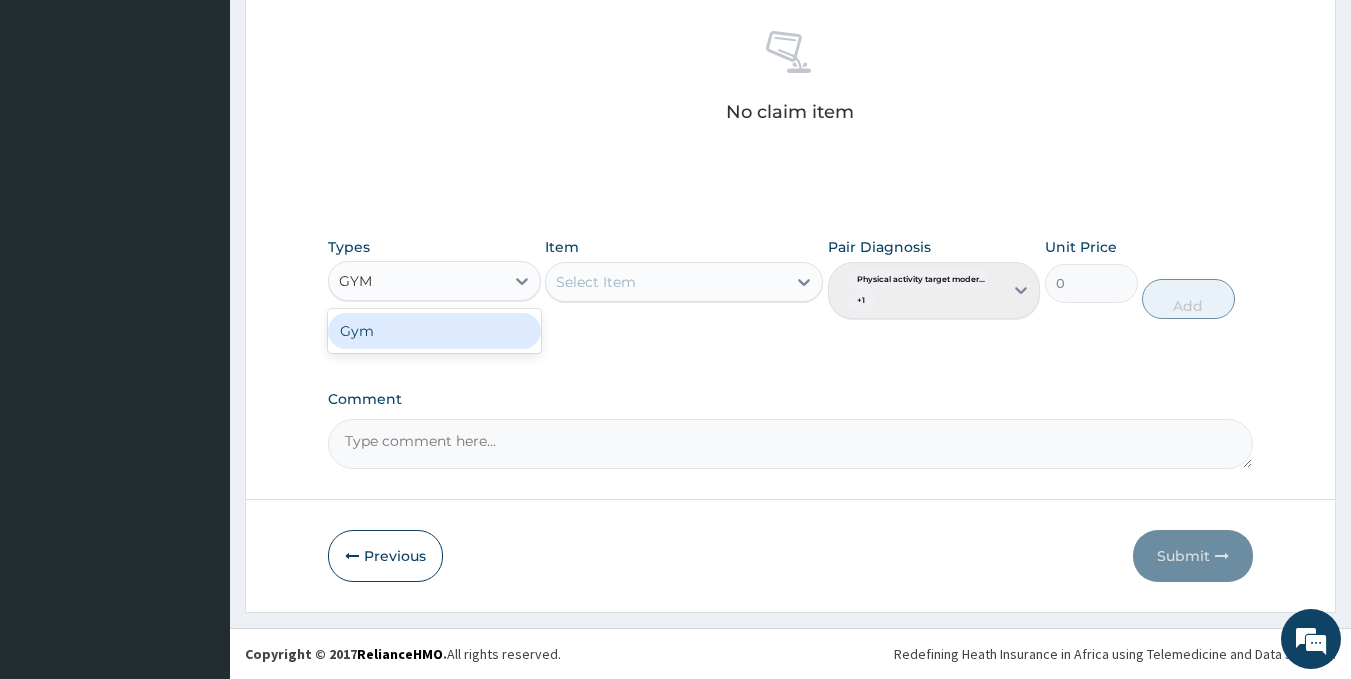 click on "Gym" at bounding box center [434, 331] 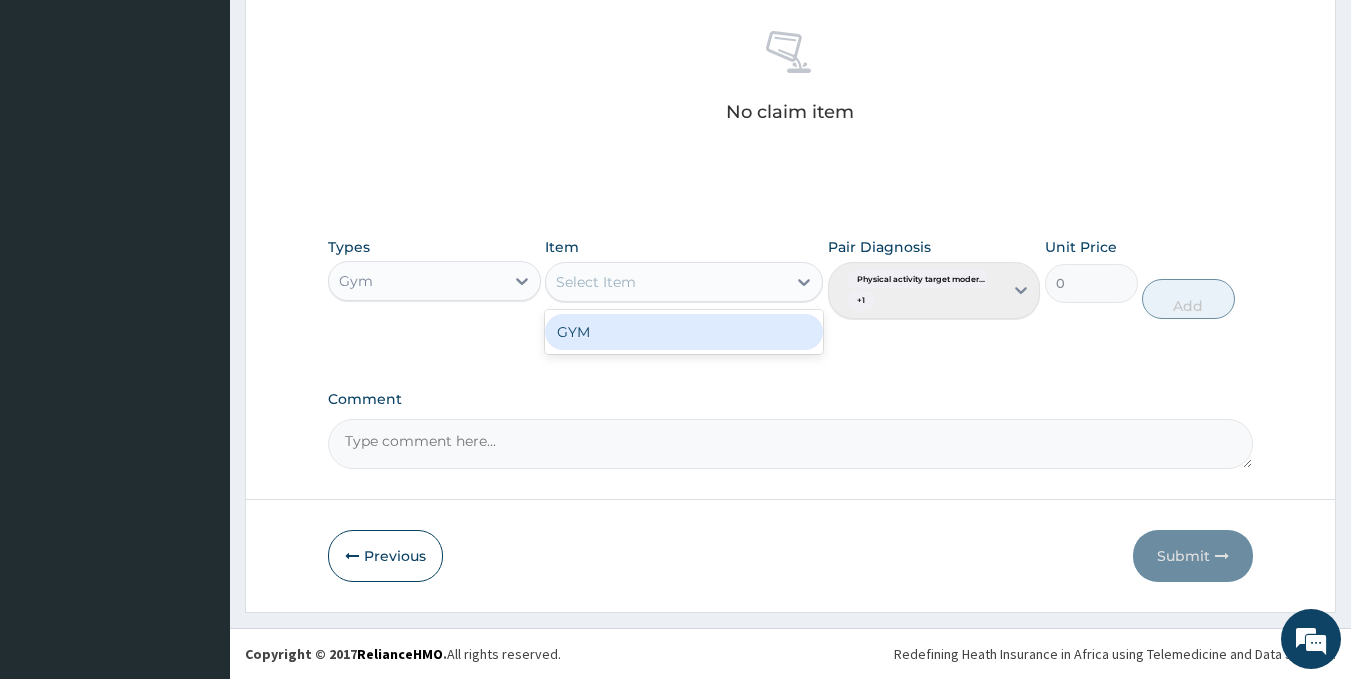 click on "Select Item" at bounding box center (666, 282) 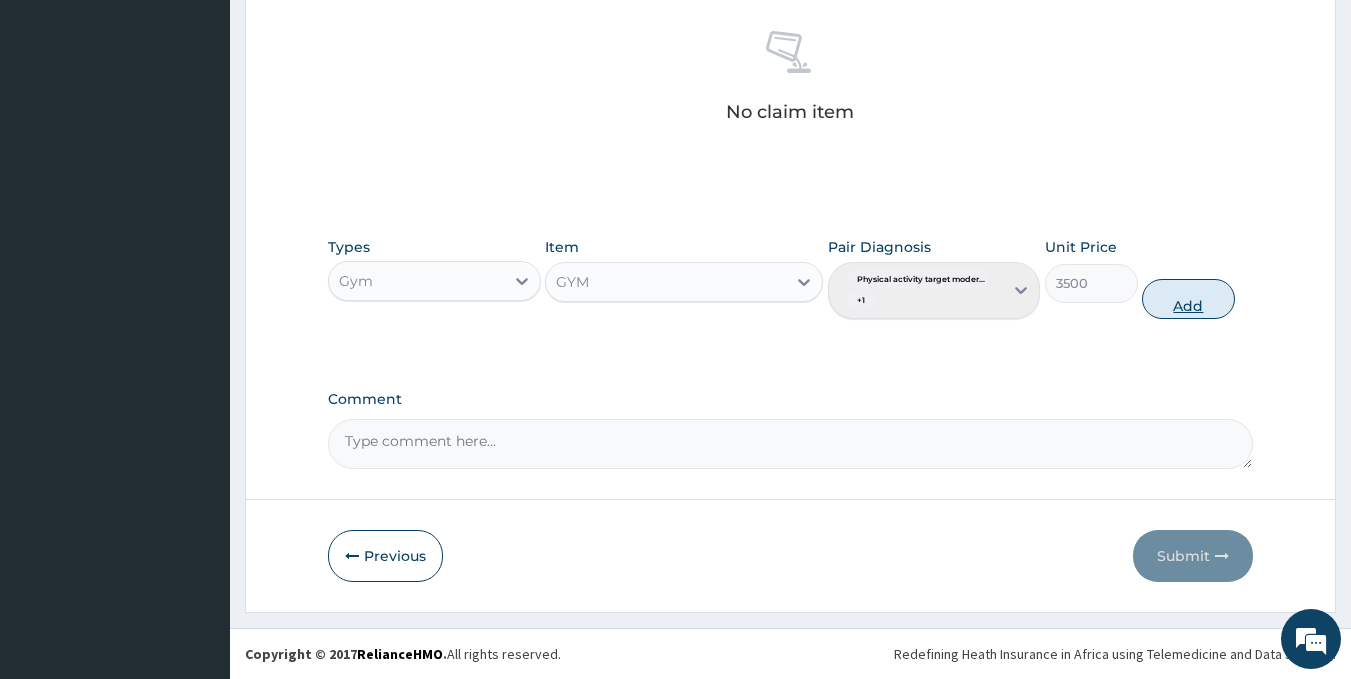 click on "Add" at bounding box center (1188, 299) 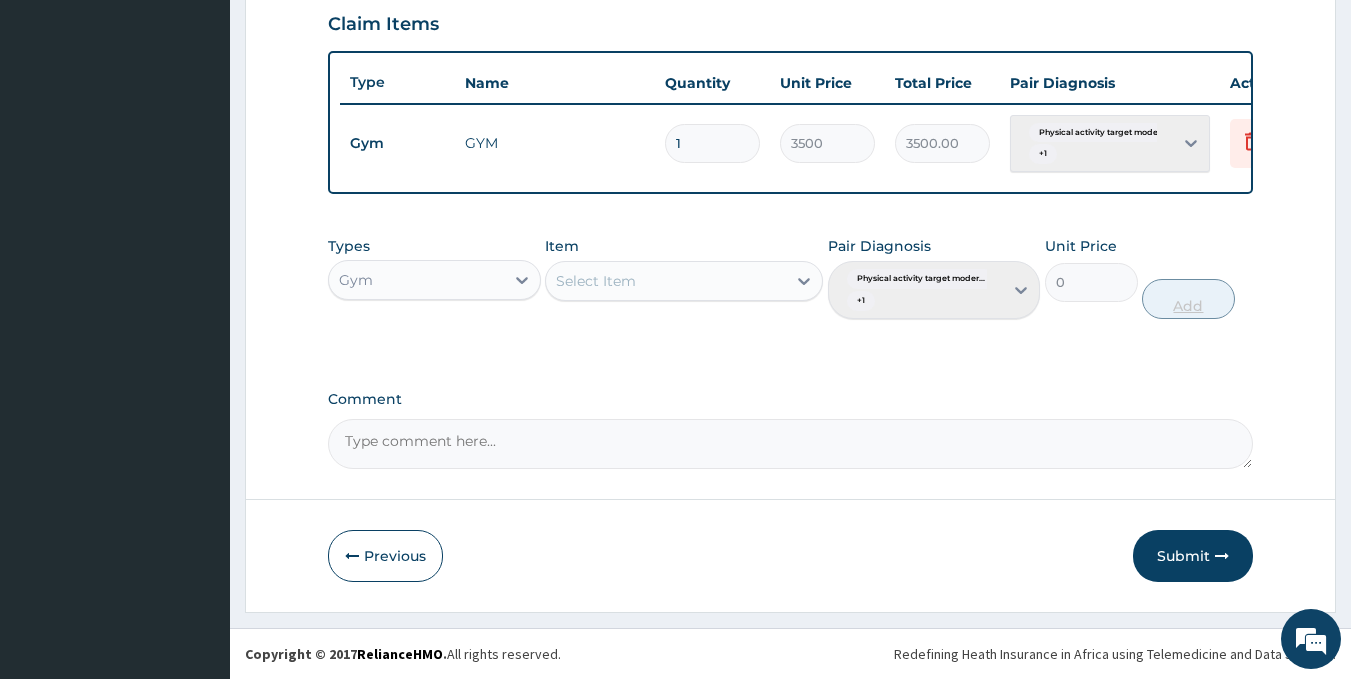scroll, scrollTop: 708, scrollLeft: 0, axis: vertical 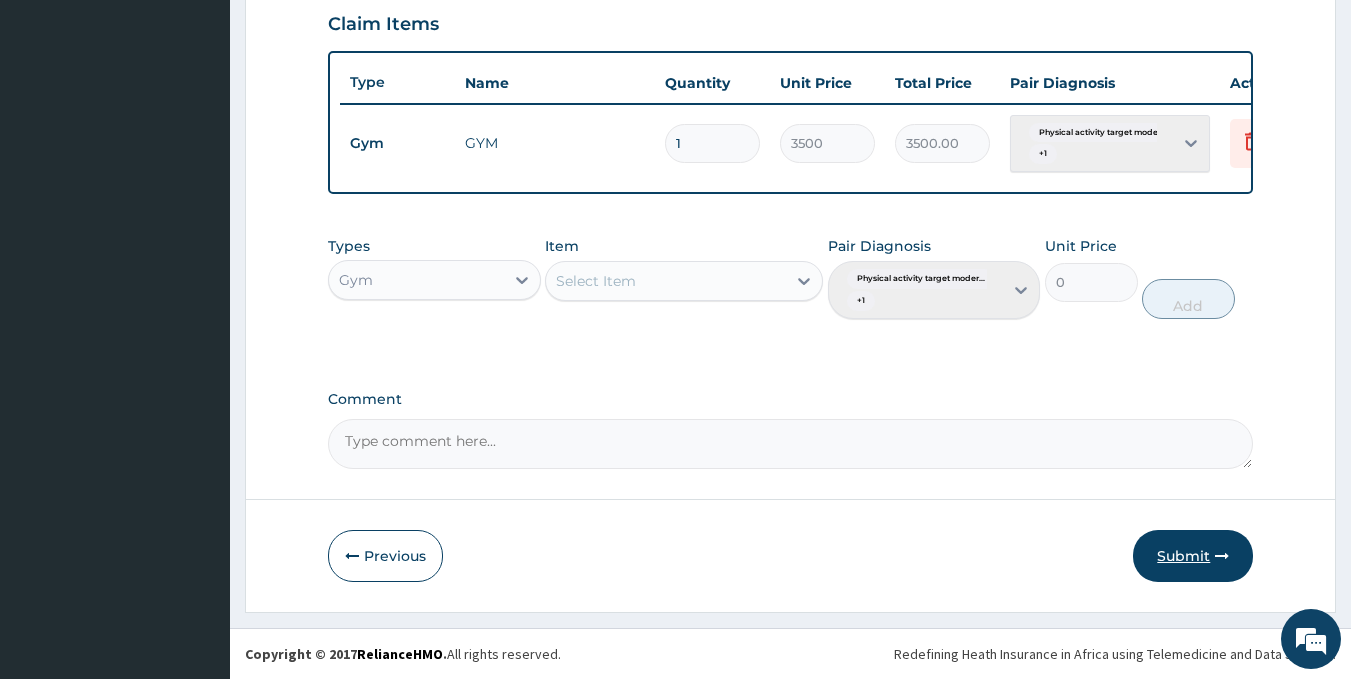 click on "Submit" at bounding box center [1193, 556] 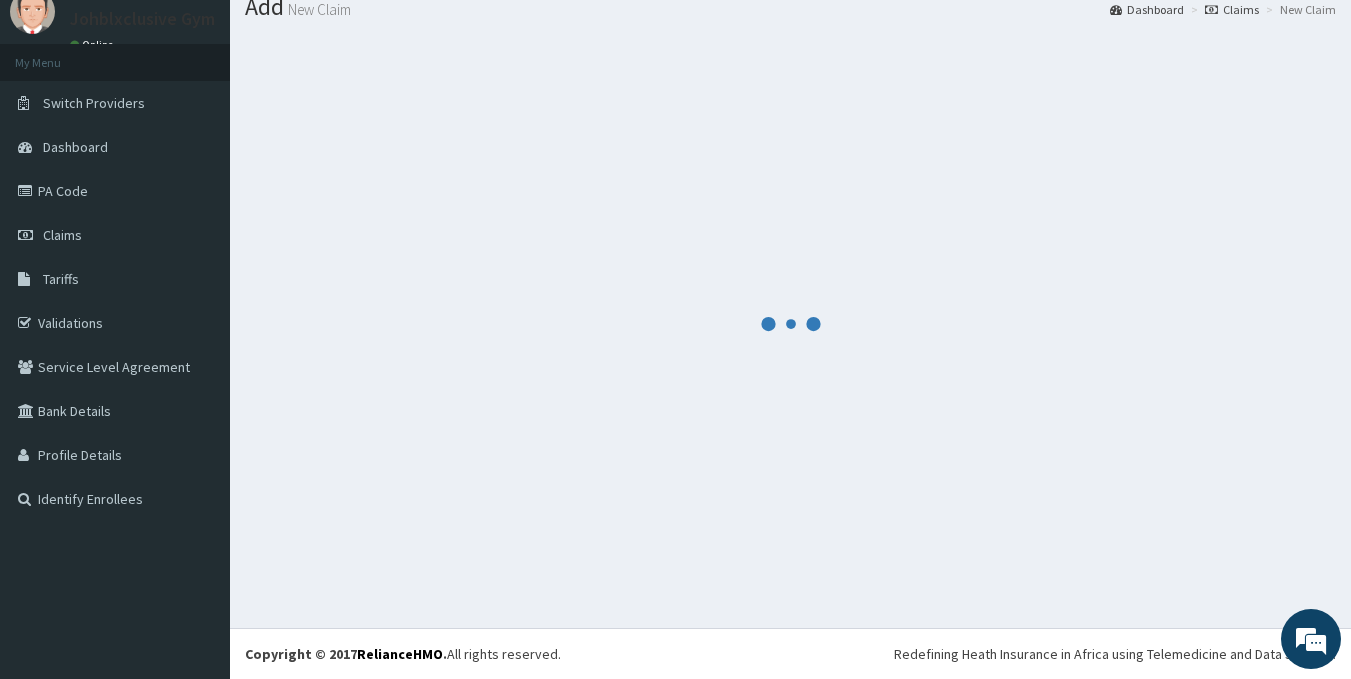 scroll, scrollTop: 708, scrollLeft: 0, axis: vertical 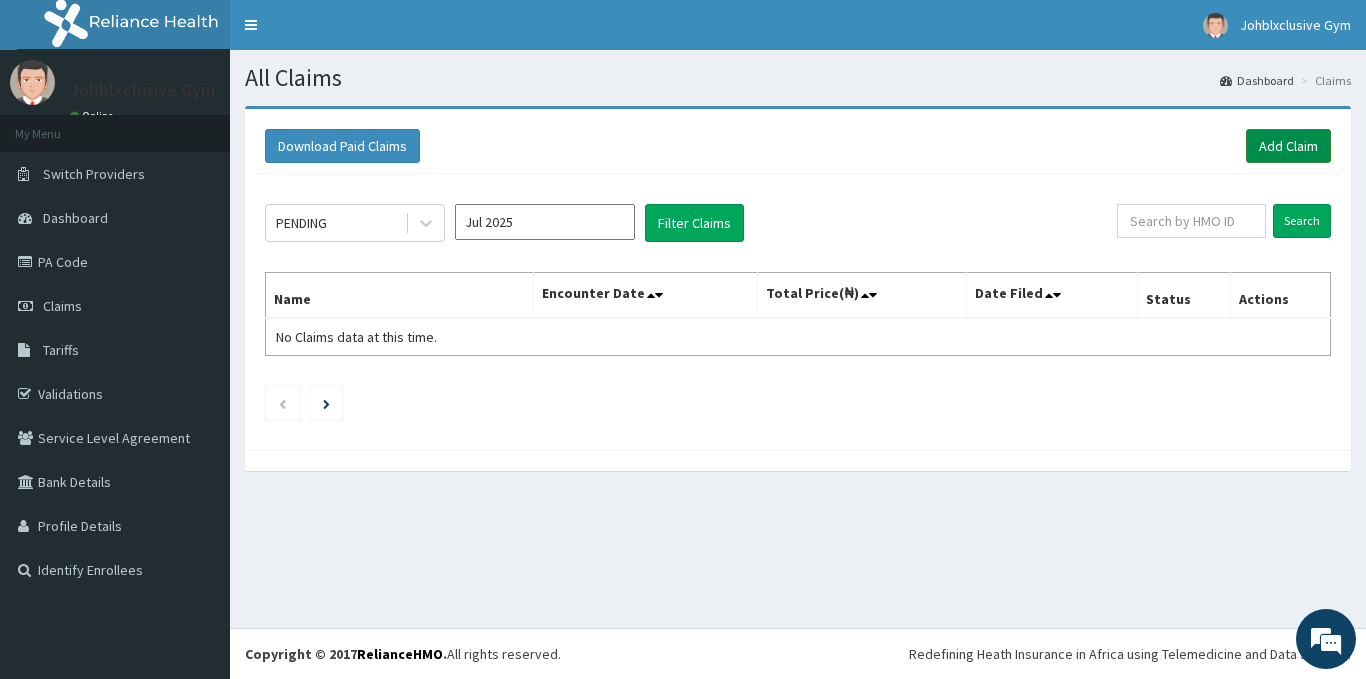 click on "Add Claim" at bounding box center [1288, 146] 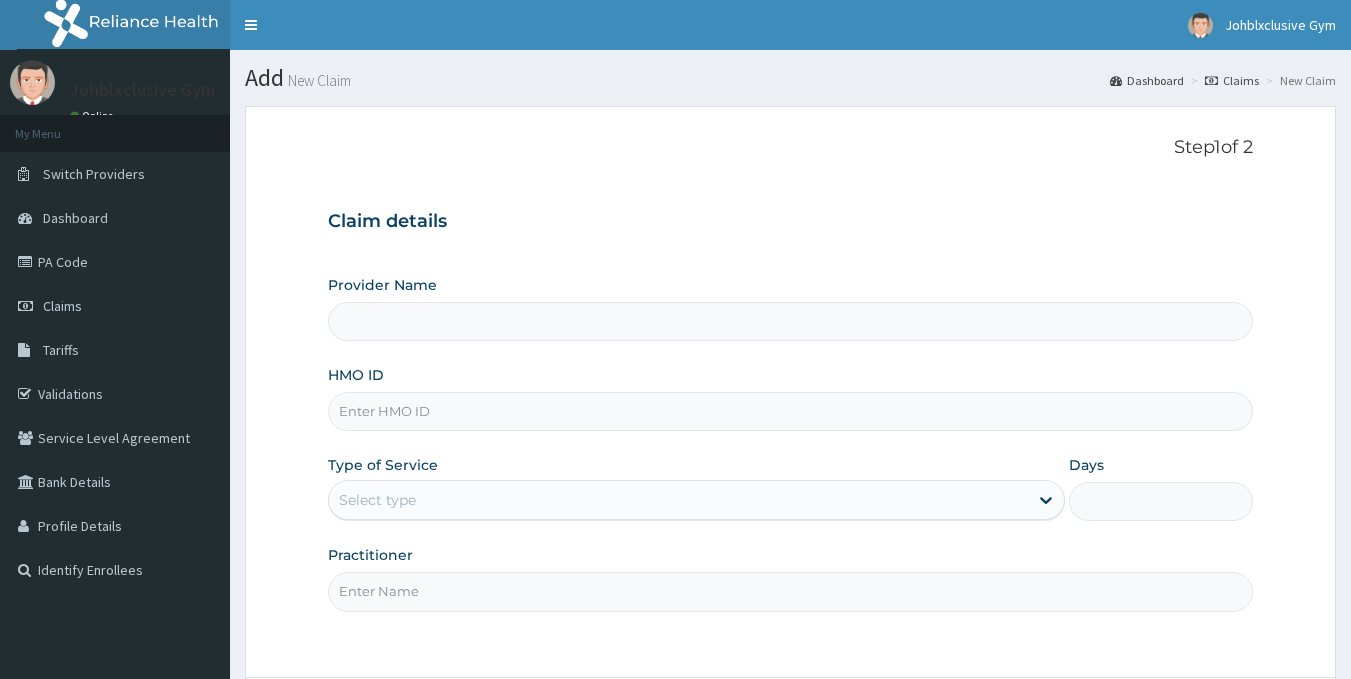 scroll, scrollTop: 0, scrollLeft: 0, axis: both 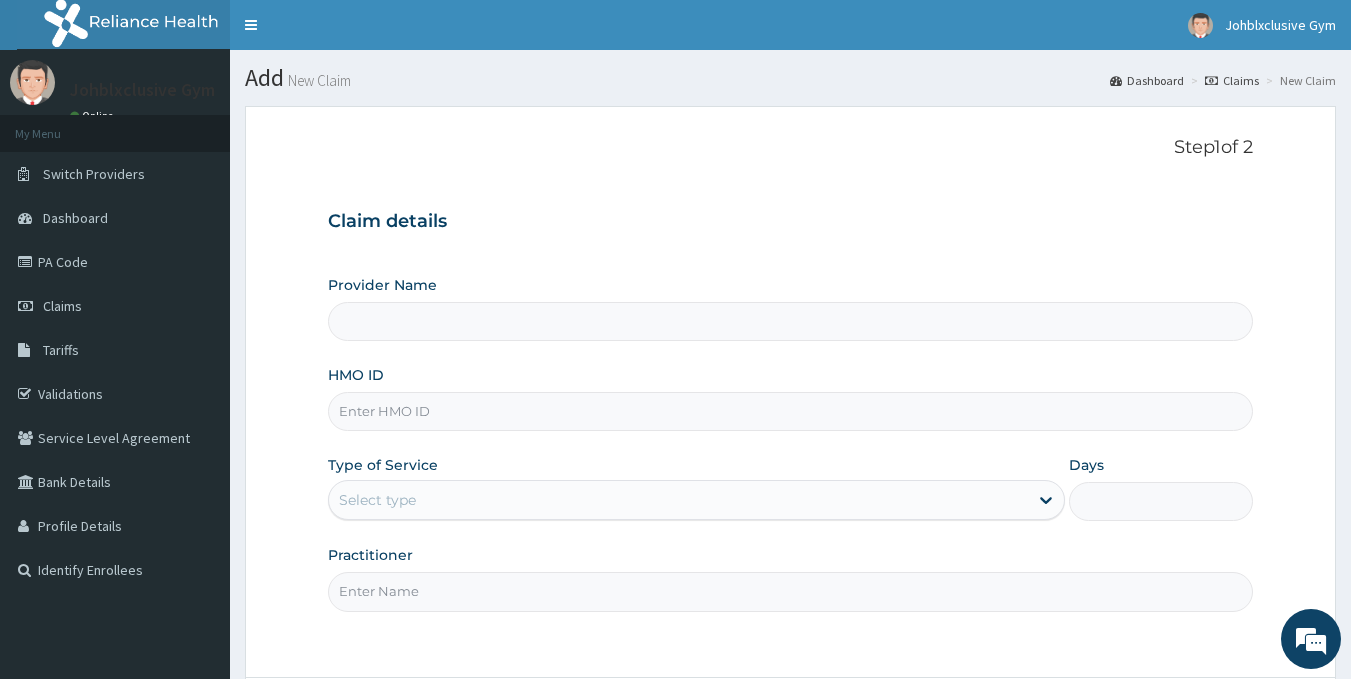 type on "Johblxclusive Gym" 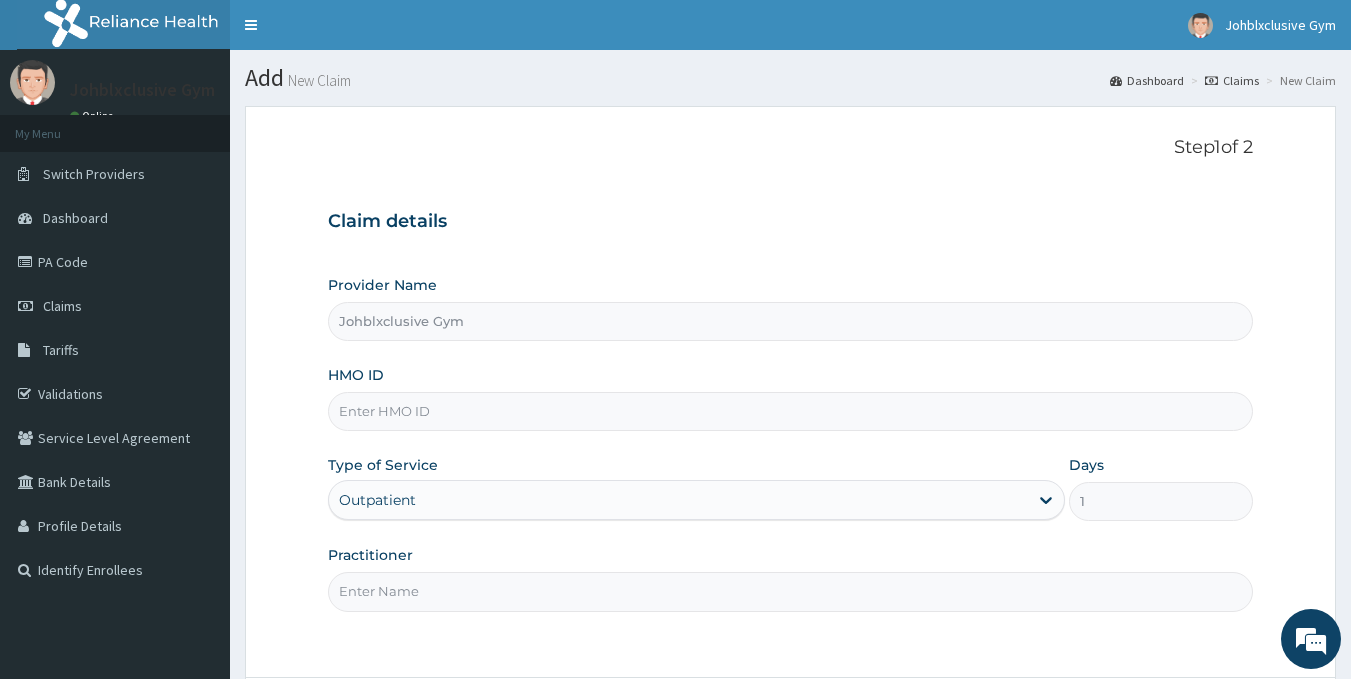 click on "HMO ID" at bounding box center (791, 411) 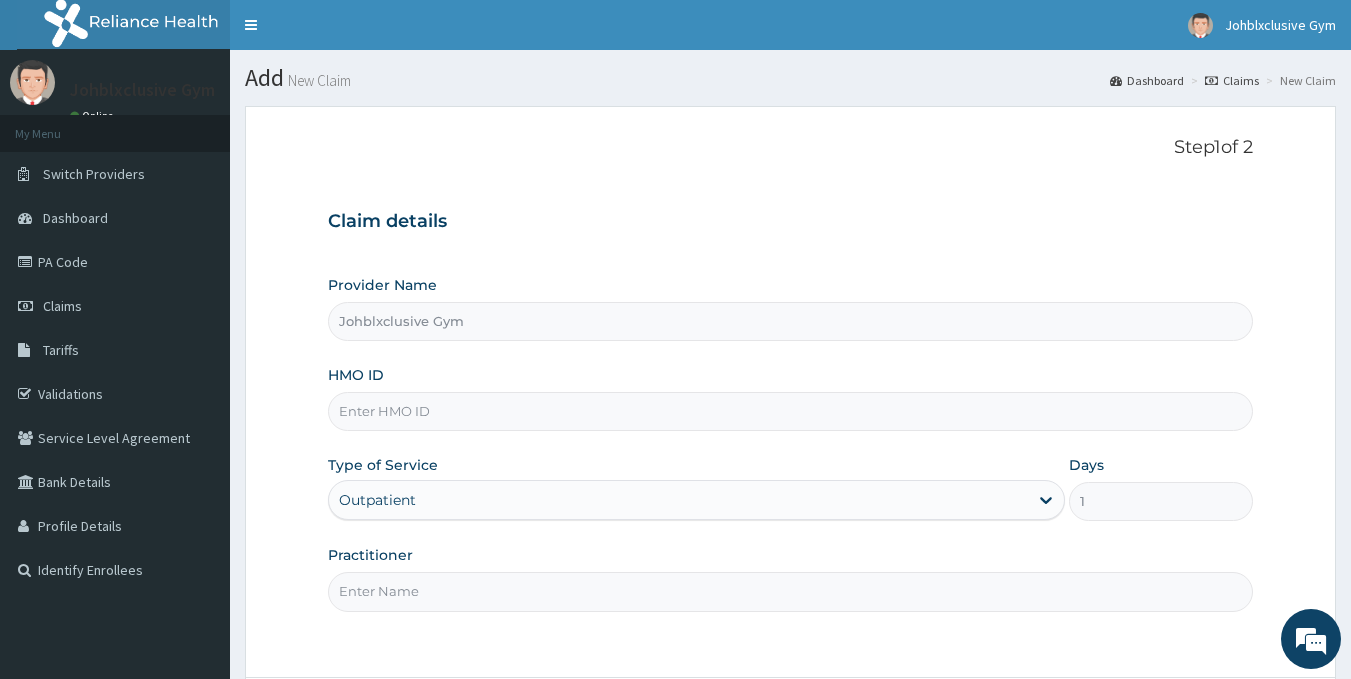 type on "RQV/10001/A" 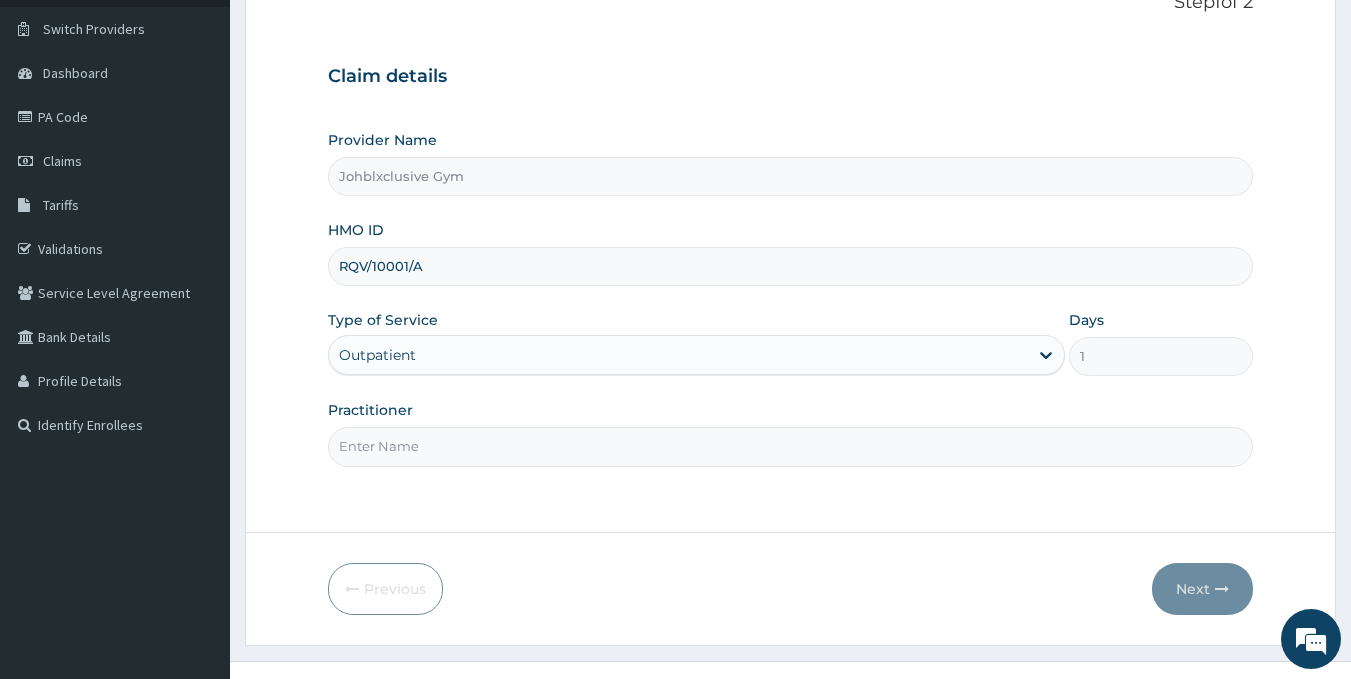 scroll, scrollTop: 178, scrollLeft: 0, axis: vertical 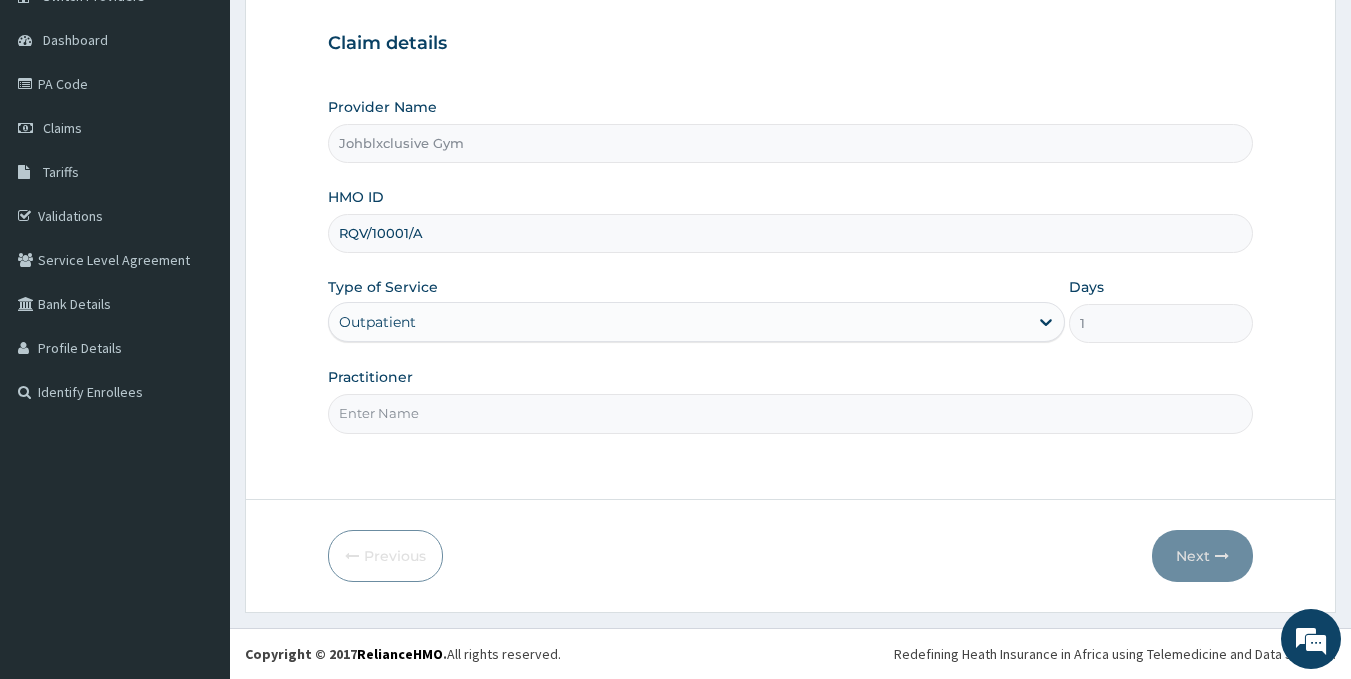 click on "Practitioner" at bounding box center (791, 413) 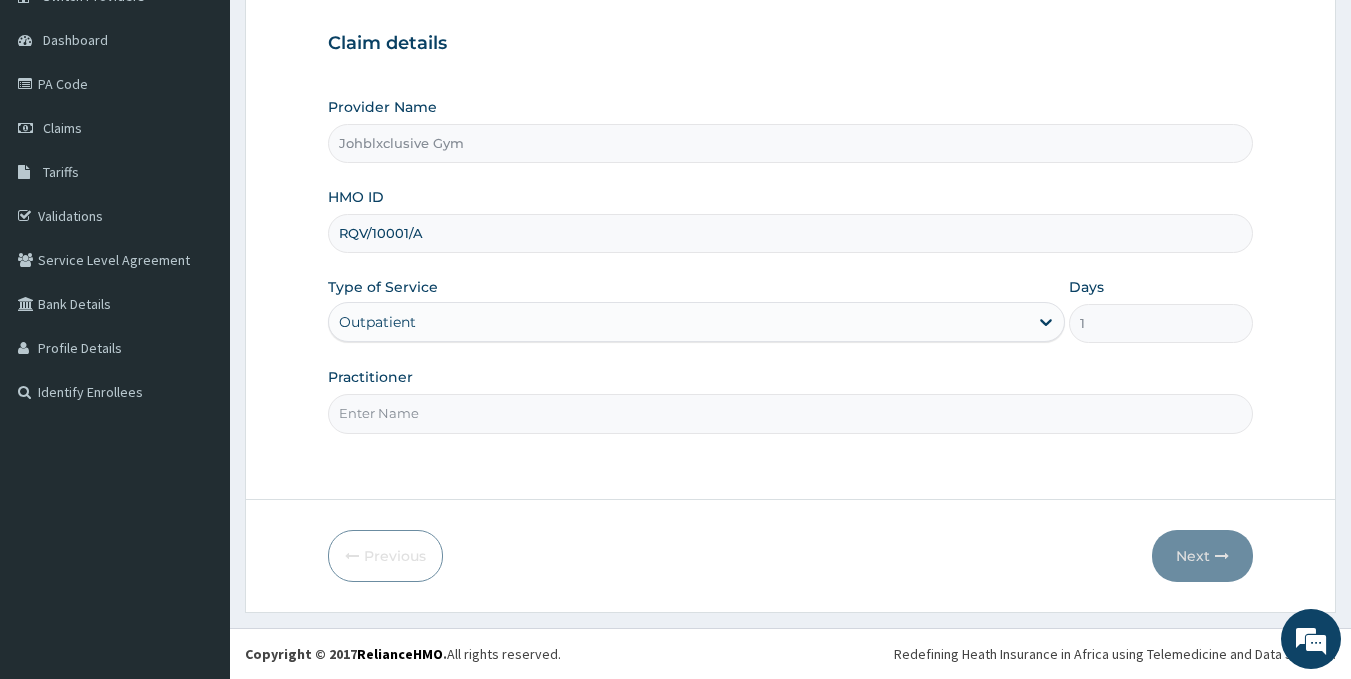 type on "ODULELE YUSUF" 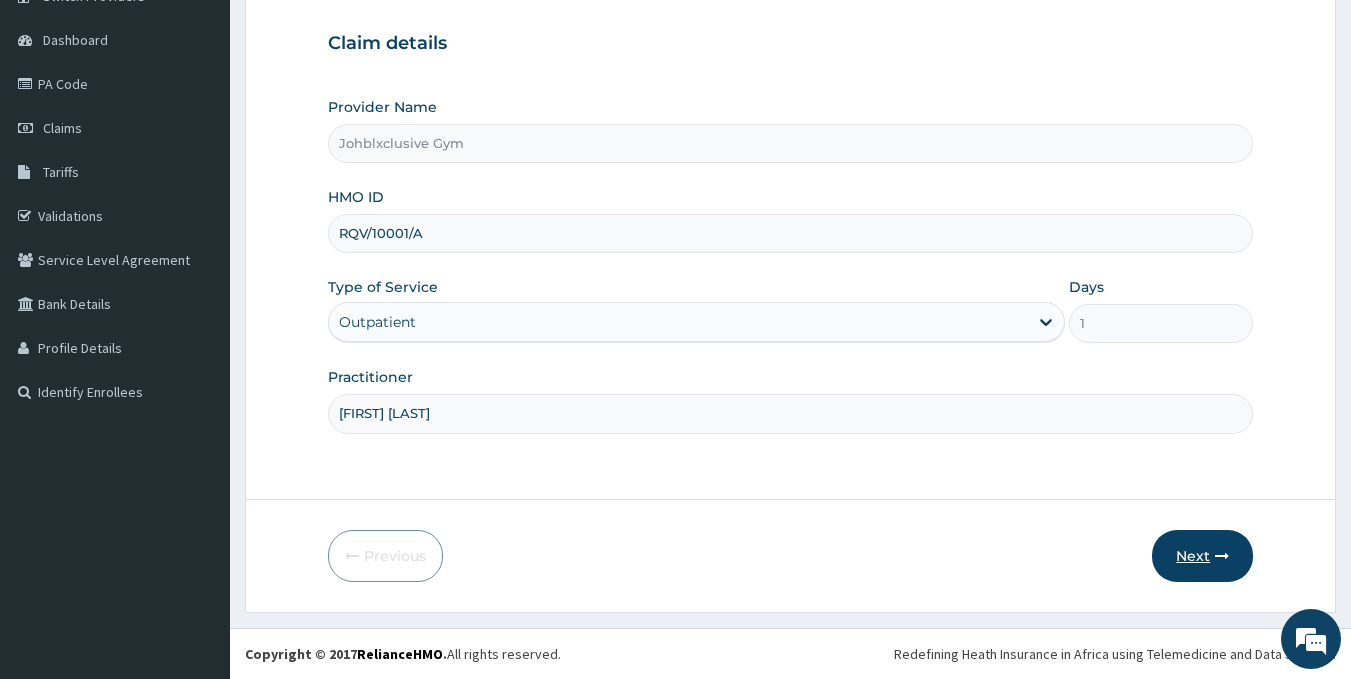 click on "Next" at bounding box center (1202, 556) 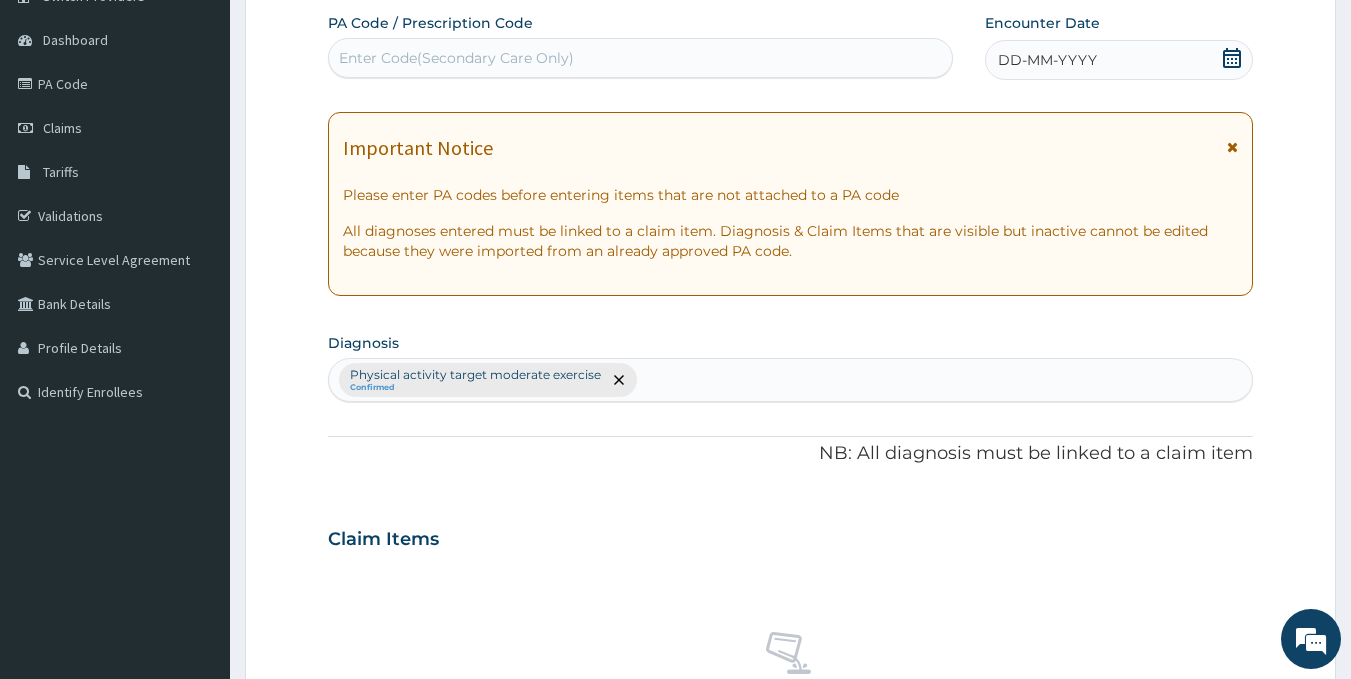 click on "Enter Code(Secondary Care Only)" at bounding box center (641, 58) 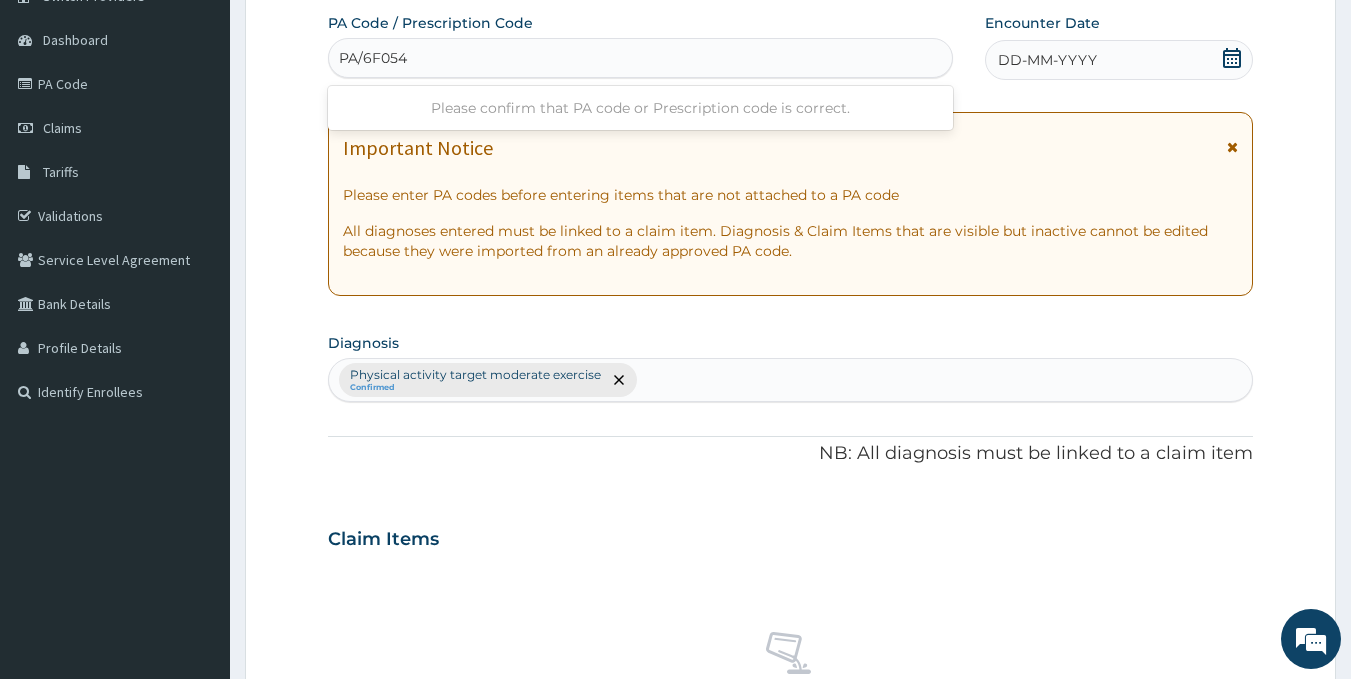 type on "PA/6F0548" 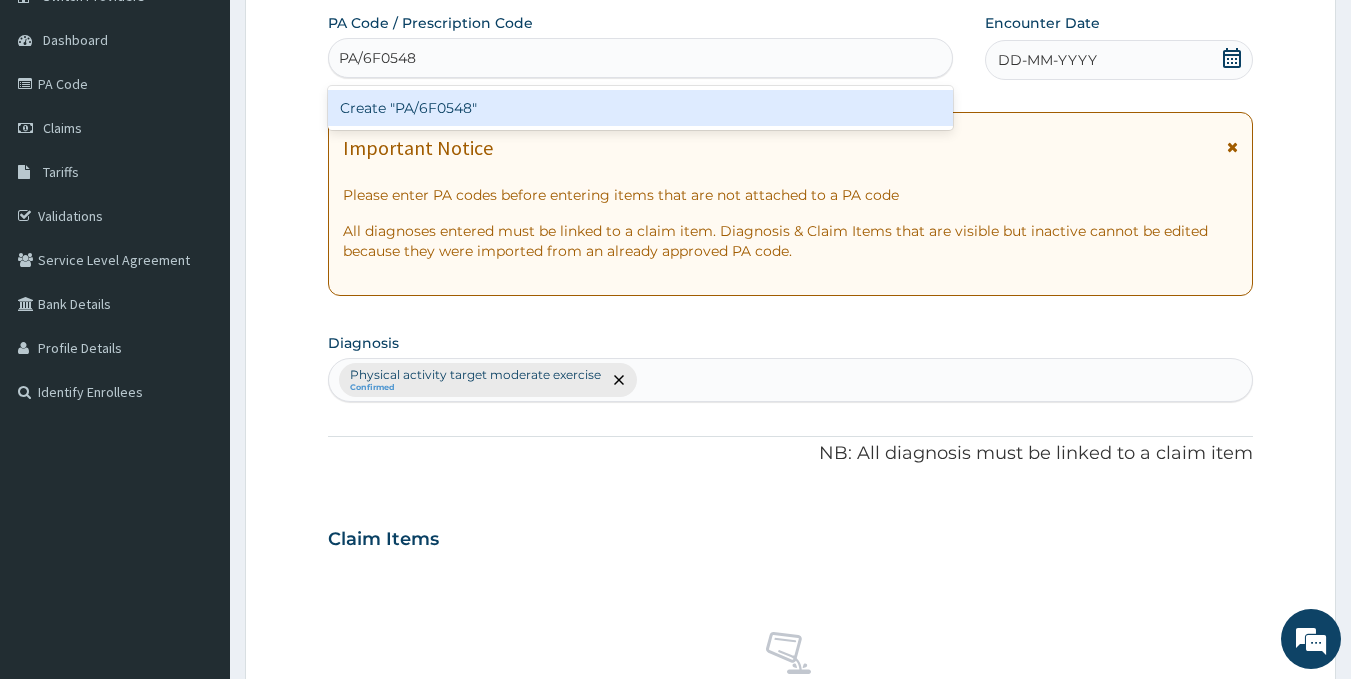click on "Create "PA/6F0548"" at bounding box center [641, 108] 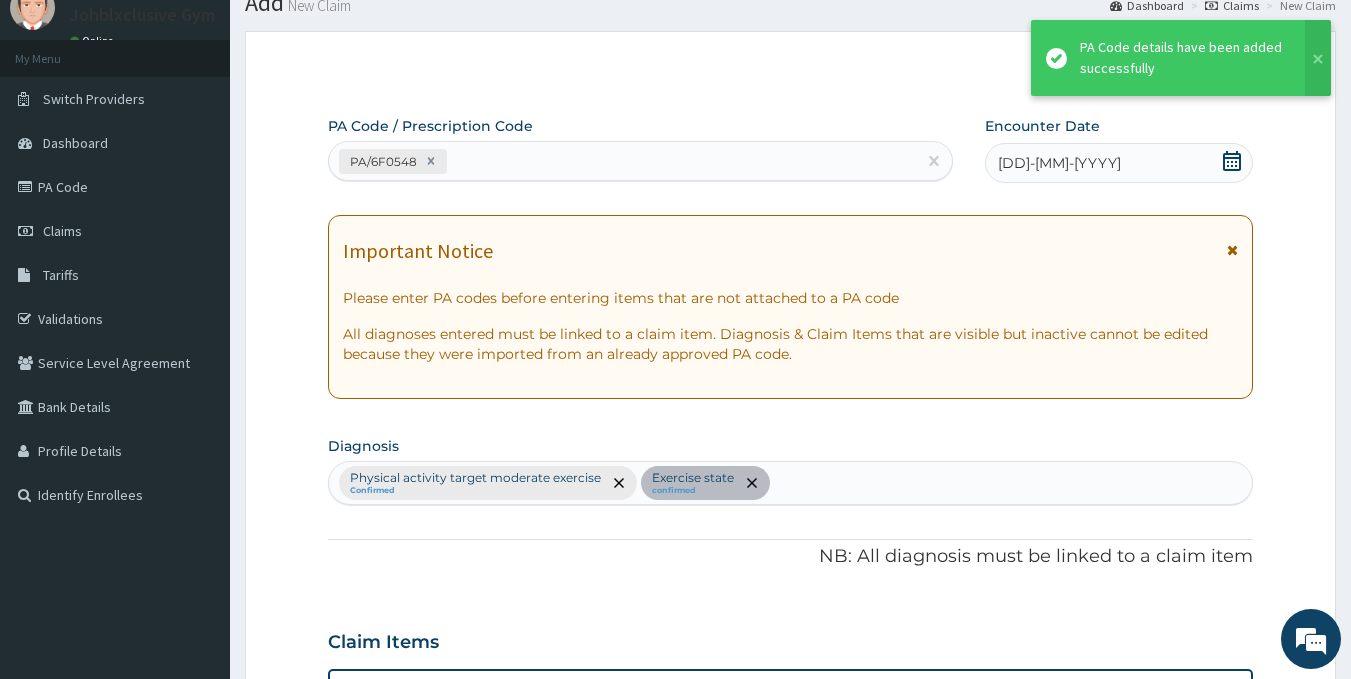 scroll, scrollTop: 699, scrollLeft: 0, axis: vertical 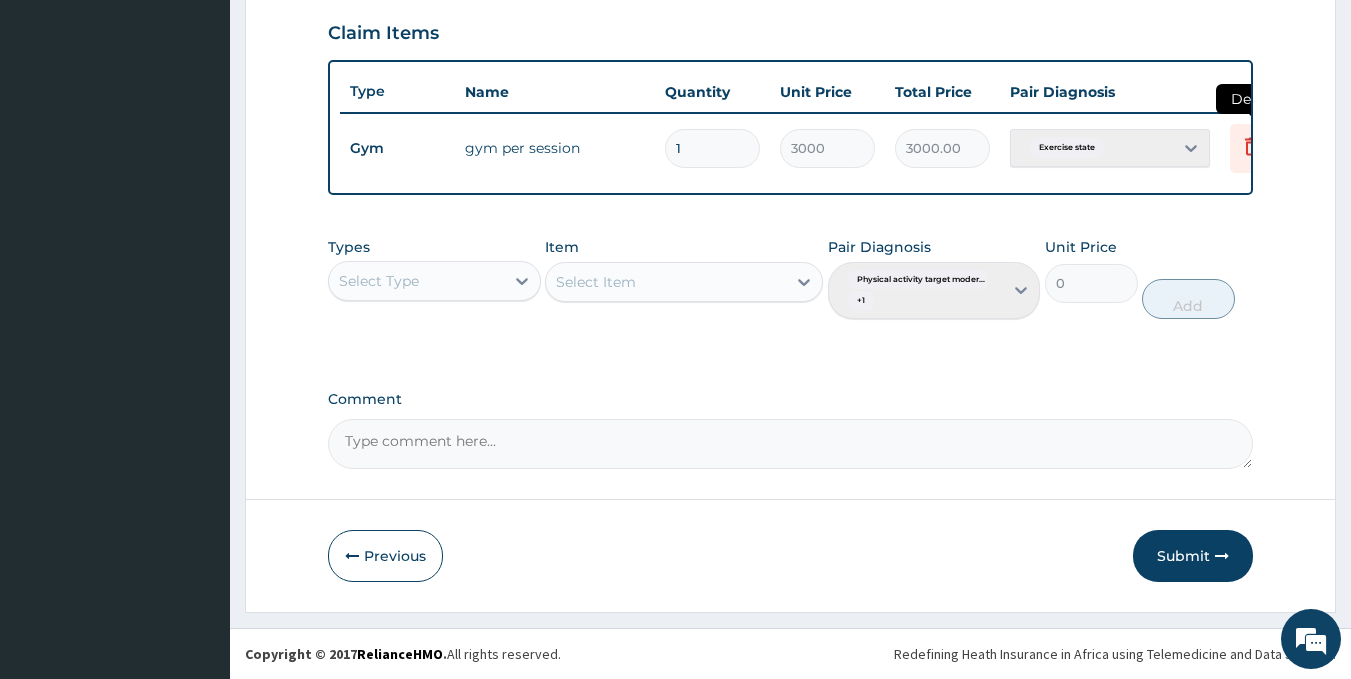click 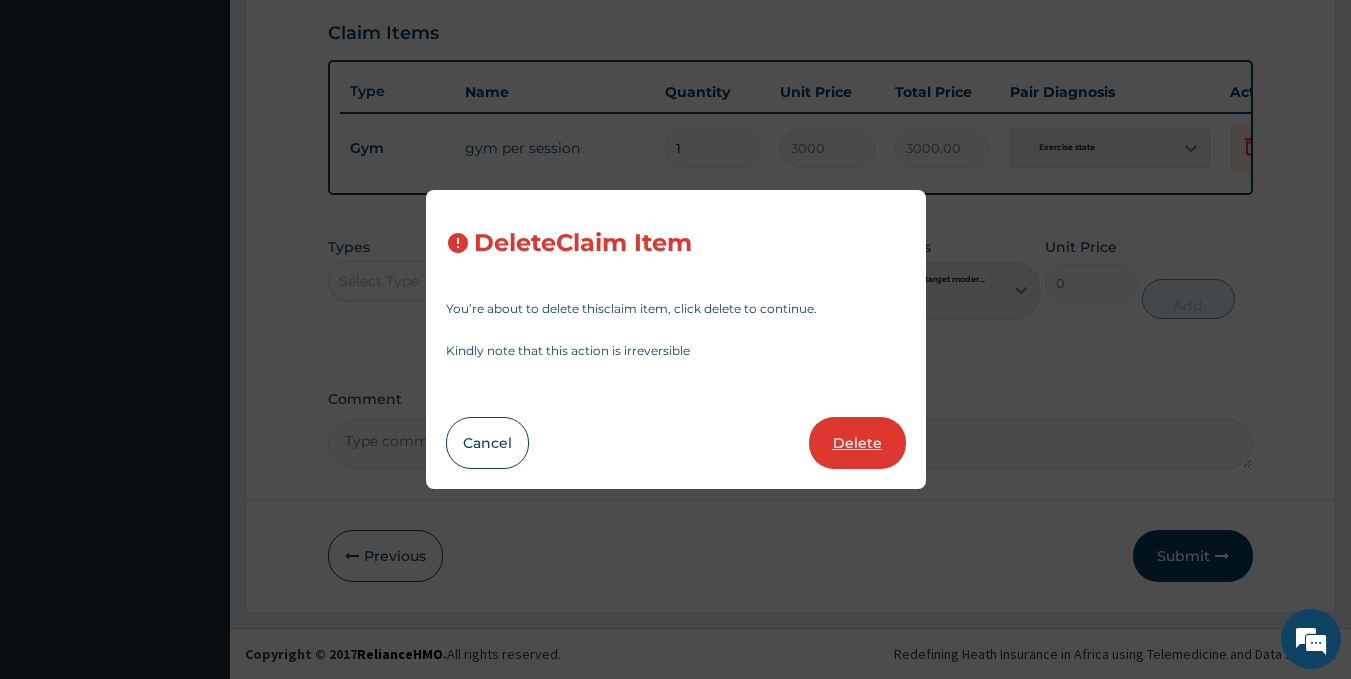 click on "Delete" at bounding box center (857, 443) 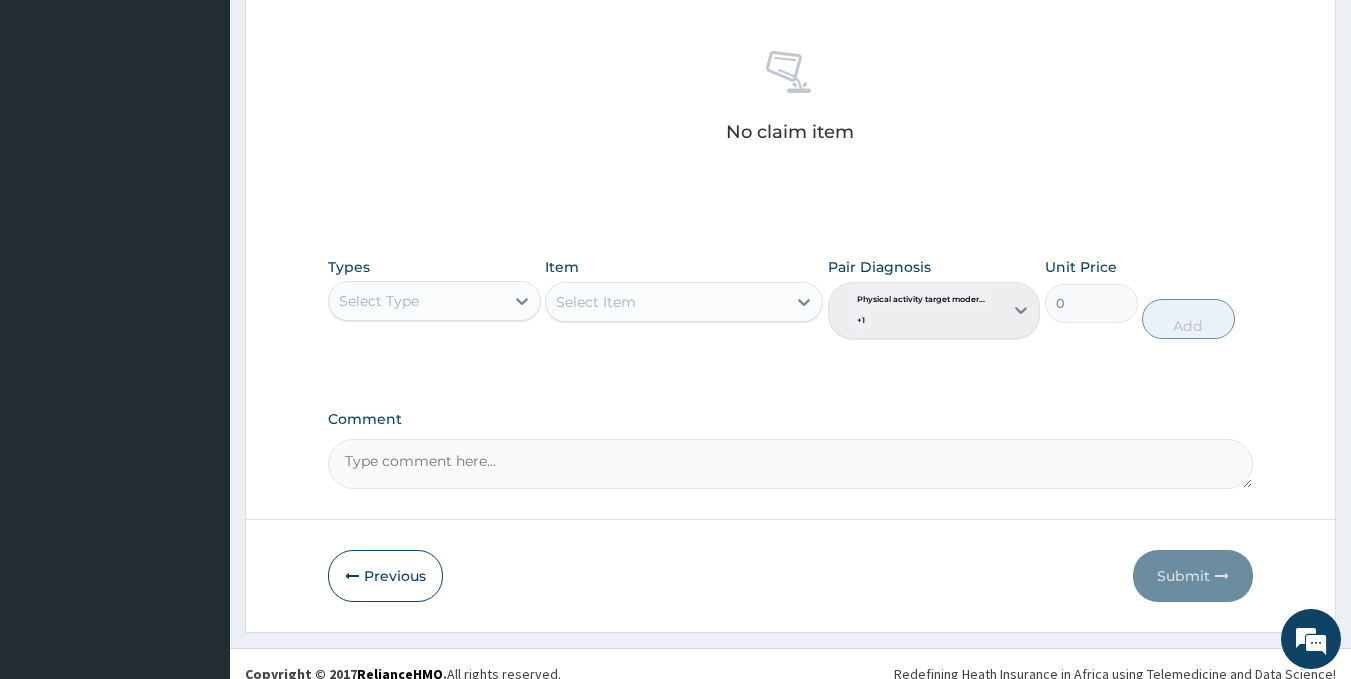 scroll, scrollTop: 779, scrollLeft: 0, axis: vertical 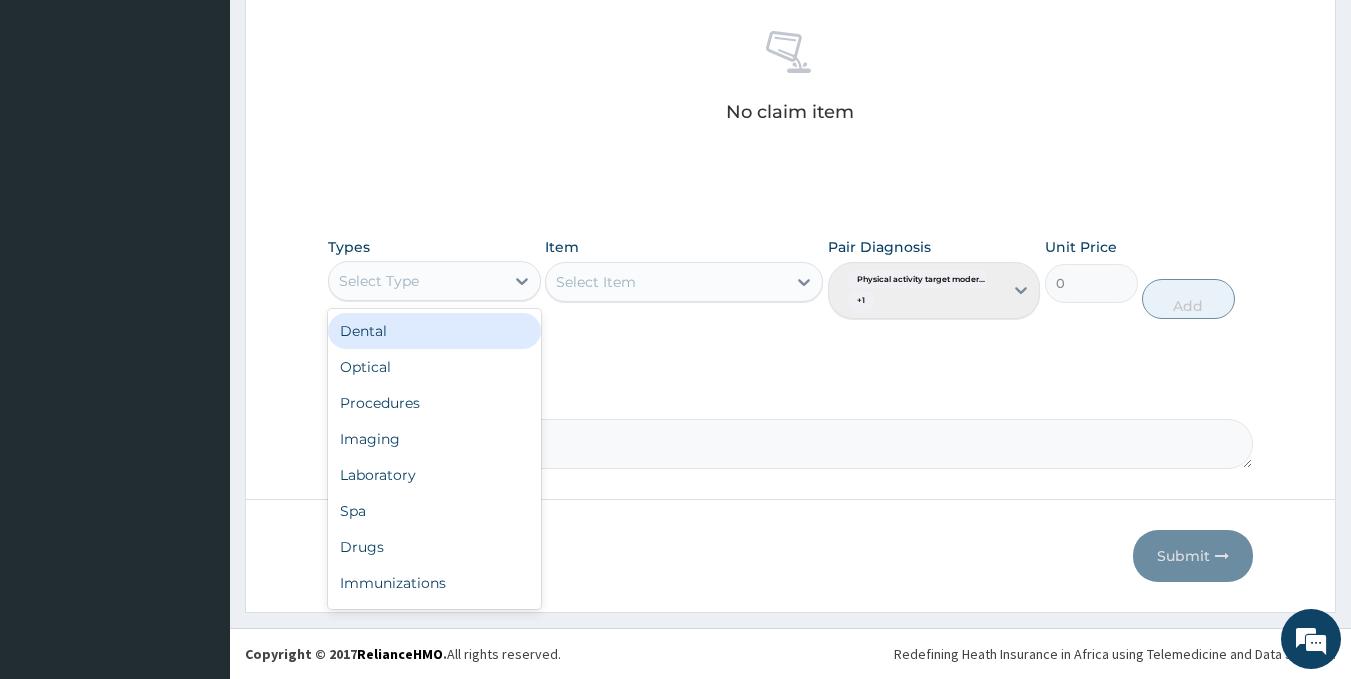 click on "Select Type" at bounding box center [416, 281] 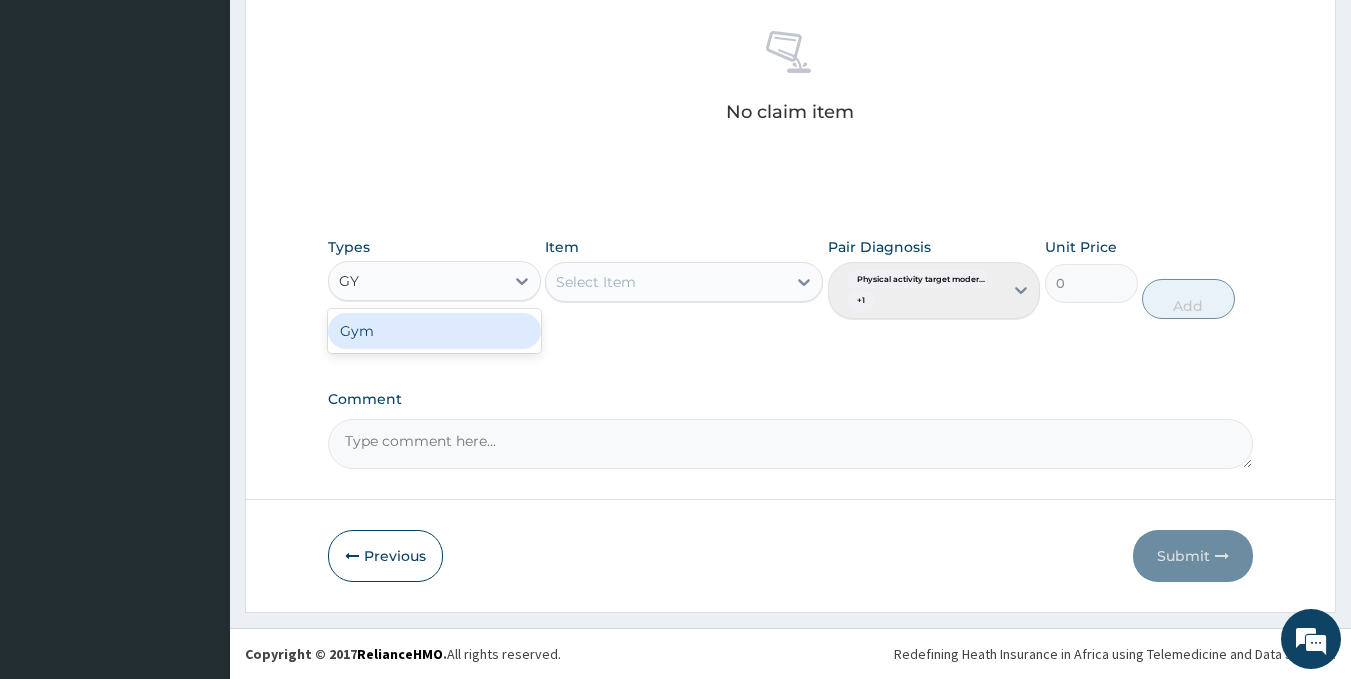 type on "GYM" 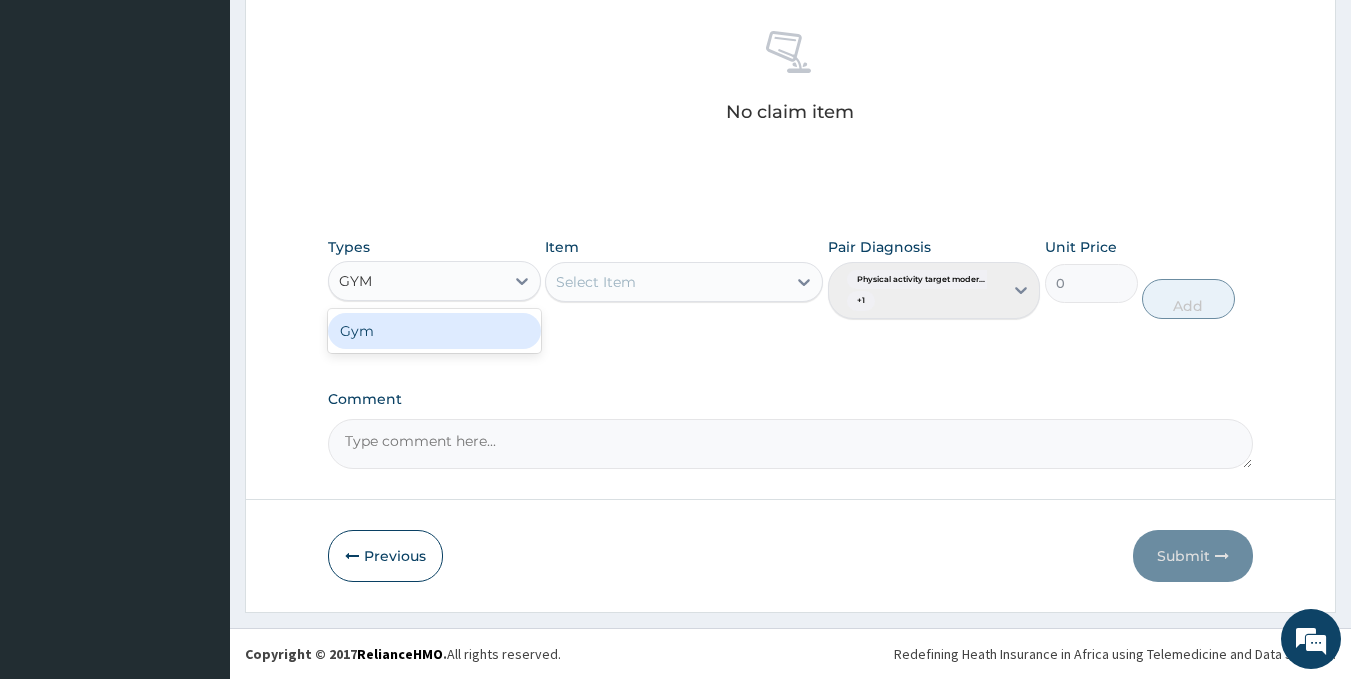 click on "Gym" at bounding box center [434, 331] 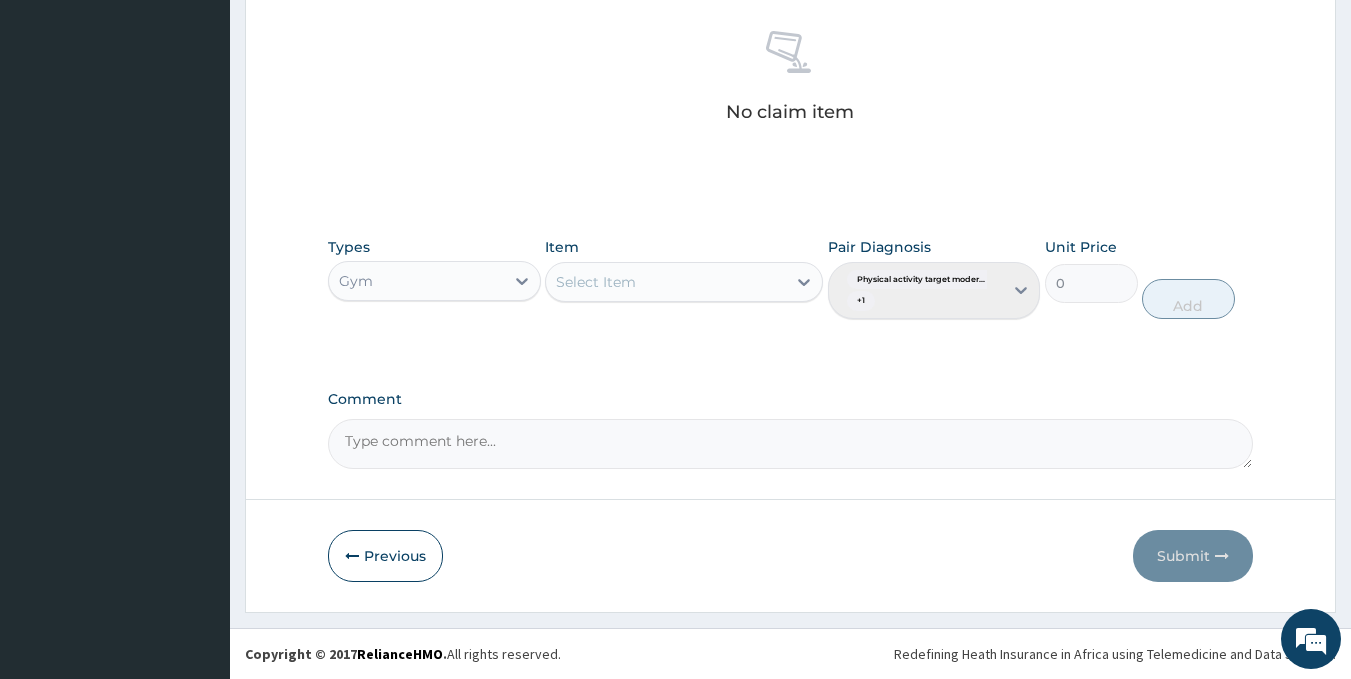 click on "Select Item" at bounding box center (666, 282) 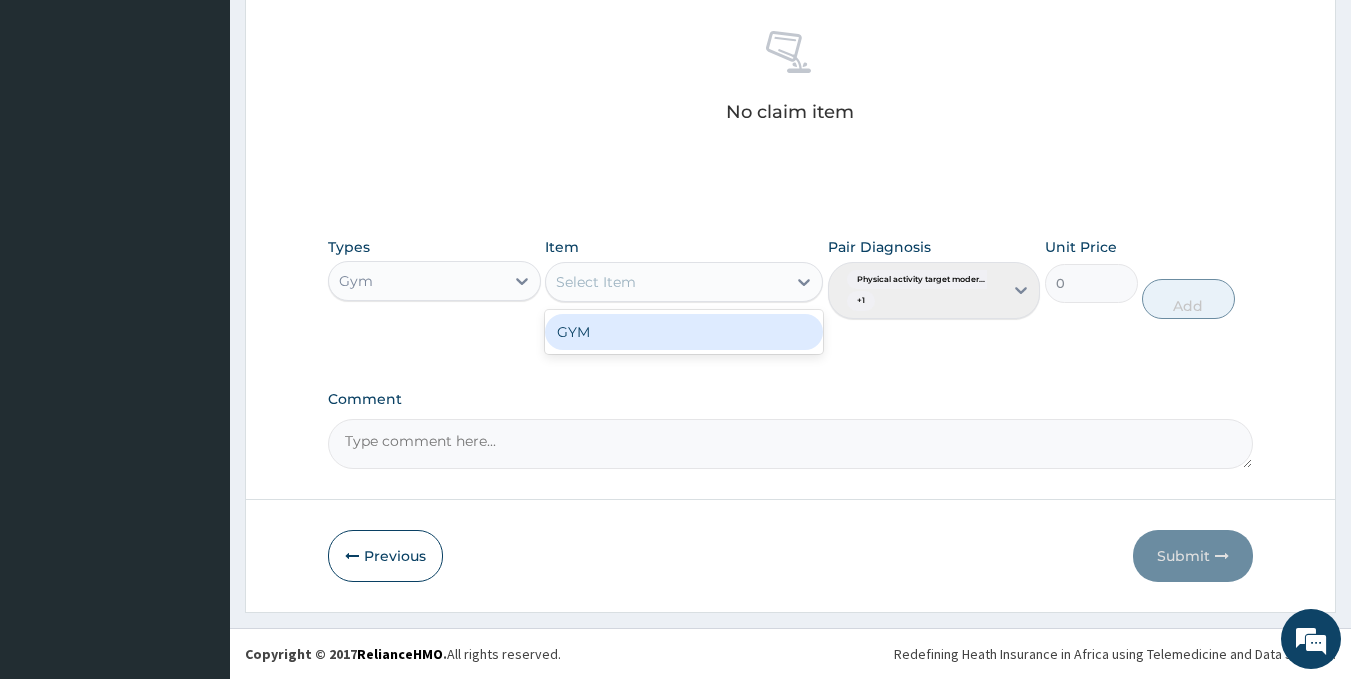 click on "GYM" at bounding box center [684, 332] 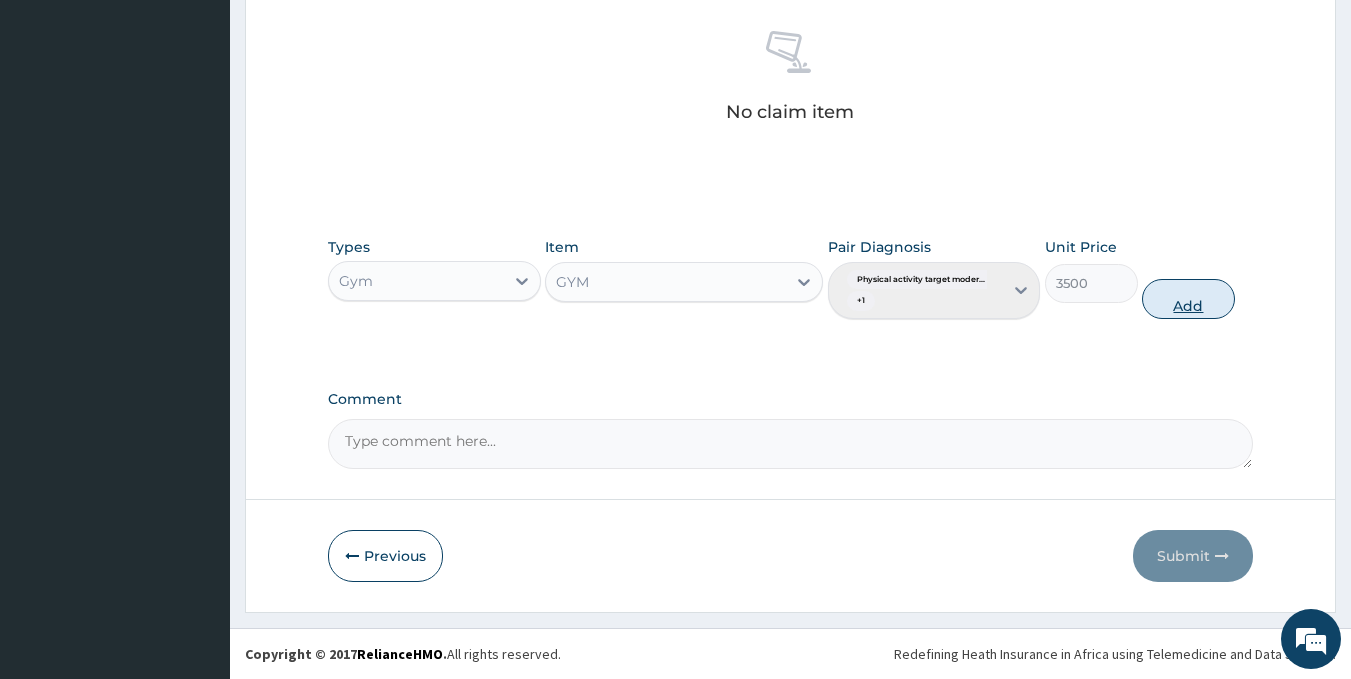 click on "Add" at bounding box center [1188, 299] 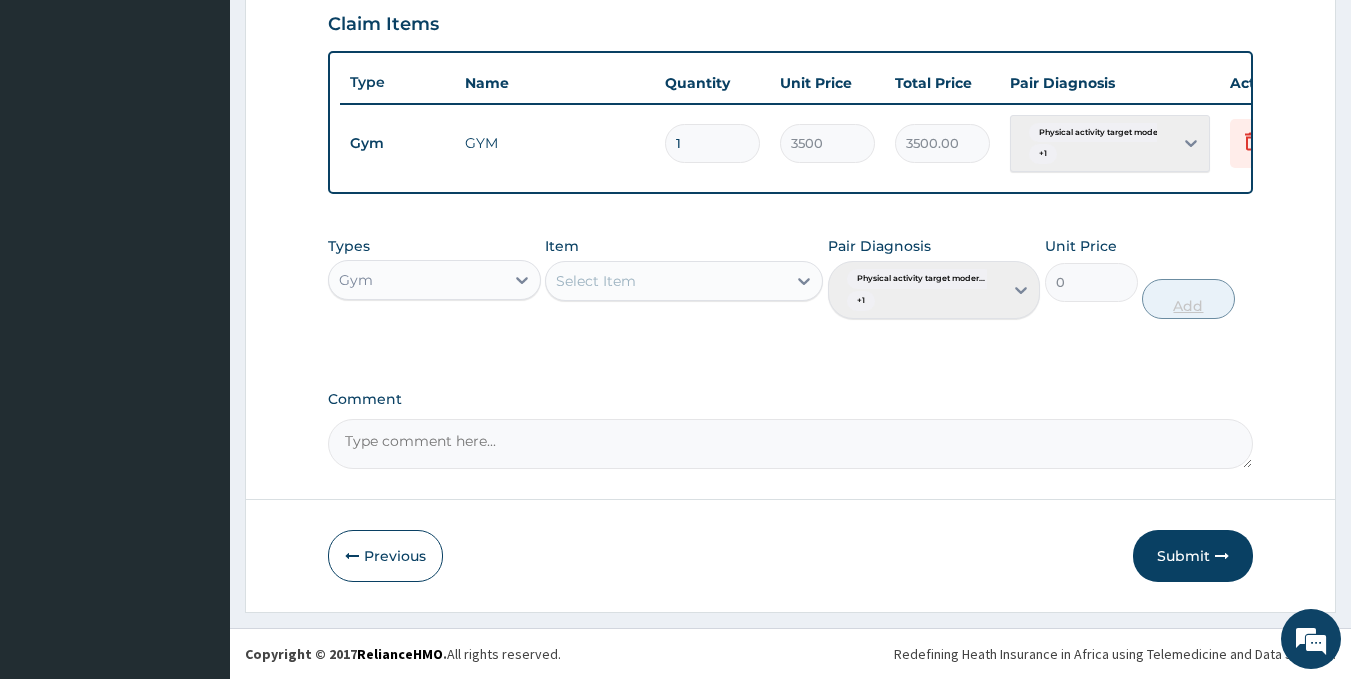 scroll, scrollTop: 708, scrollLeft: 0, axis: vertical 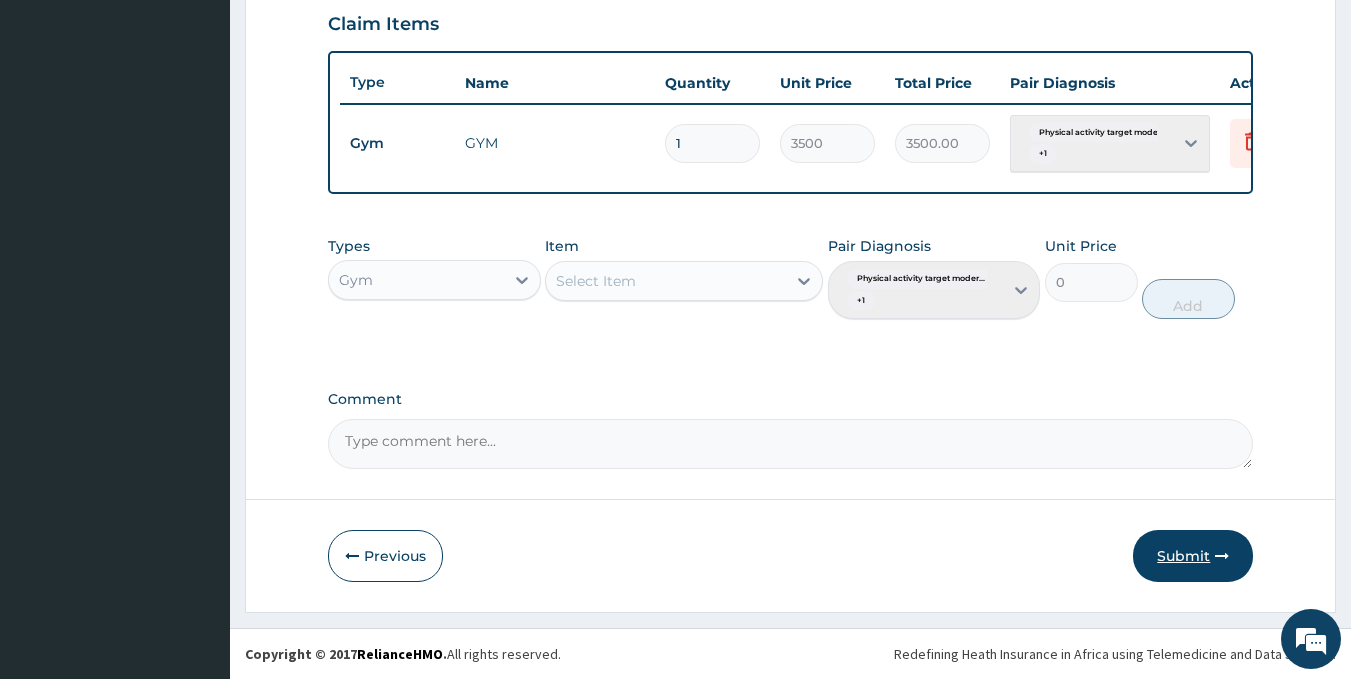 click on "Submit" at bounding box center (1193, 556) 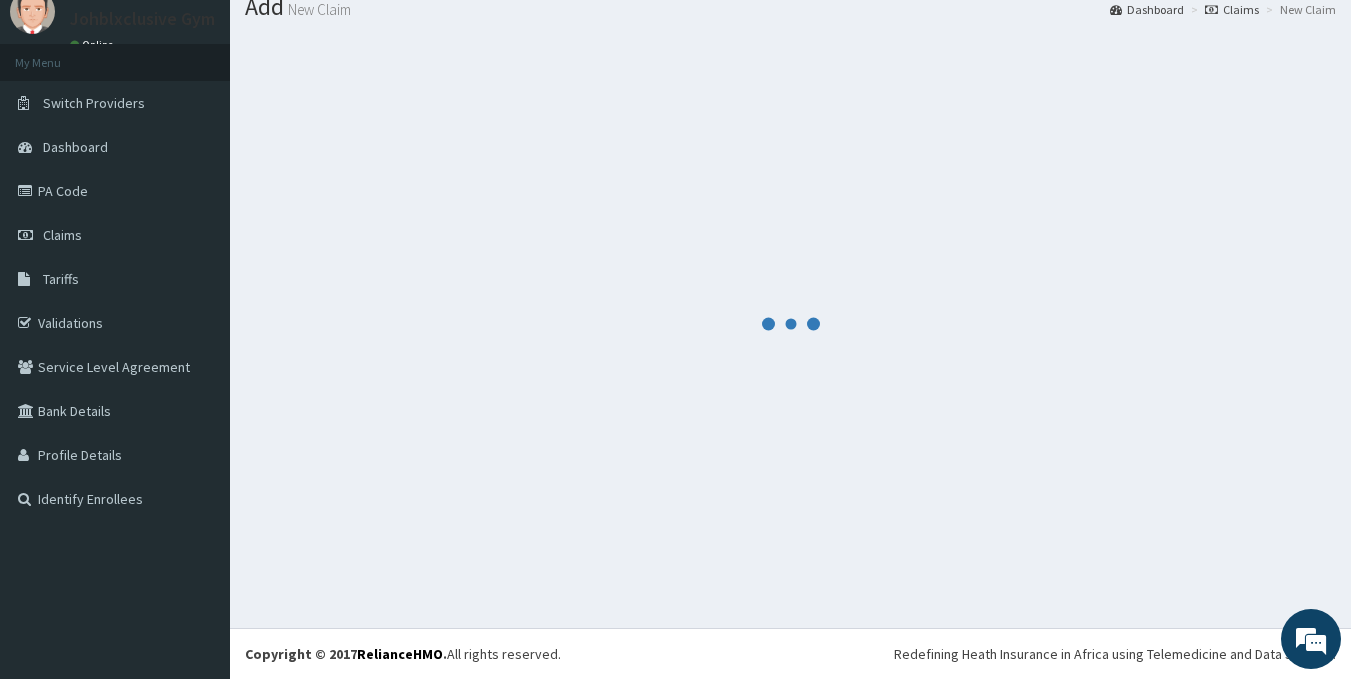 scroll, scrollTop: 708, scrollLeft: 0, axis: vertical 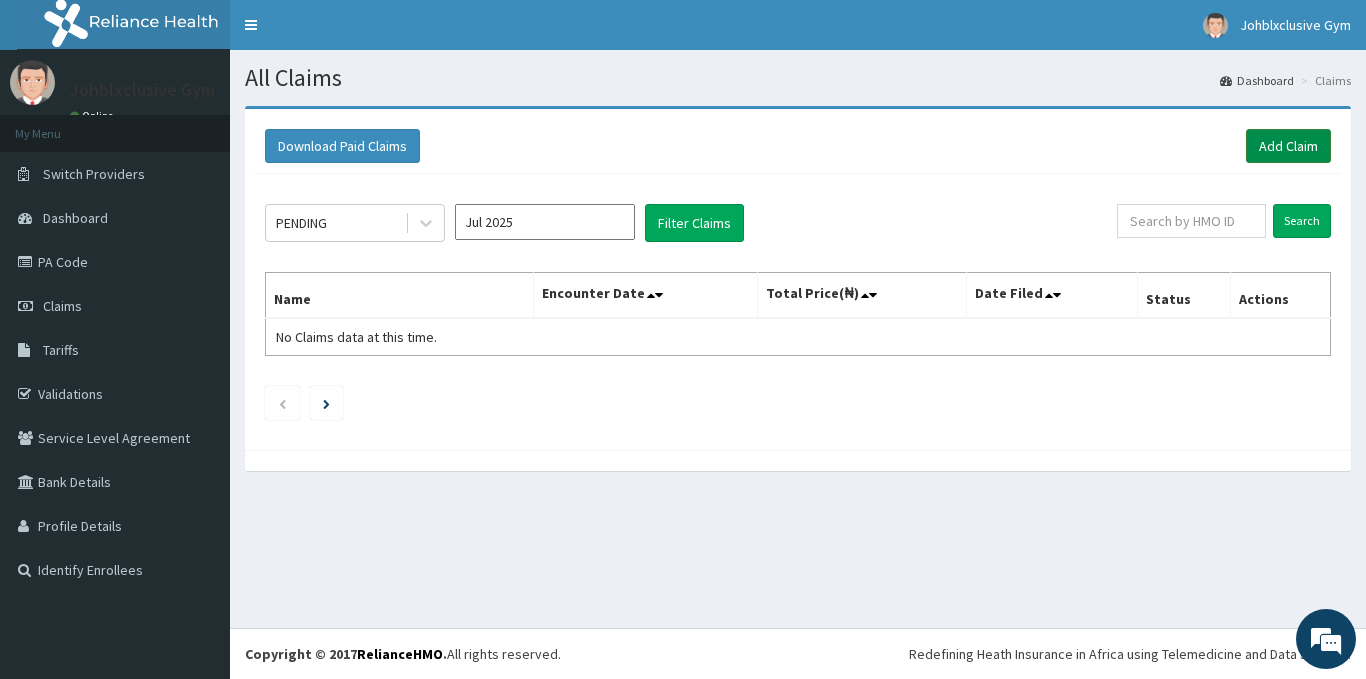 click on "Add Claim" at bounding box center [1288, 146] 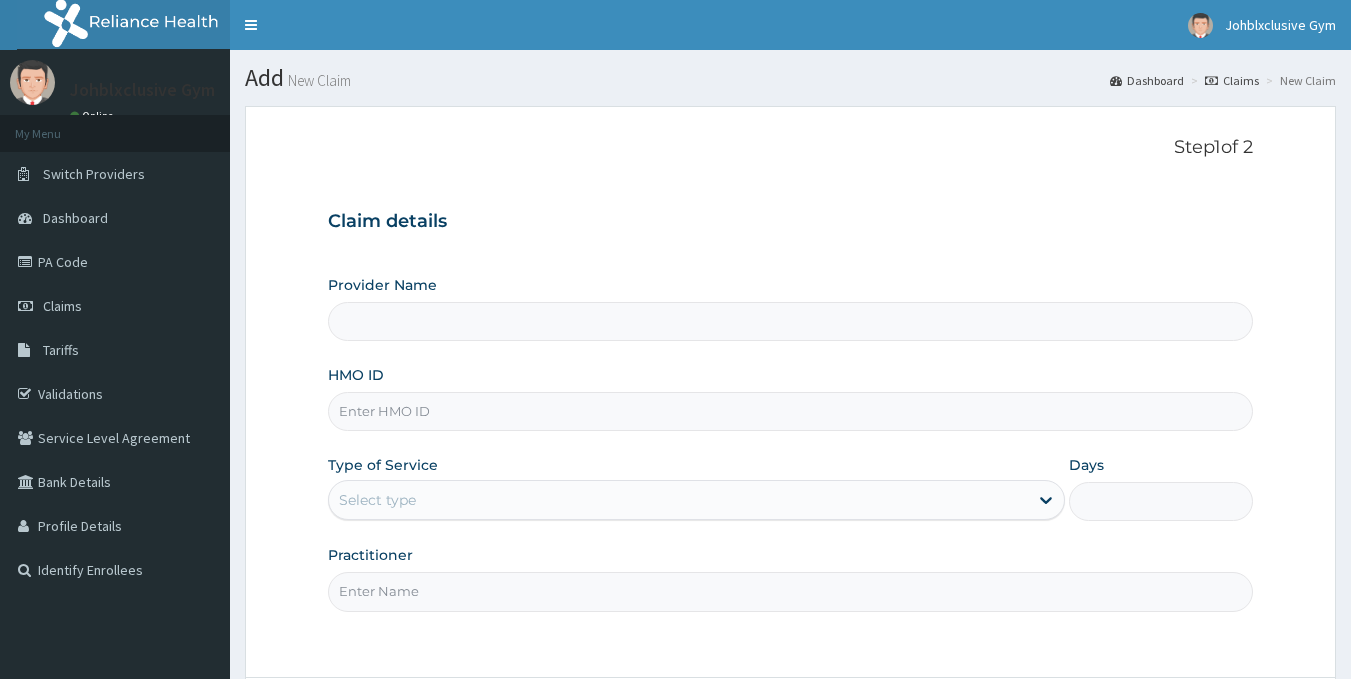 scroll, scrollTop: 0, scrollLeft: 0, axis: both 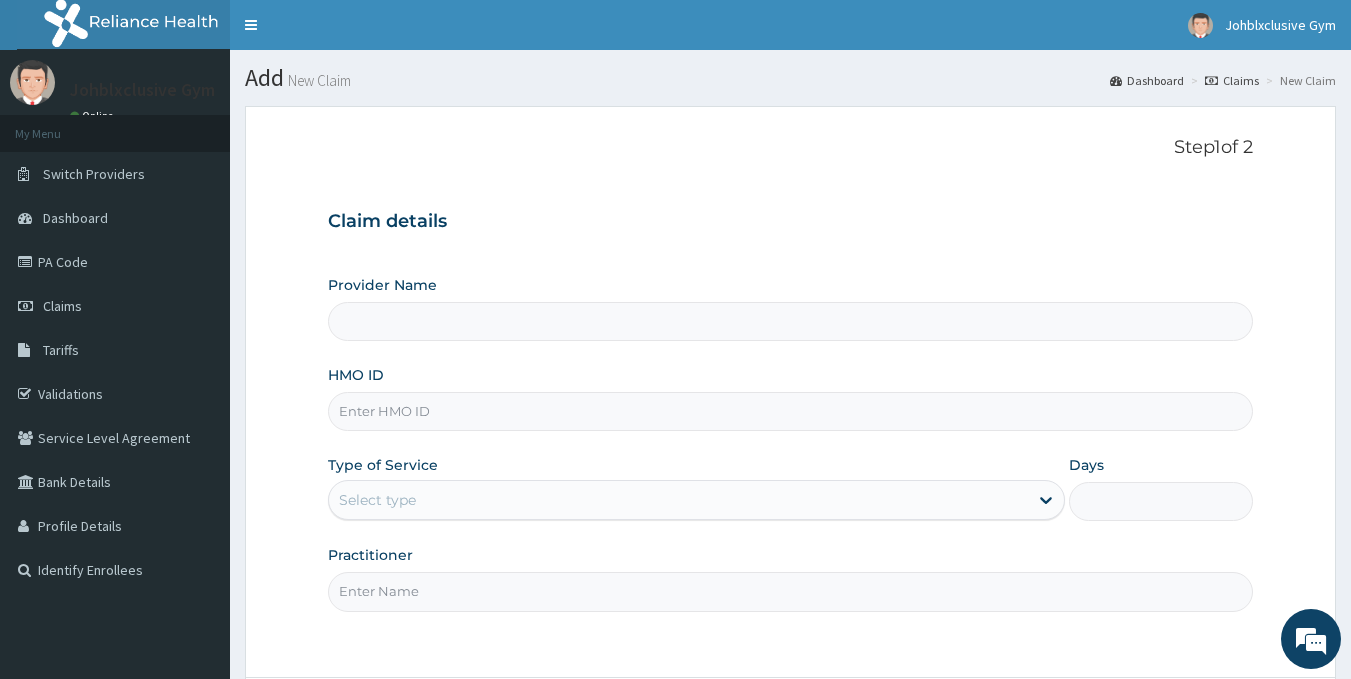 type on "Johblxclusive Gym" 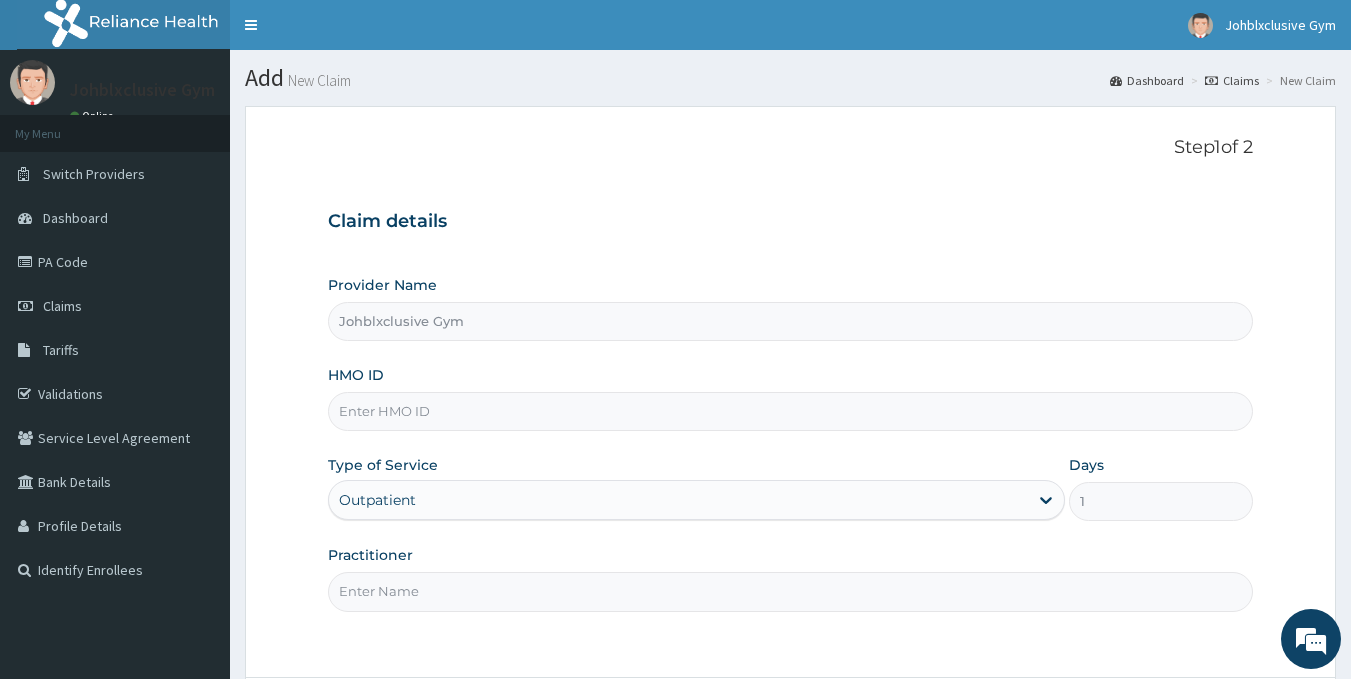 click on "HMO ID" at bounding box center [791, 411] 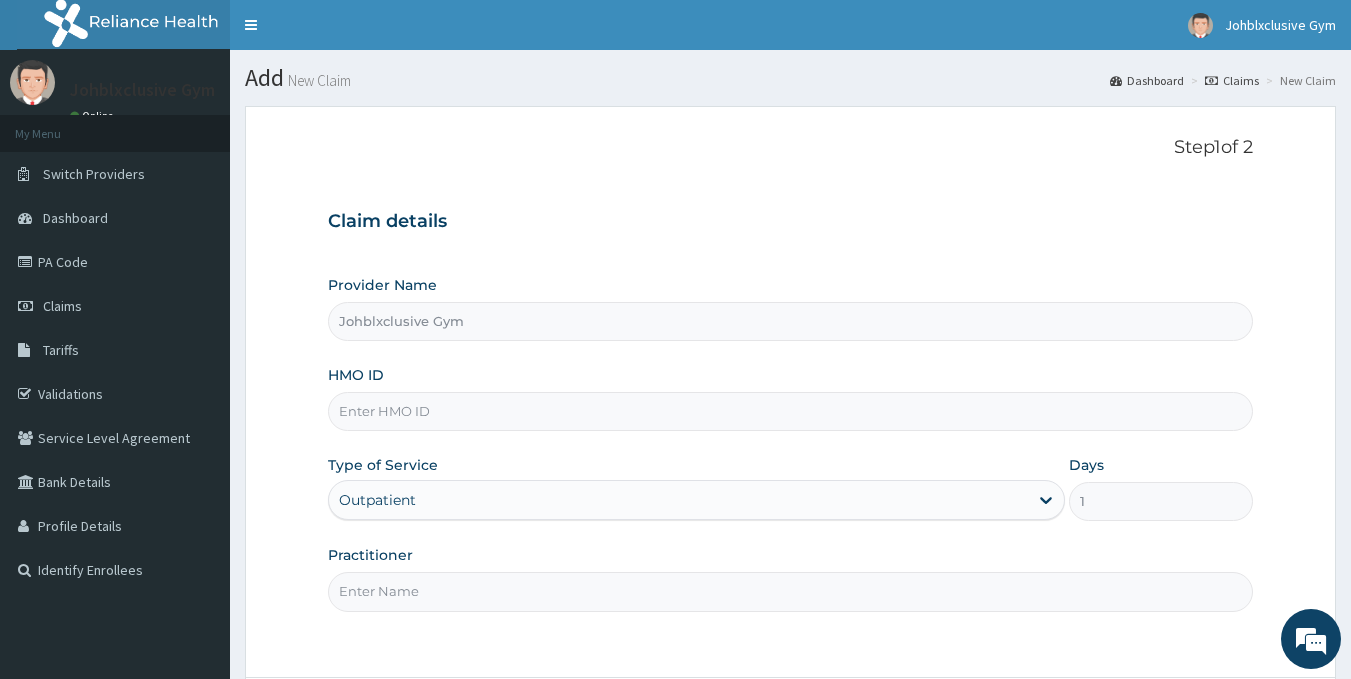 scroll, scrollTop: 0, scrollLeft: 0, axis: both 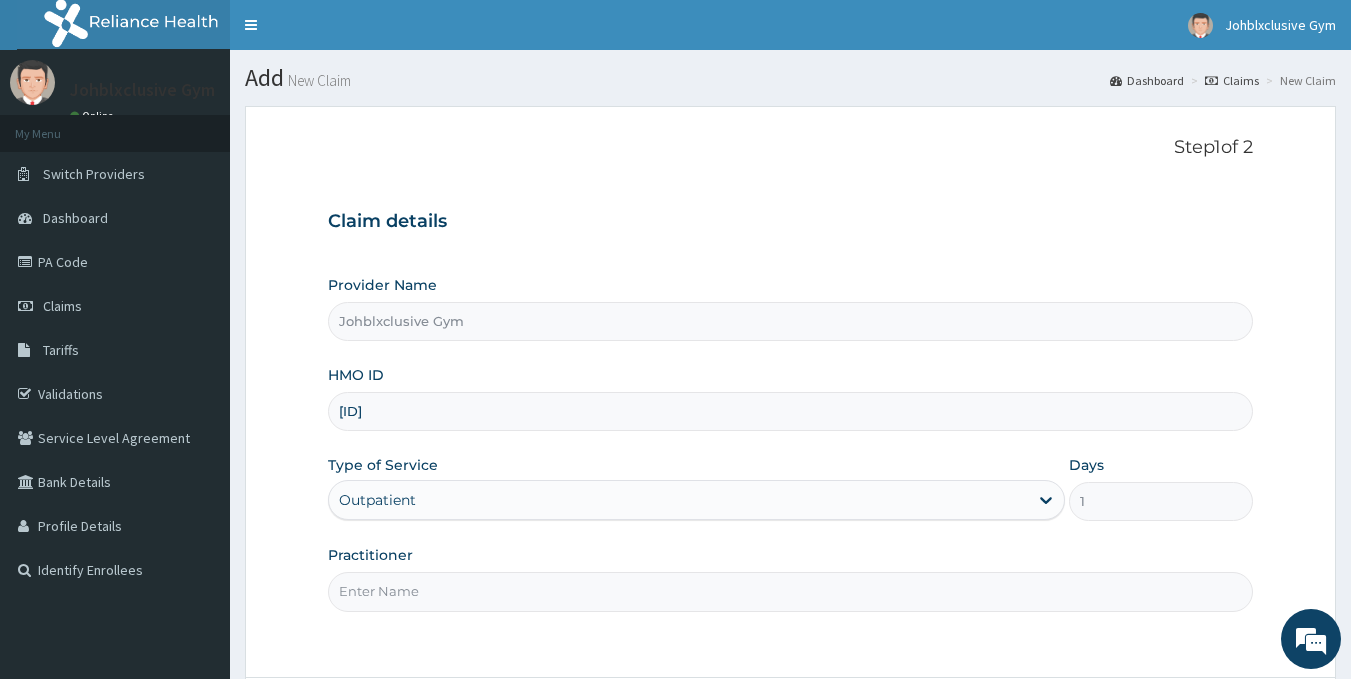 type on "TMA/10023/B" 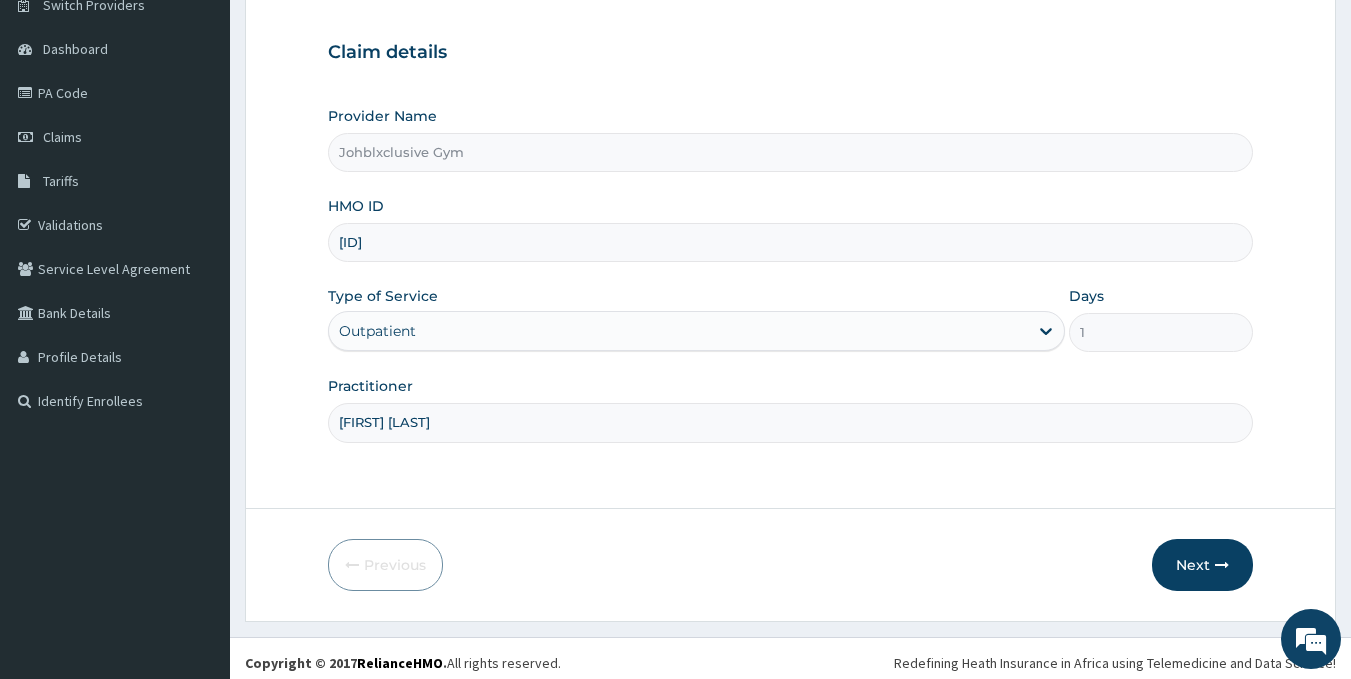 scroll, scrollTop: 178, scrollLeft: 0, axis: vertical 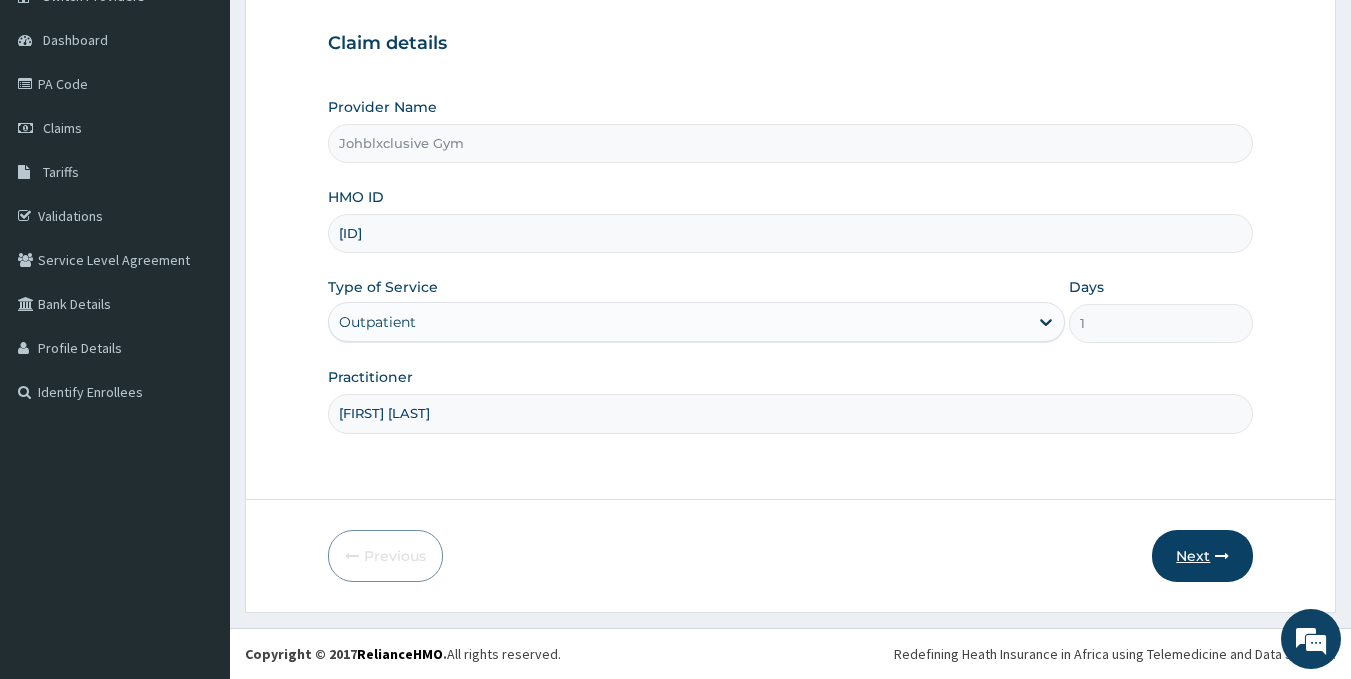 type on "IYANUOLUWA OLALEKAN" 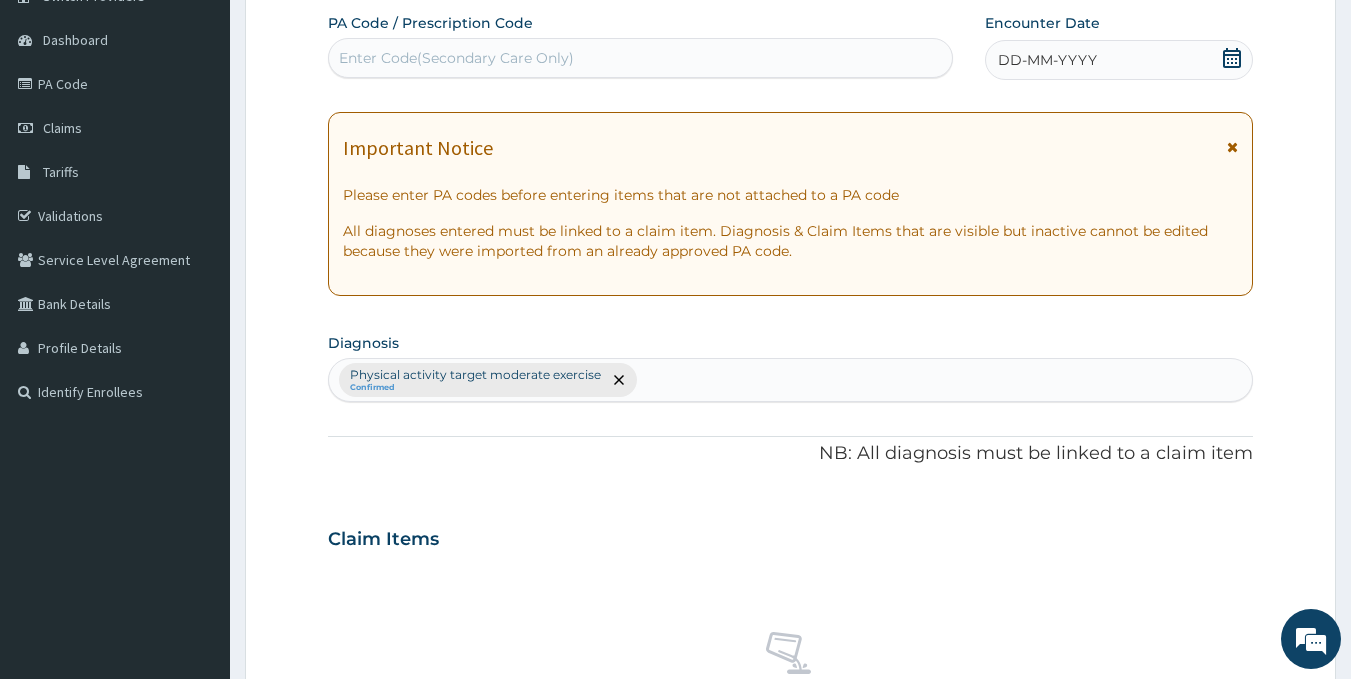 click on "Enter Code(Secondary Care Only)" at bounding box center [456, 58] 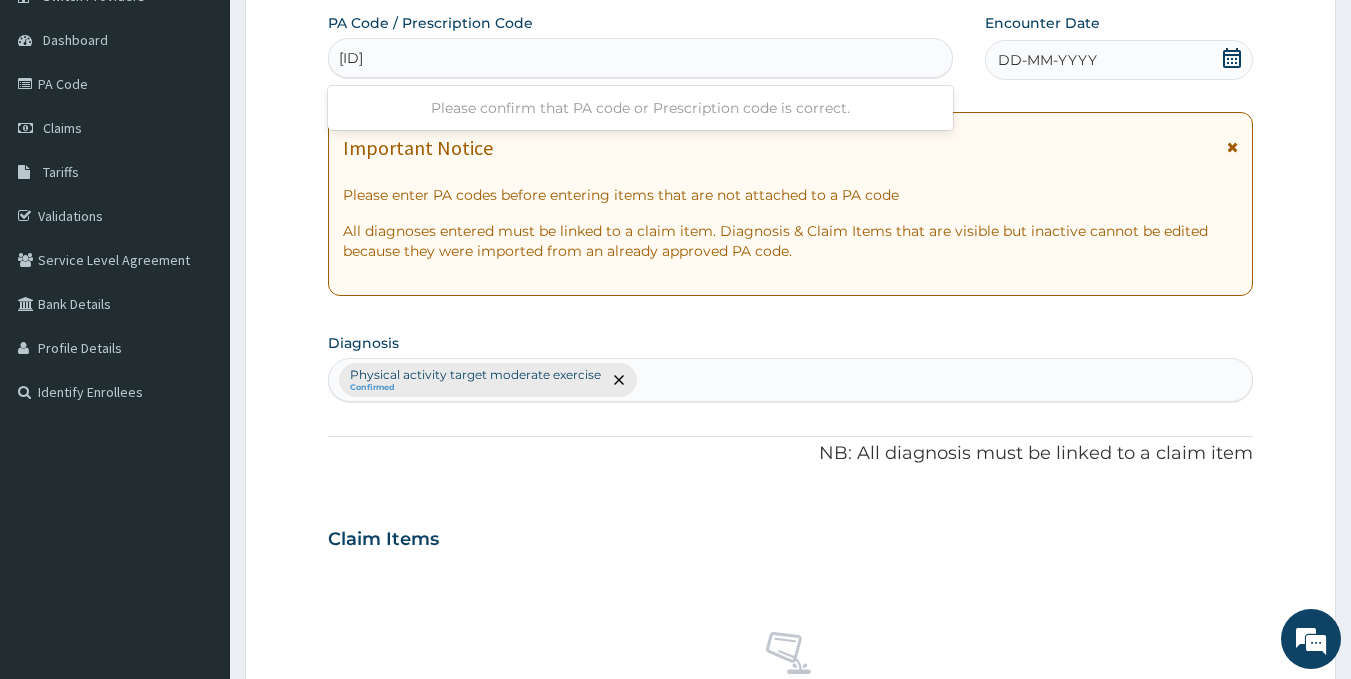 type on "PA/1ABFE2" 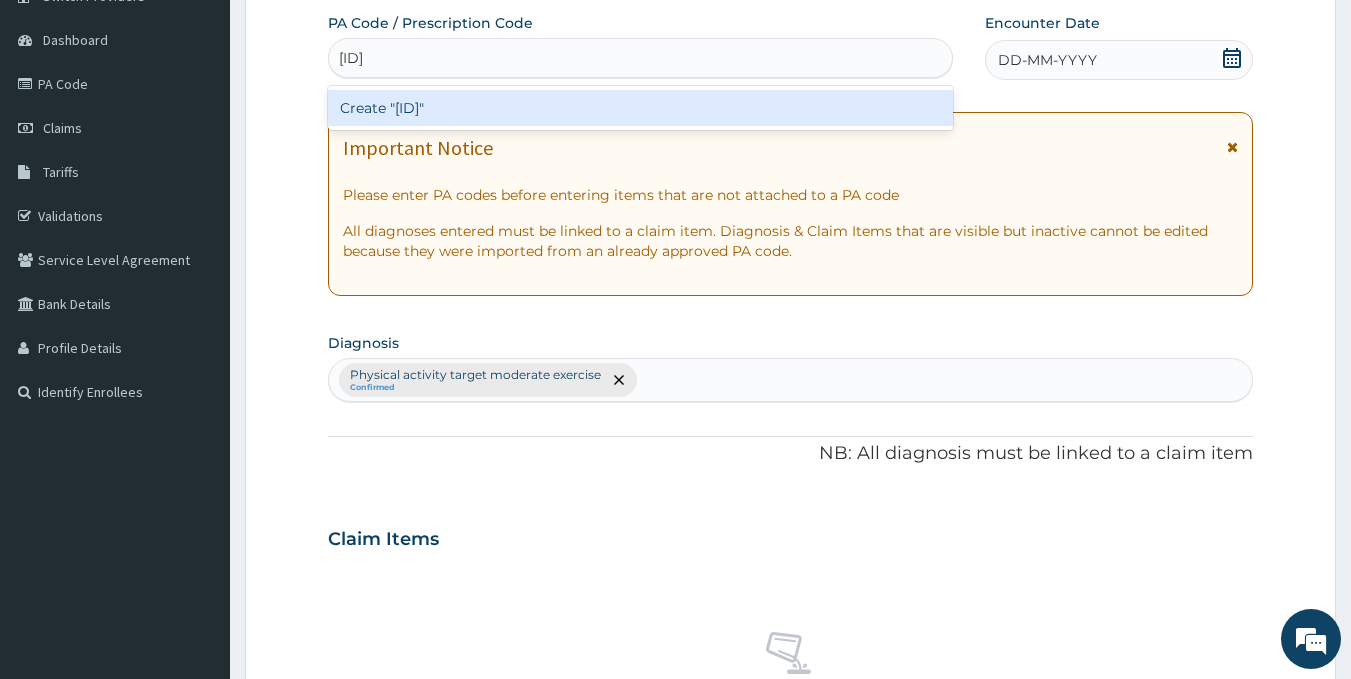 click on "Create "PA/1ABFE2"" at bounding box center [641, 108] 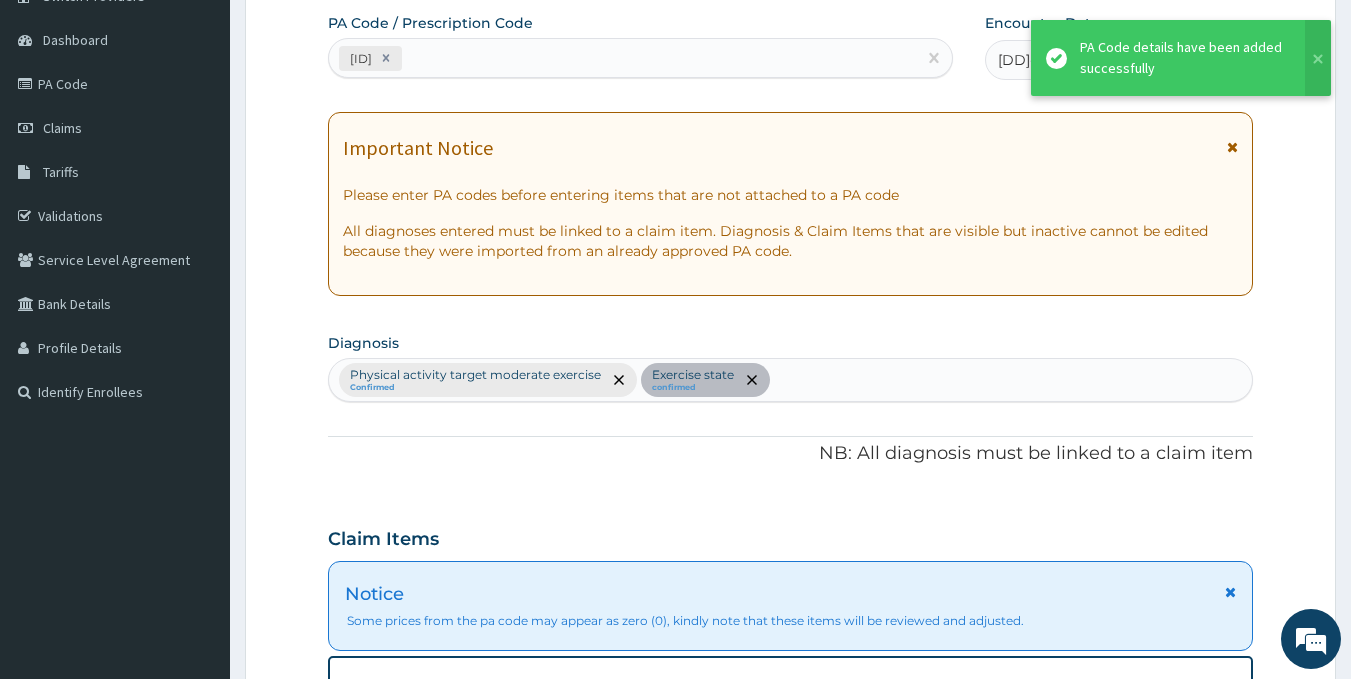 scroll, scrollTop: 711, scrollLeft: 0, axis: vertical 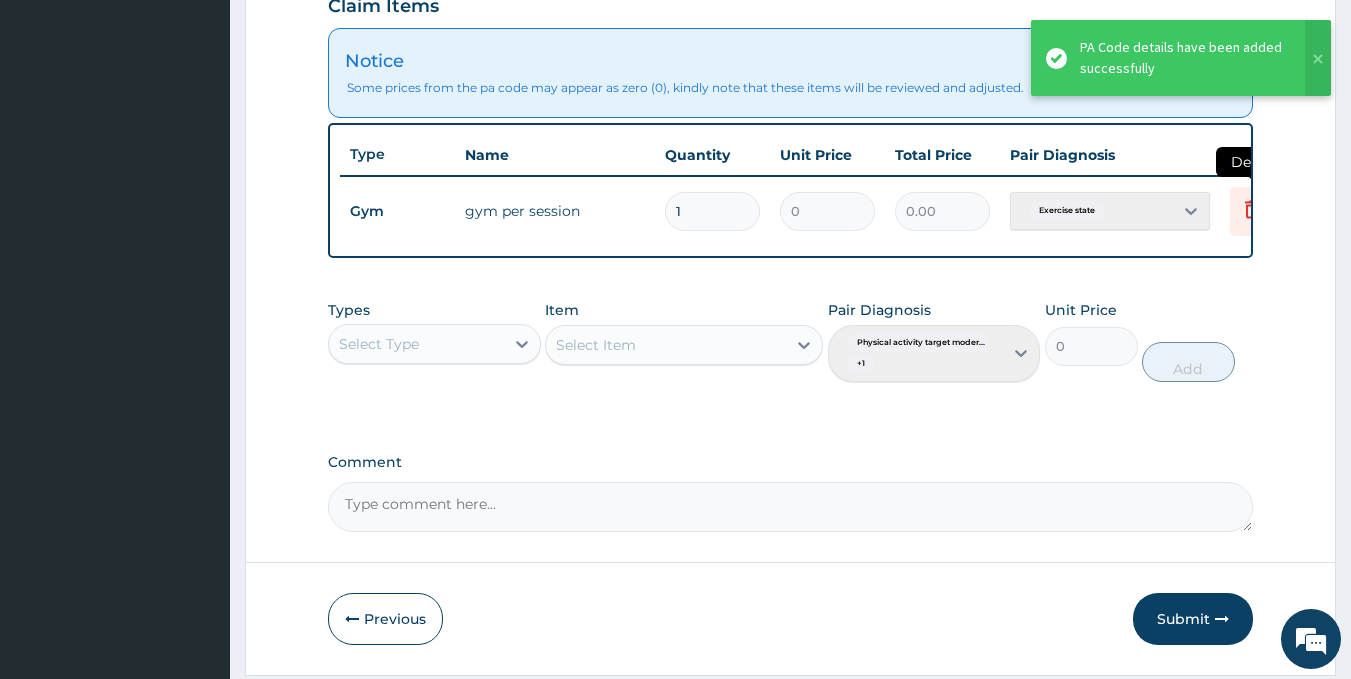click 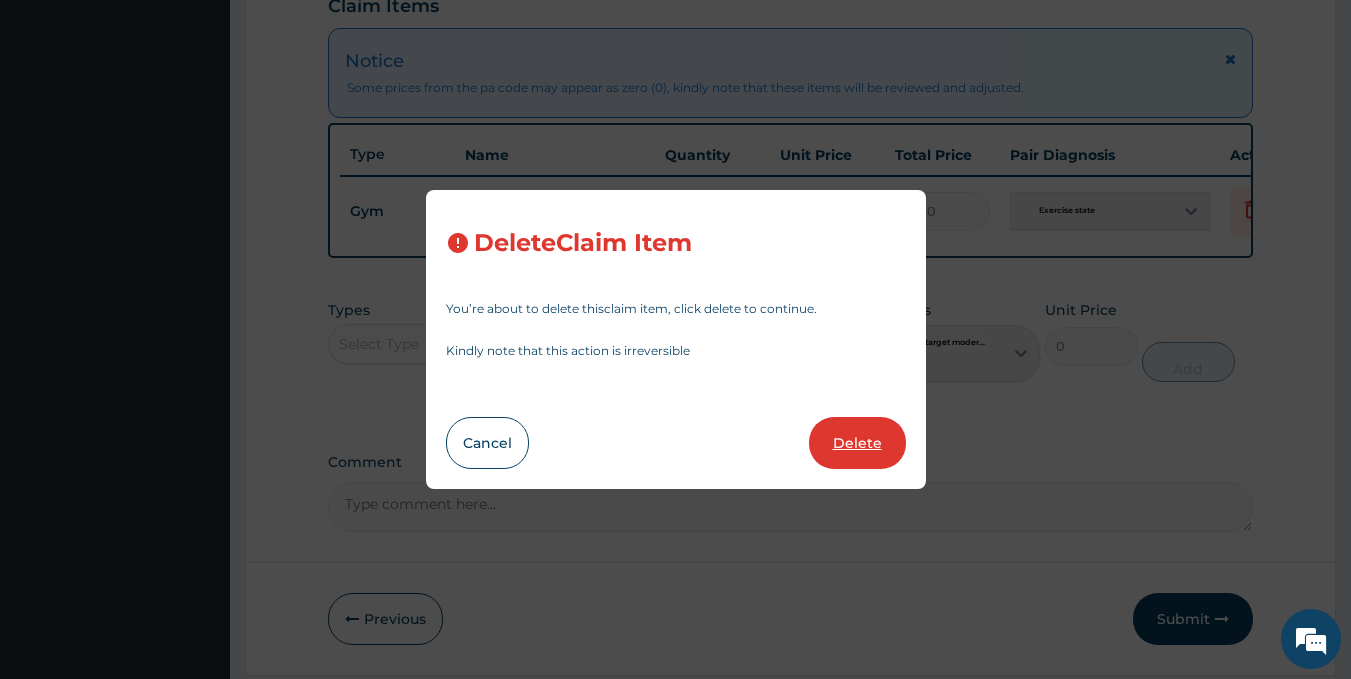 click on "Delete" at bounding box center (857, 443) 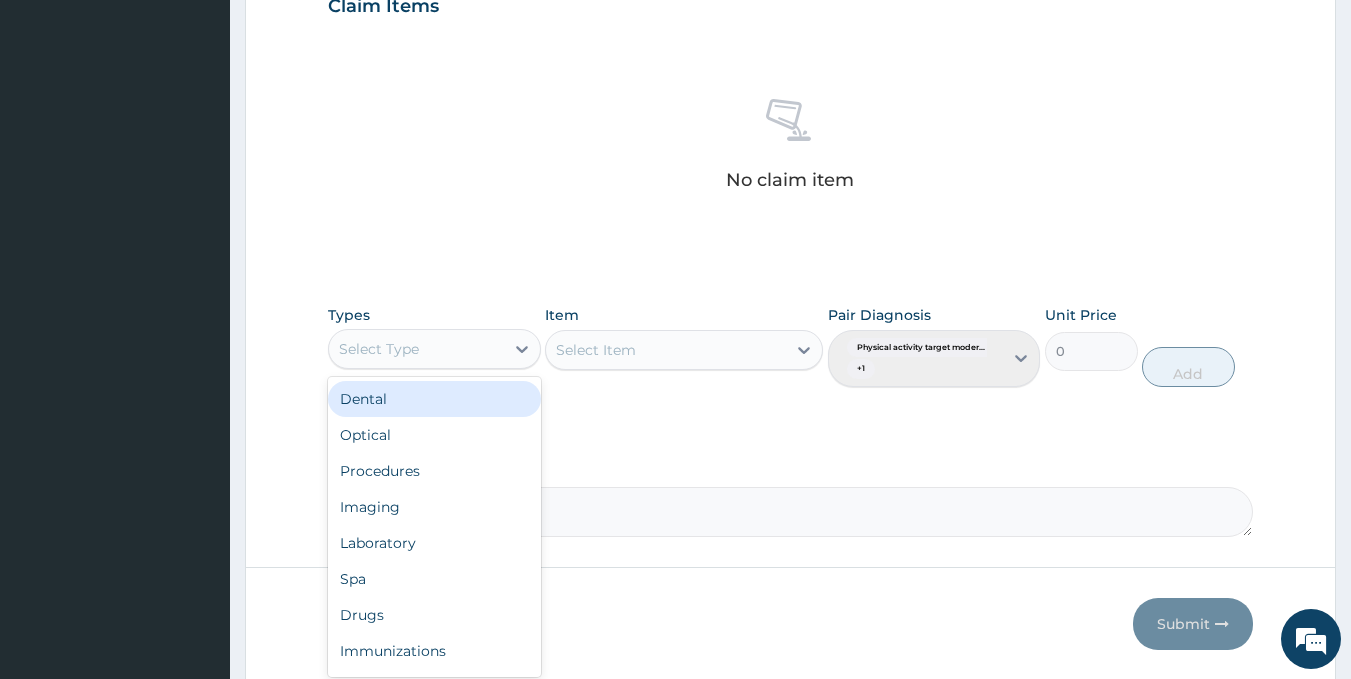 click on "Select Type" at bounding box center [416, 349] 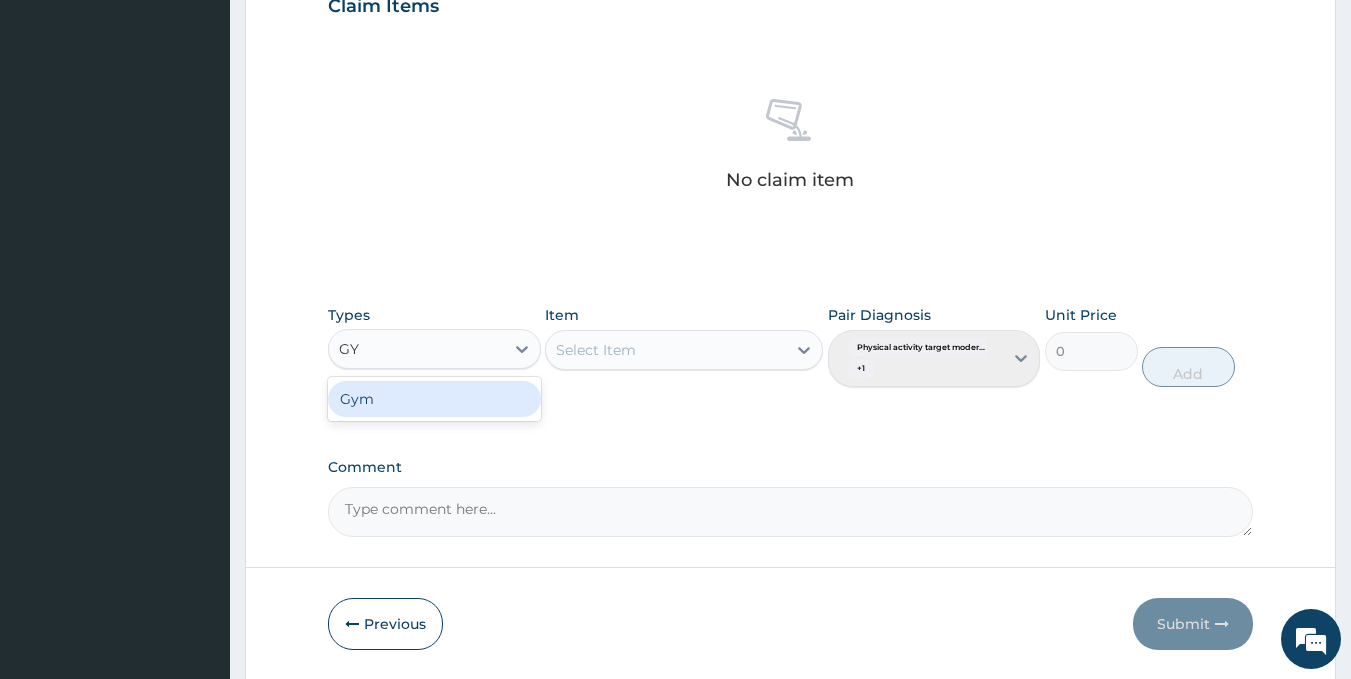 type on "GYM" 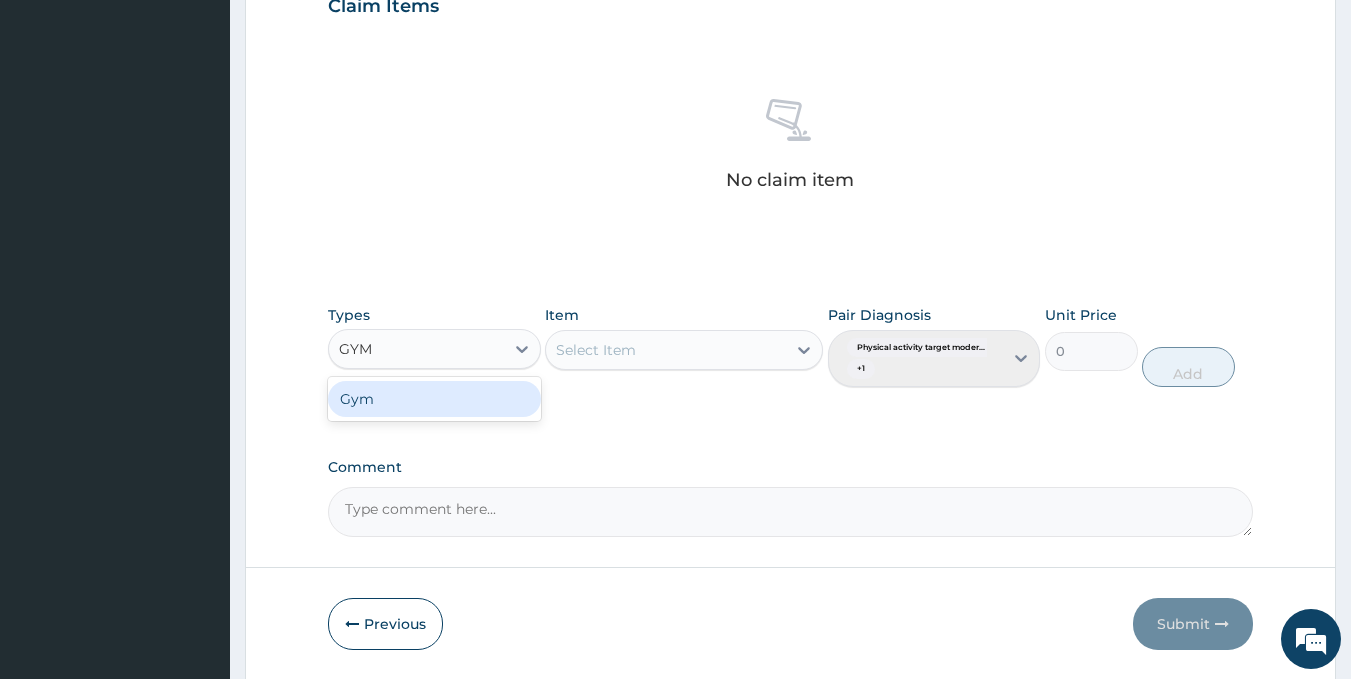 click on "Gym" at bounding box center (434, 399) 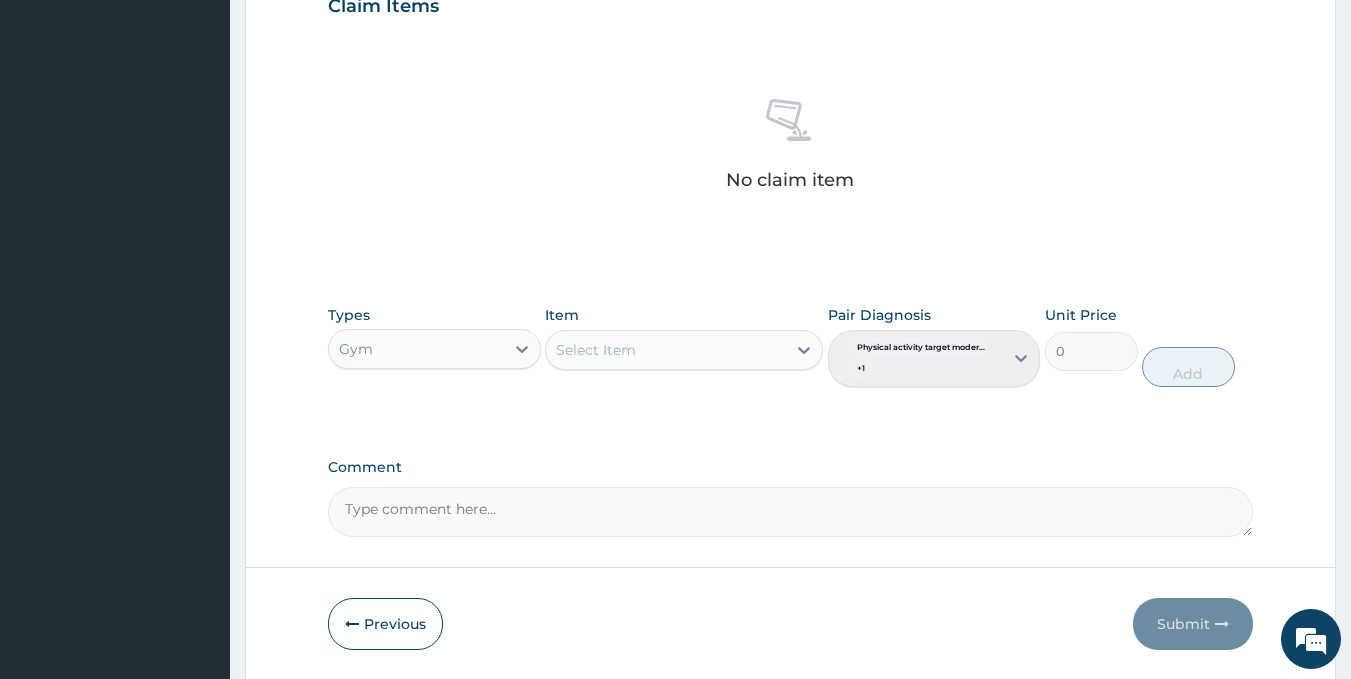 click on "Select Item" at bounding box center (666, 350) 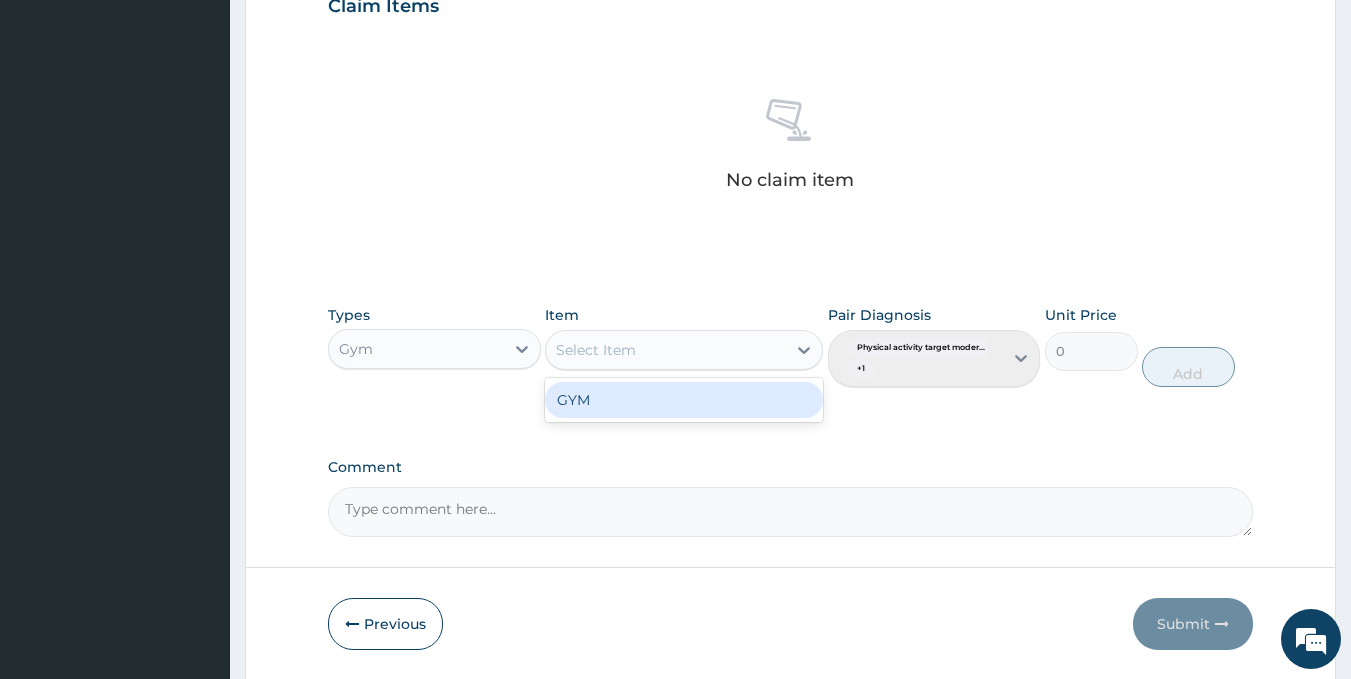 click on "GYM" at bounding box center (684, 400) 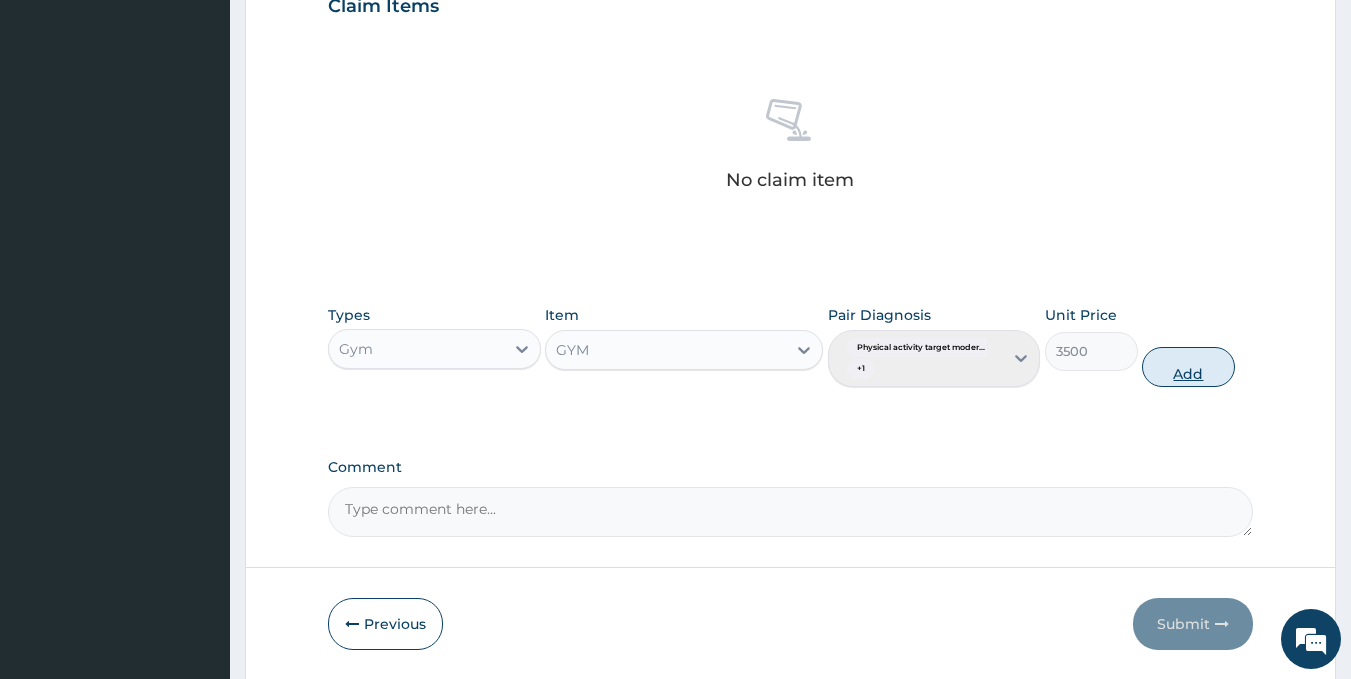 click on "Add" at bounding box center (1188, 367) 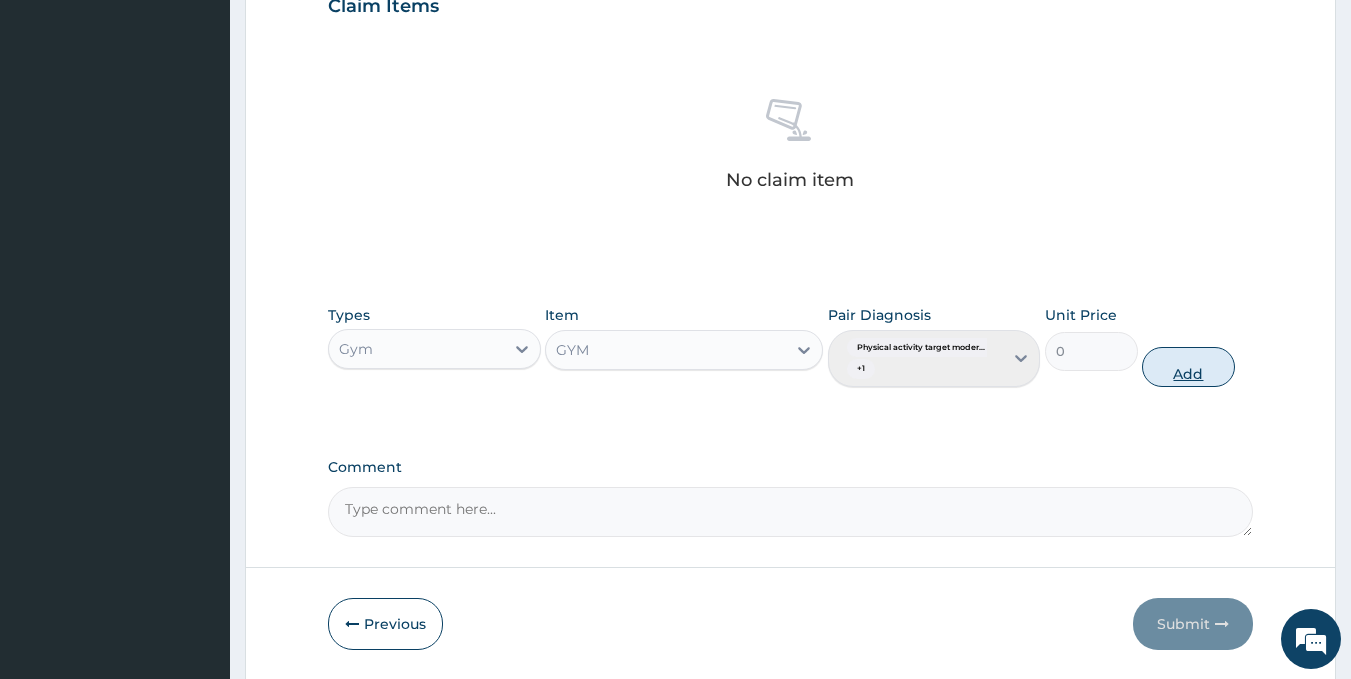 scroll, scrollTop: 708, scrollLeft: 0, axis: vertical 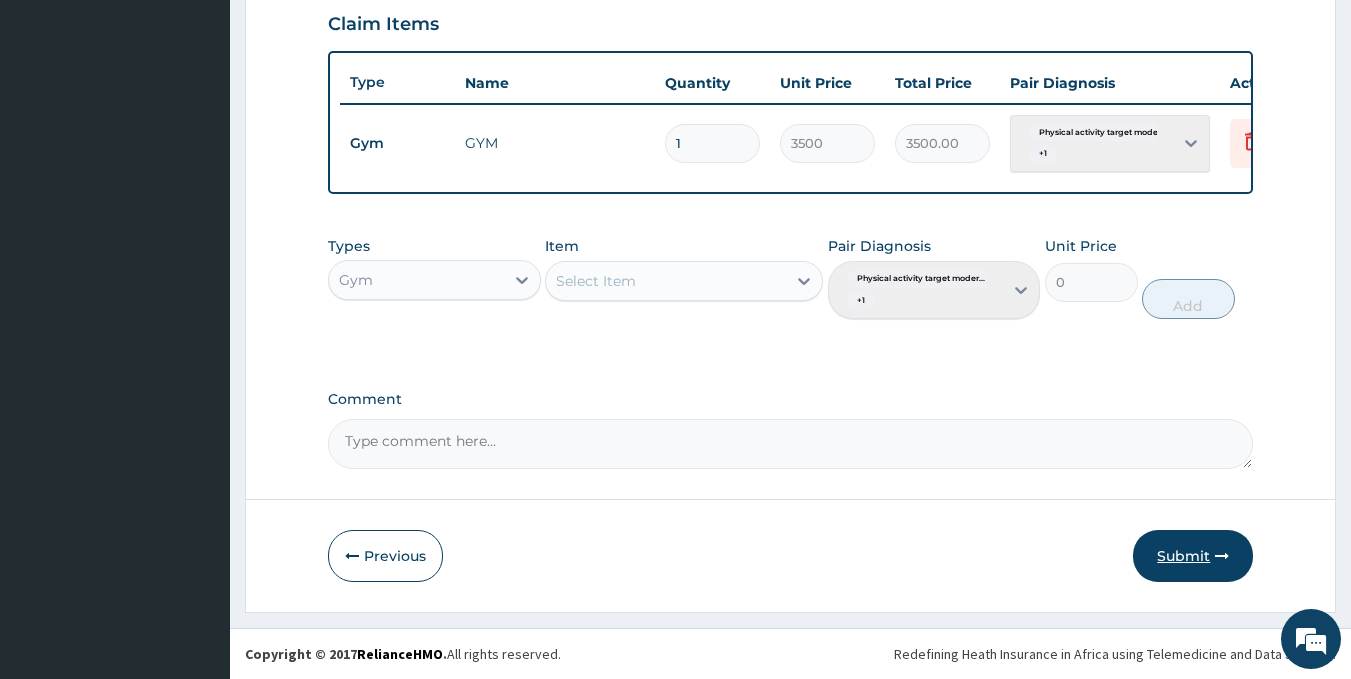 click on "Submit" at bounding box center (1193, 556) 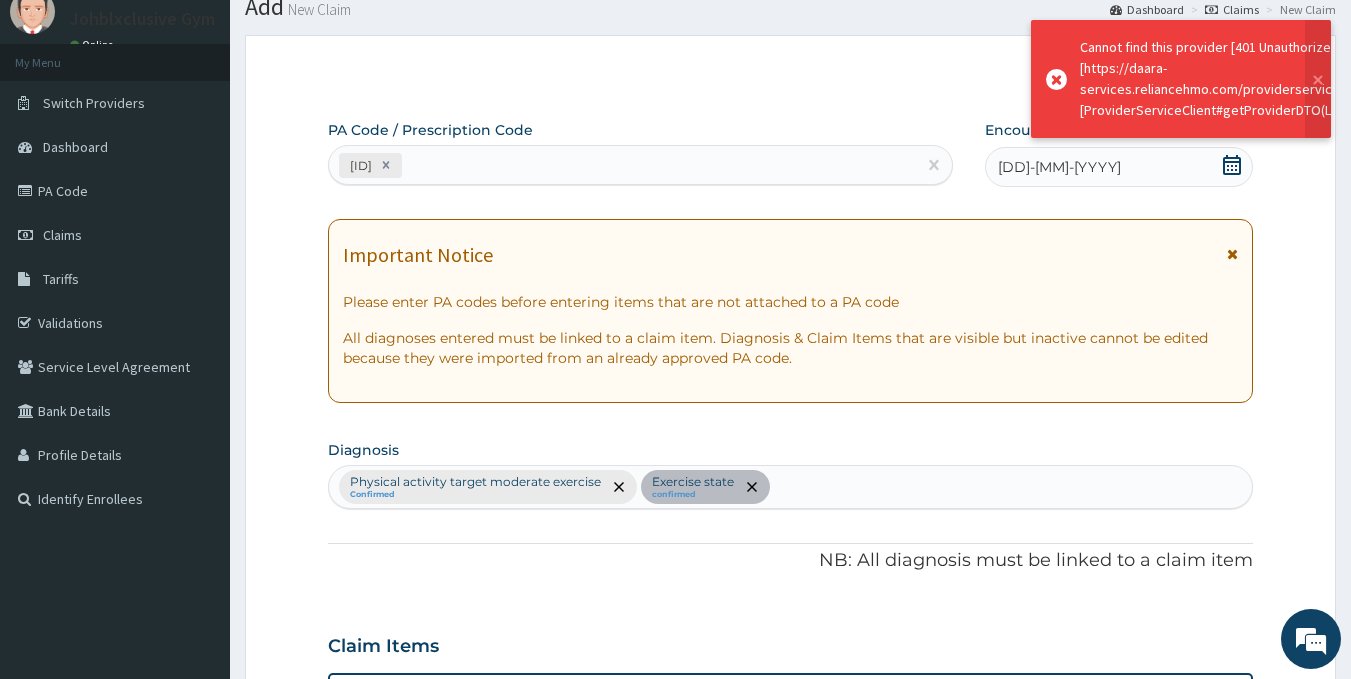 scroll, scrollTop: 708, scrollLeft: 0, axis: vertical 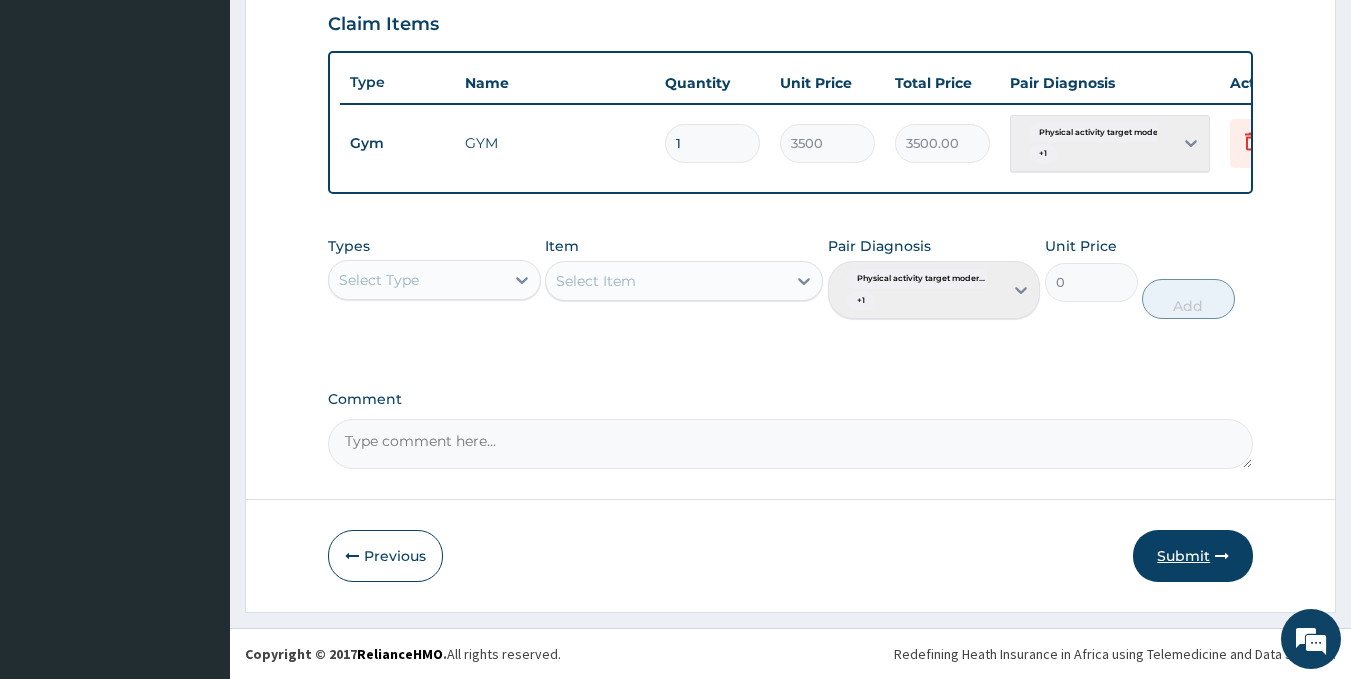 click on "Submit" at bounding box center [1193, 556] 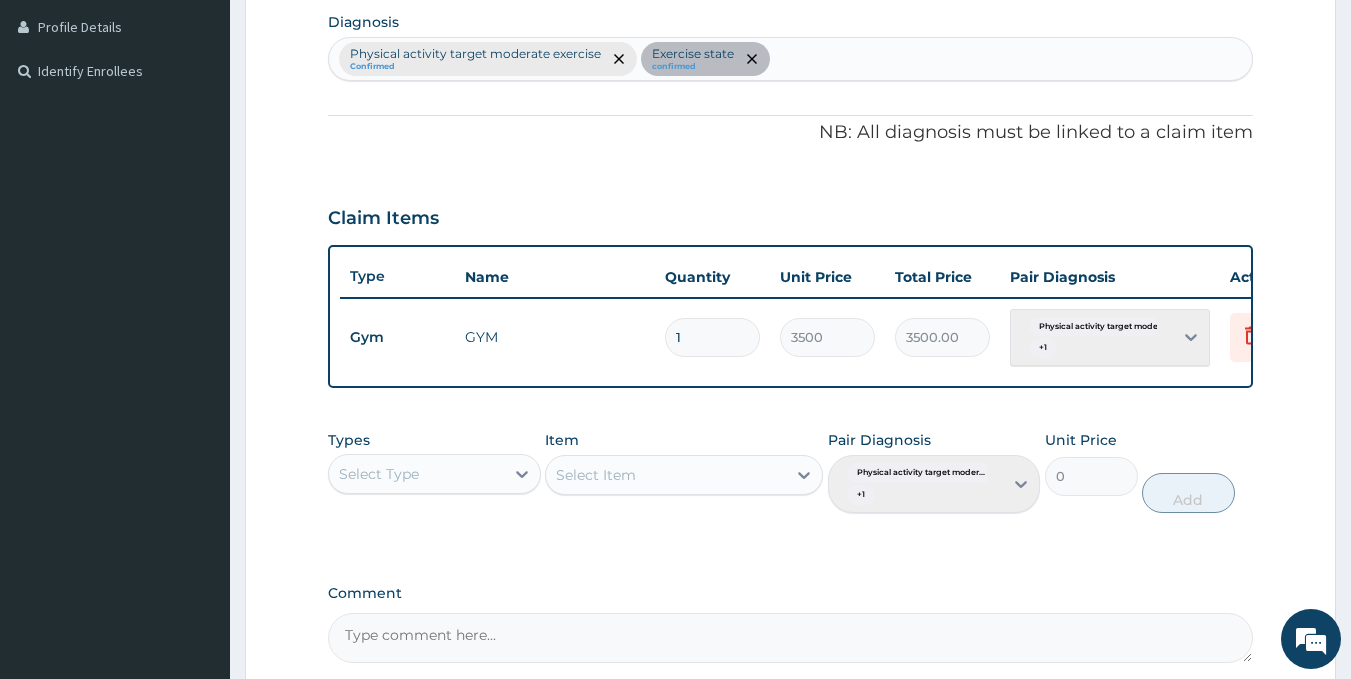 scroll, scrollTop: 708, scrollLeft: 0, axis: vertical 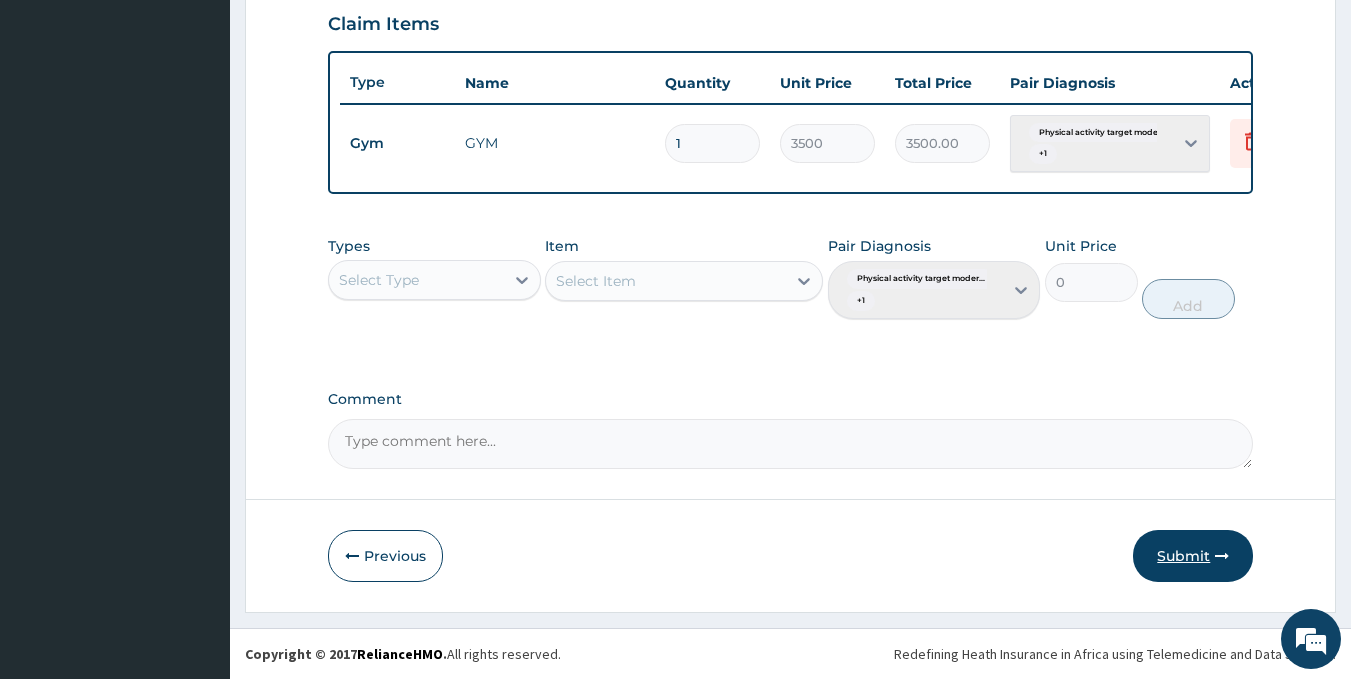 click on "Submit" at bounding box center [1193, 556] 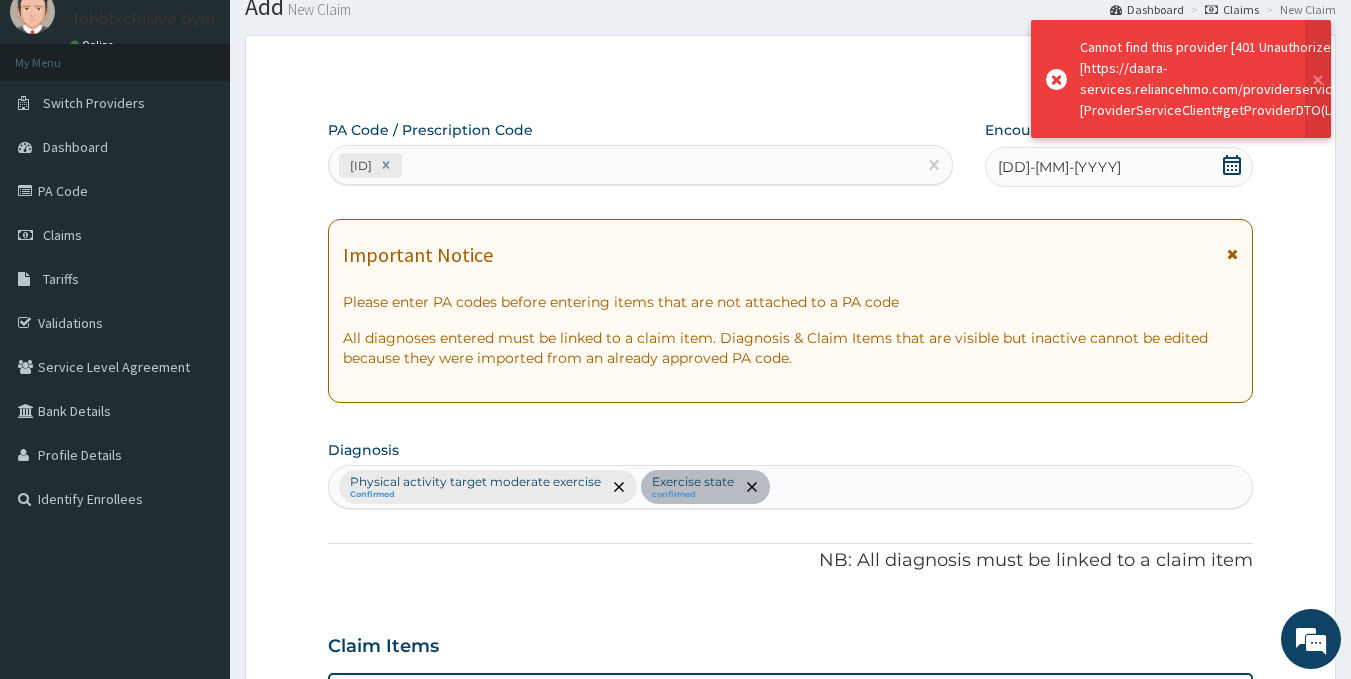 scroll, scrollTop: 708, scrollLeft: 0, axis: vertical 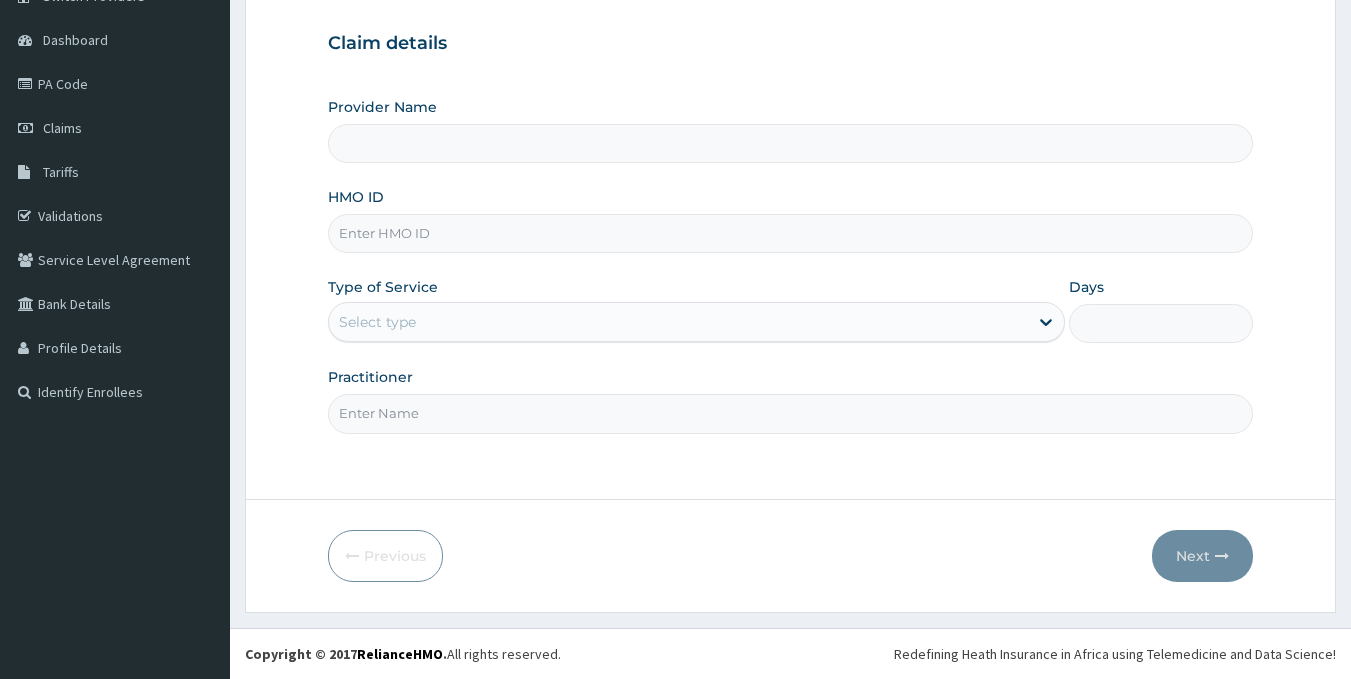 click on "Practitioner" at bounding box center [791, 413] 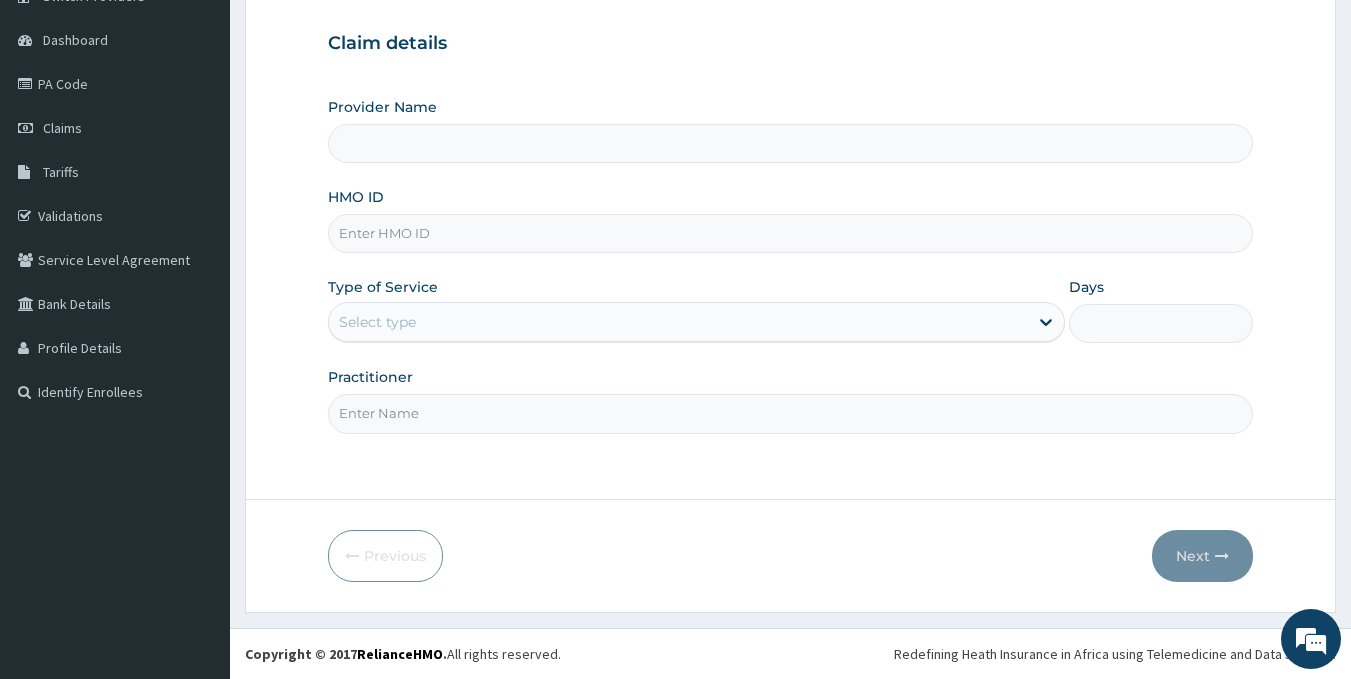 type on "Johblxclusive Gym" 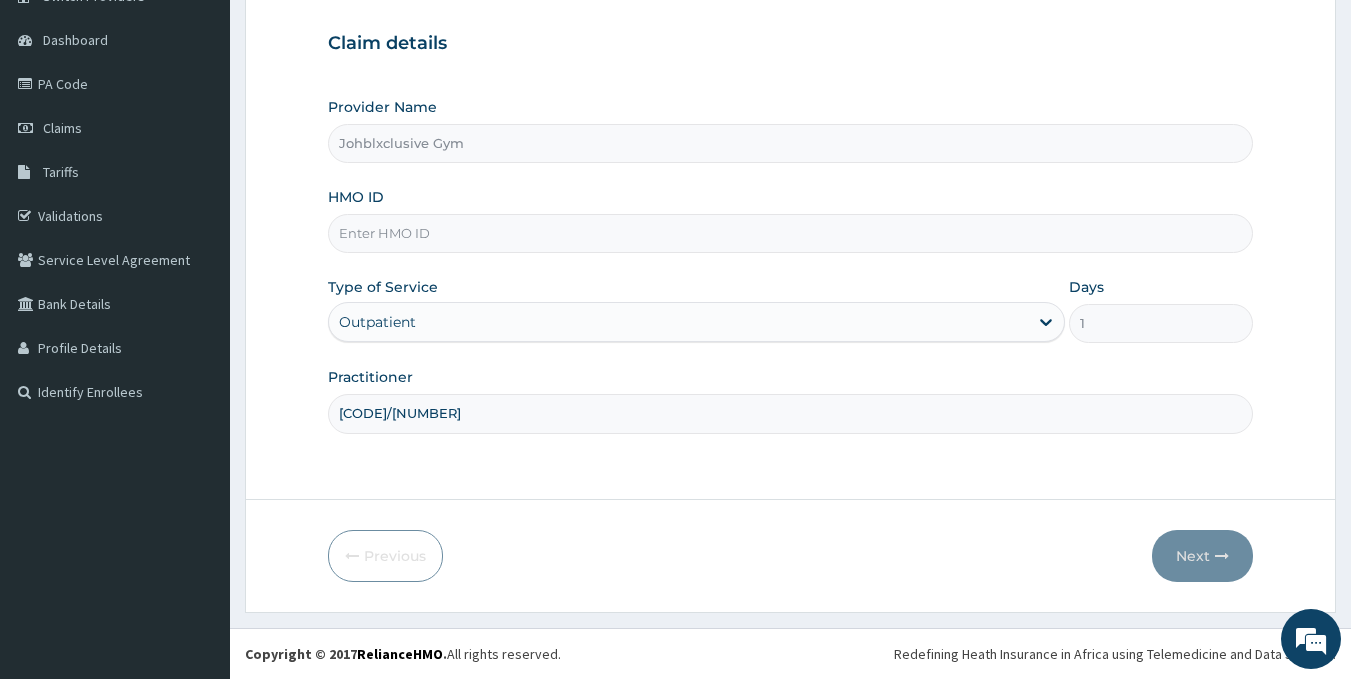 scroll, scrollTop: 0, scrollLeft: 0, axis: both 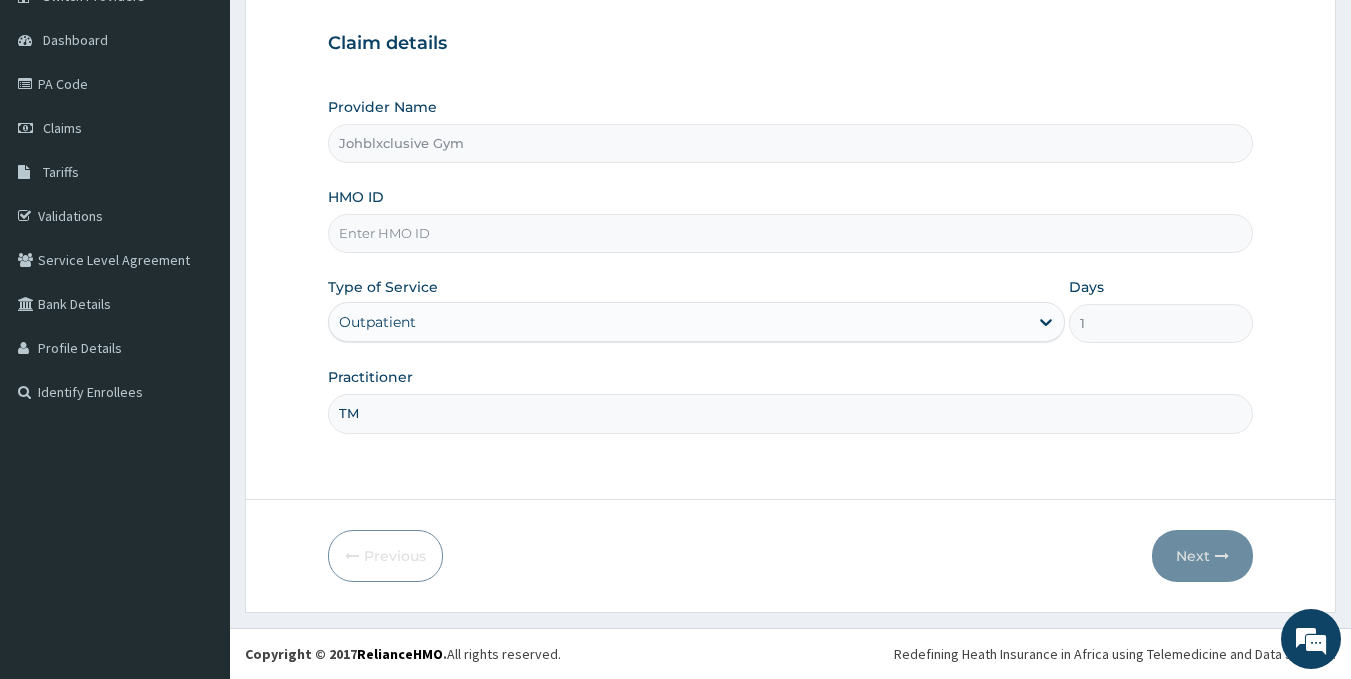 type on "T" 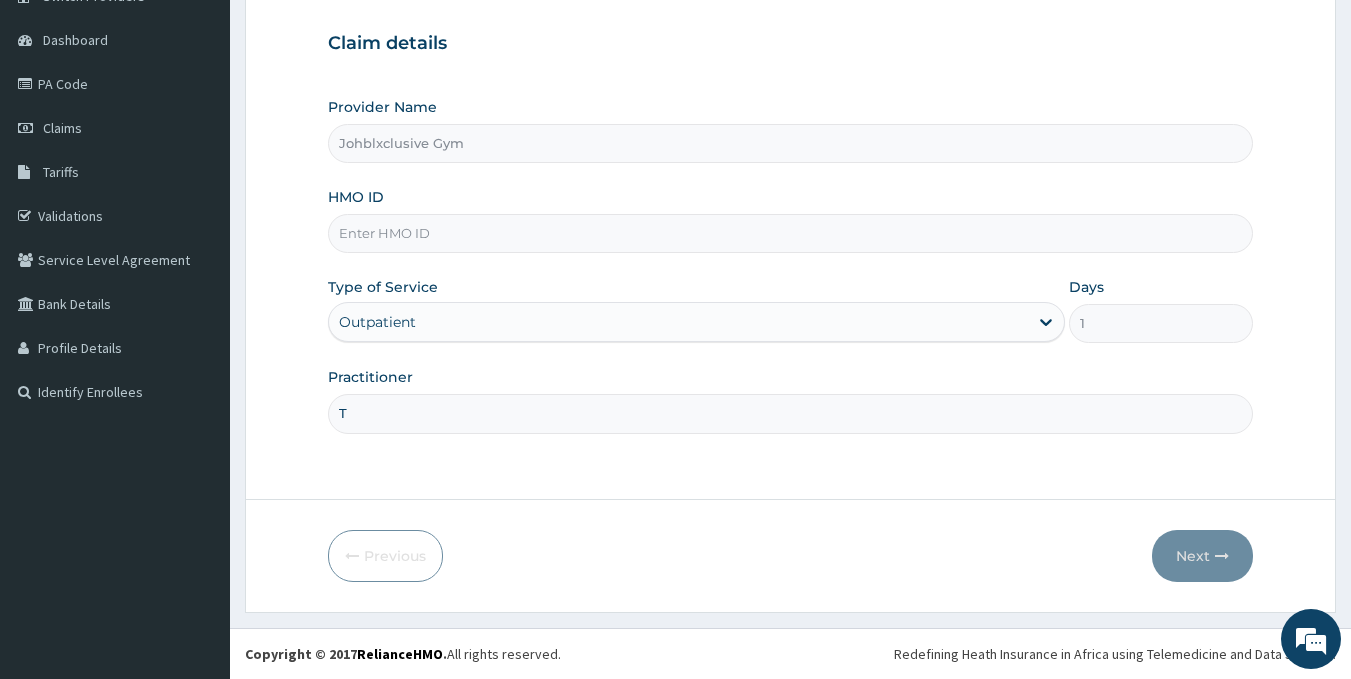 type 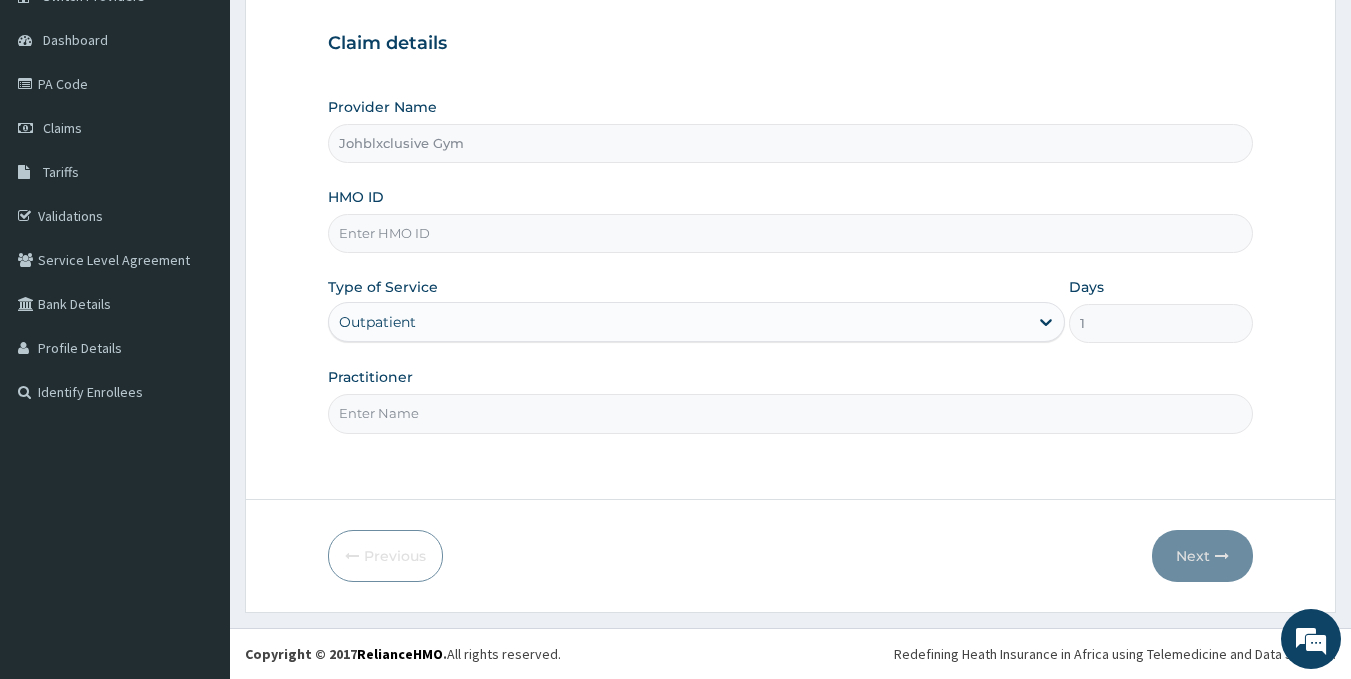 click on "HMO ID" at bounding box center [791, 233] 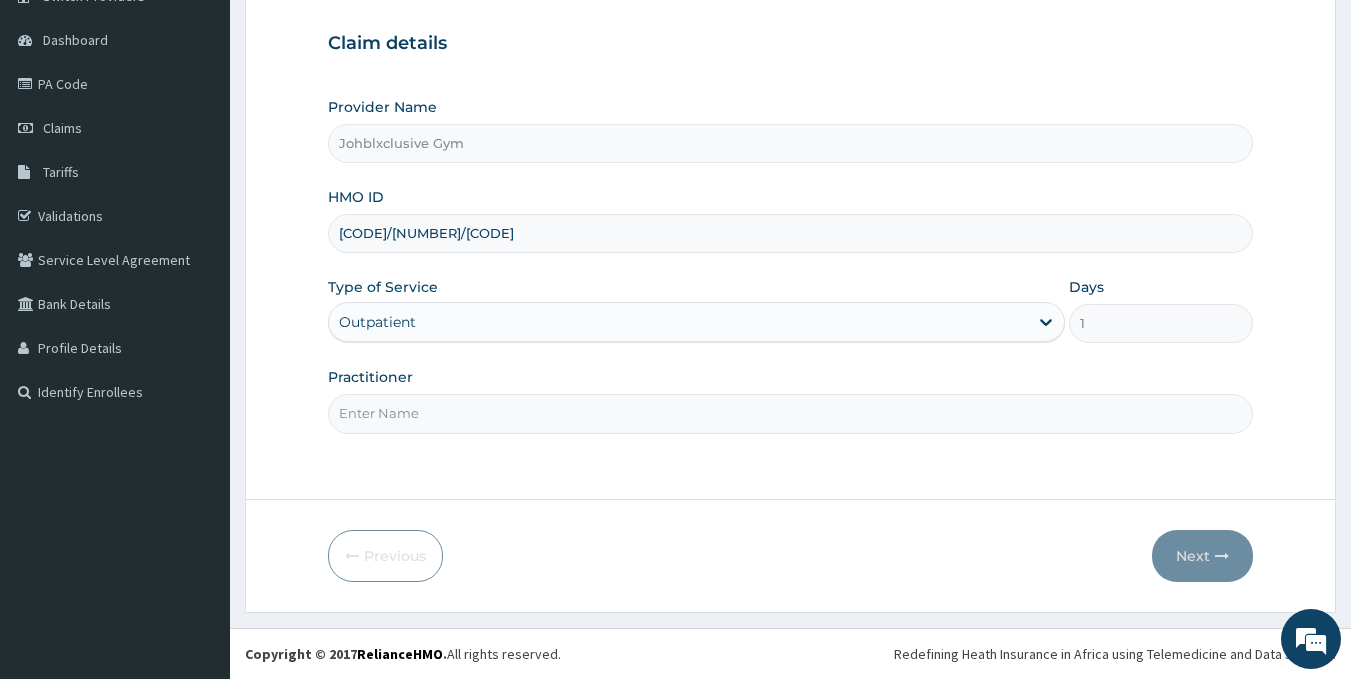 type on "TMA/10023/B" 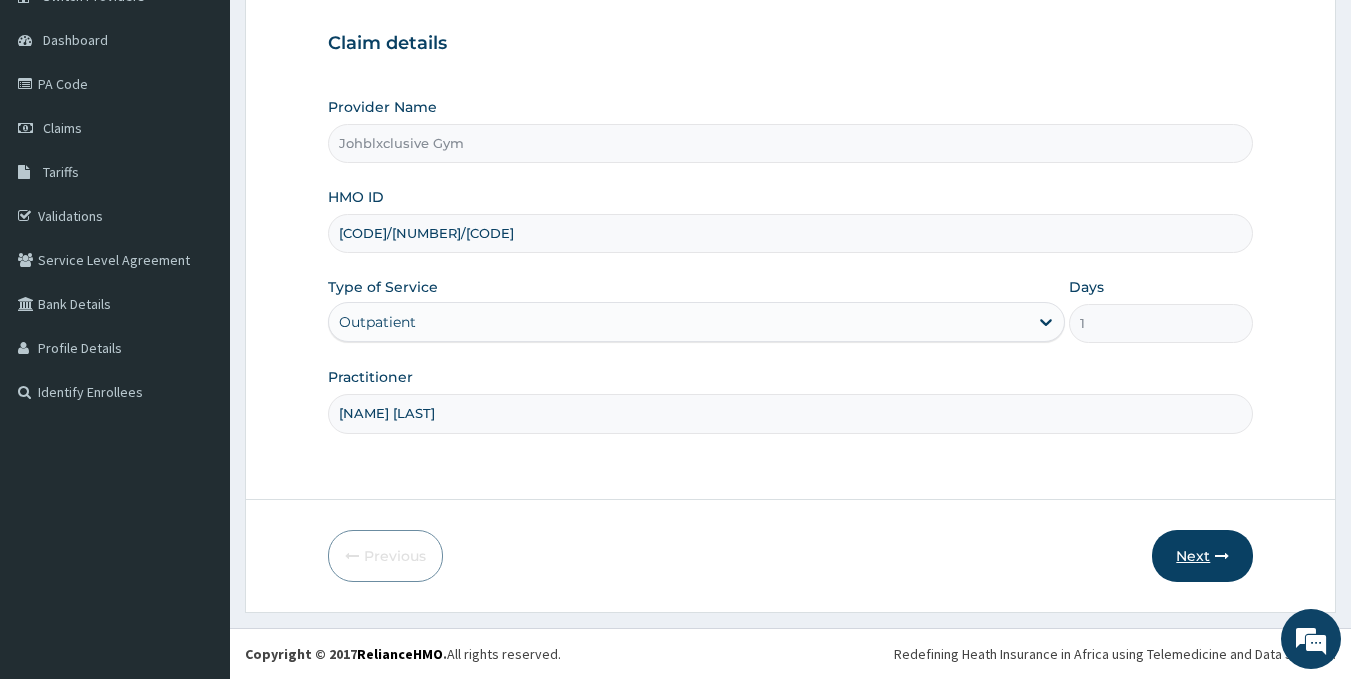 type on "IYANUOLUWA OLALEKAN" 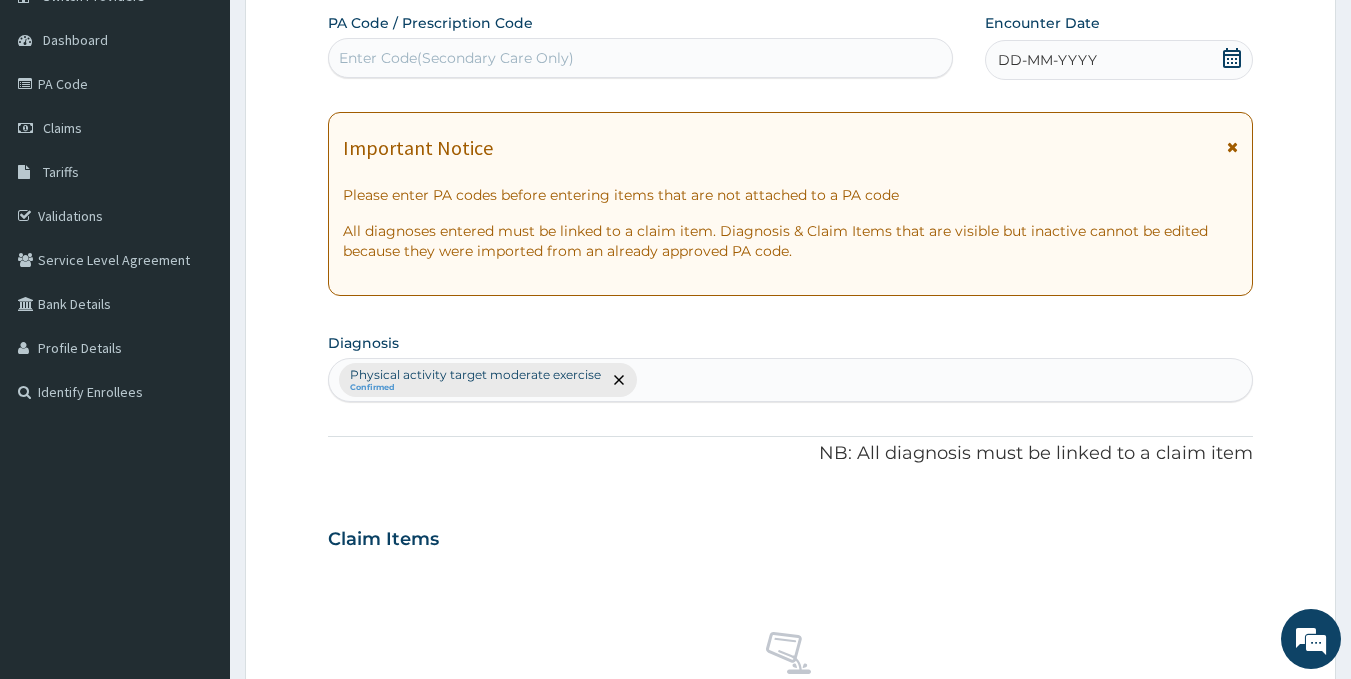 click on "Enter Code(Secondary Care Only)" at bounding box center [641, 58] 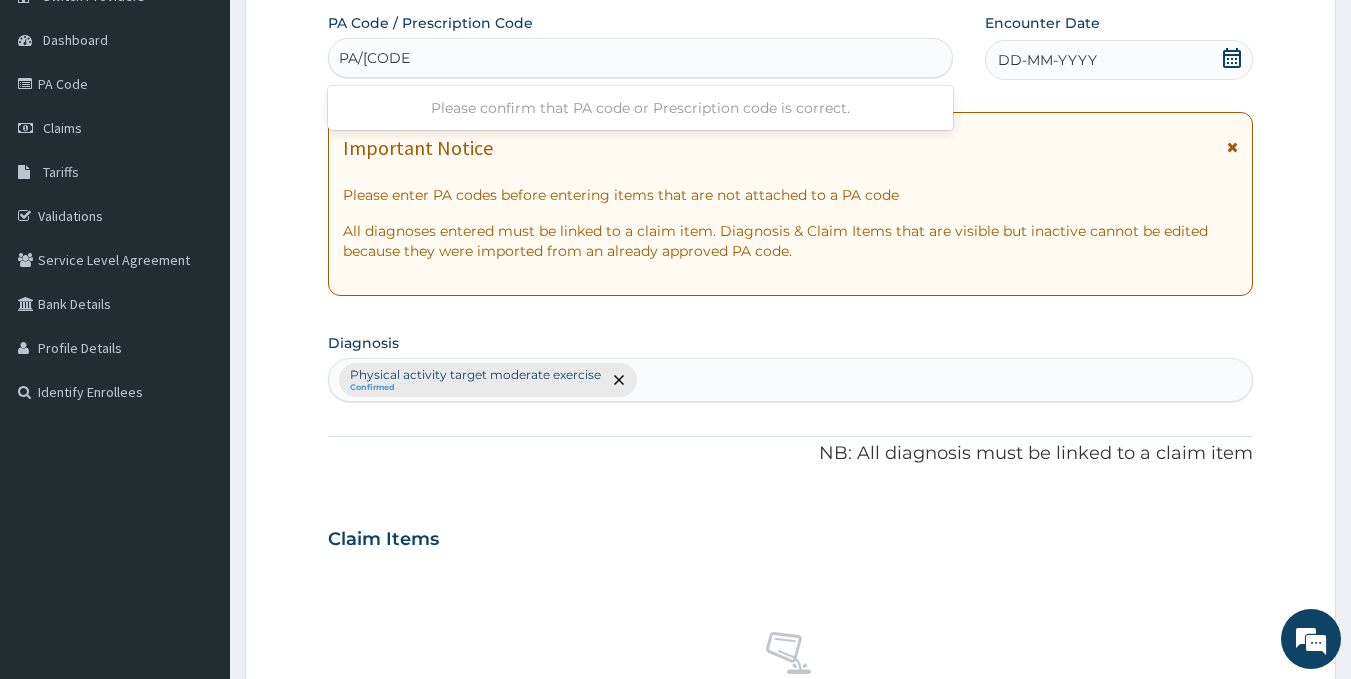 type on "PA/1ABFE2" 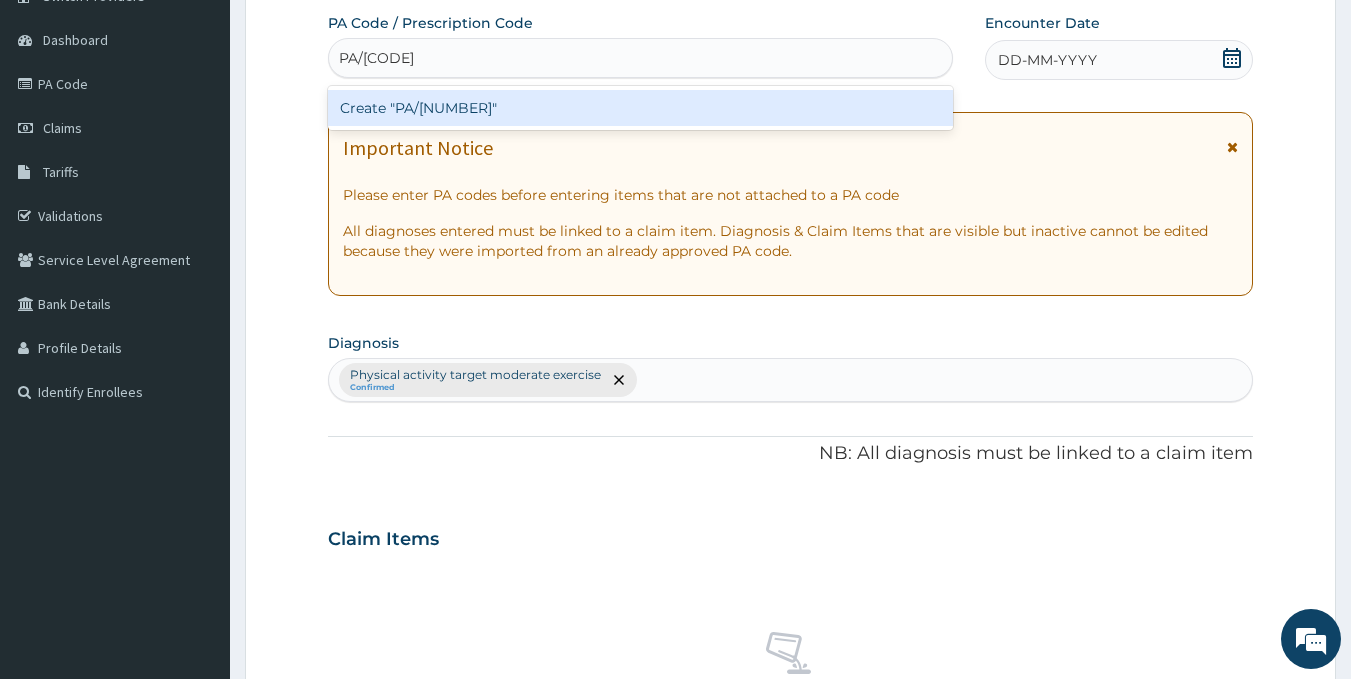 click on "Create "PA/1ABFE2"" at bounding box center [641, 108] 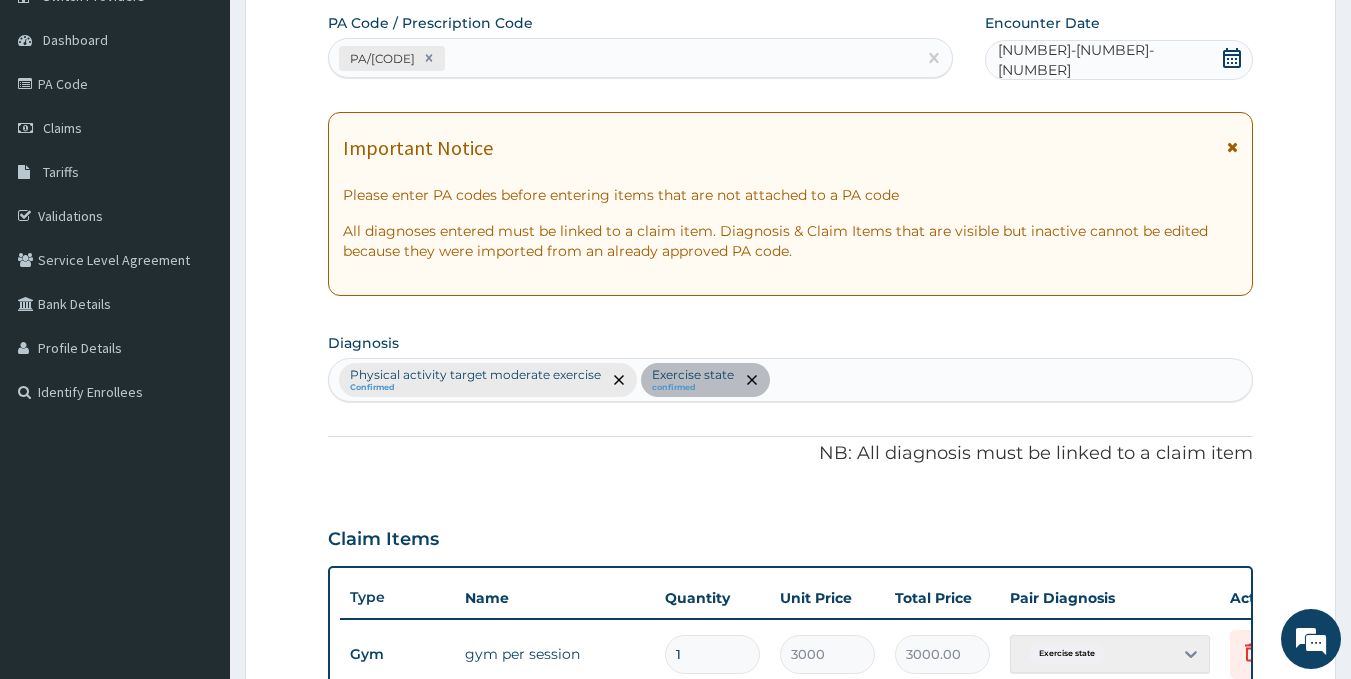 scroll, scrollTop: 699, scrollLeft: 0, axis: vertical 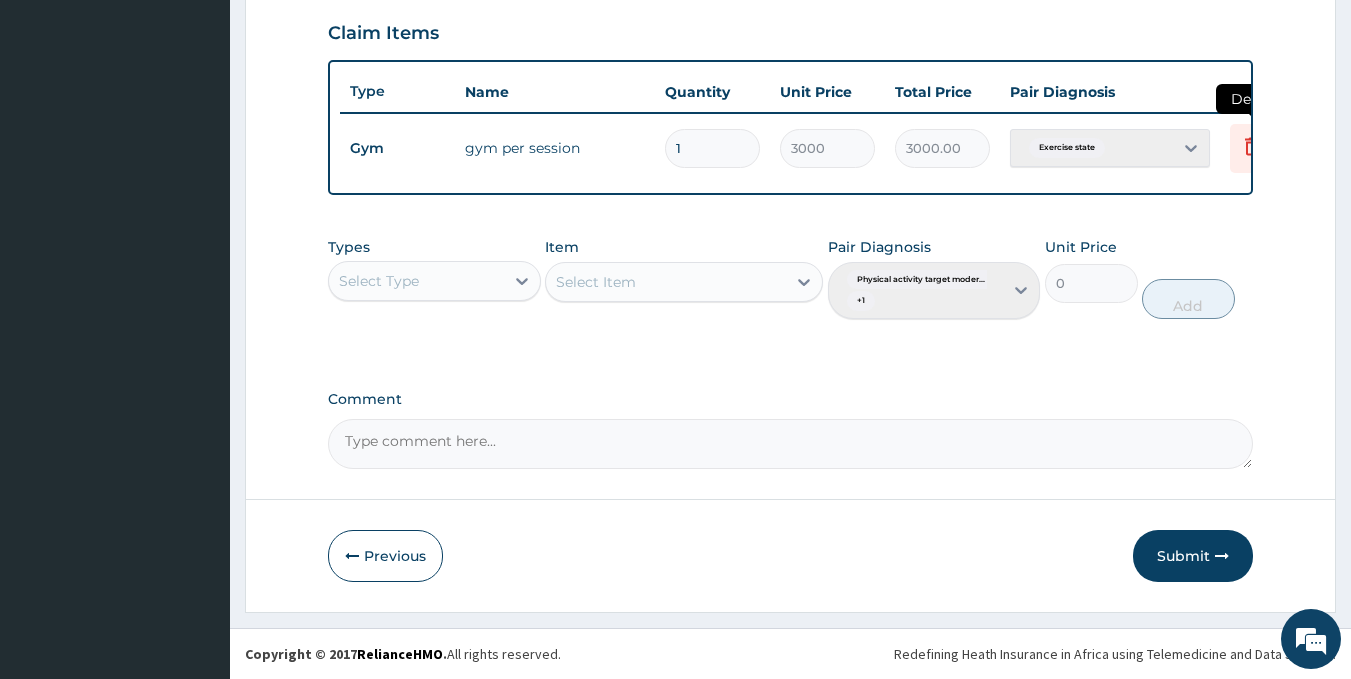 click 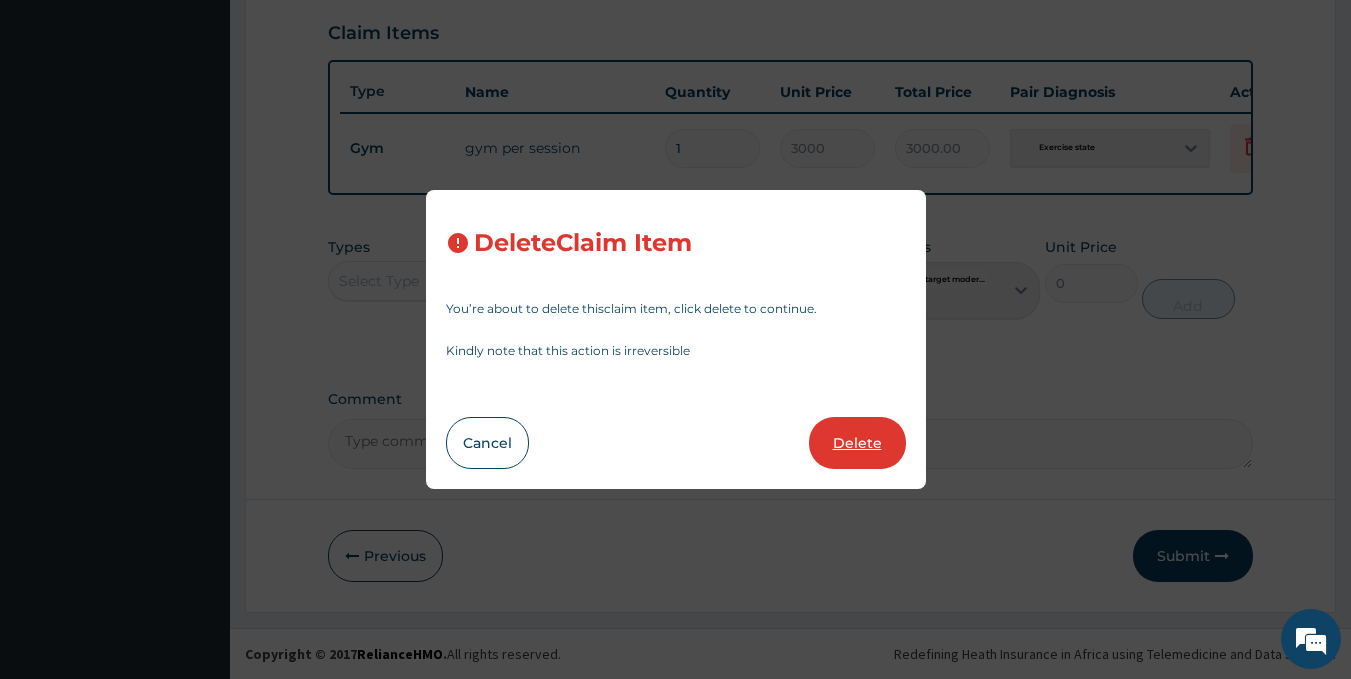 click on "Delete" at bounding box center [857, 443] 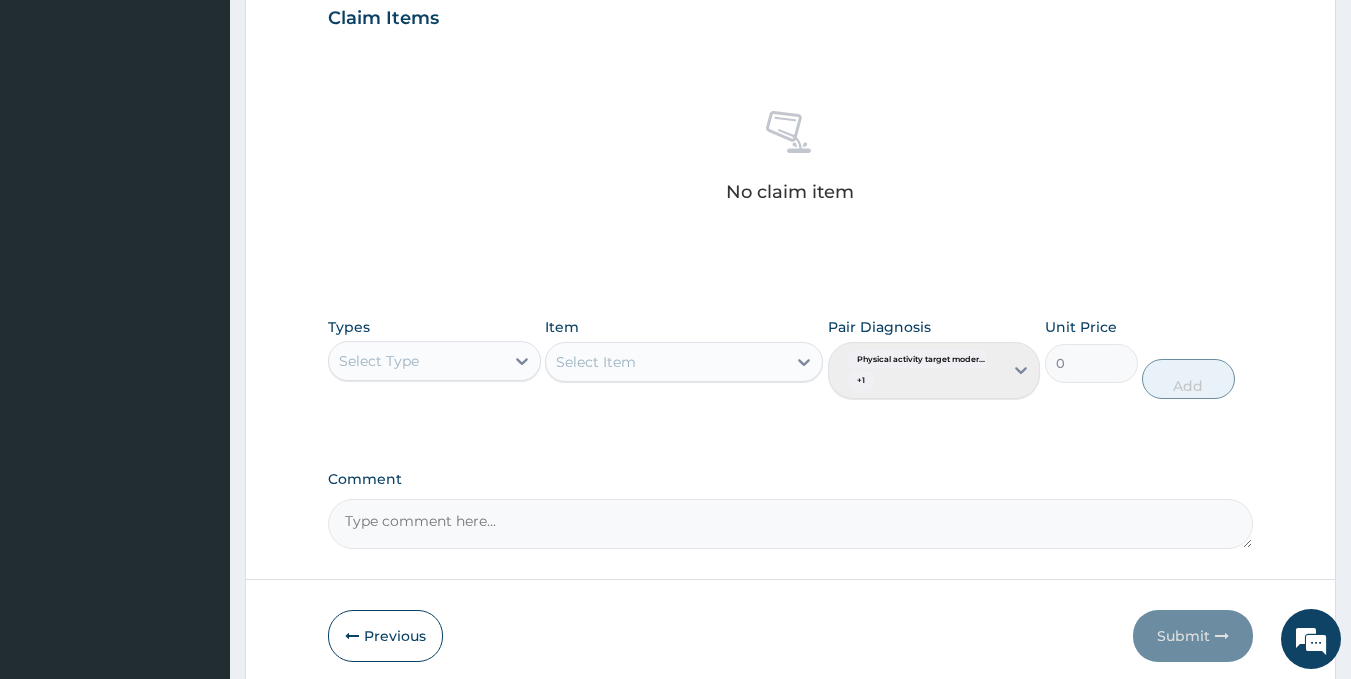 scroll, scrollTop: 779, scrollLeft: 0, axis: vertical 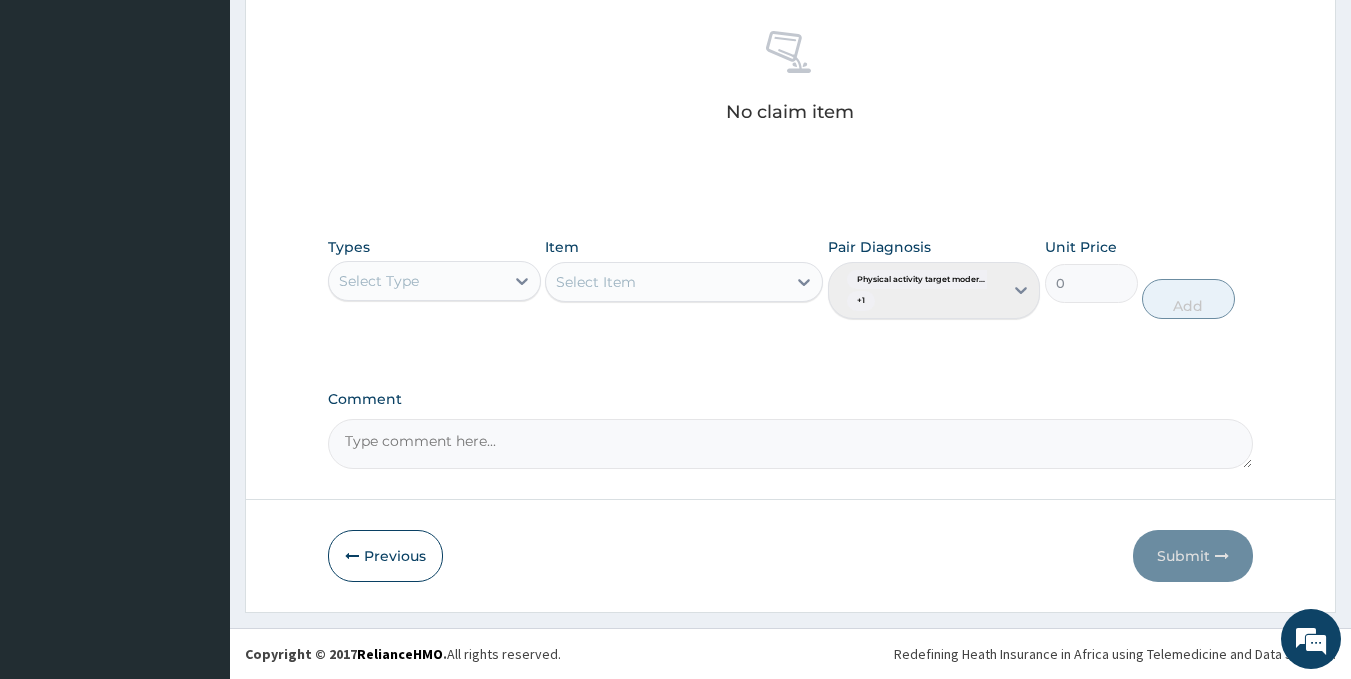 click on "Select Type" at bounding box center [416, 281] 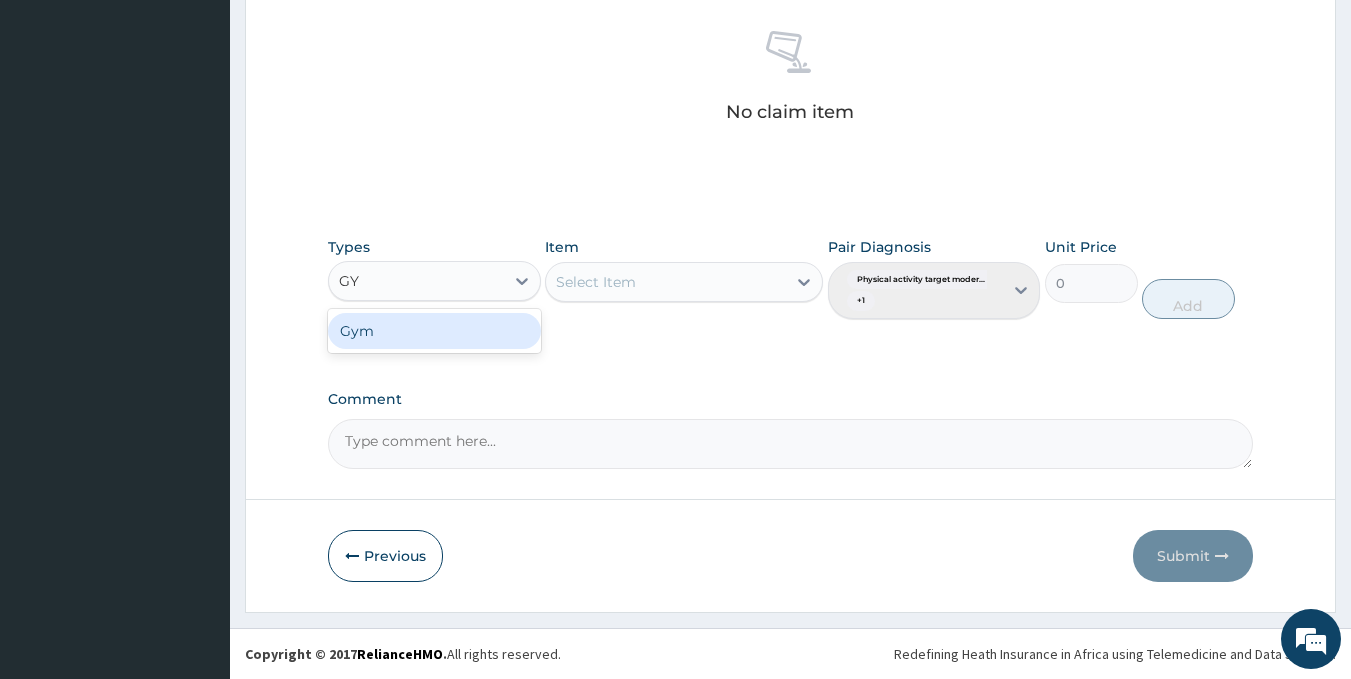 type on "GYM" 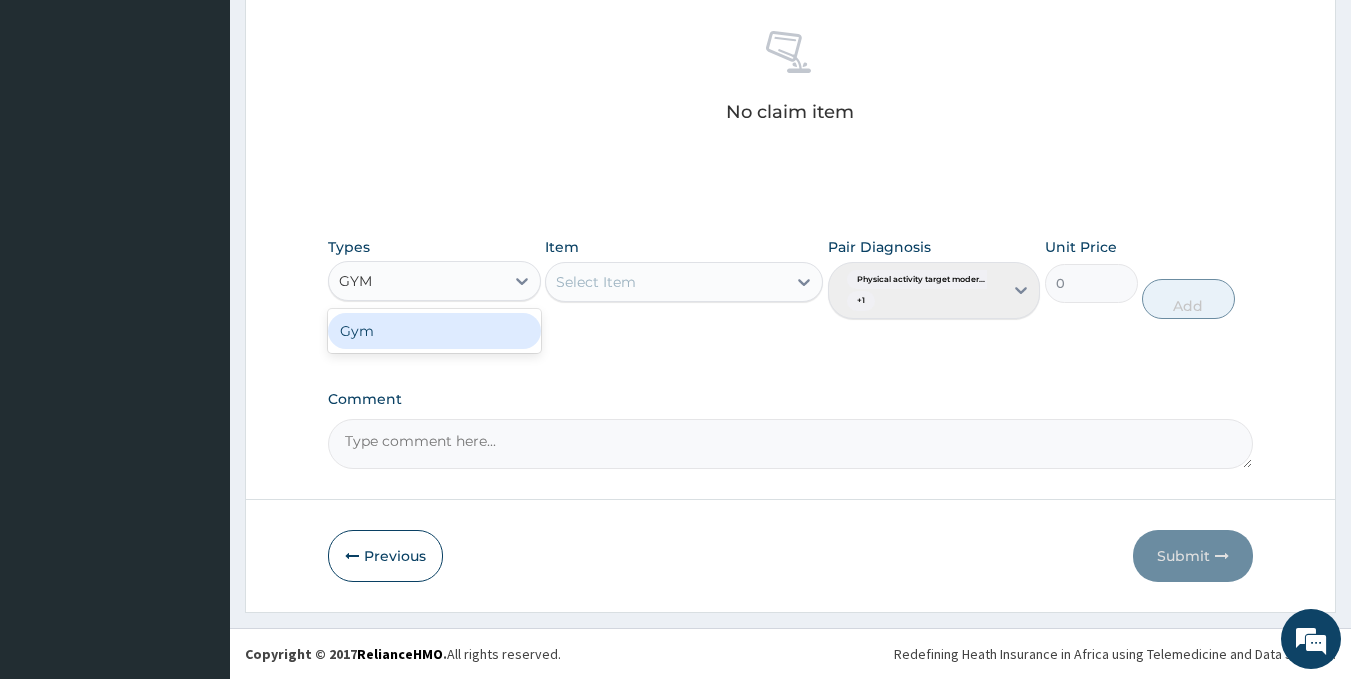 click on "Gym" at bounding box center (434, 331) 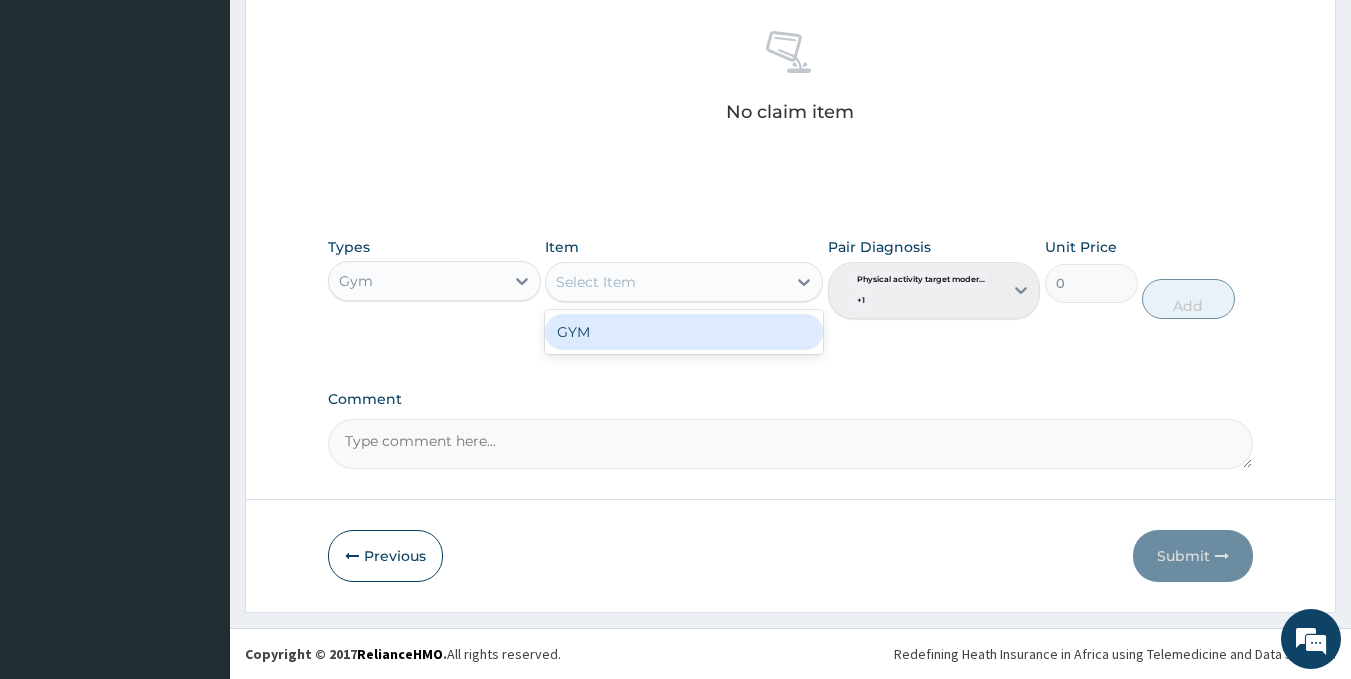 click on "Select Item" at bounding box center (666, 282) 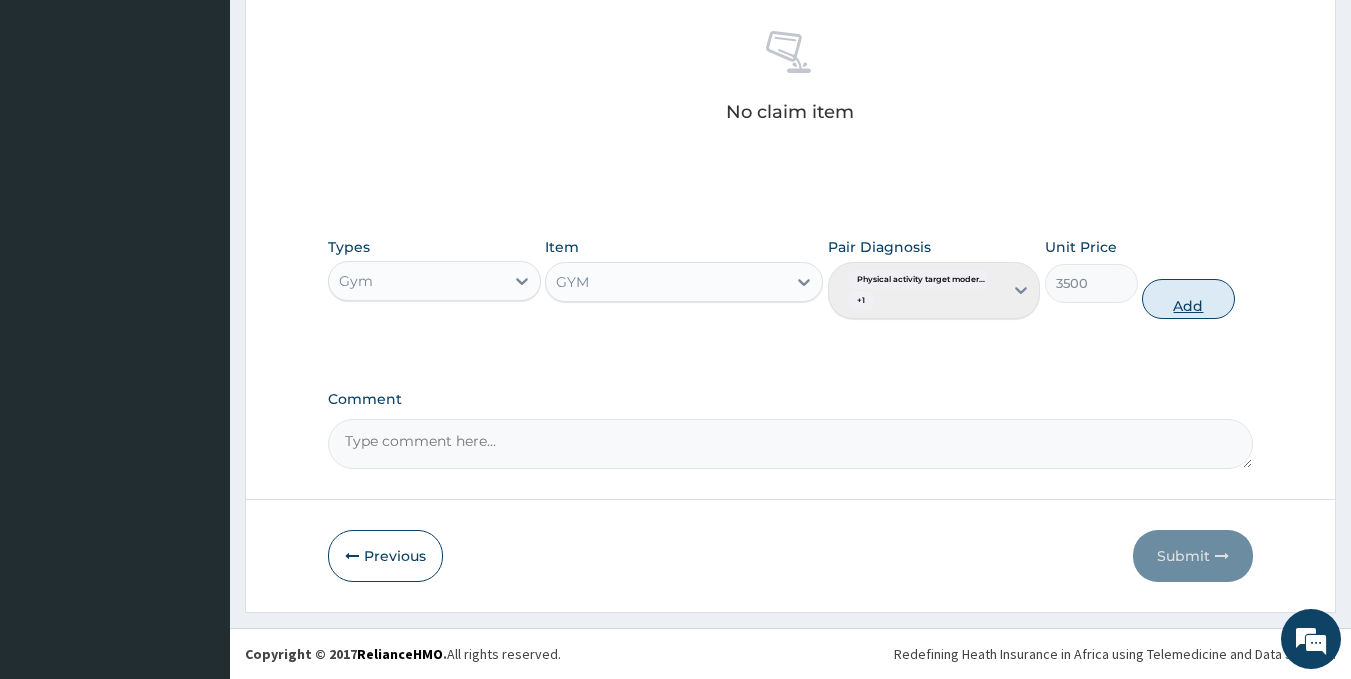 click on "Add" at bounding box center (1188, 299) 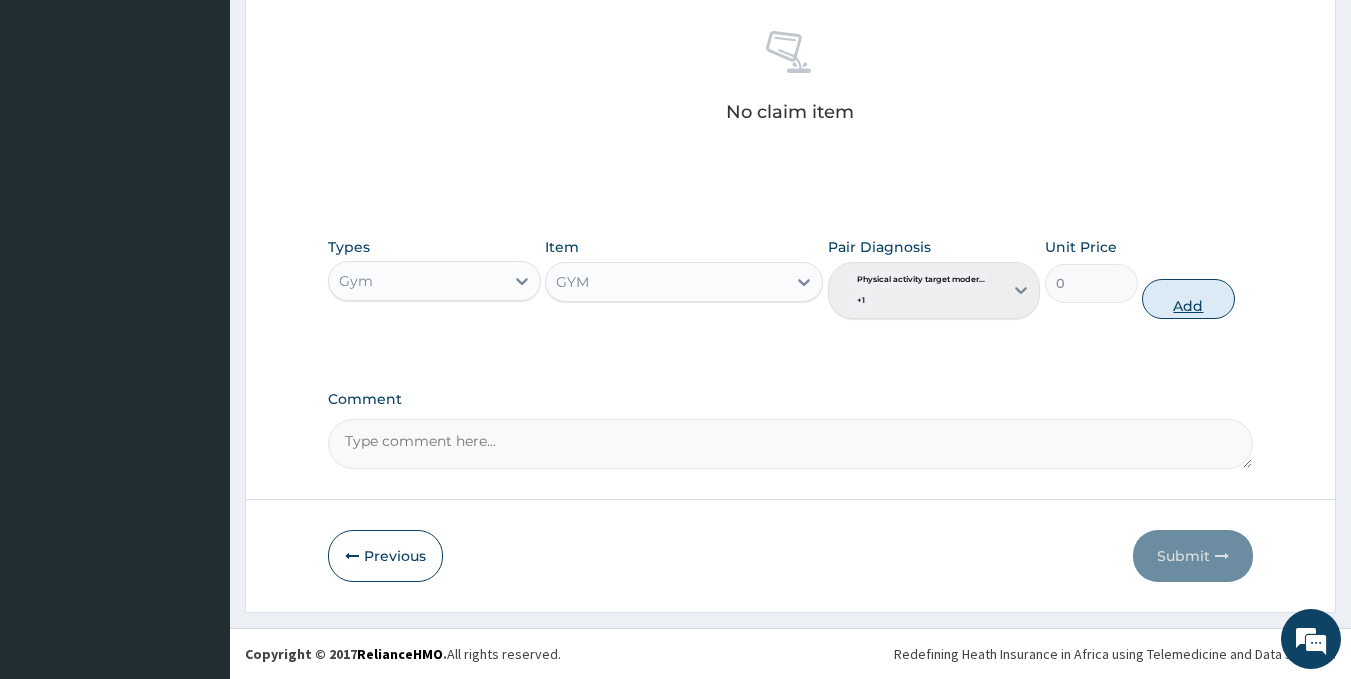 scroll, scrollTop: 708, scrollLeft: 0, axis: vertical 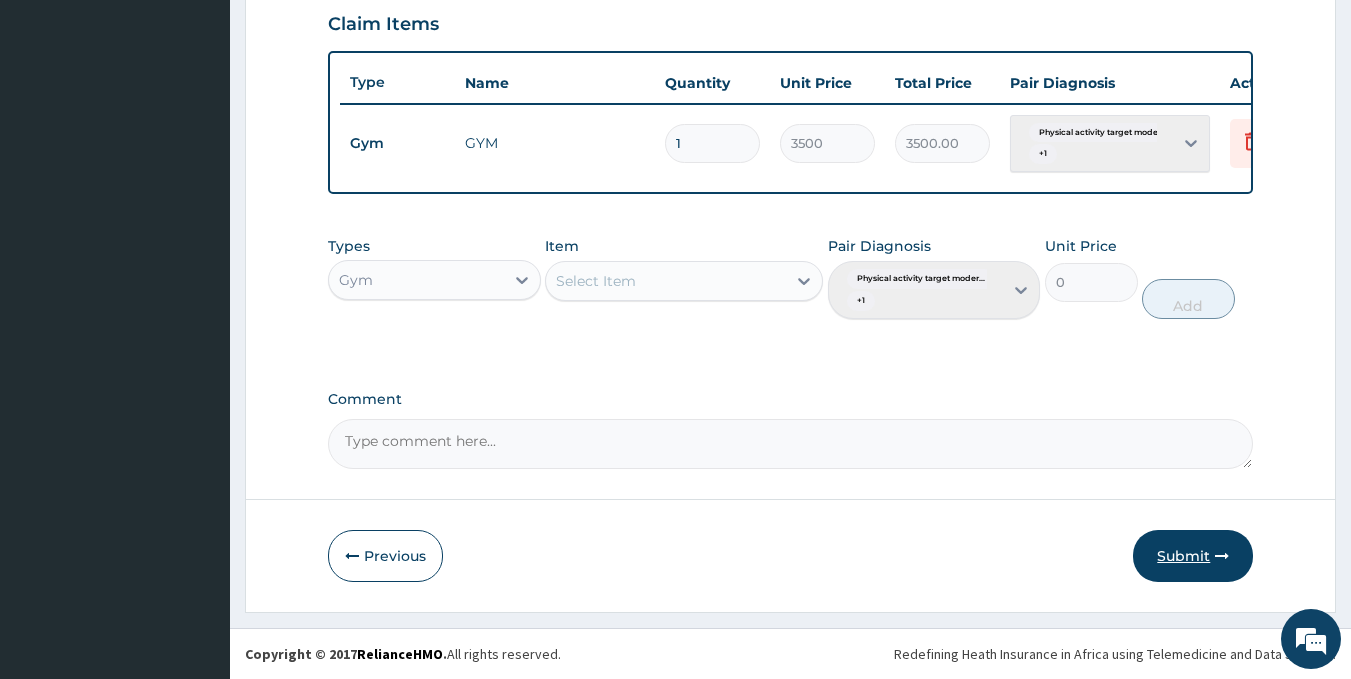 click on "Submit" at bounding box center [1193, 556] 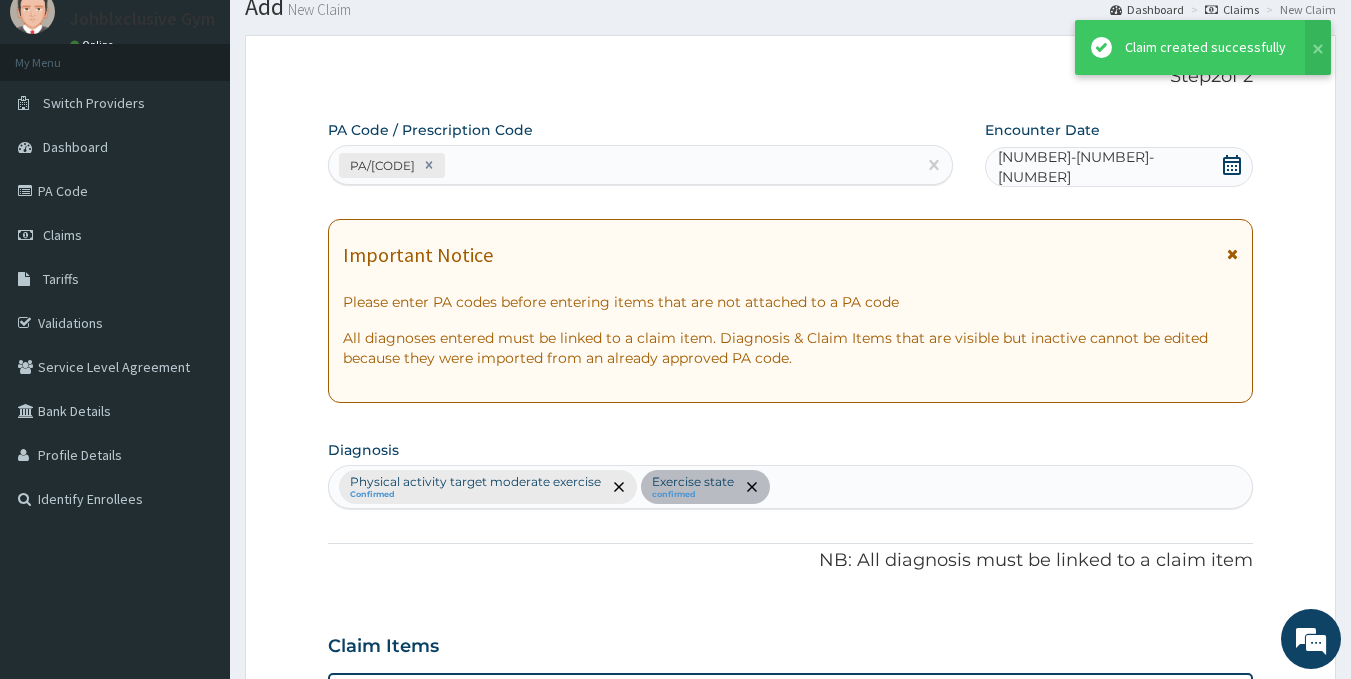 scroll, scrollTop: 708, scrollLeft: 0, axis: vertical 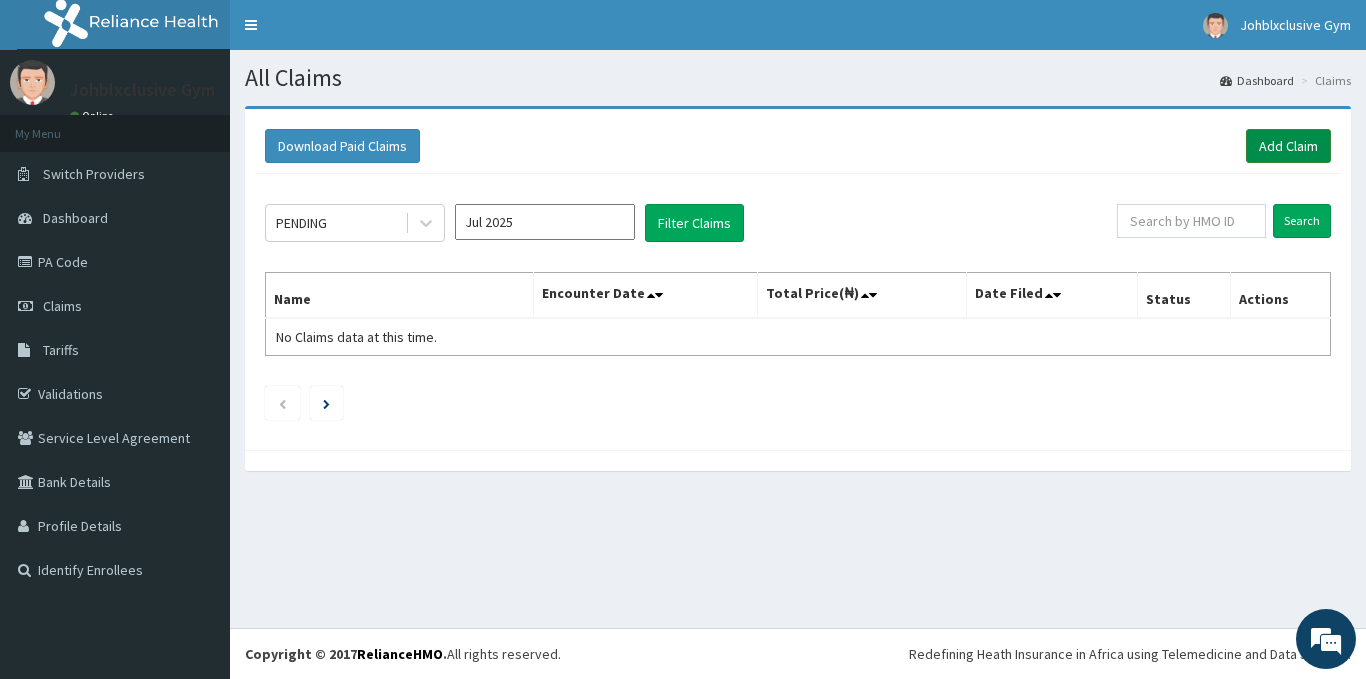 click on "Add Claim" at bounding box center [1288, 146] 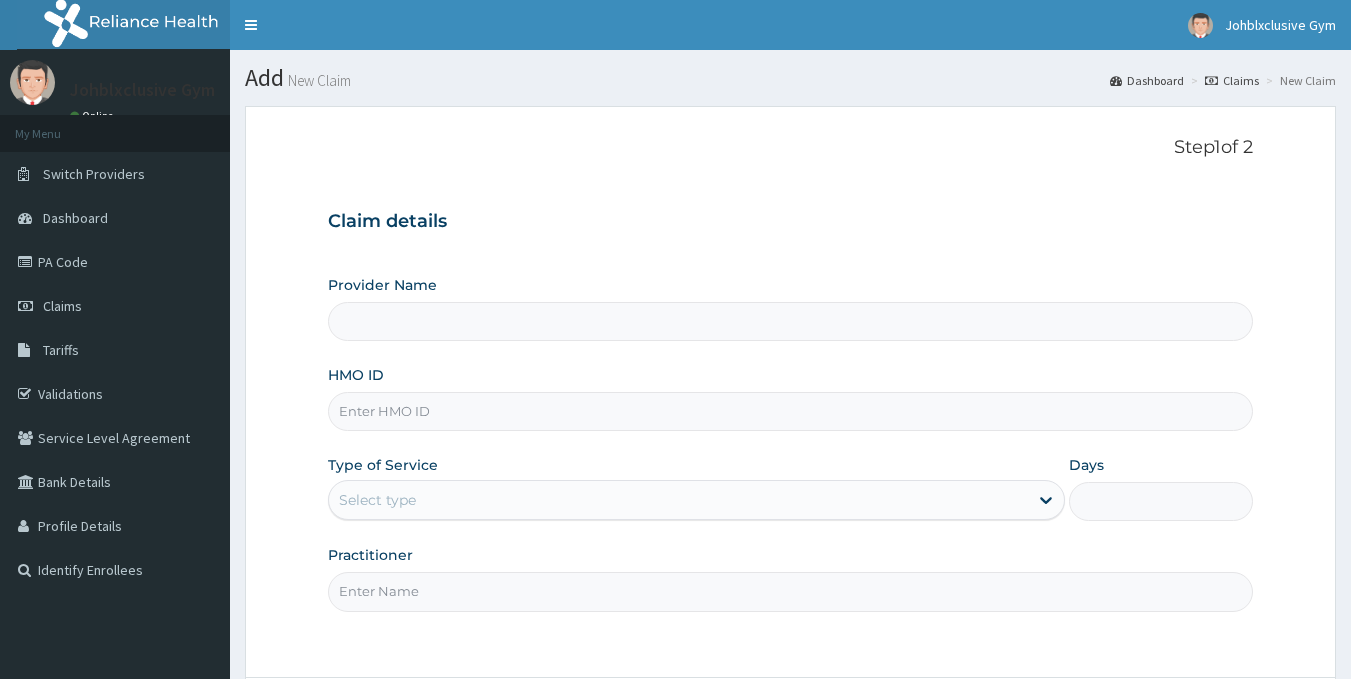 scroll, scrollTop: 0, scrollLeft: 0, axis: both 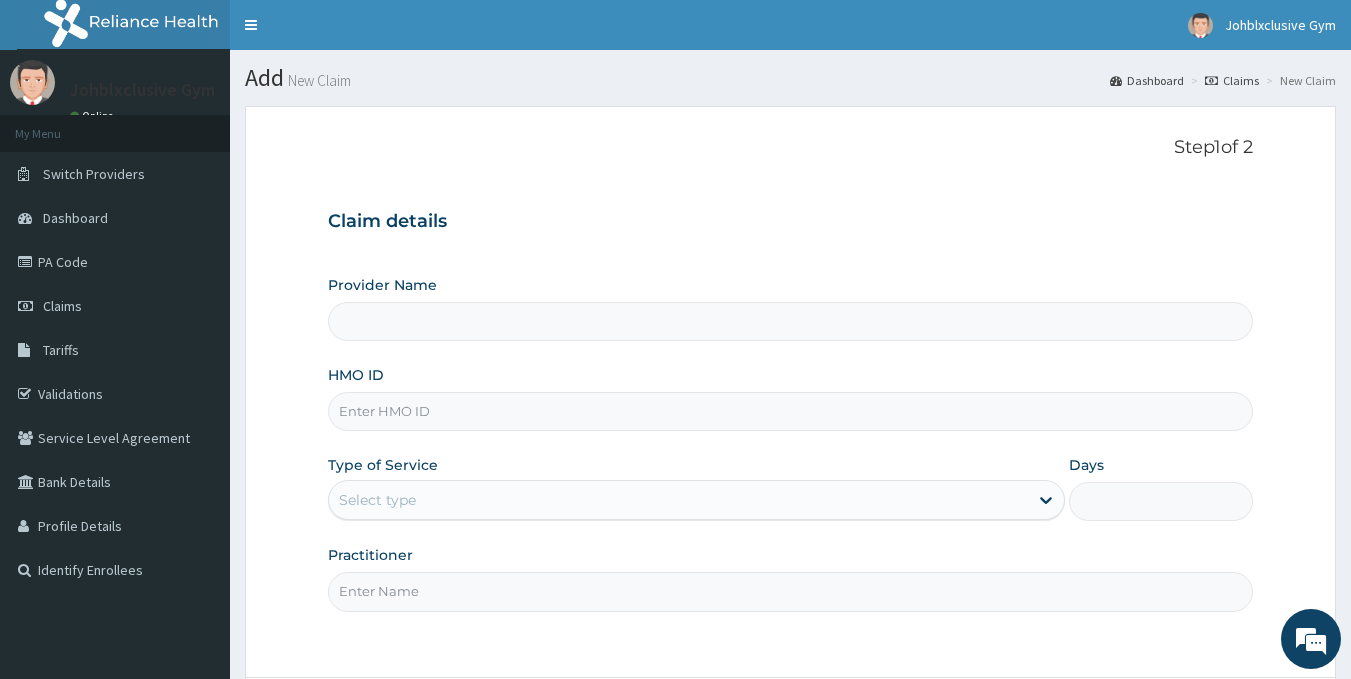 type on "Johblxclusive Gym" 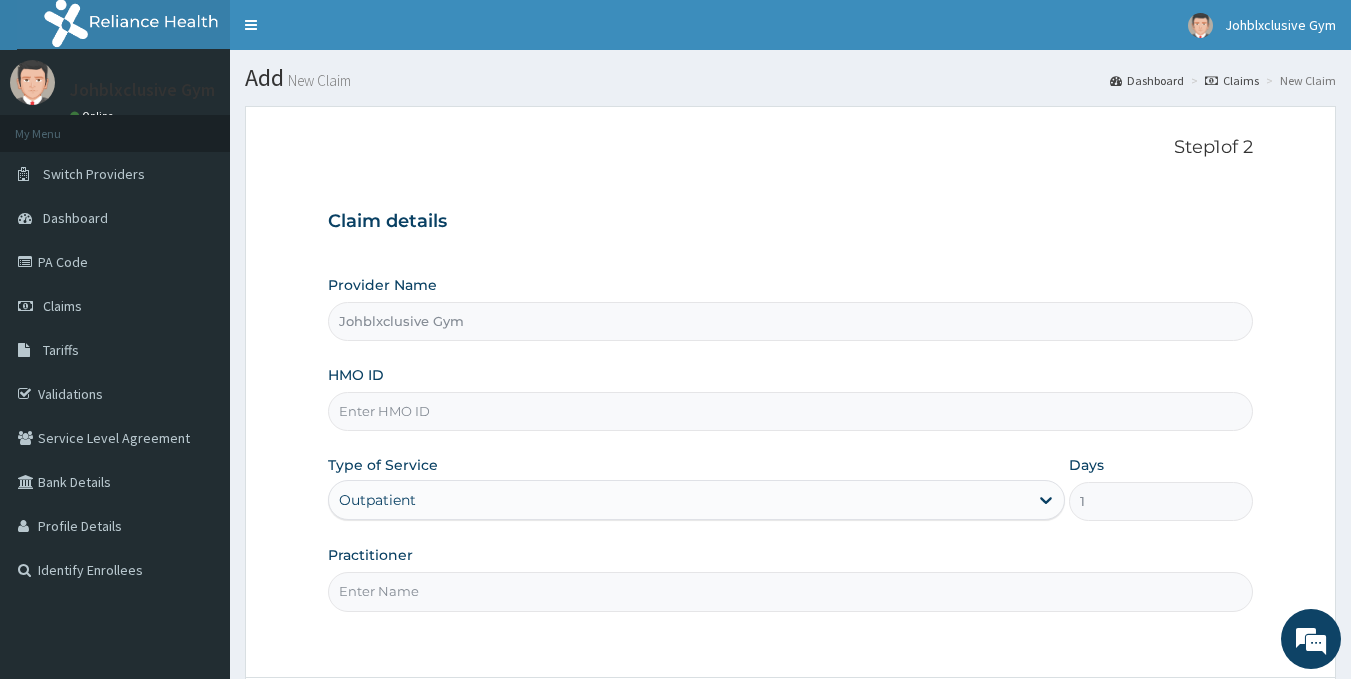 click on "HMO ID" at bounding box center [791, 411] 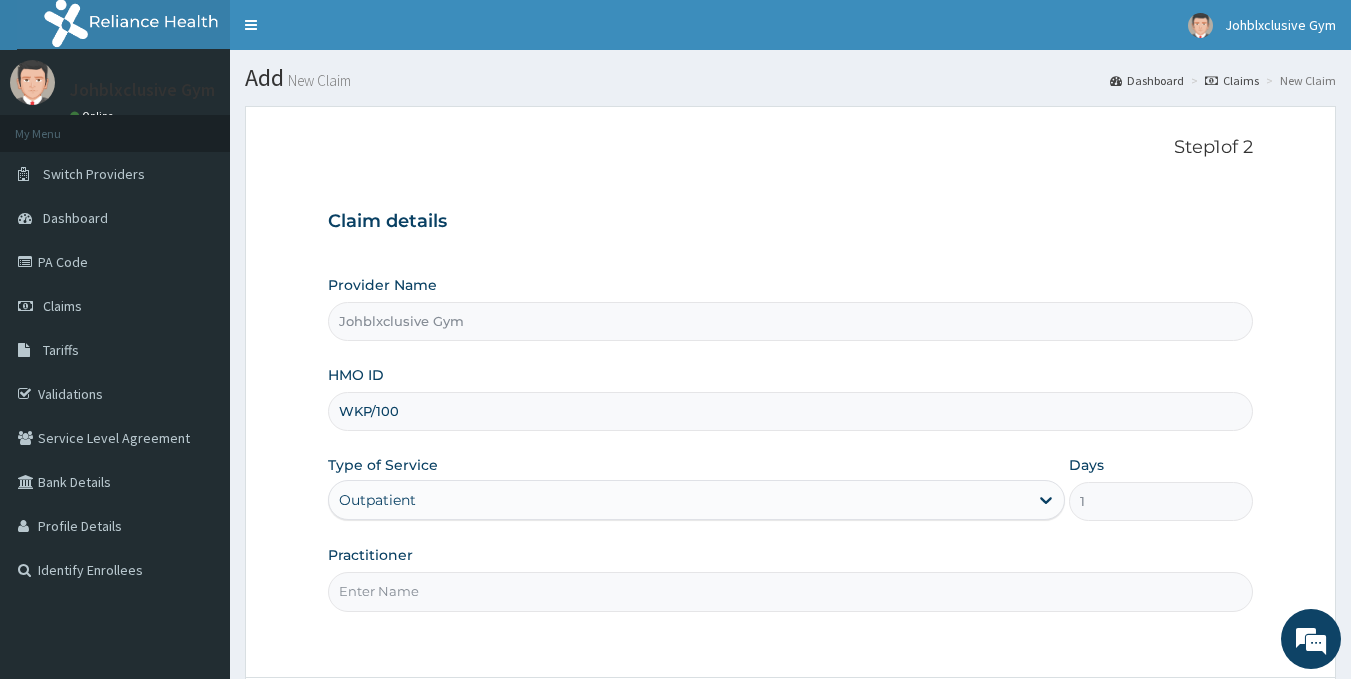 scroll, scrollTop: 0, scrollLeft: 0, axis: both 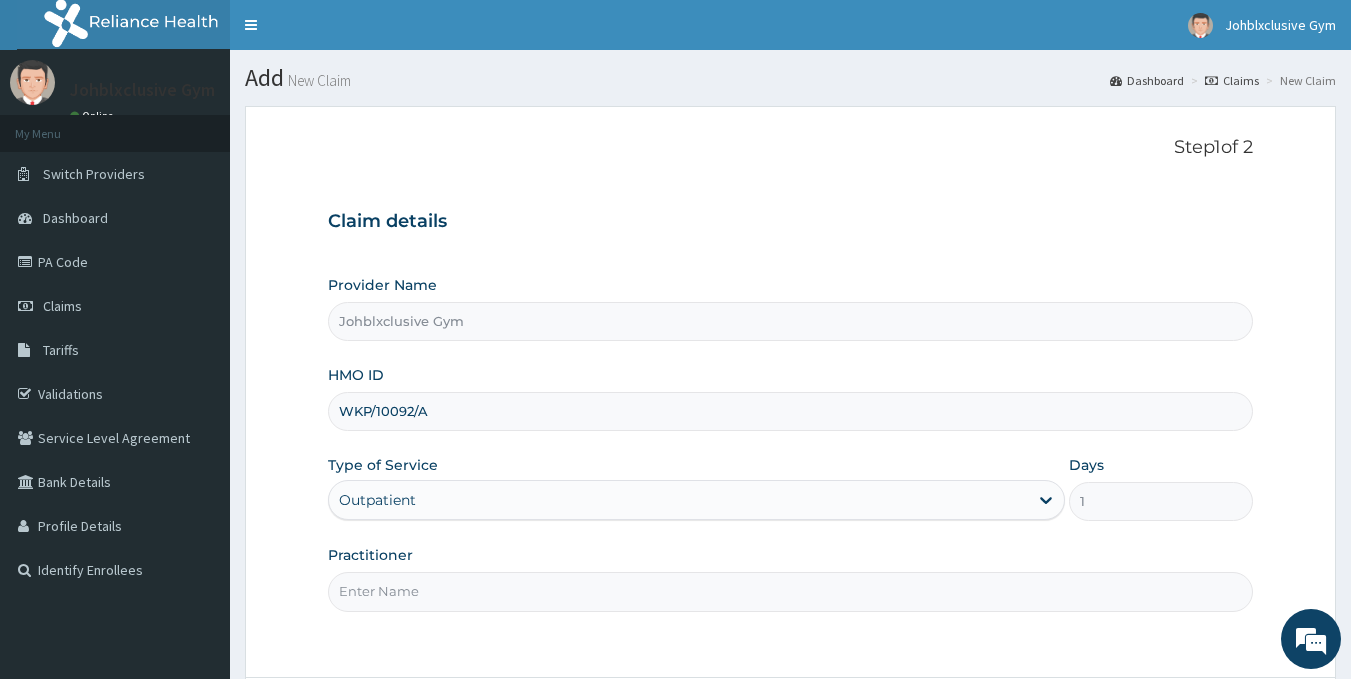 type on "WKP/10092/A" 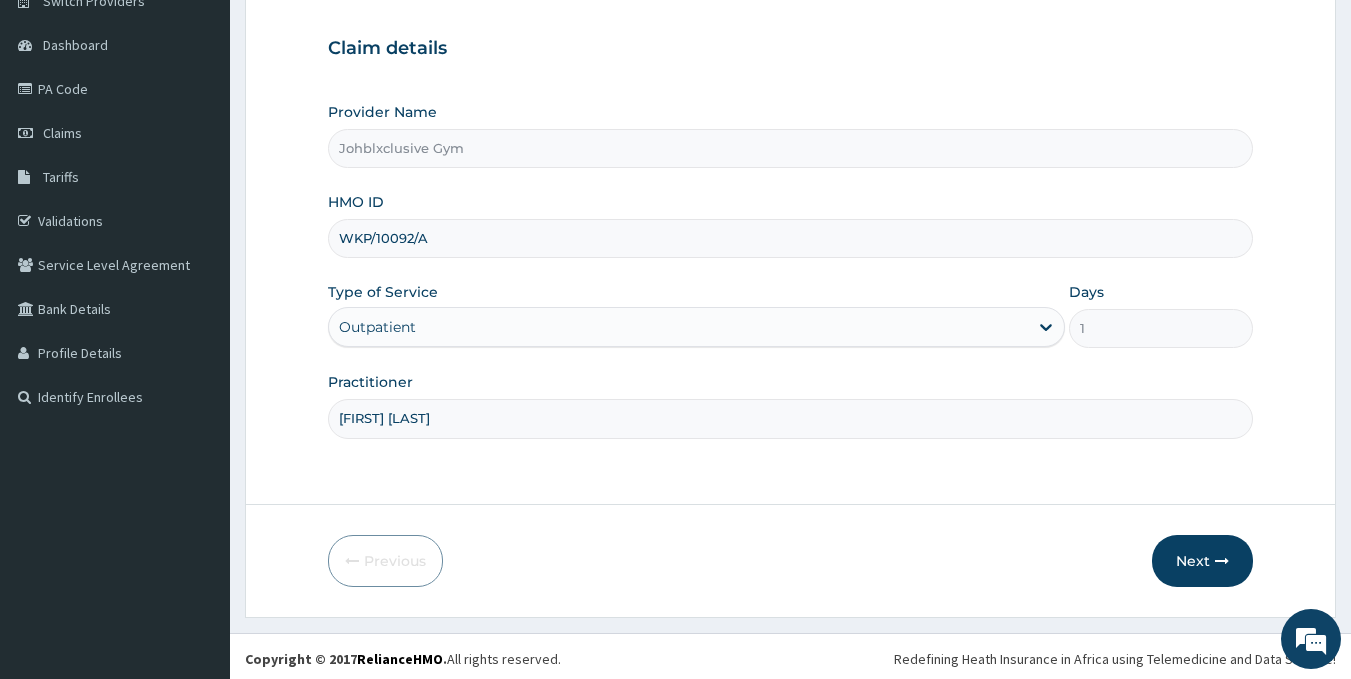 scroll, scrollTop: 178, scrollLeft: 0, axis: vertical 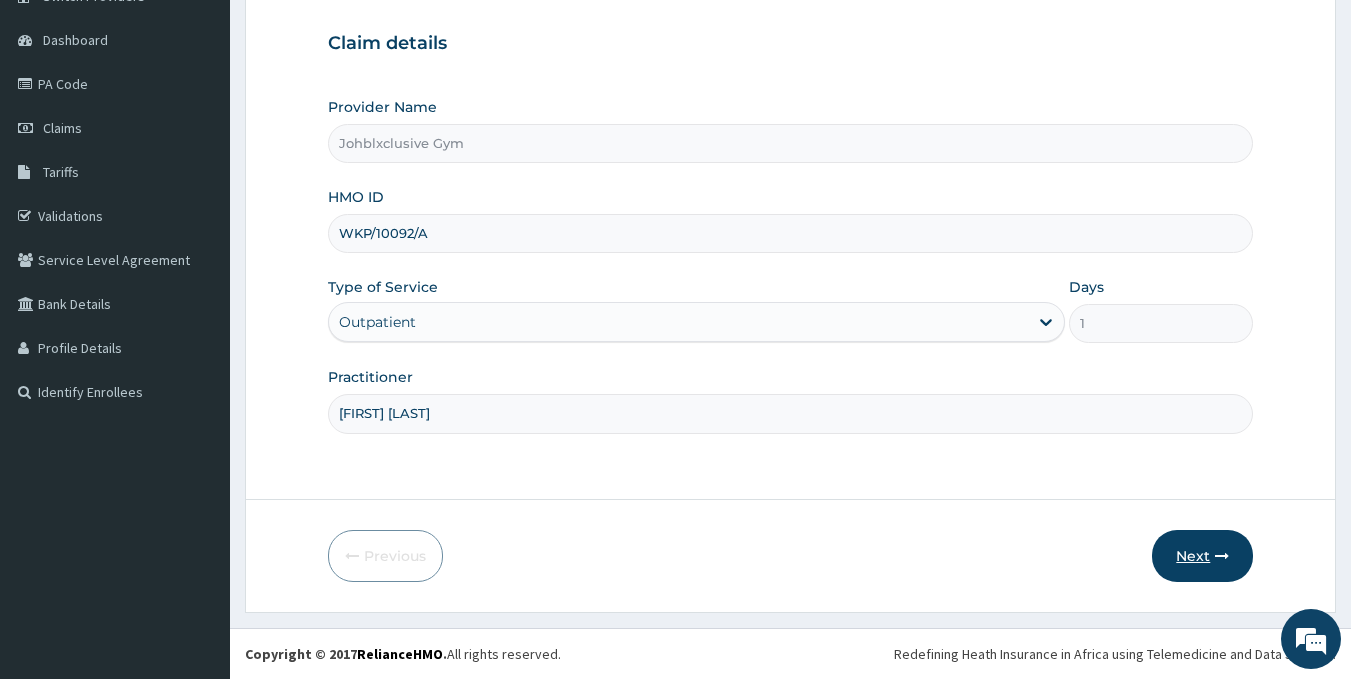 type on "[FIRST] [LAST]" 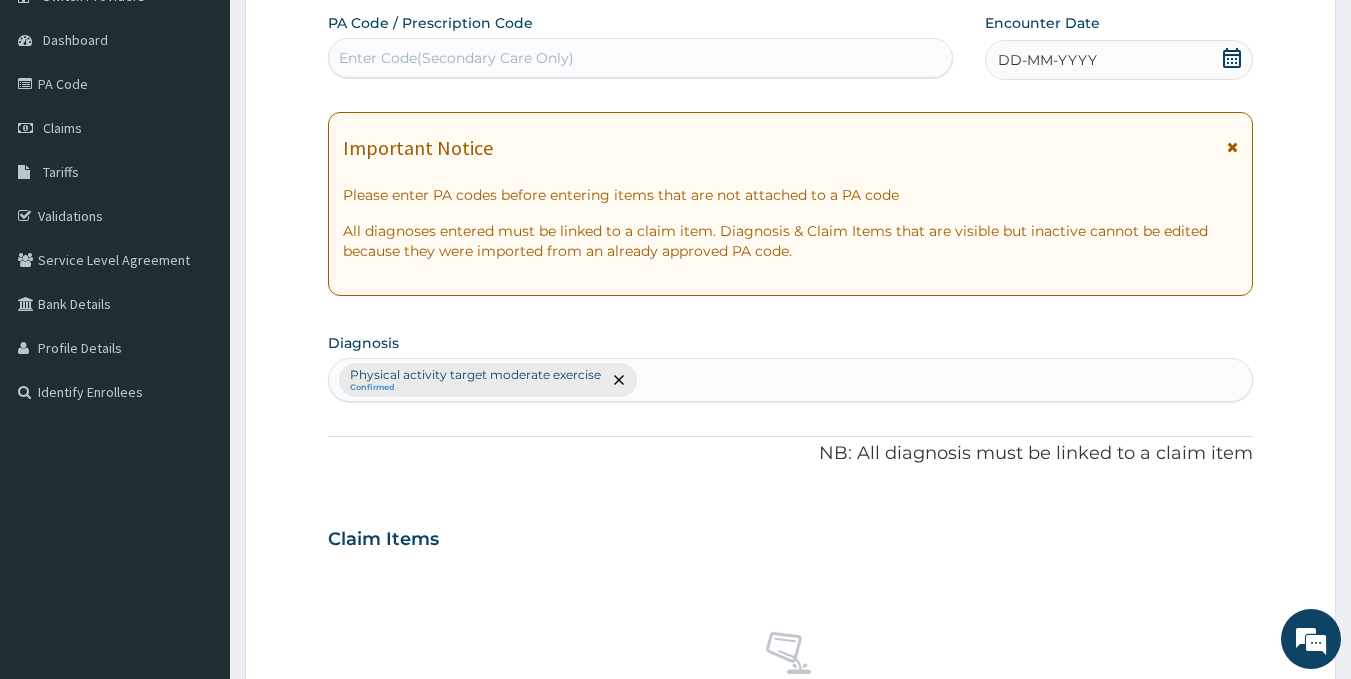 click on "Enter Code(Secondary Care Only)" at bounding box center (641, 58) 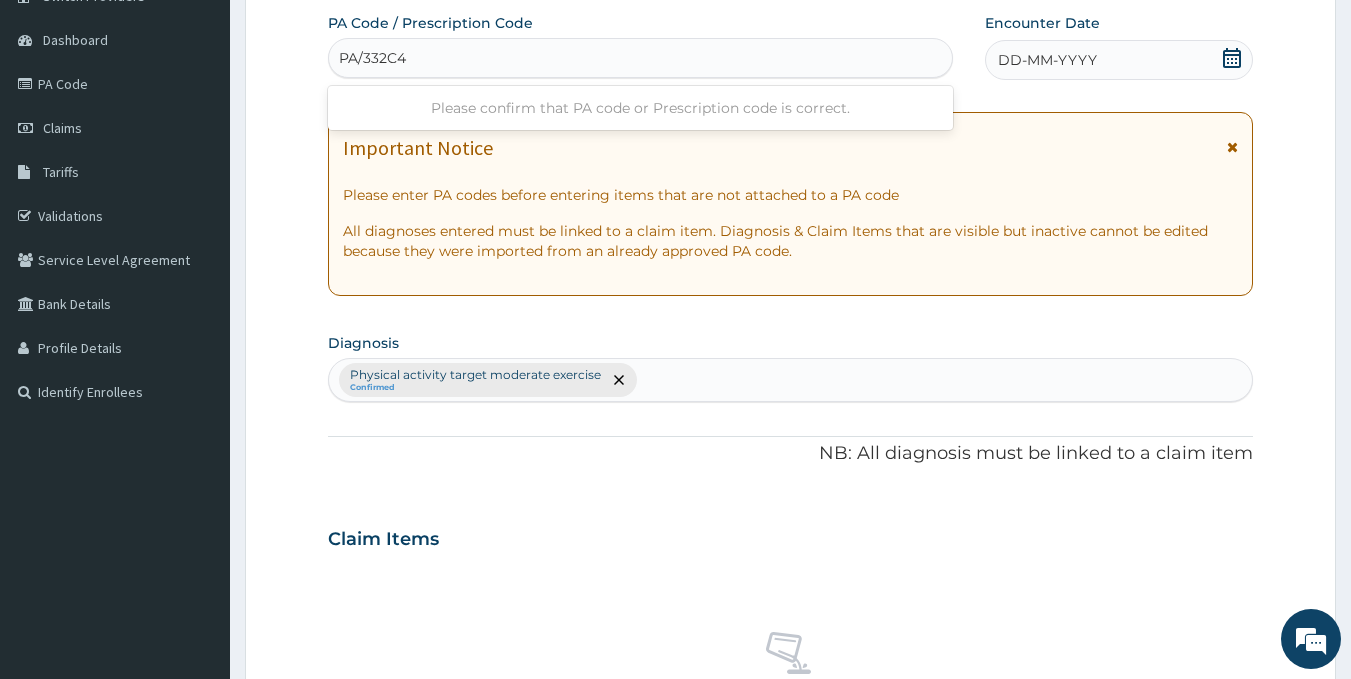 type on "PA/332C47" 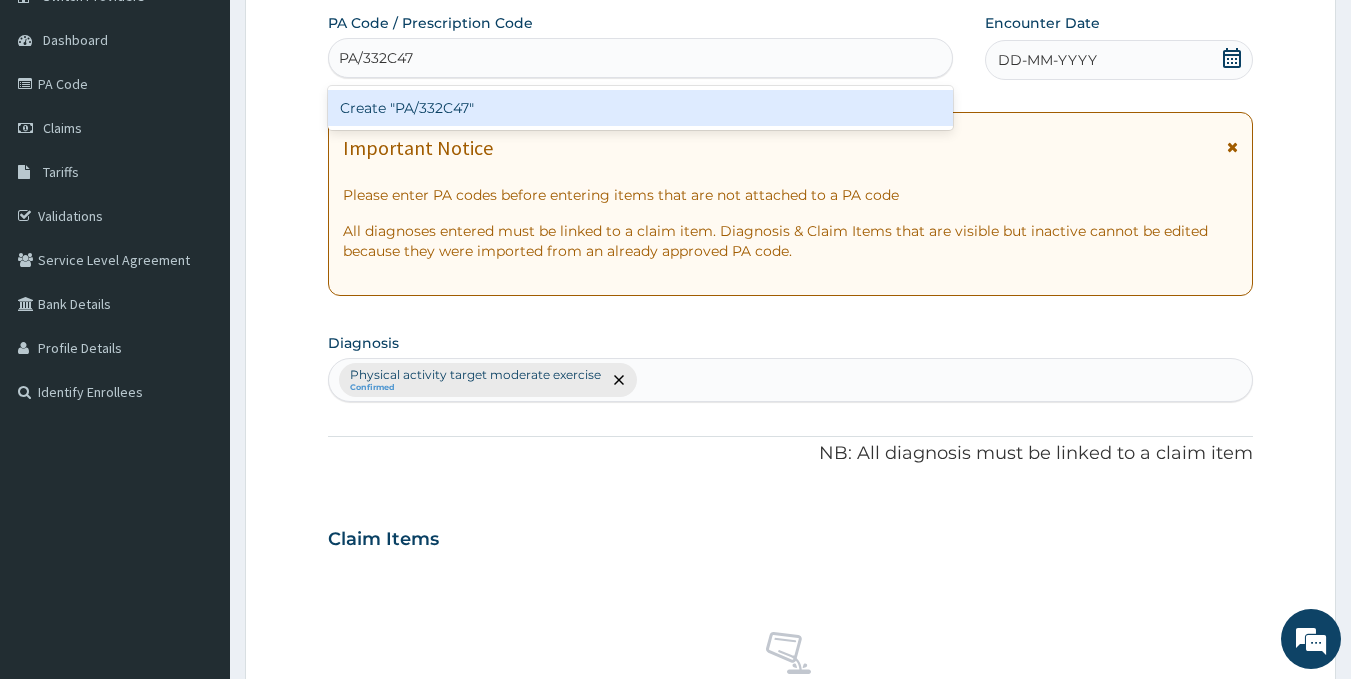click on "Create "PA/332C47"" at bounding box center [641, 108] 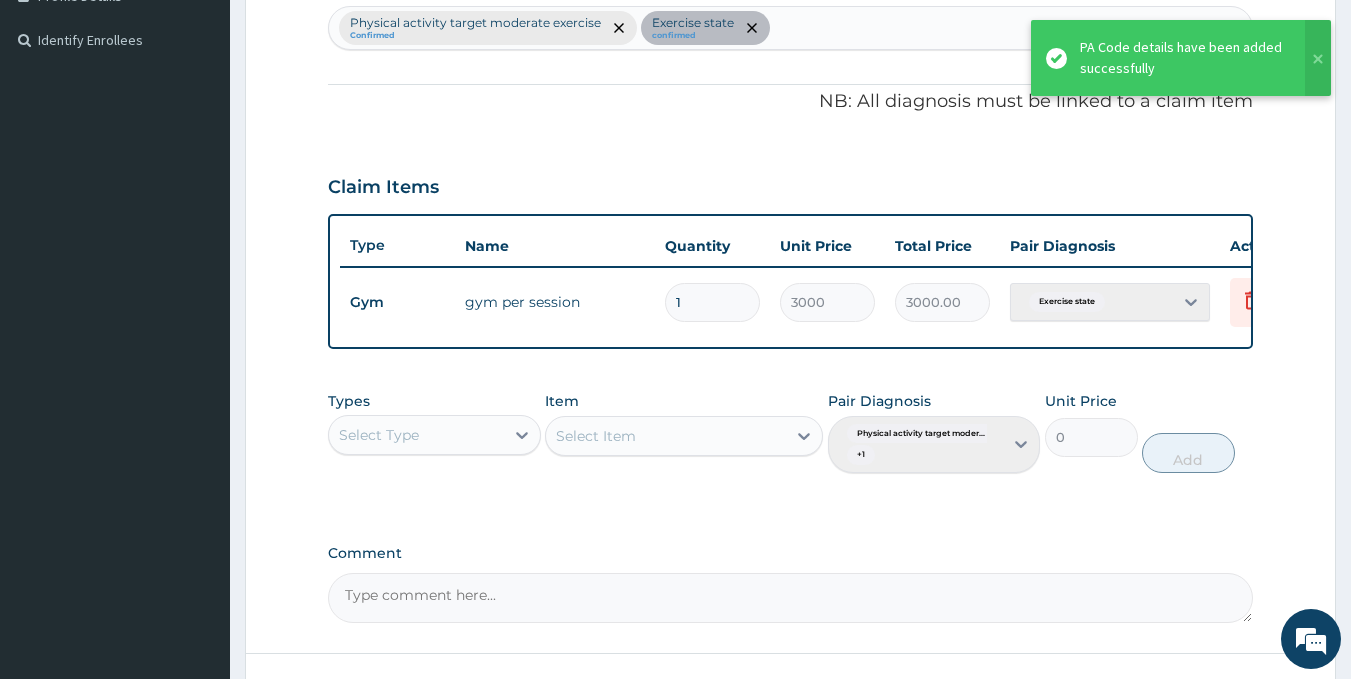 scroll, scrollTop: 699, scrollLeft: 0, axis: vertical 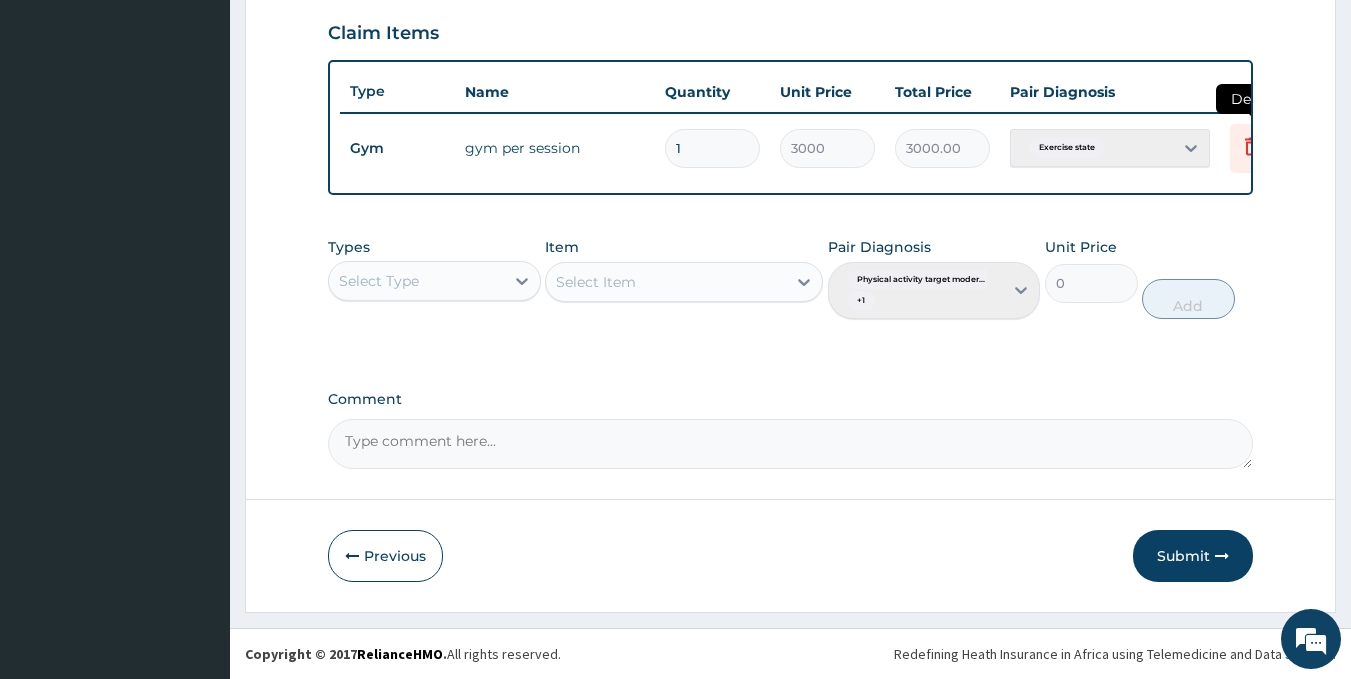 click 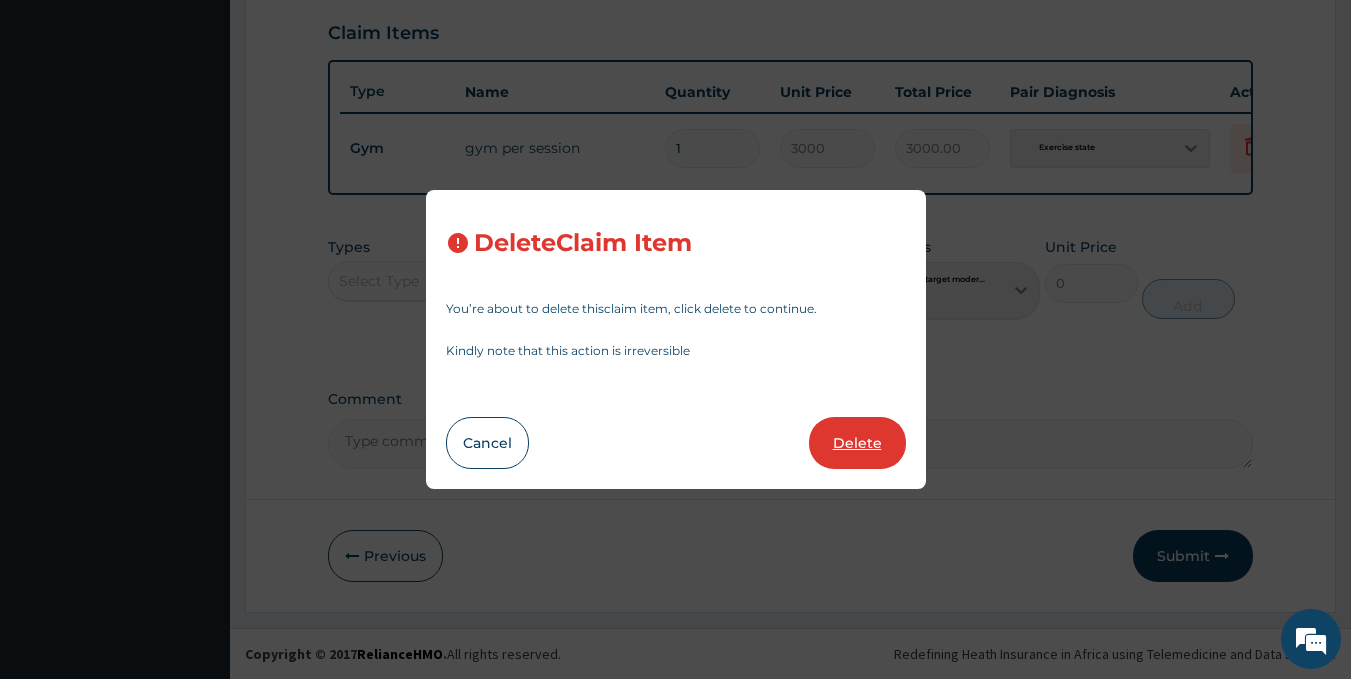 click on "Delete" at bounding box center [857, 443] 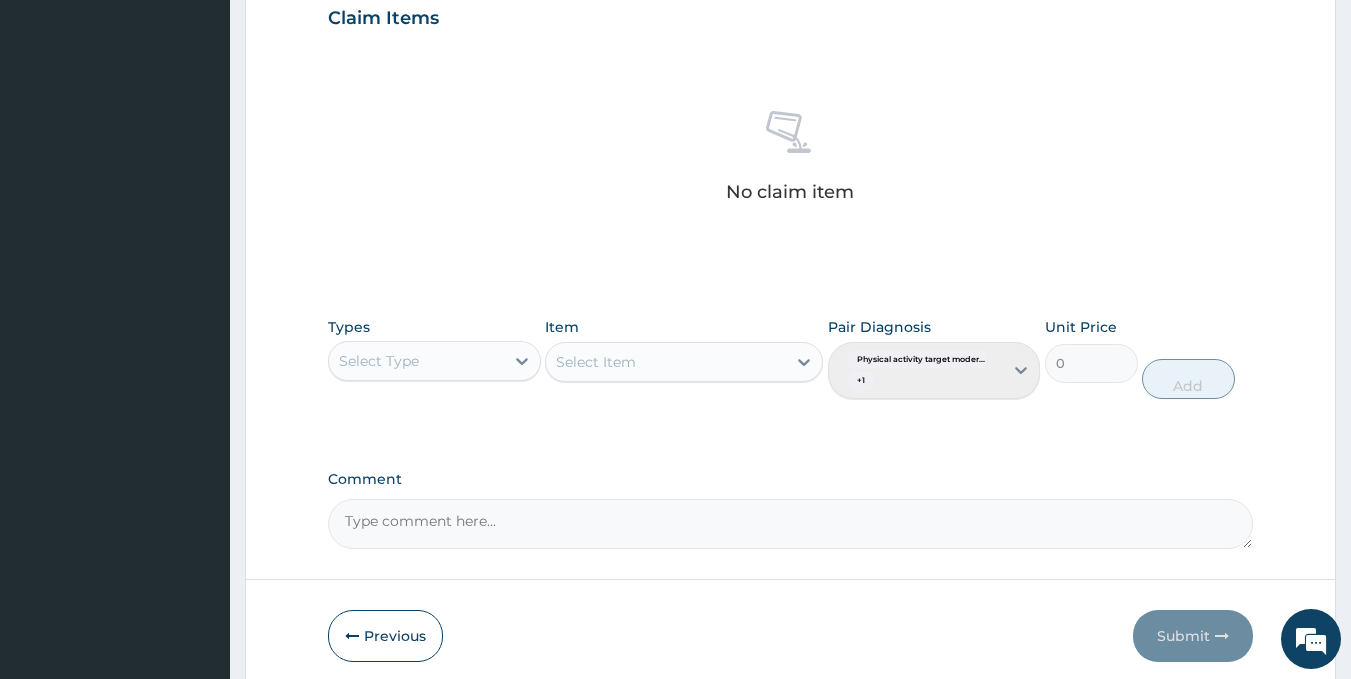 click on "Select Type" at bounding box center (416, 361) 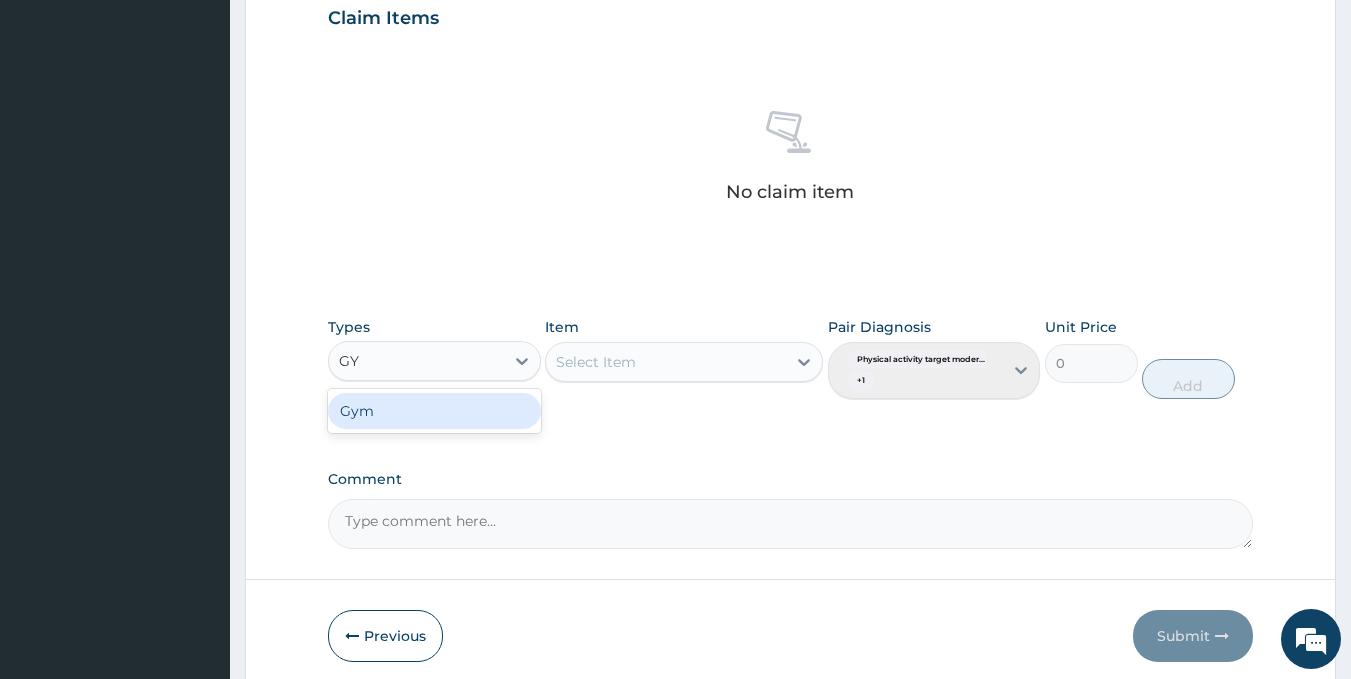 type on "GYM" 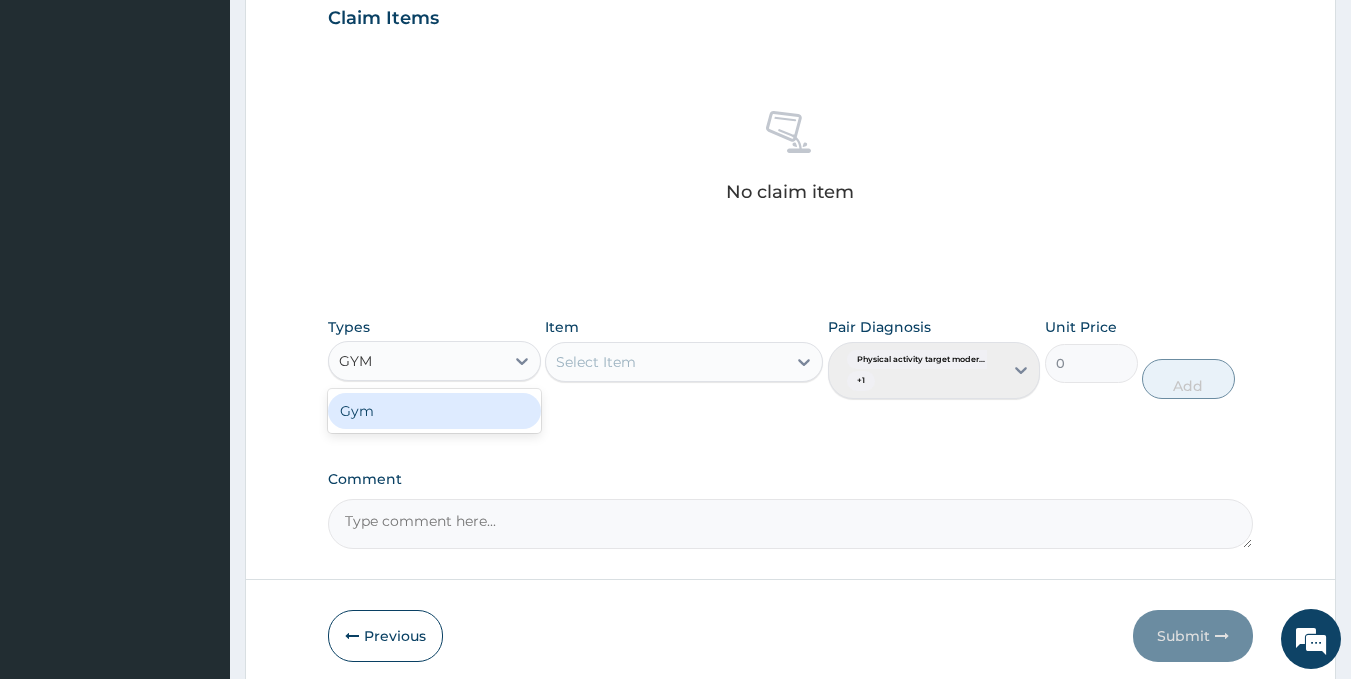 click on "Gym" at bounding box center [434, 411] 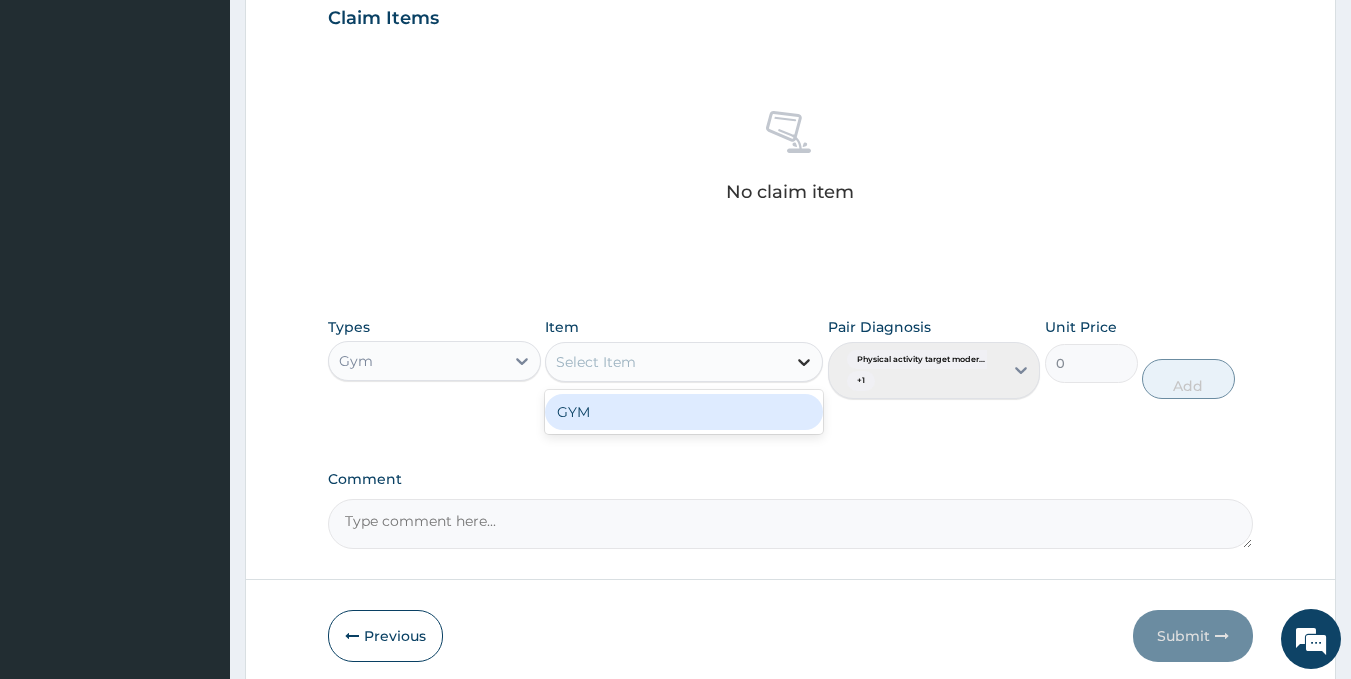 click 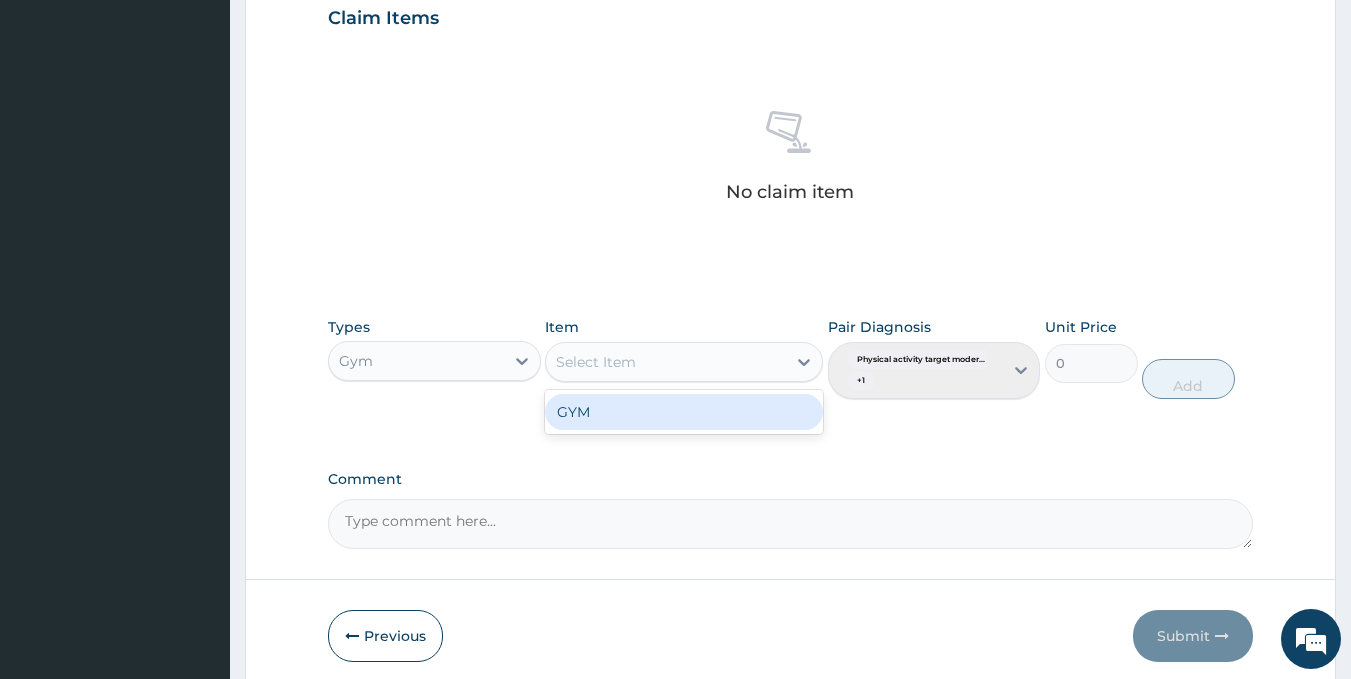 click on "GYM" at bounding box center (684, 412) 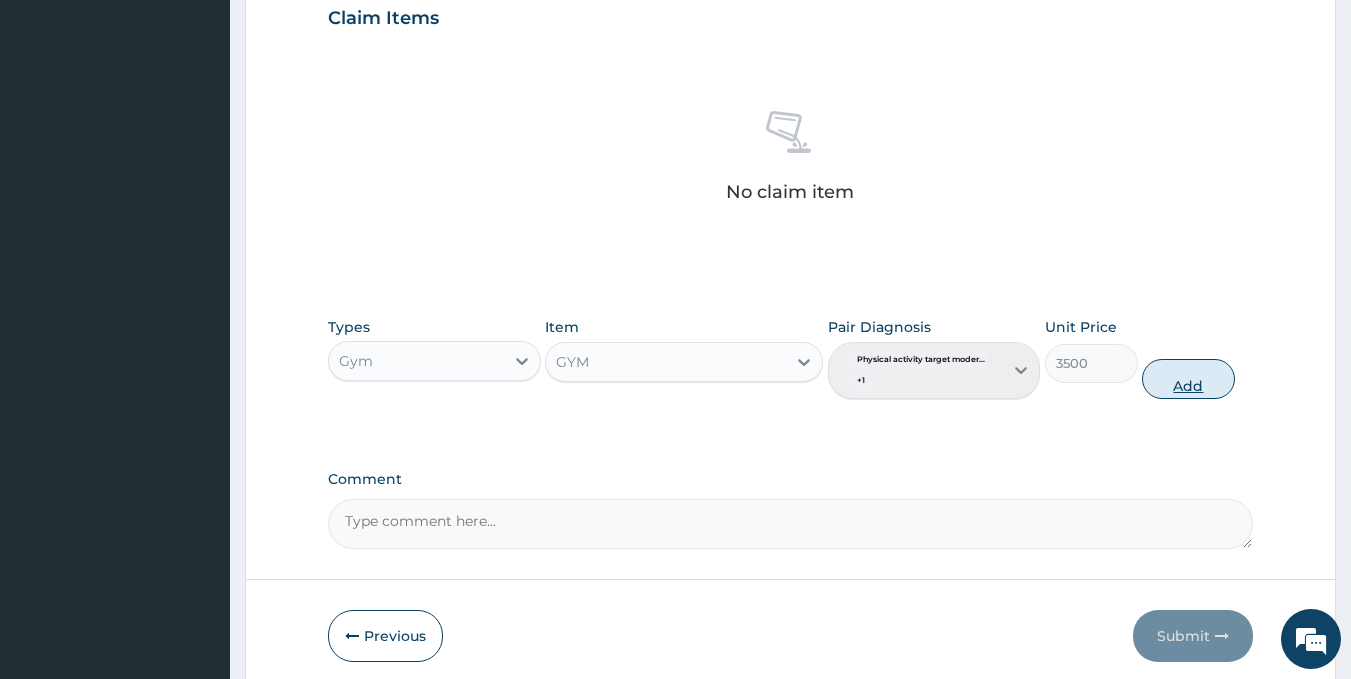 click on "Add" at bounding box center [1188, 379] 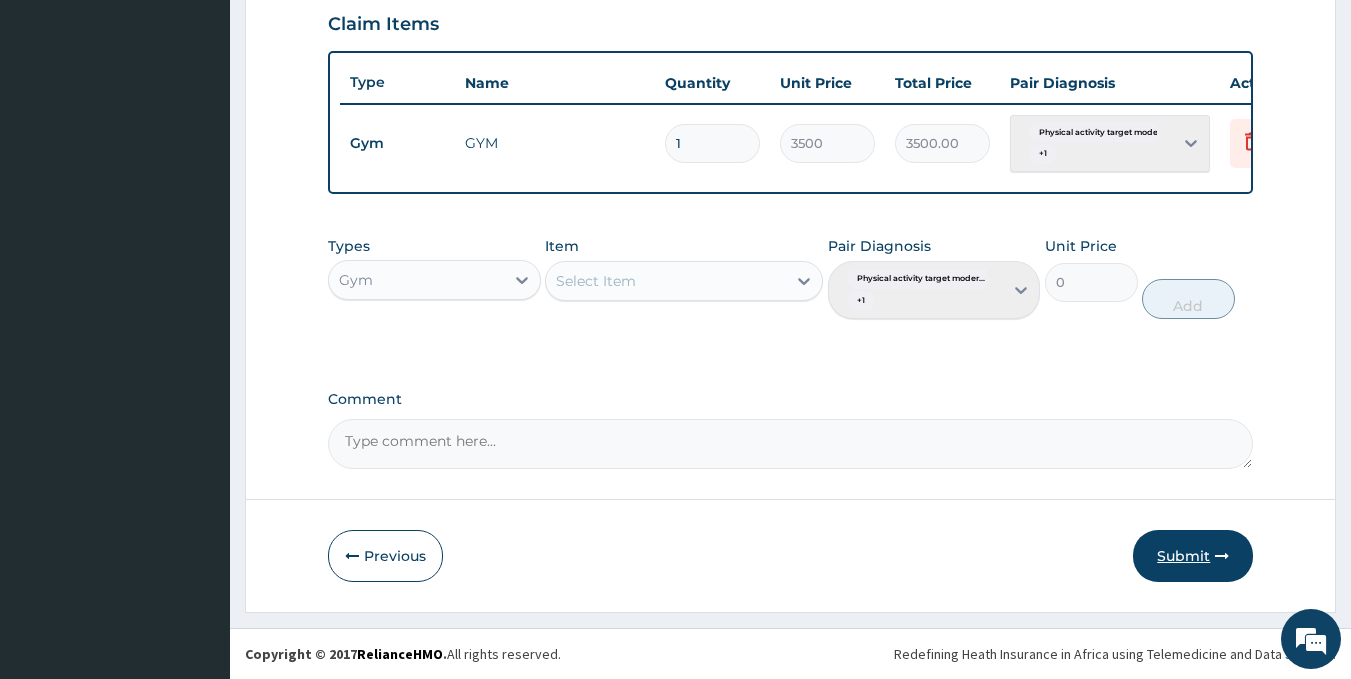 click on "Submit" at bounding box center [1193, 556] 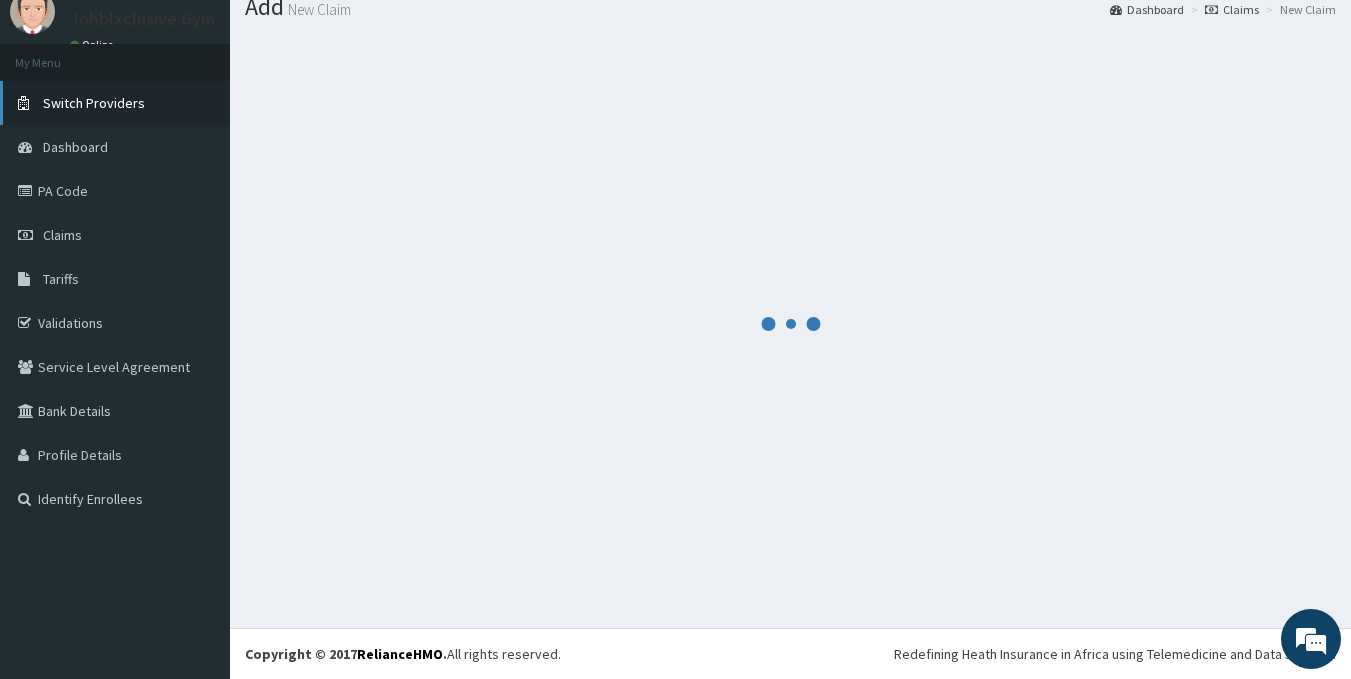 scroll, scrollTop: 699, scrollLeft: 0, axis: vertical 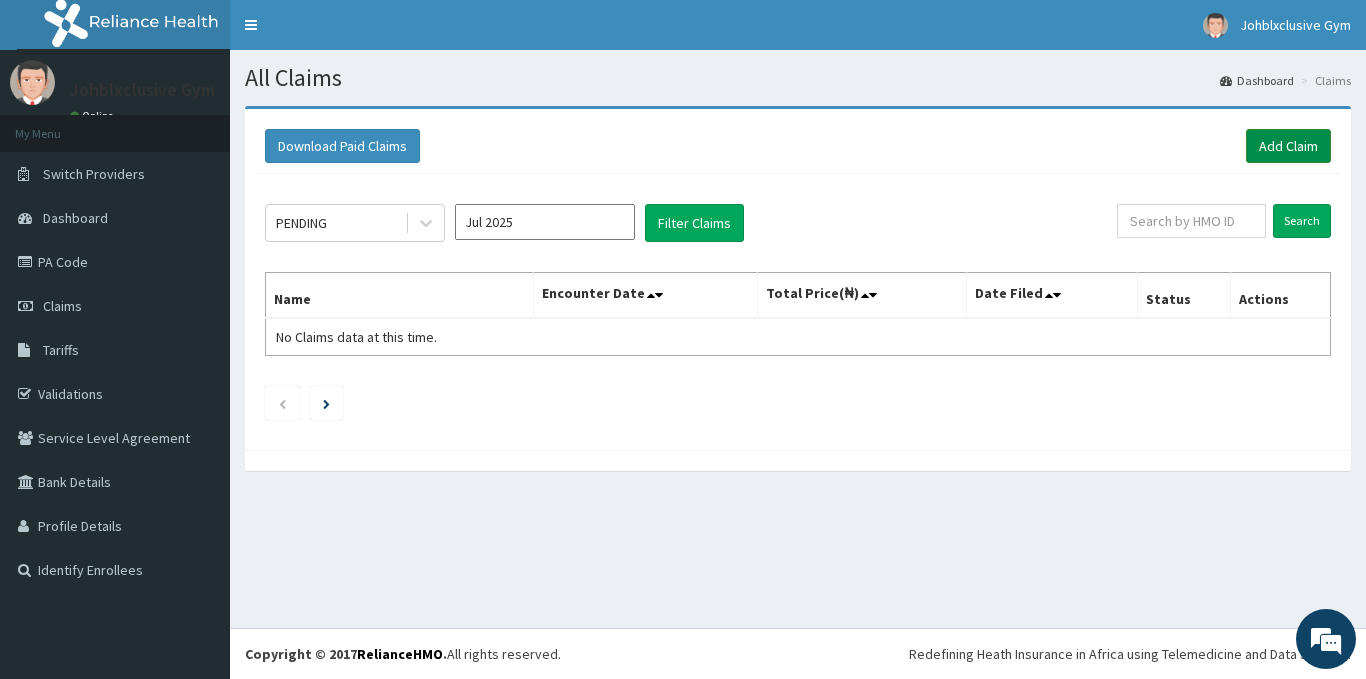 click on "Add Claim" at bounding box center (1288, 146) 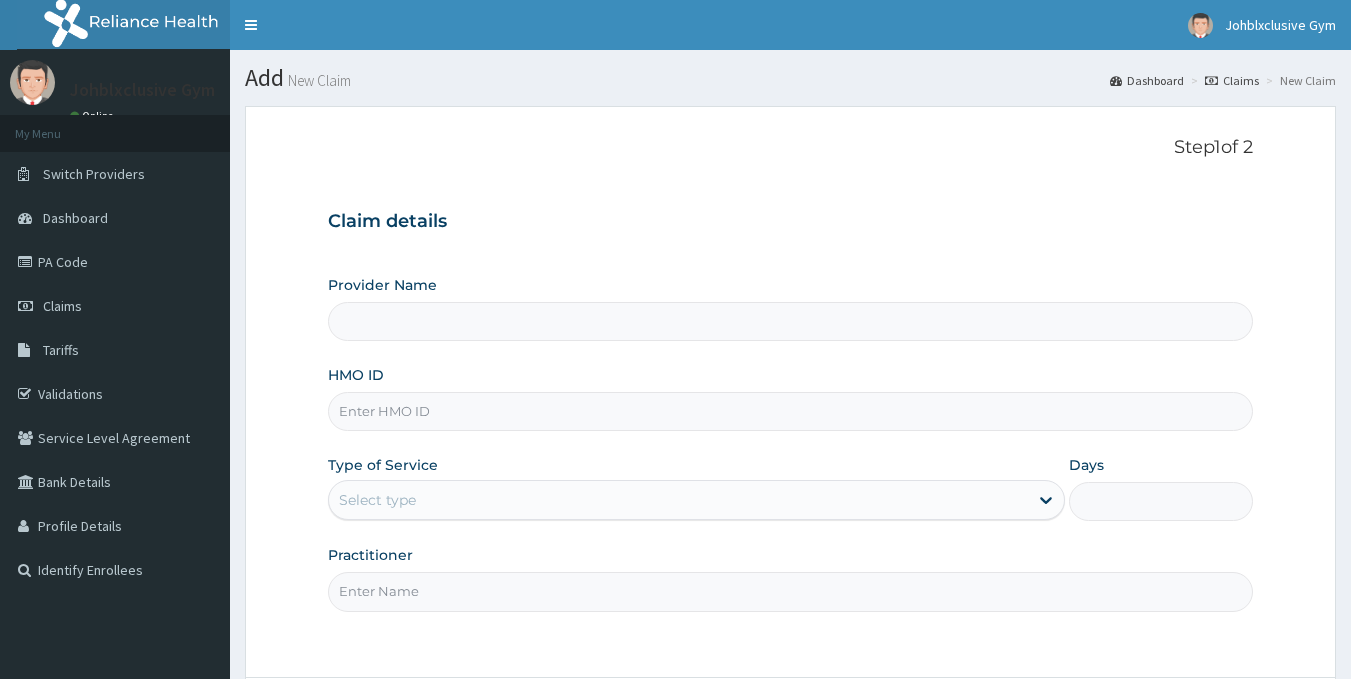 scroll, scrollTop: 0, scrollLeft: 0, axis: both 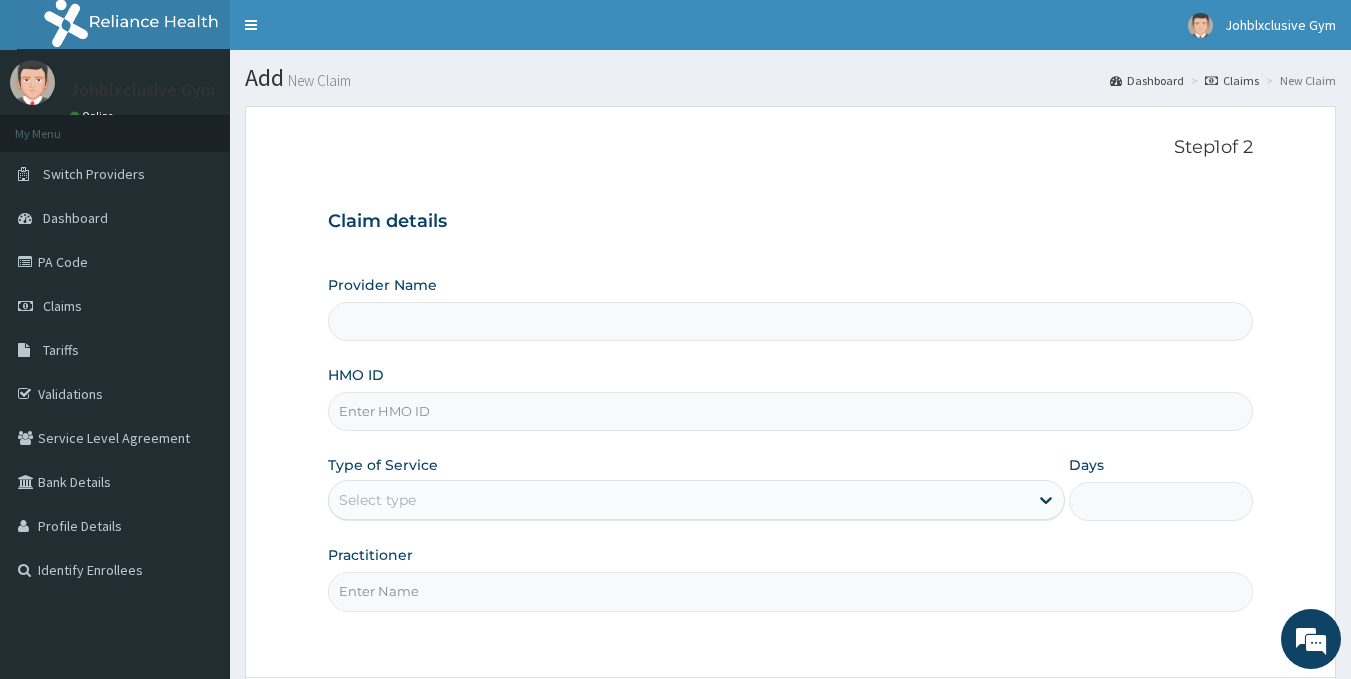 click on "HMO ID" at bounding box center [791, 411] 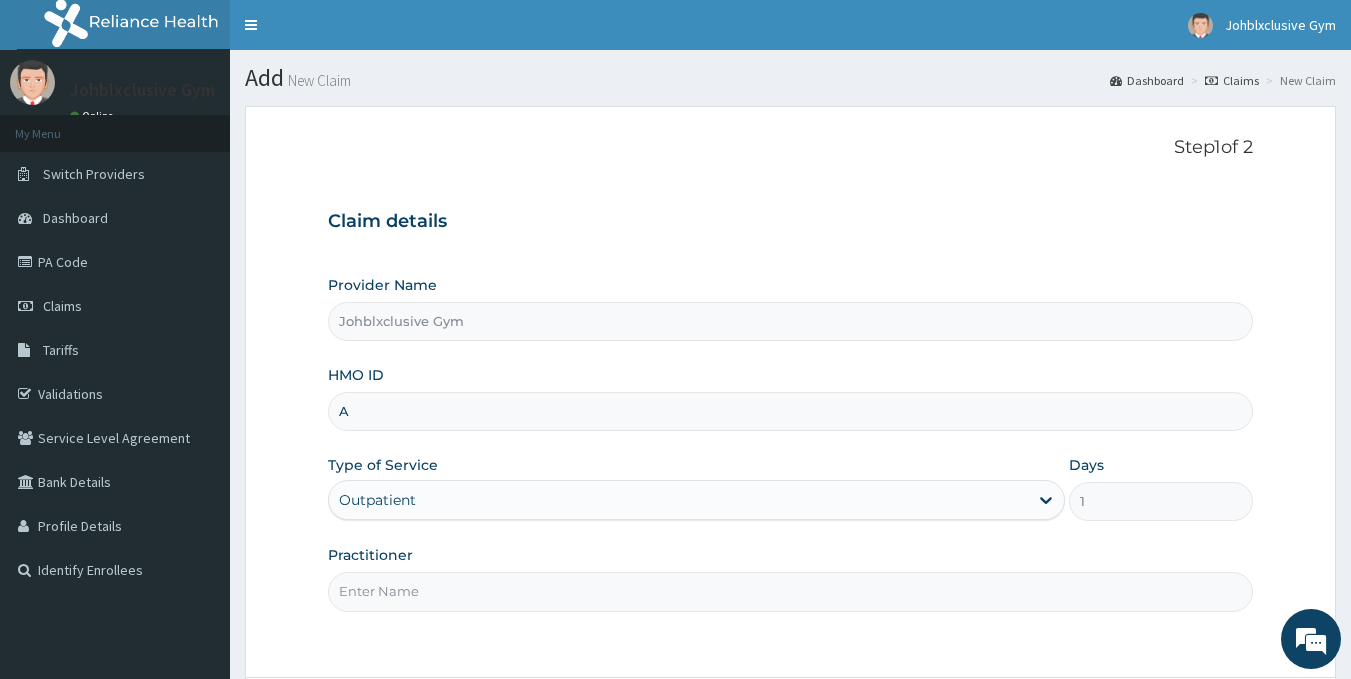 scroll, scrollTop: 0, scrollLeft: 0, axis: both 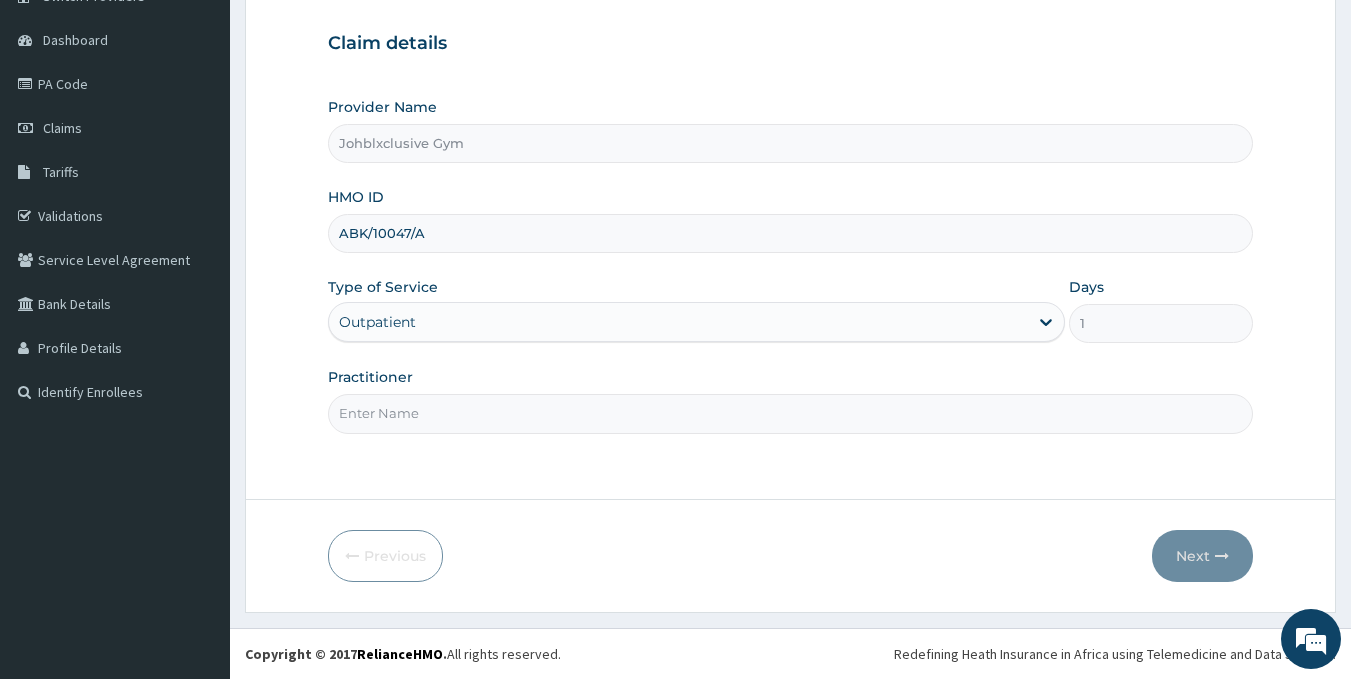 type on "ABK/10047/A" 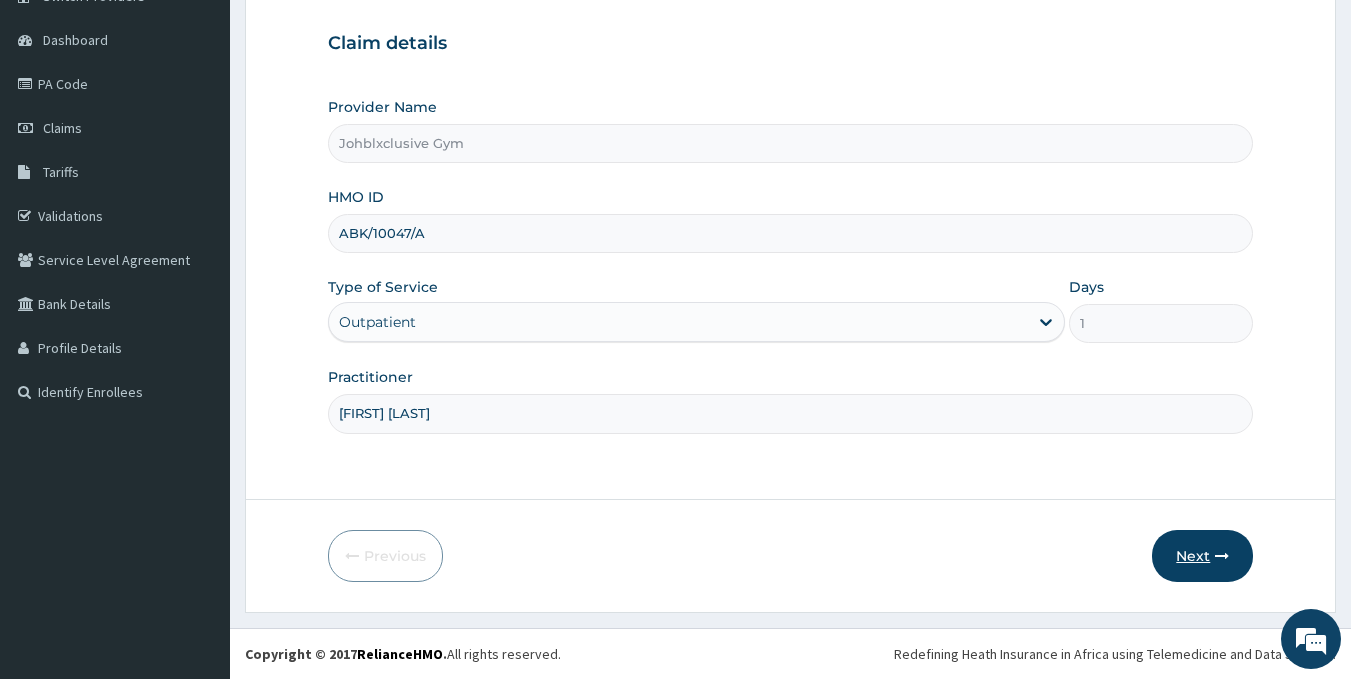 type on "AMARACHI IKPEOHA" 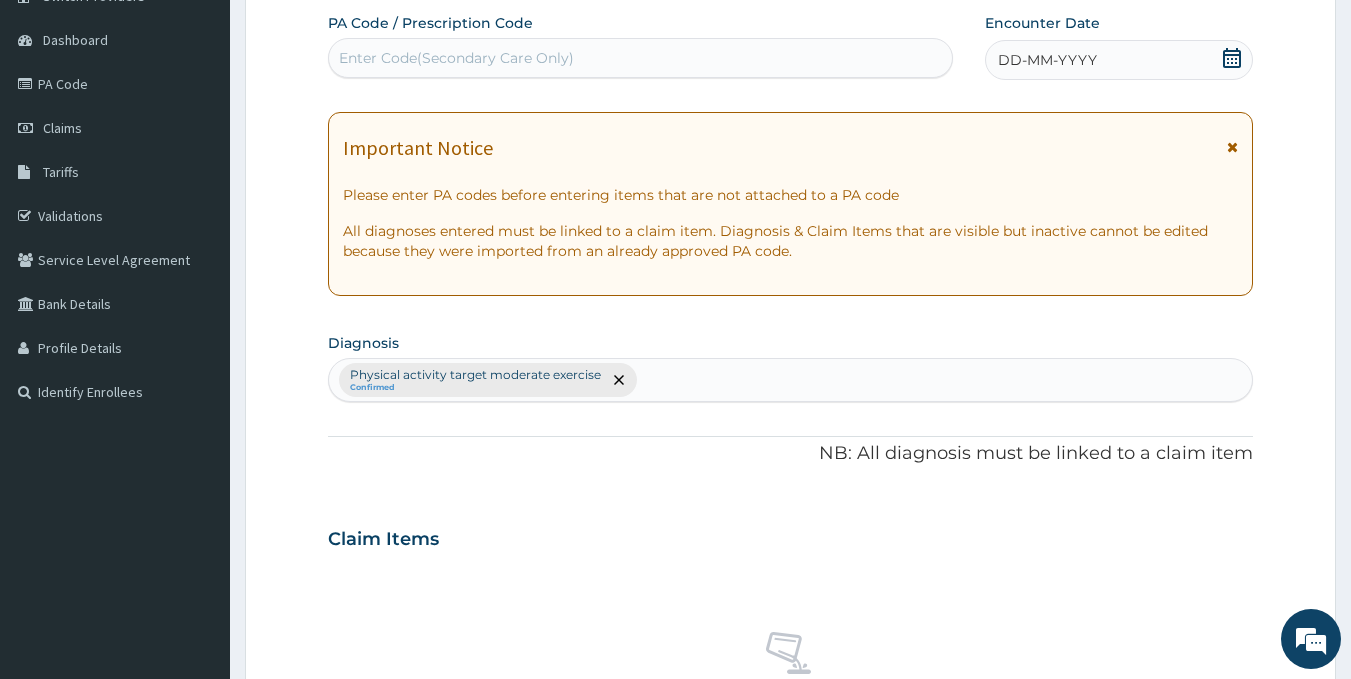 click on "Enter Code(Secondary Care Only)" at bounding box center (641, 58) 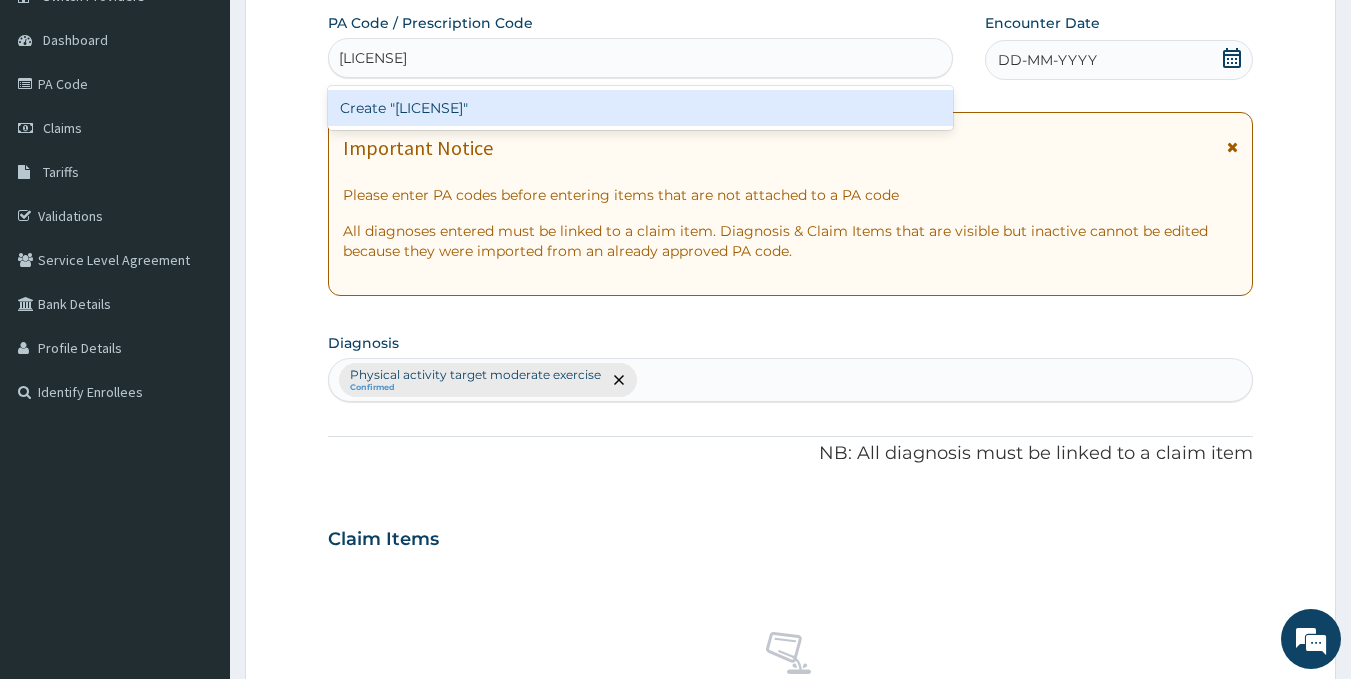 type on "PA/7F9B95" 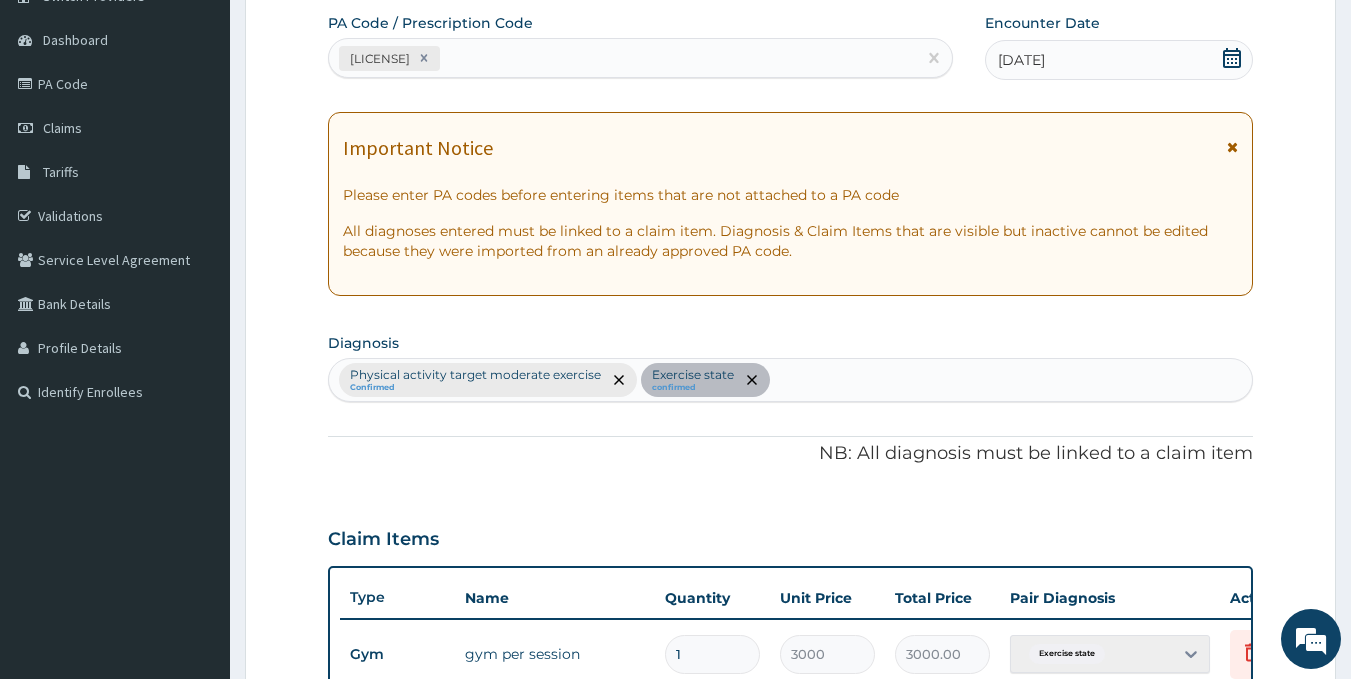 scroll, scrollTop: 445, scrollLeft: 0, axis: vertical 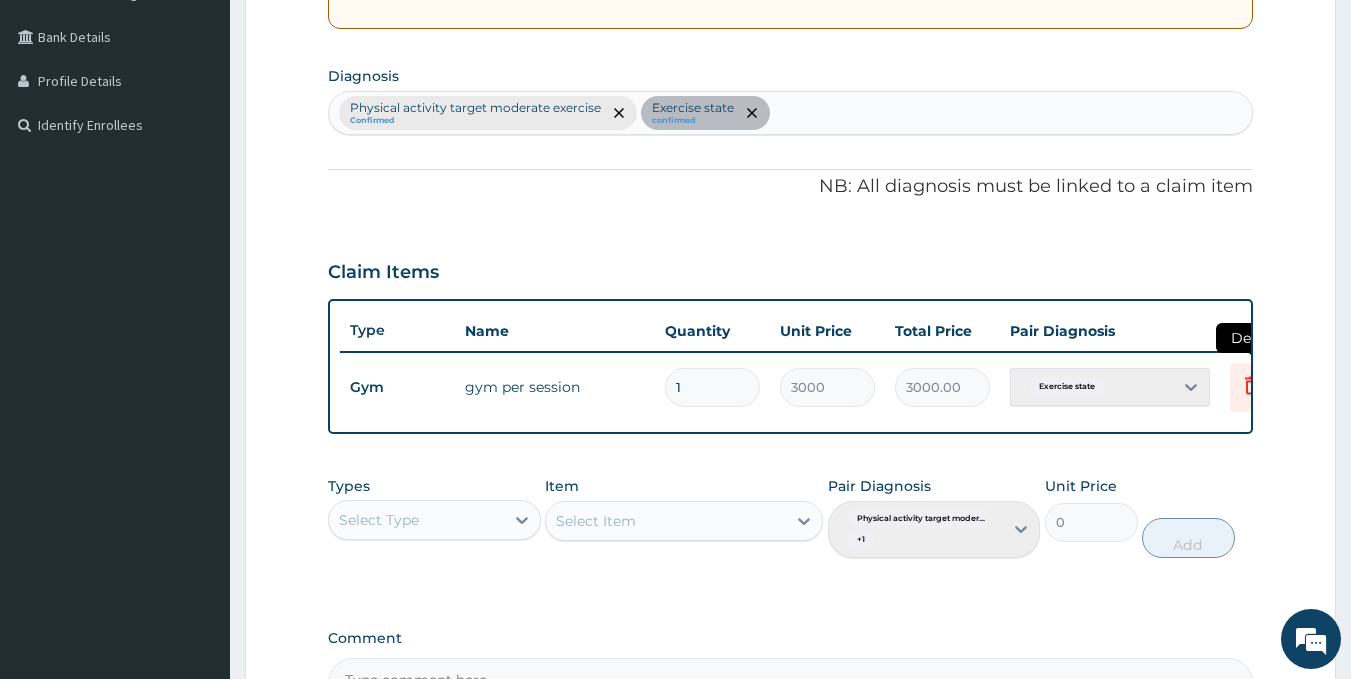 click 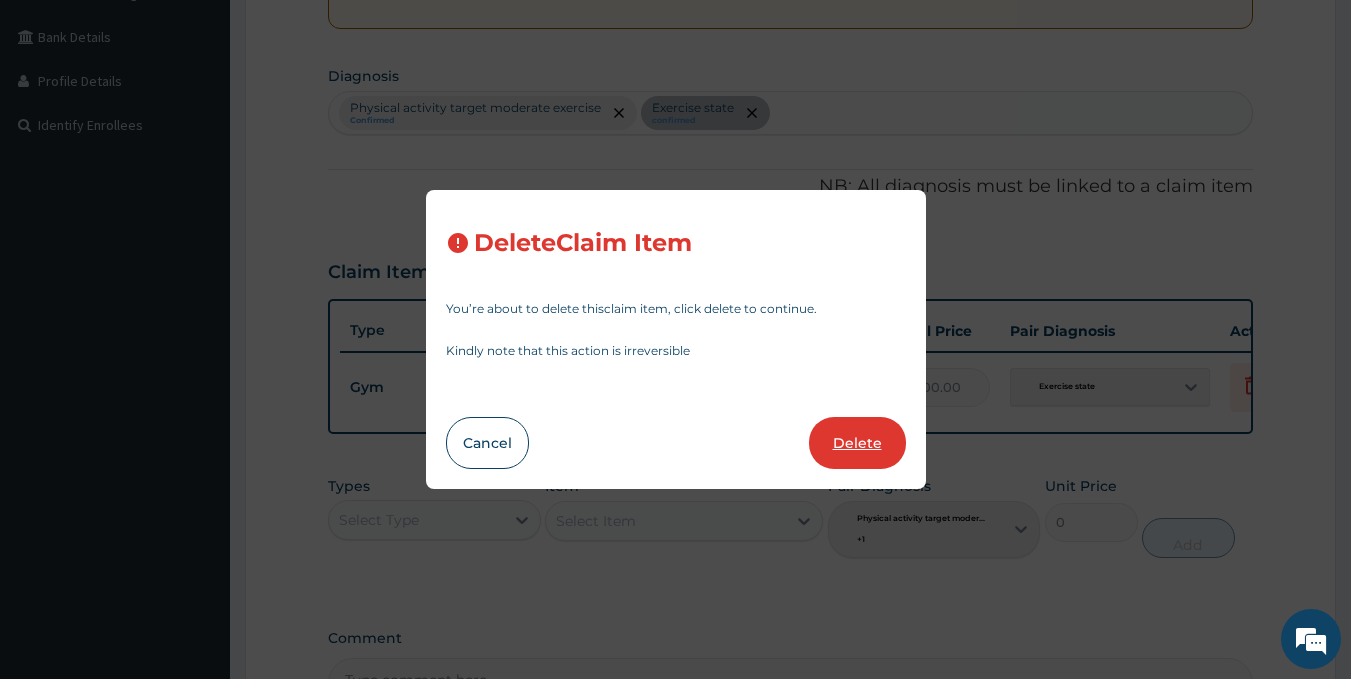 click on "Delete" at bounding box center [857, 443] 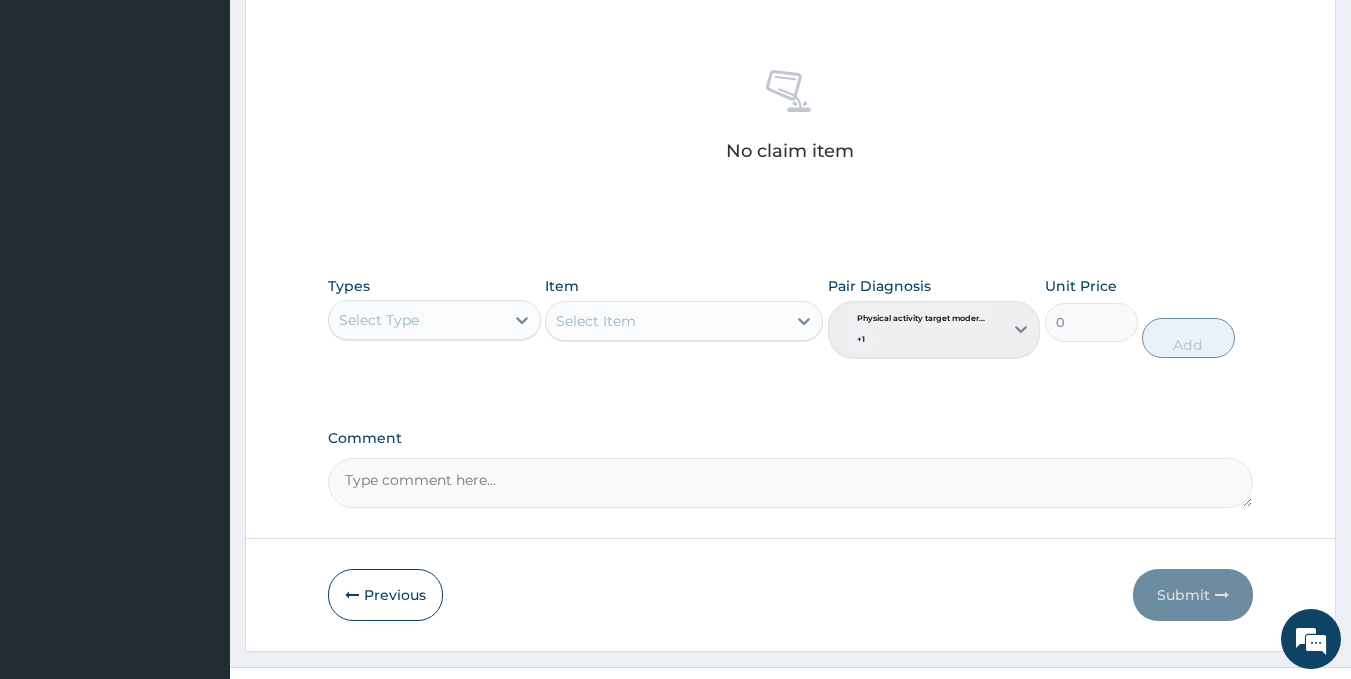 scroll, scrollTop: 779, scrollLeft: 0, axis: vertical 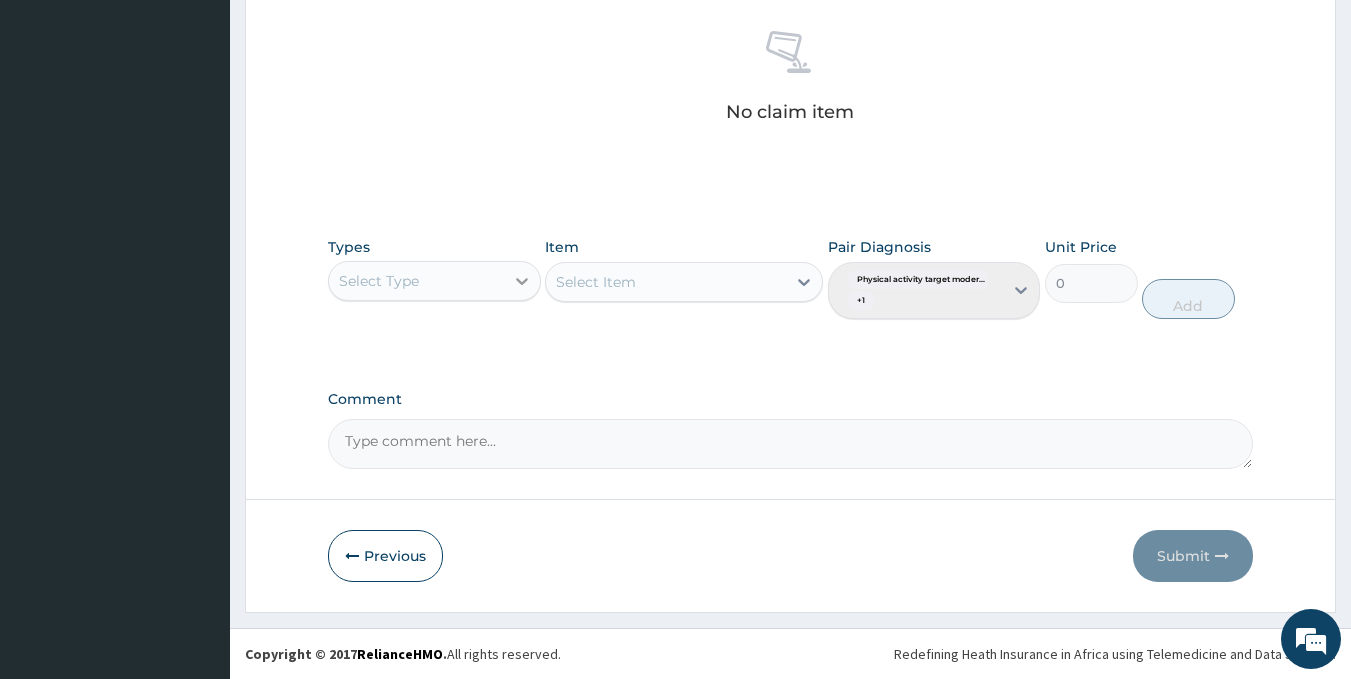 click at bounding box center (522, 281) 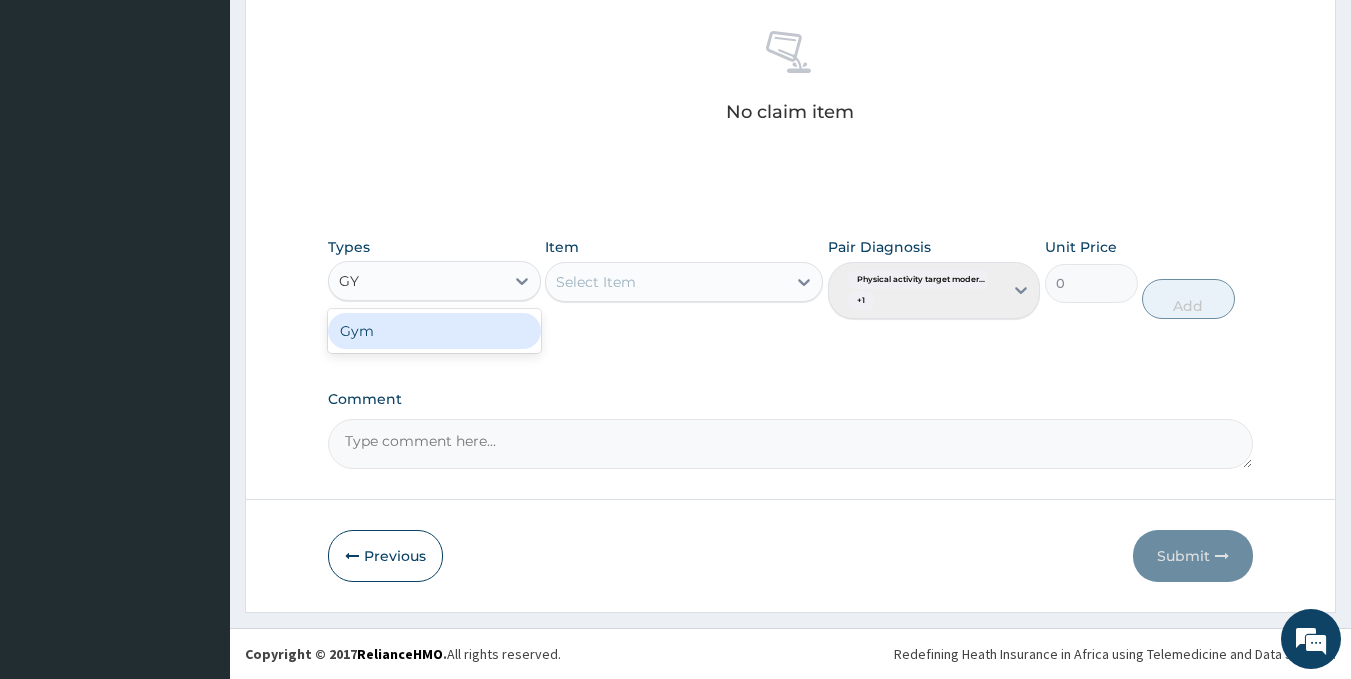 type on "GYM" 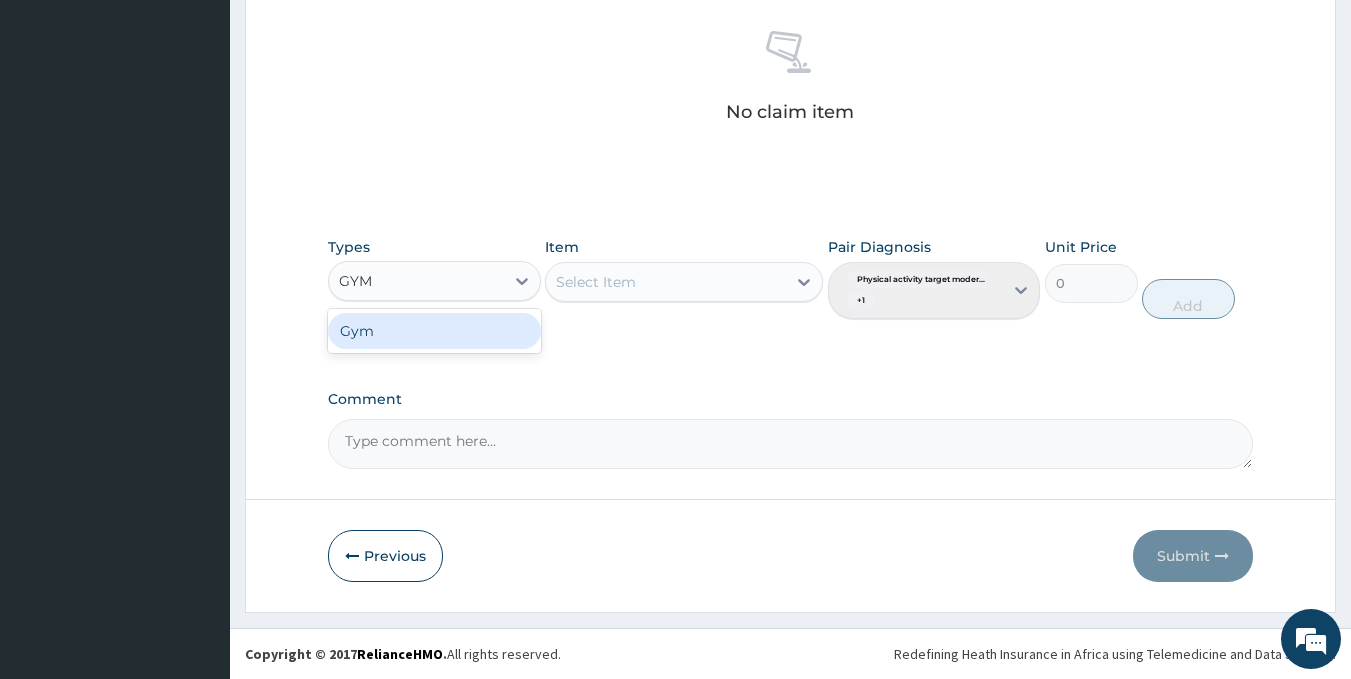 click on "Gym" at bounding box center (434, 331) 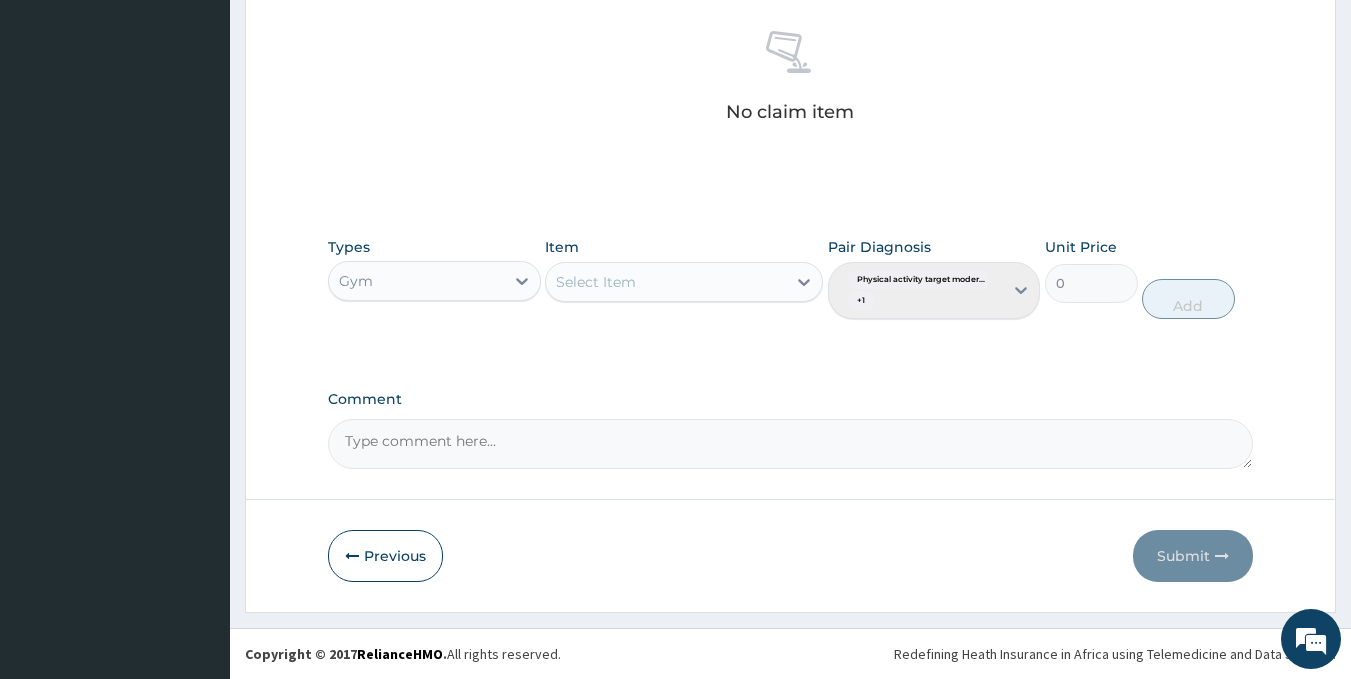 click on "Select Item" at bounding box center (666, 282) 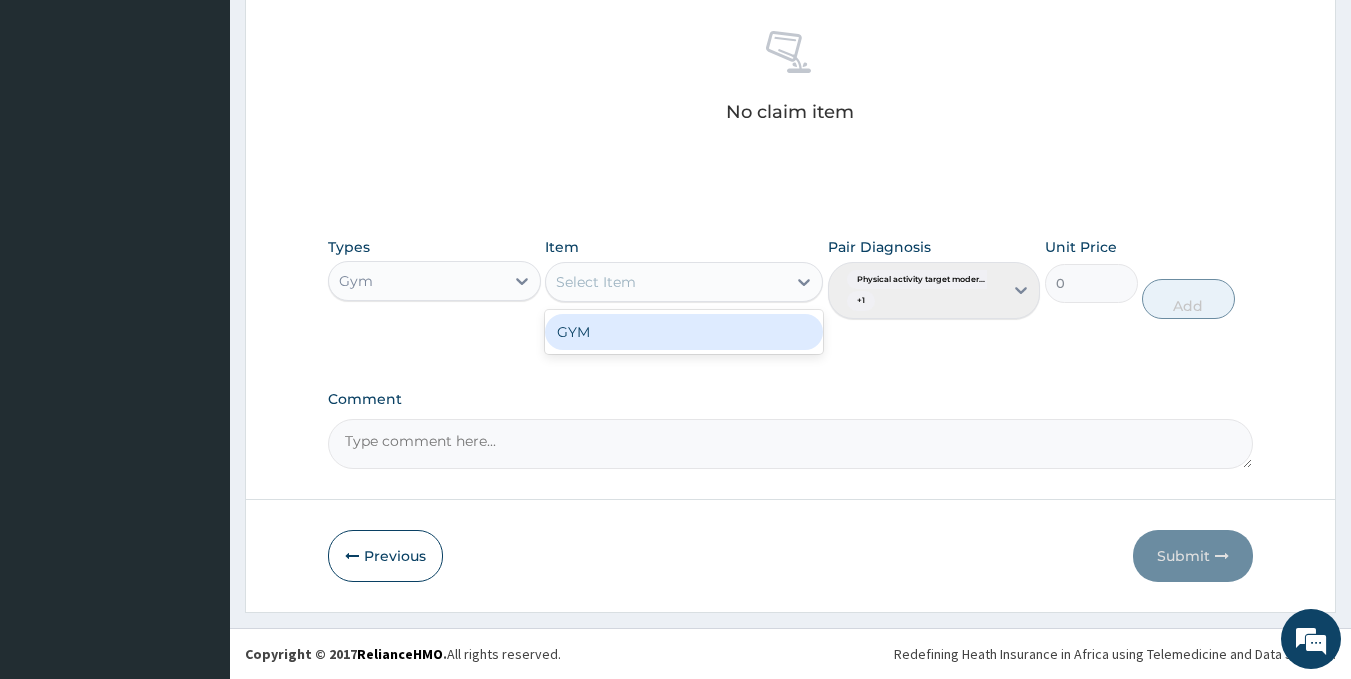 click on "GYM" at bounding box center [684, 332] 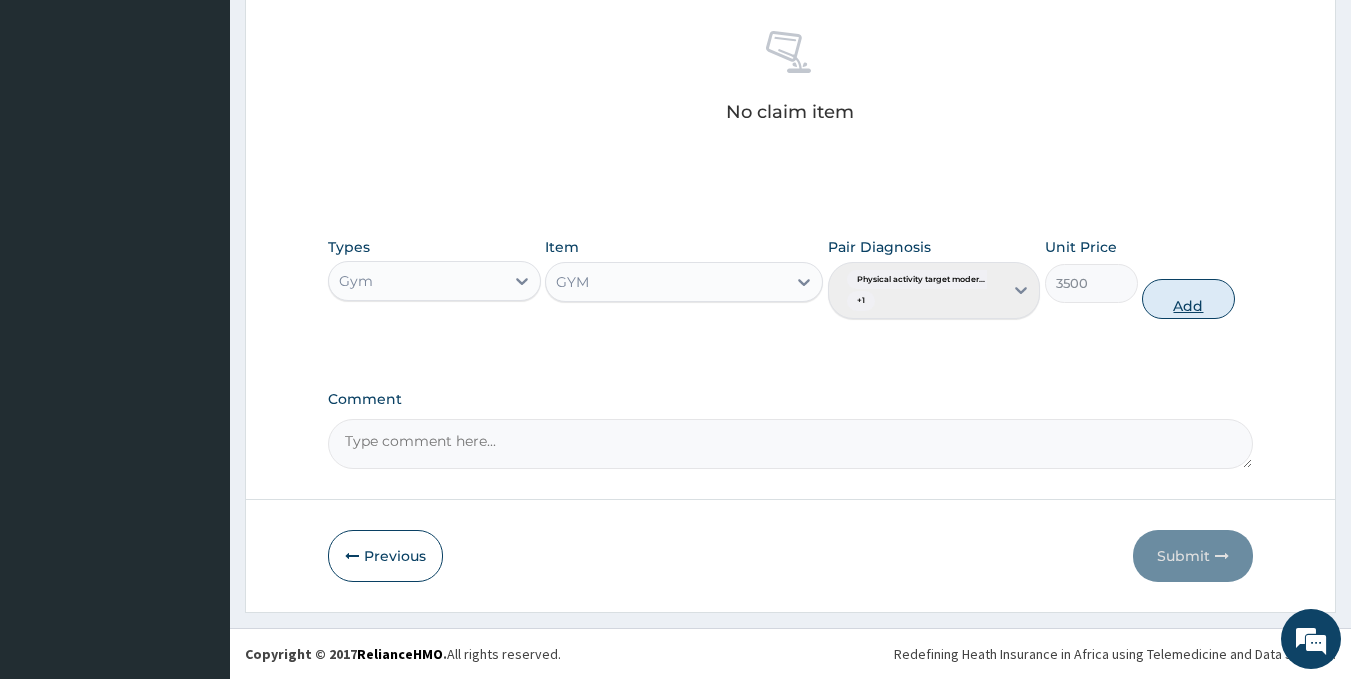 click on "Add" at bounding box center [1188, 299] 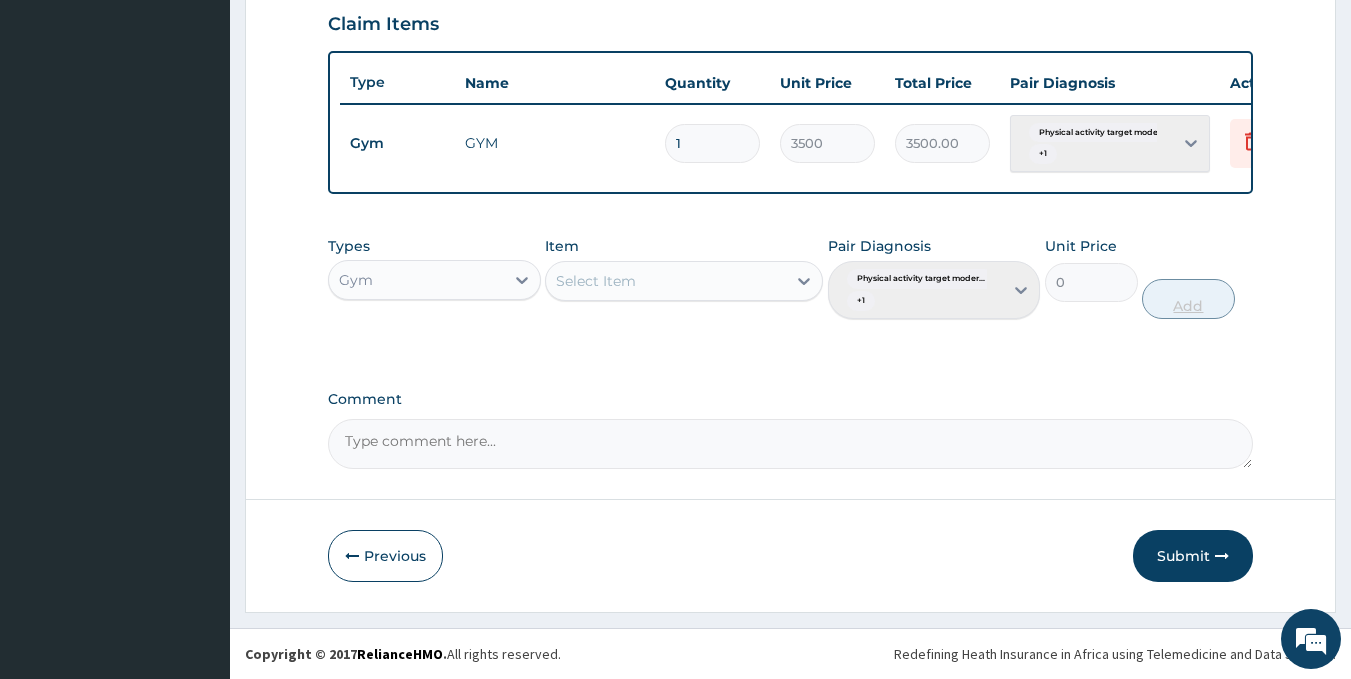 scroll, scrollTop: 708, scrollLeft: 0, axis: vertical 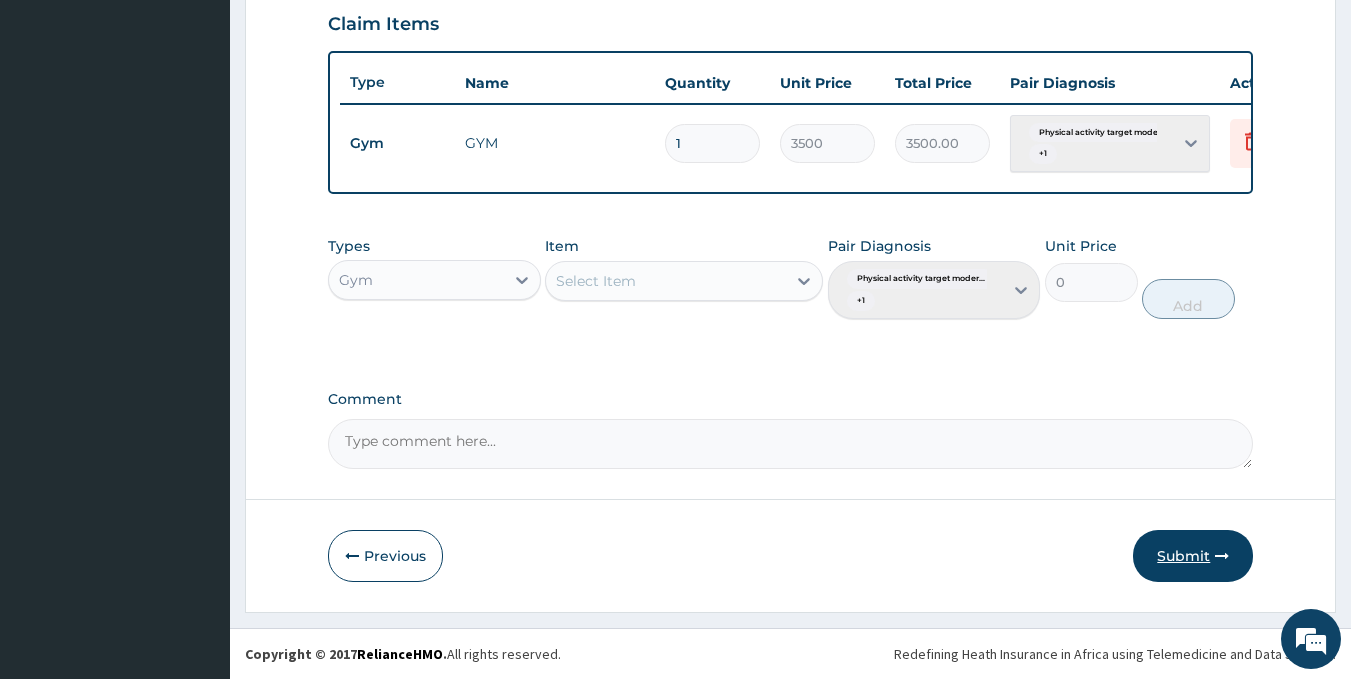 click on "Submit" at bounding box center (1193, 556) 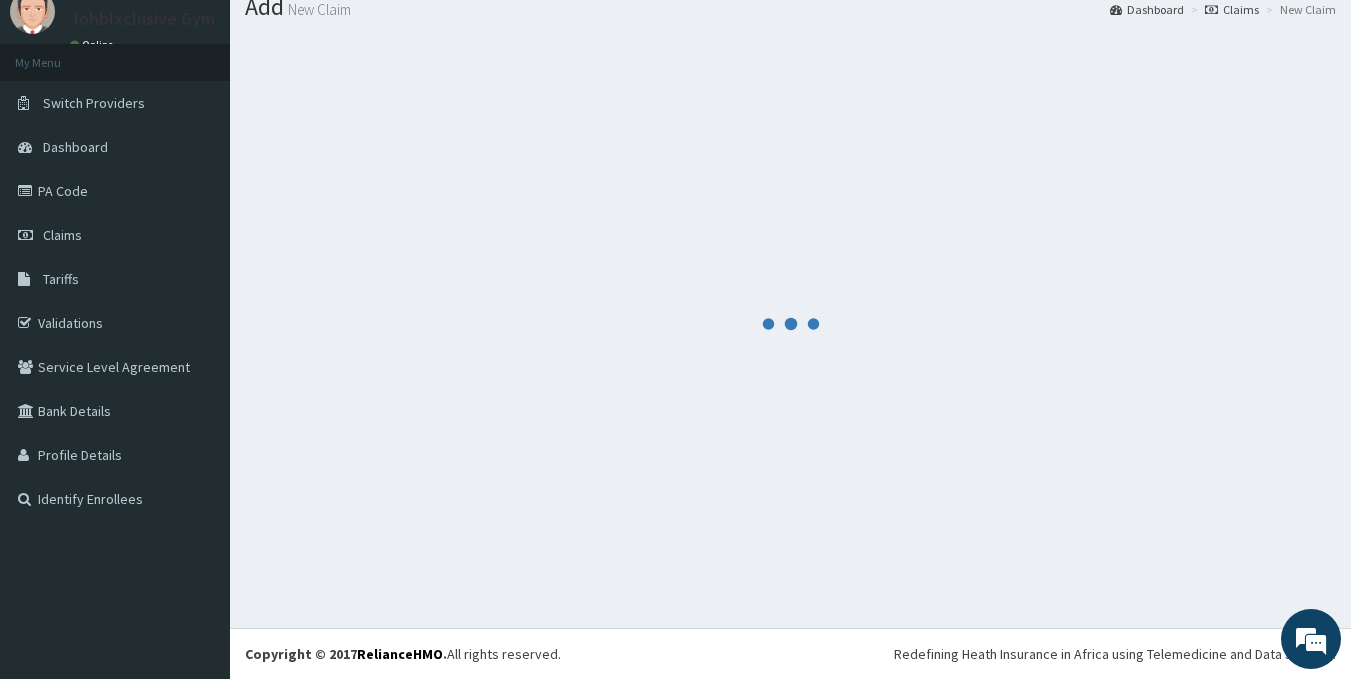 scroll, scrollTop: 708, scrollLeft: 0, axis: vertical 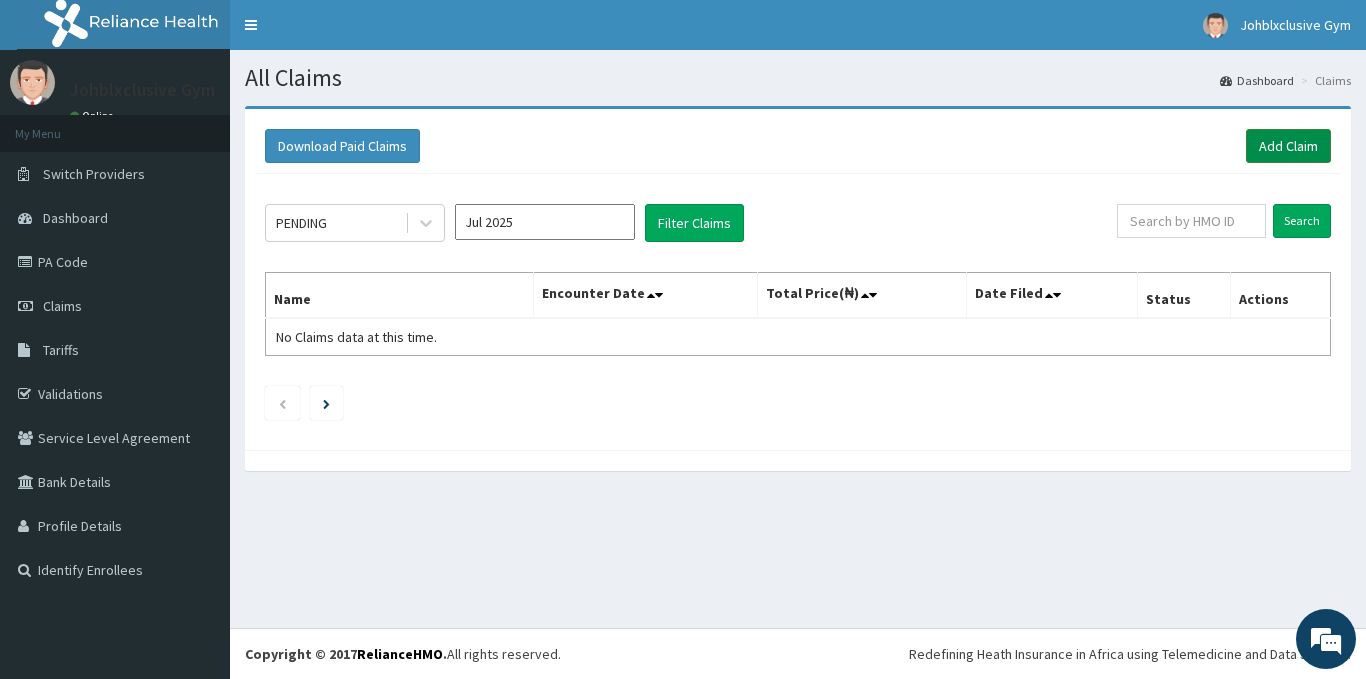 click on "Add Claim" at bounding box center [1288, 146] 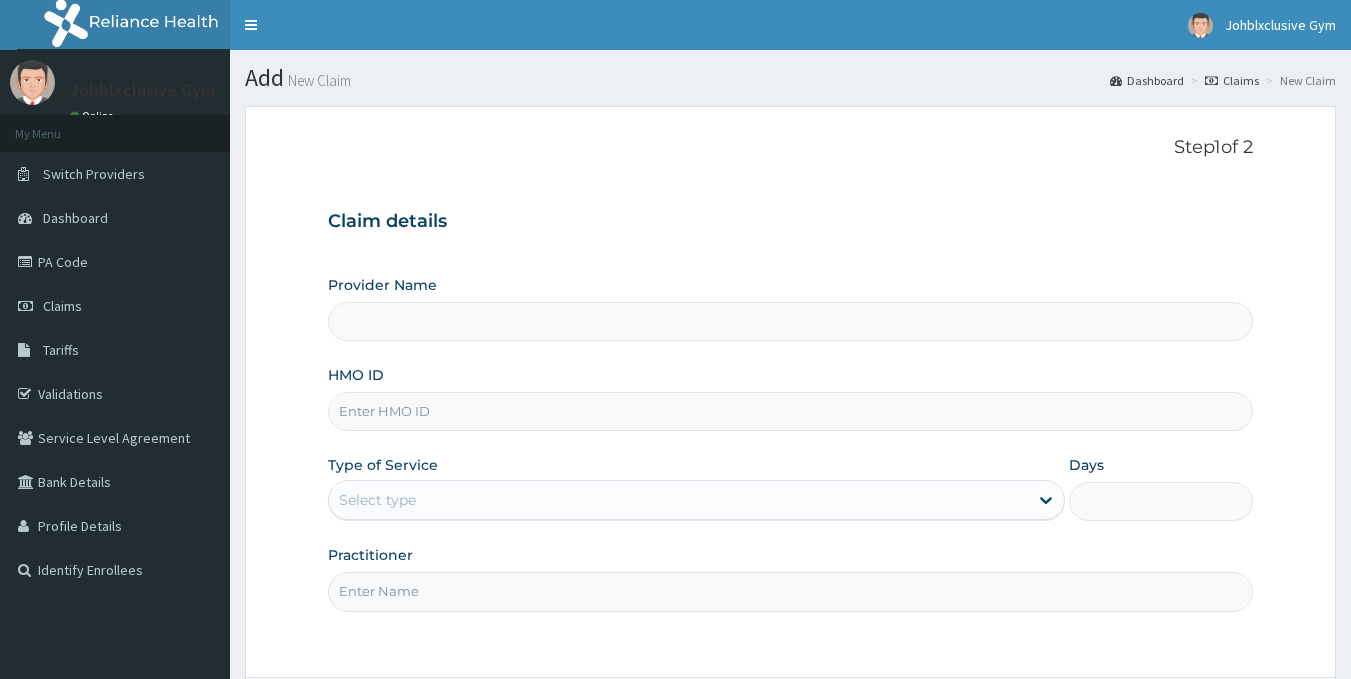 scroll, scrollTop: 0, scrollLeft: 0, axis: both 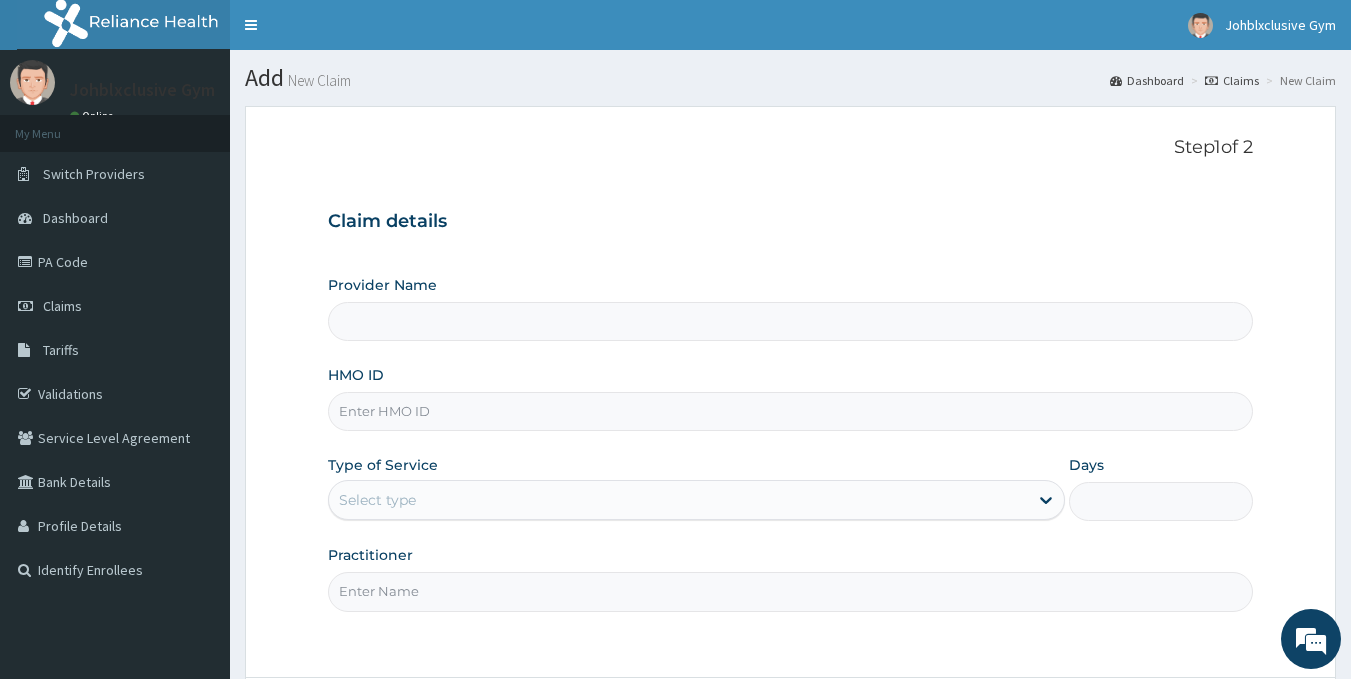 click on "HMO ID" at bounding box center (791, 411) 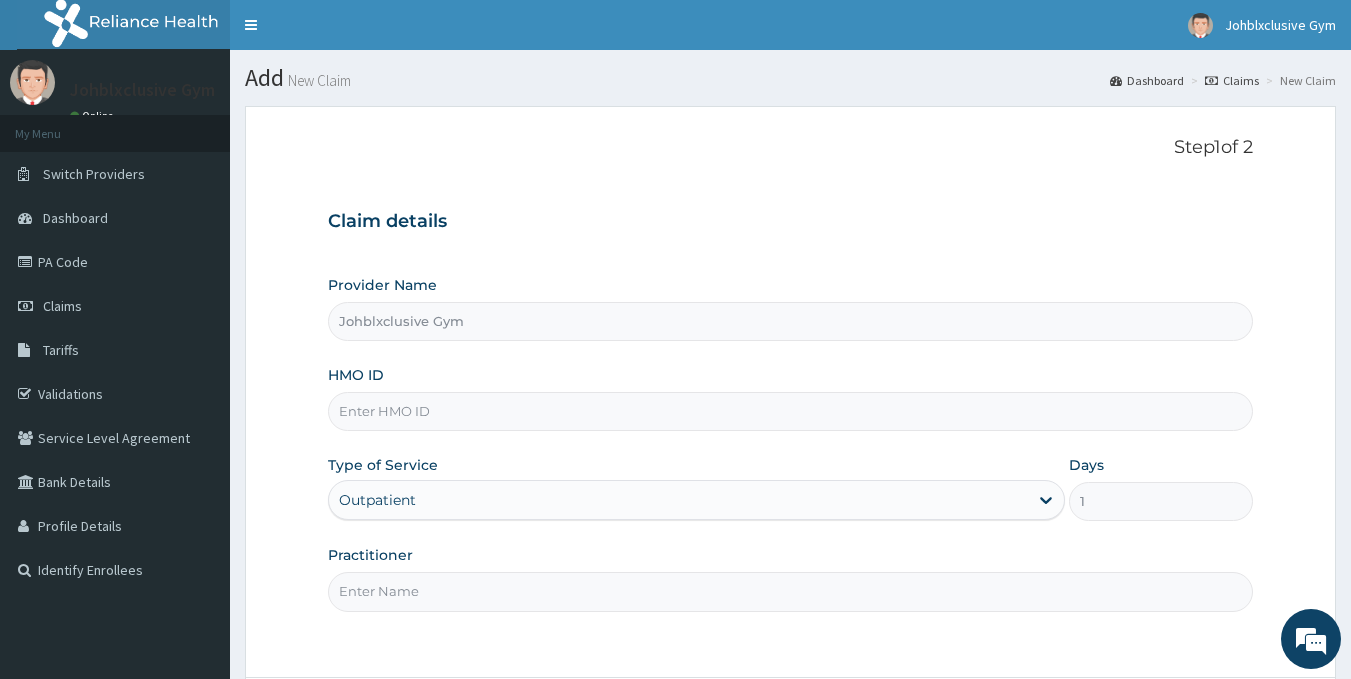 scroll, scrollTop: 0, scrollLeft: 0, axis: both 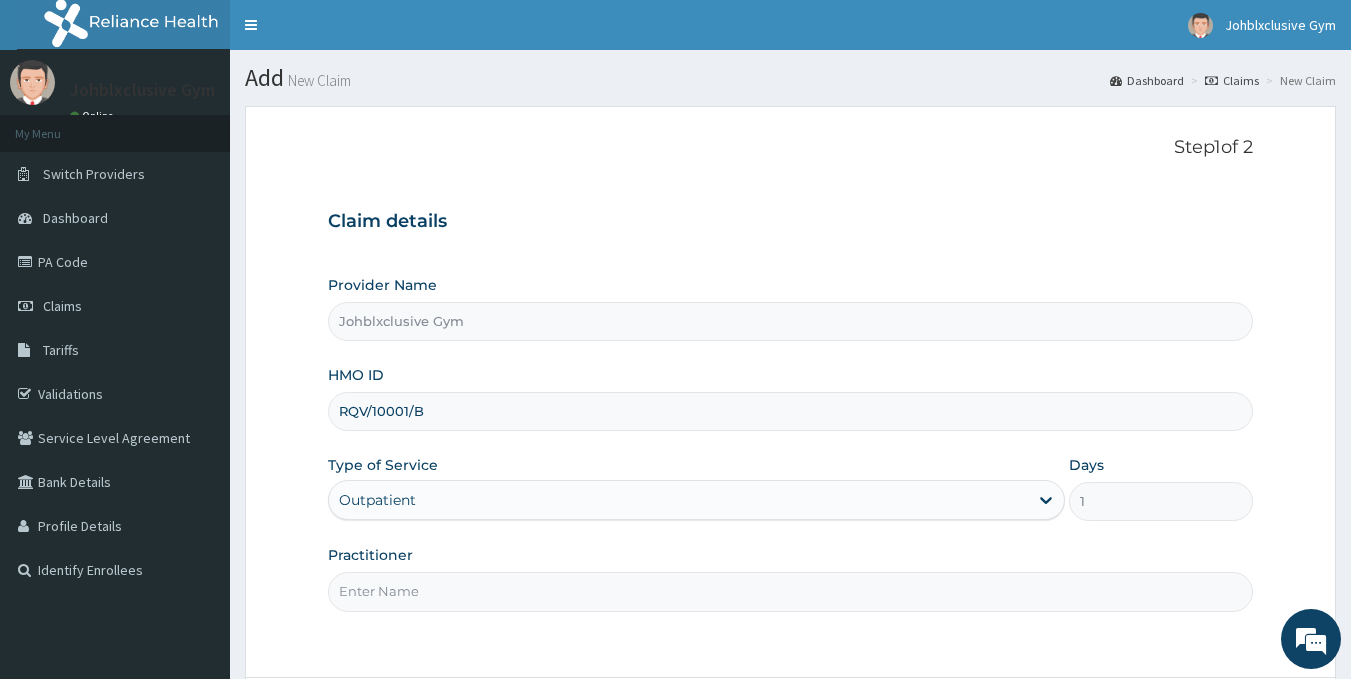 click on "Practitioner" at bounding box center [791, 591] 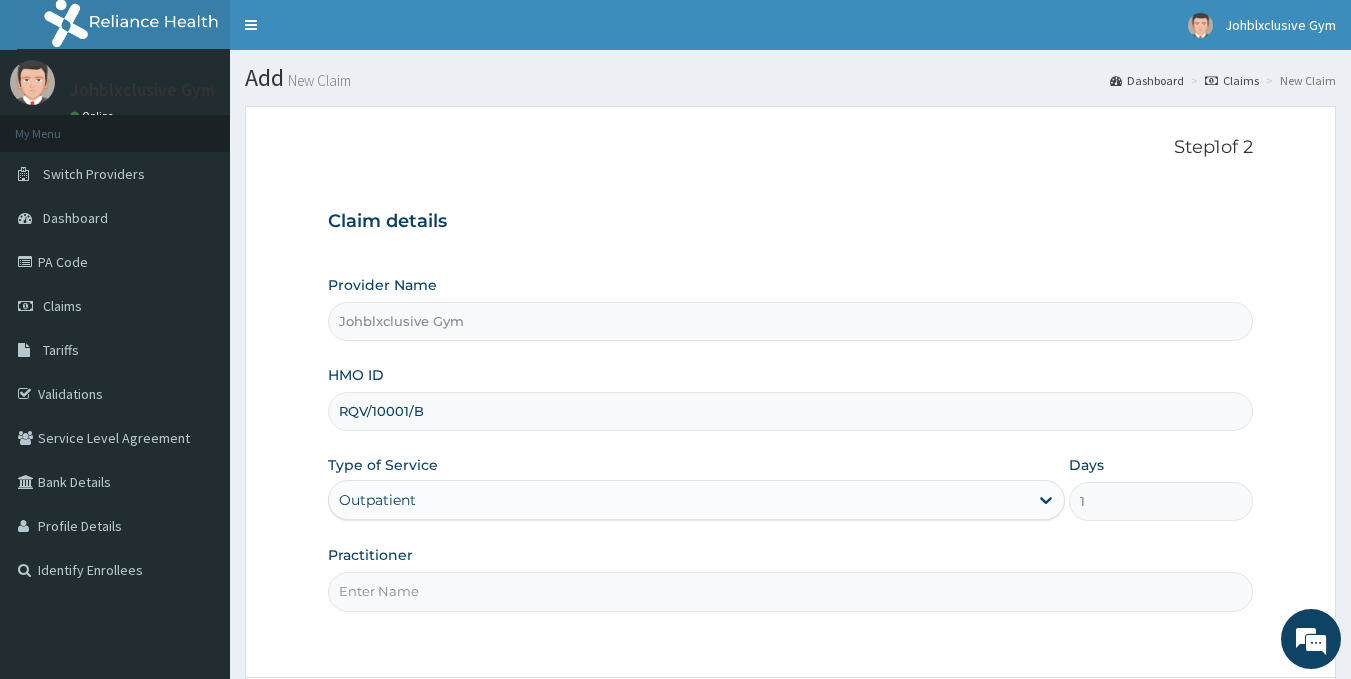 type on "[FIRST] [LAST]" 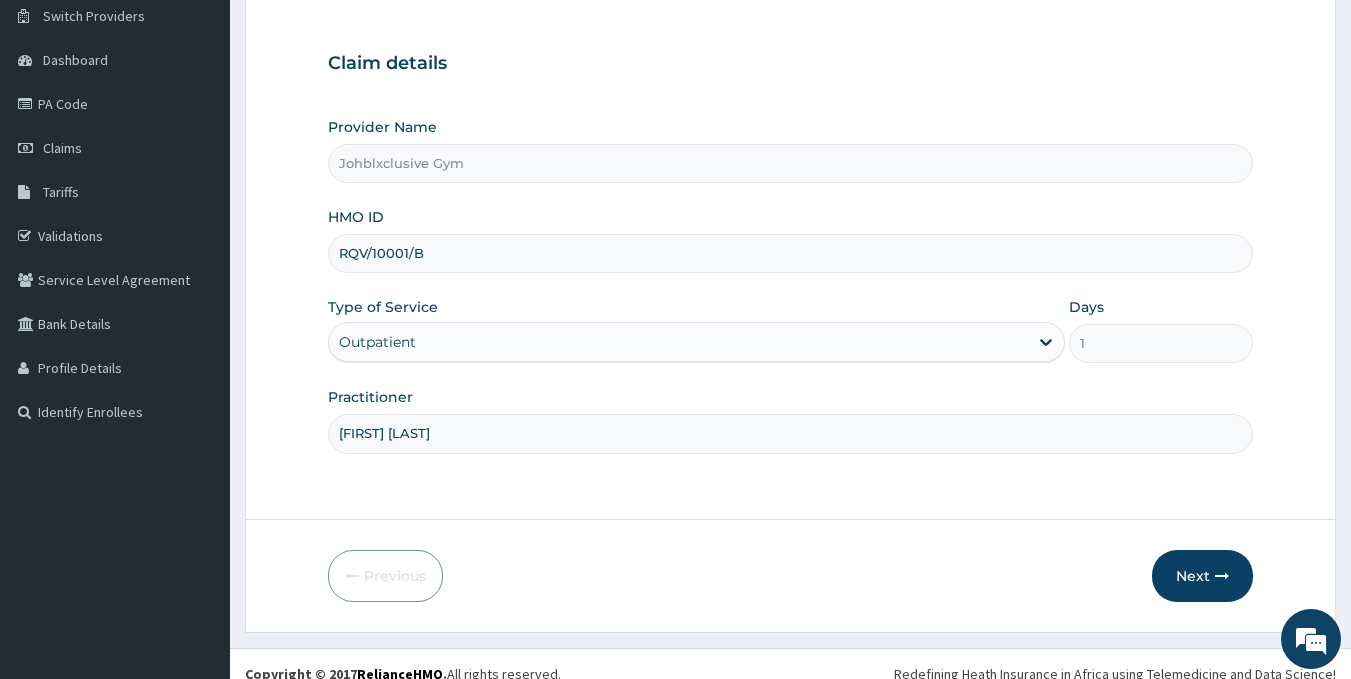 scroll, scrollTop: 178, scrollLeft: 0, axis: vertical 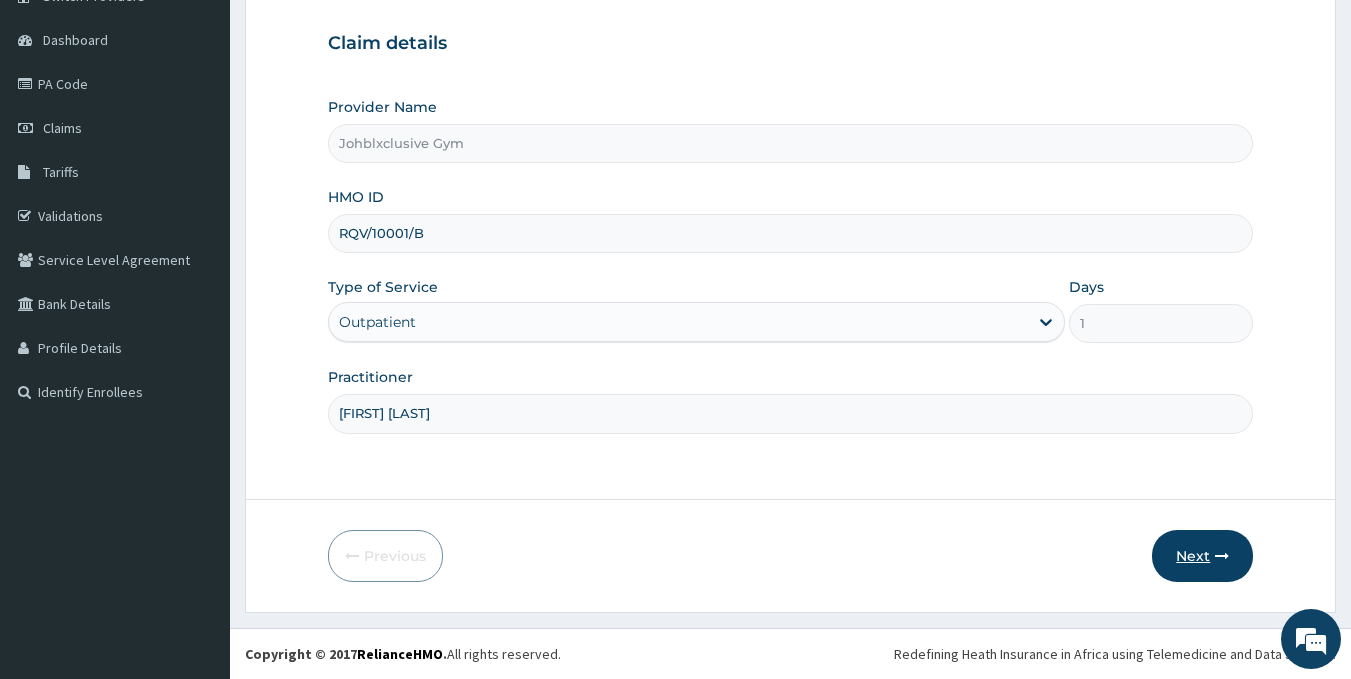 click on "Next" at bounding box center [1202, 556] 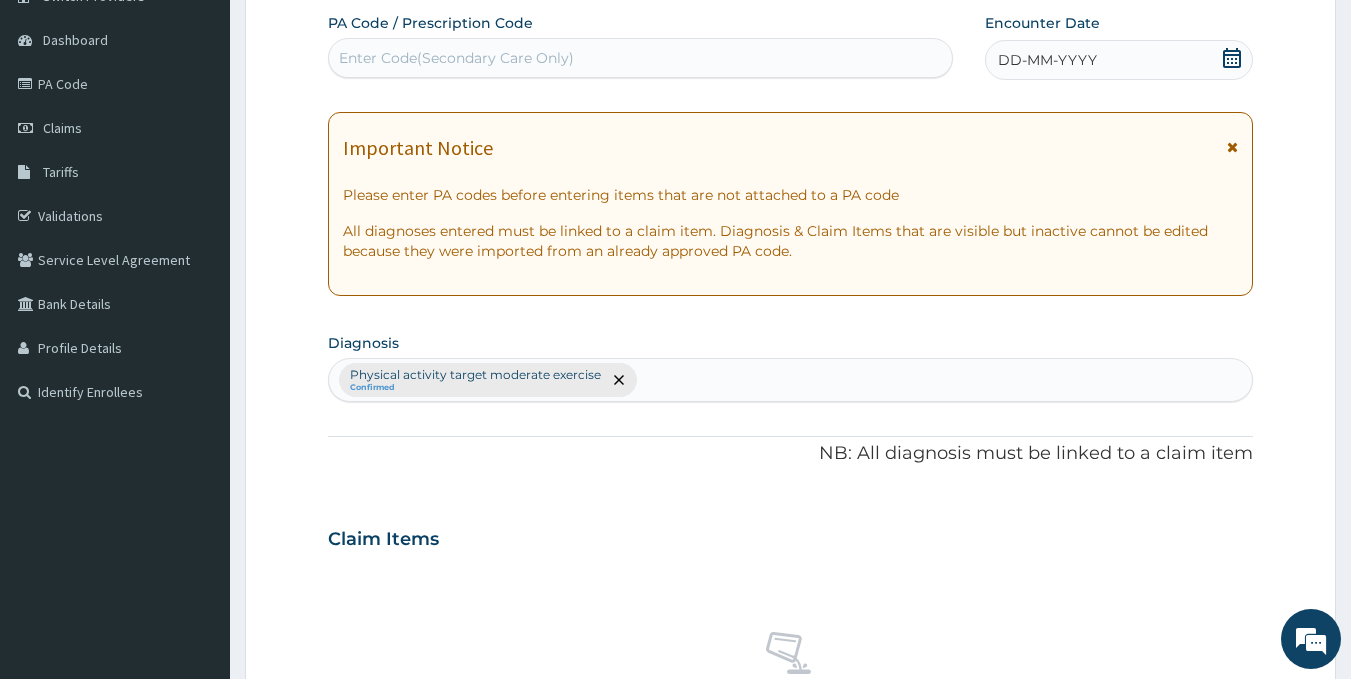 click on "Enter Code(Secondary Care Only)" at bounding box center (641, 58) 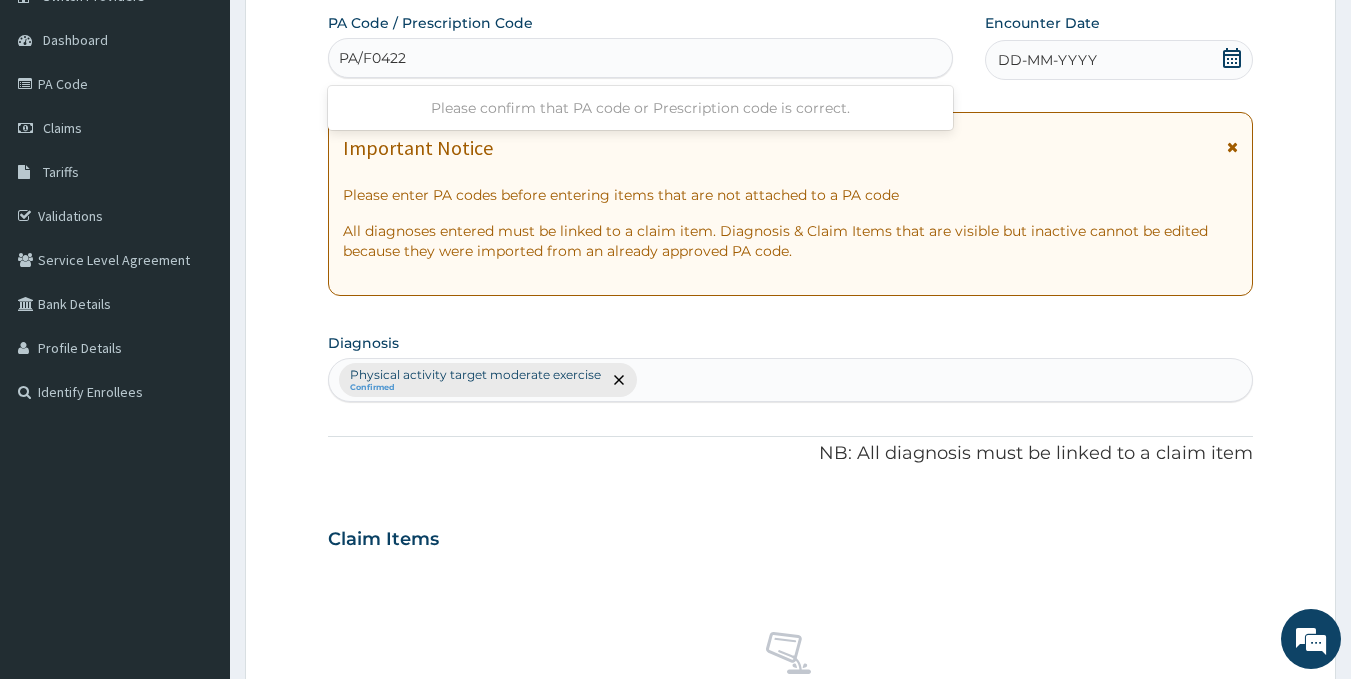 type on "PA/F04227" 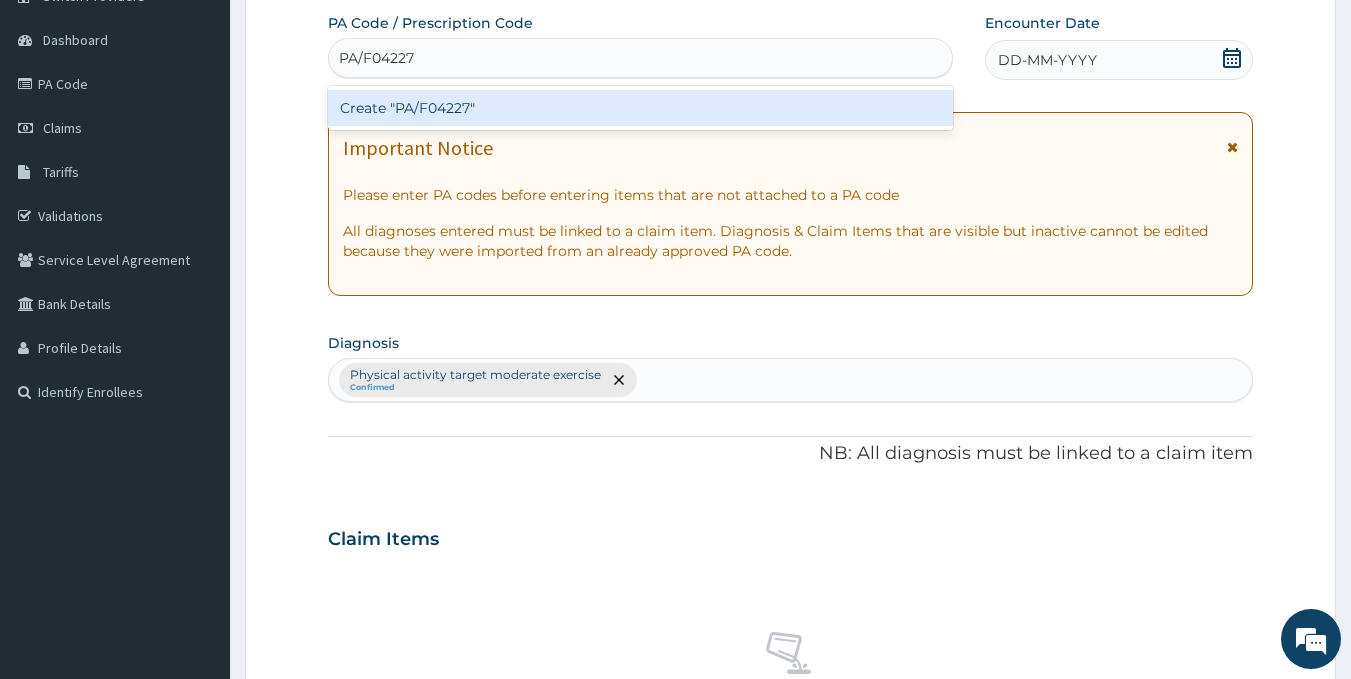 click on "Create "PA/F04227"" at bounding box center [641, 108] 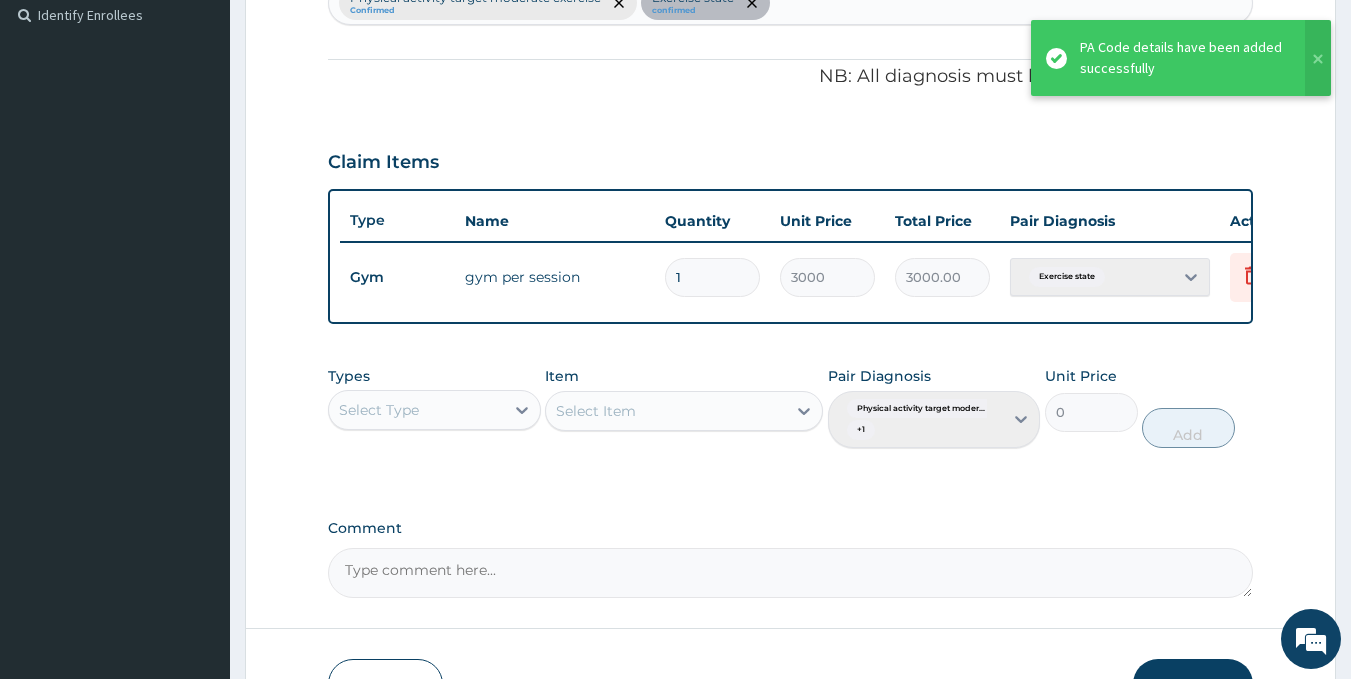 scroll, scrollTop: 699, scrollLeft: 0, axis: vertical 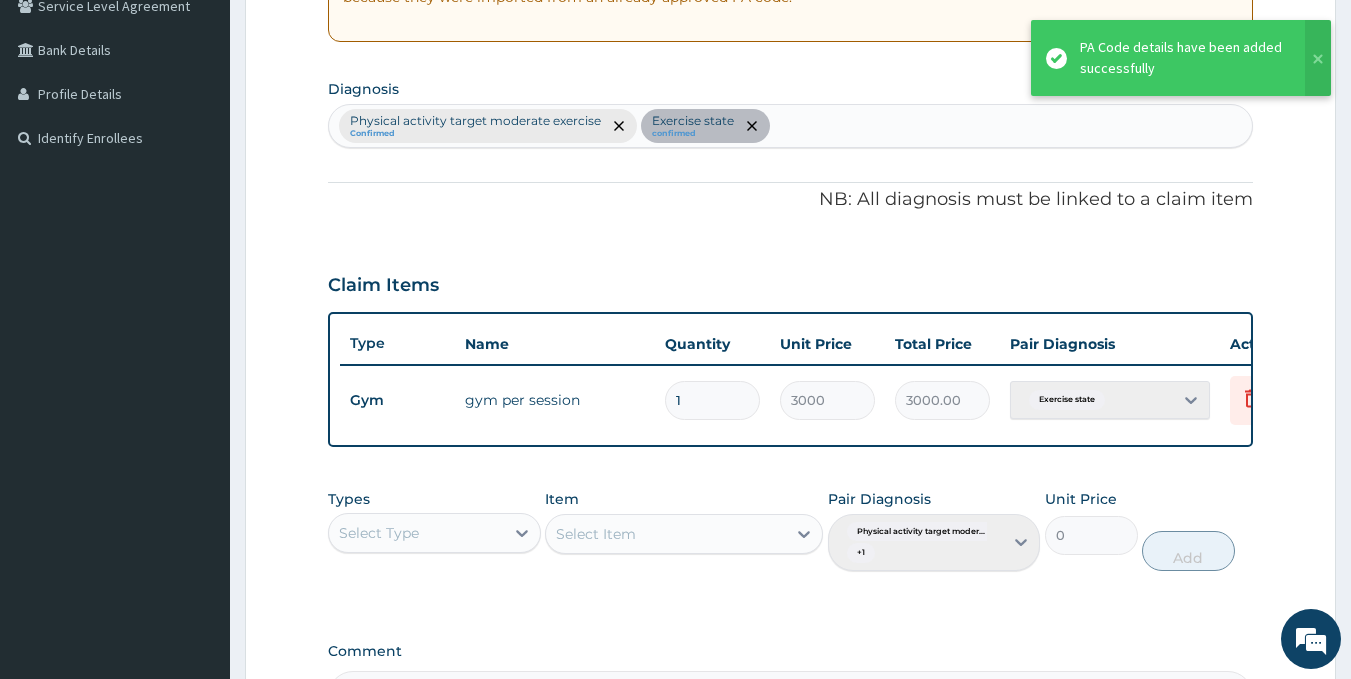 click on "Physical activity target moderate exercise Confirmed Exercise state confirmed" at bounding box center [791, 126] 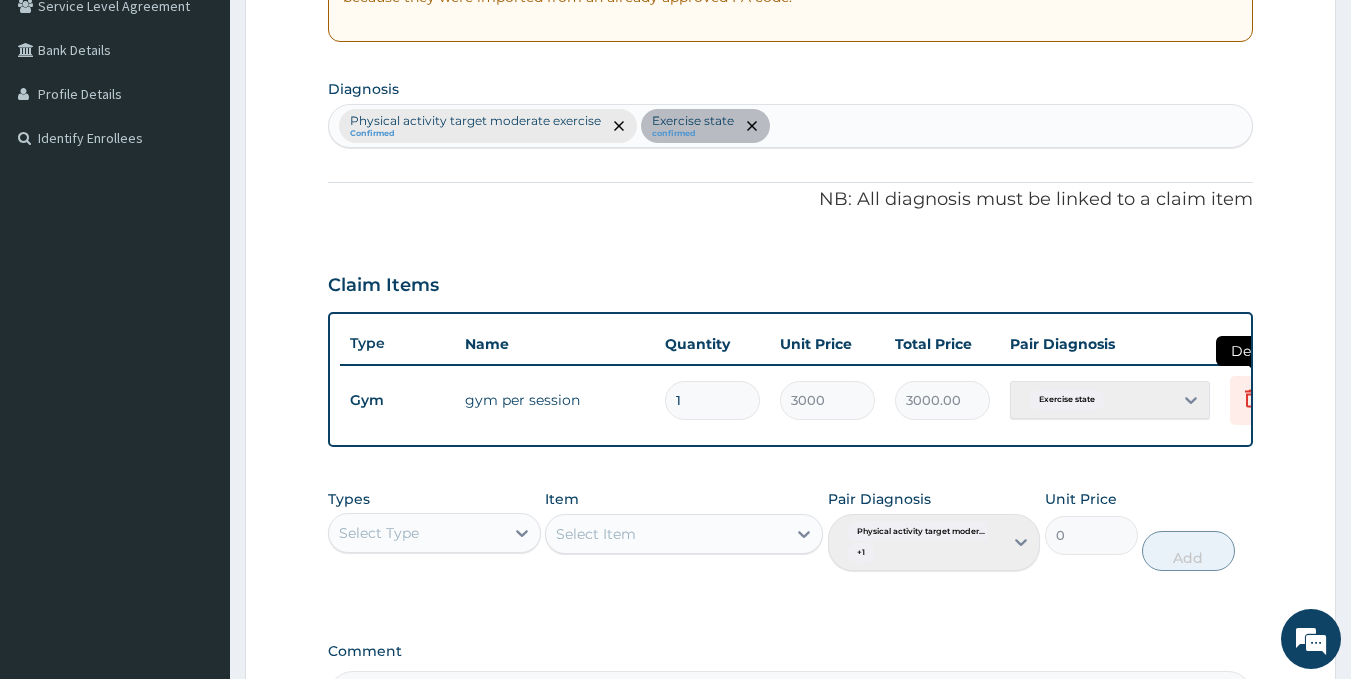 click 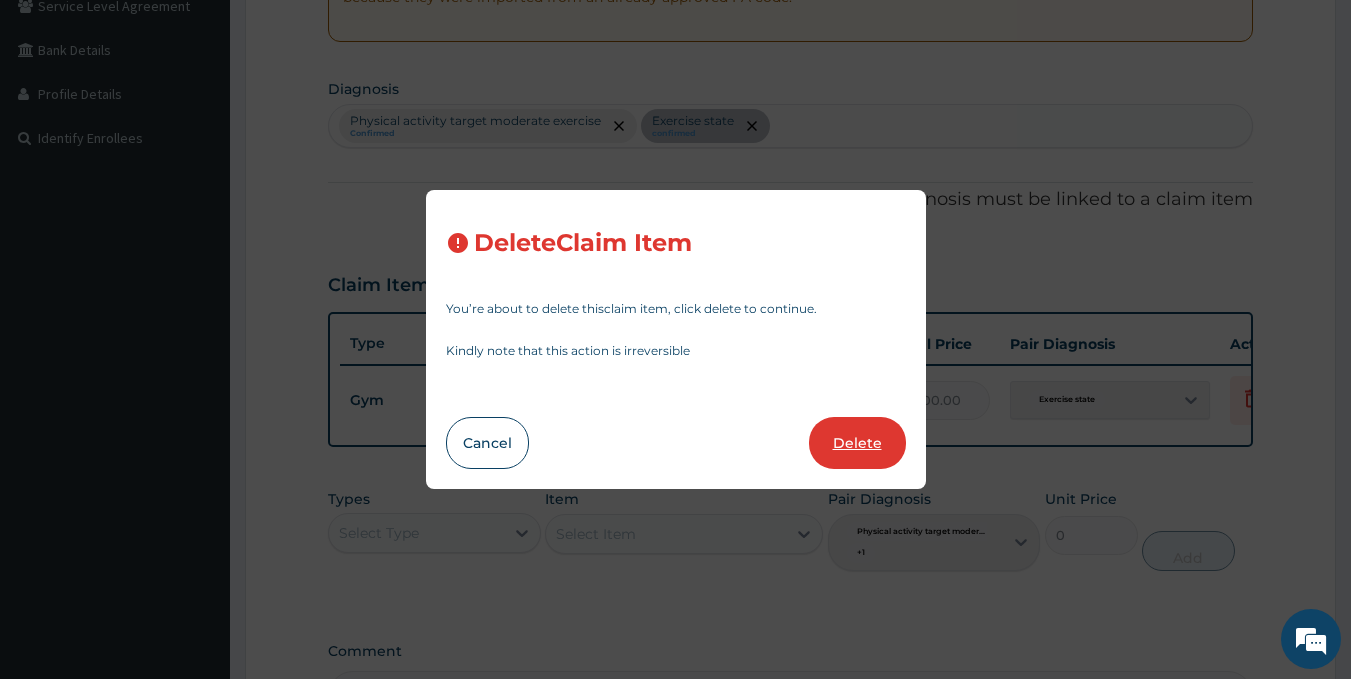 click on "Delete" at bounding box center [857, 443] 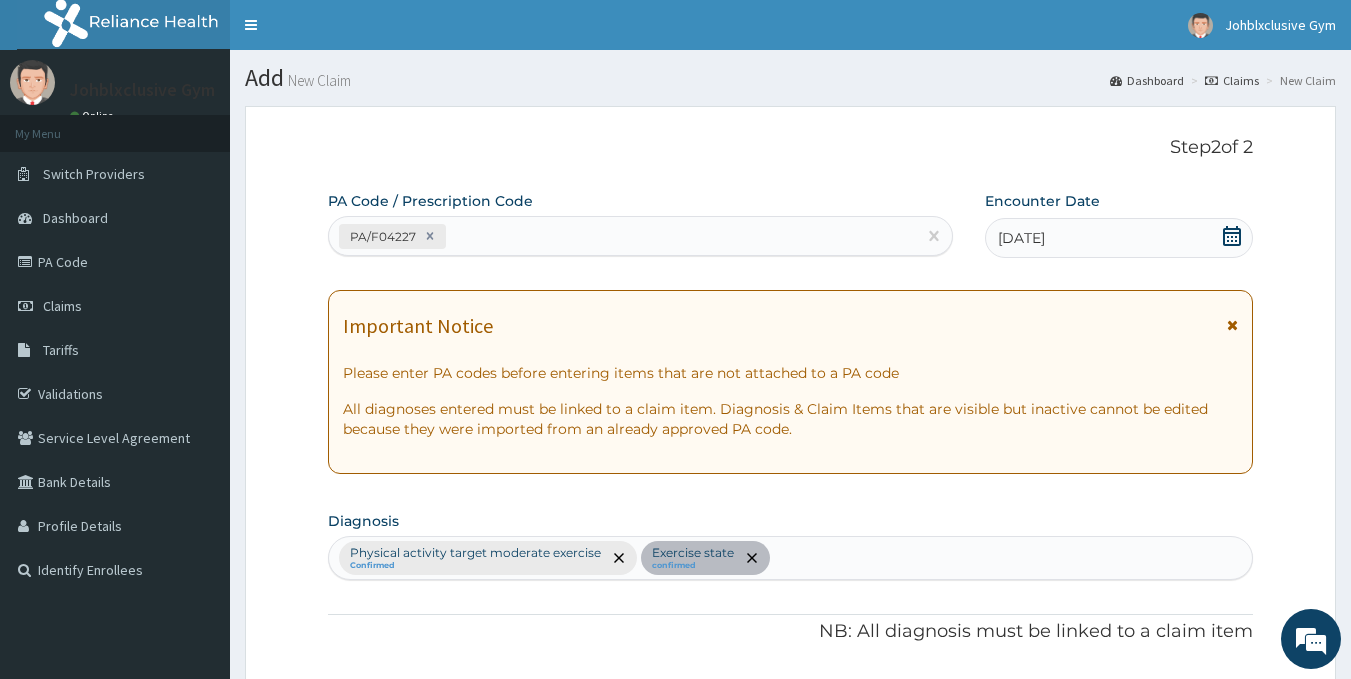 scroll, scrollTop: 779, scrollLeft: 0, axis: vertical 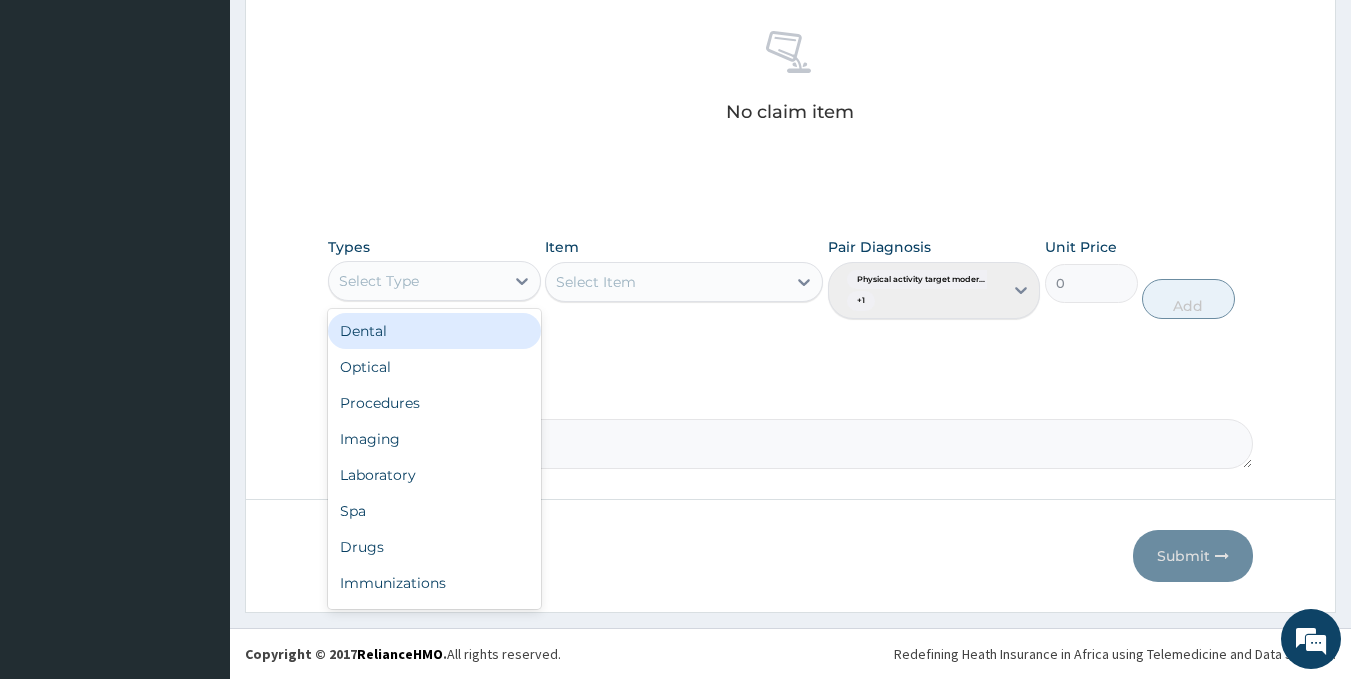click on "Select Type" at bounding box center (416, 281) 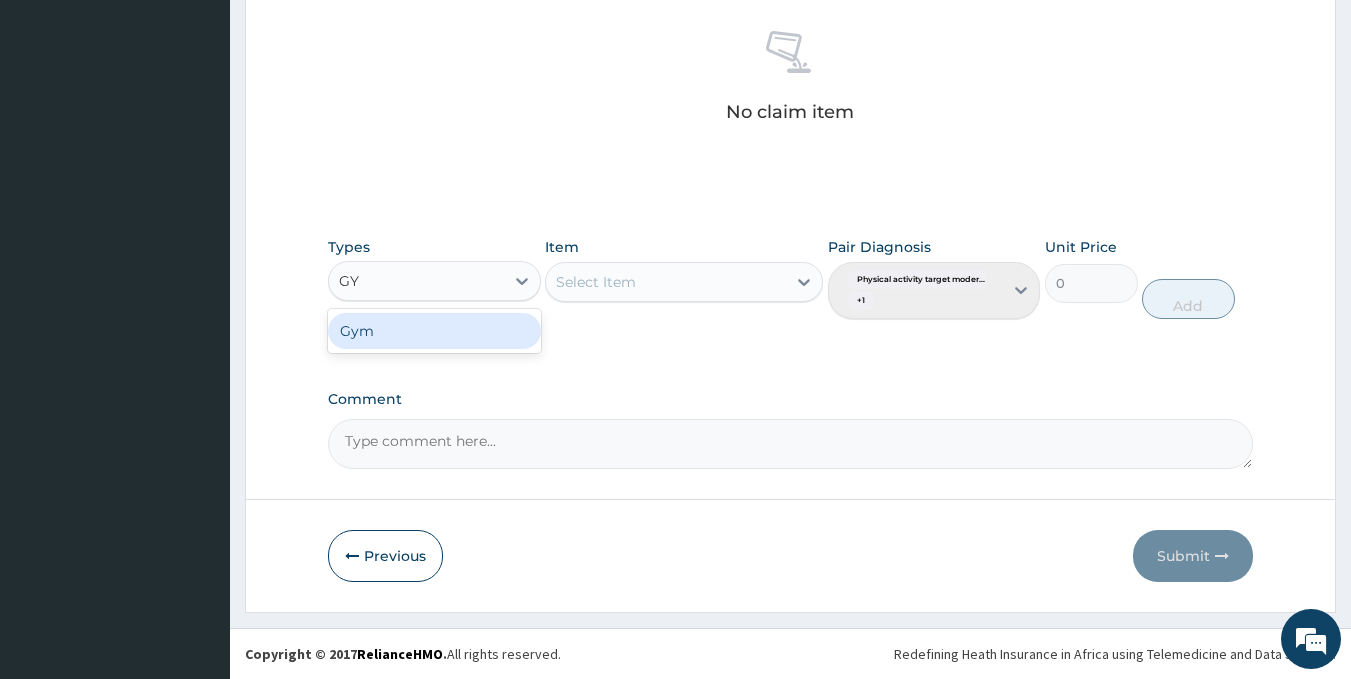type on "GYM" 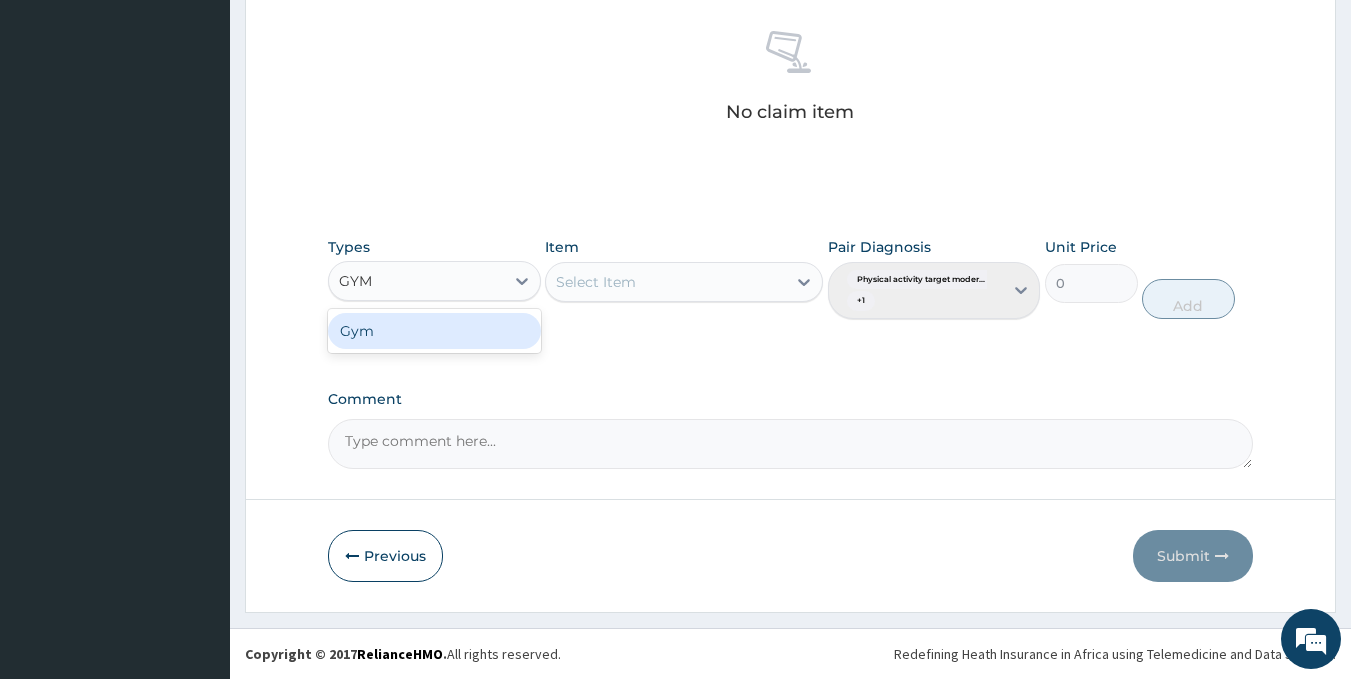 click on "Gym" at bounding box center (434, 331) 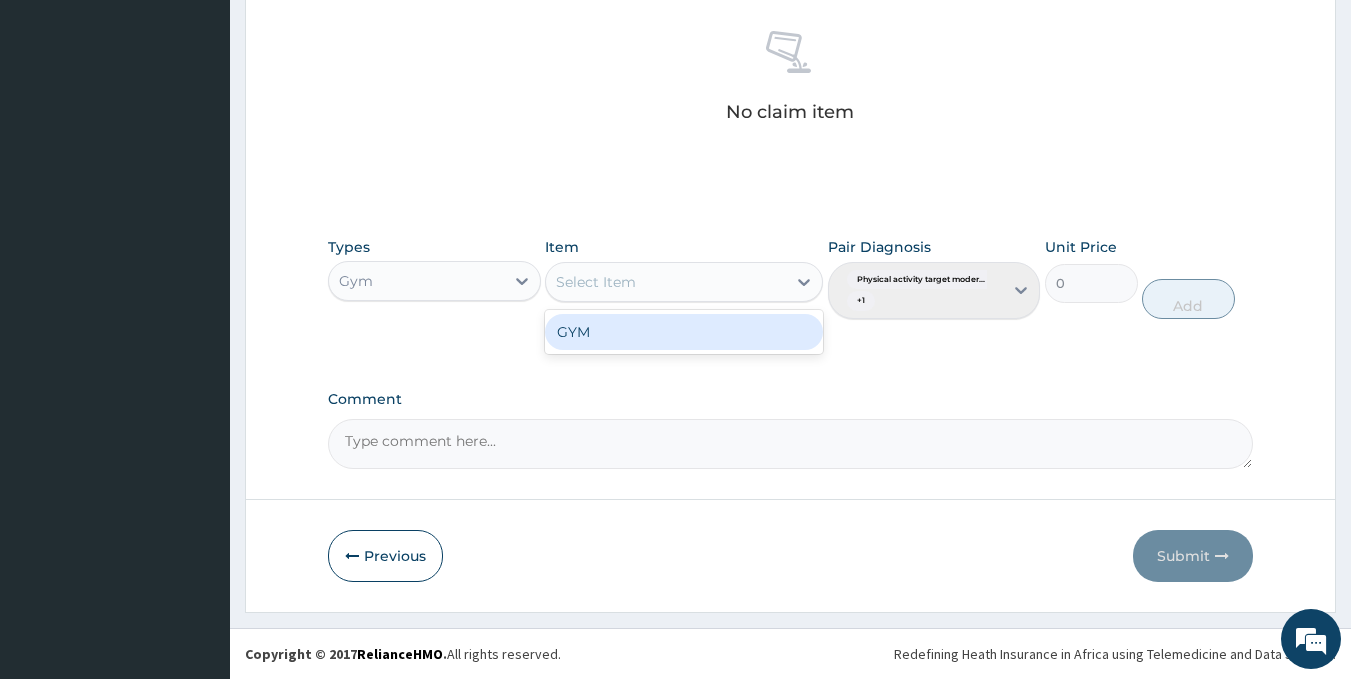 click on "Select Item" at bounding box center [666, 282] 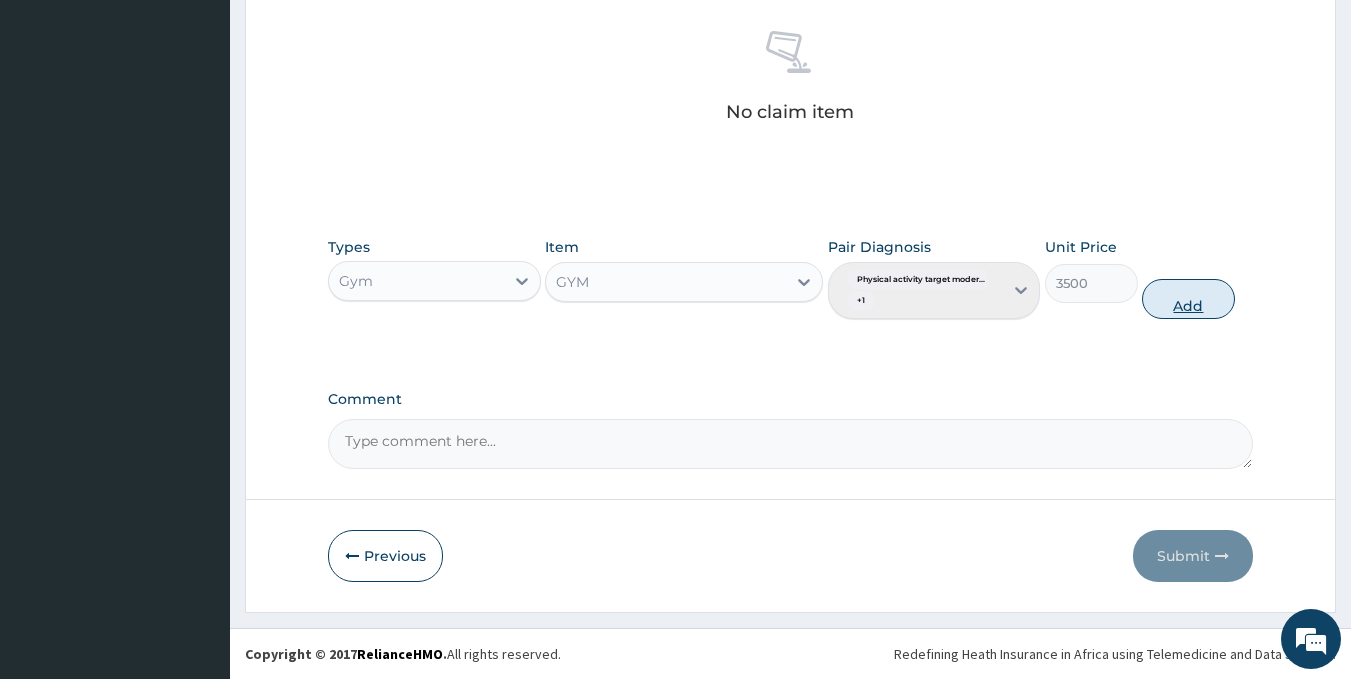click on "Add" at bounding box center (1188, 299) 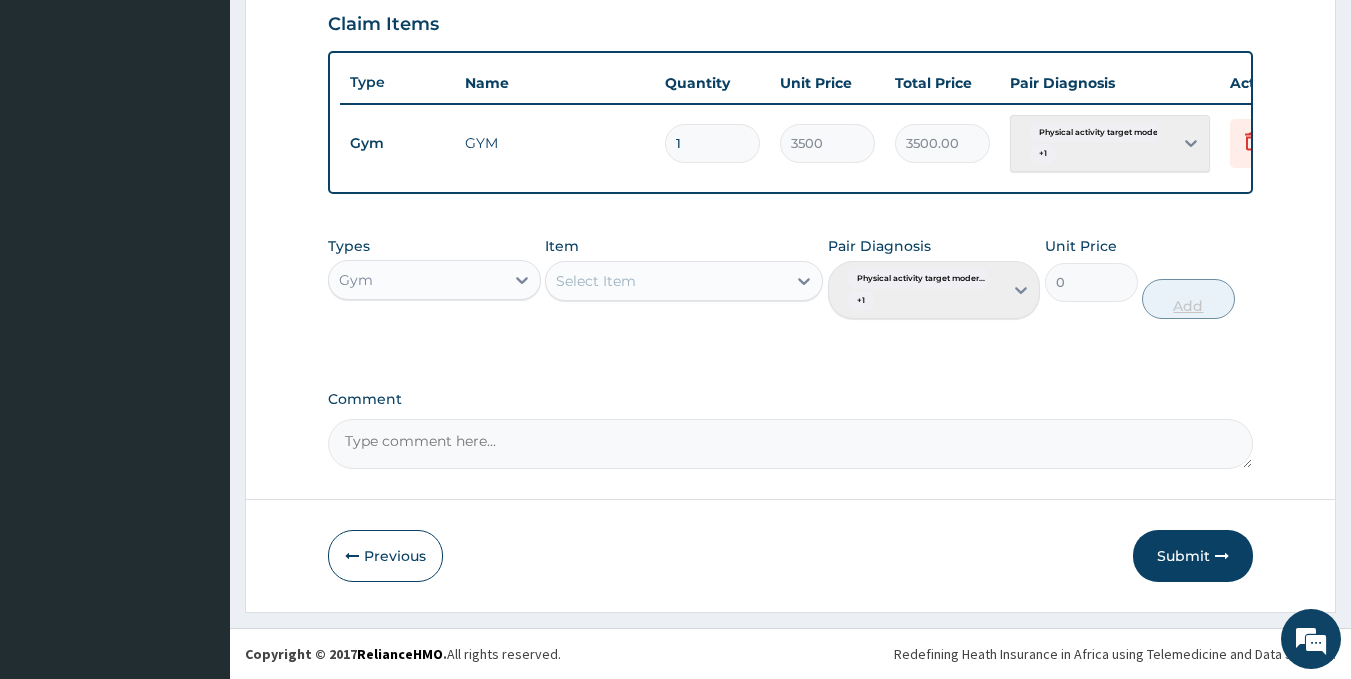 scroll, scrollTop: 708, scrollLeft: 0, axis: vertical 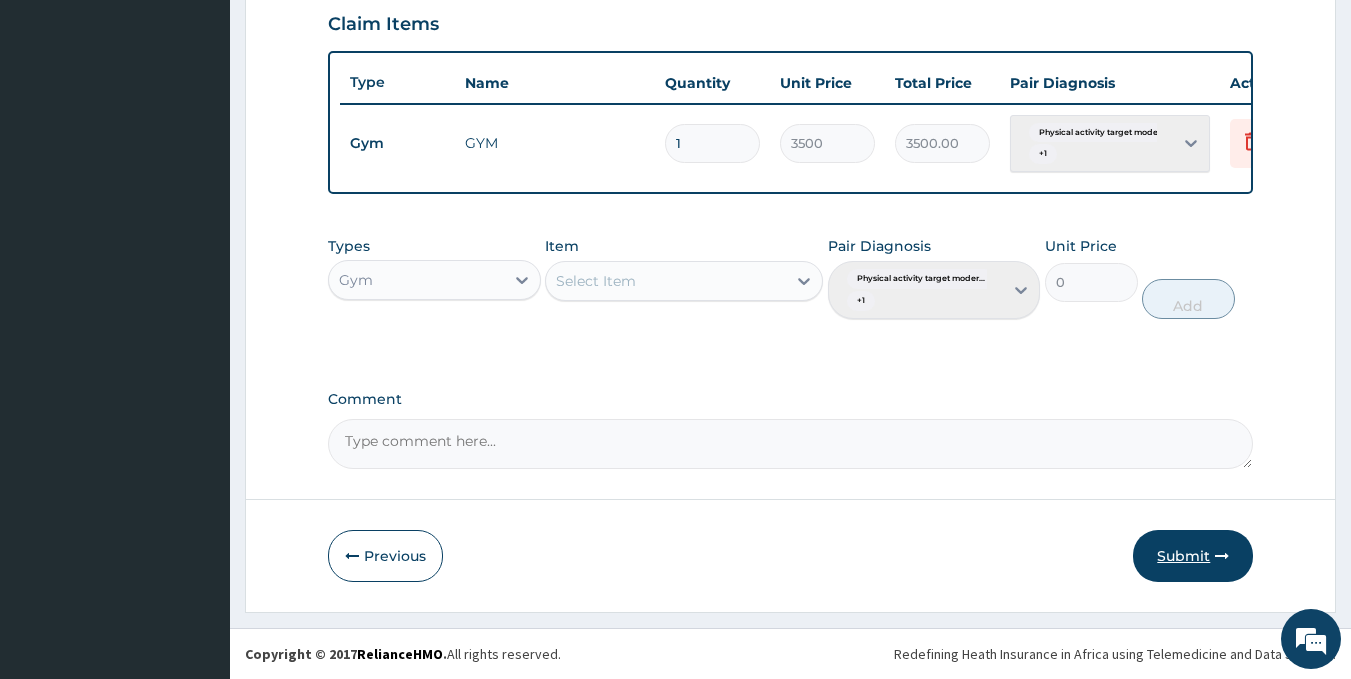 click on "Submit" at bounding box center [1193, 556] 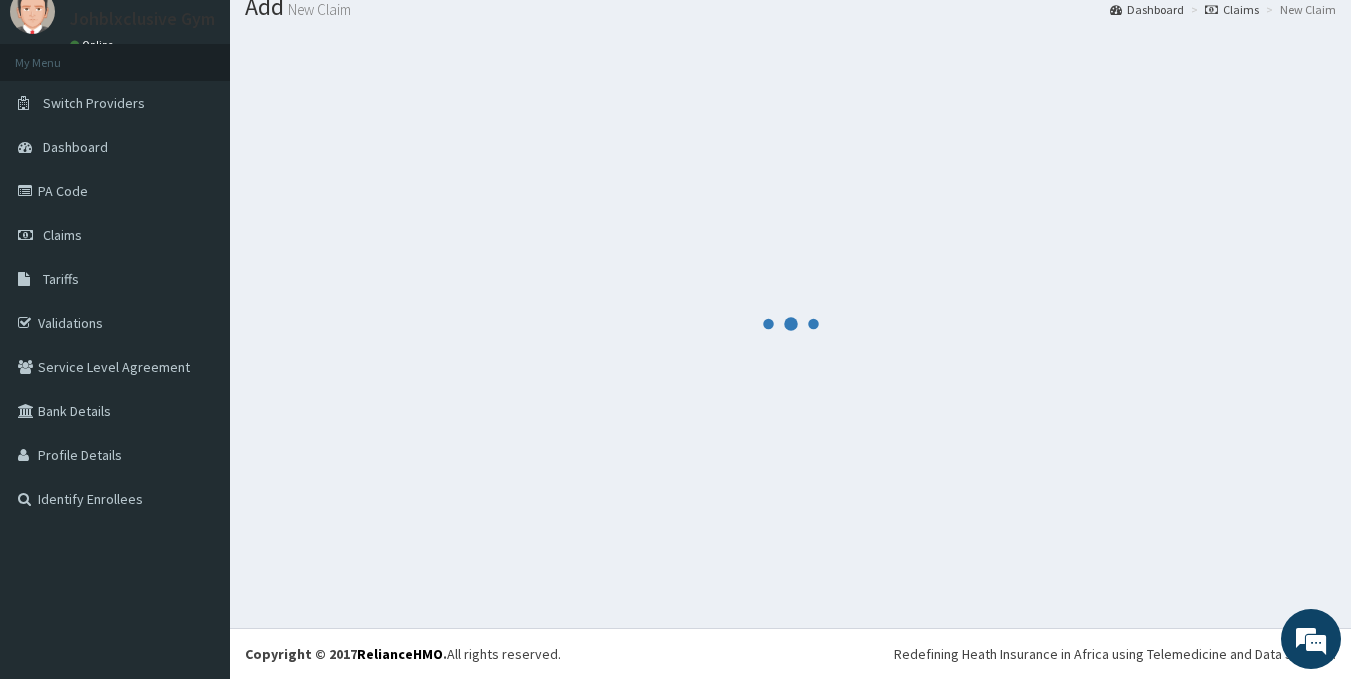 scroll, scrollTop: 708, scrollLeft: 0, axis: vertical 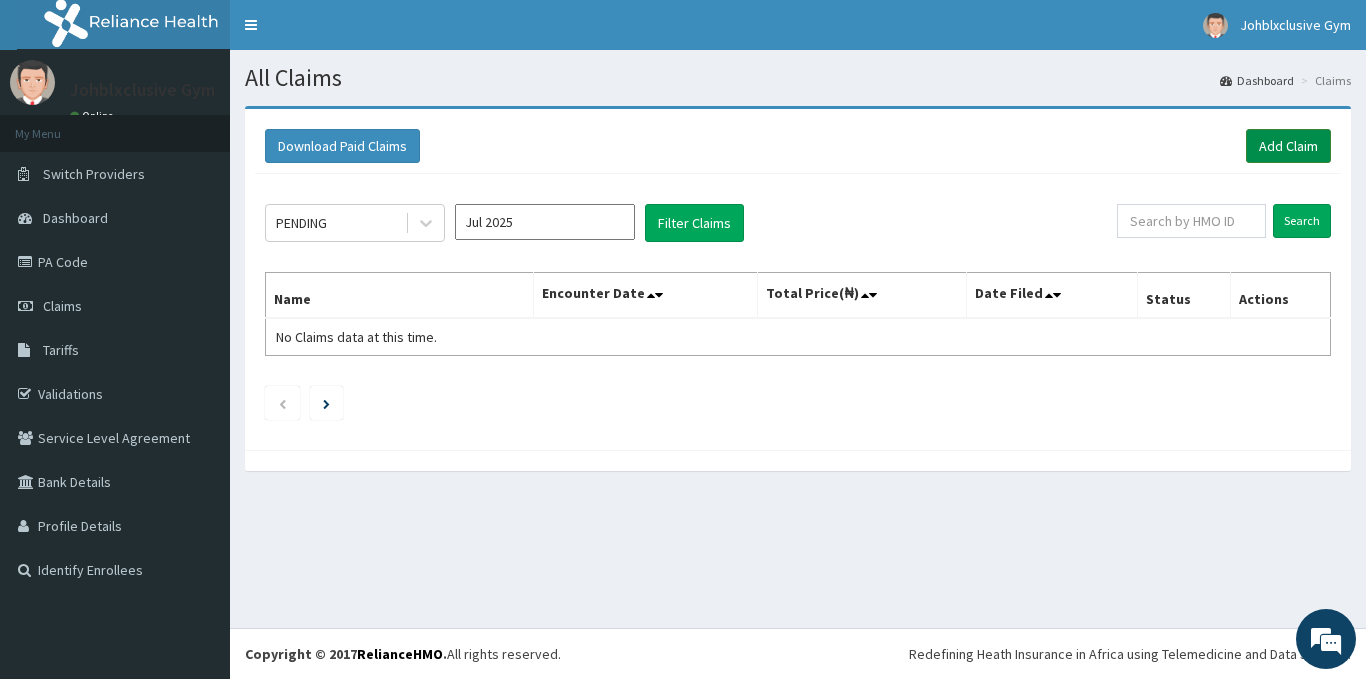 click on "Add Claim" at bounding box center [1288, 146] 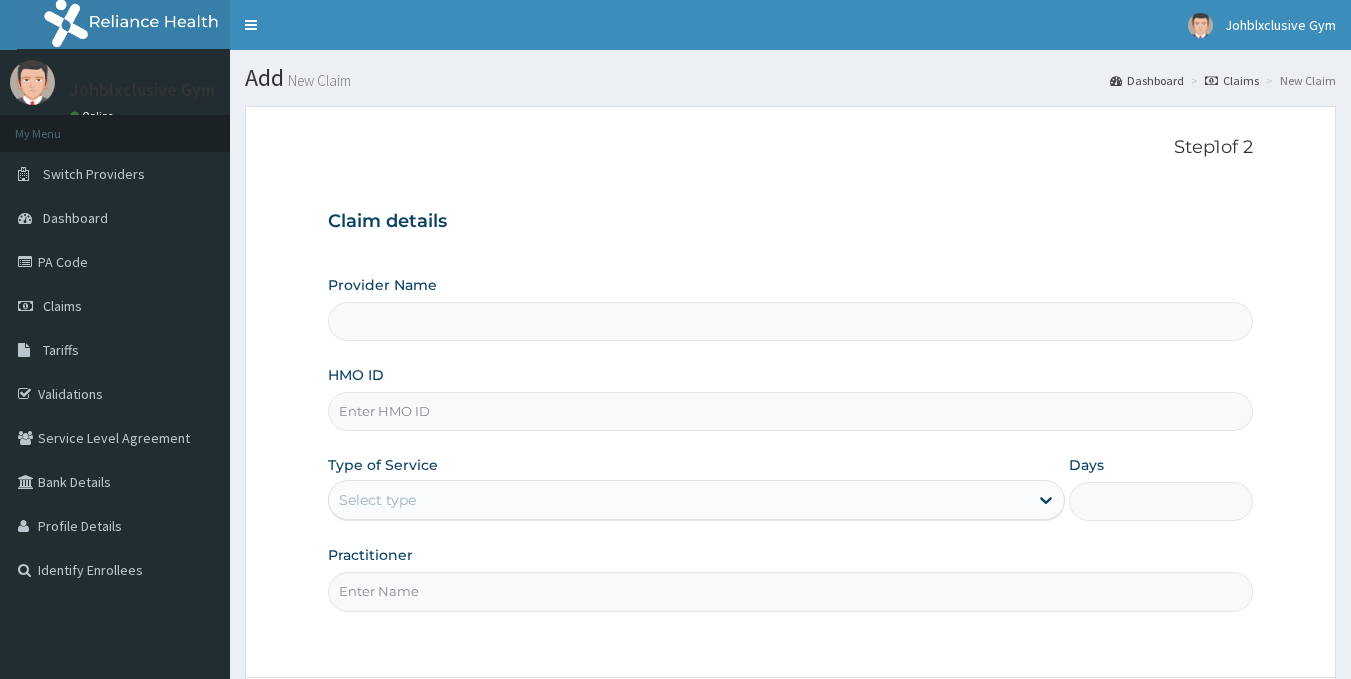 scroll, scrollTop: 0, scrollLeft: 0, axis: both 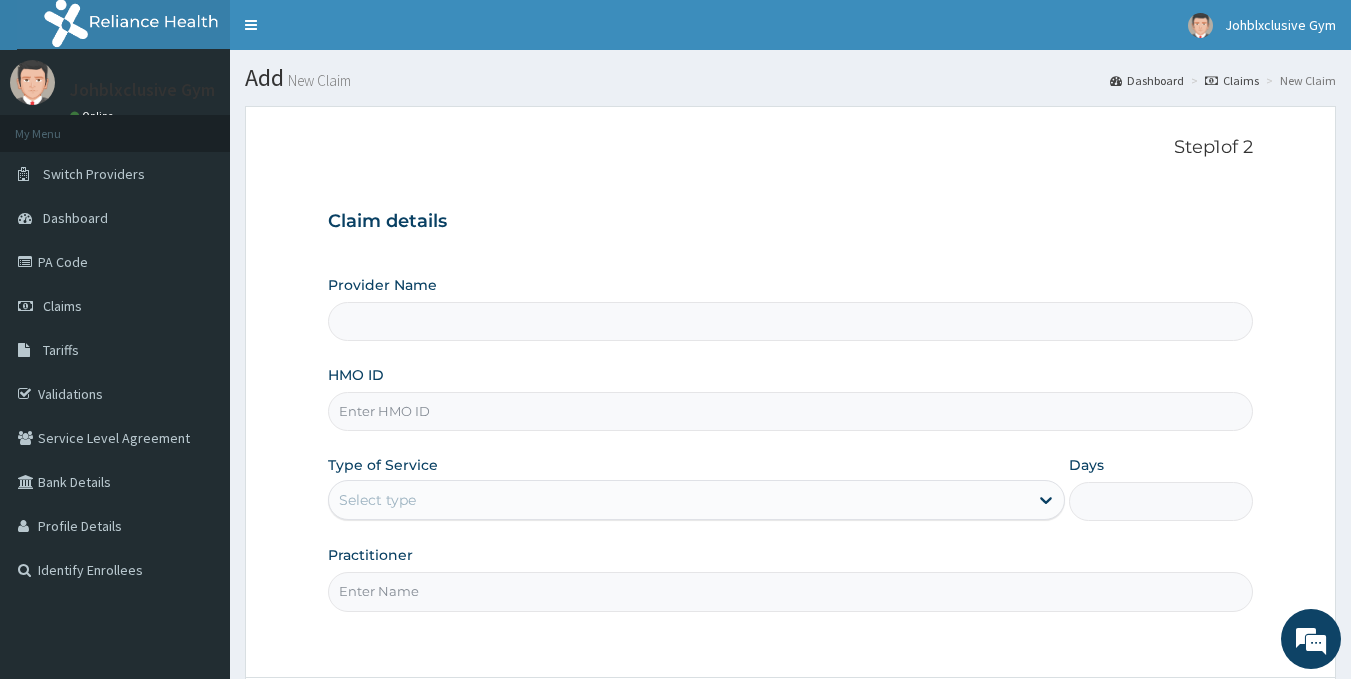 type on "Johblxclusive Gym" 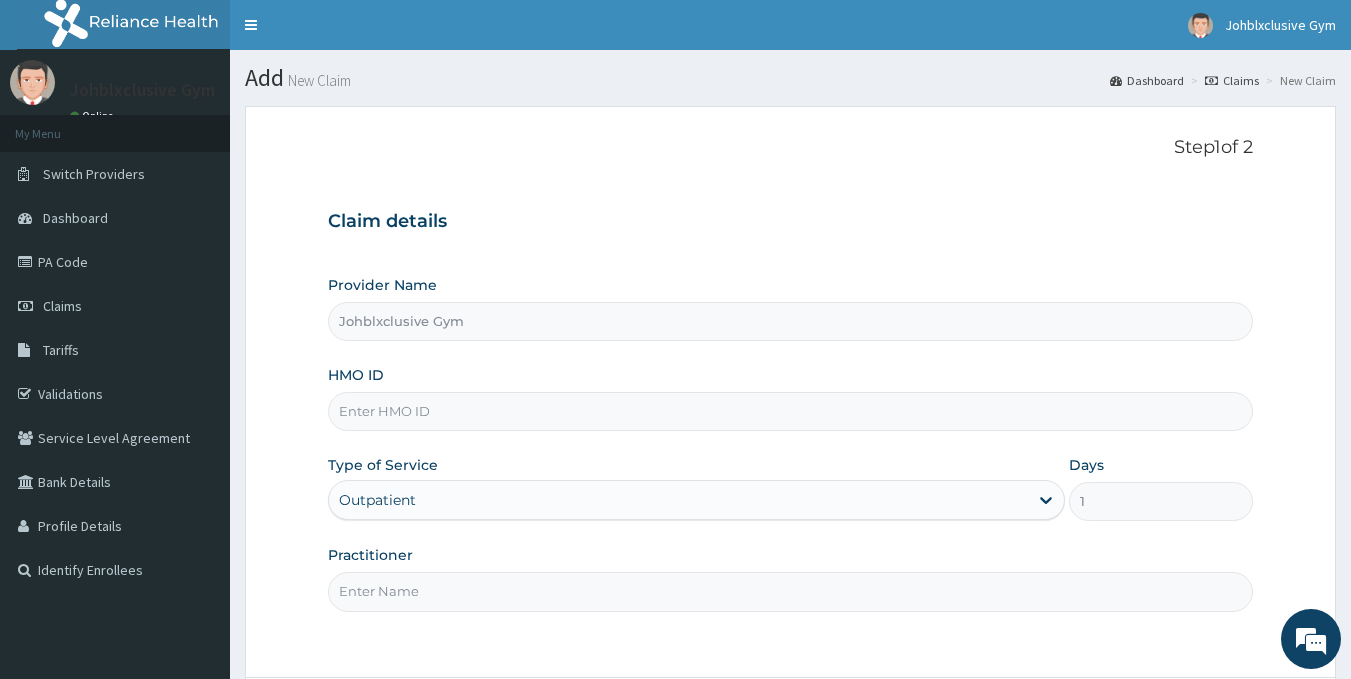 click on "HMO ID" at bounding box center (791, 411) 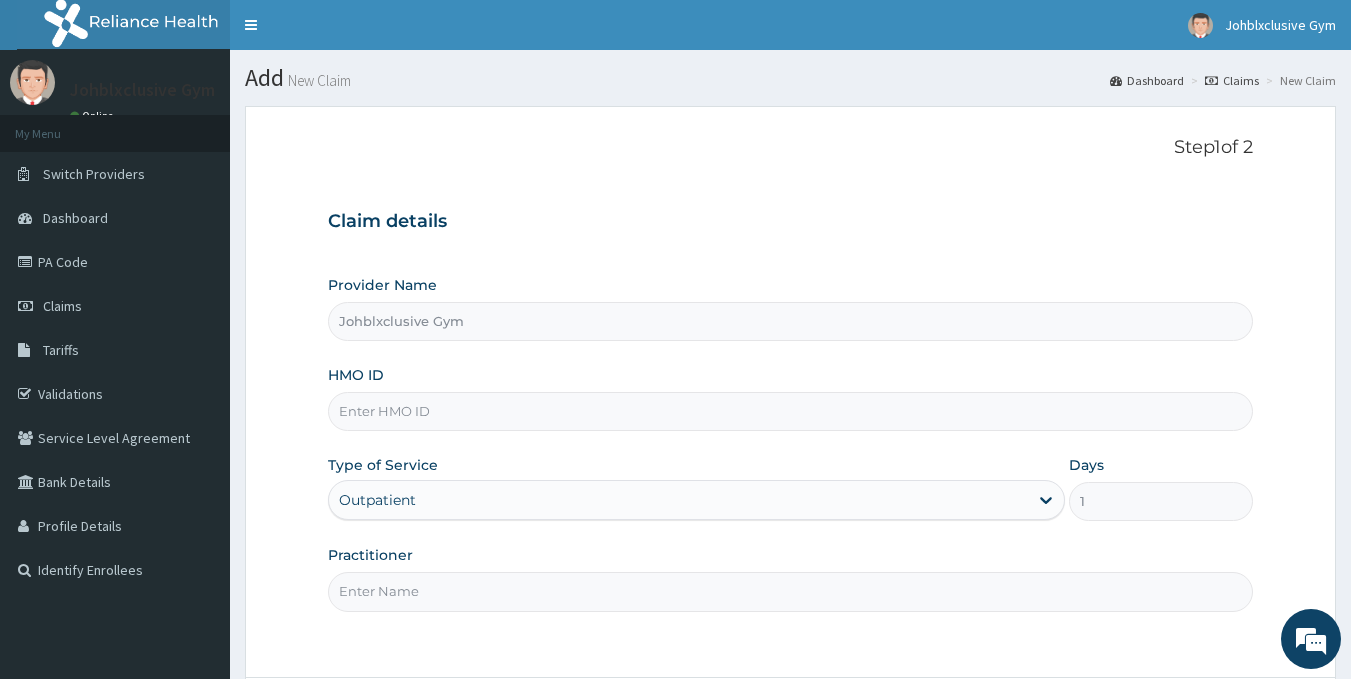 type on "RQV/10001/A" 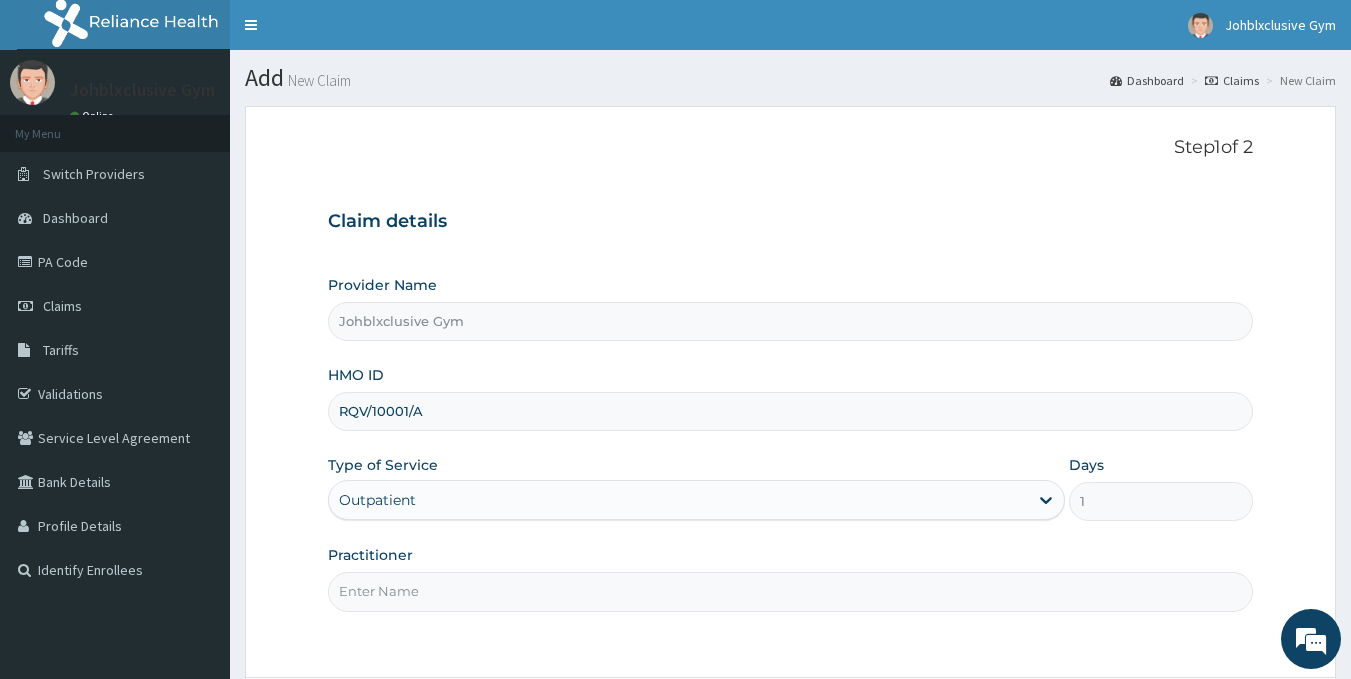 click on "Practitioner" at bounding box center [791, 591] 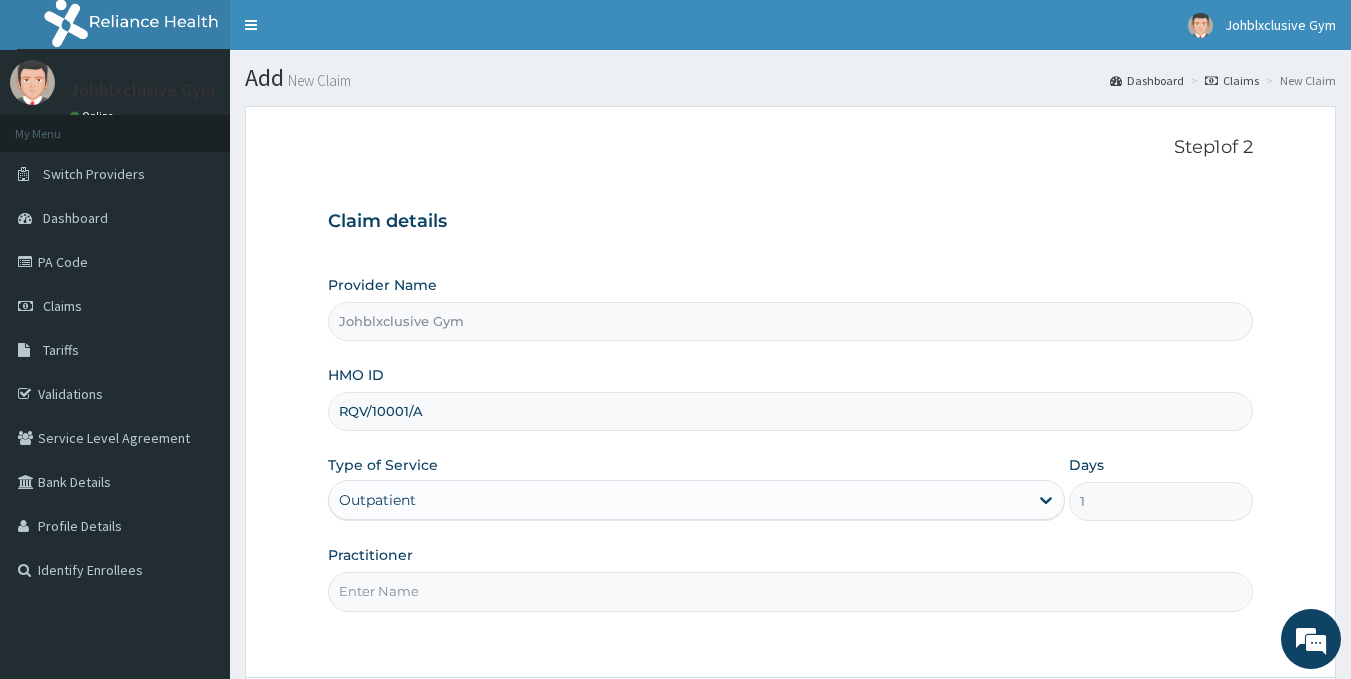 type on "[LAST] [LAST]" 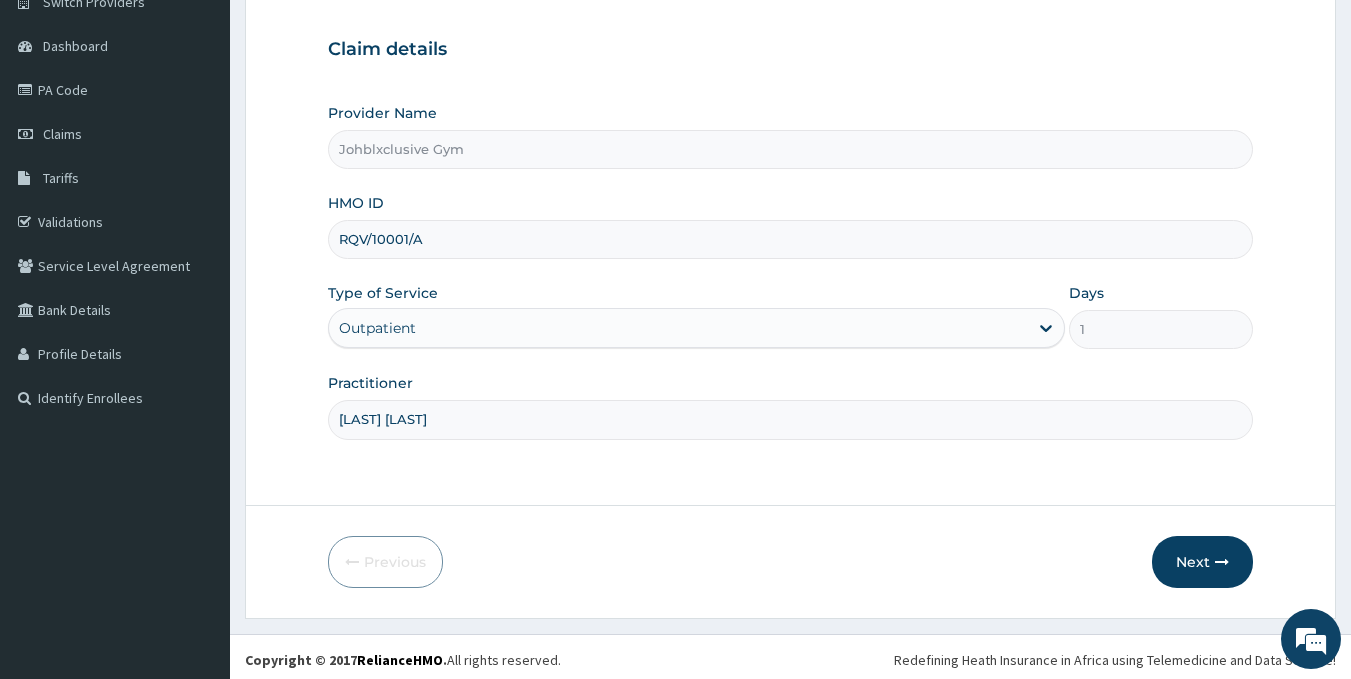 scroll, scrollTop: 178, scrollLeft: 0, axis: vertical 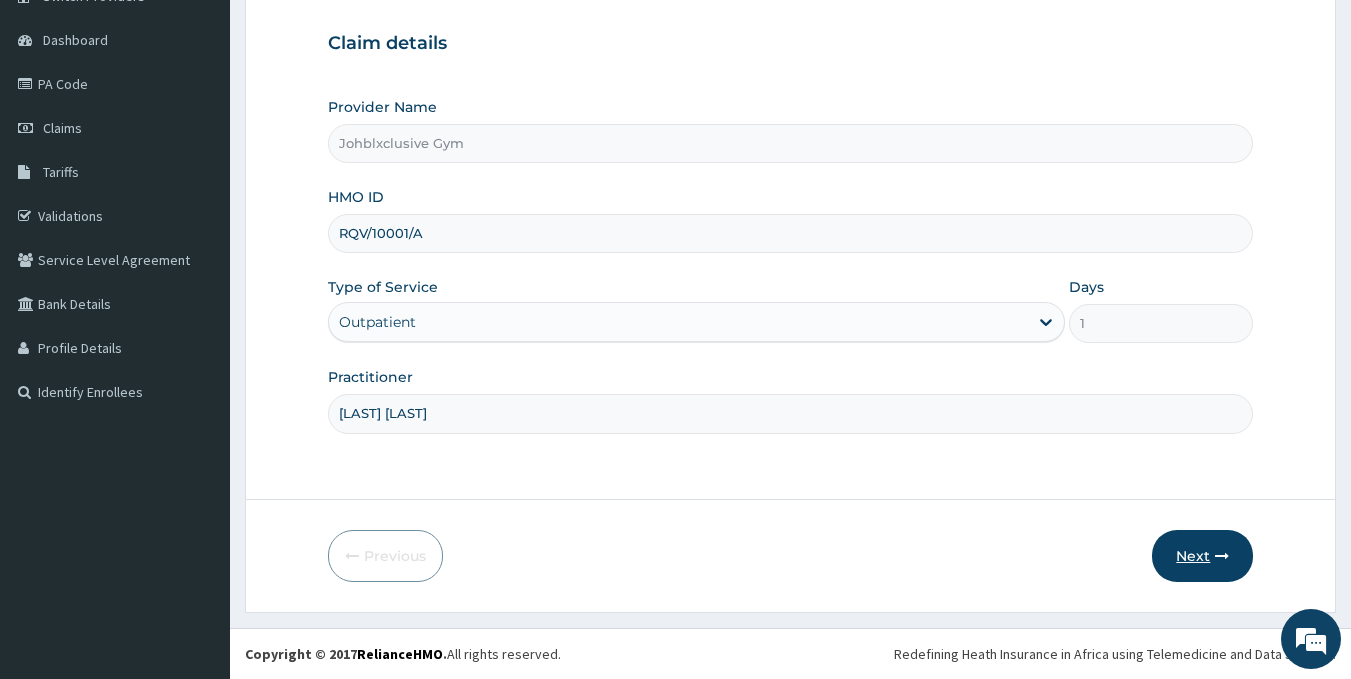 click on "Next" at bounding box center (1202, 556) 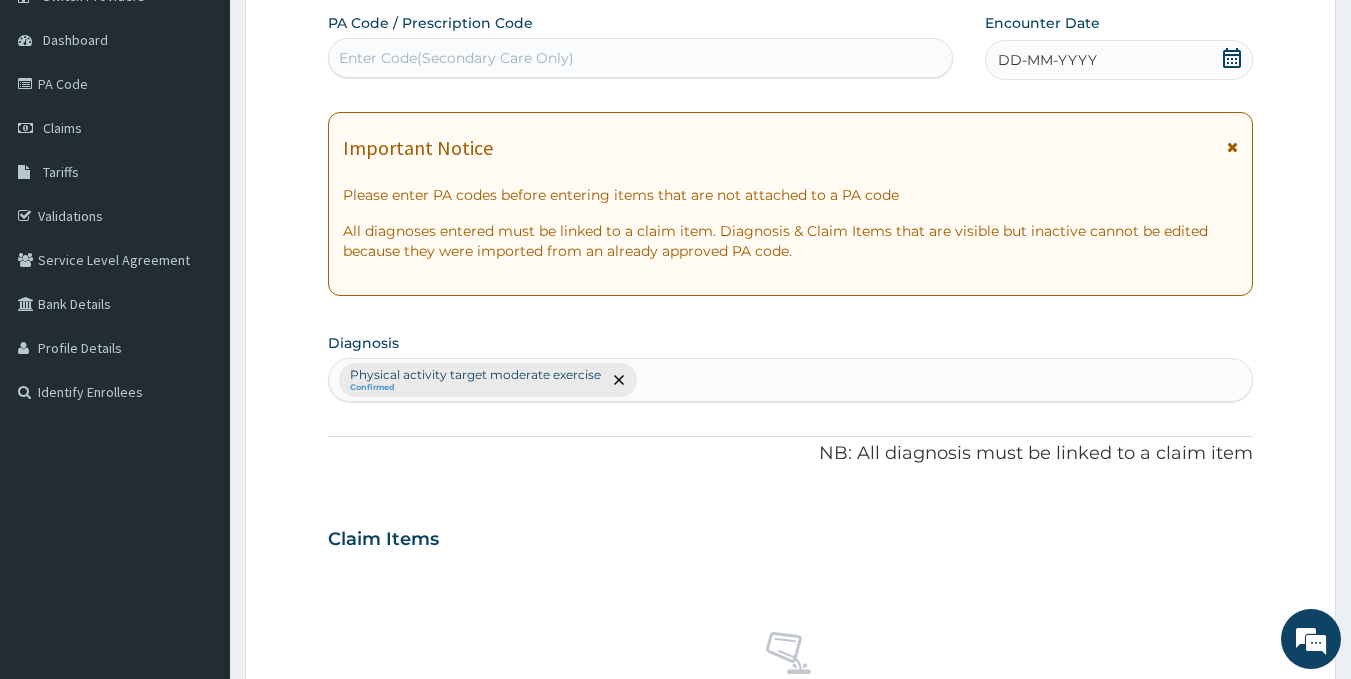 click on "Enter Code(Secondary Care Only)" at bounding box center (641, 58) 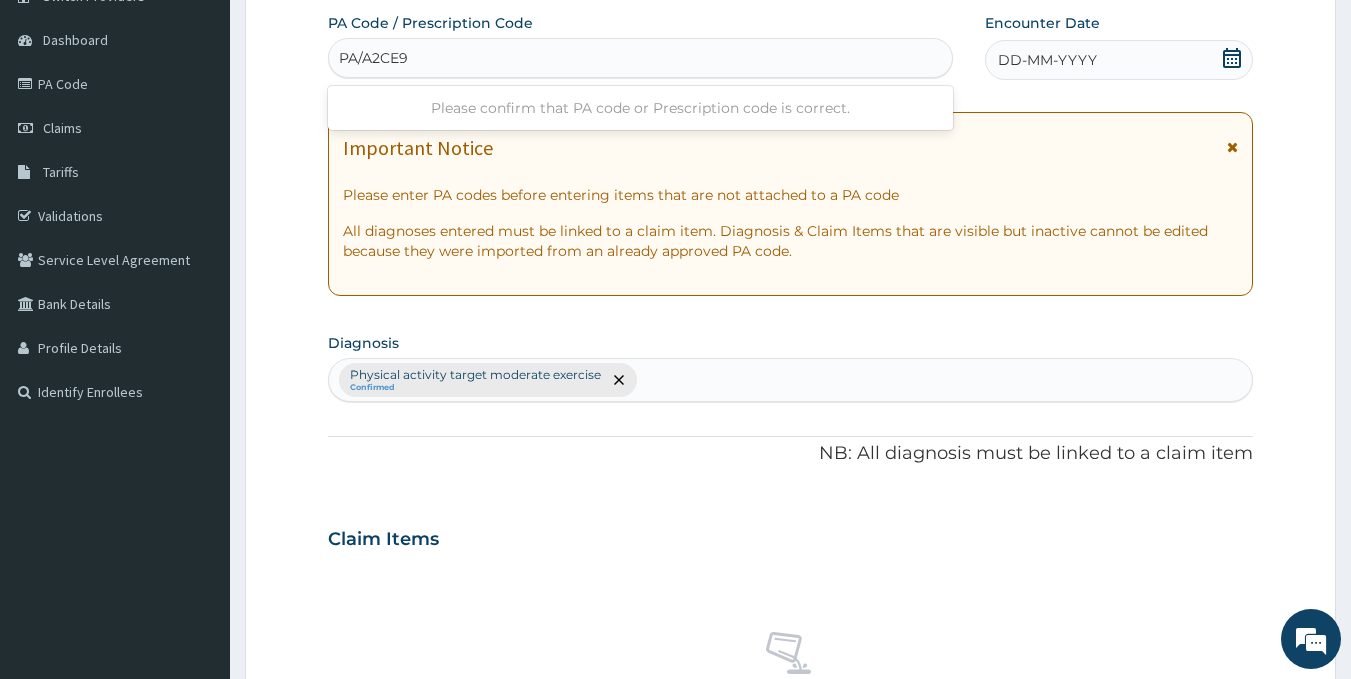 type on "PA/A2CE99" 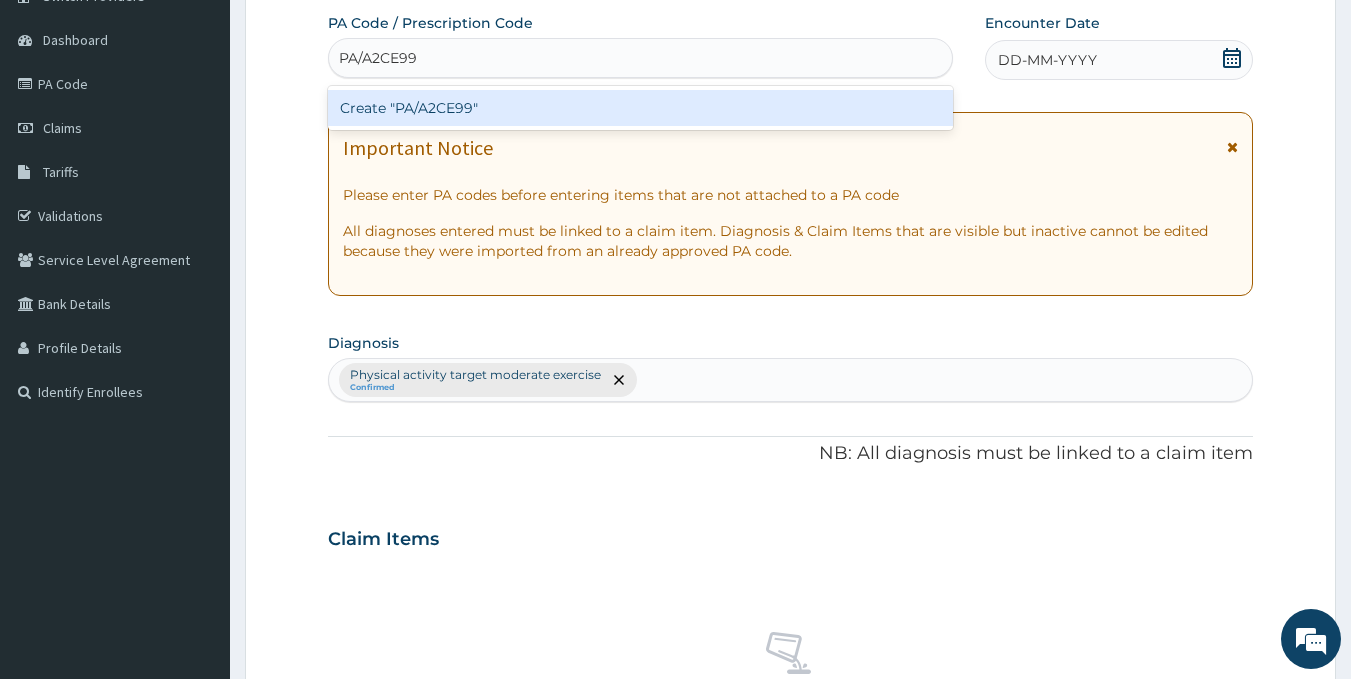 click on "Create "PA/A2CE99"" at bounding box center (641, 108) 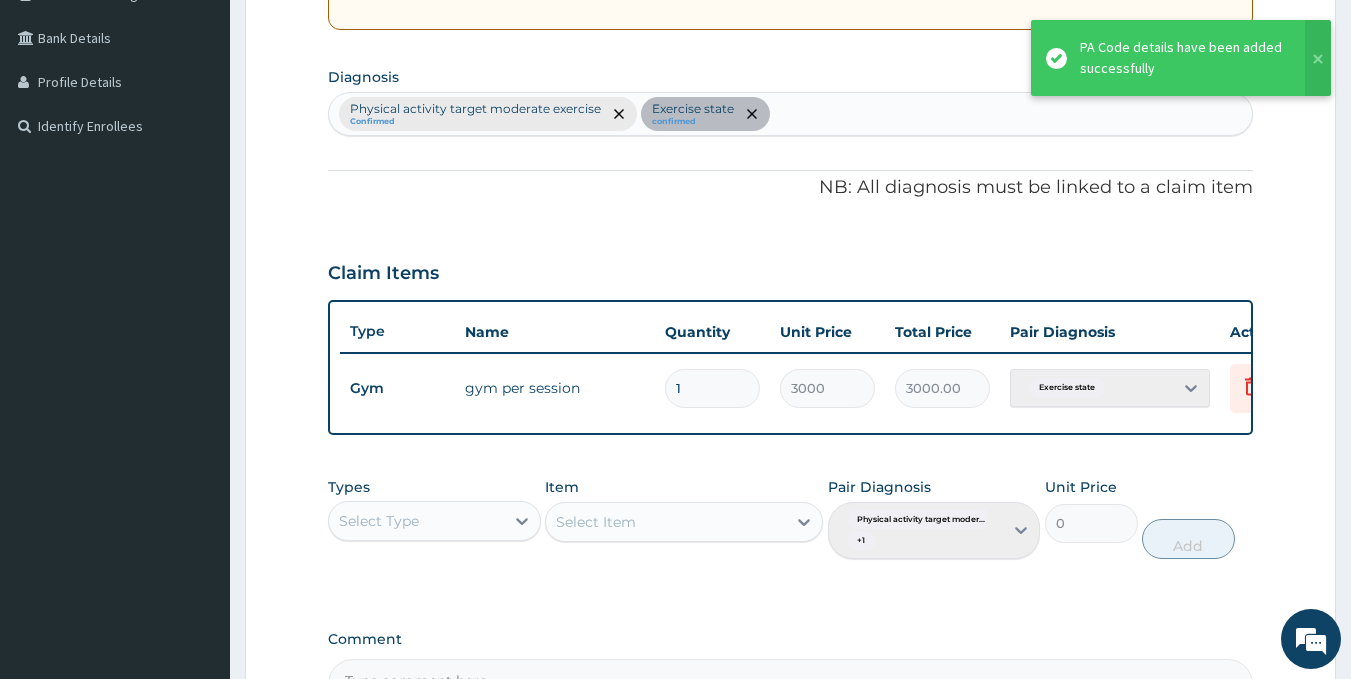 scroll, scrollTop: 699, scrollLeft: 0, axis: vertical 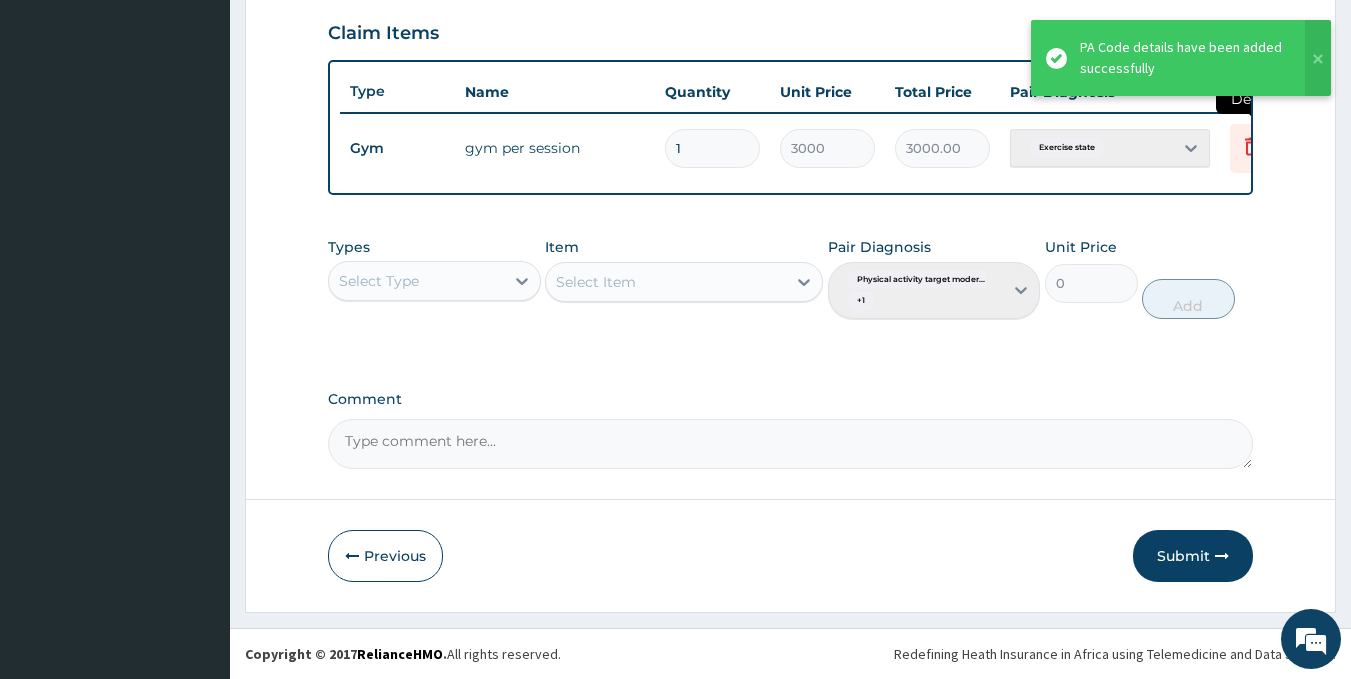click 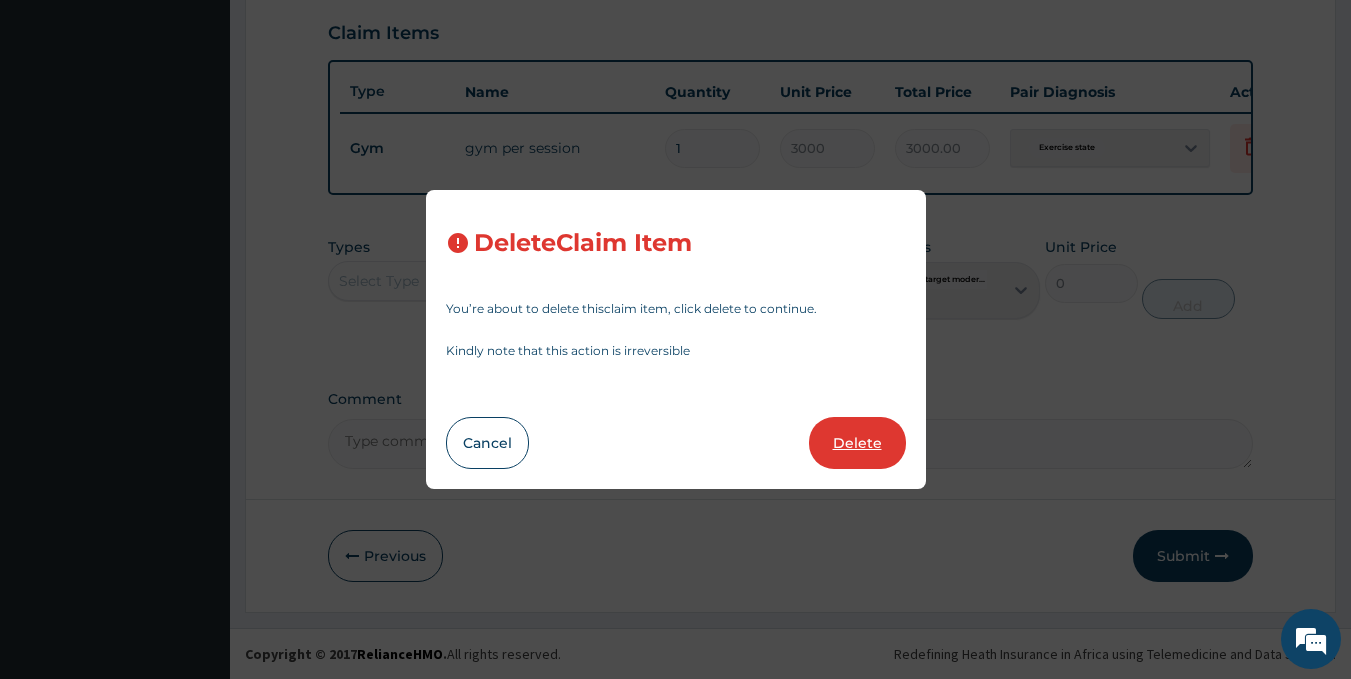 click on "Delete" at bounding box center [857, 443] 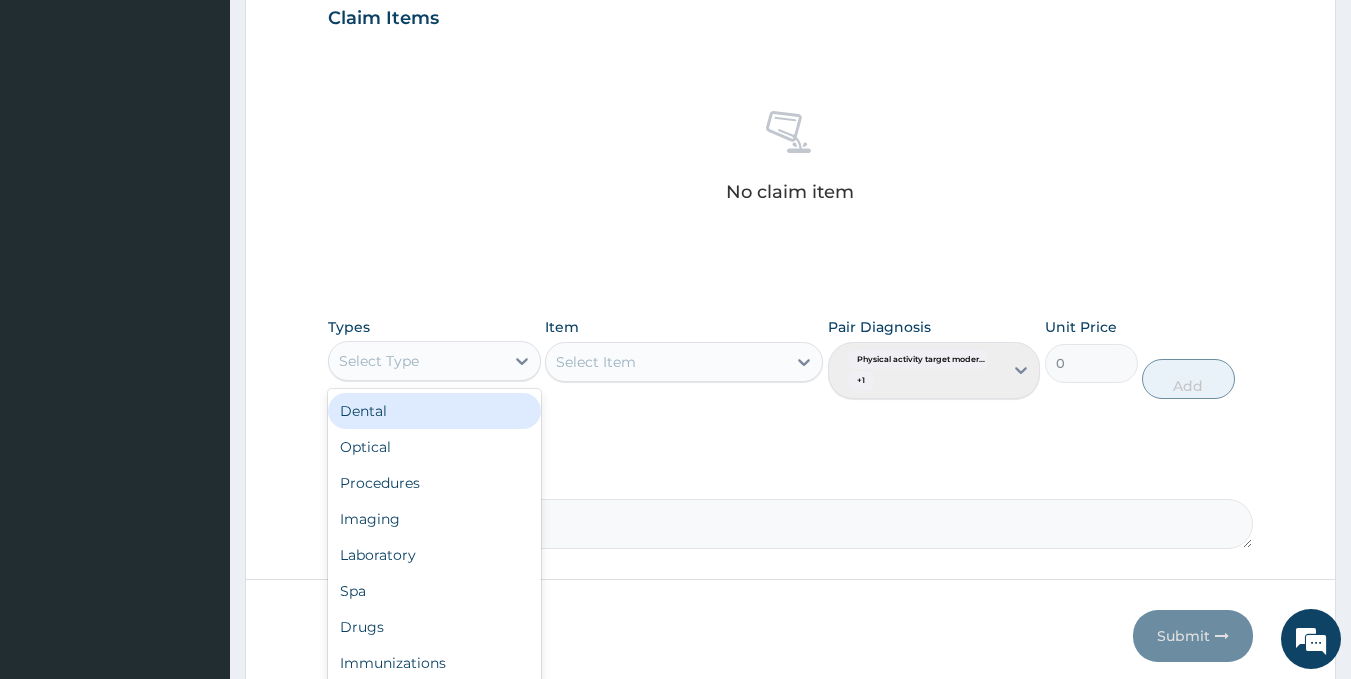 click on "Select Type" at bounding box center (416, 361) 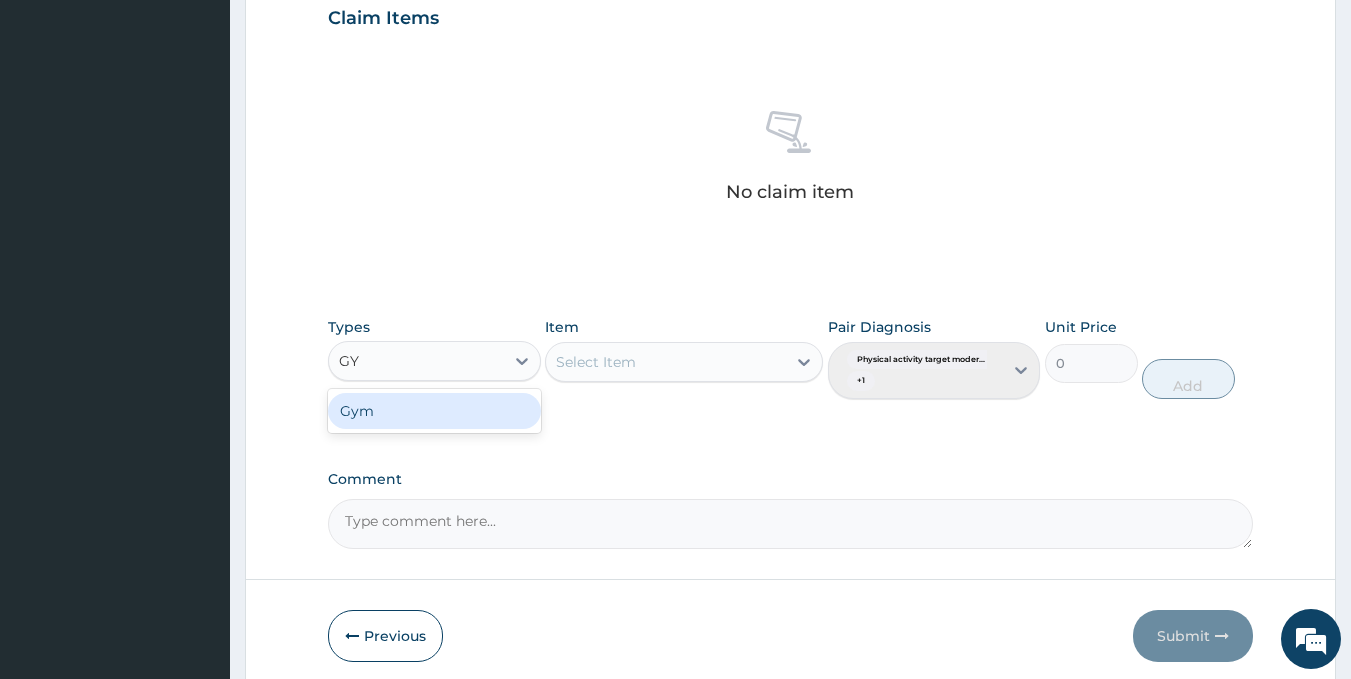 type on "GYM" 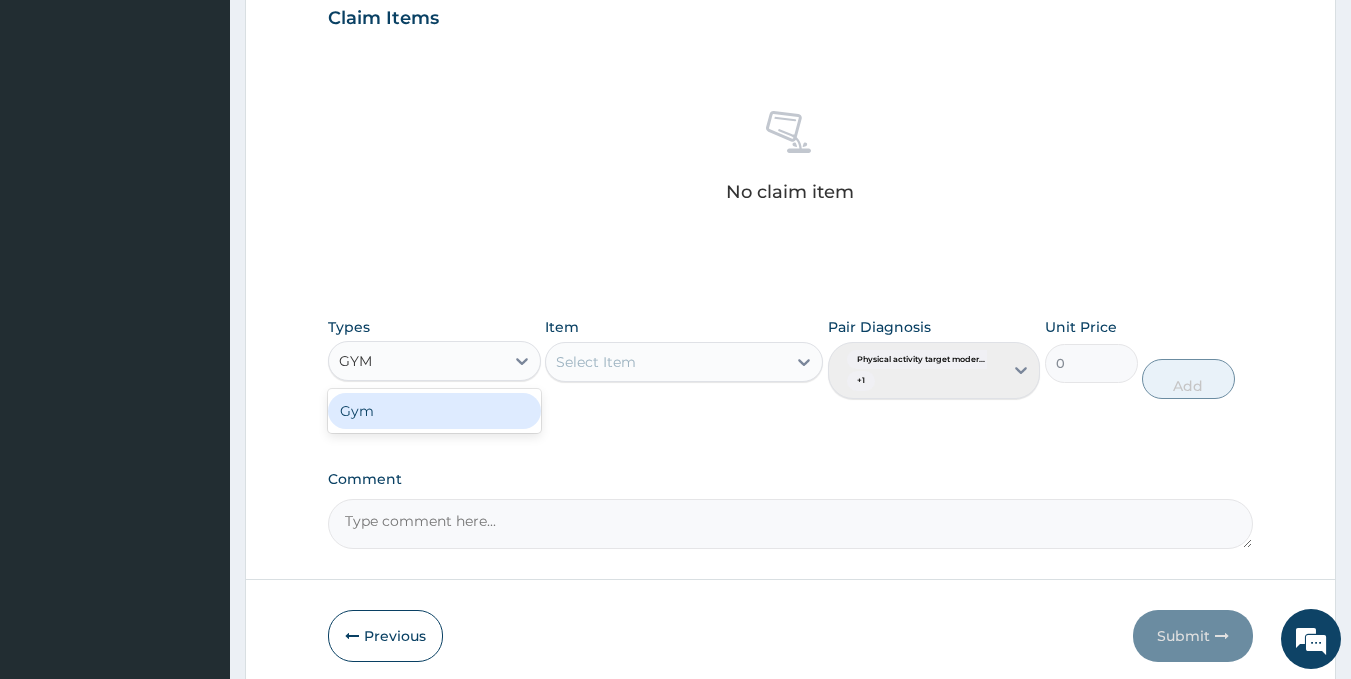 click on "Gym" at bounding box center [434, 411] 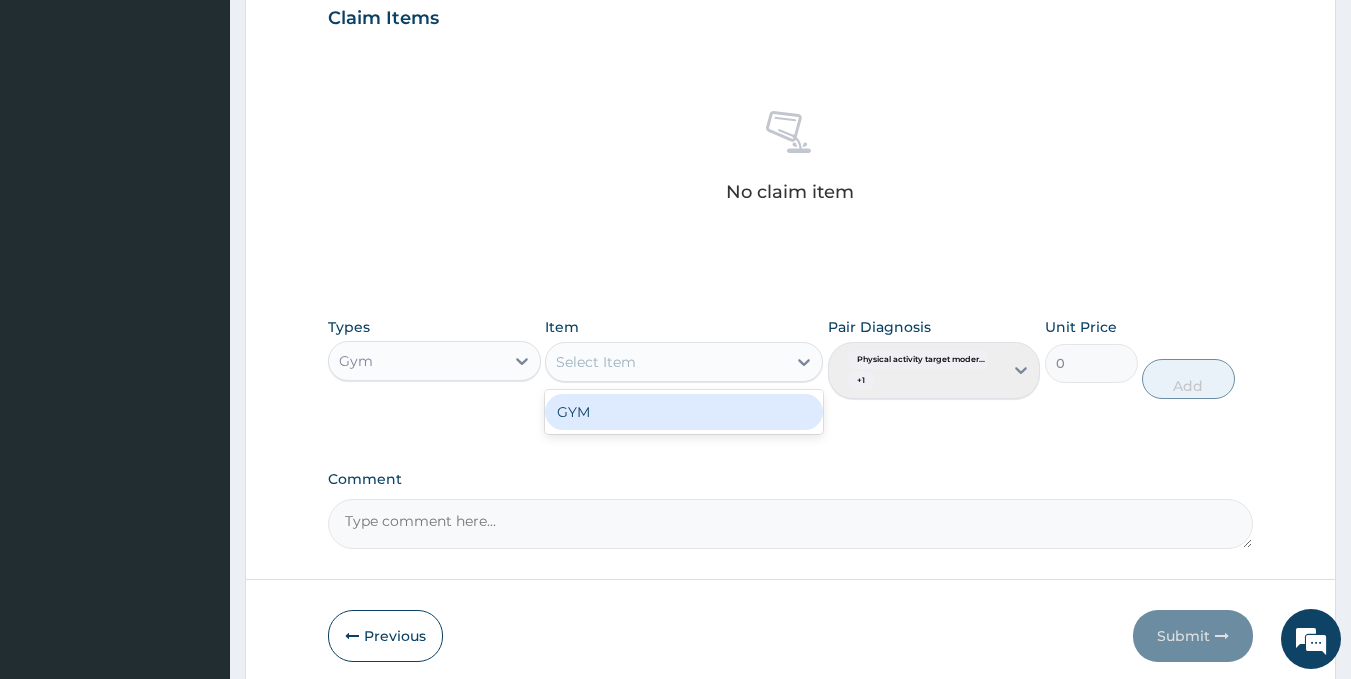 click on "Select Item" at bounding box center [666, 362] 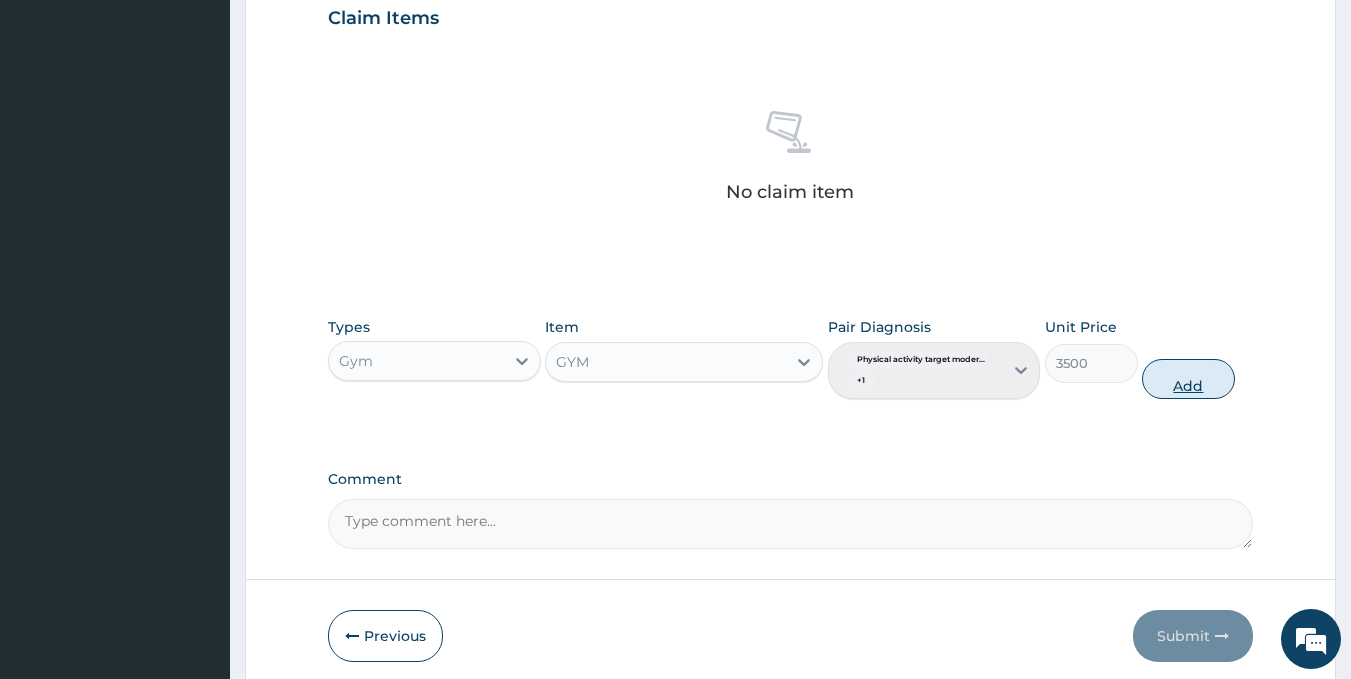 click on "Add" at bounding box center (1188, 379) 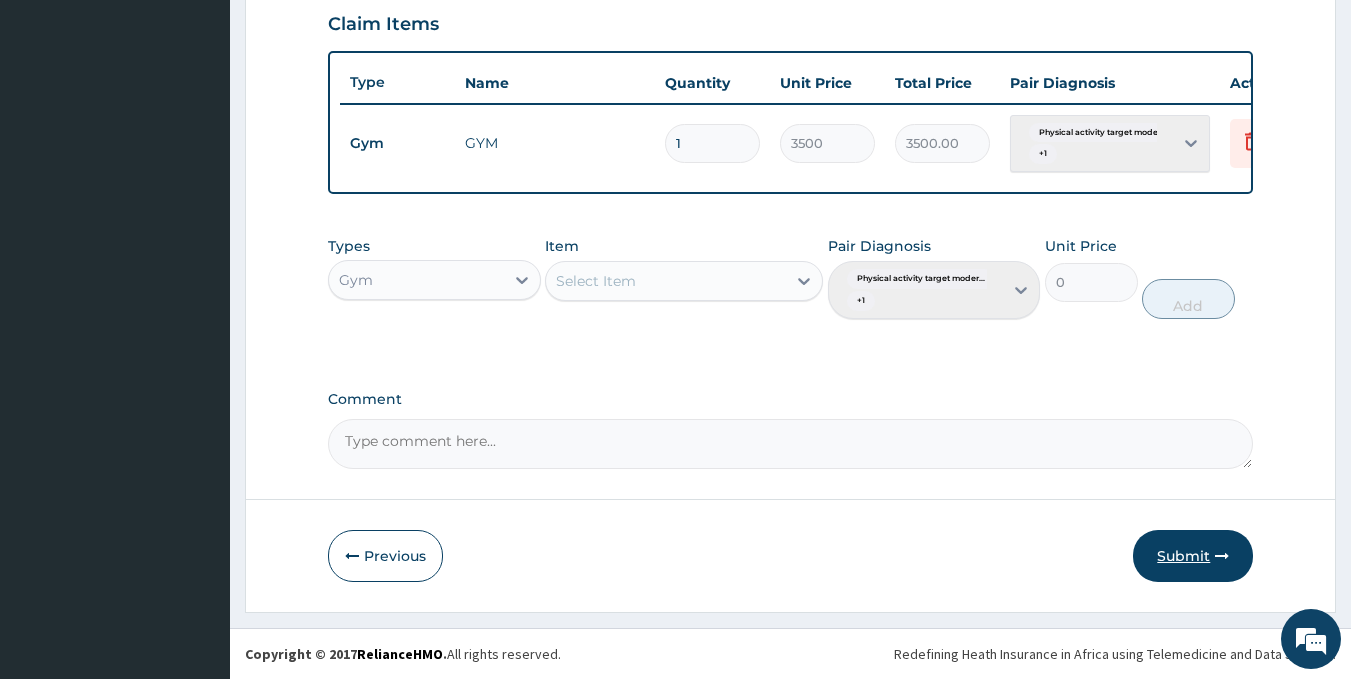 click on "Submit" at bounding box center (1193, 556) 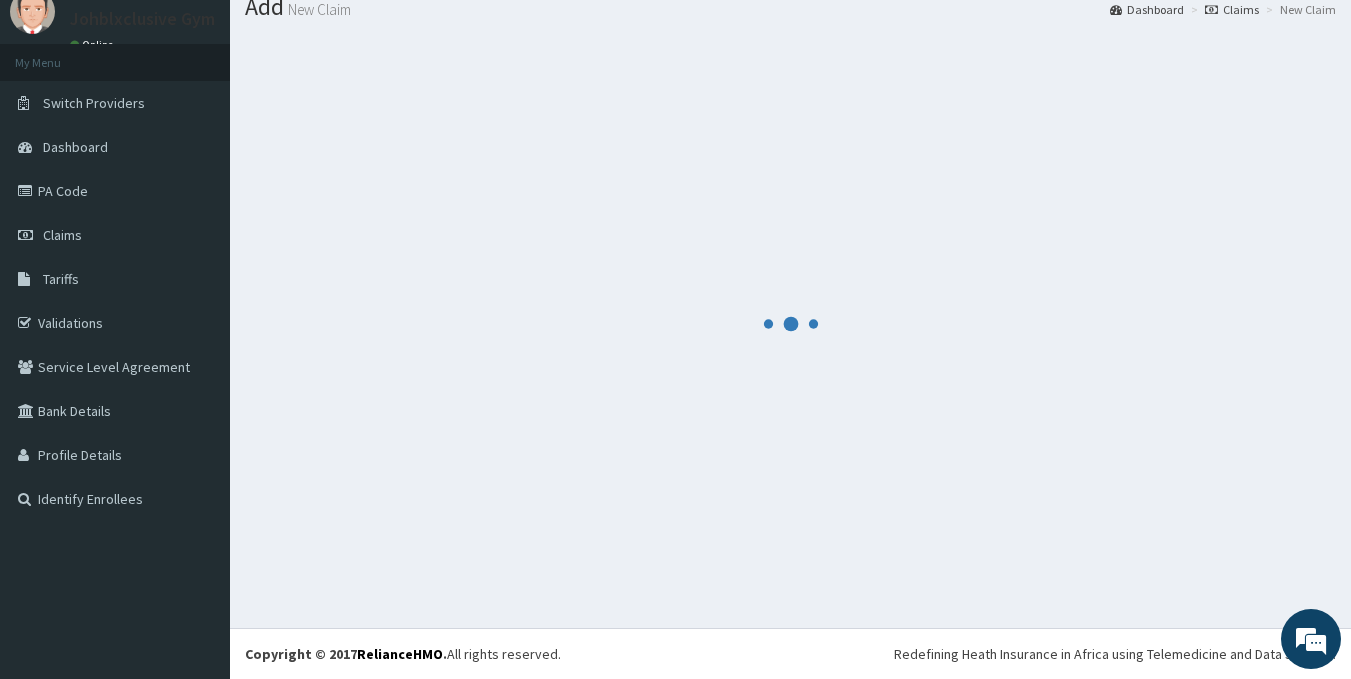 scroll, scrollTop: 699, scrollLeft: 0, axis: vertical 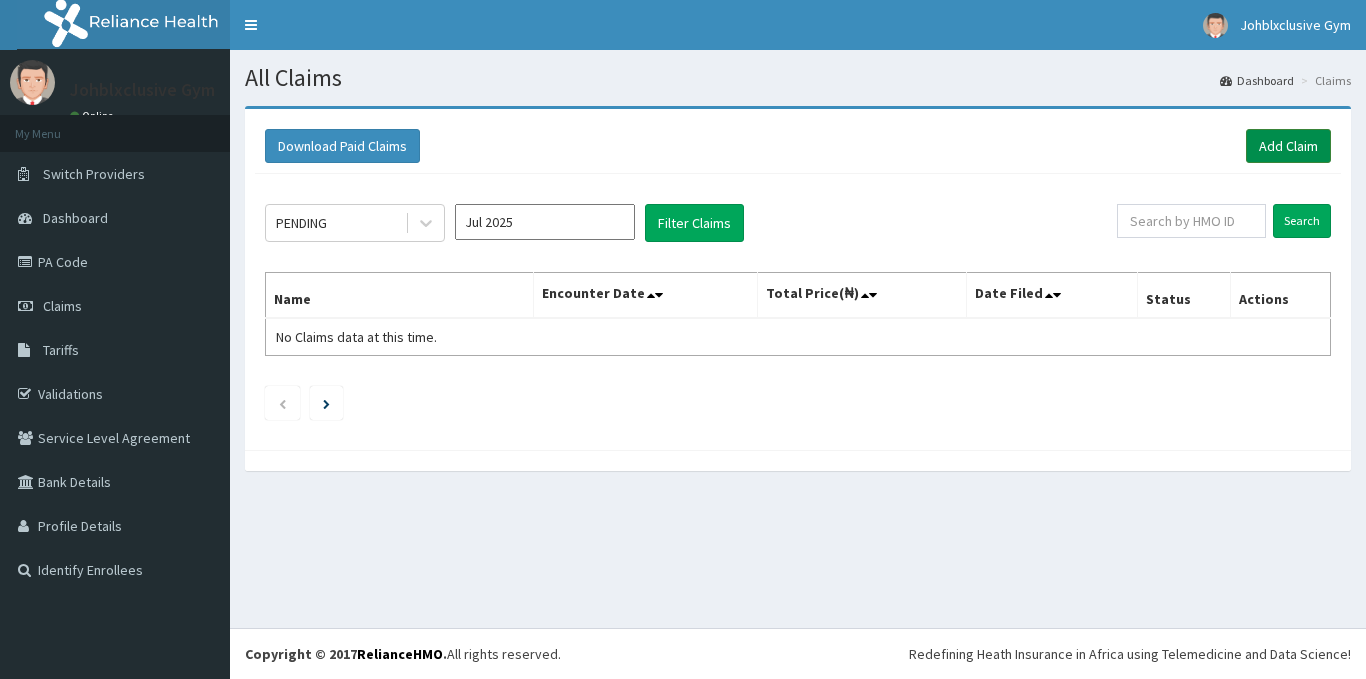 click on "Add Claim" at bounding box center [1288, 146] 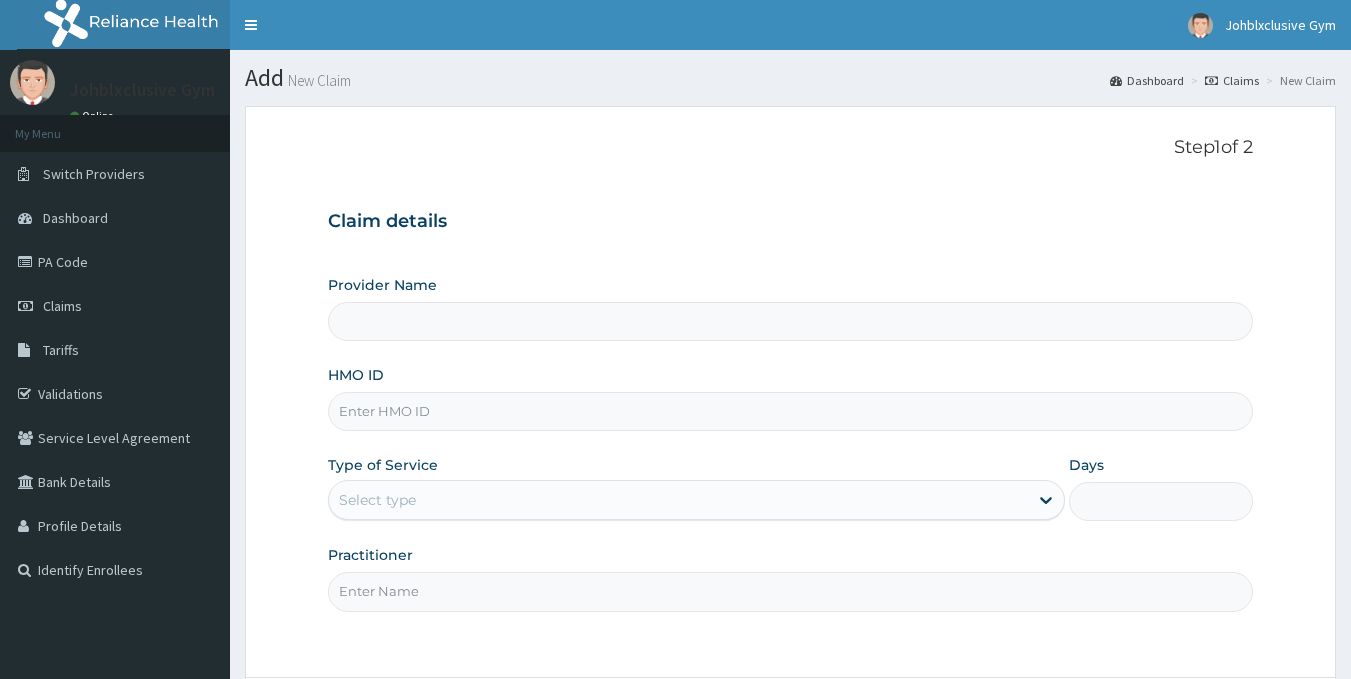 scroll, scrollTop: 0, scrollLeft: 0, axis: both 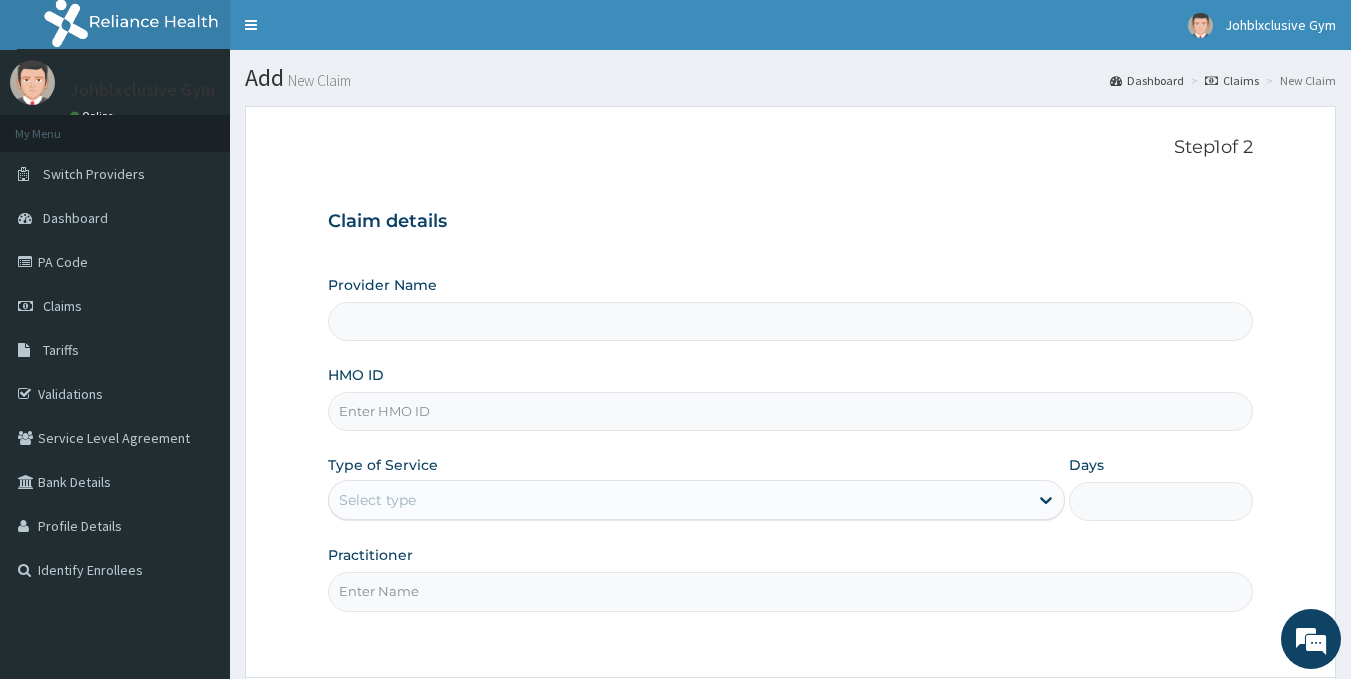type on "Johblxclusive Gym" 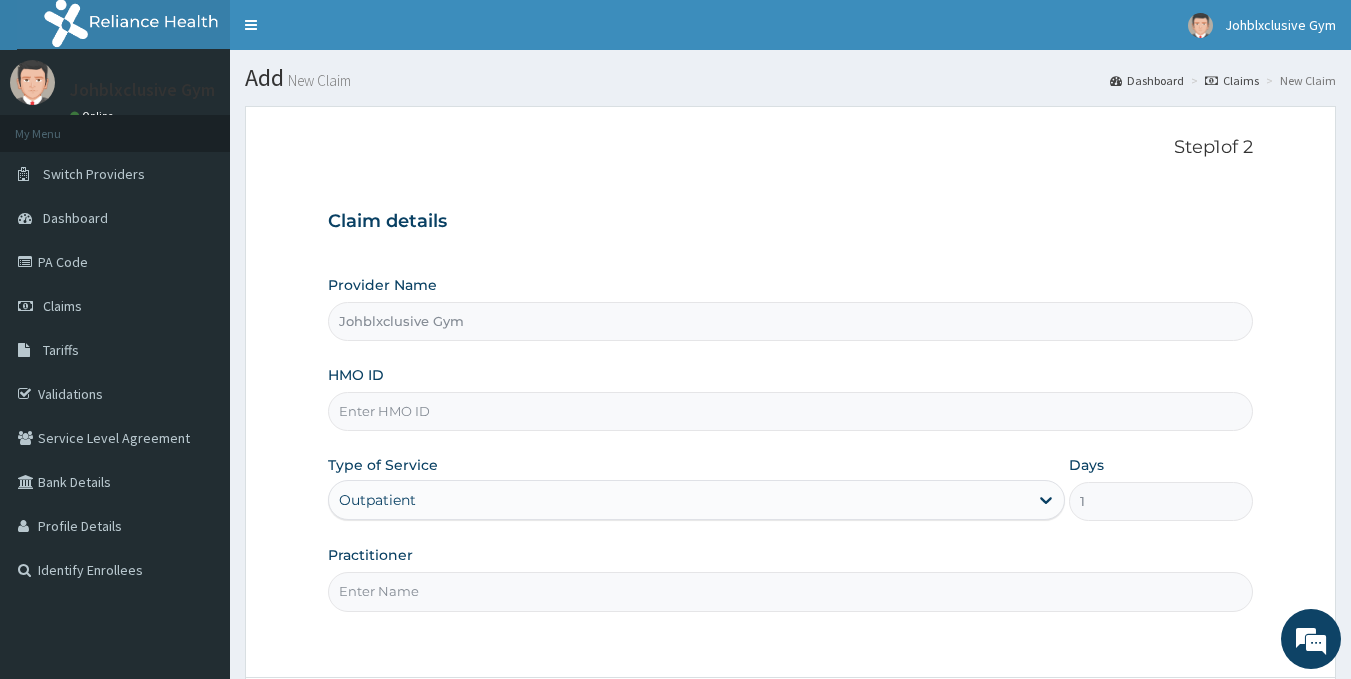 click on "HMO ID" at bounding box center [791, 411] 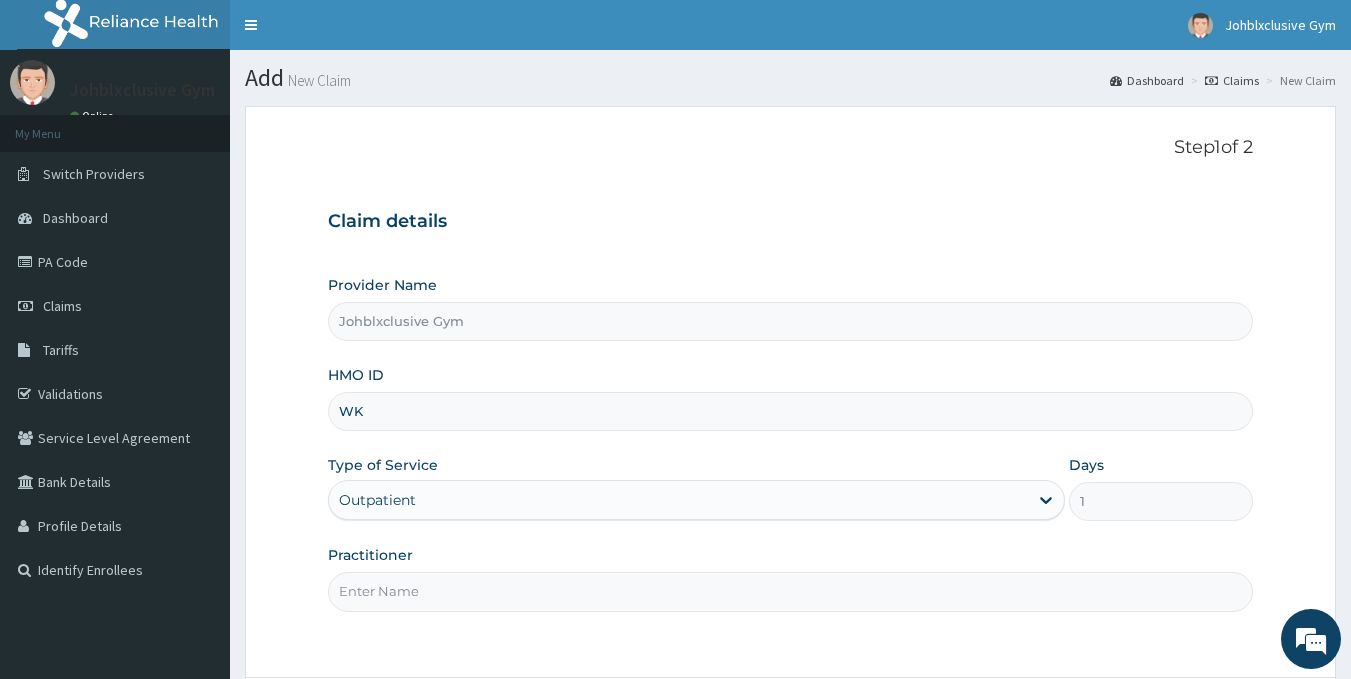 scroll, scrollTop: 0, scrollLeft: 0, axis: both 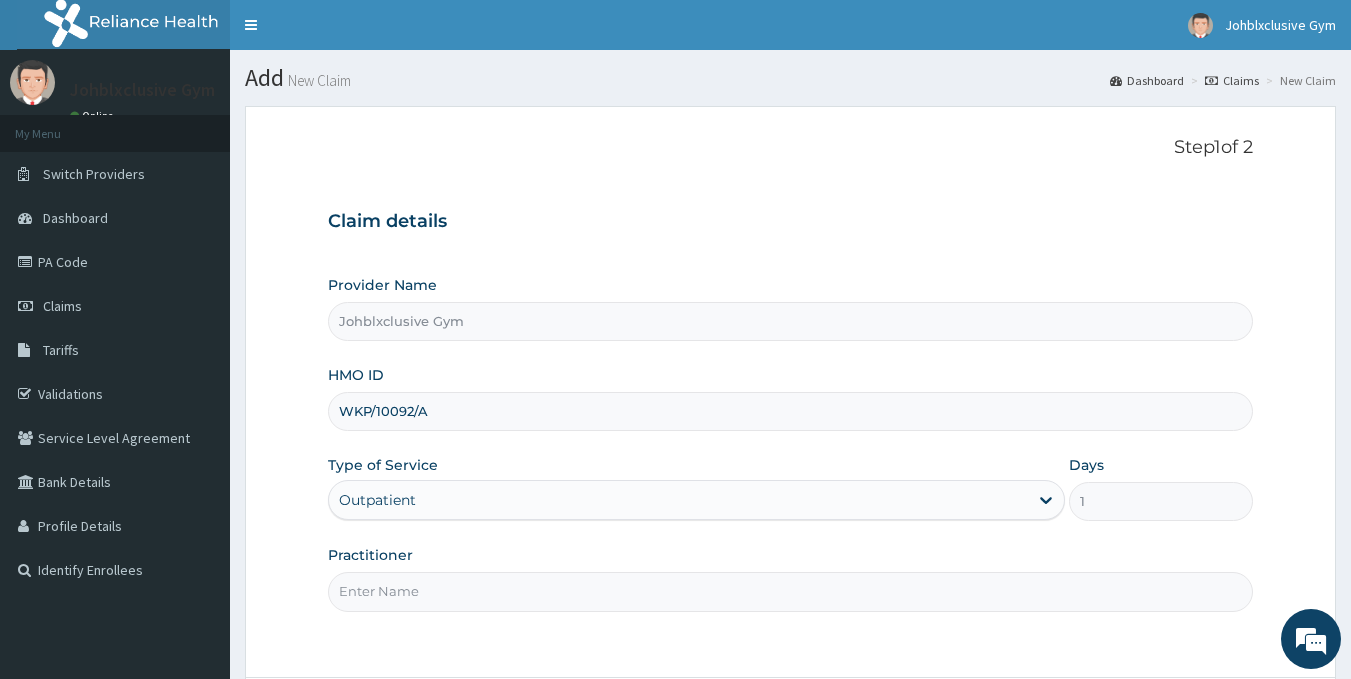 type on "WKP/10092/A" 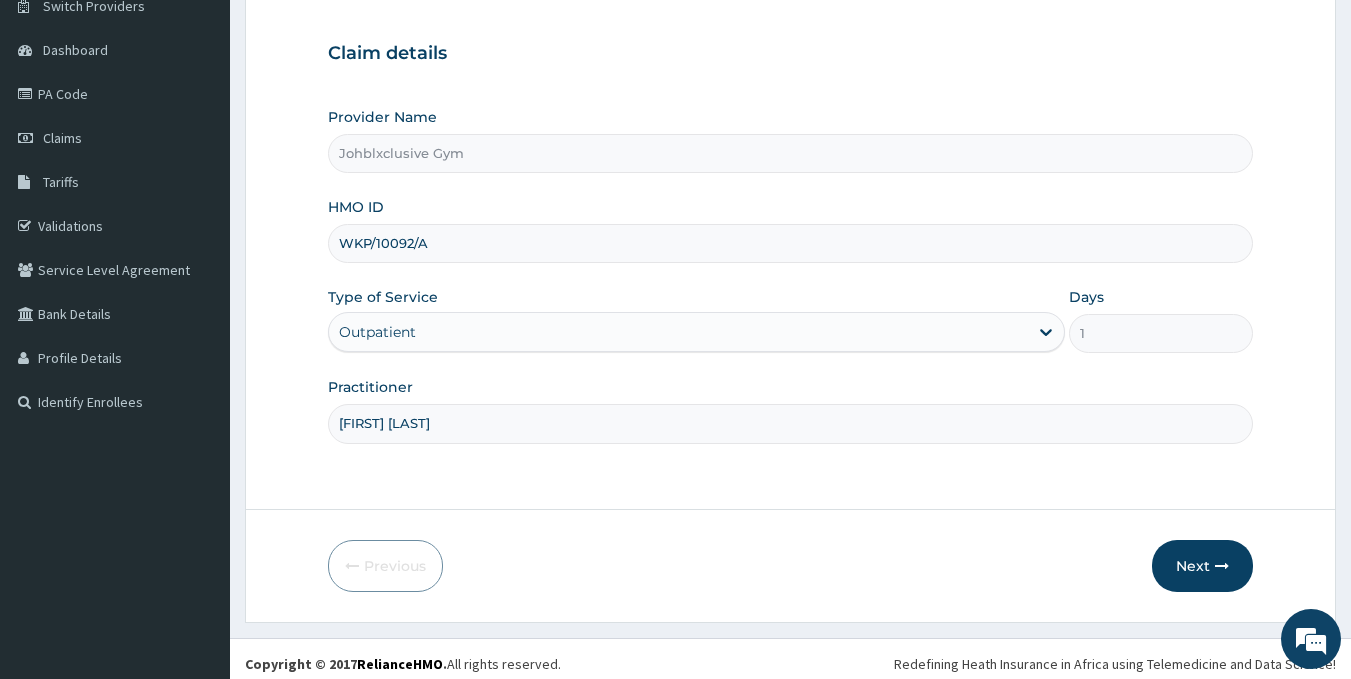 scroll, scrollTop: 178, scrollLeft: 0, axis: vertical 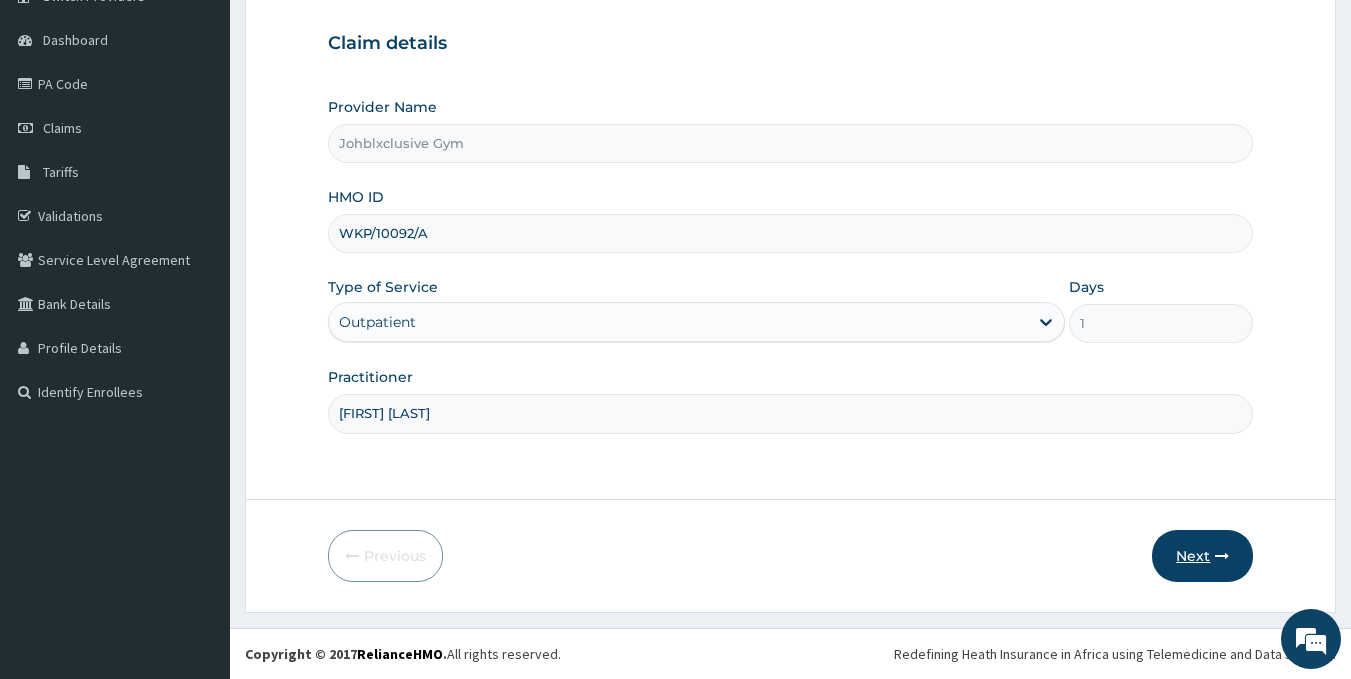 type on "MARIAM ADEOTI" 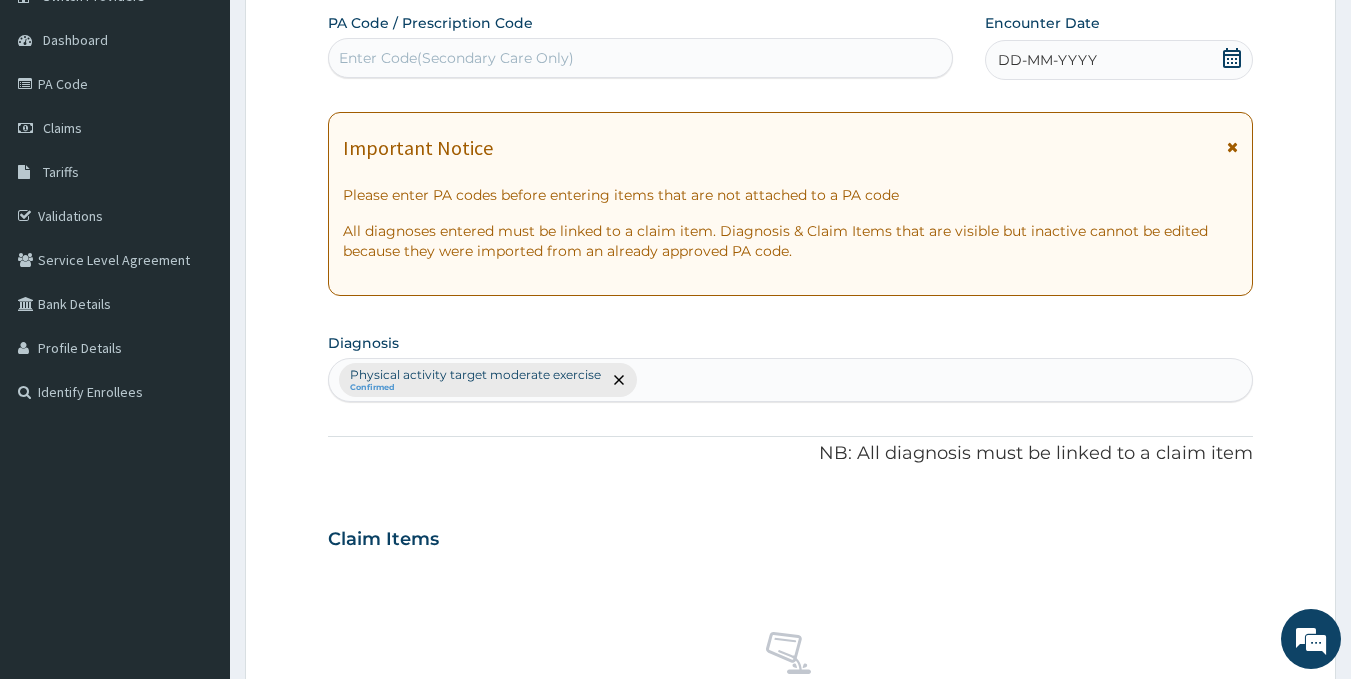 click on "Enter Code(Secondary Care Only)" at bounding box center [641, 58] 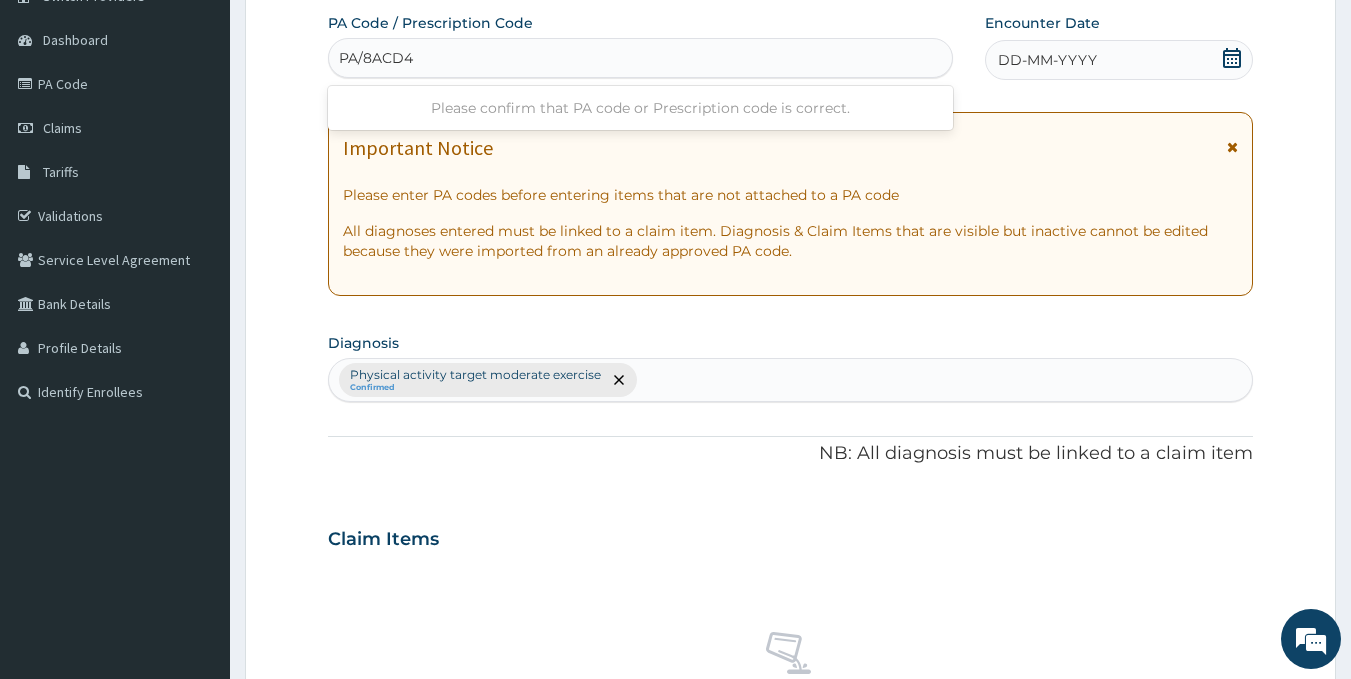 click on "PA/8ACD4" at bounding box center [377, 58] 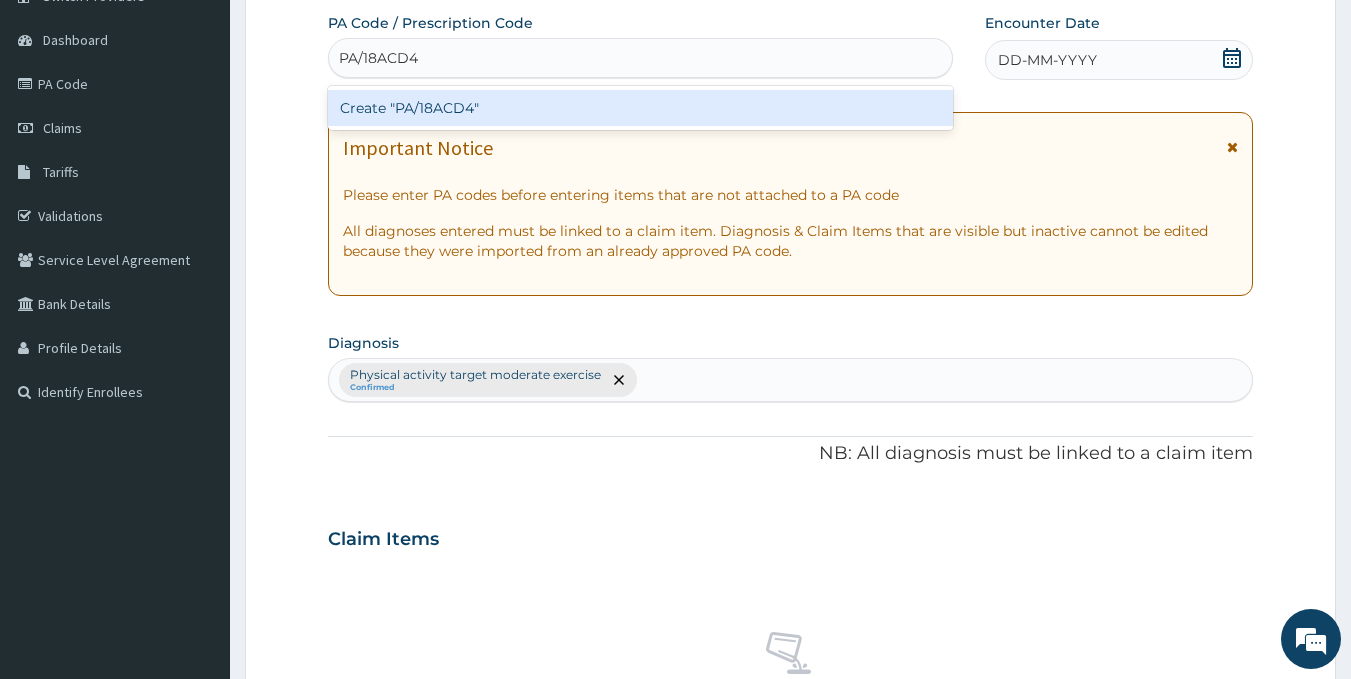 click on "Create "PA/18ACD4"" at bounding box center (641, 108) 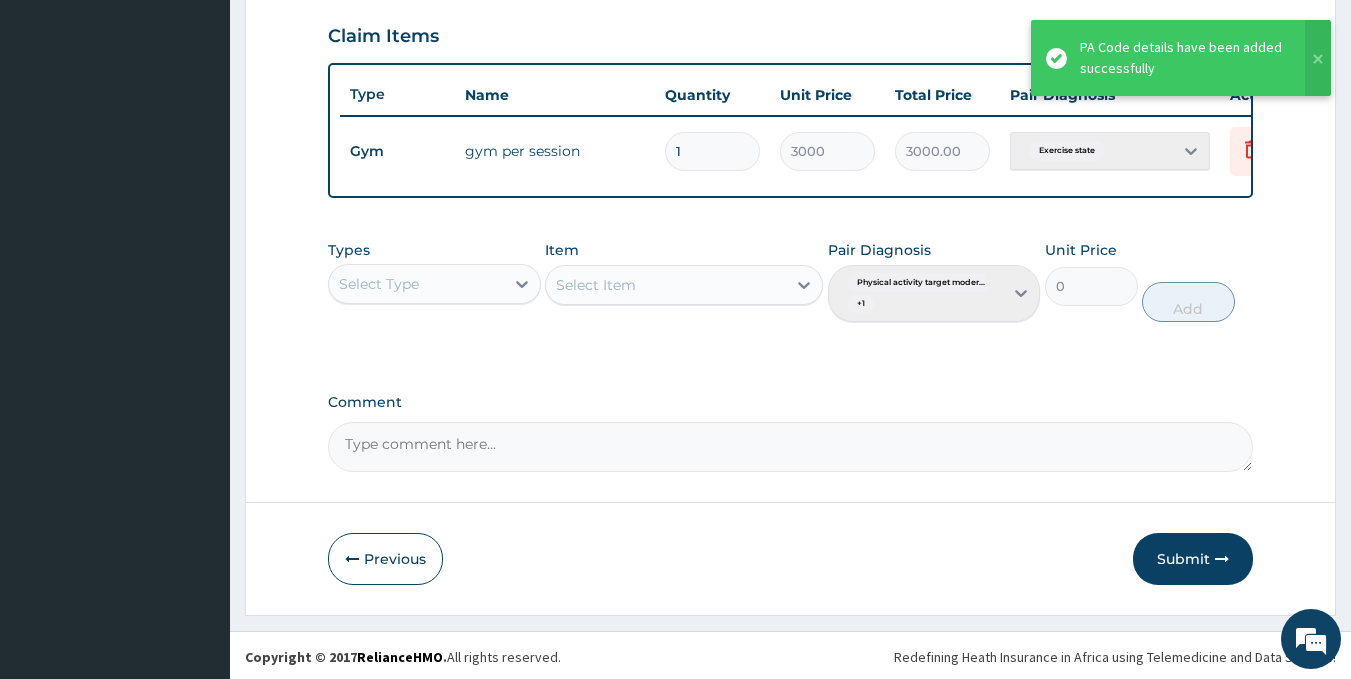 scroll, scrollTop: 699, scrollLeft: 0, axis: vertical 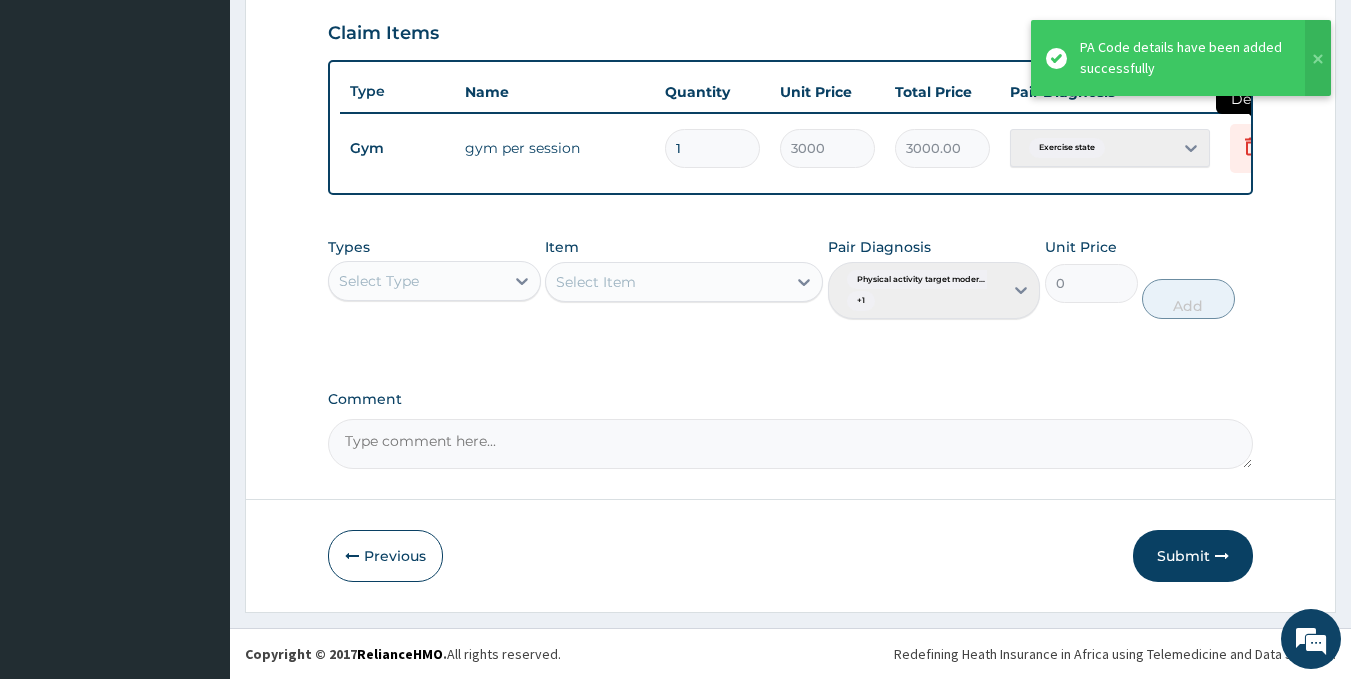 click 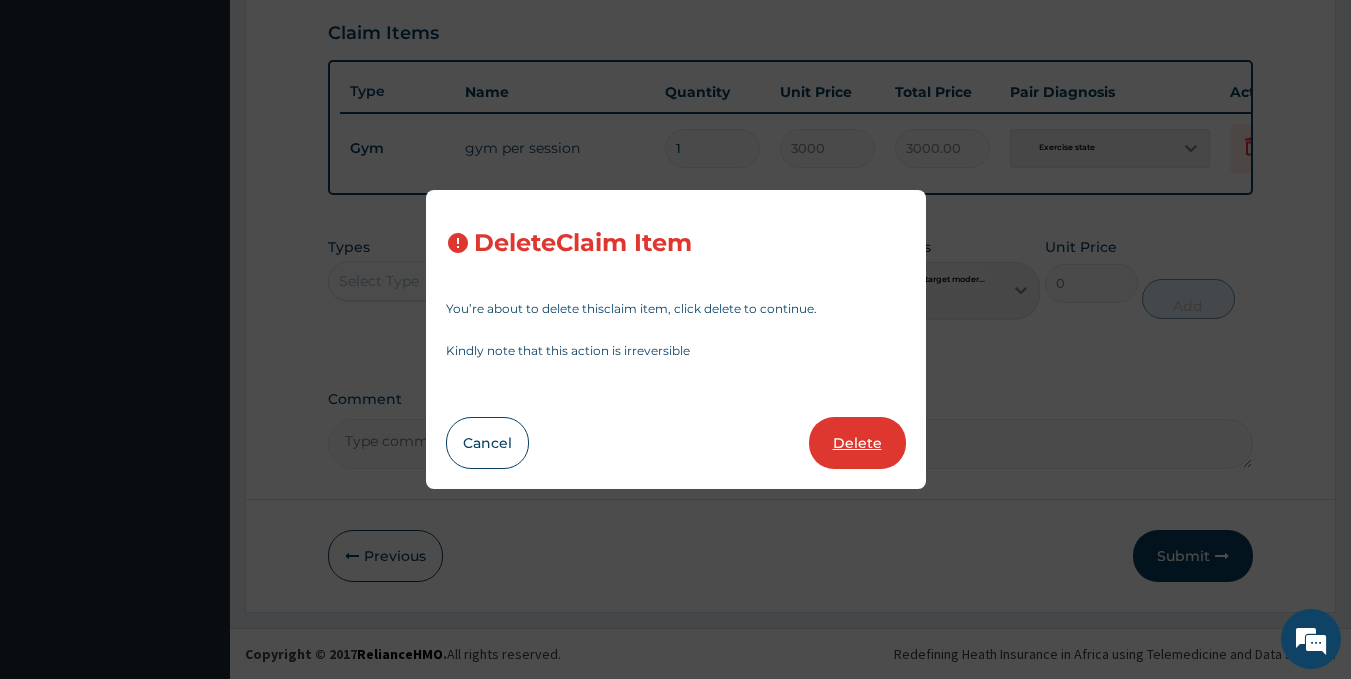 click on "Delete" at bounding box center [857, 443] 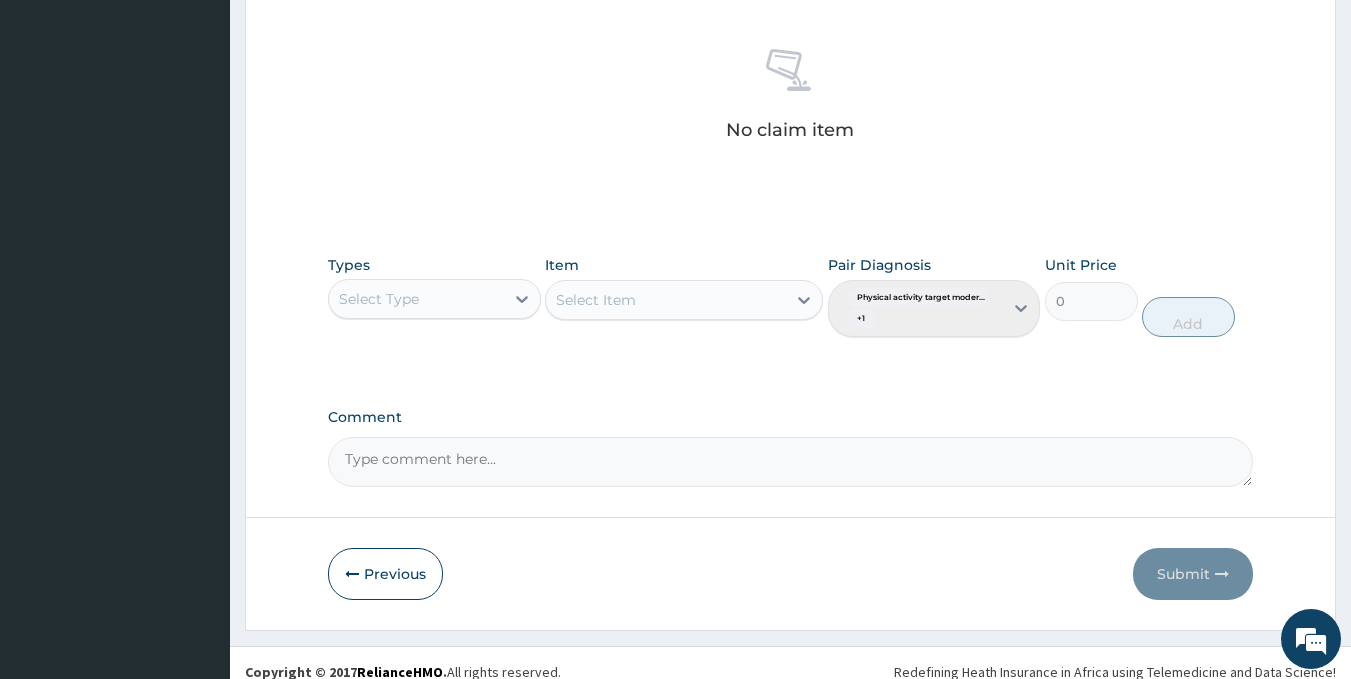 scroll, scrollTop: 779, scrollLeft: 0, axis: vertical 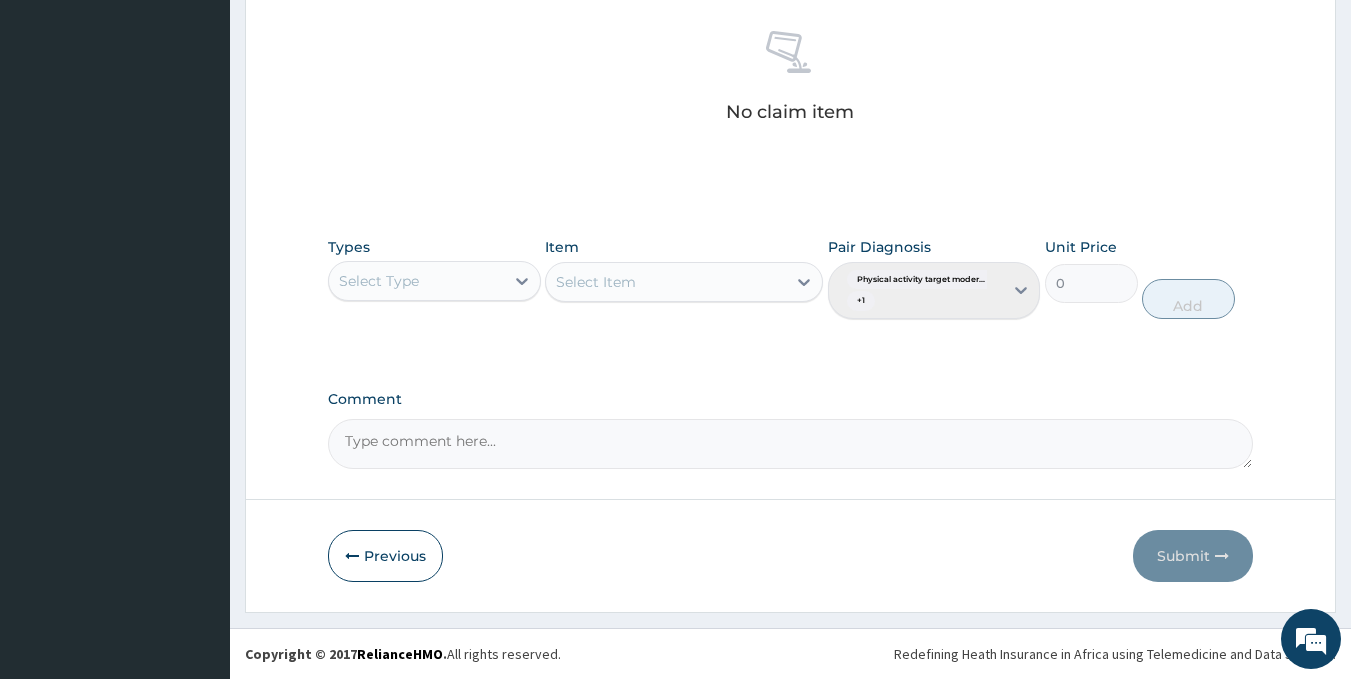 click on "Select Type" at bounding box center [416, 281] 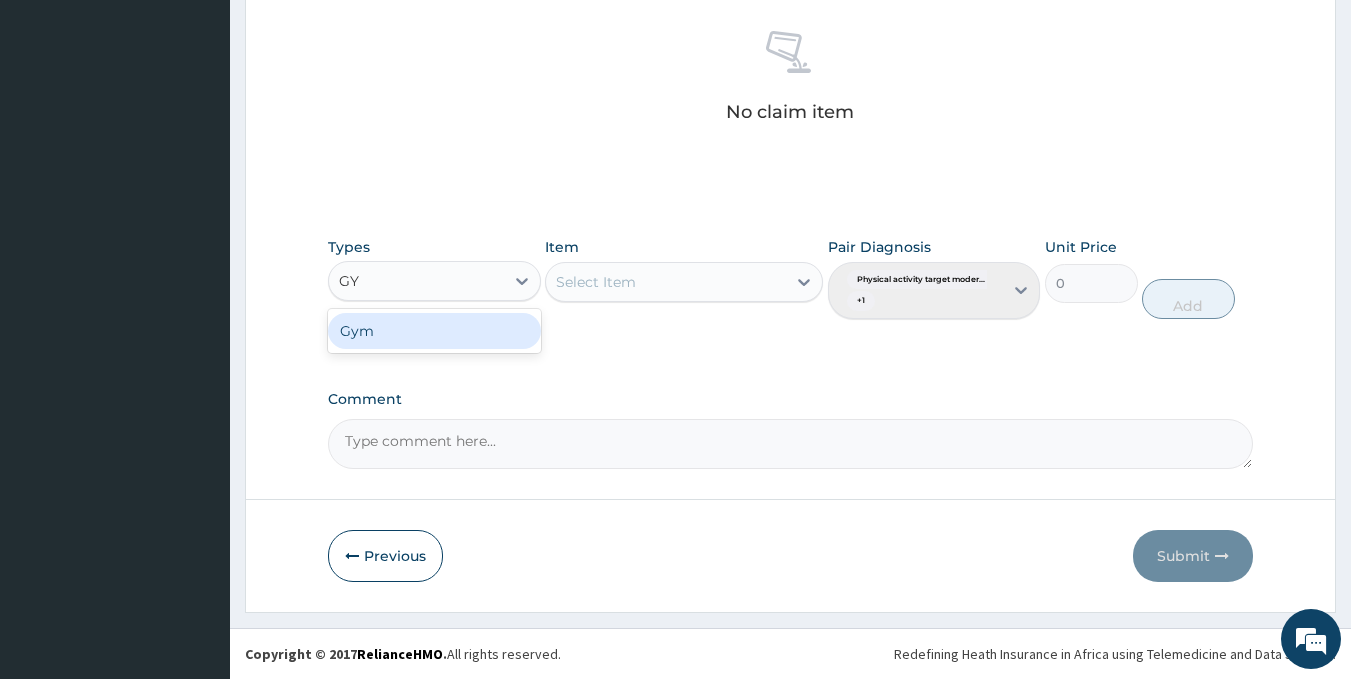 type on "GYM" 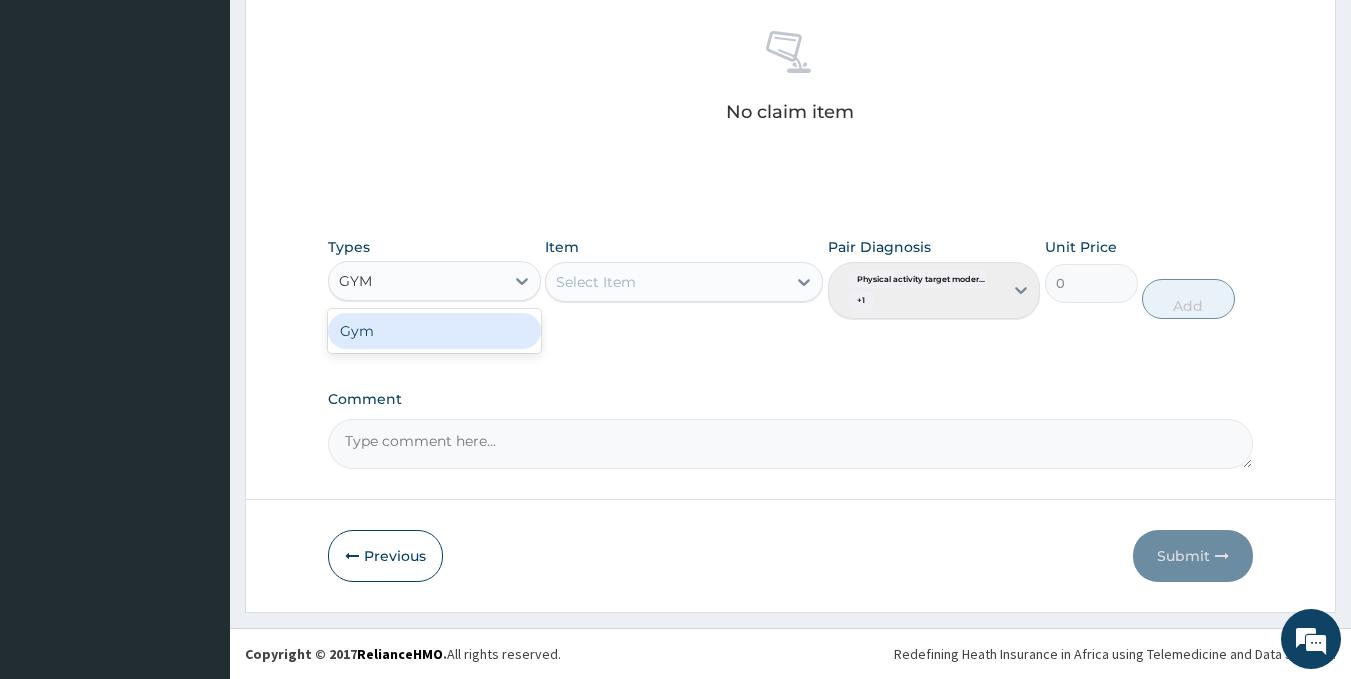 click on "Gym" at bounding box center (434, 331) 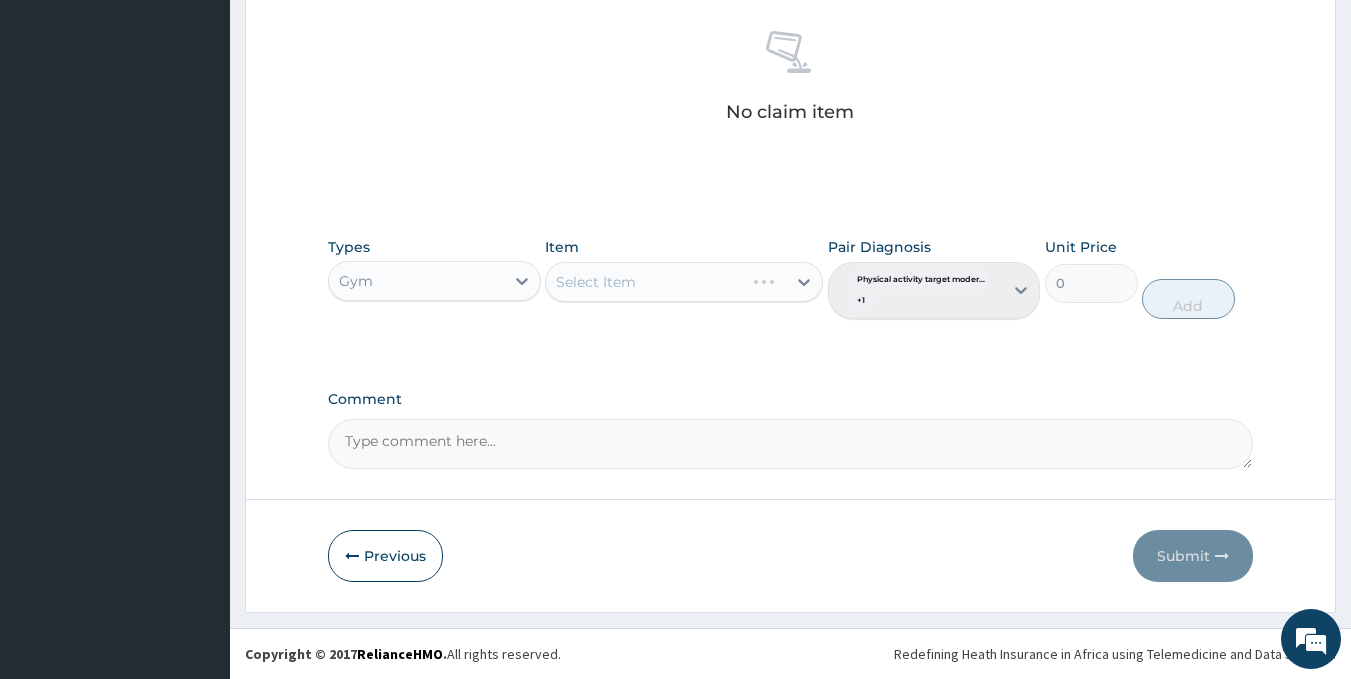 type 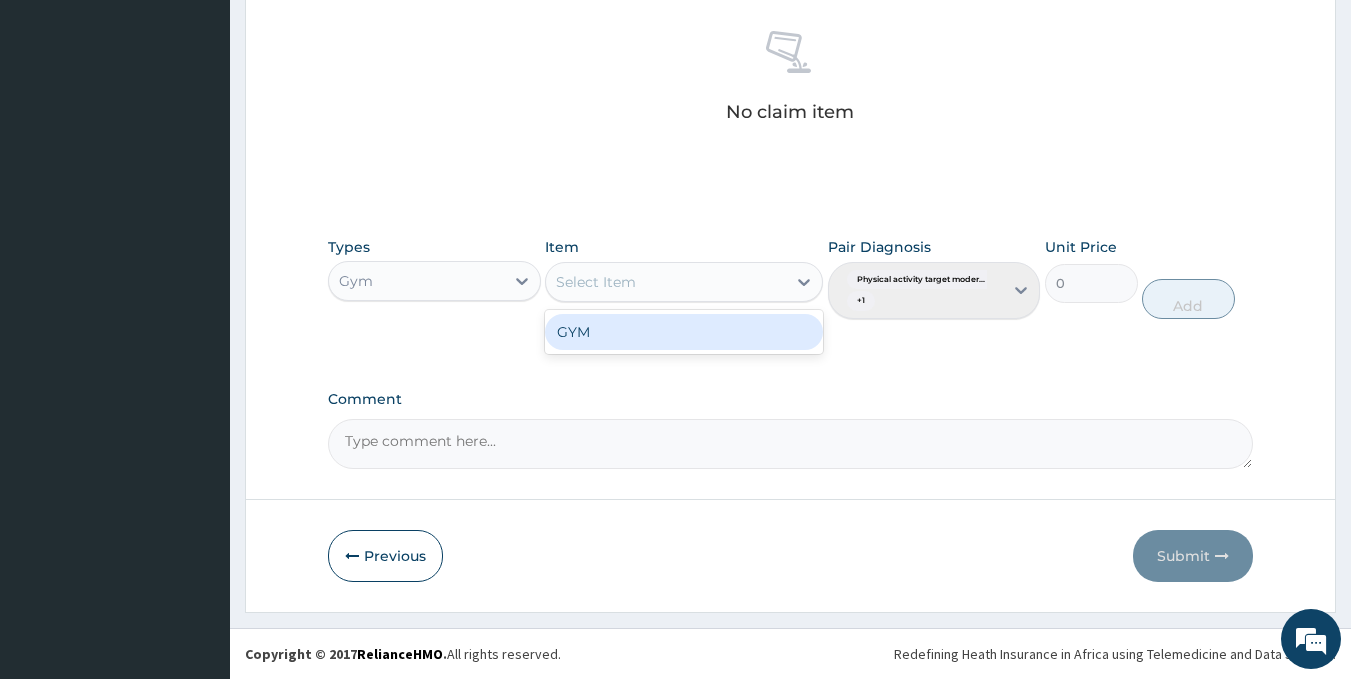 click on "Select Item" at bounding box center (666, 282) 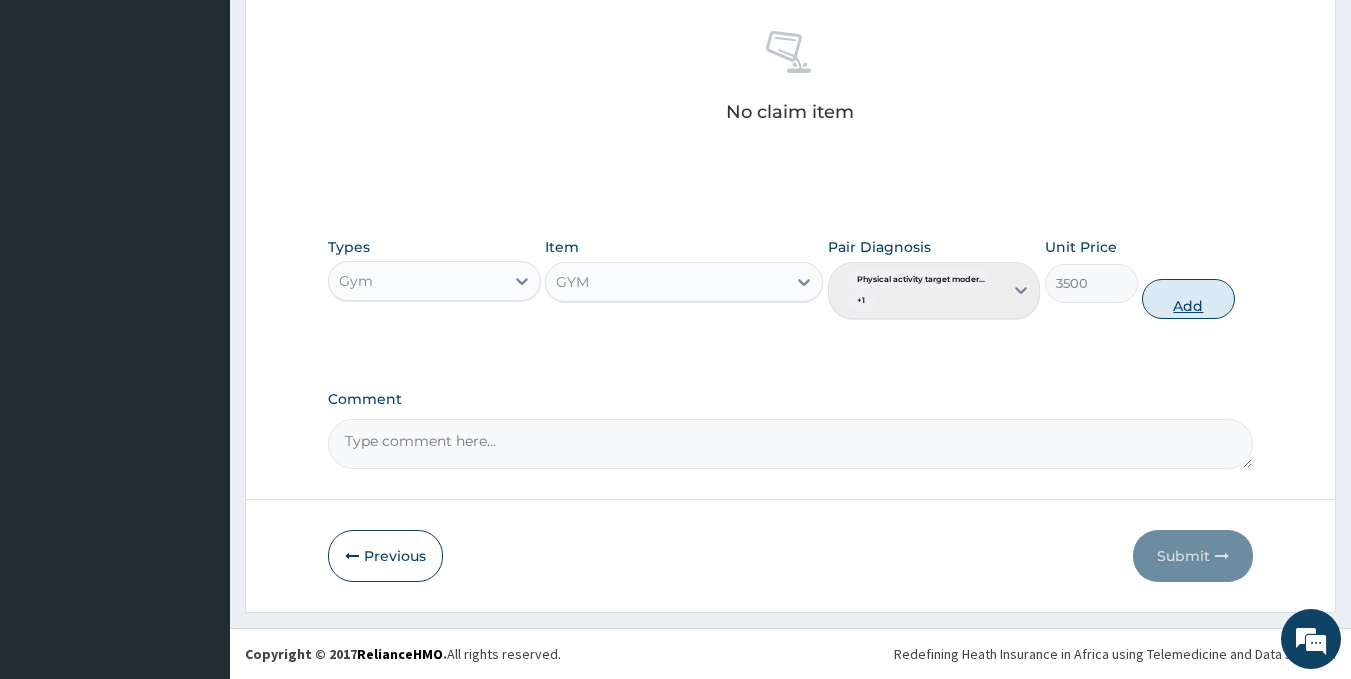 click on "Add" at bounding box center [1188, 299] 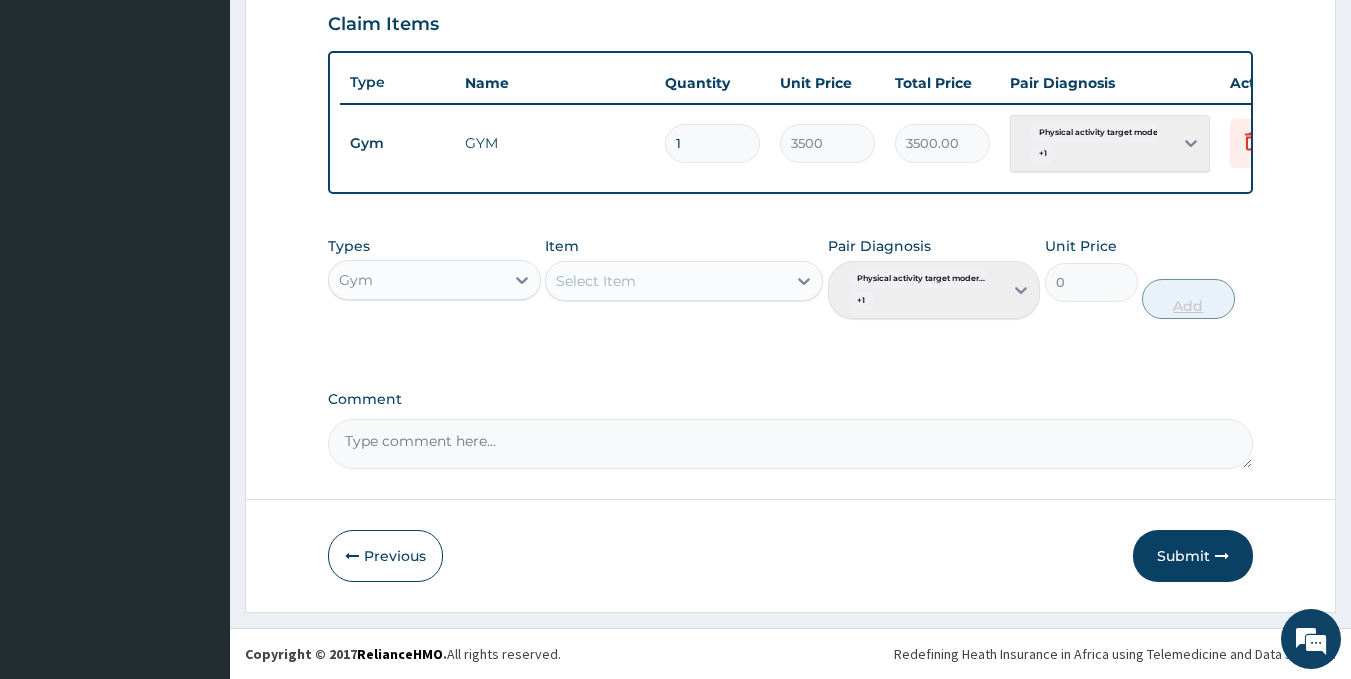 scroll, scrollTop: 708, scrollLeft: 0, axis: vertical 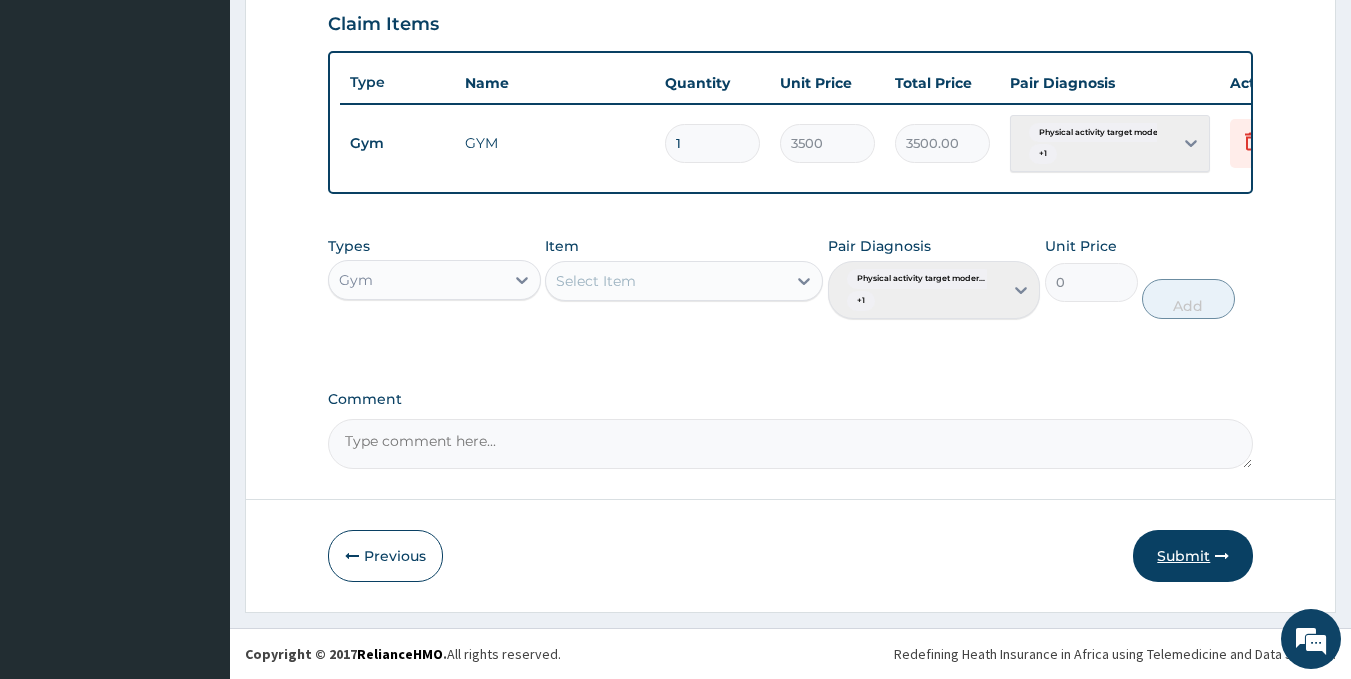 click on "Submit" at bounding box center (1193, 556) 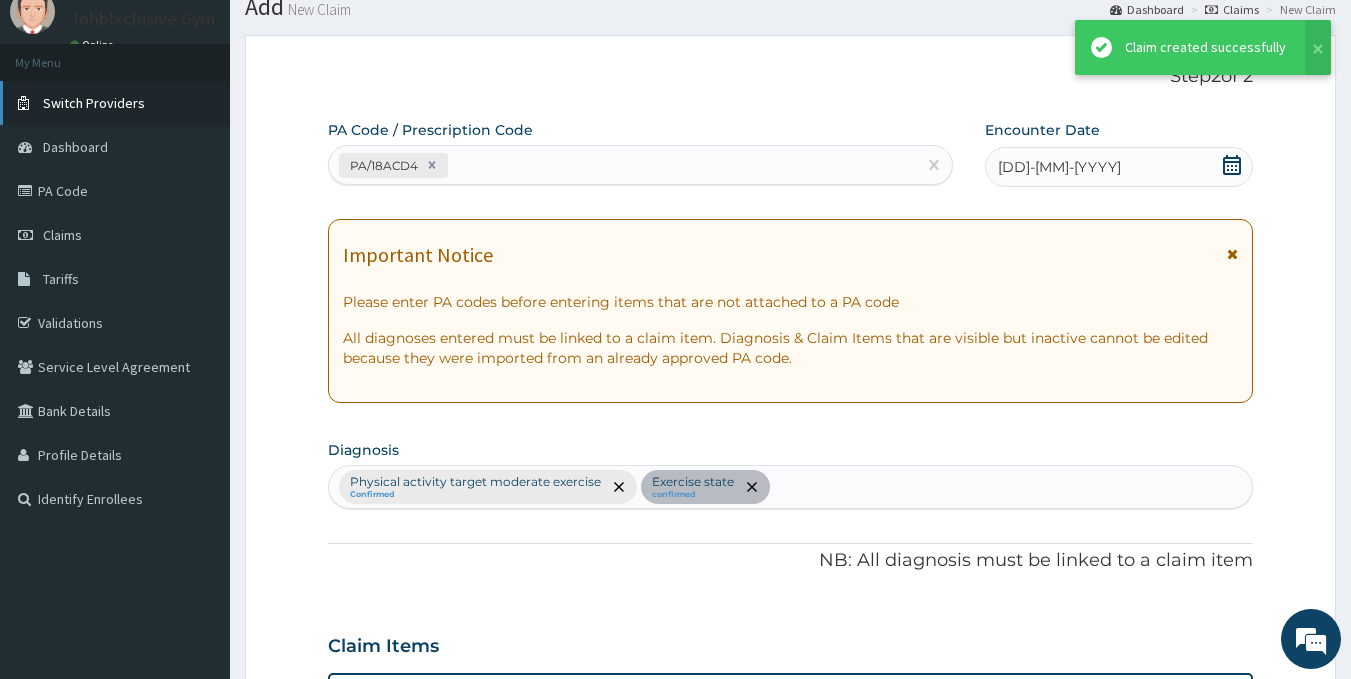 scroll, scrollTop: 708, scrollLeft: 0, axis: vertical 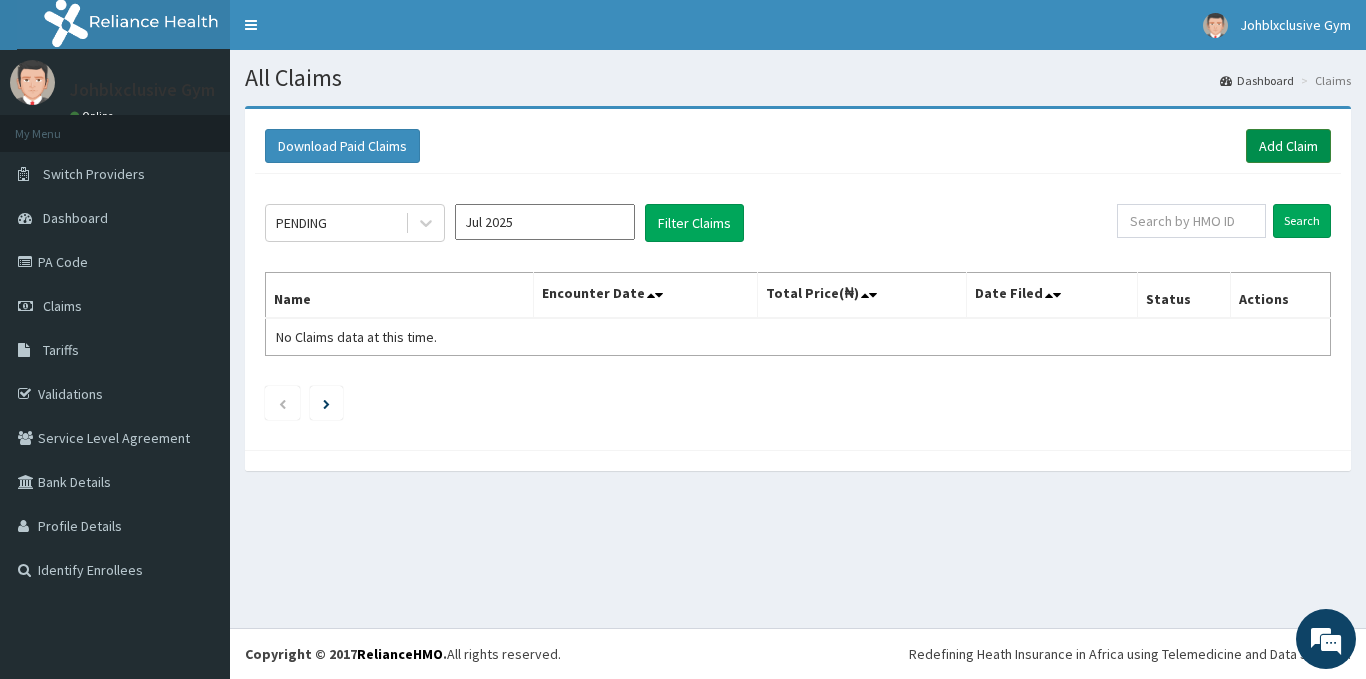click on "Add Claim" at bounding box center [1288, 146] 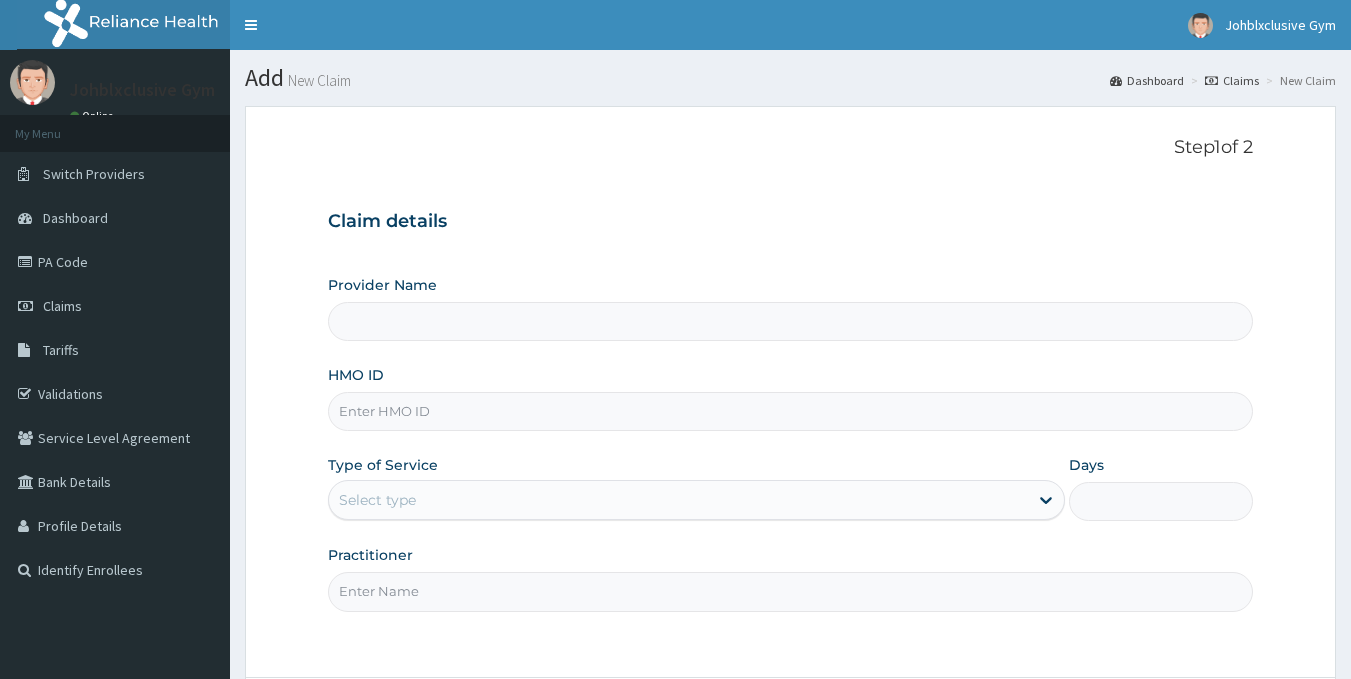 scroll, scrollTop: 0, scrollLeft: 0, axis: both 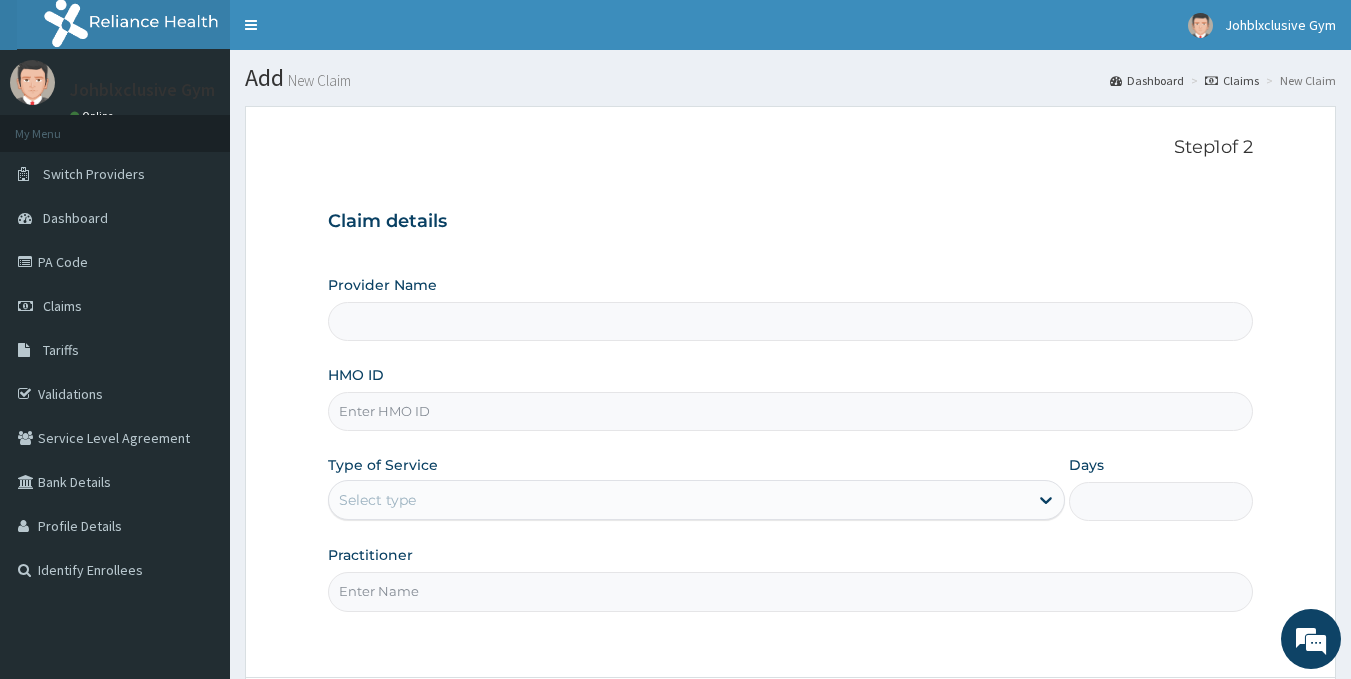 type on "S" 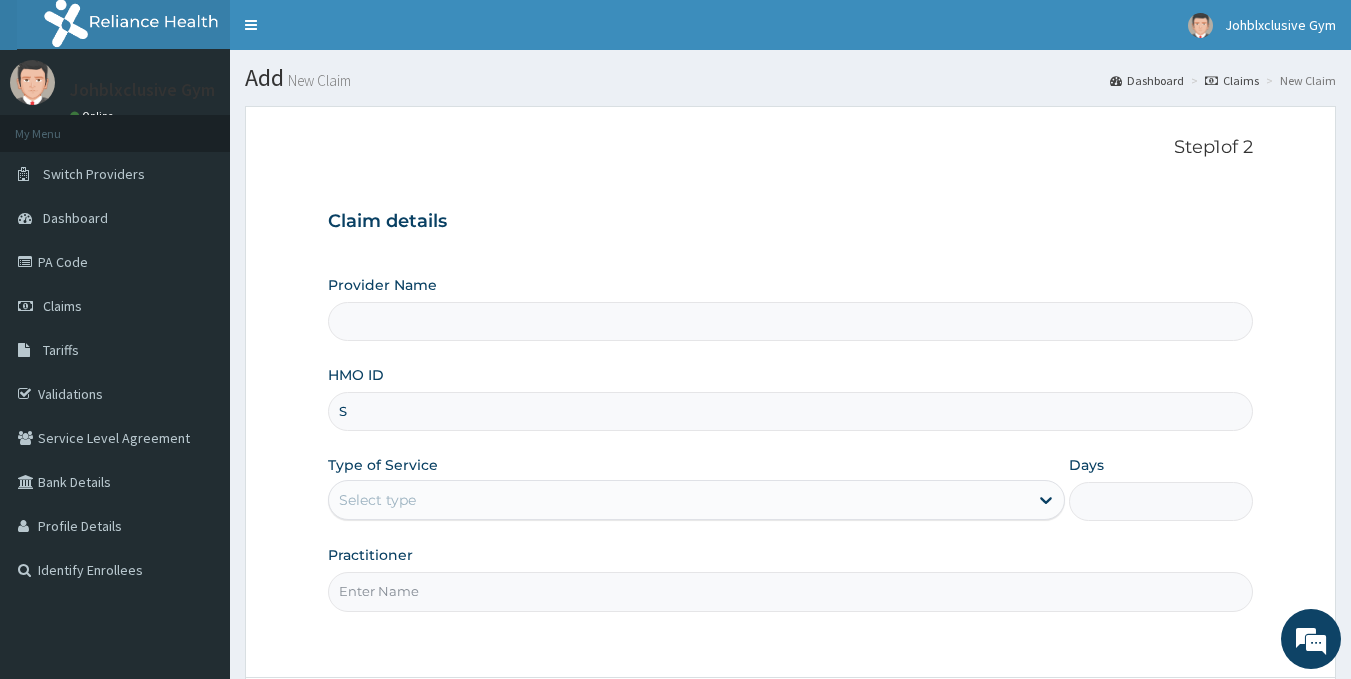 type on "Johblxclusive Gym" 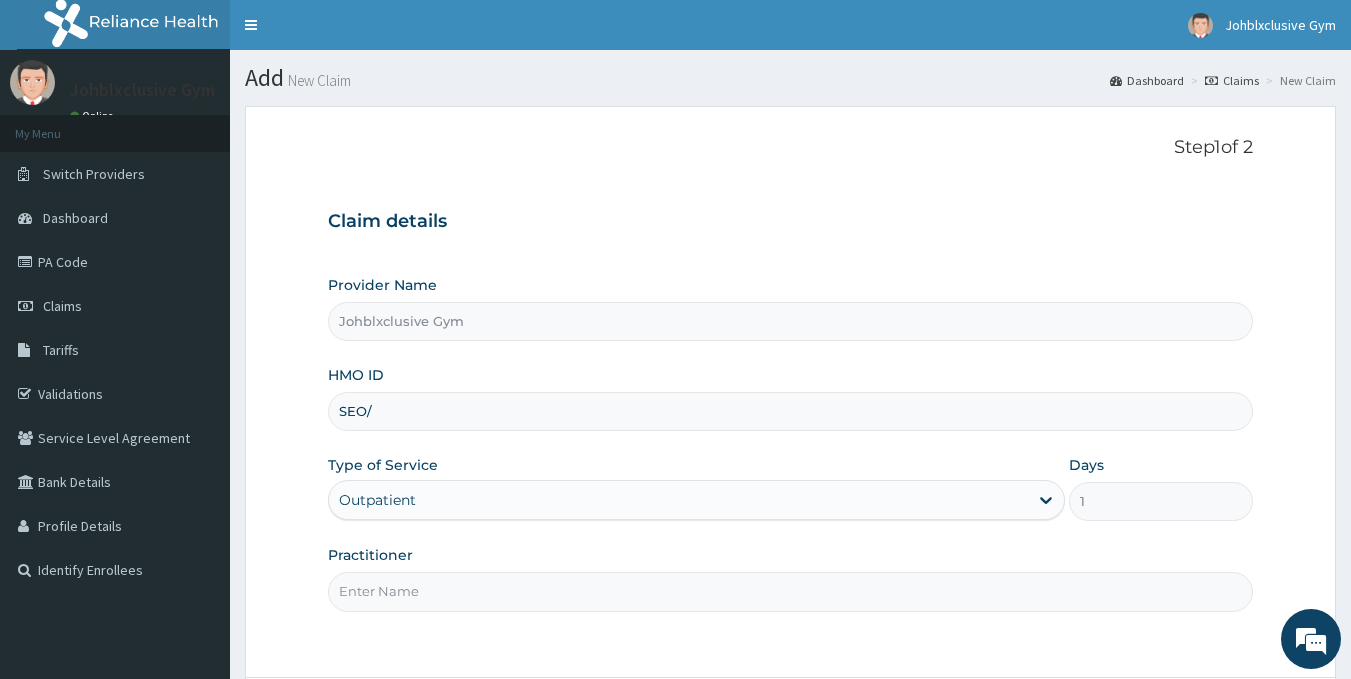 type on "SEO/10007/A" 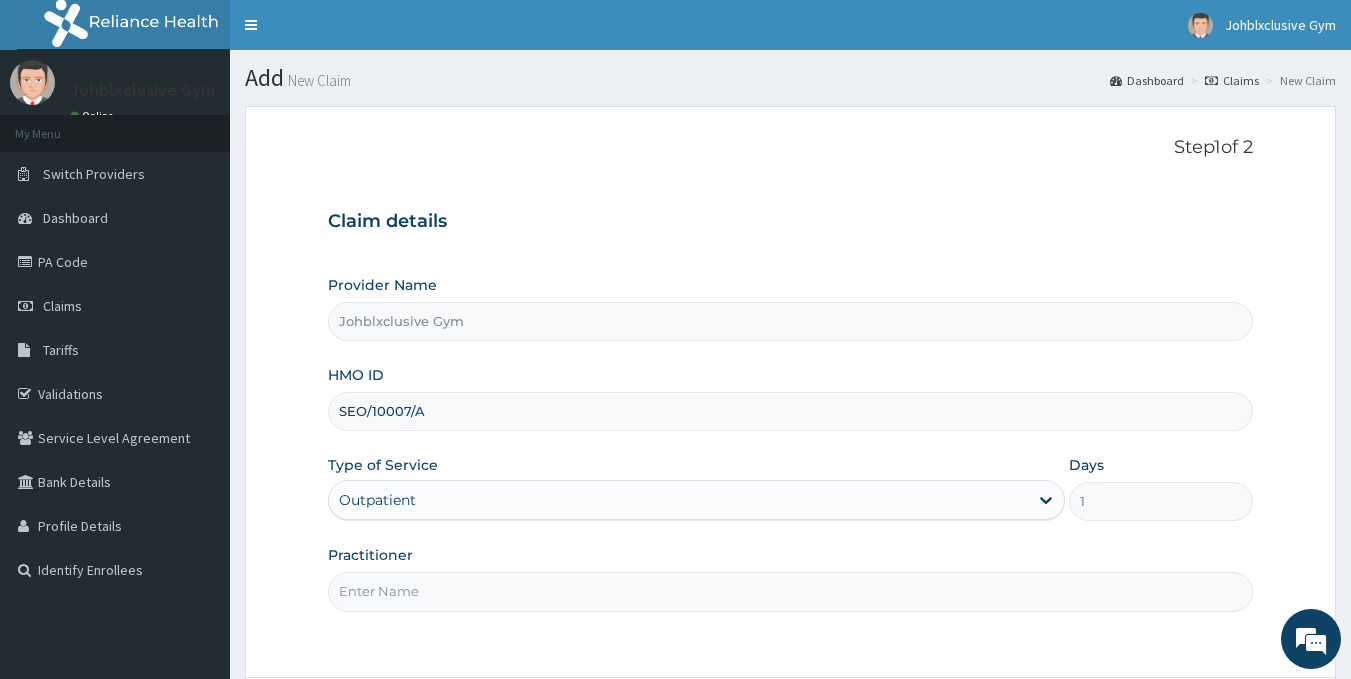scroll, scrollTop: 0, scrollLeft: 0, axis: both 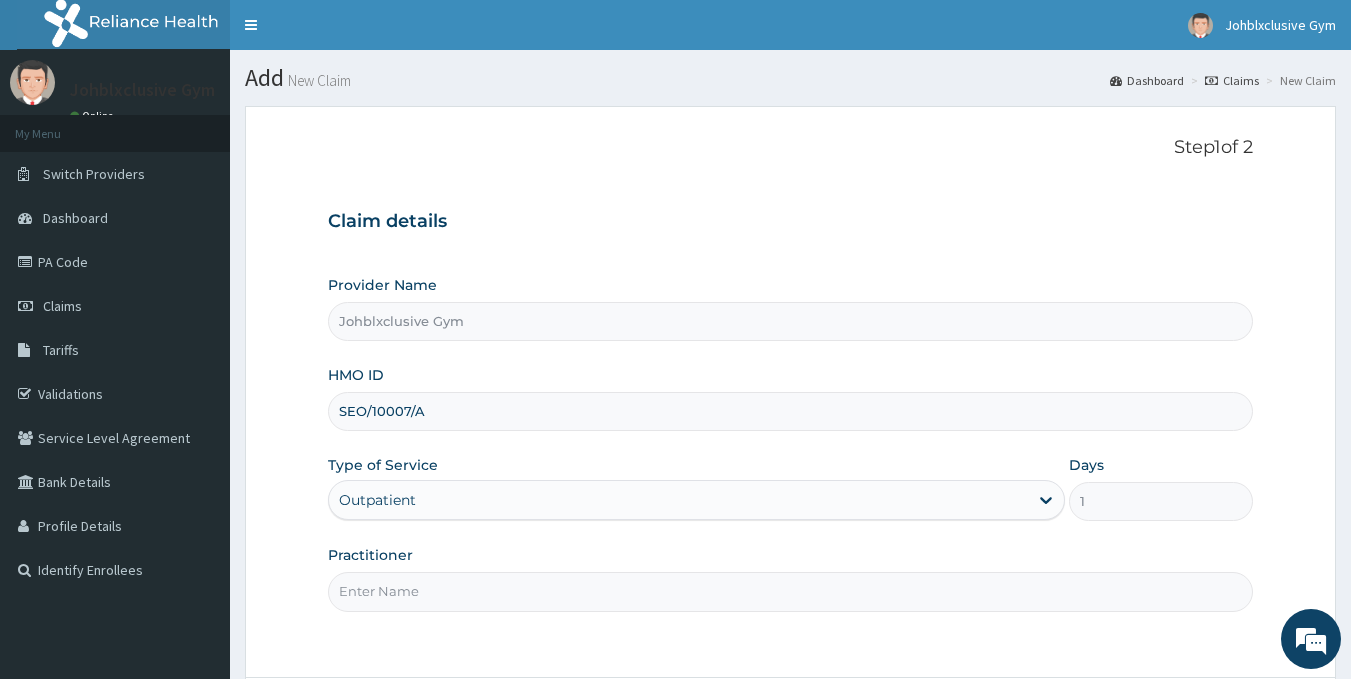 click on "Practitioner" at bounding box center (791, 591) 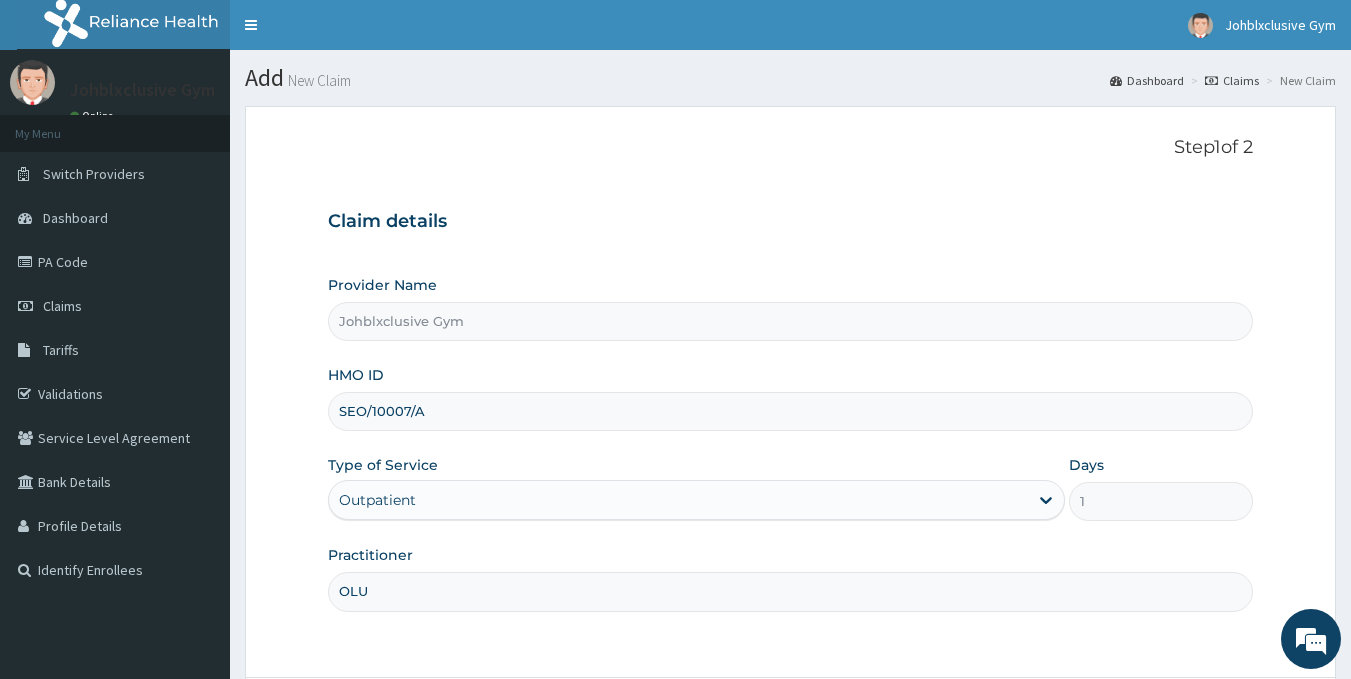 type on "OLUWATOBI IDOWU" 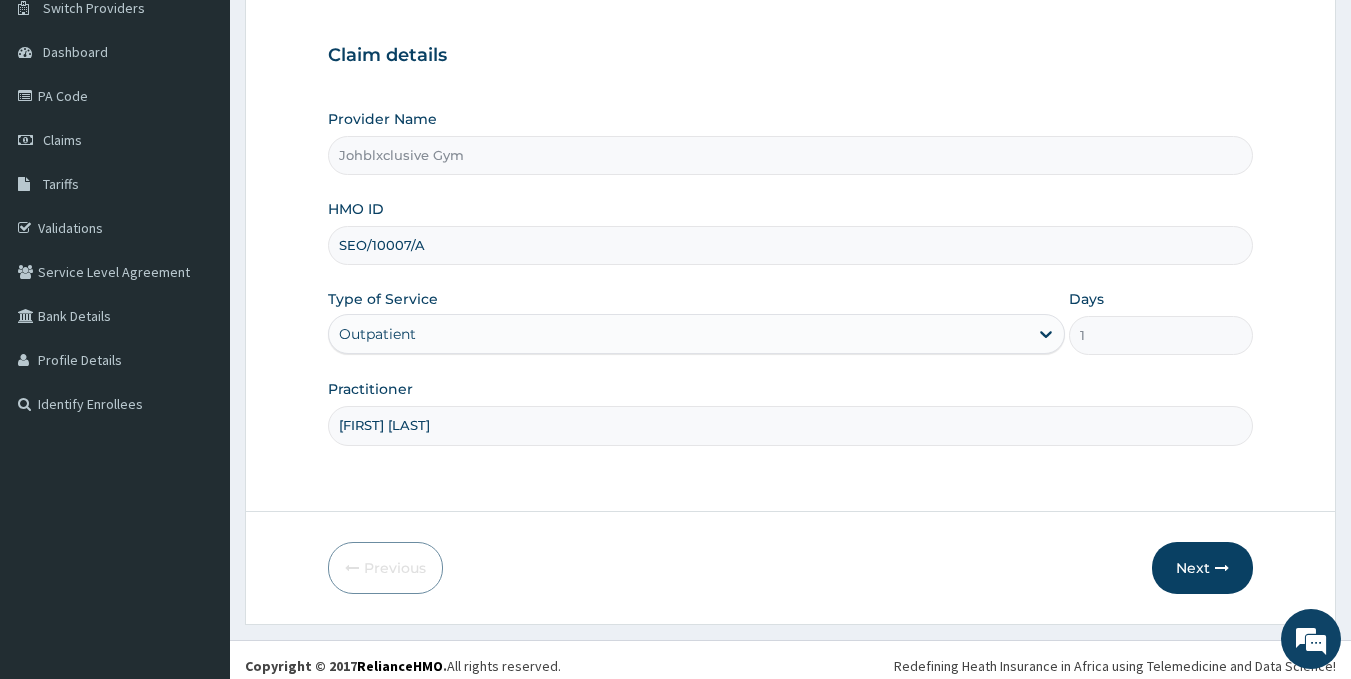 scroll, scrollTop: 178, scrollLeft: 0, axis: vertical 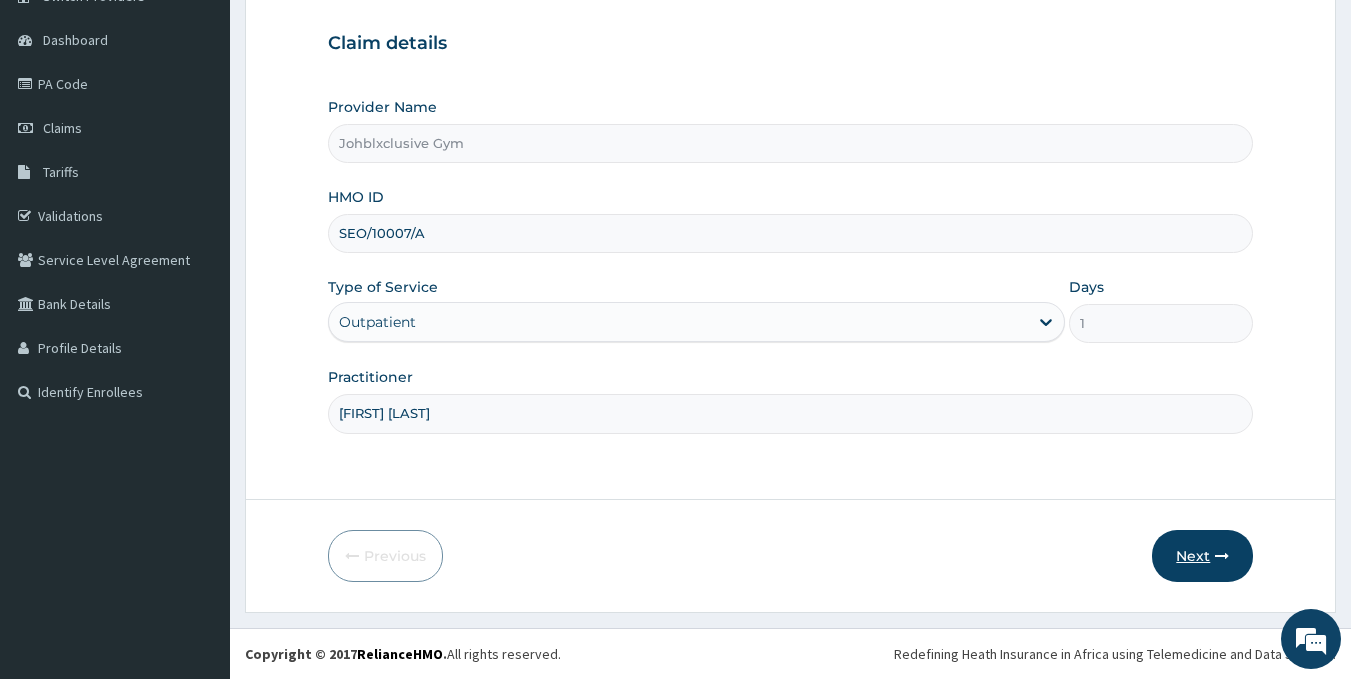 click on "Next" at bounding box center (1202, 556) 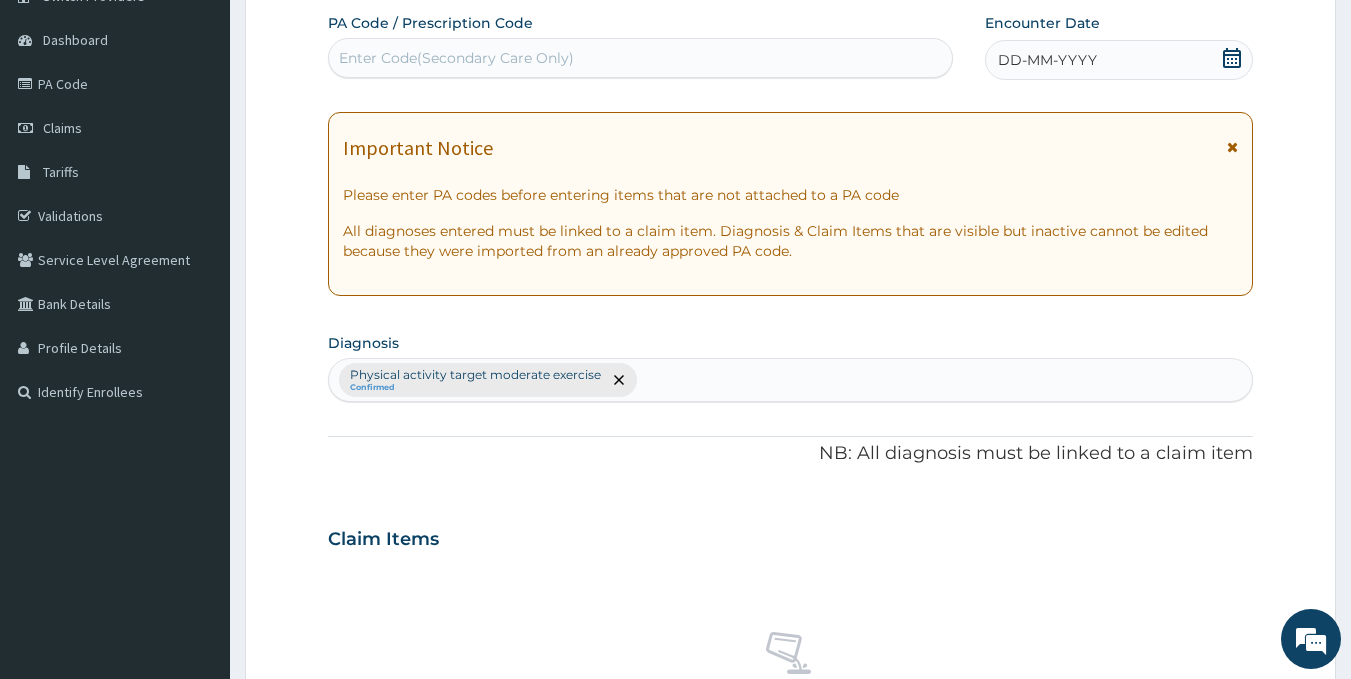 click on "Enter Code(Secondary Care Only)" at bounding box center (456, 58) 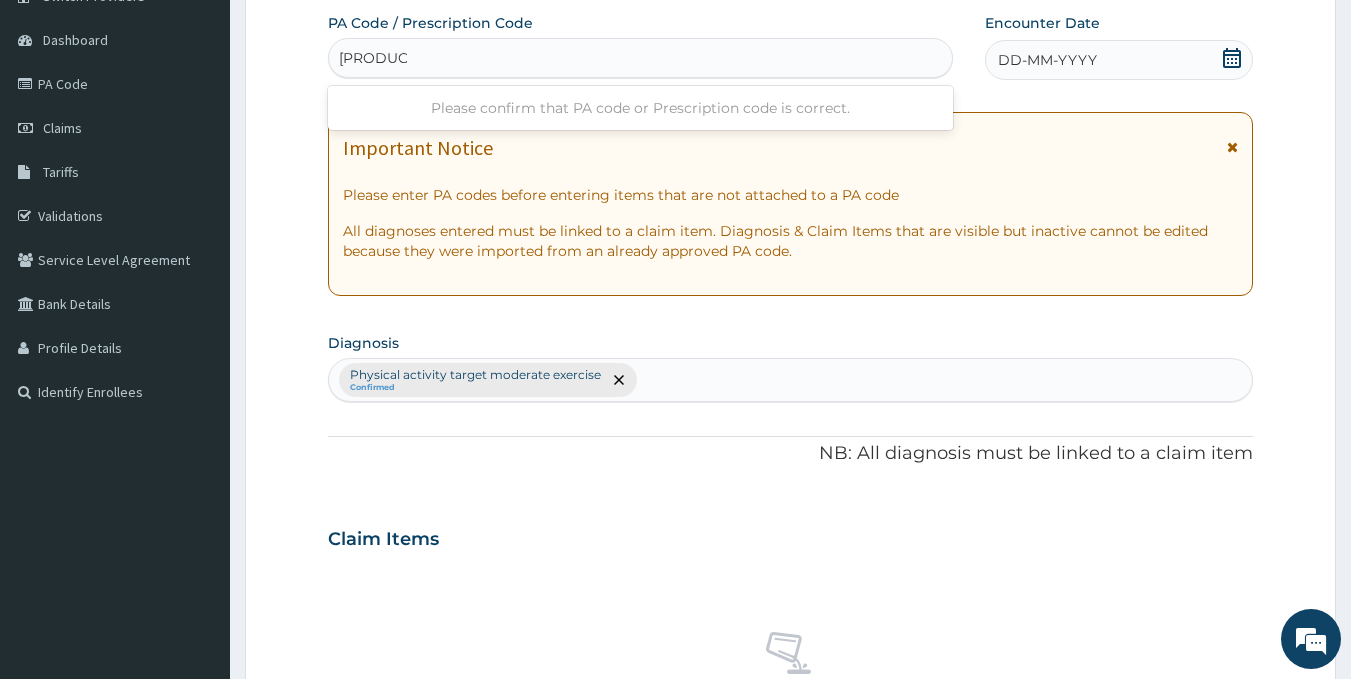 type on "PA/6D4136" 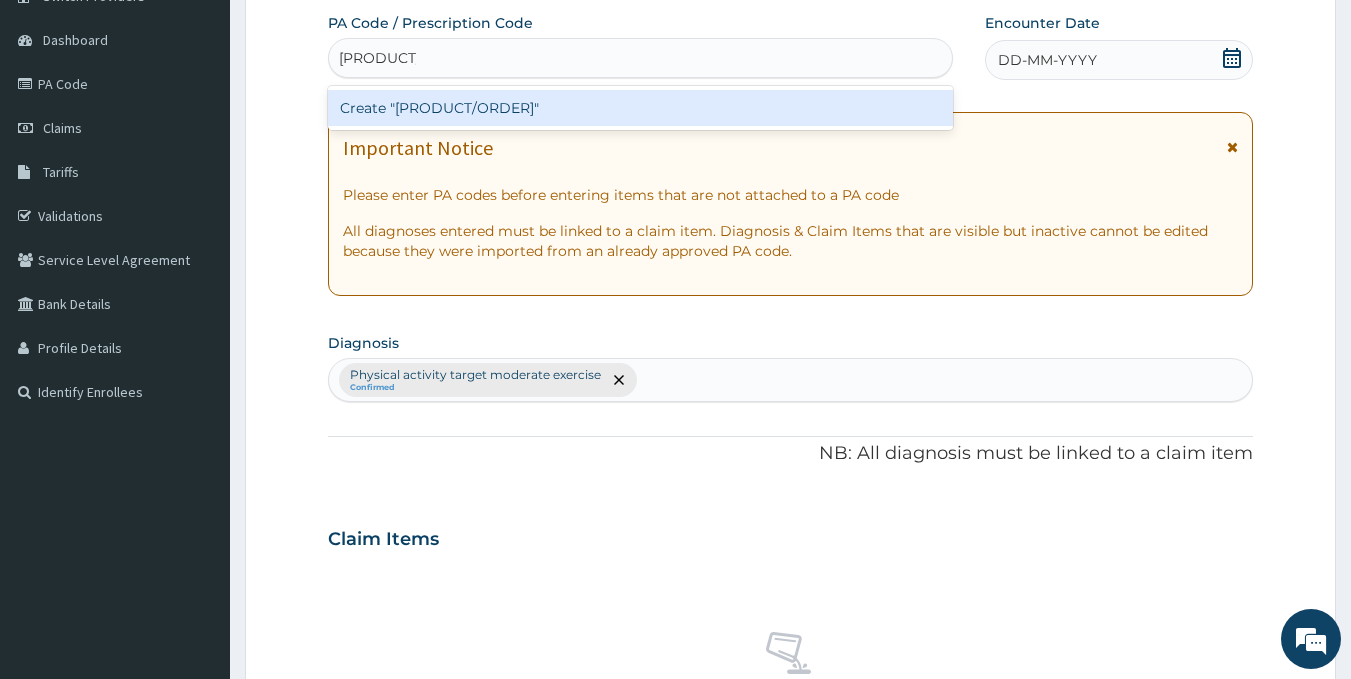 click on "Create "PA/6D4136"" at bounding box center [641, 108] 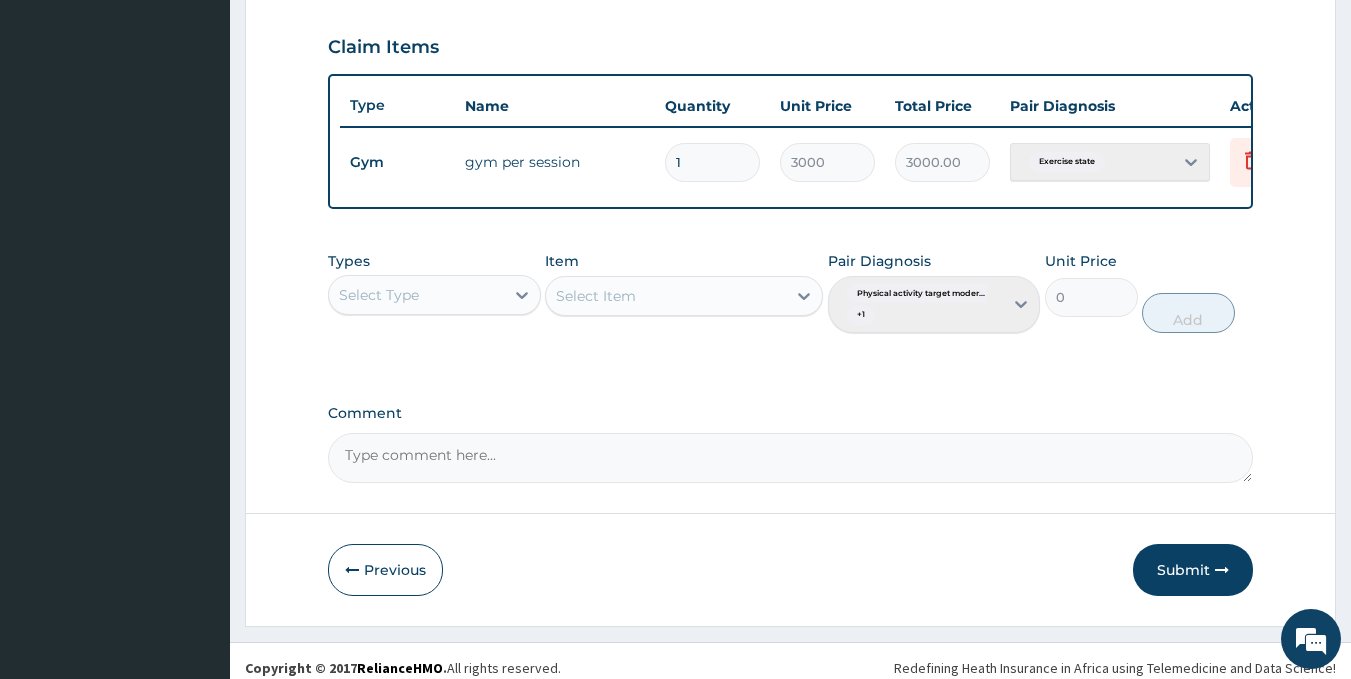 scroll, scrollTop: 699, scrollLeft: 0, axis: vertical 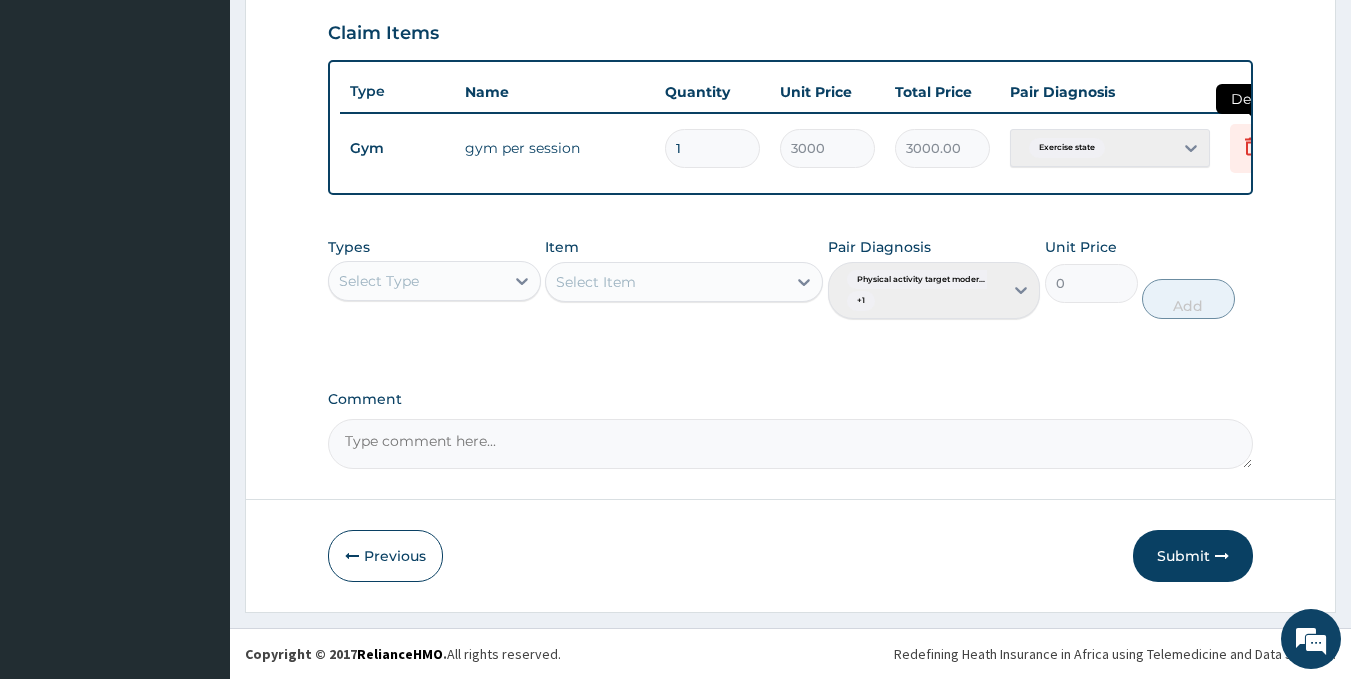 click 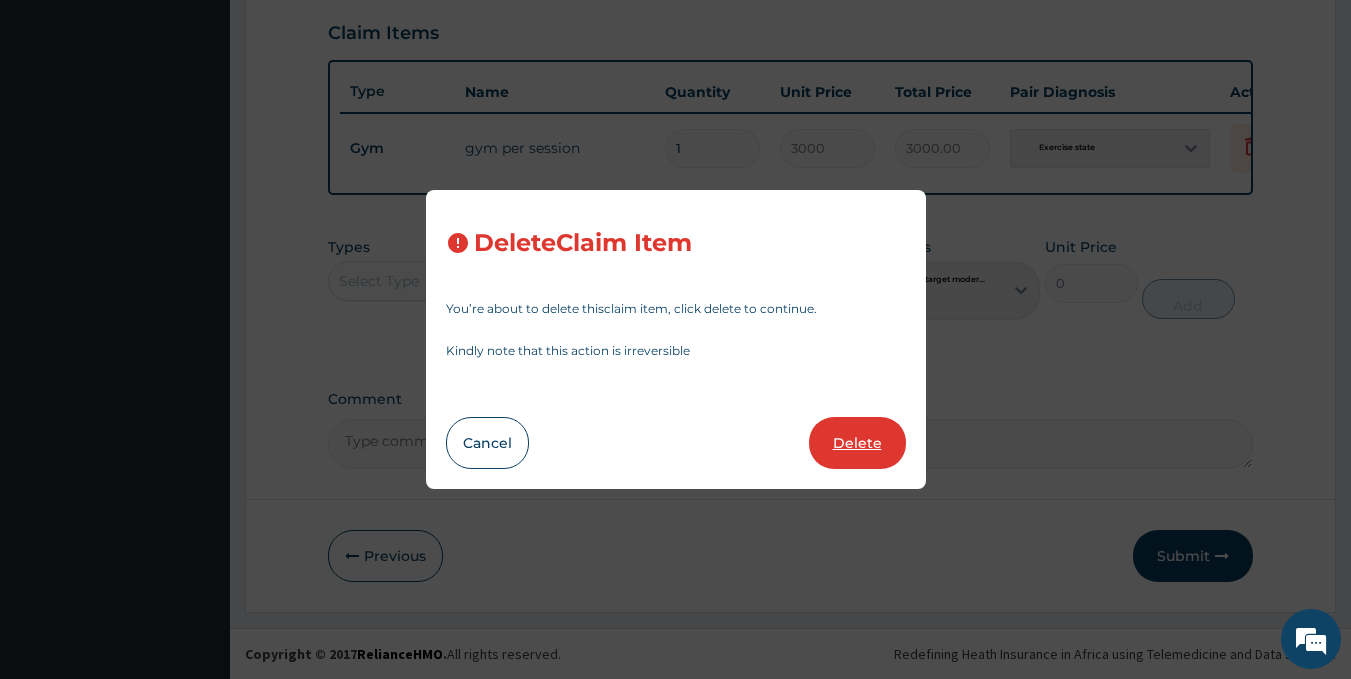 click on "Delete" at bounding box center (857, 443) 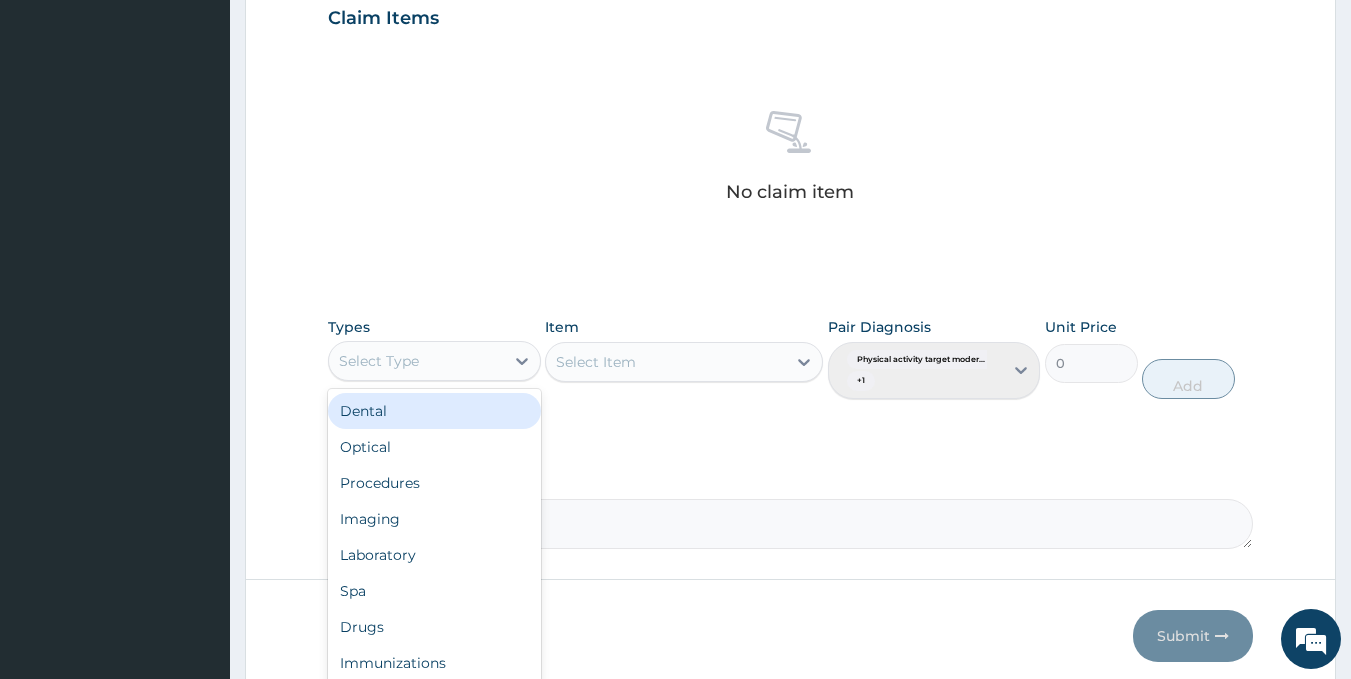 click on "Select Type" at bounding box center [416, 361] 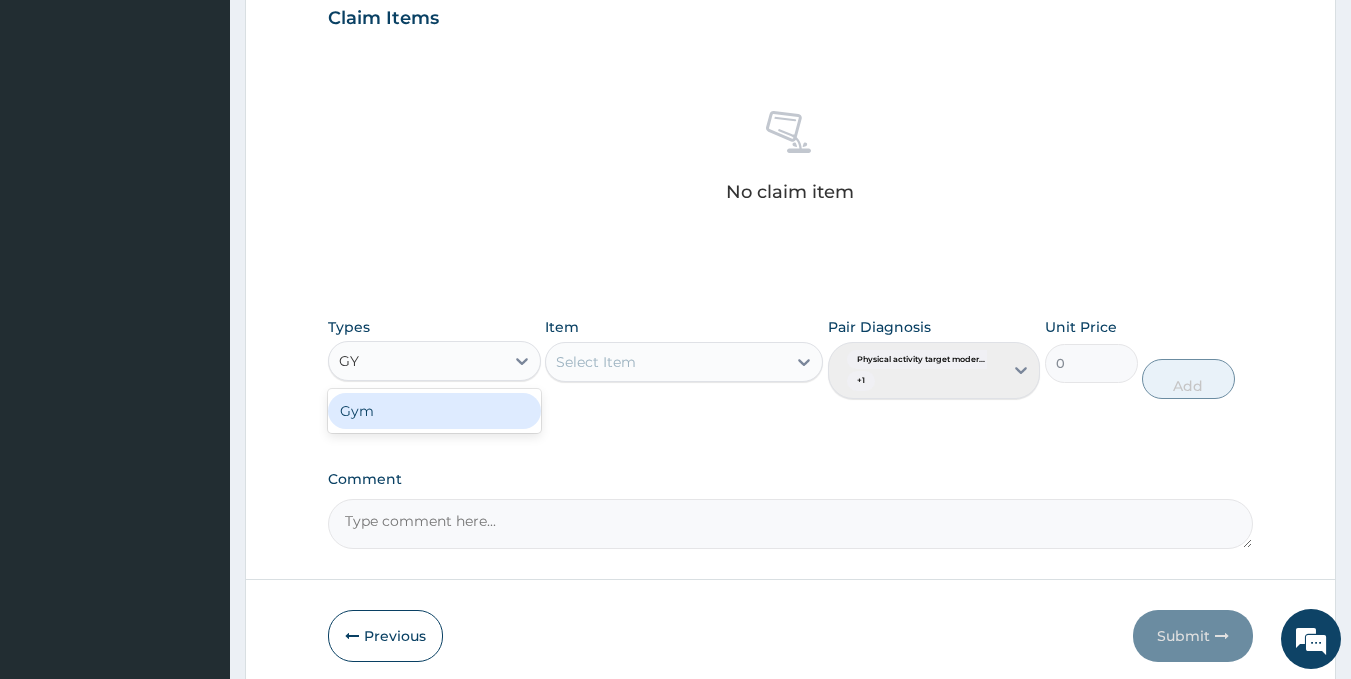 type on "GYM" 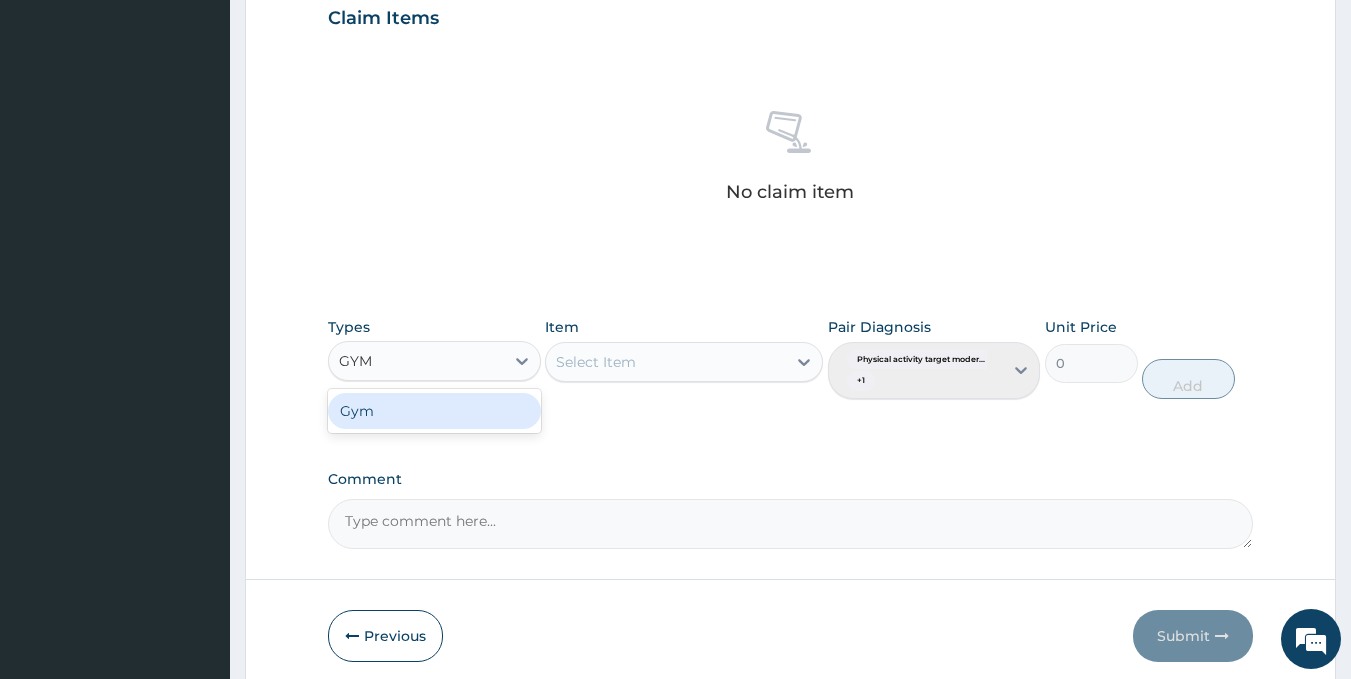 click on "Gym" at bounding box center (434, 411) 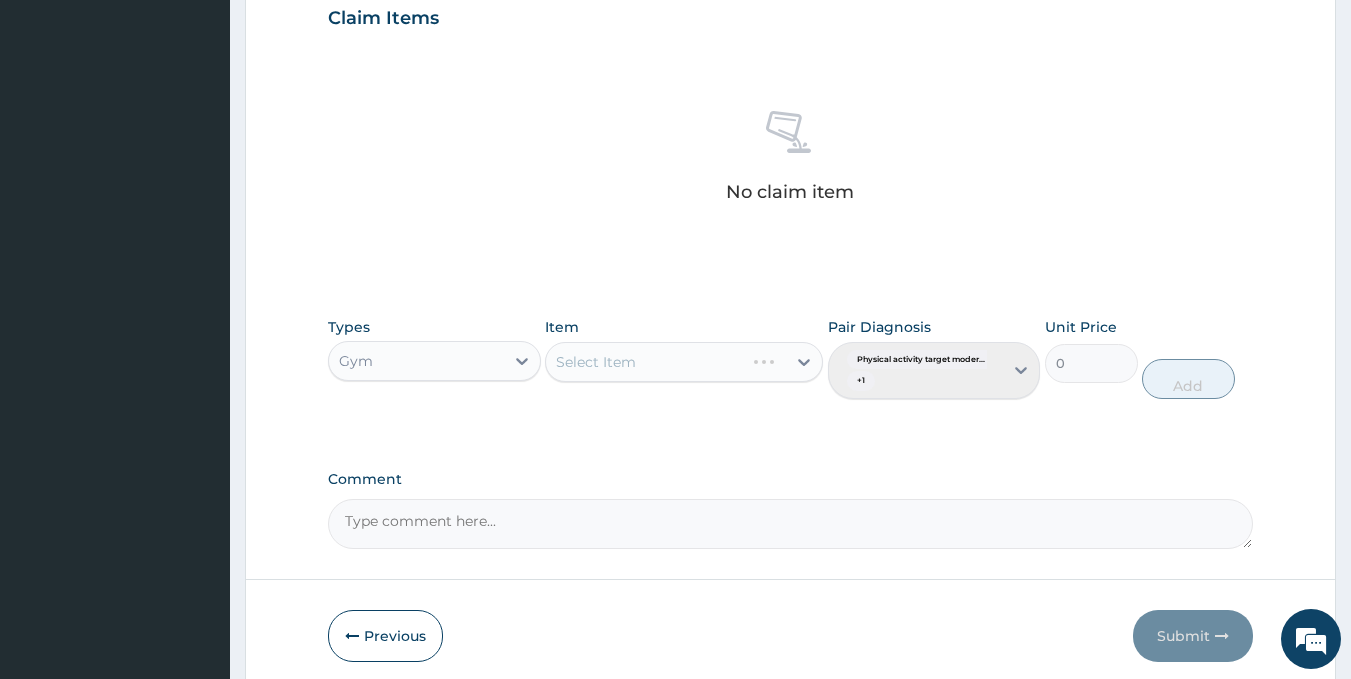 click on "Select Item" at bounding box center (684, 362) 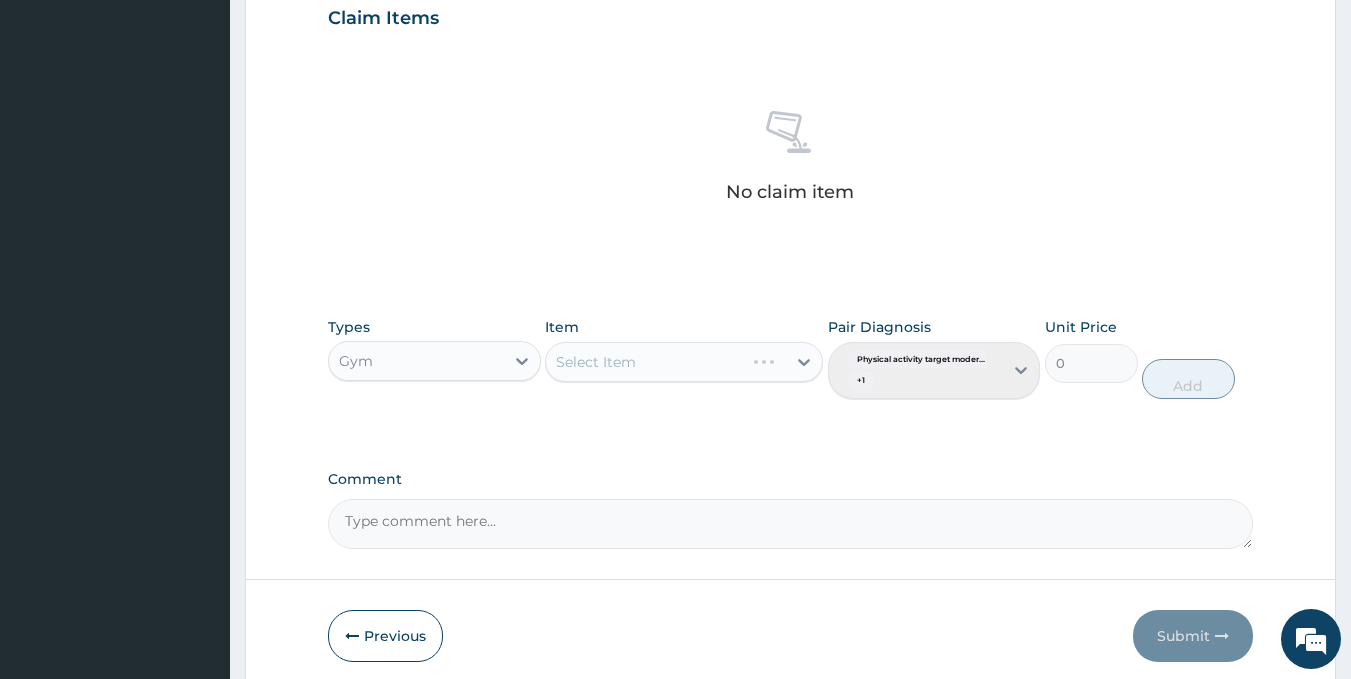 click on "Select Item" at bounding box center (684, 362) 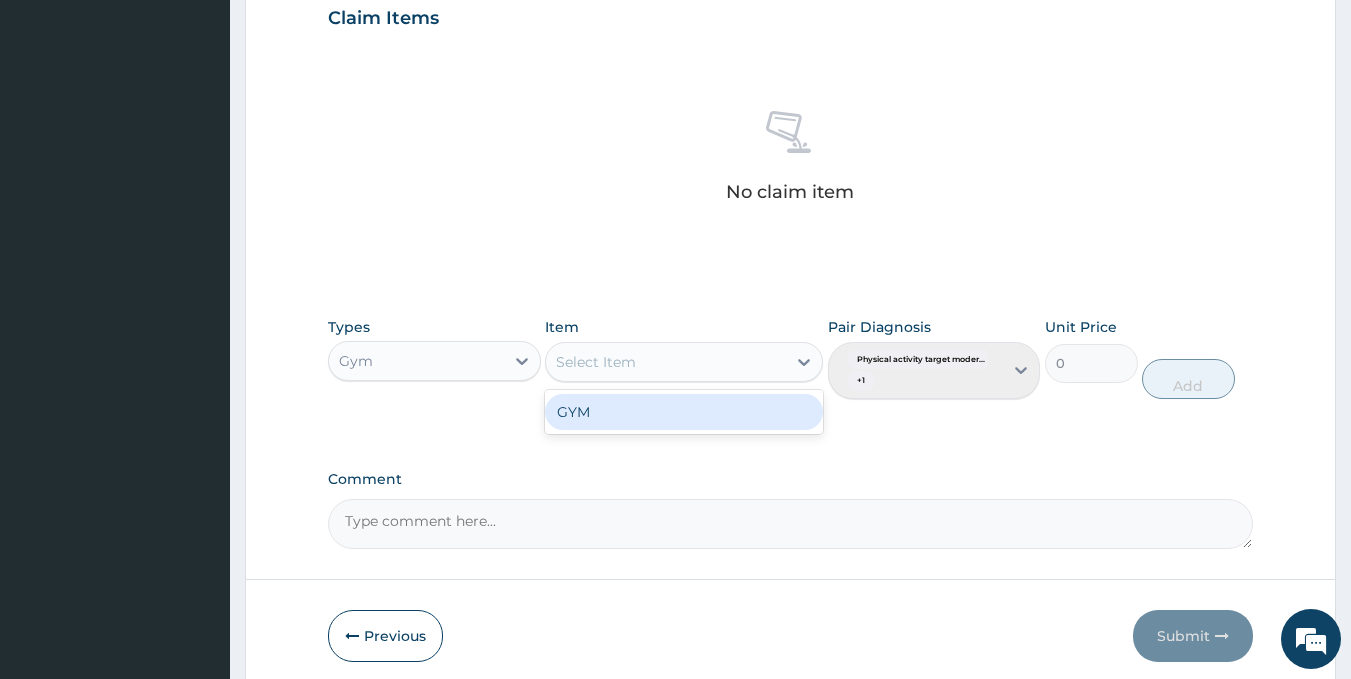 click at bounding box center [804, 362] 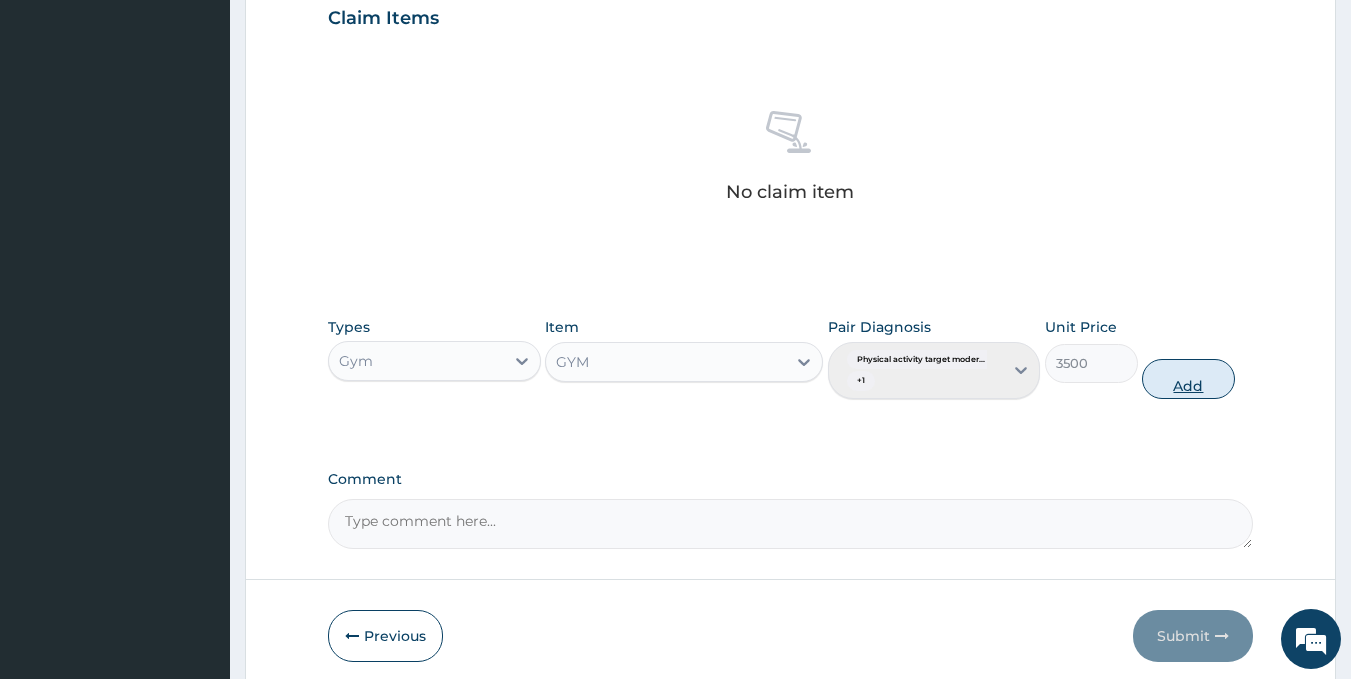 click on "Add" at bounding box center [1188, 379] 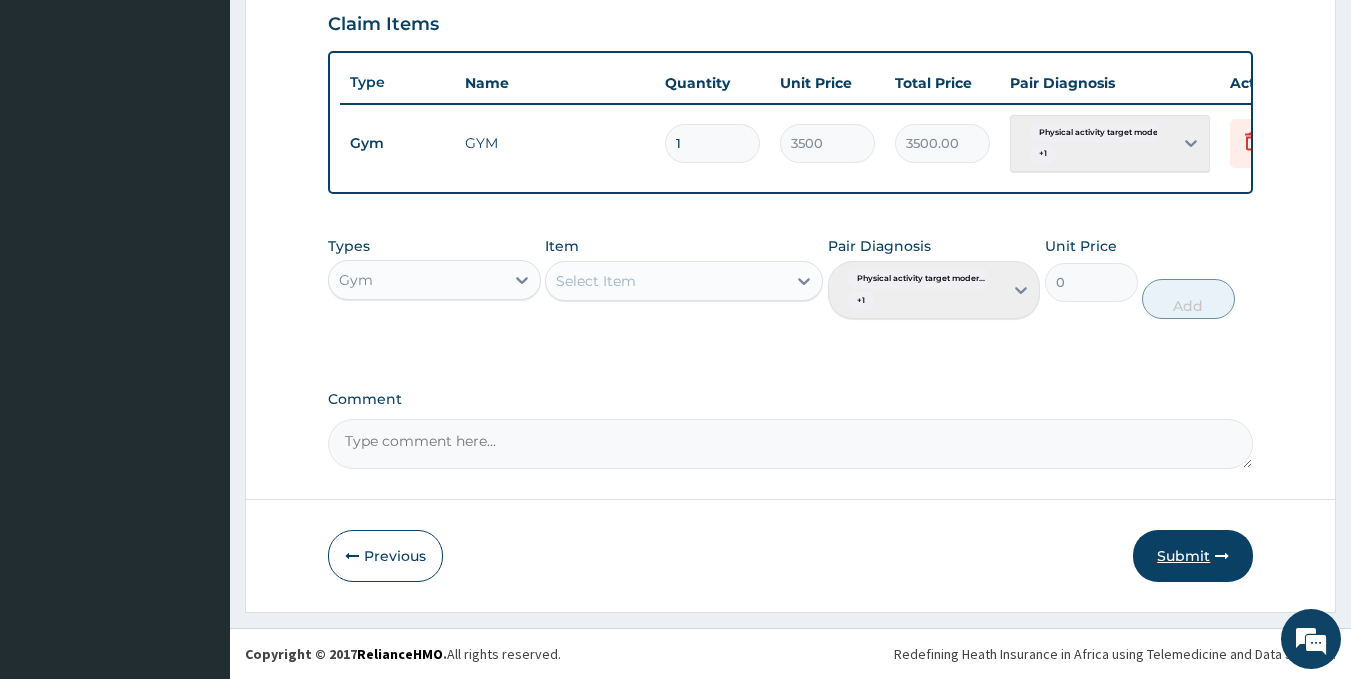 click on "Submit" at bounding box center [1193, 556] 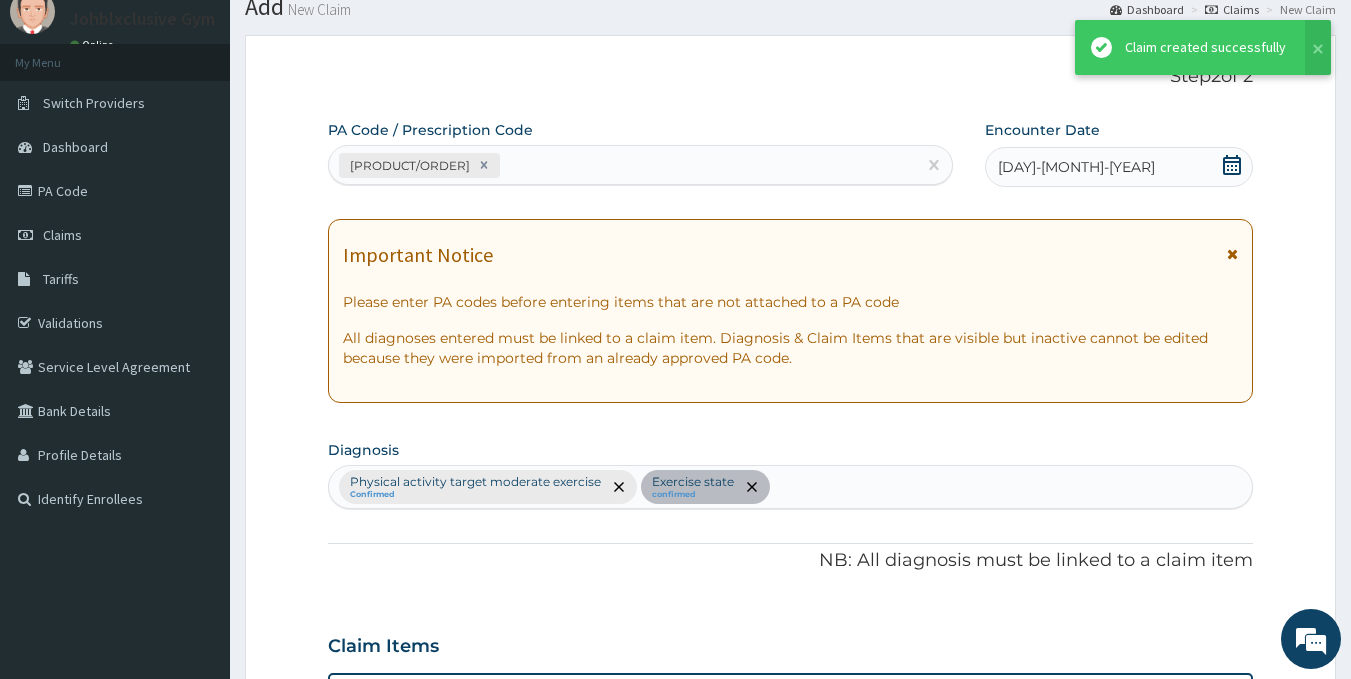 scroll, scrollTop: 699, scrollLeft: 0, axis: vertical 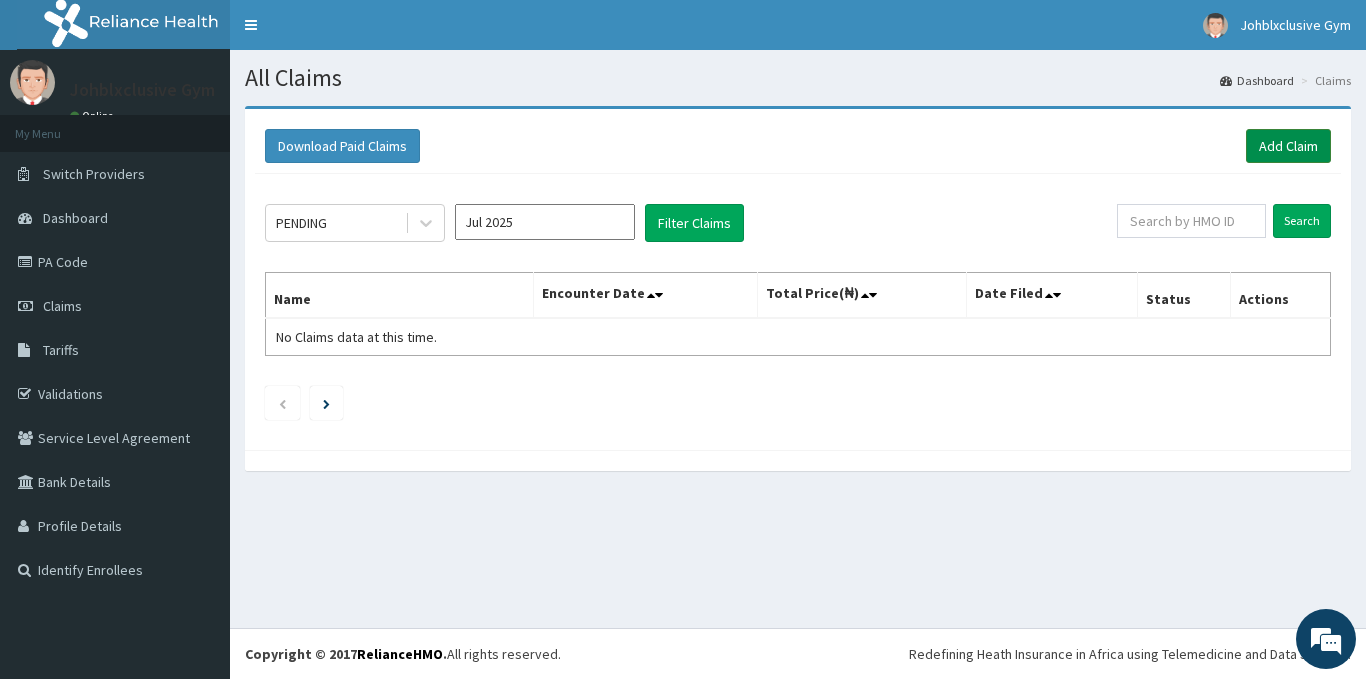 click on "Add Claim" at bounding box center (1288, 146) 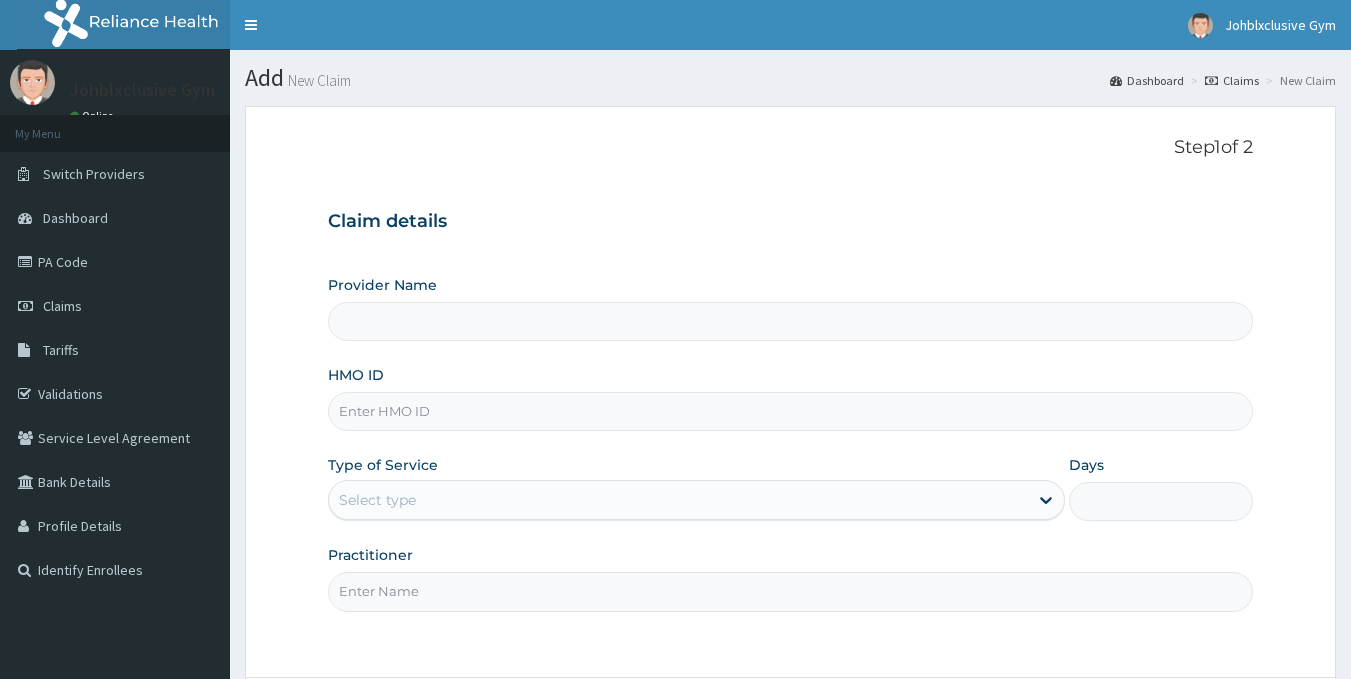 scroll, scrollTop: 0, scrollLeft: 0, axis: both 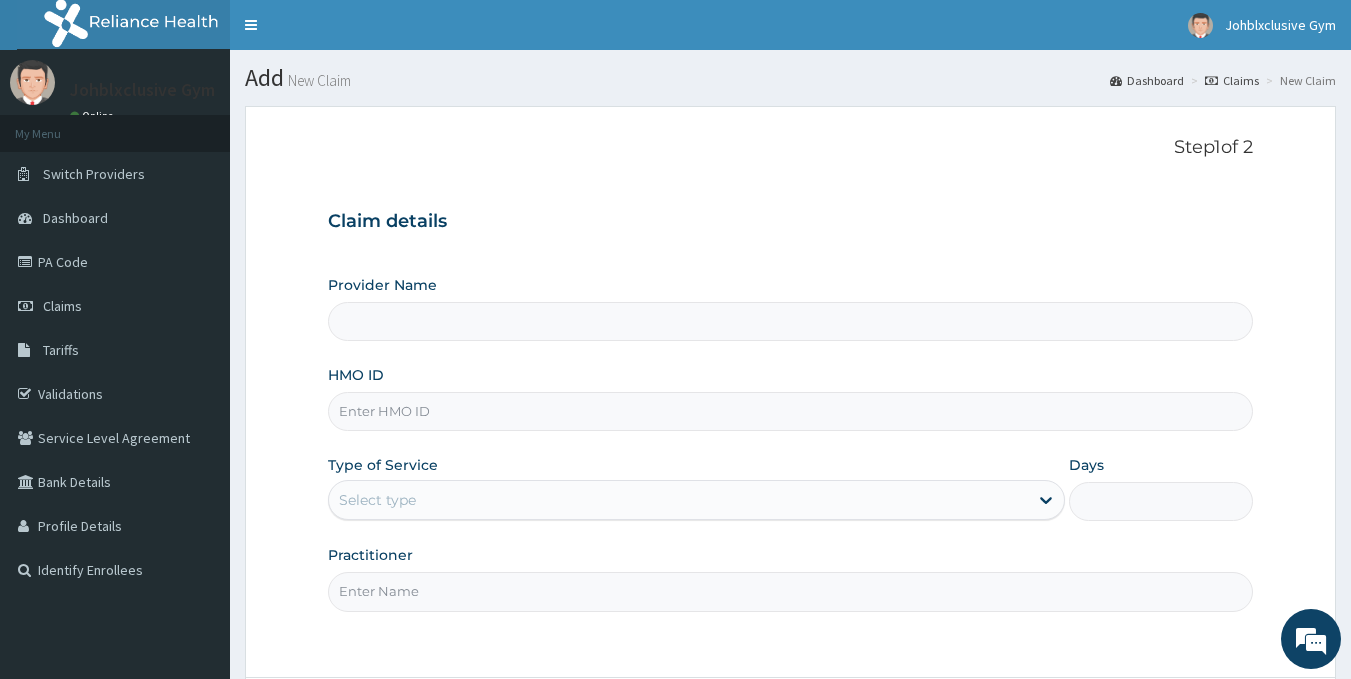 type on "Johblxclusive Gym" 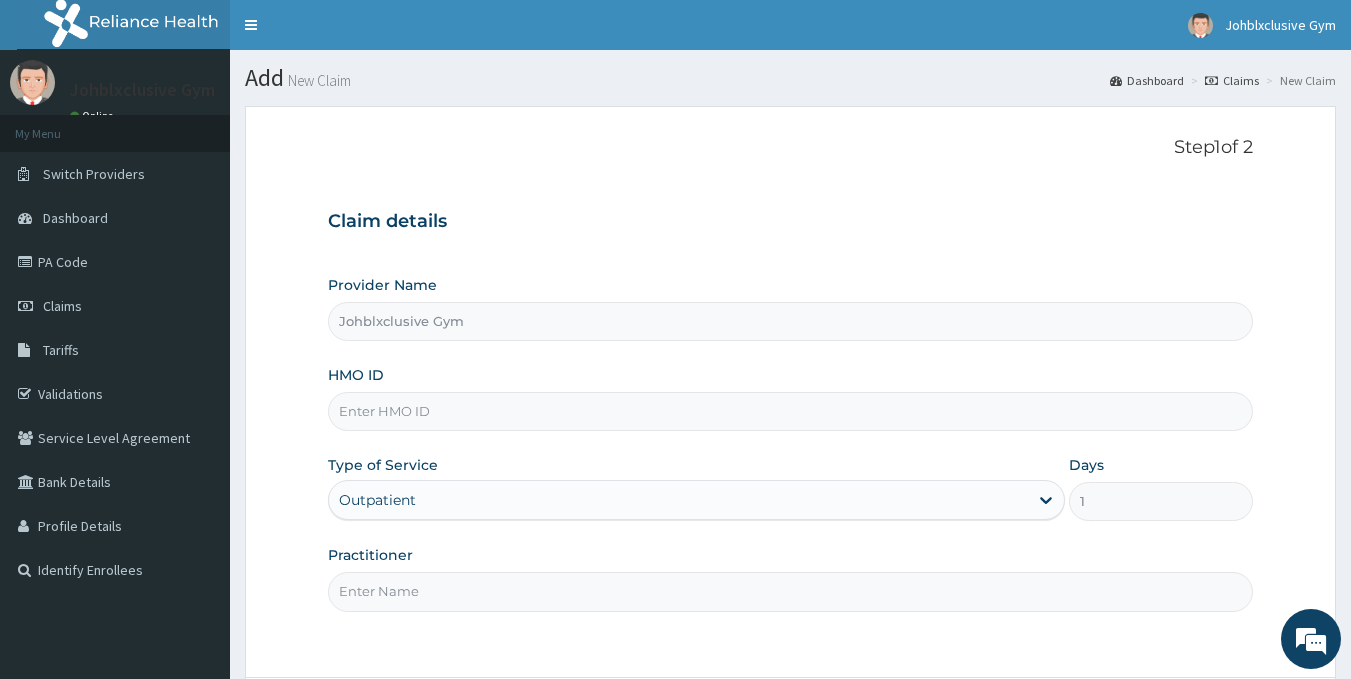 click on "HMO ID" at bounding box center [791, 411] 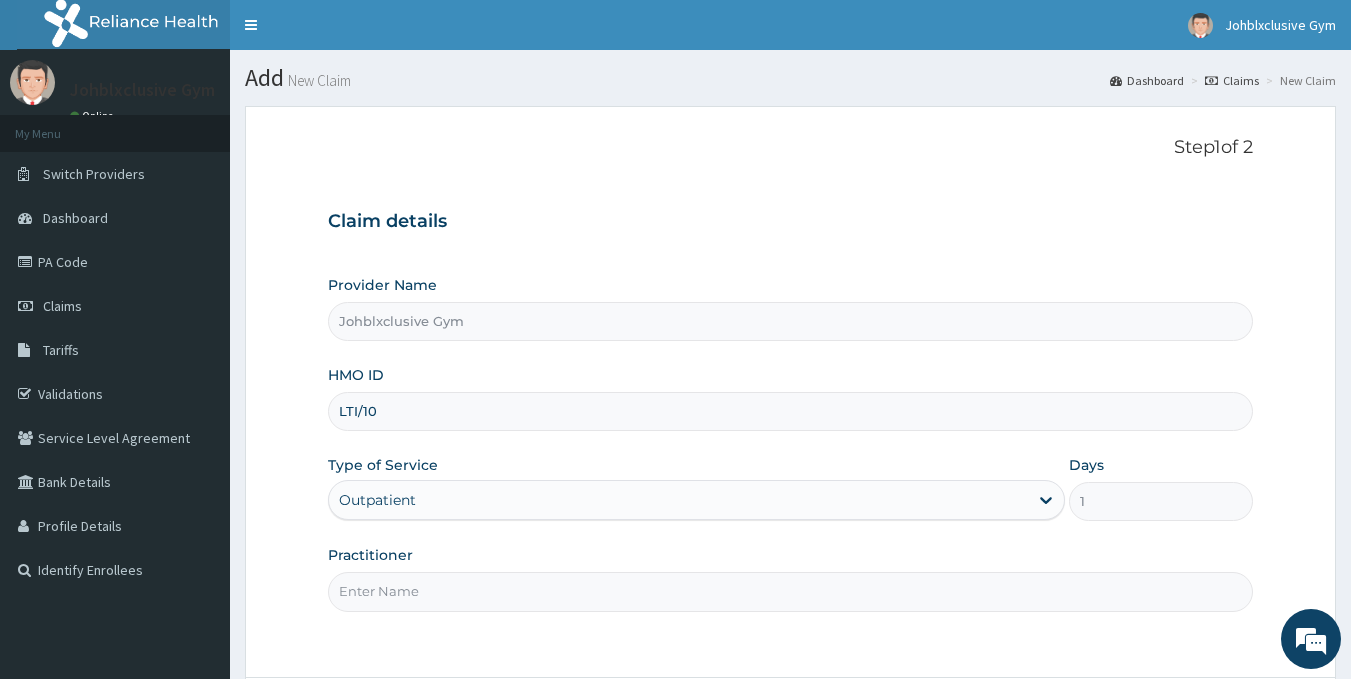 scroll, scrollTop: 0, scrollLeft: 0, axis: both 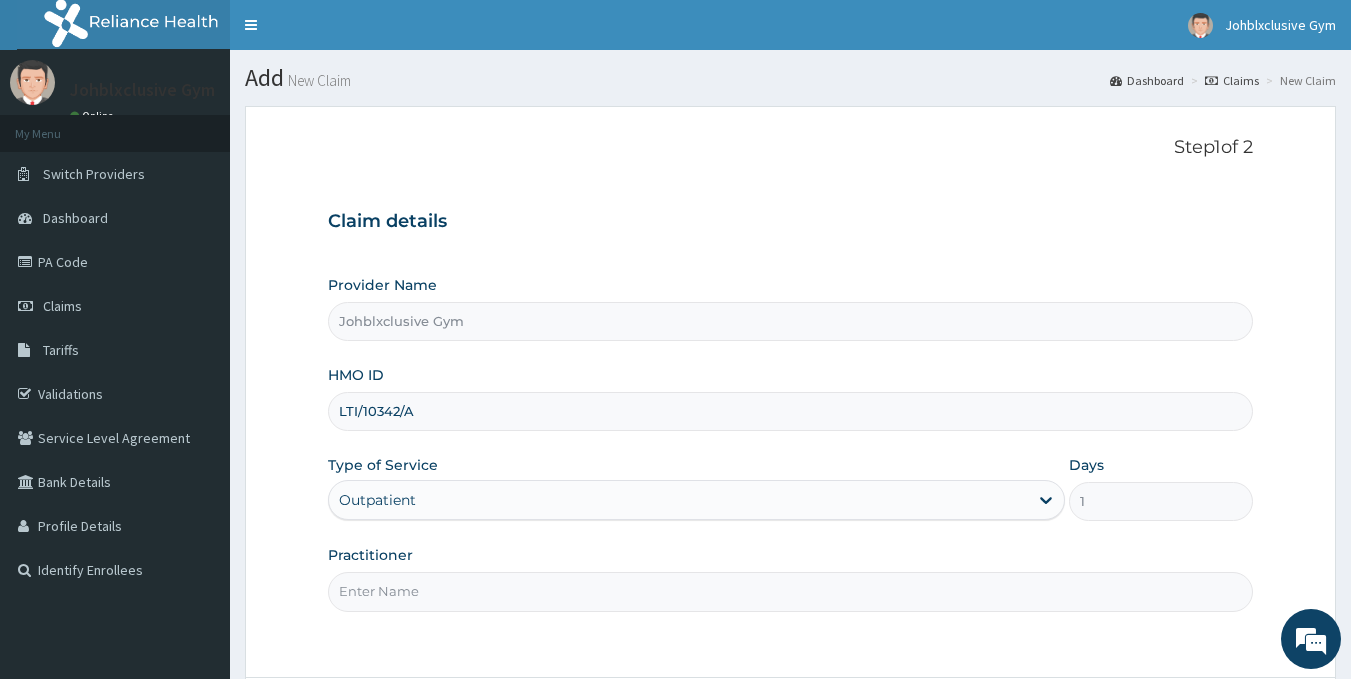 type on "LTI/10342/A" 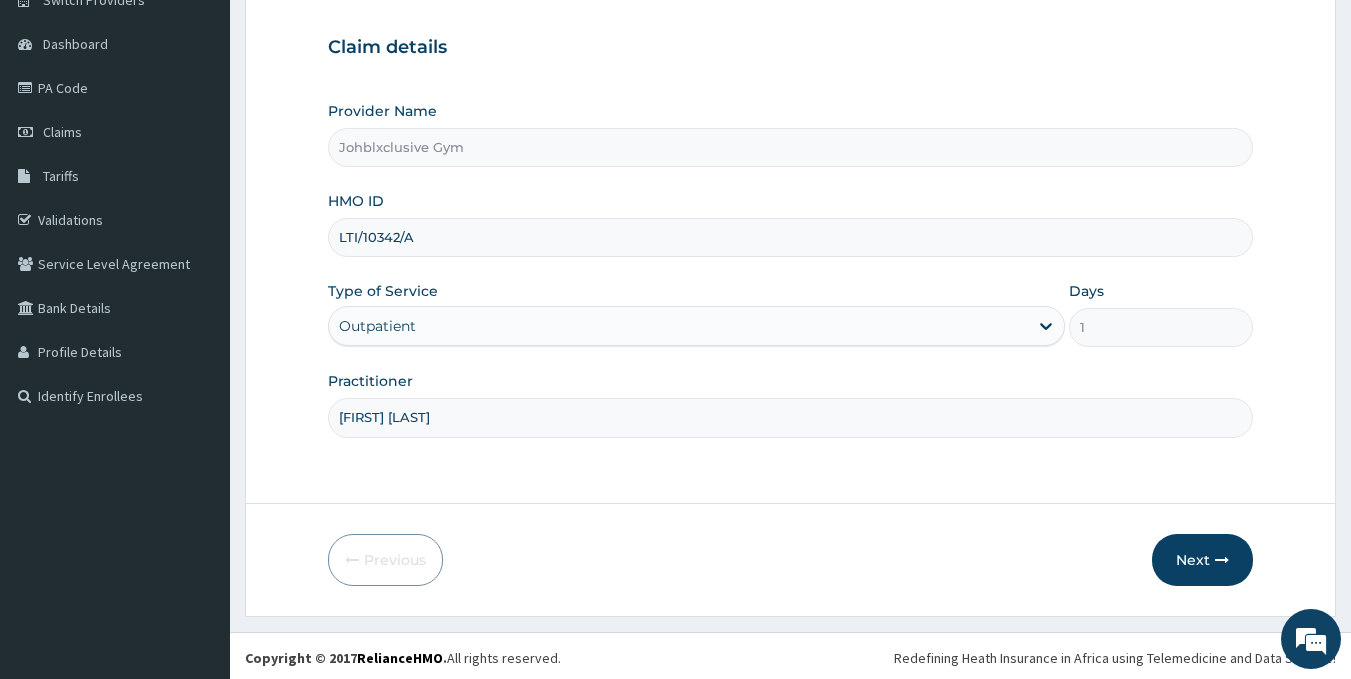 scroll, scrollTop: 178, scrollLeft: 0, axis: vertical 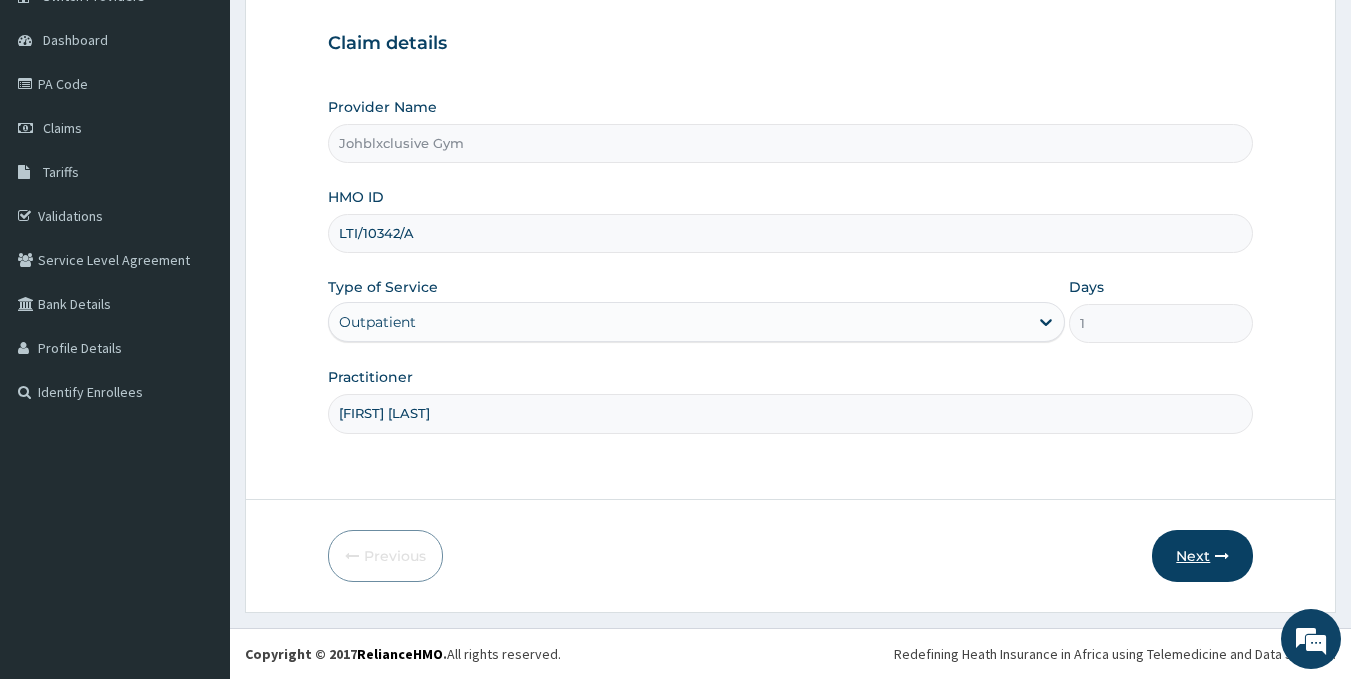 type on "[FIRST] [LAST]" 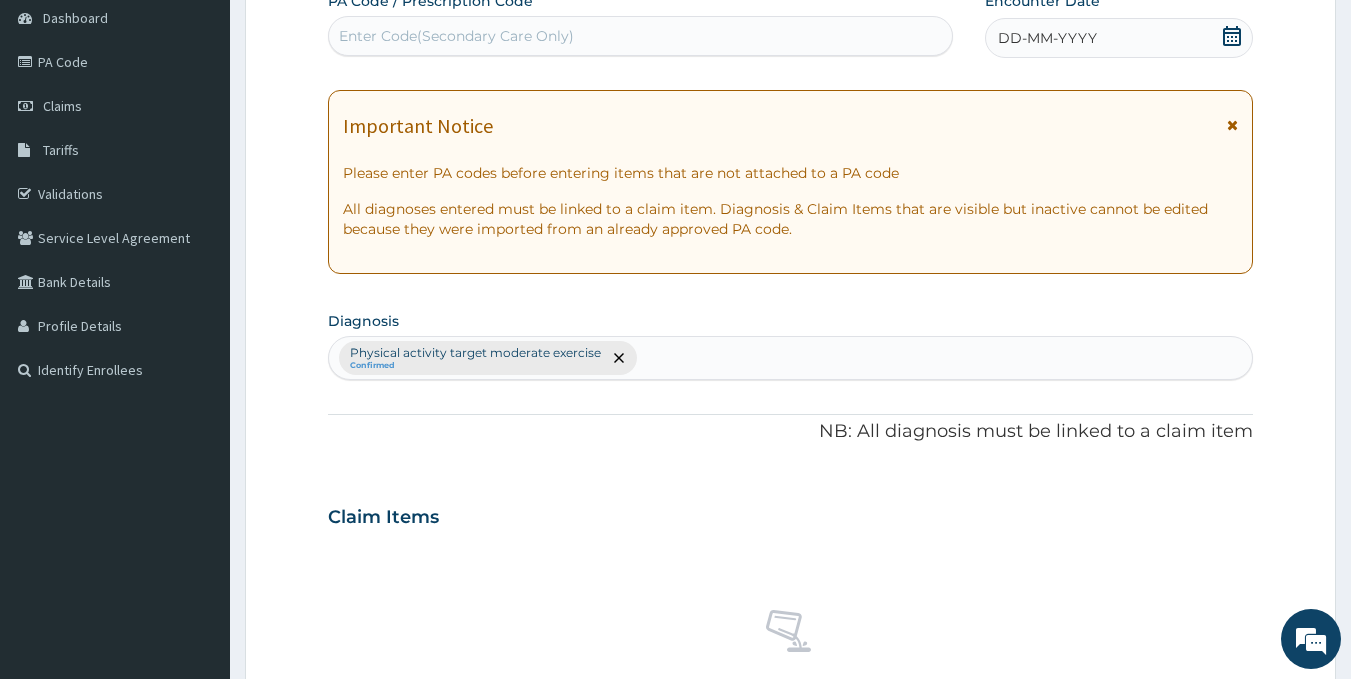 scroll, scrollTop: 0, scrollLeft: 0, axis: both 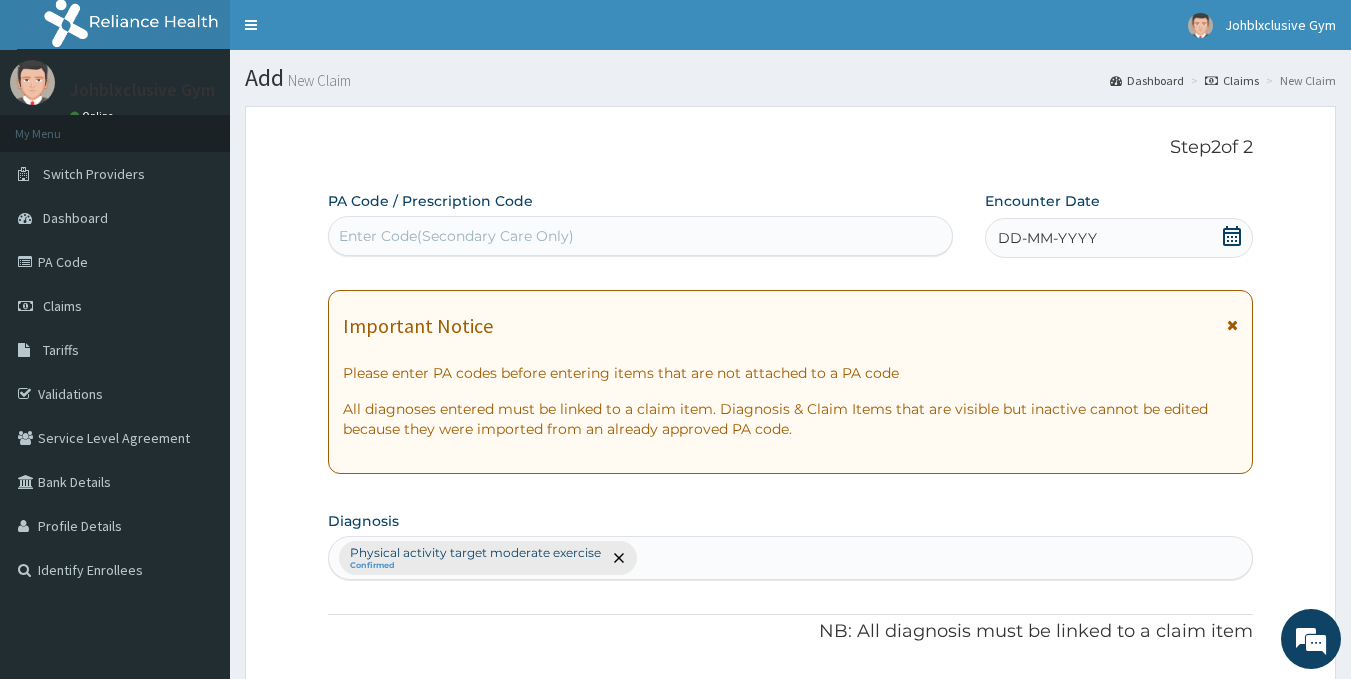click on "Enter Code(Secondary Care Only)" at bounding box center (641, 236) 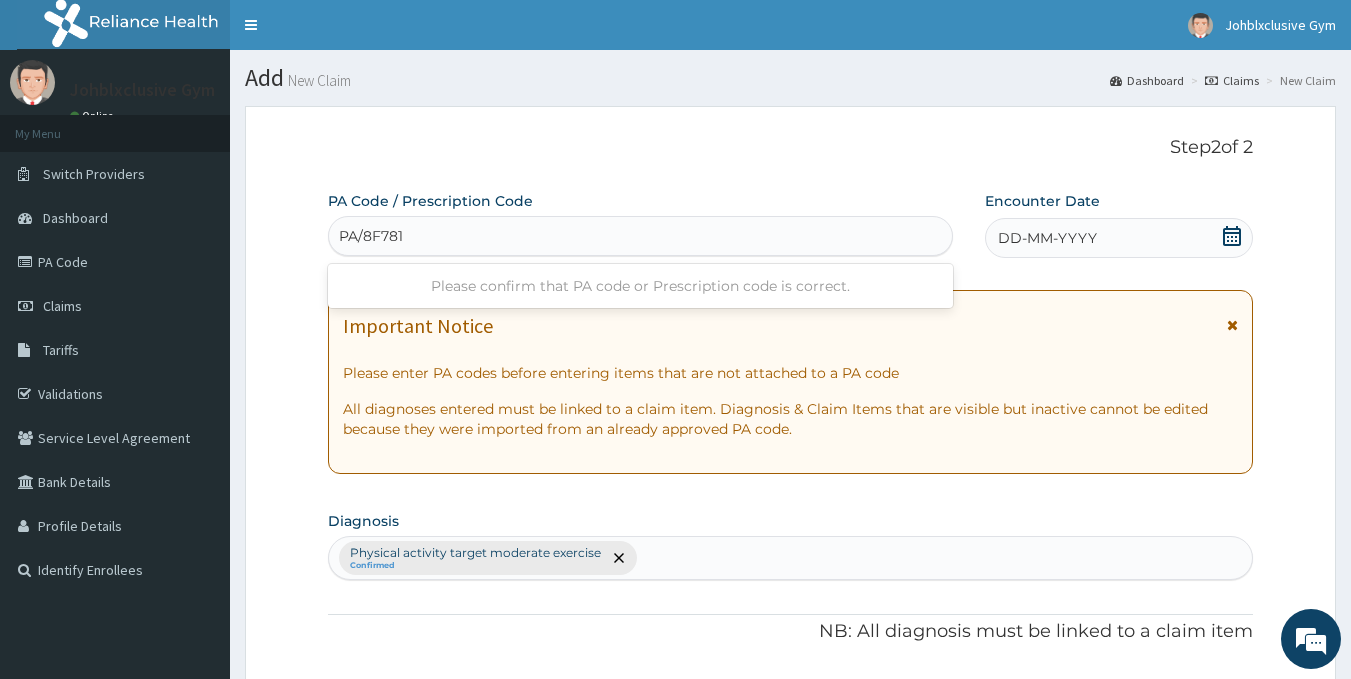 type on "PA/8F7813" 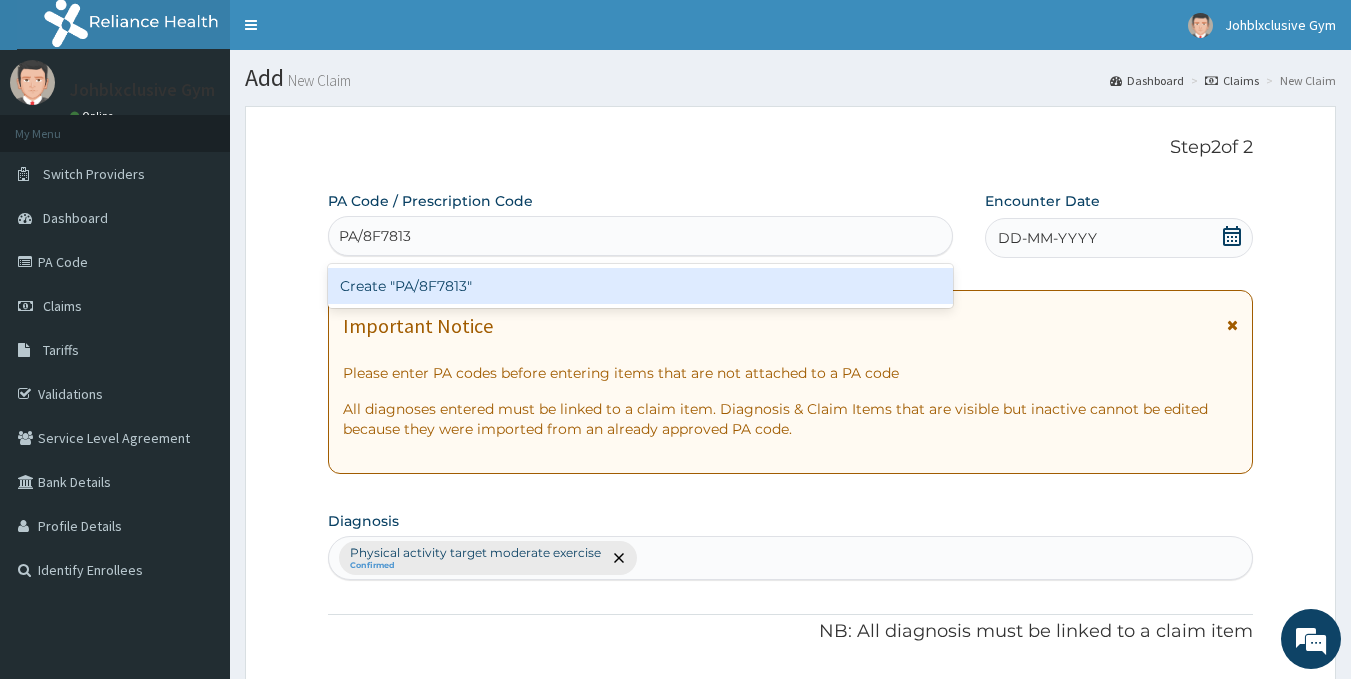 click on "Create "PA/8F7813"" at bounding box center (641, 286) 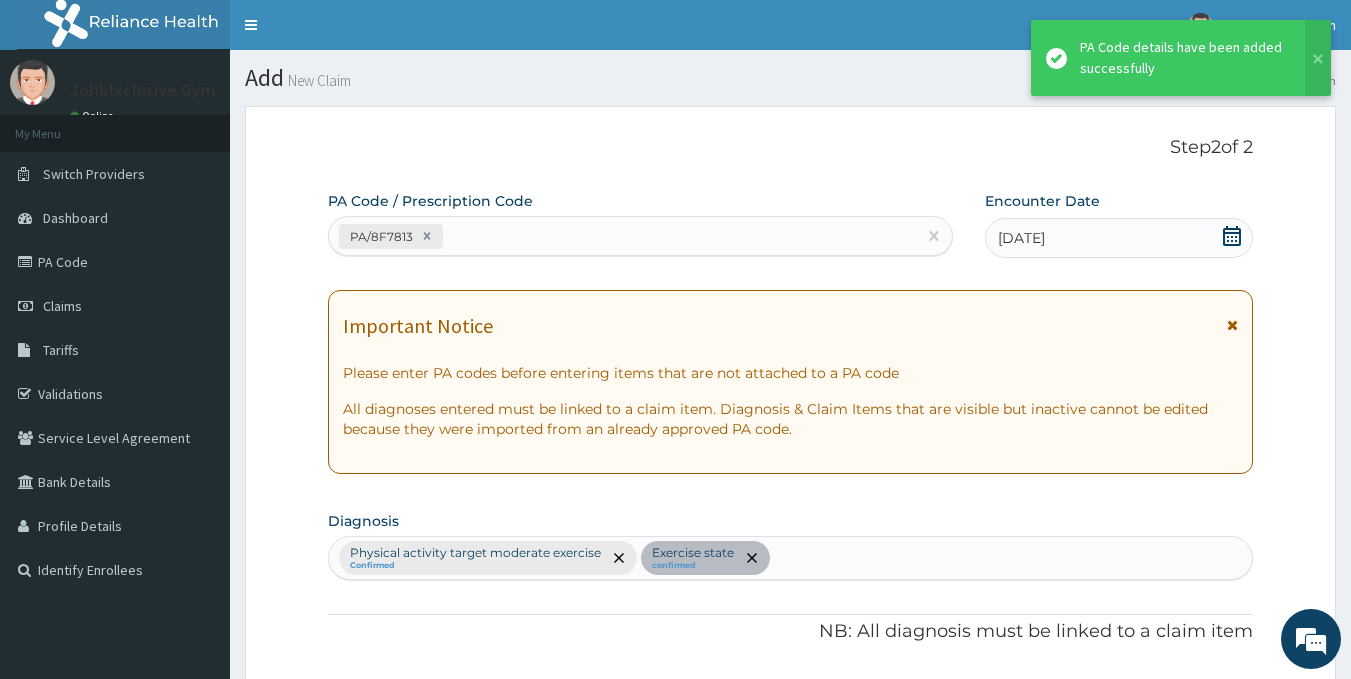 scroll, scrollTop: 493, scrollLeft: 0, axis: vertical 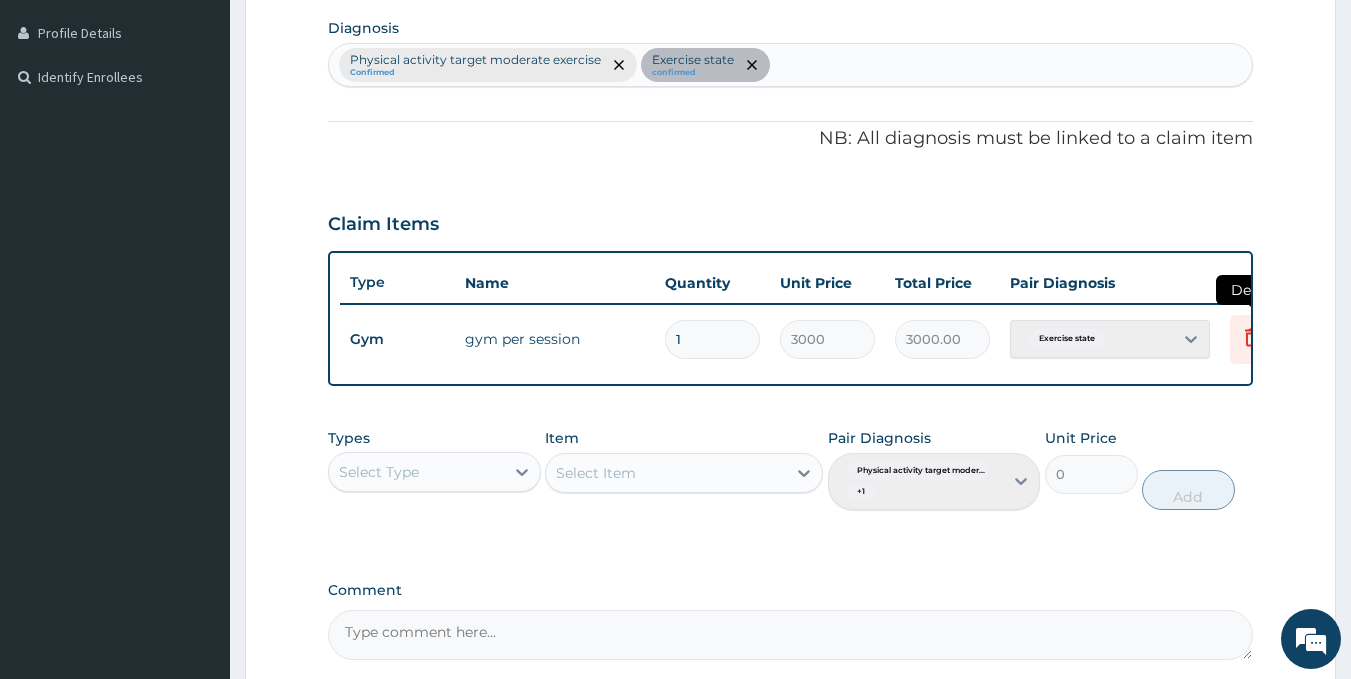 click 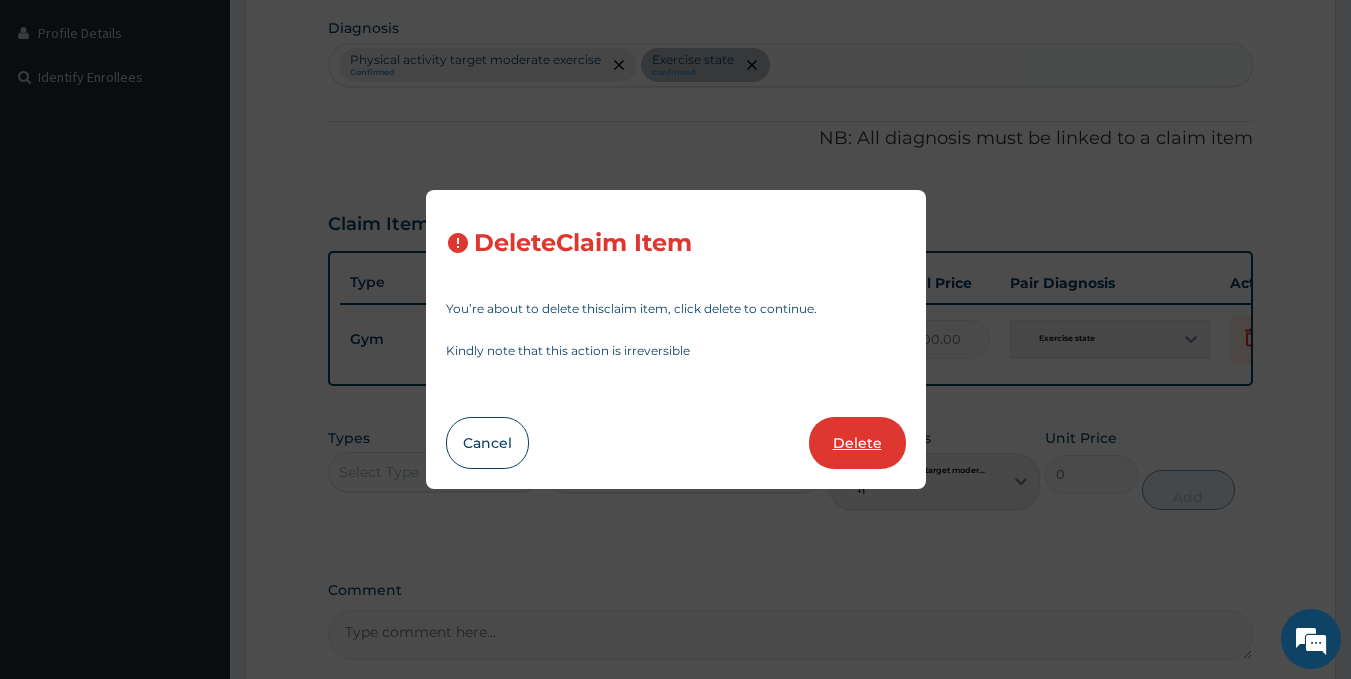 click on "Delete" at bounding box center (857, 443) 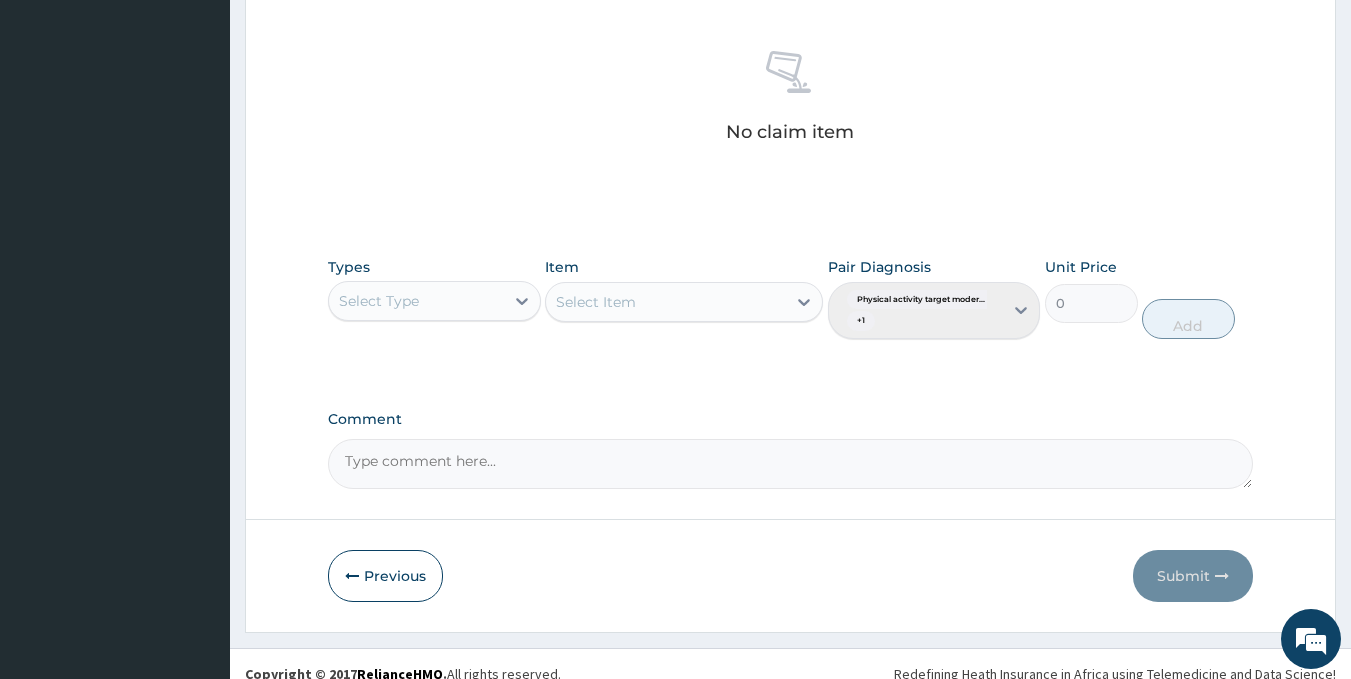 scroll, scrollTop: 760, scrollLeft: 0, axis: vertical 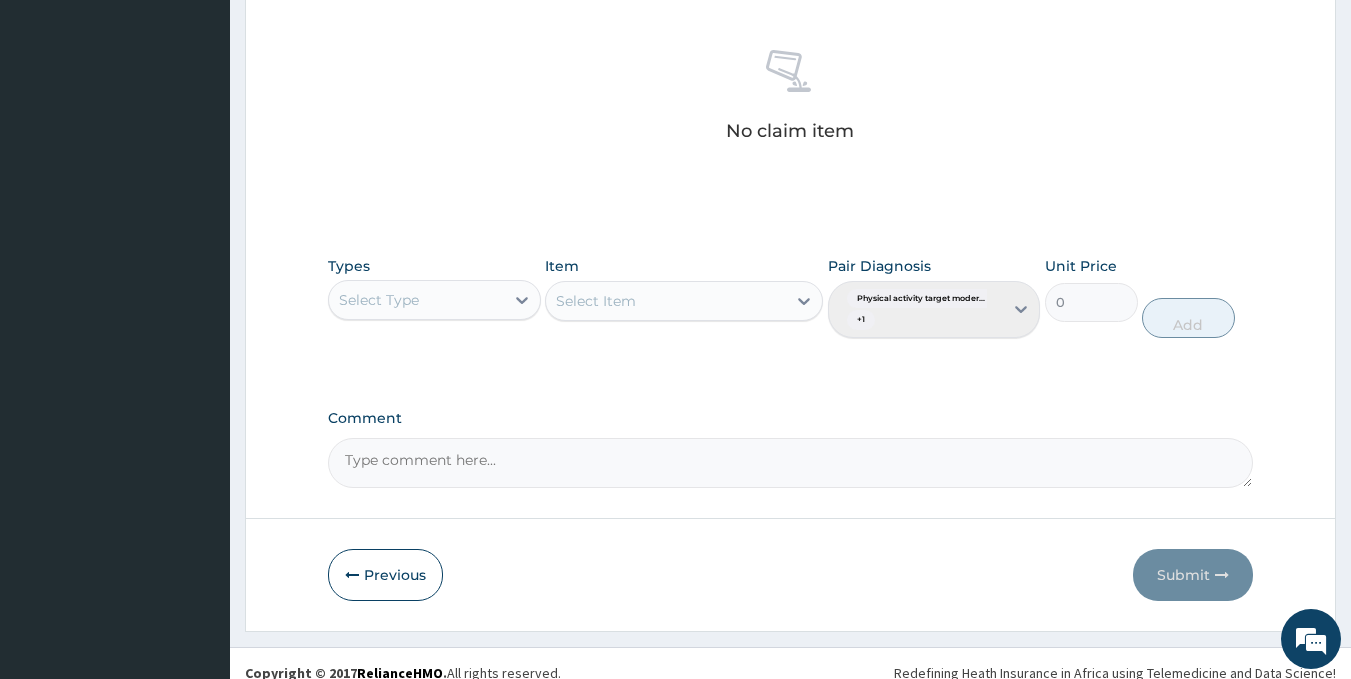click on "Select Type" at bounding box center [416, 300] 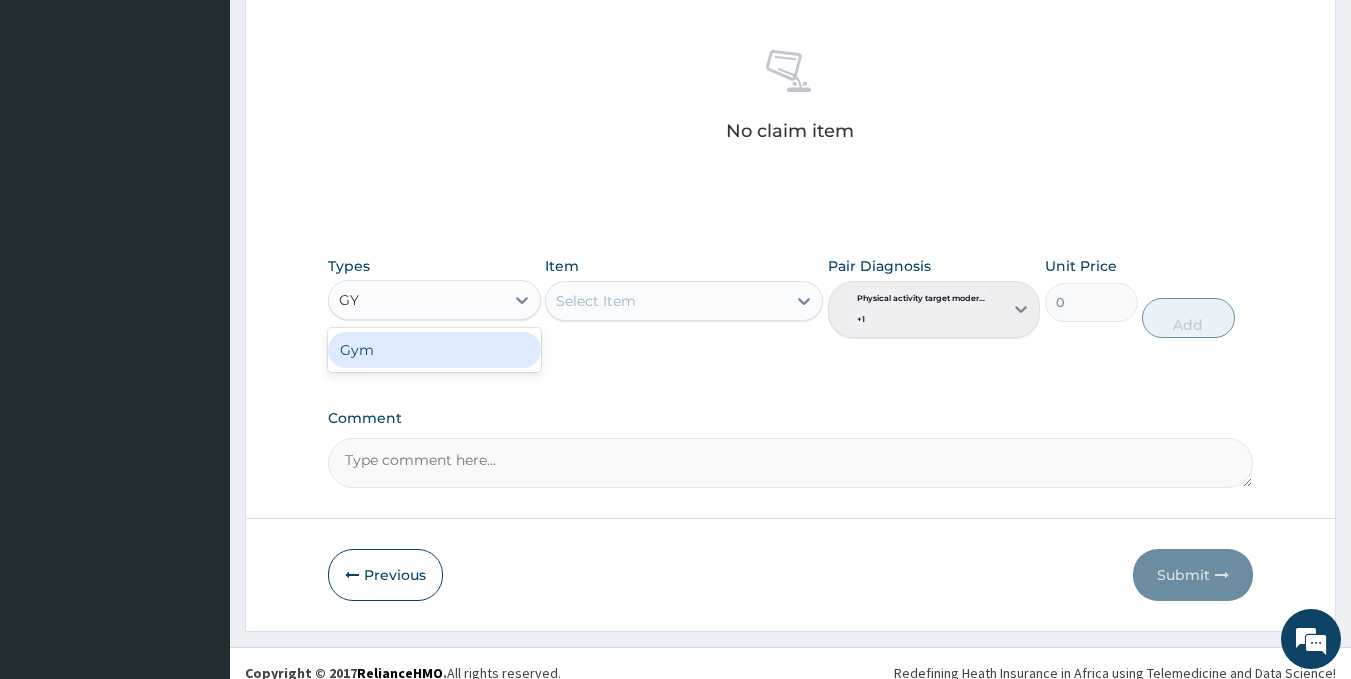 type on "GYM" 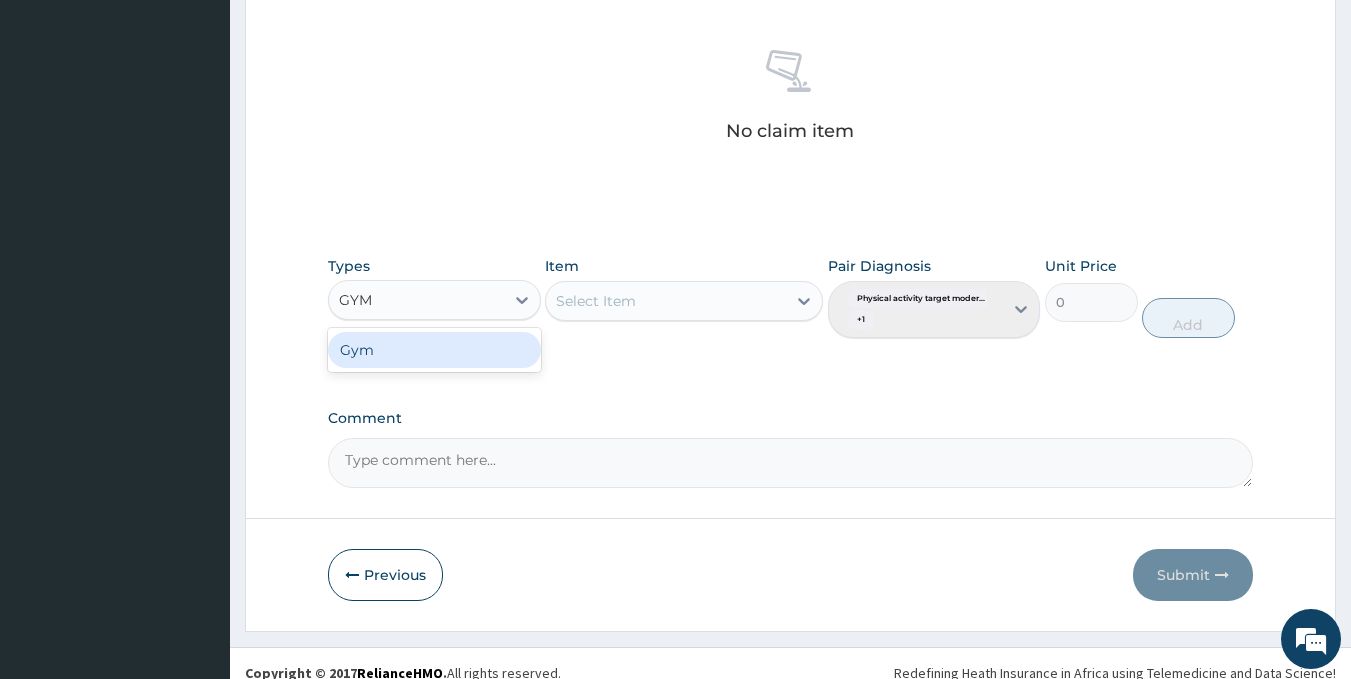 click on "Gym" at bounding box center [434, 350] 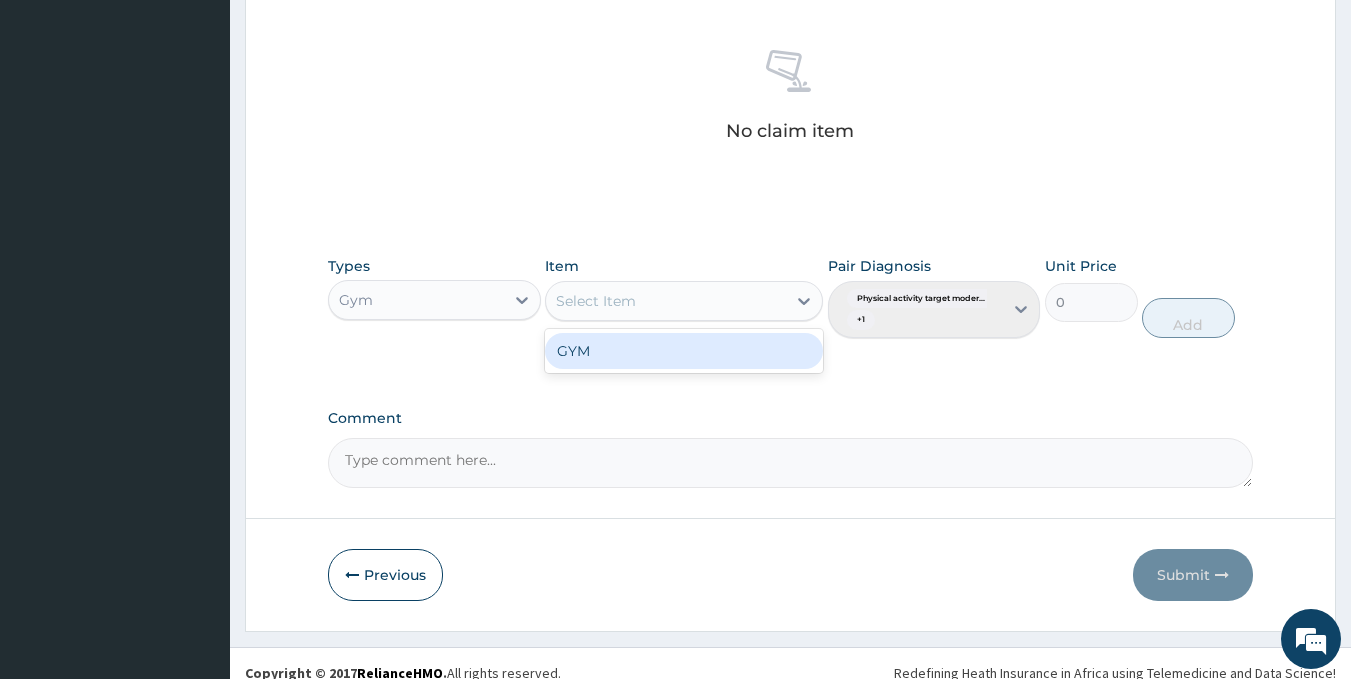 click on "Select Item" at bounding box center (666, 301) 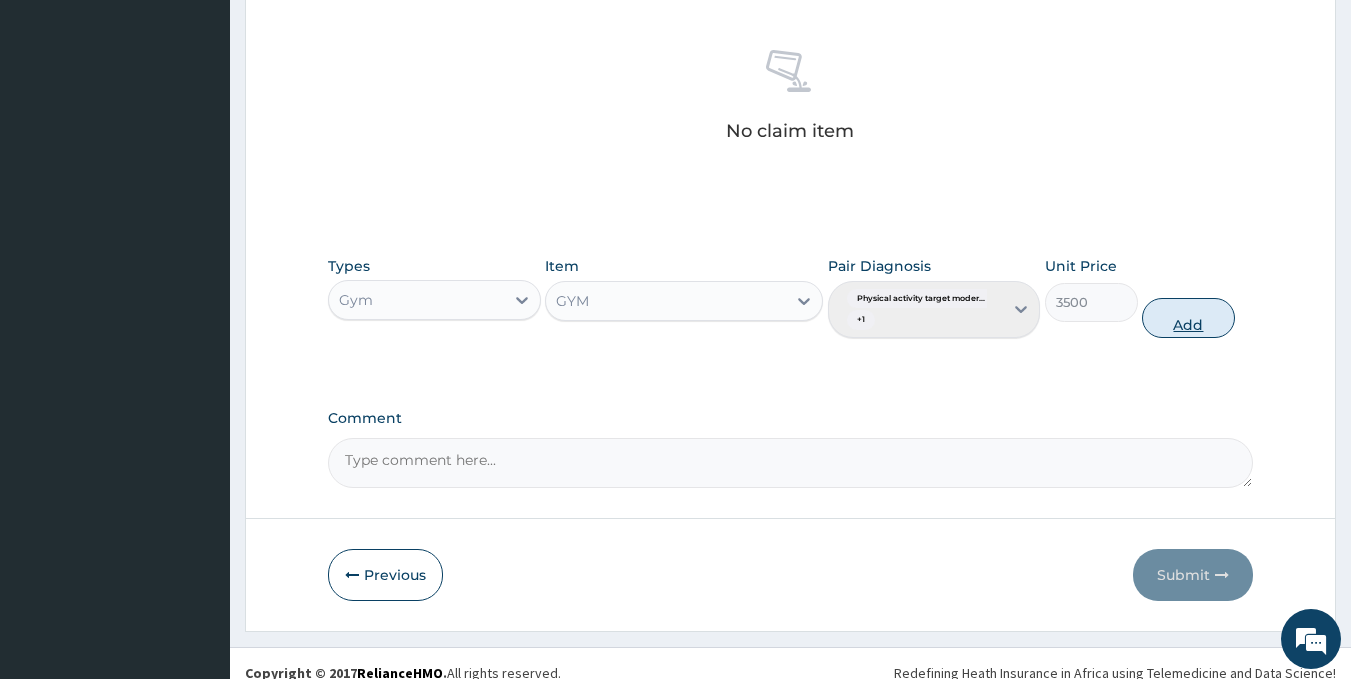 click on "Add" at bounding box center (1188, 318) 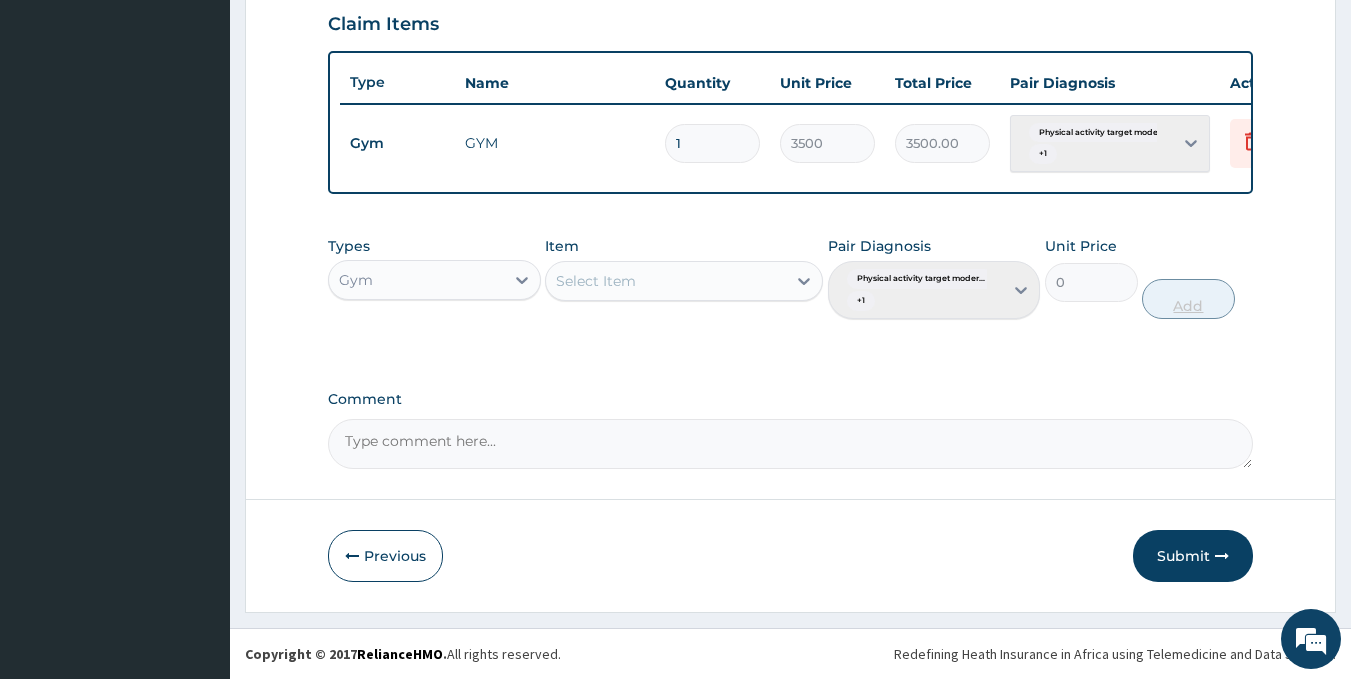 scroll, scrollTop: 708, scrollLeft: 0, axis: vertical 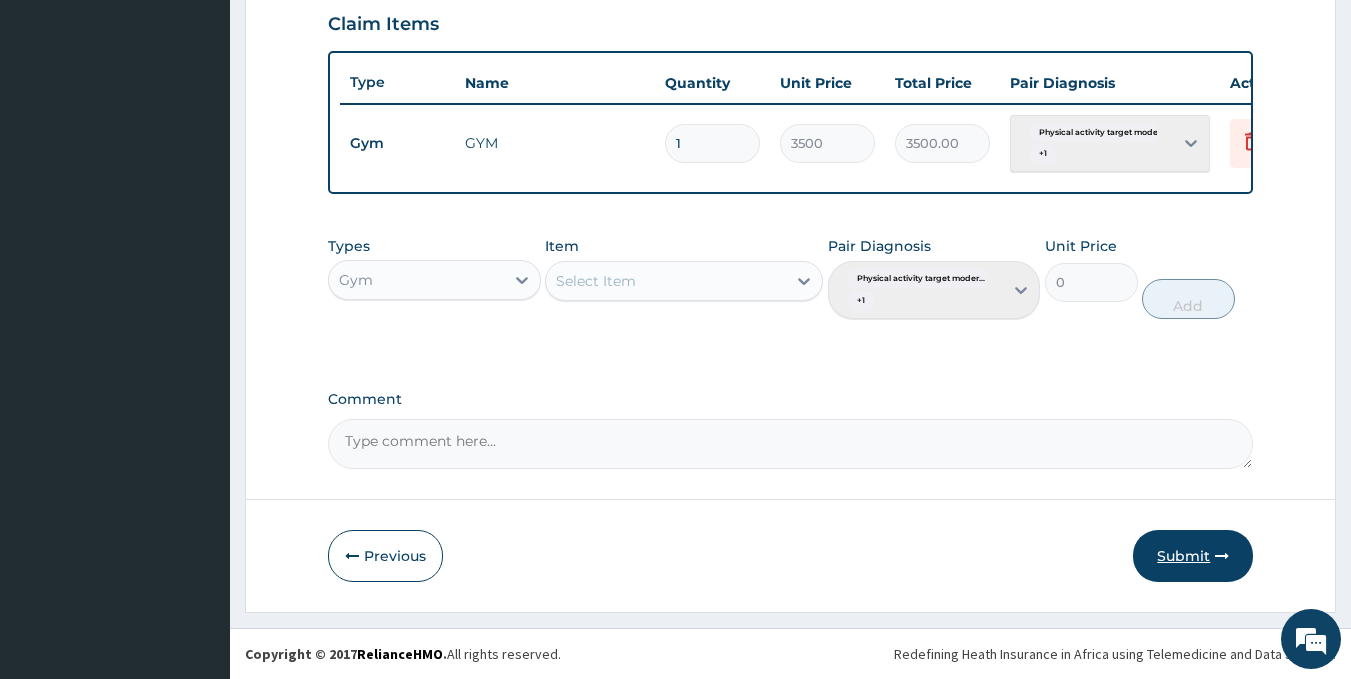 click on "Submit" at bounding box center (1193, 556) 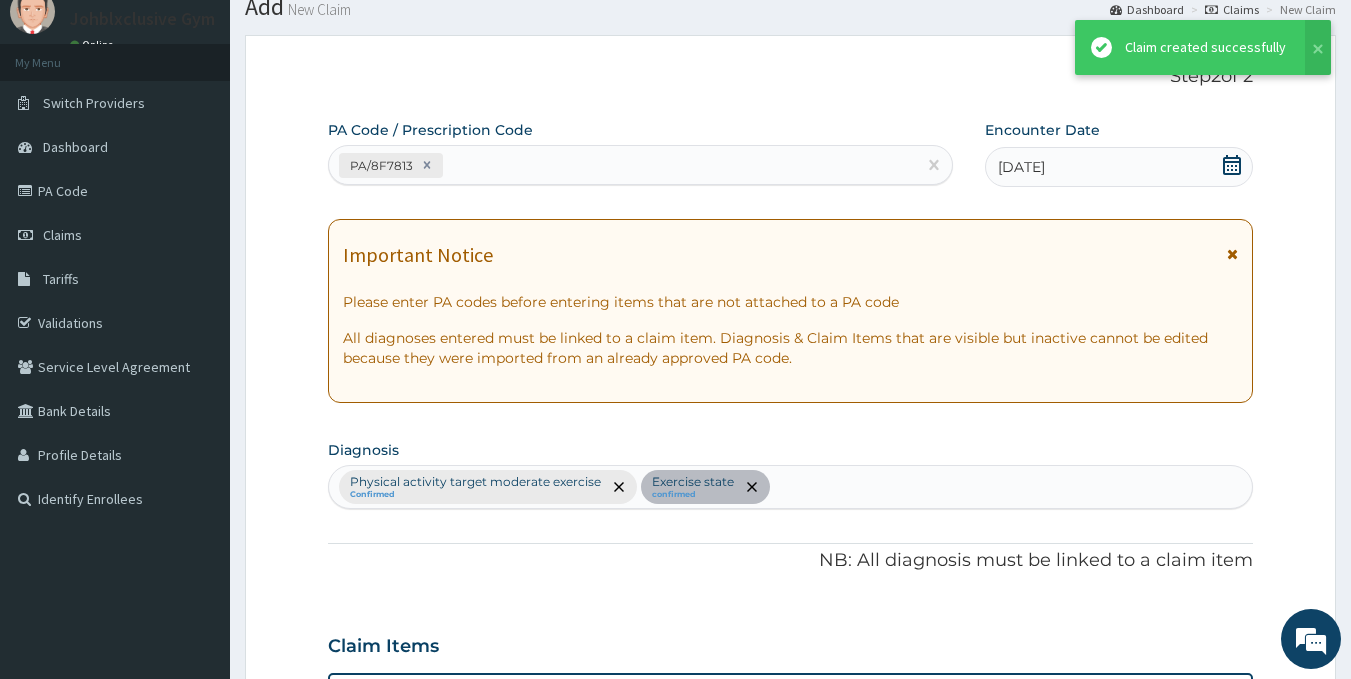 scroll, scrollTop: 708, scrollLeft: 0, axis: vertical 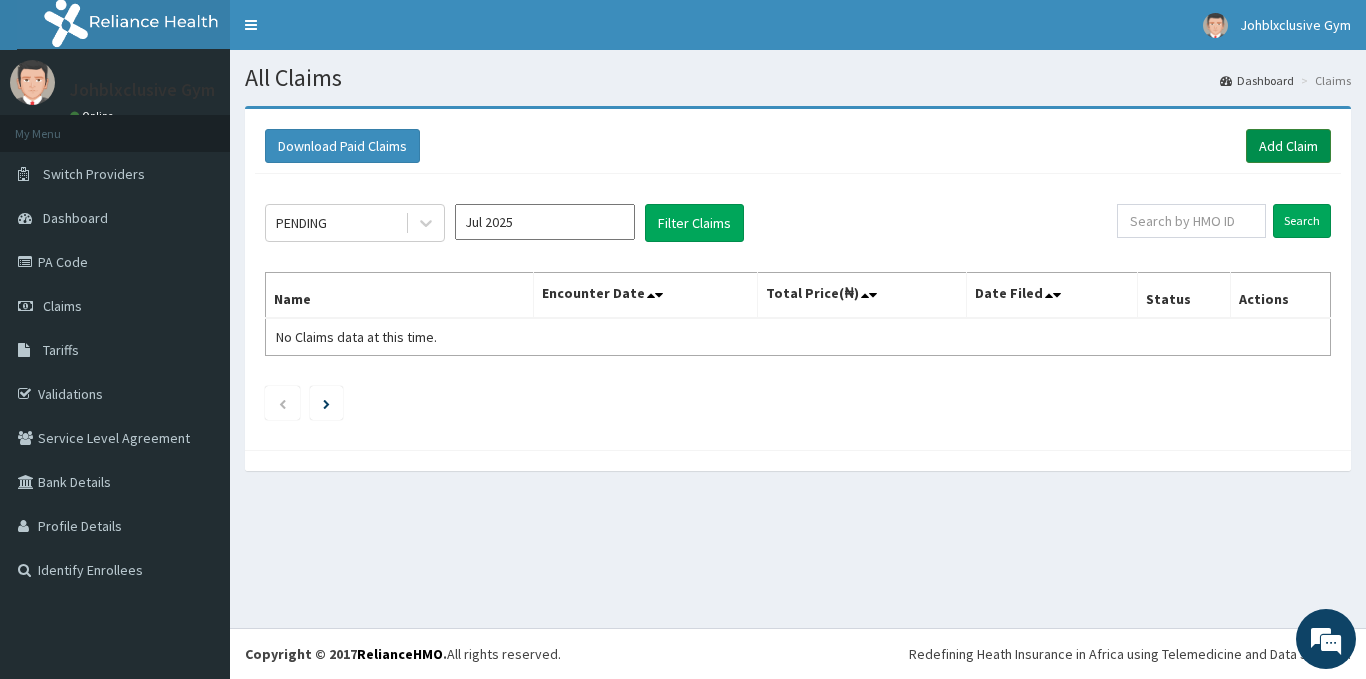 click on "Add Claim" at bounding box center [1288, 146] 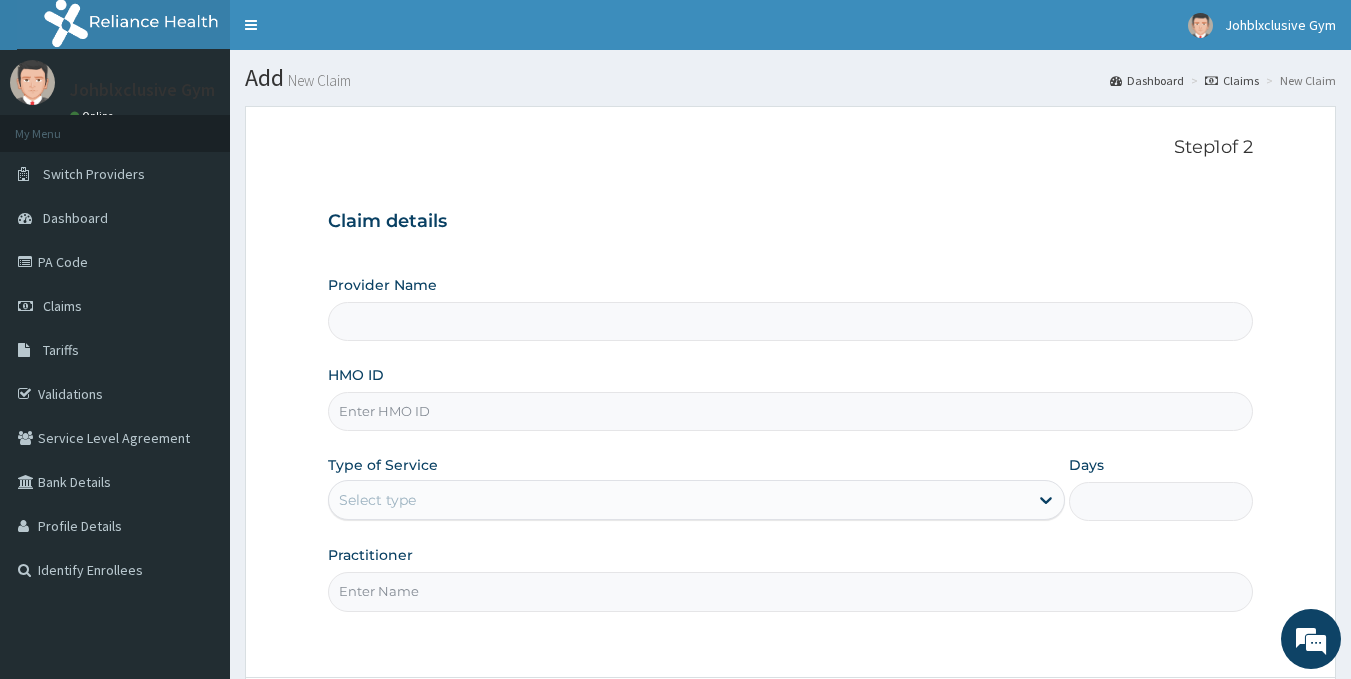 scroll, scrollTop: 0, scrollLeft: 0, axis: both 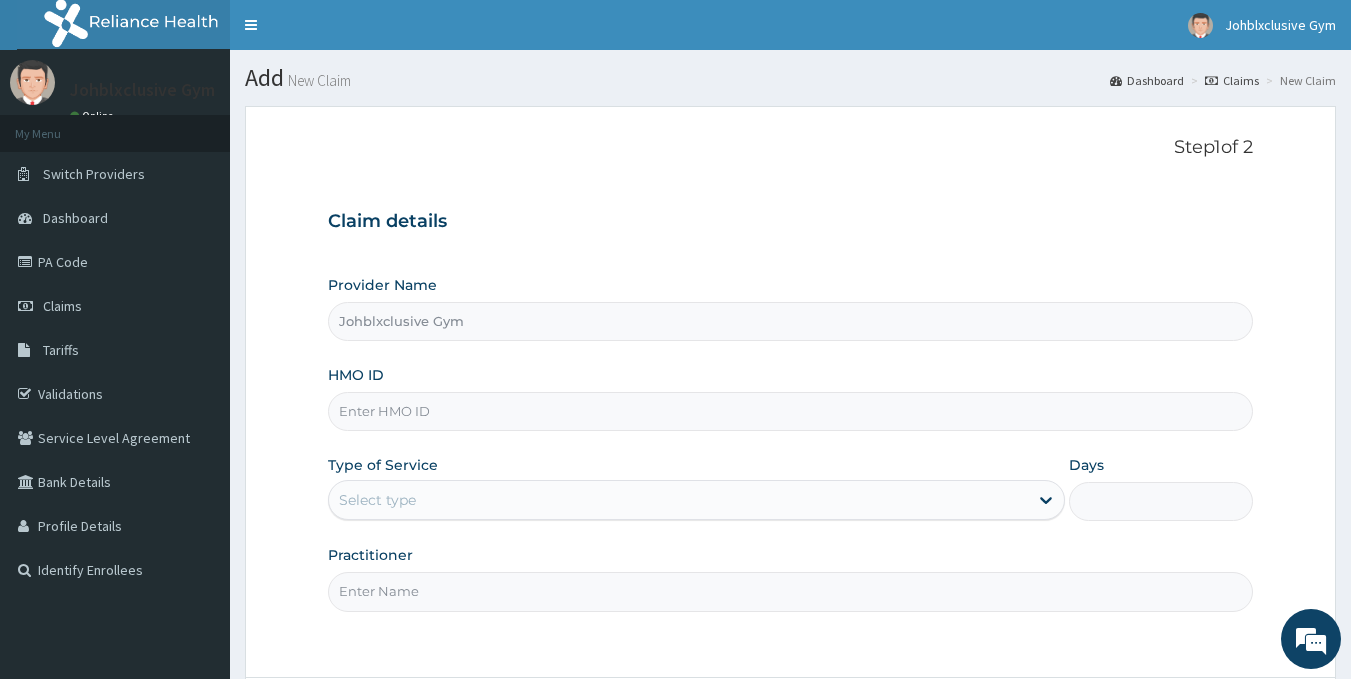 type on "1" 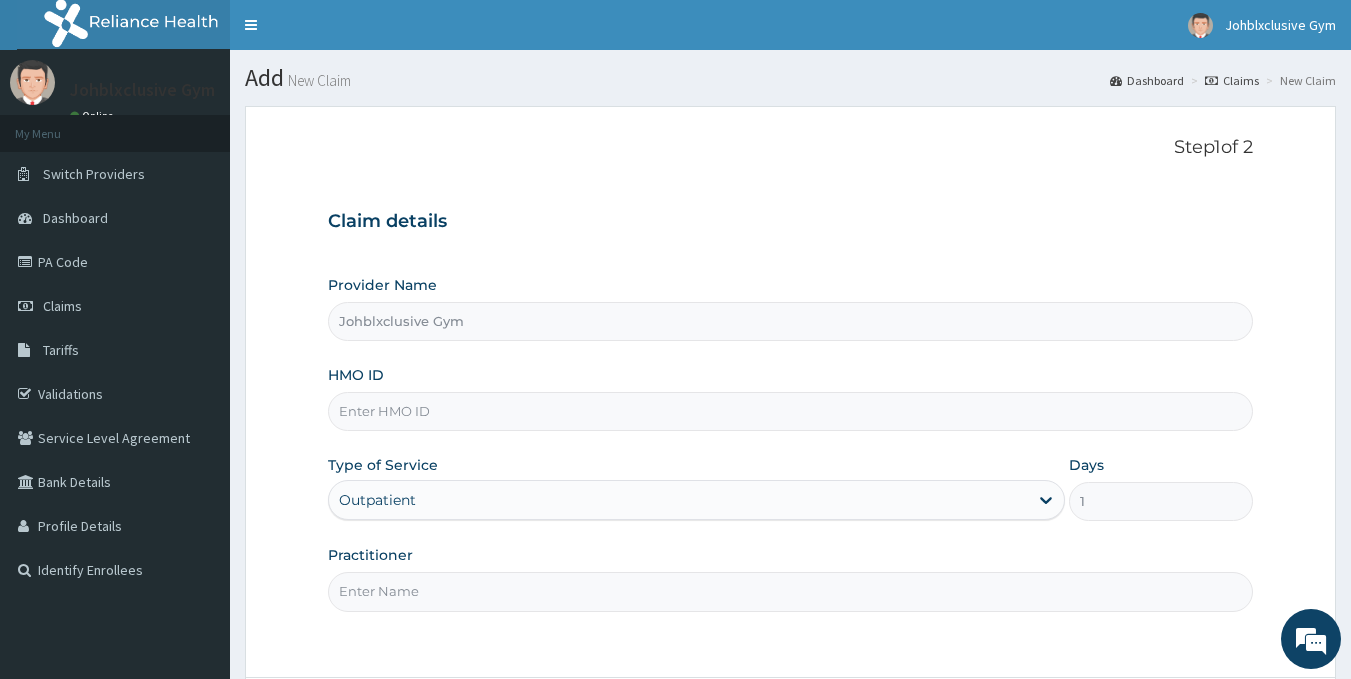 click on "HMO ID" at bounding box center [791, 411] 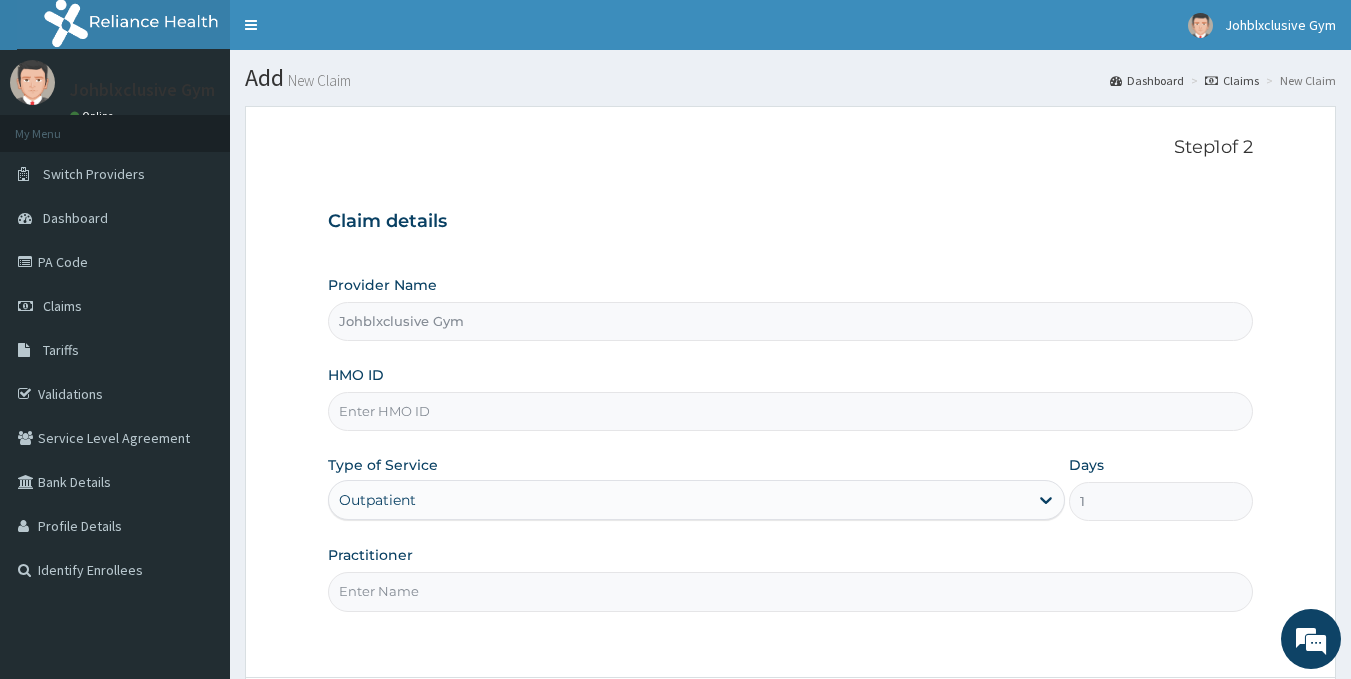 type on "RQV/10001/B" 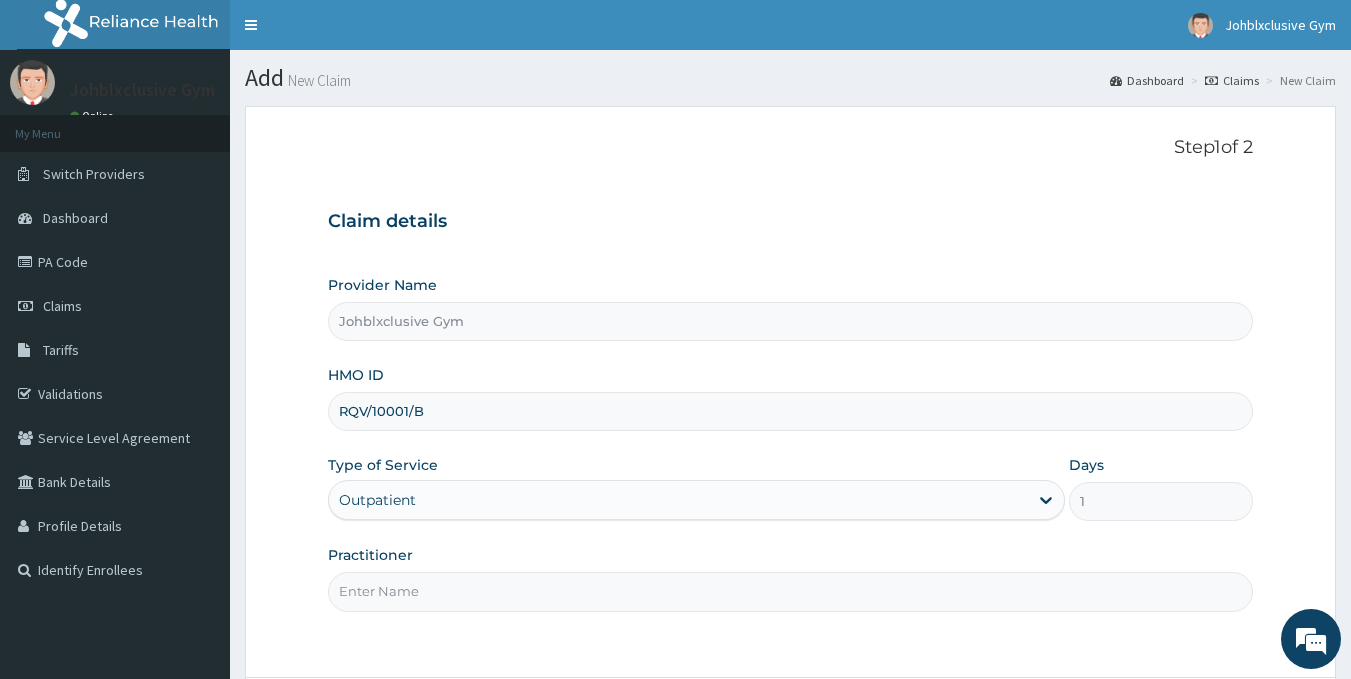 click on "Practitioner" at bounding box center (791, 591) 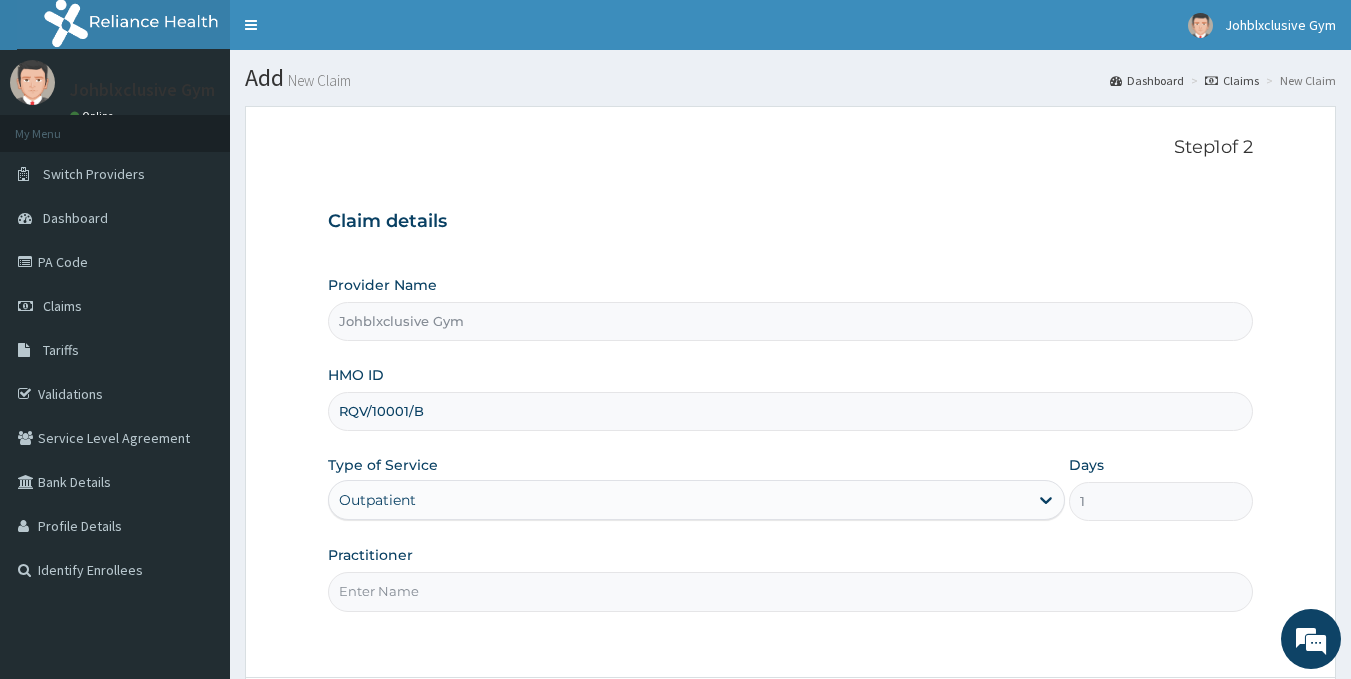 type on "ODULELE AMEENAH" 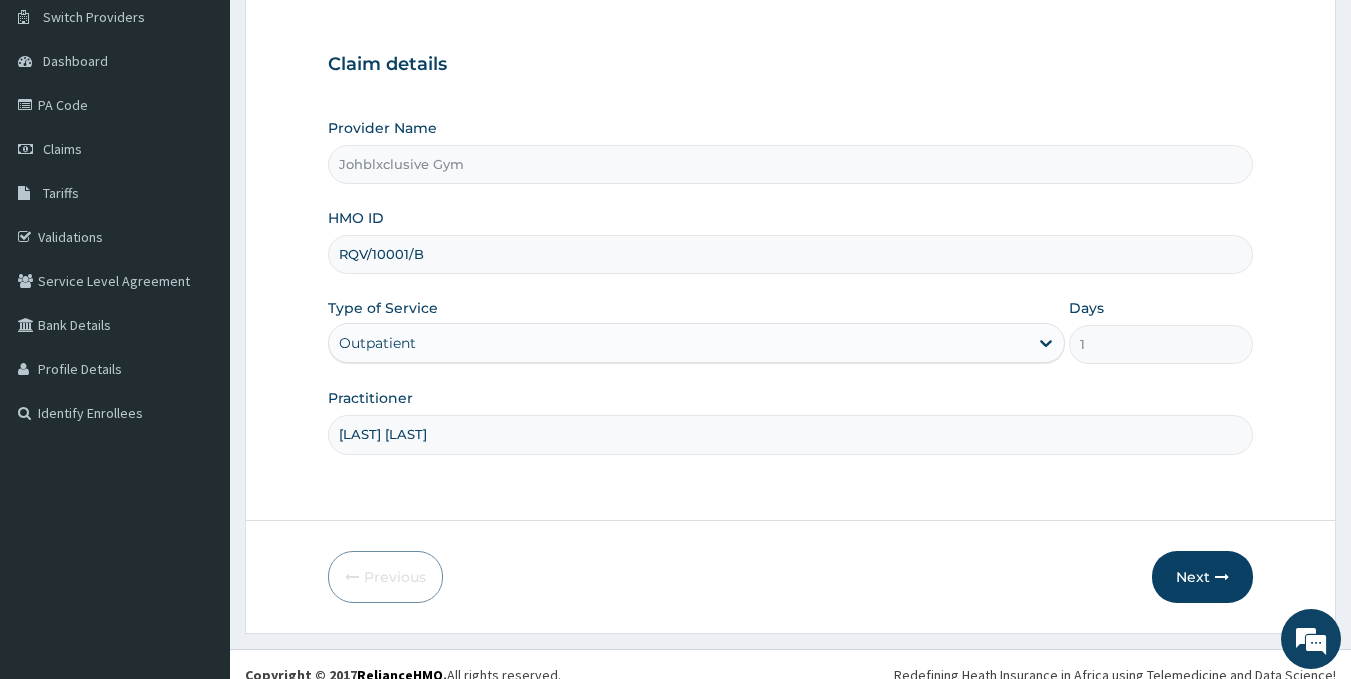 scroll, scrollTop: 178, scrollLeft: 0, axis: vertical 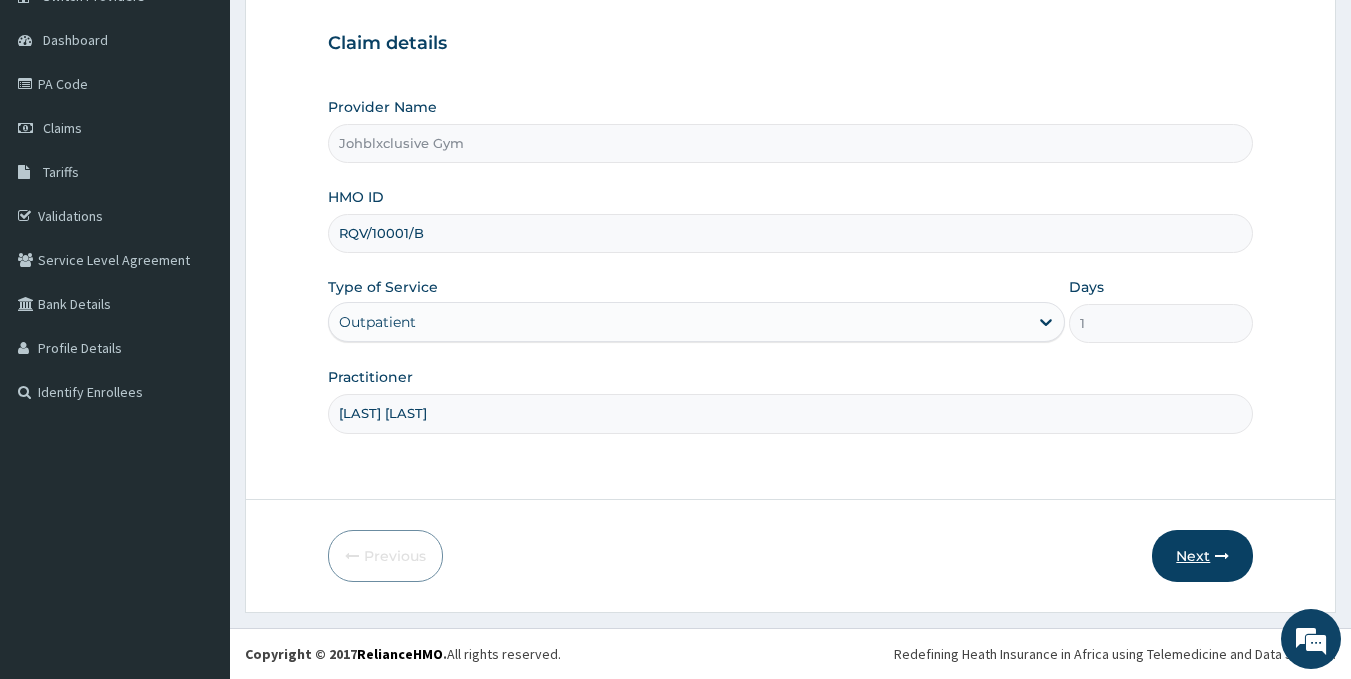 click on "Next" at bounding box center [1202, 556] 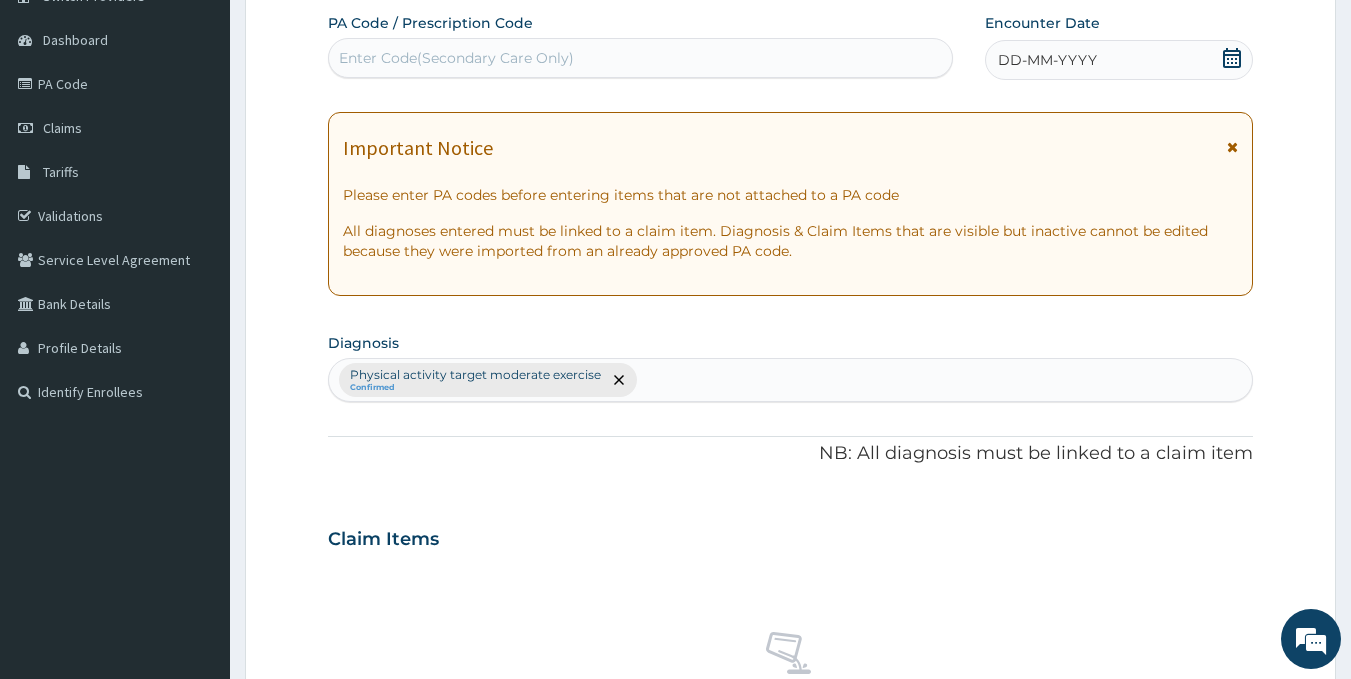 click on "Enter Code(Secondary Care Only)" at bounding box center (456, 58) 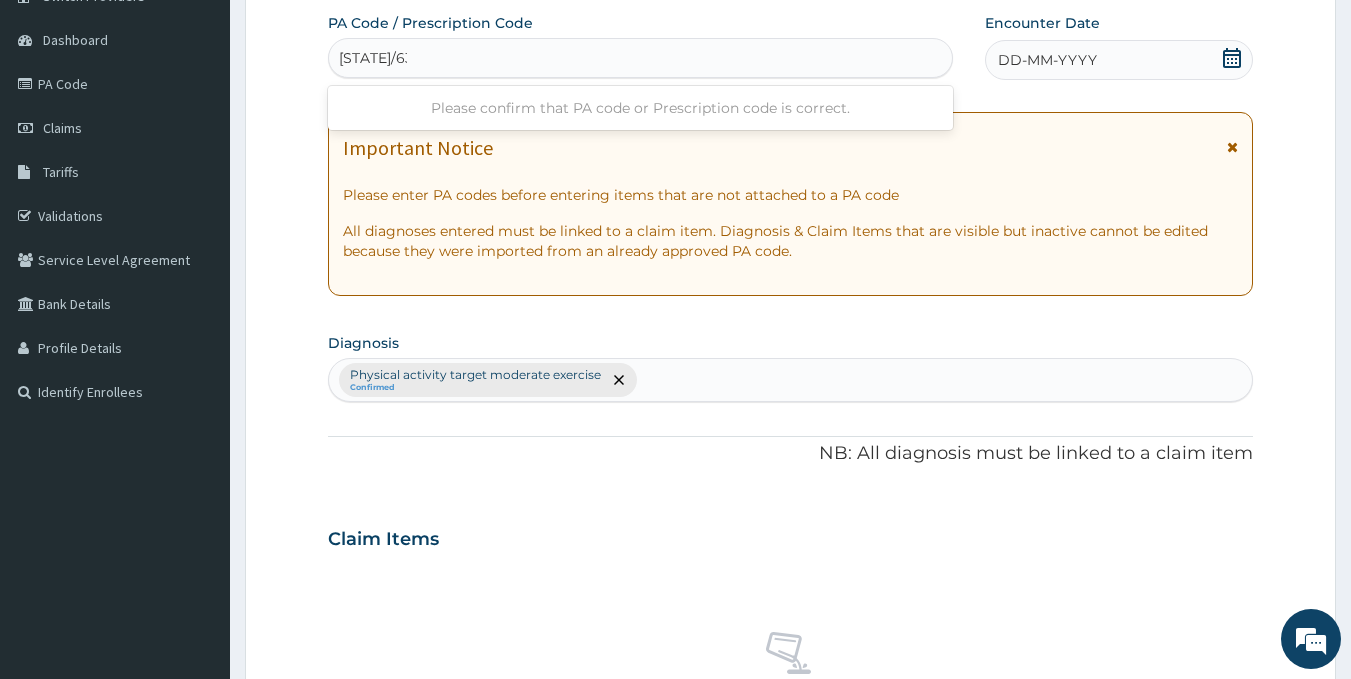 type on "PA/631AA1" 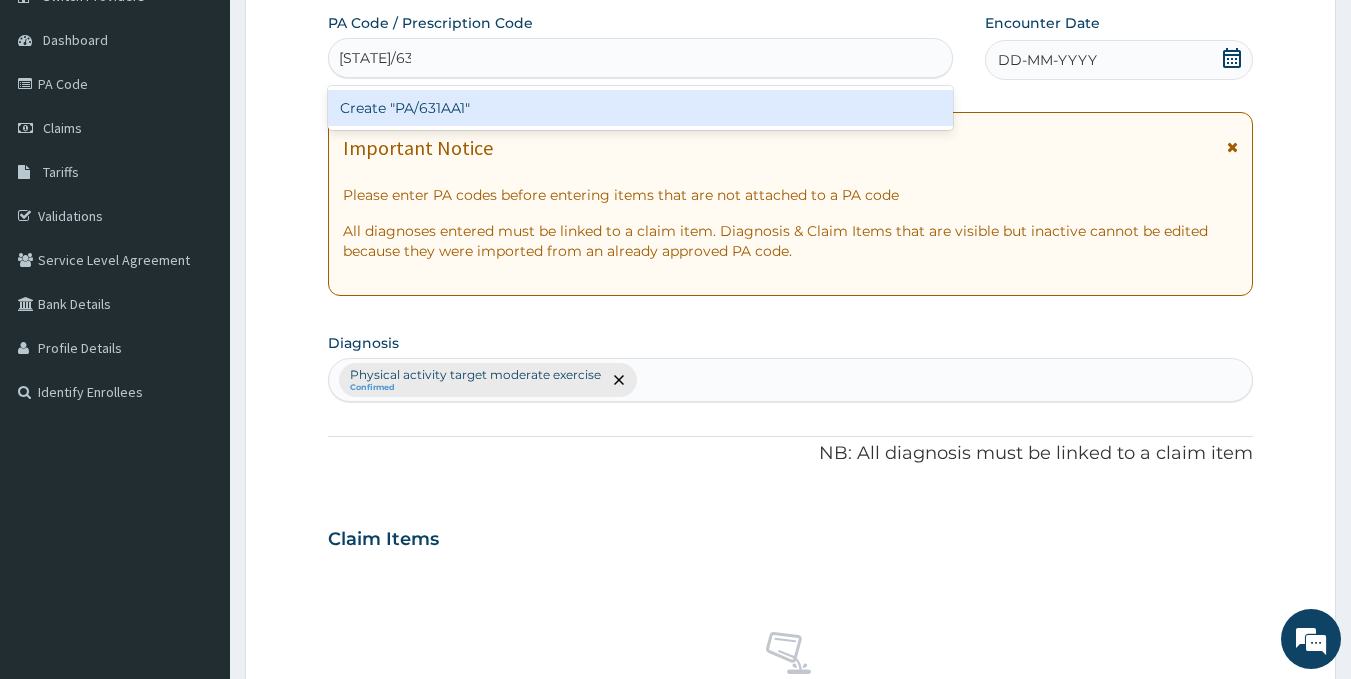 click on "Create "PA/631AA1"" at bounding box center [641, 108] 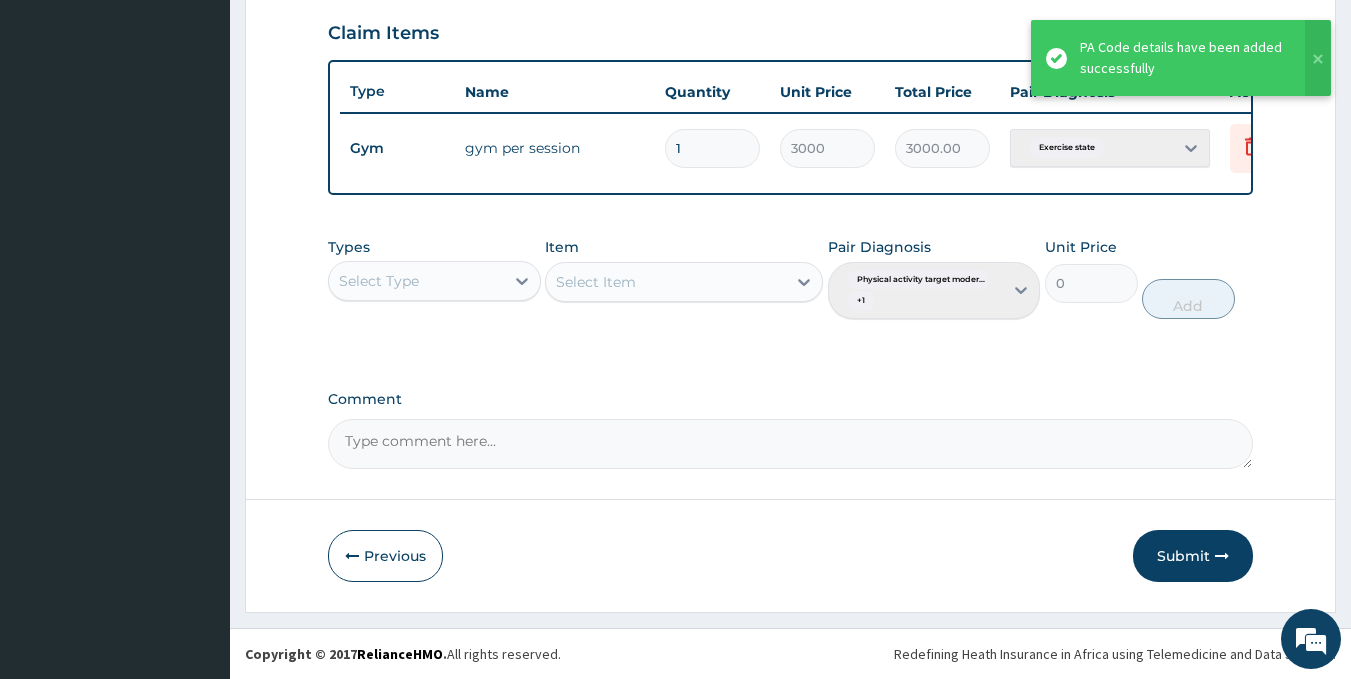 scroll, scrollTop: 699, scrollLeft: 0, axis: vertical 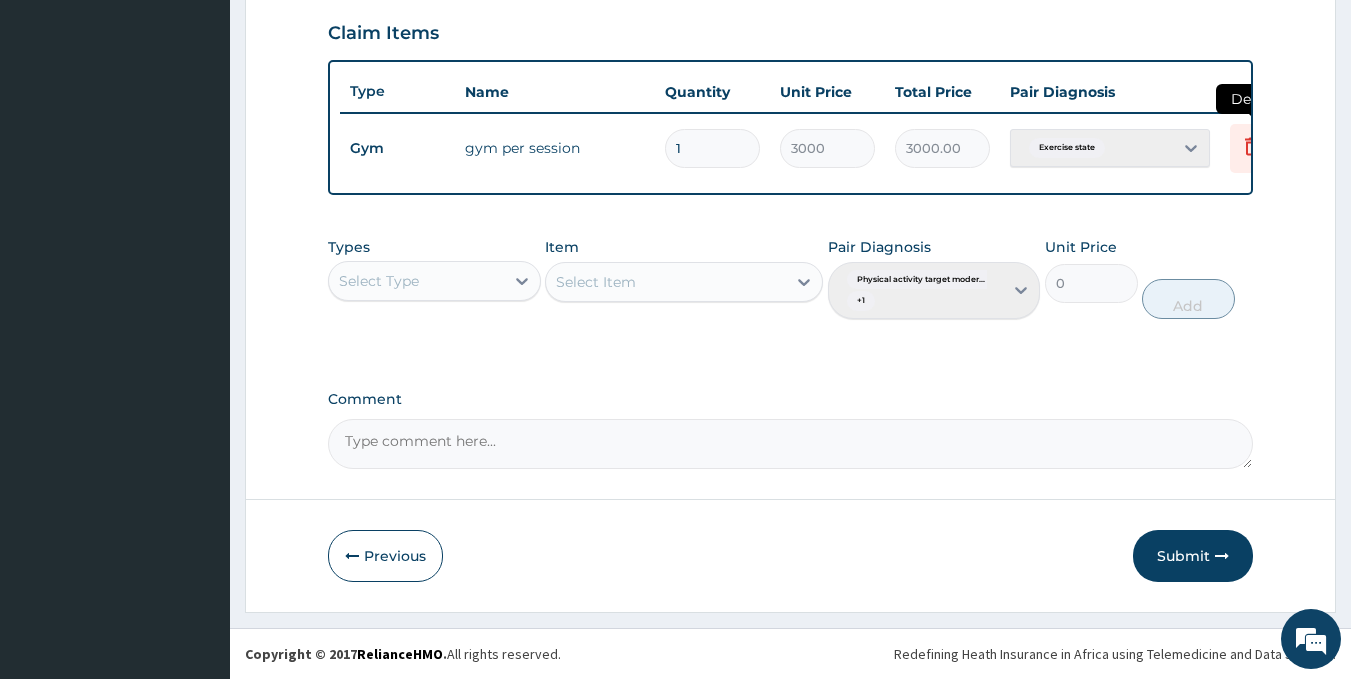 click 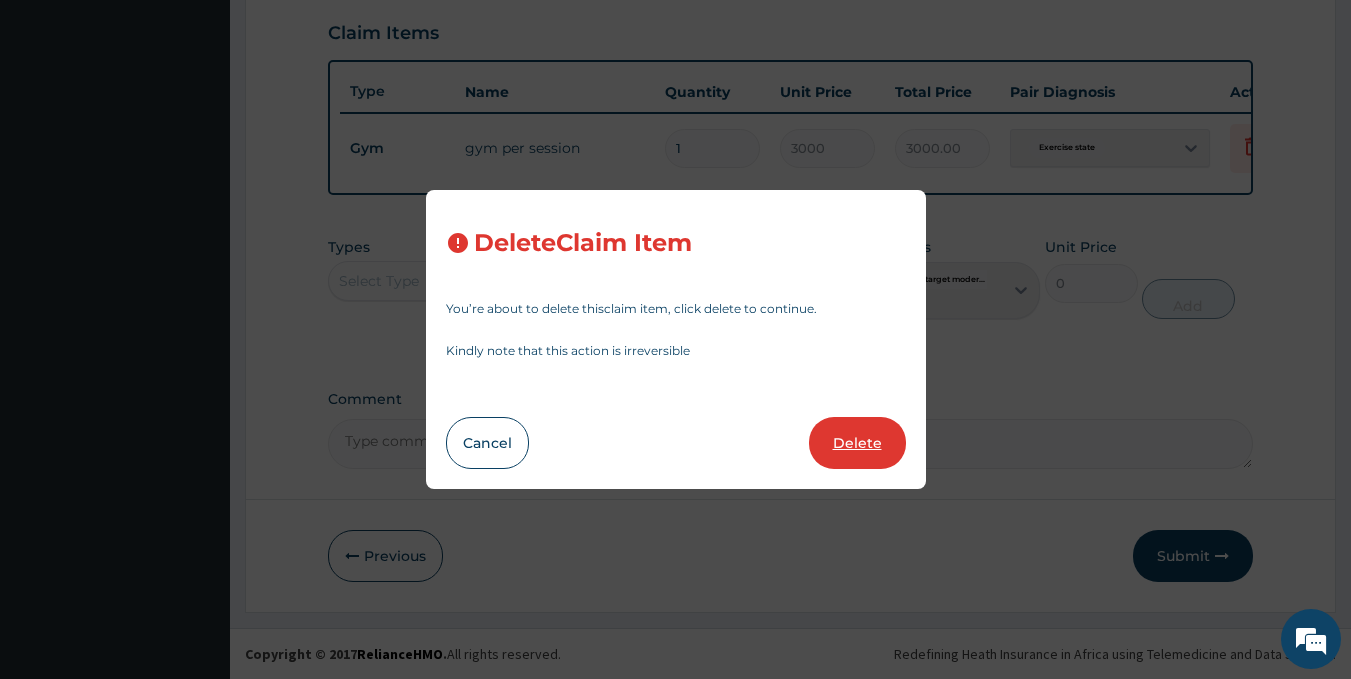 click on "Delete" at bounding box center [857, 443] 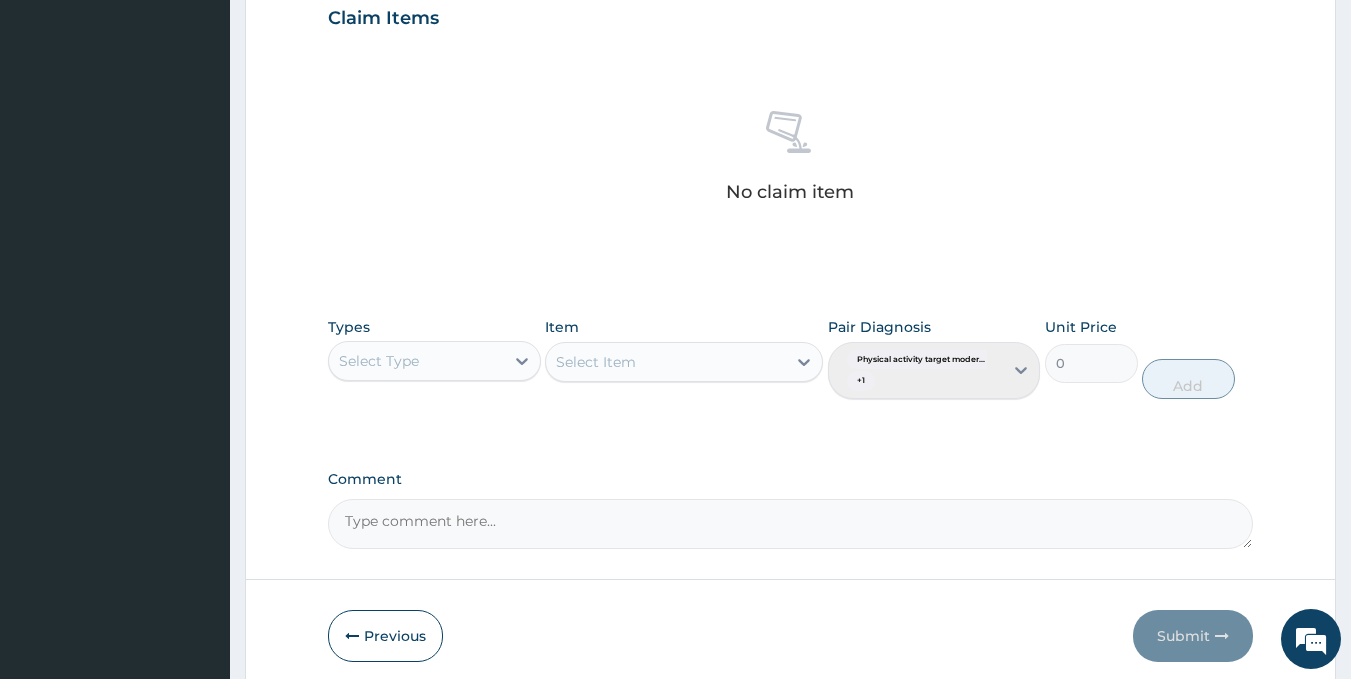 click on "Select Type" at bounding box center (416, 361) 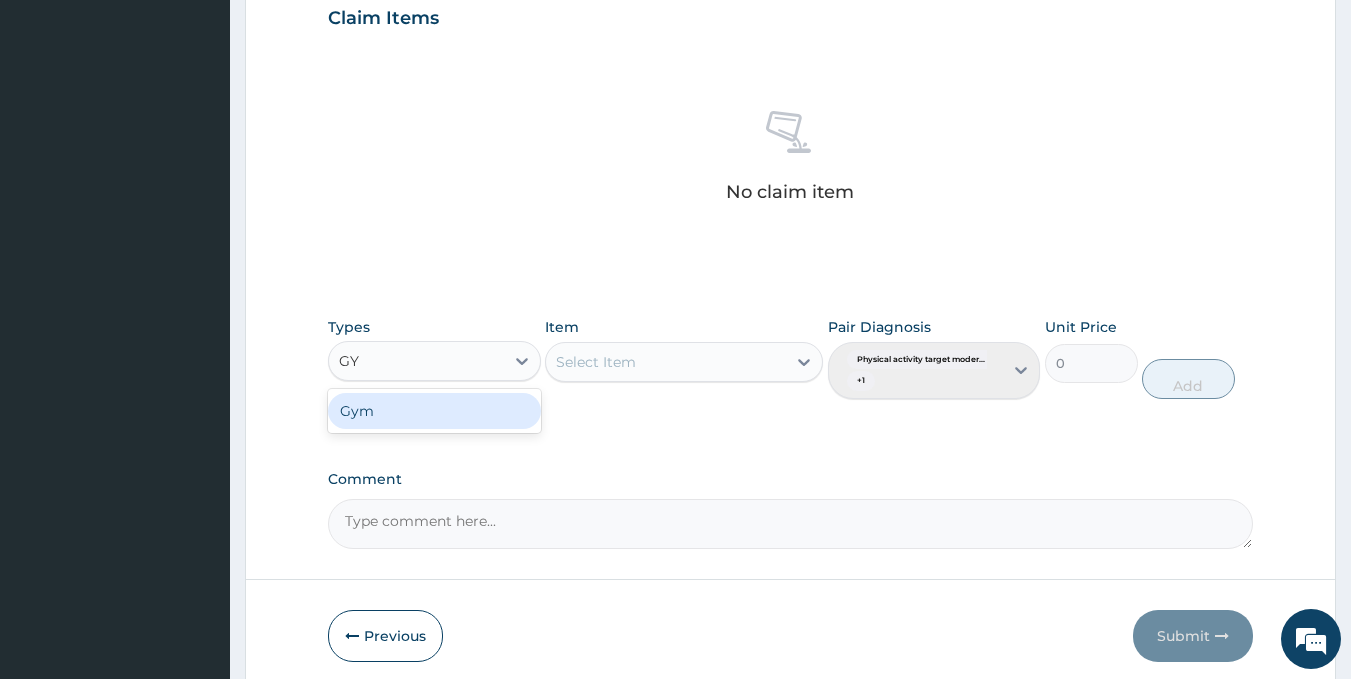 type on "GYM" 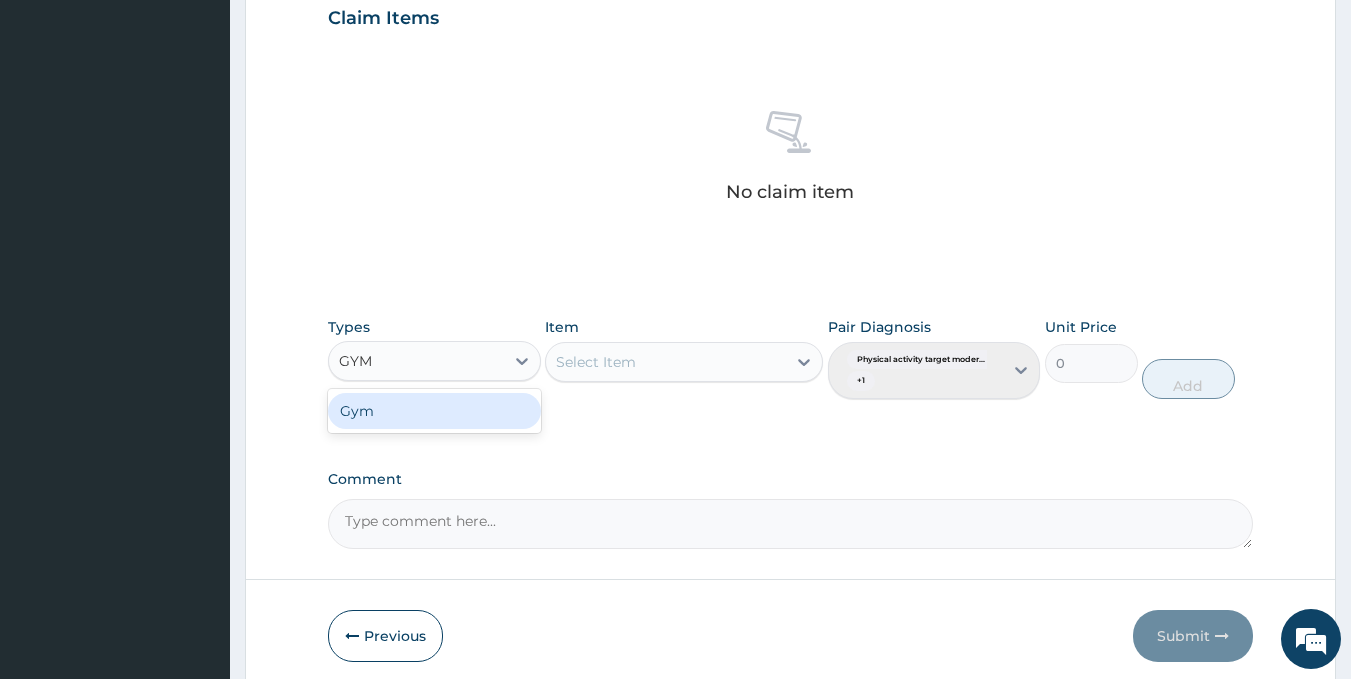 click on "Gym" at bounding box center (434, 411) 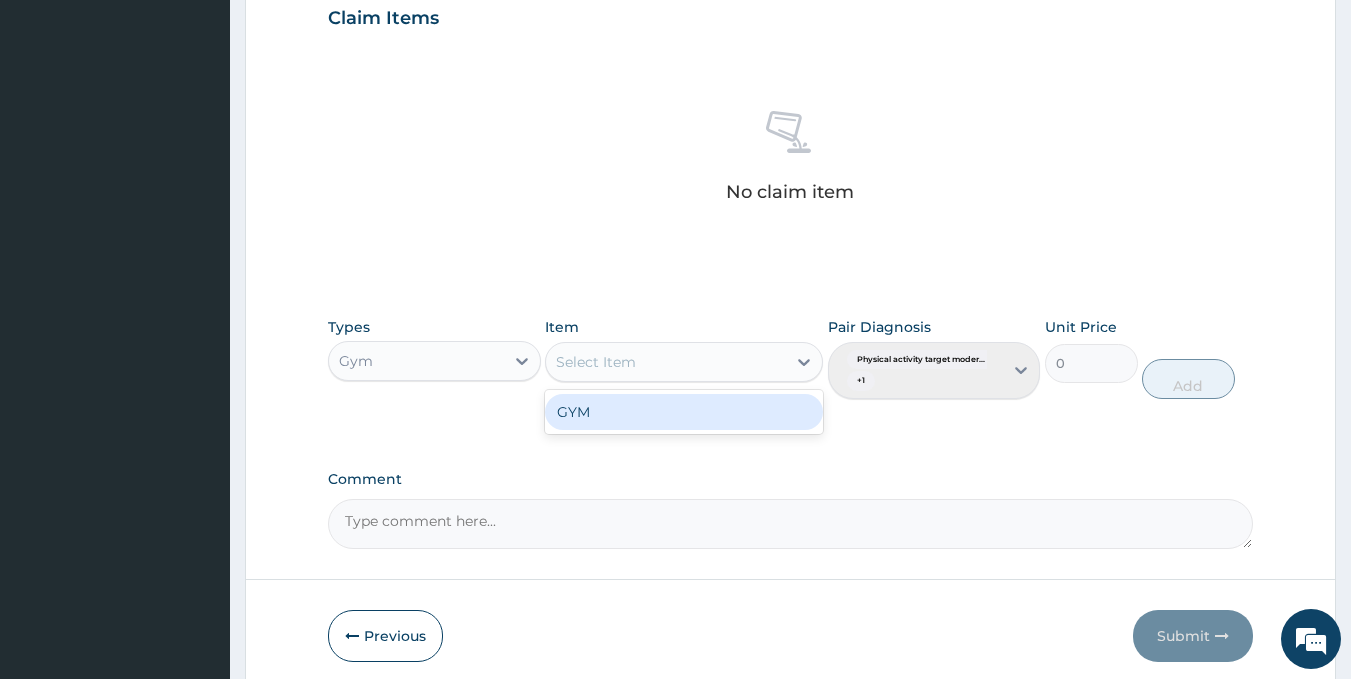 click on "Select Item" at bounding box center (666, 362) 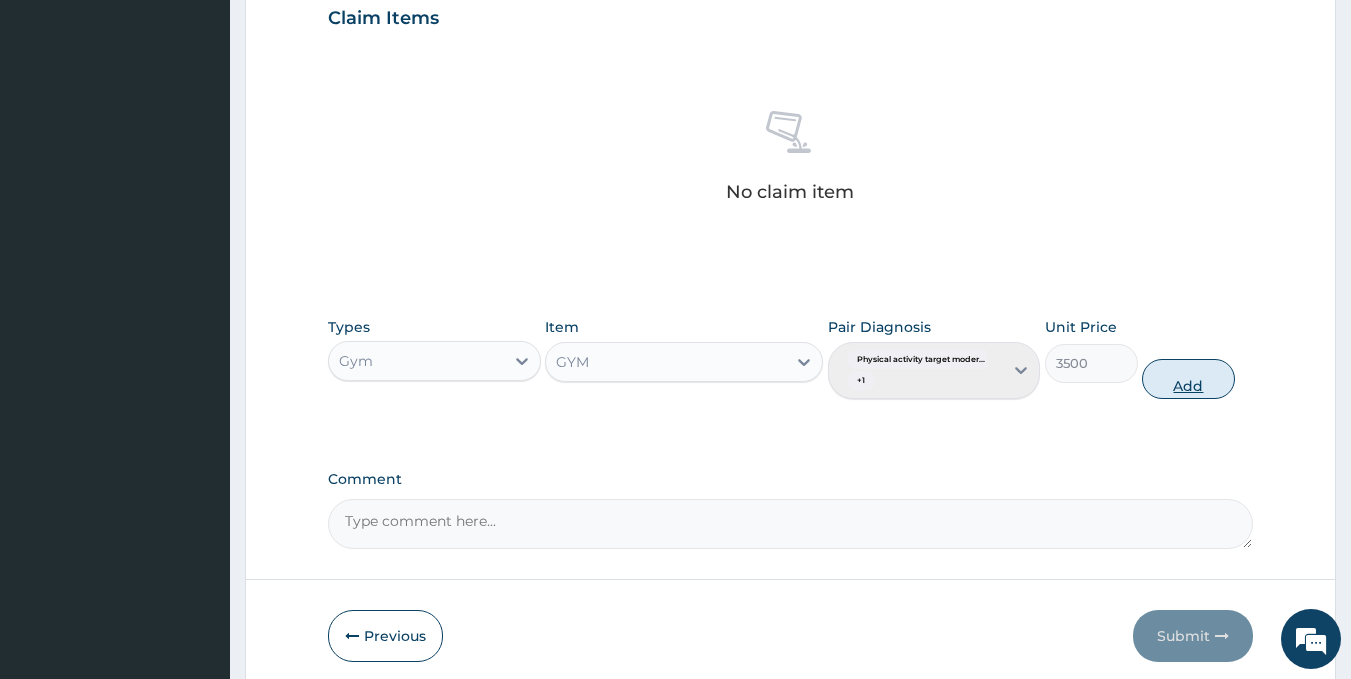 click on "Add" at bounding box center [1188, 379] 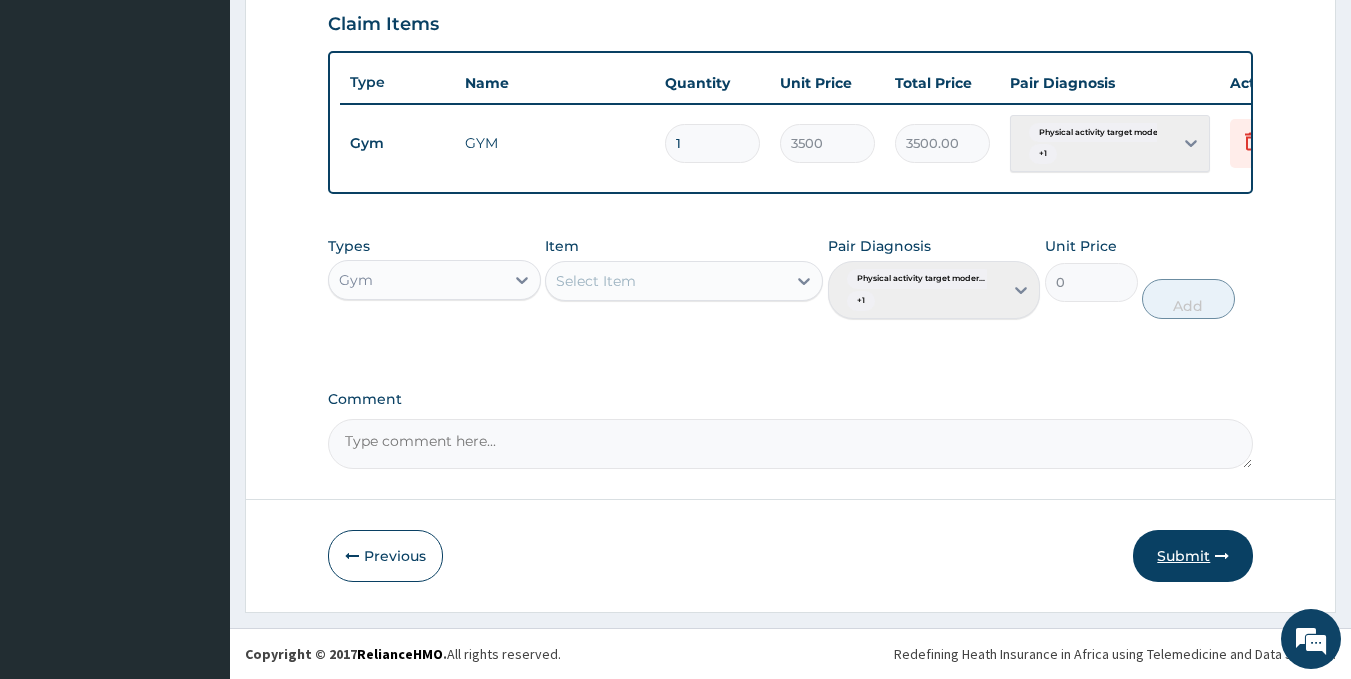 click on "Submit" at bounding box center [1193, 556] 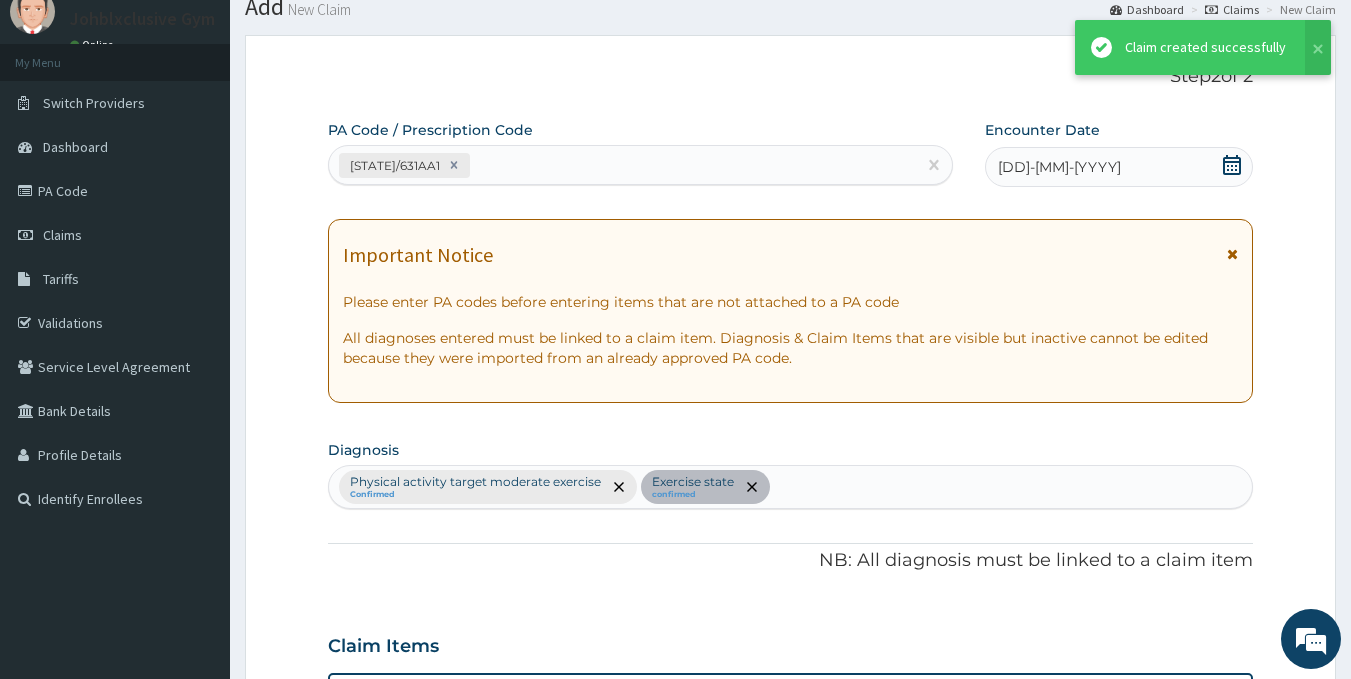 scroll, scrollTop: 699, scrollLeft: 0, axis: vertical 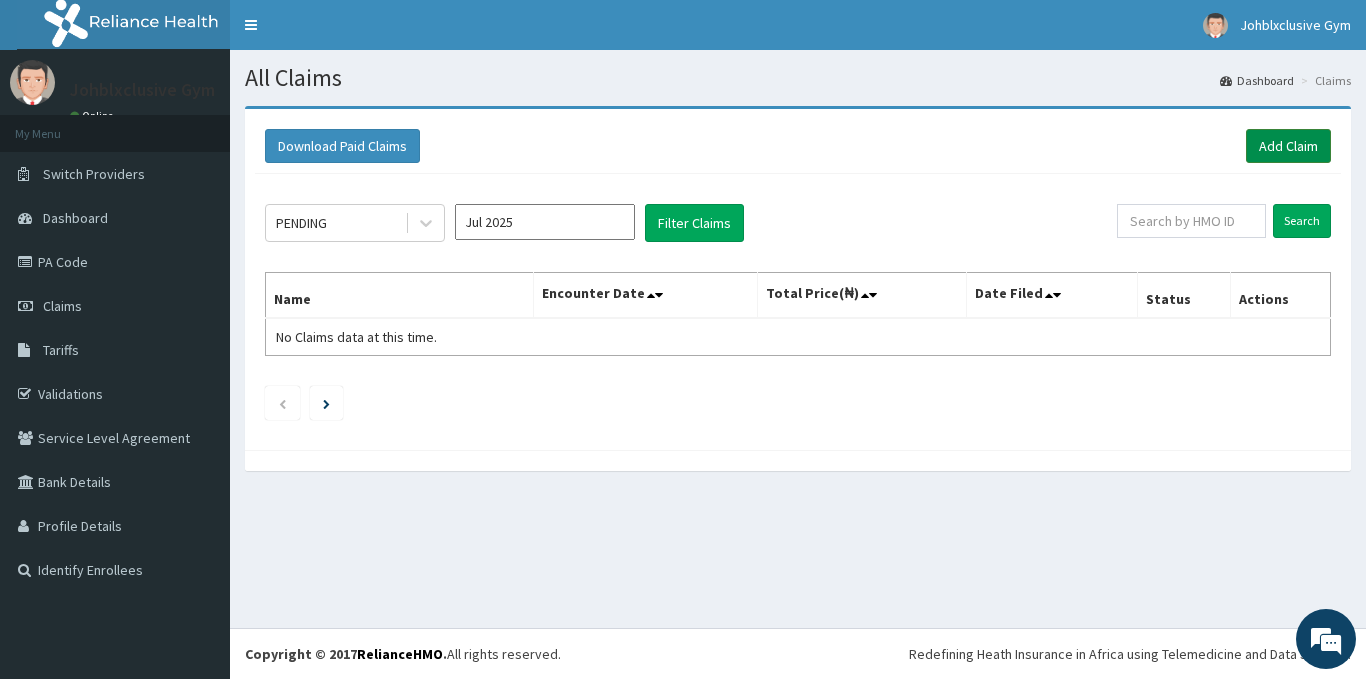 click on "Add Claim" at bounding box center [1288, 146] 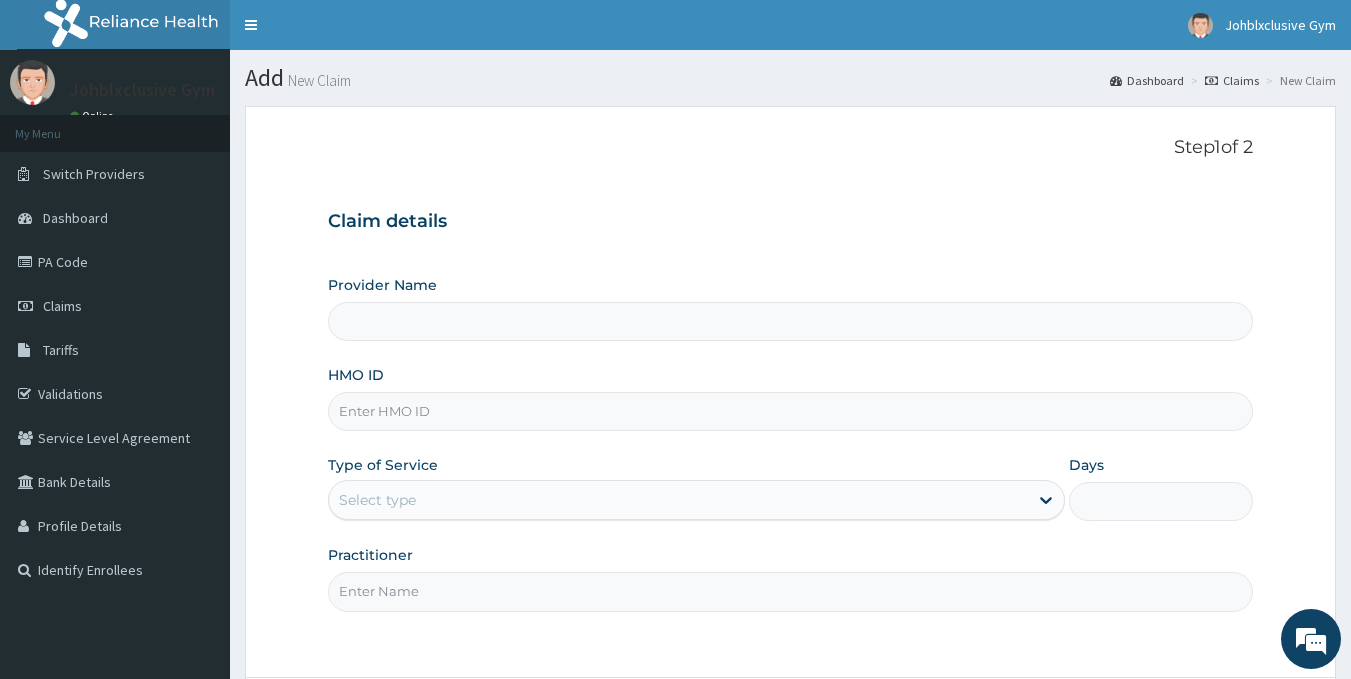 scroll, scrollTop: 0, scrollLeft: 0, axis: both 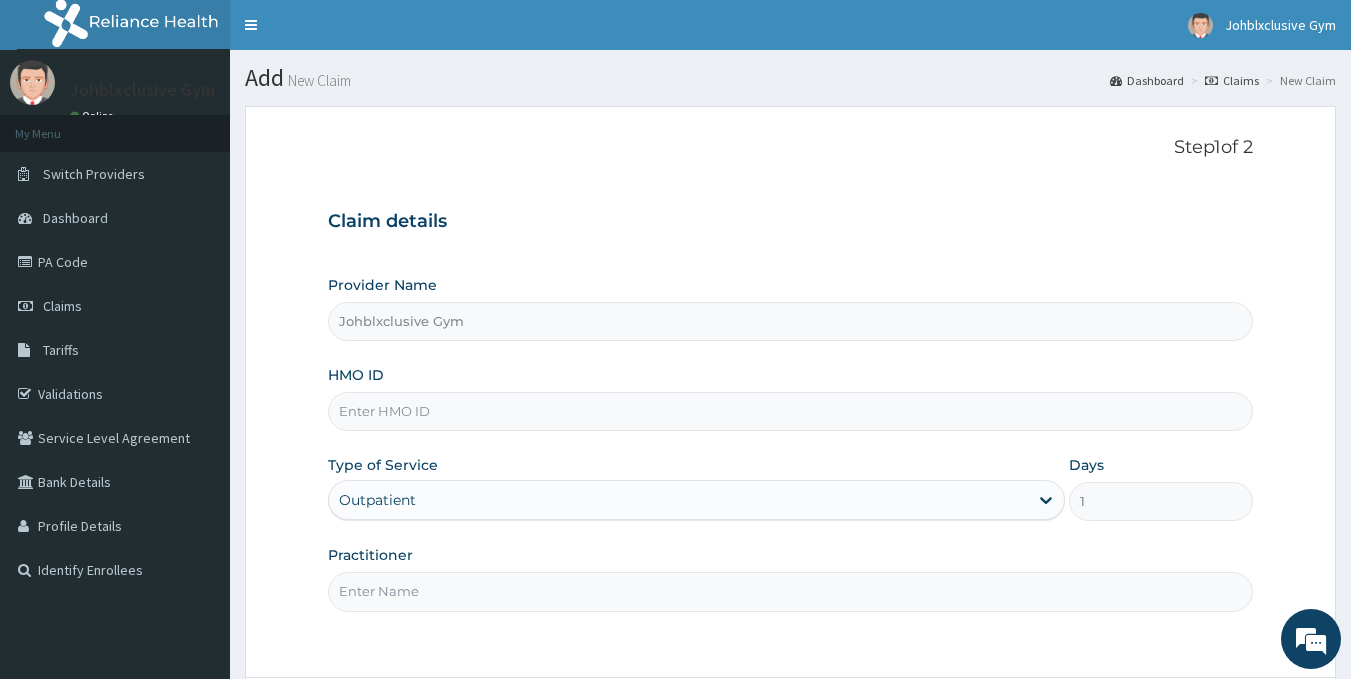 click on "HMO ID" at bounding box center (791, 411) 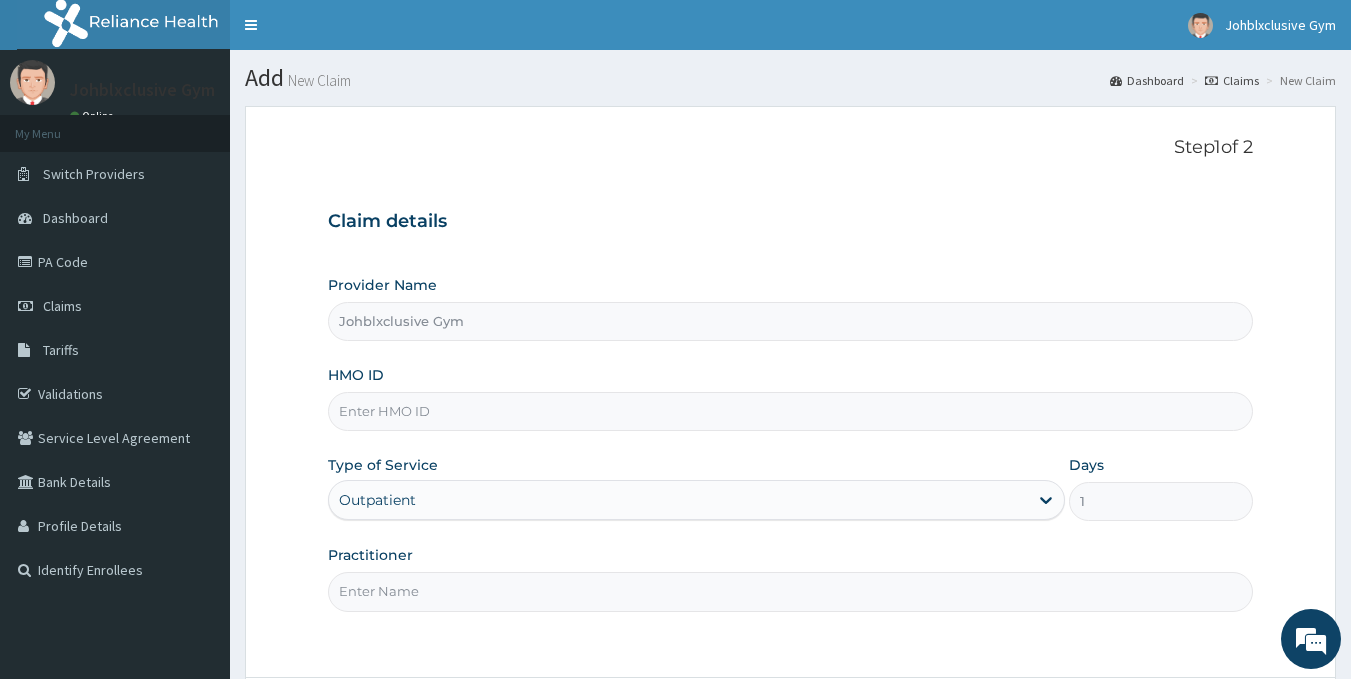 type on "RQV/10001/A" 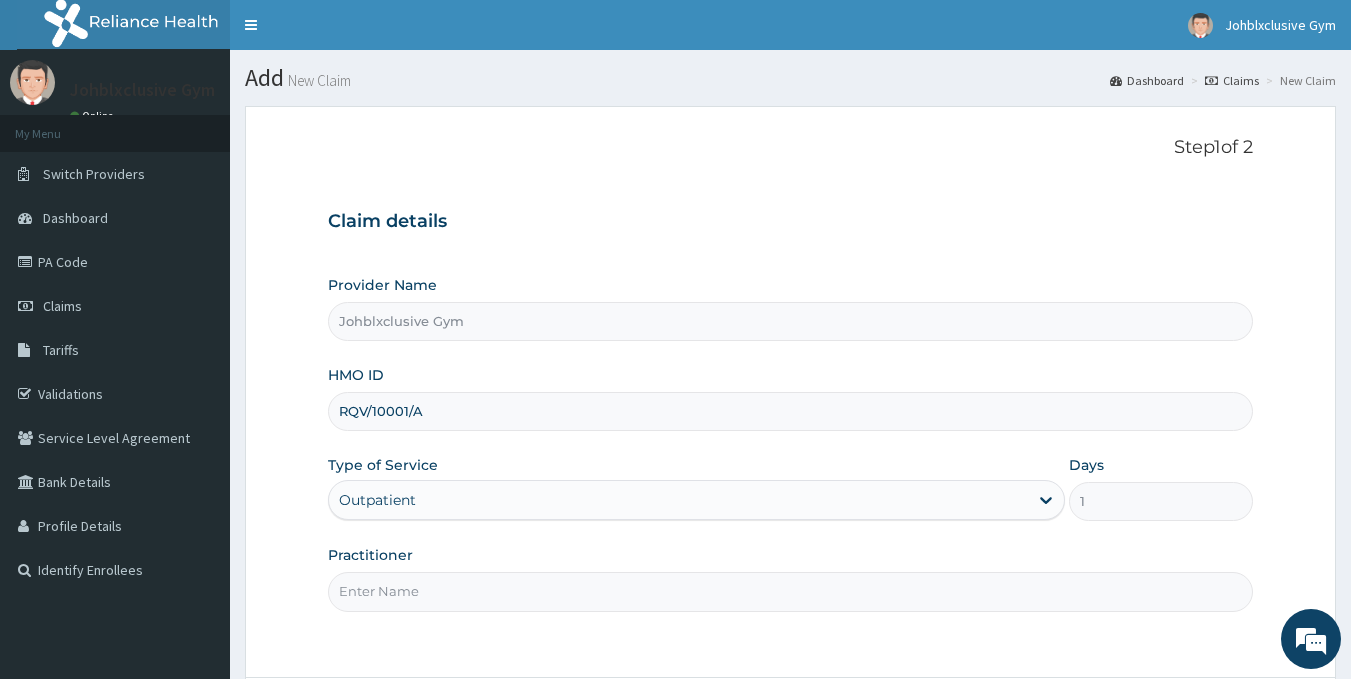 click on "Practitioner" at bounding box center [791, 591] 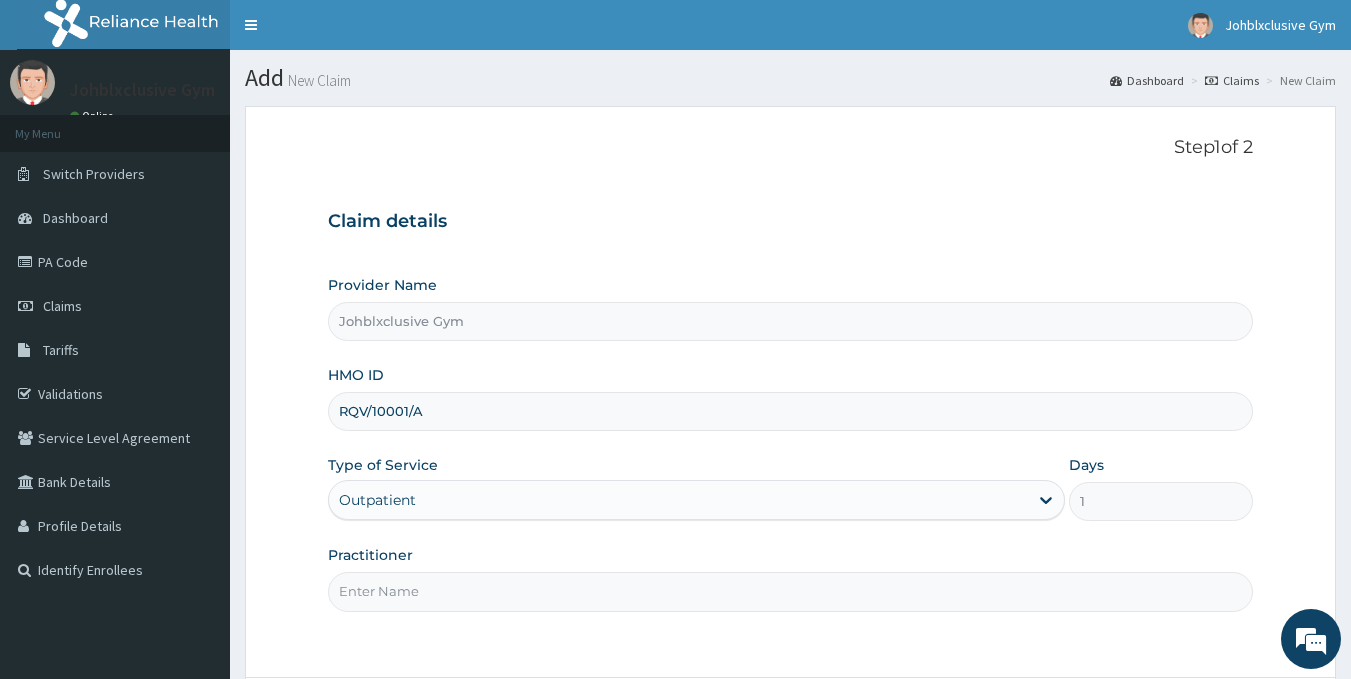 type on "ODULELE YUSUF" 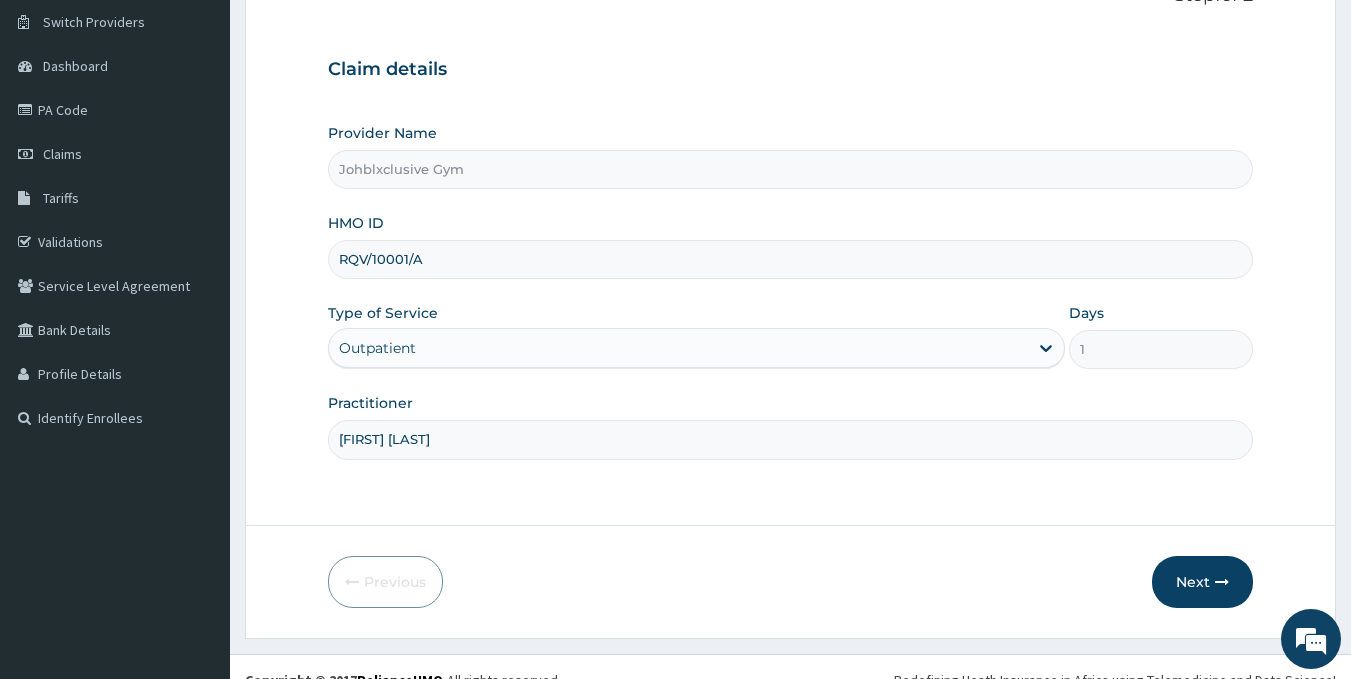 scroll, scrollTop: 178, scrollLeft: 0, axis: vertical 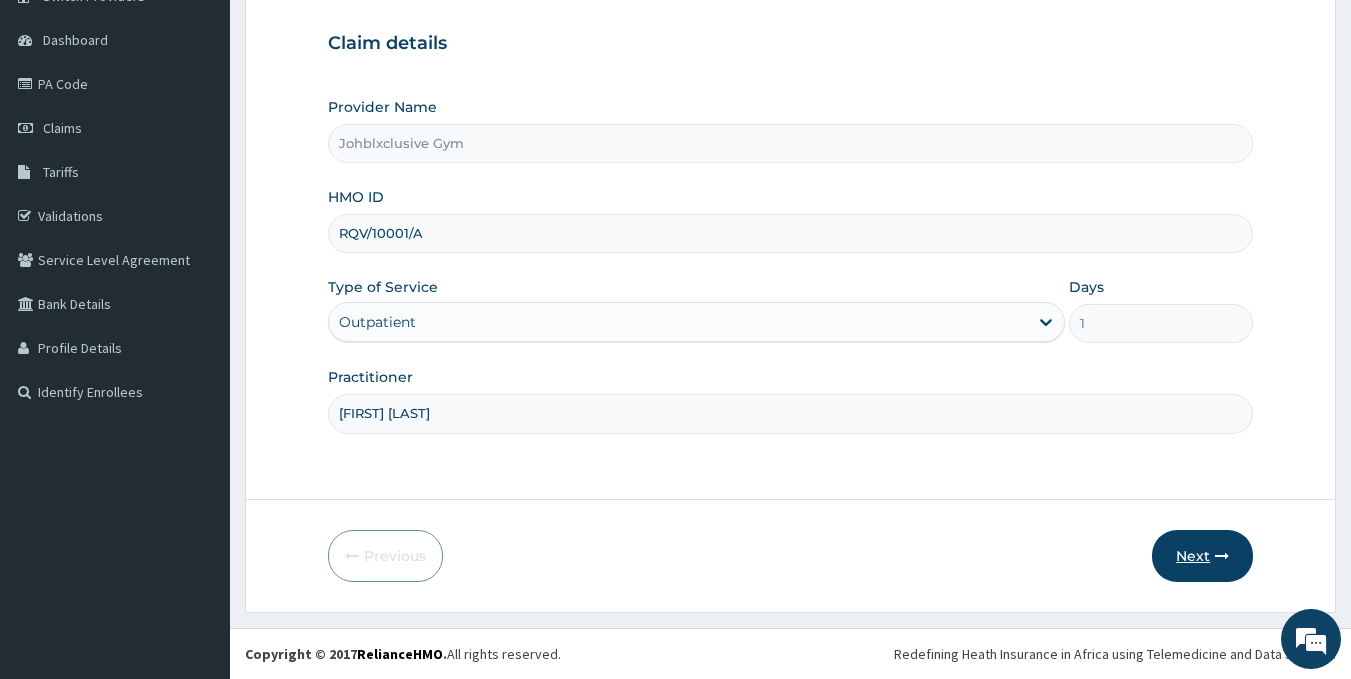 click on "Next" at bounding box center (1202, 556) 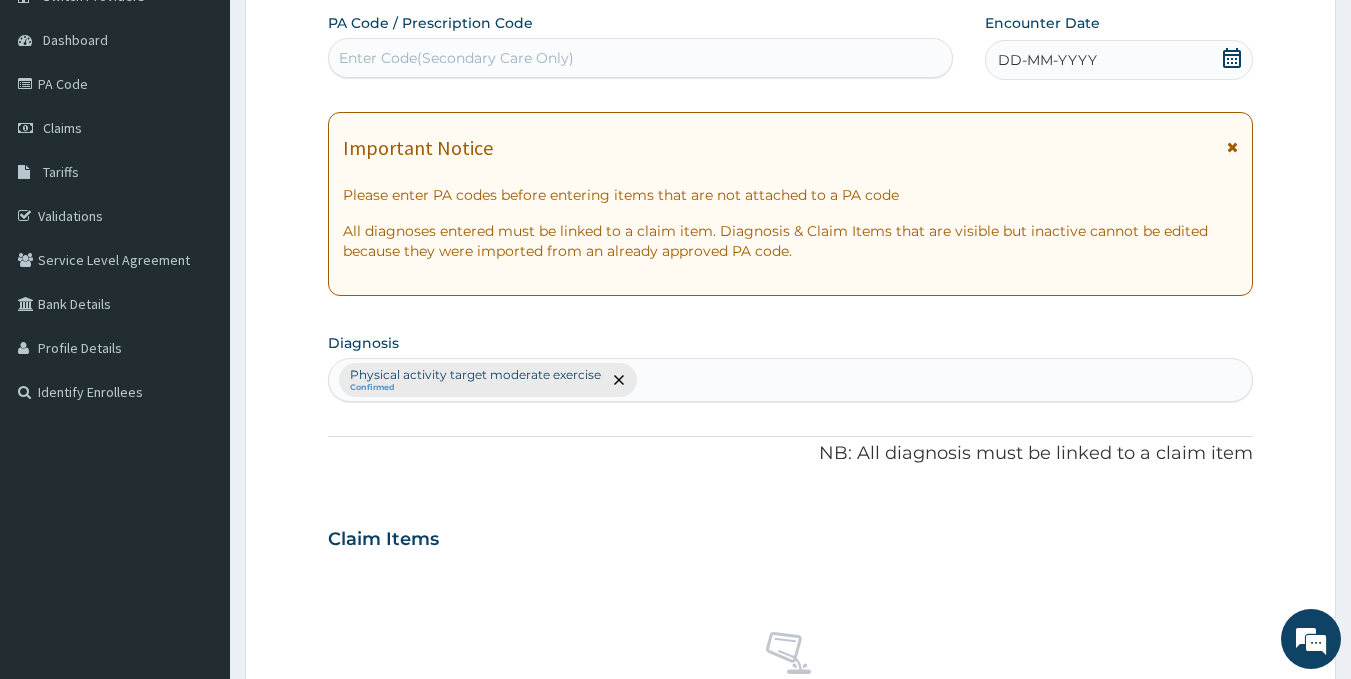 click on "Enter Code(Secondary Care Only)" at bounding box center (641, 58) 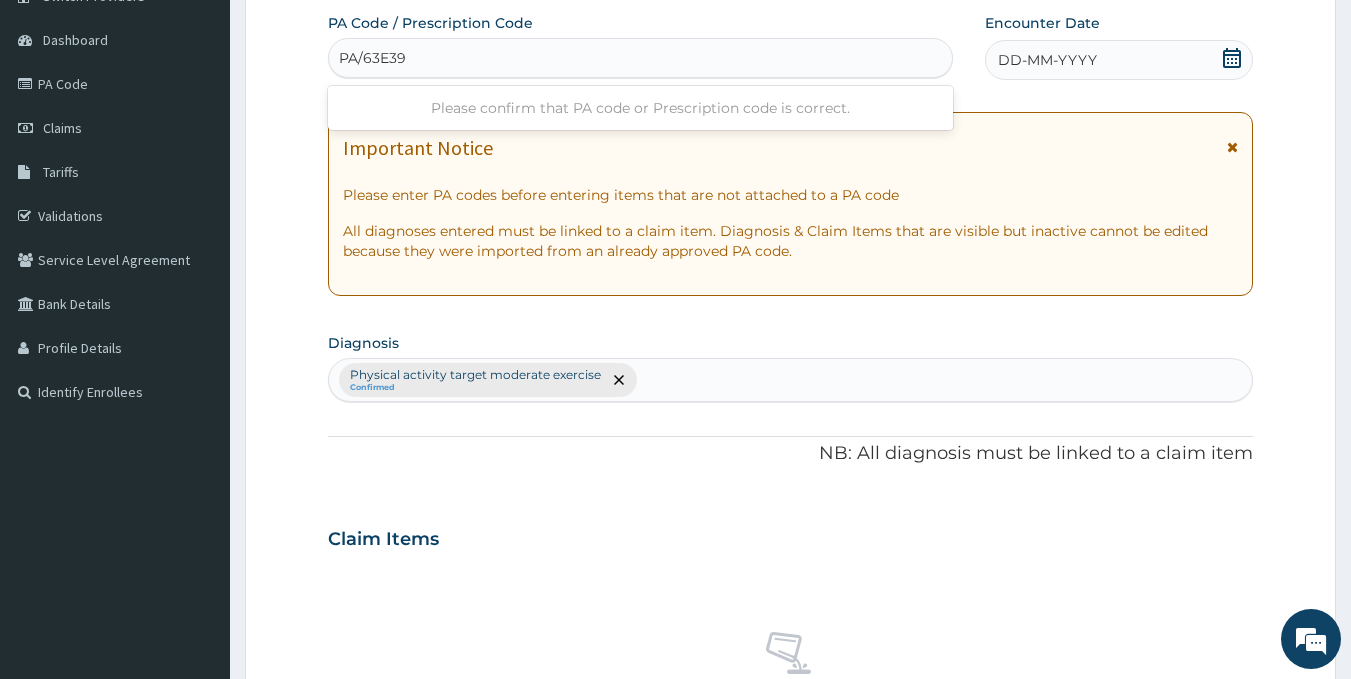 type on "PA/63E392" 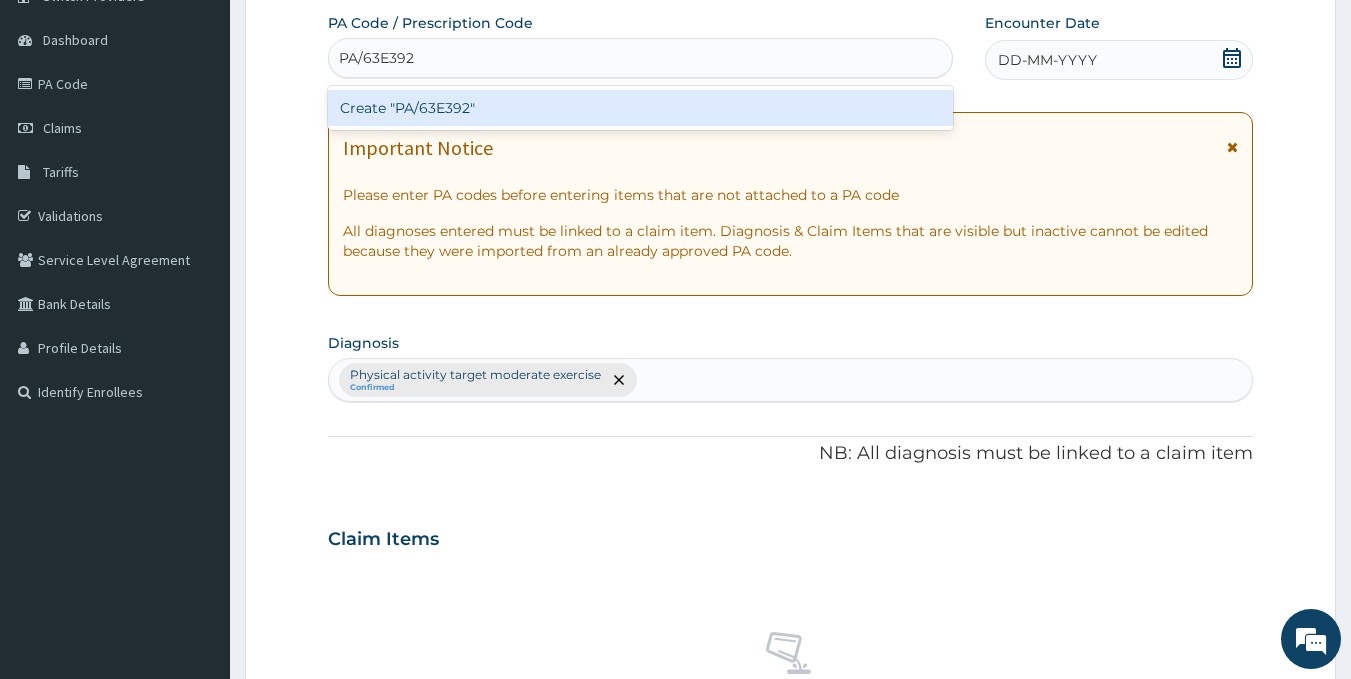 click on "Create "PA/63E392"" at bounding box center (641, 108) 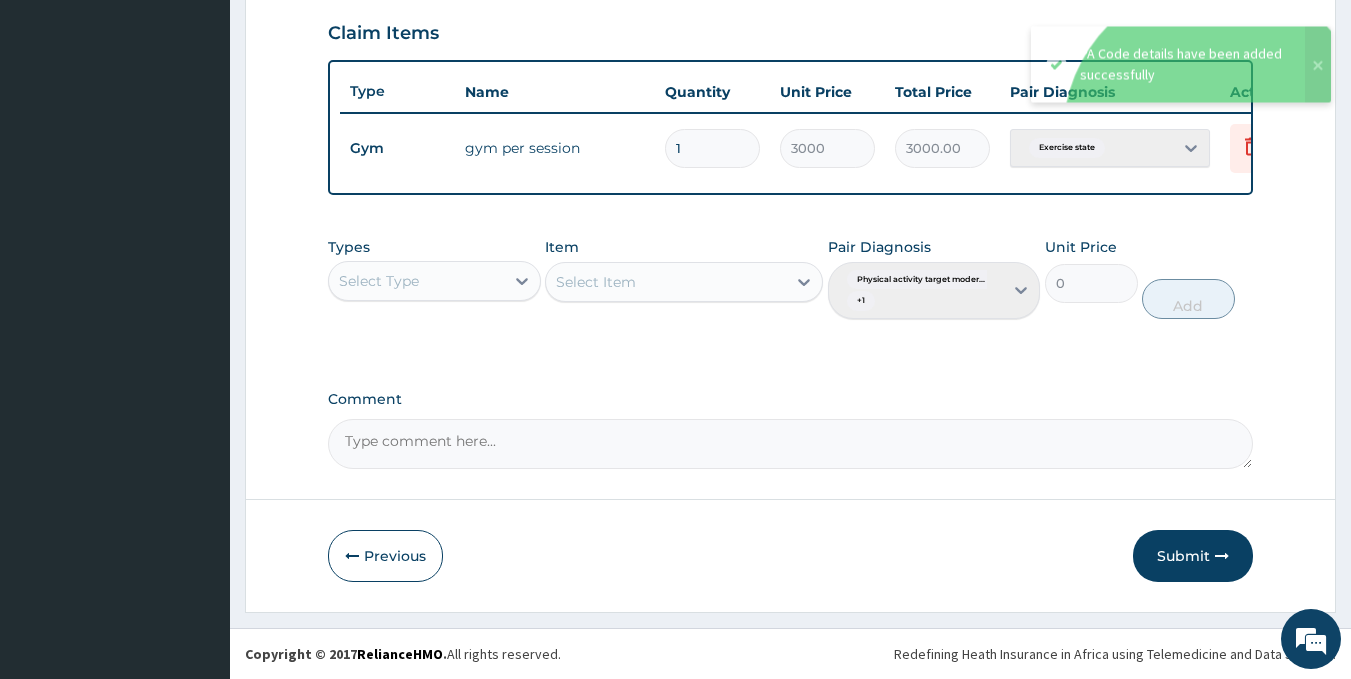 scroll, scrollTop: 699, scrollLeft: 0, axis: vertical 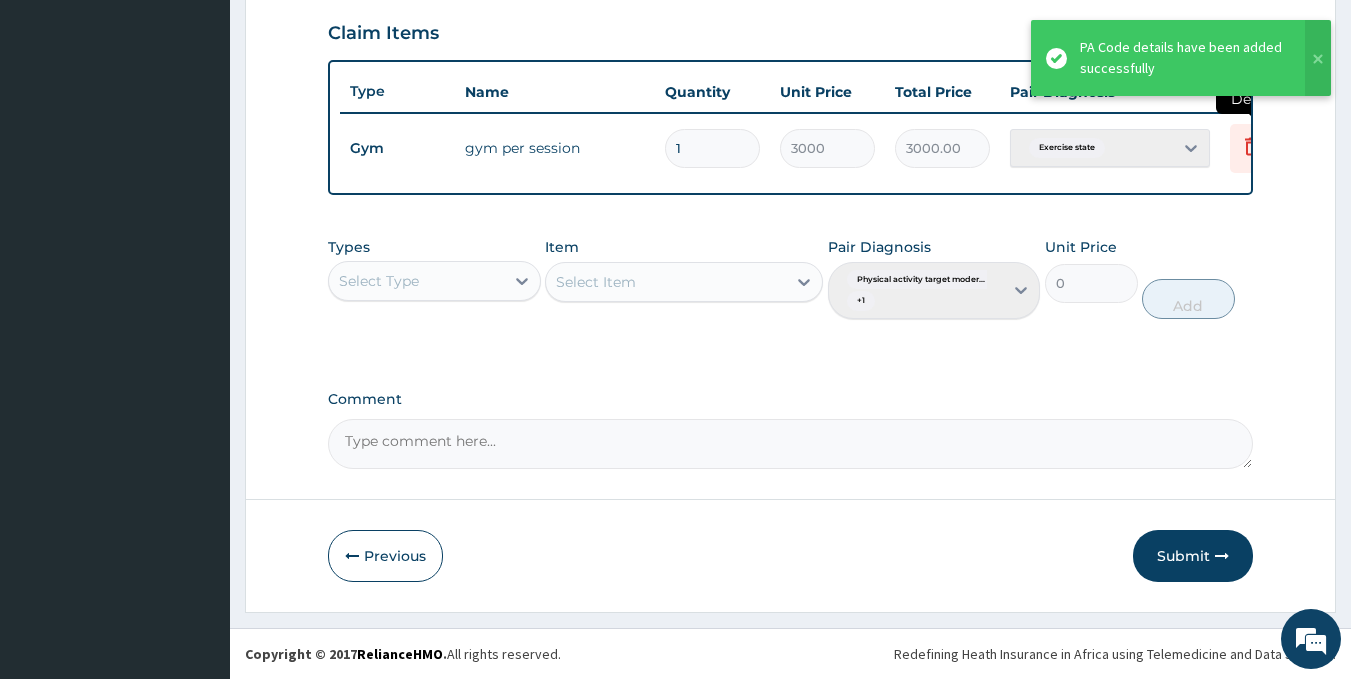 click 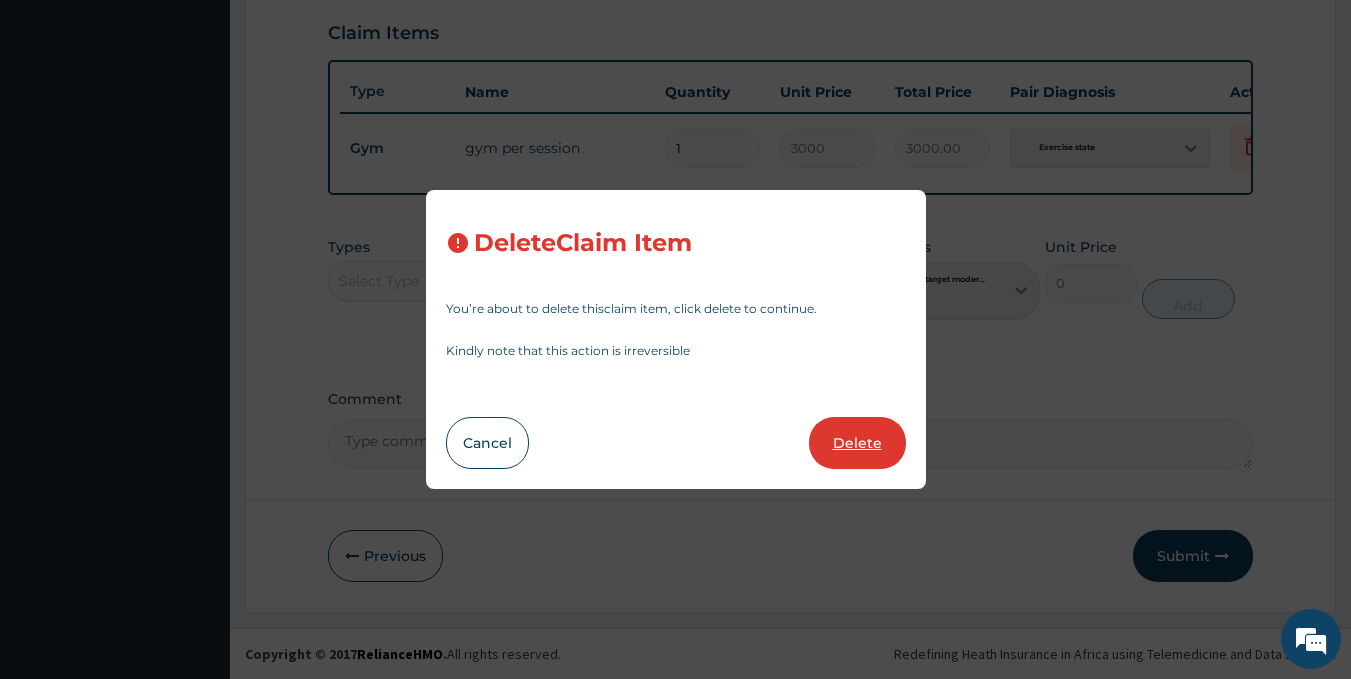 click on "Delete" at bounding box center [857, 443] 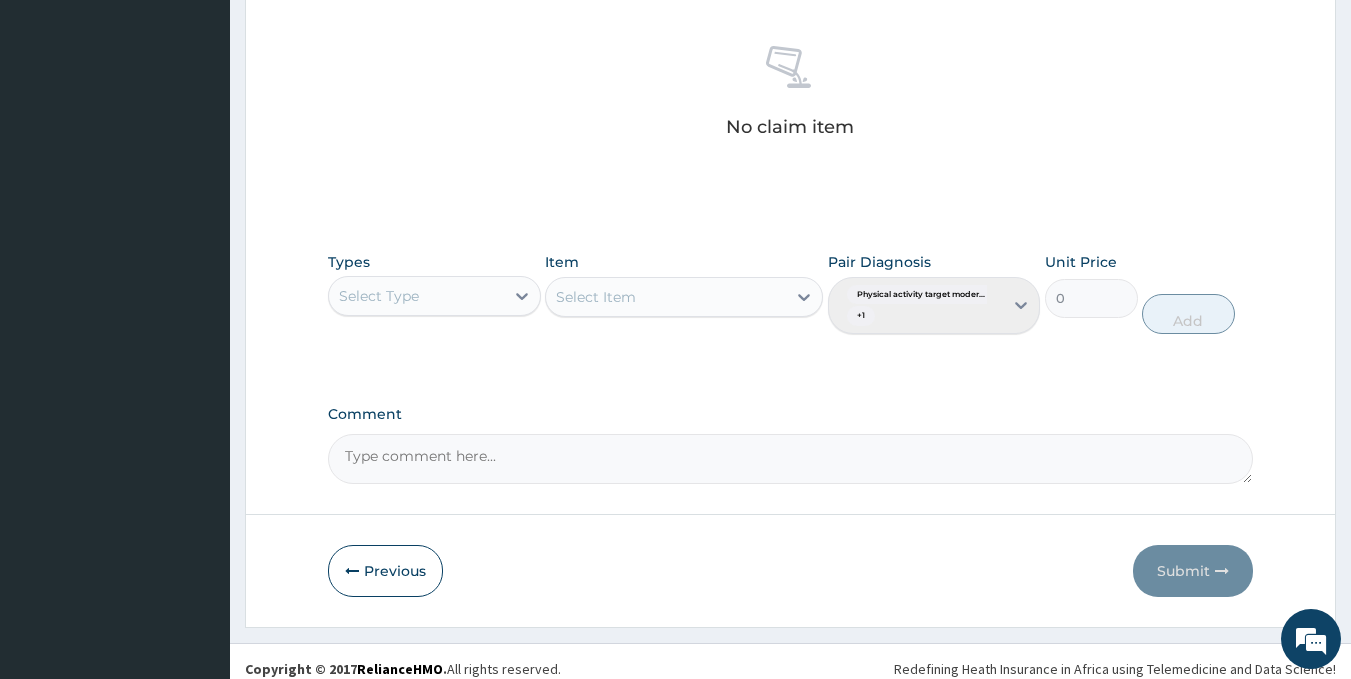 scroll, scrollTop: 779, scrollLeft: 0, axis: vertical 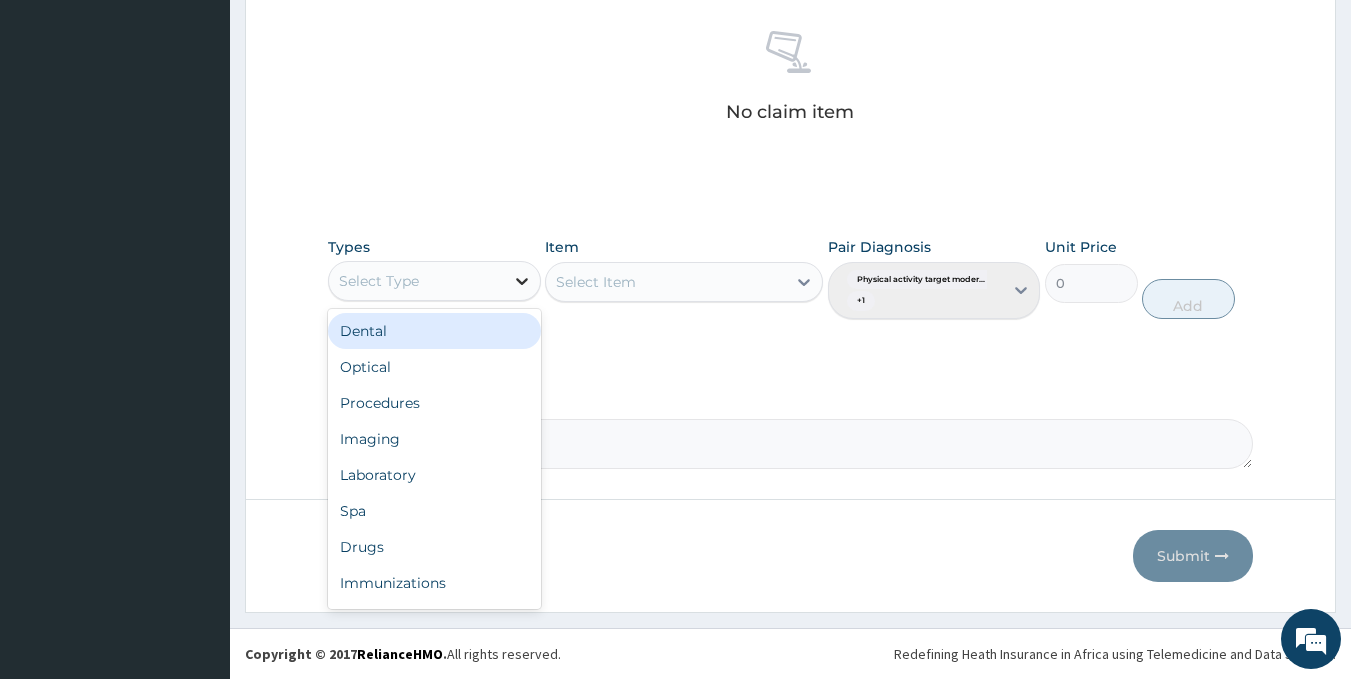 click 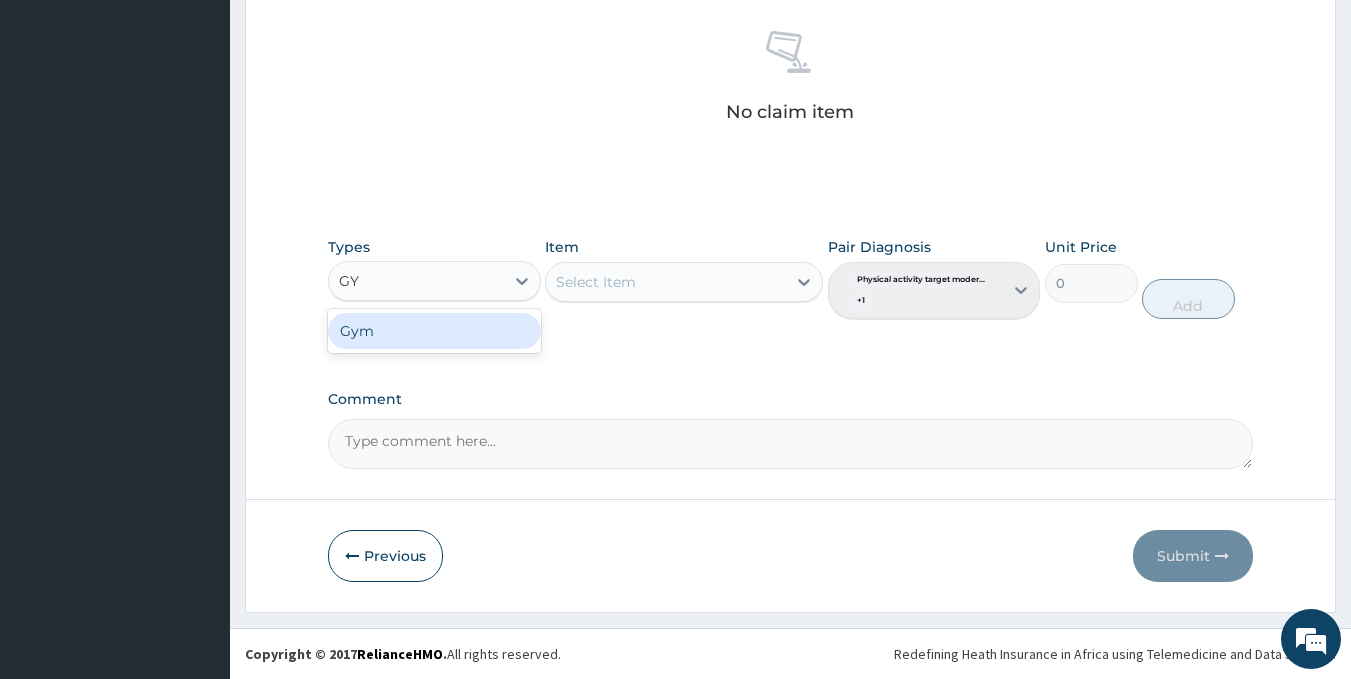 type on "GYM" 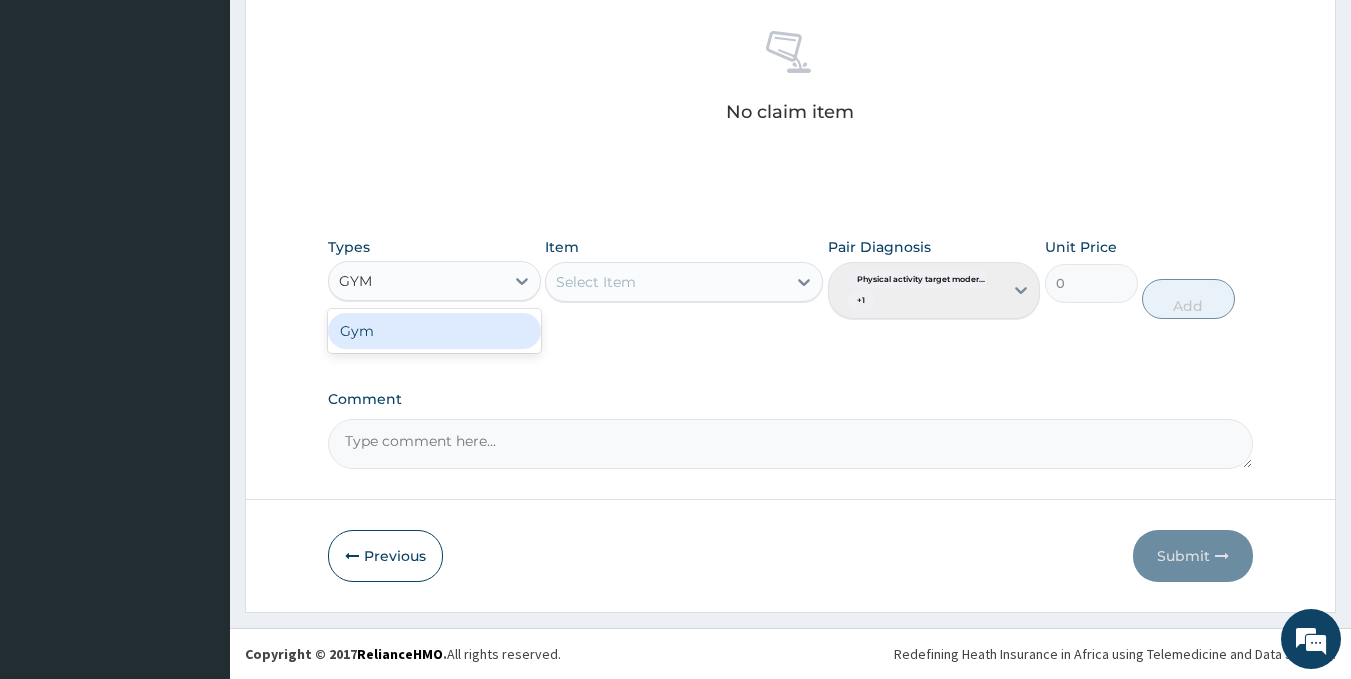drag, startPoint x: 479, startPoint y: 321, endPoint x: 504, endPoint y: 317, distance: 25.317978 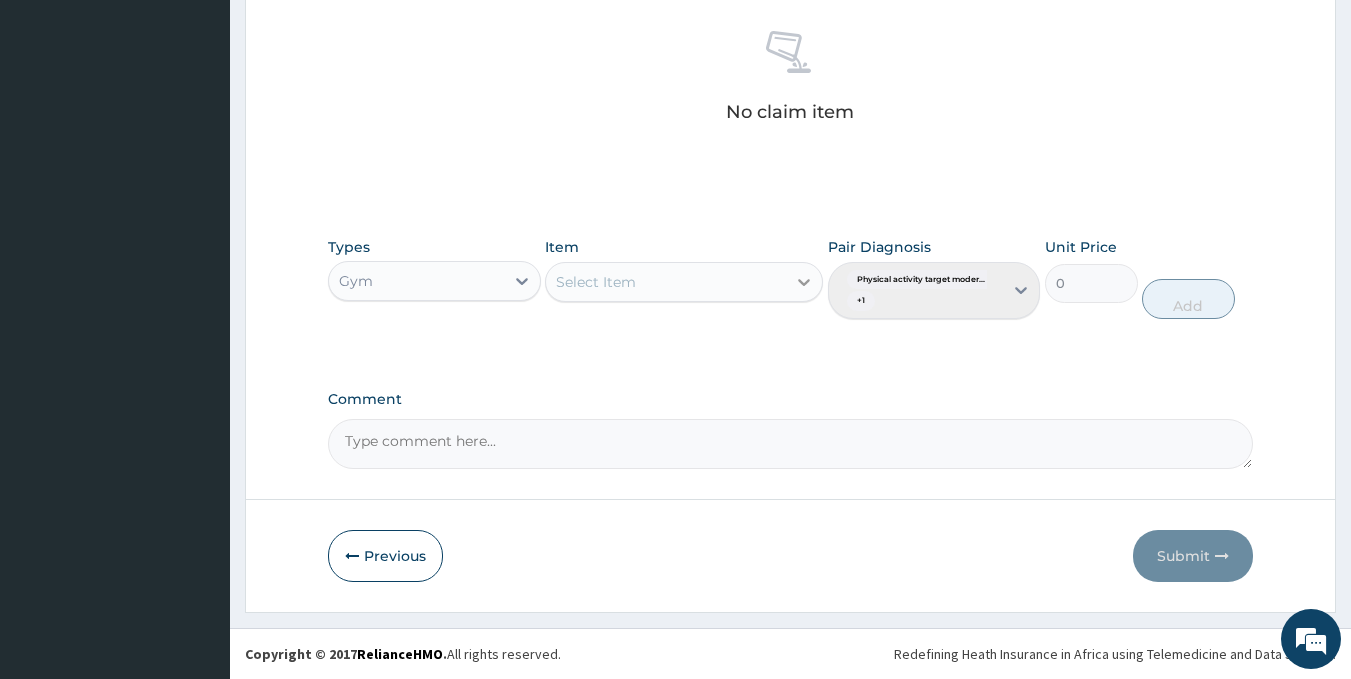 click at bounding box center [804, 282] 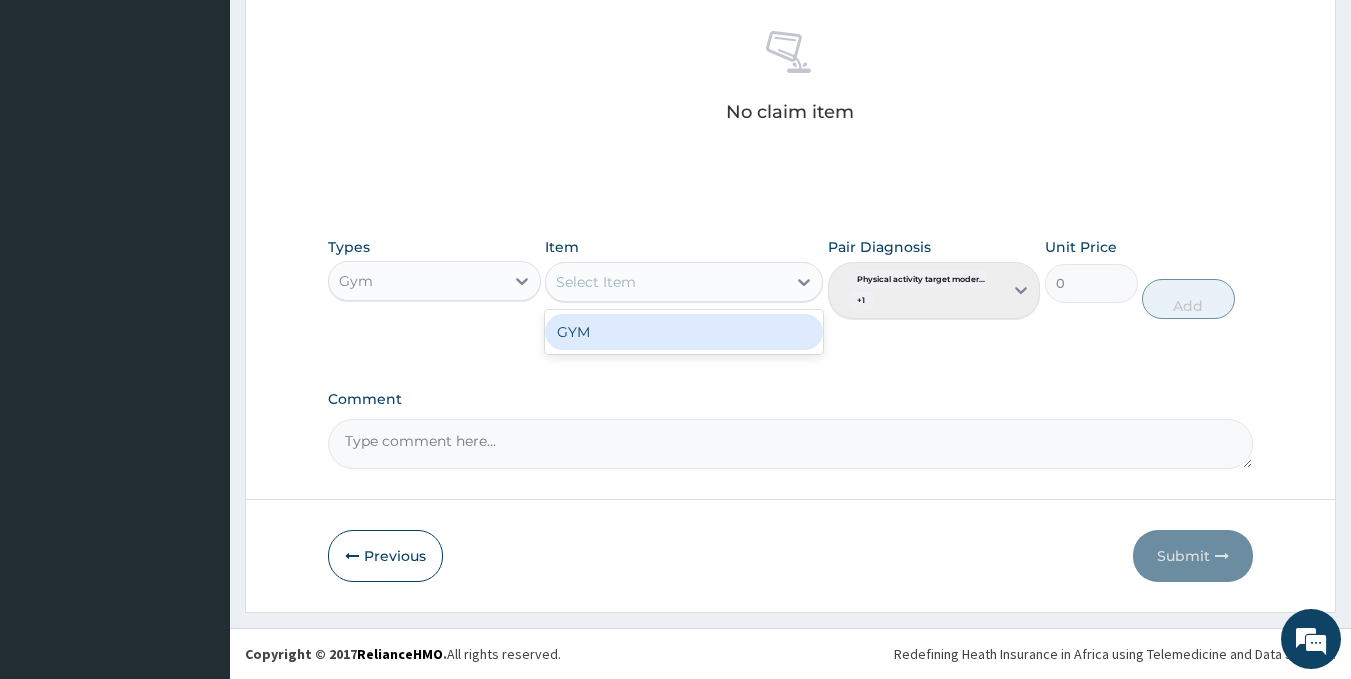click on "GYM" at bounding box center [684, 332] 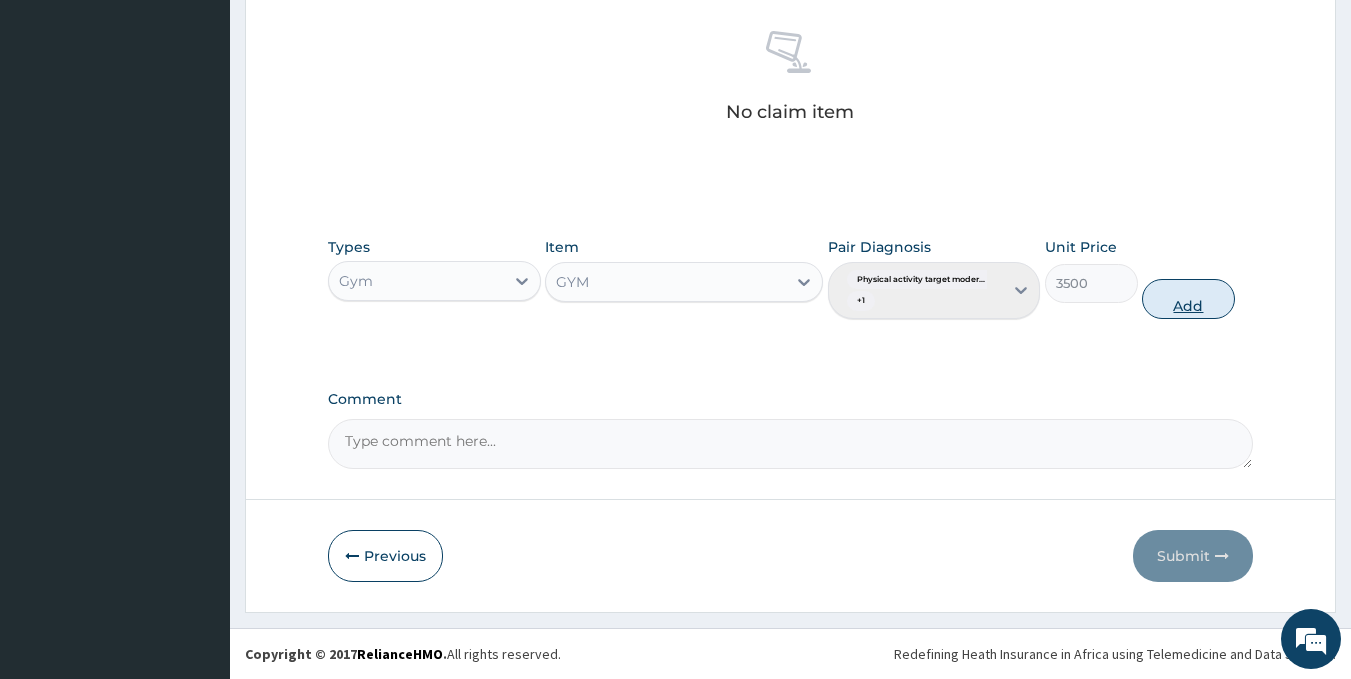 click on "Add" at bounding box center [1188, 299] 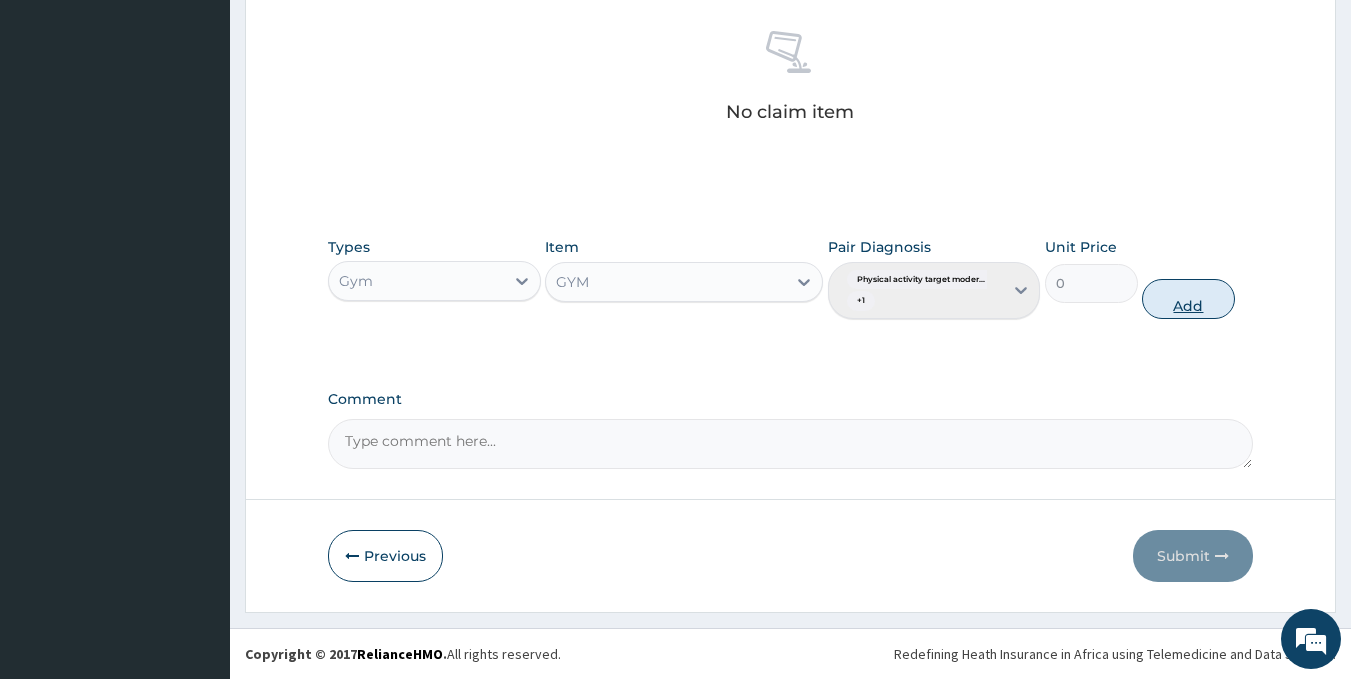 scroll, scrollTop: 708, scrollLeft: 0, axis: vertical 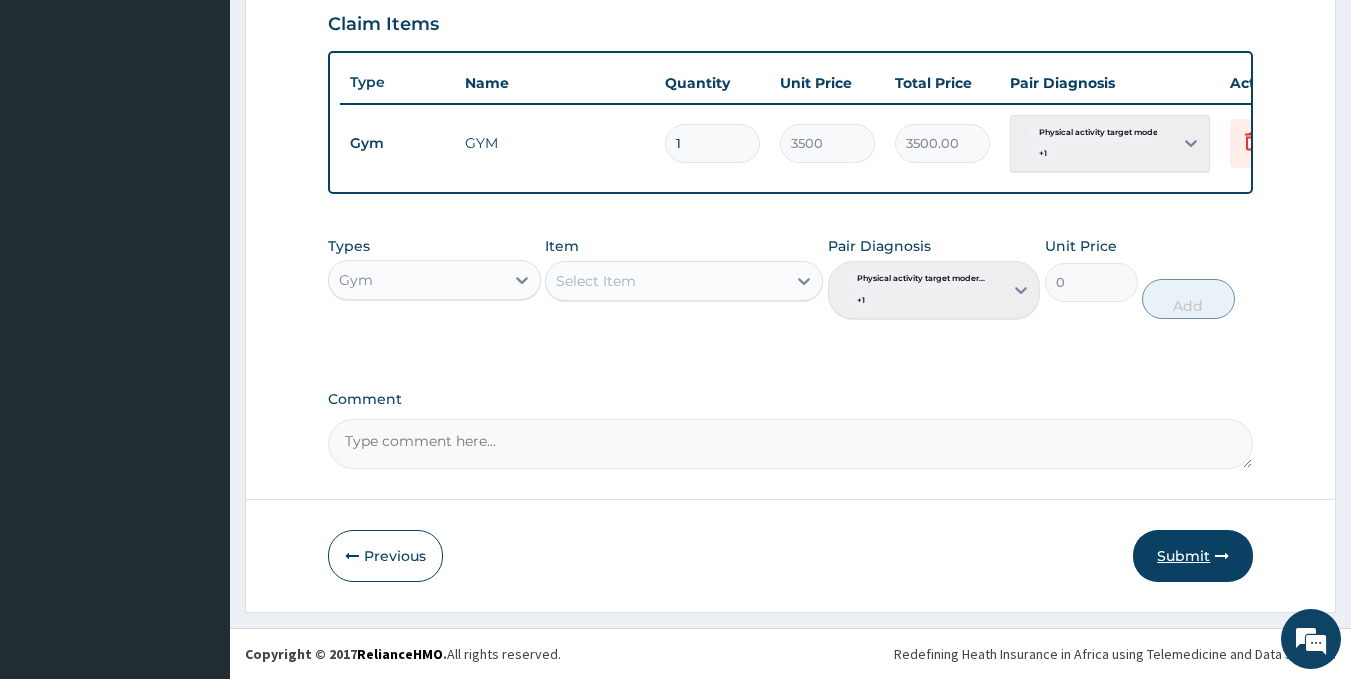 click on "Submit" at bounding box center (1193, 556) 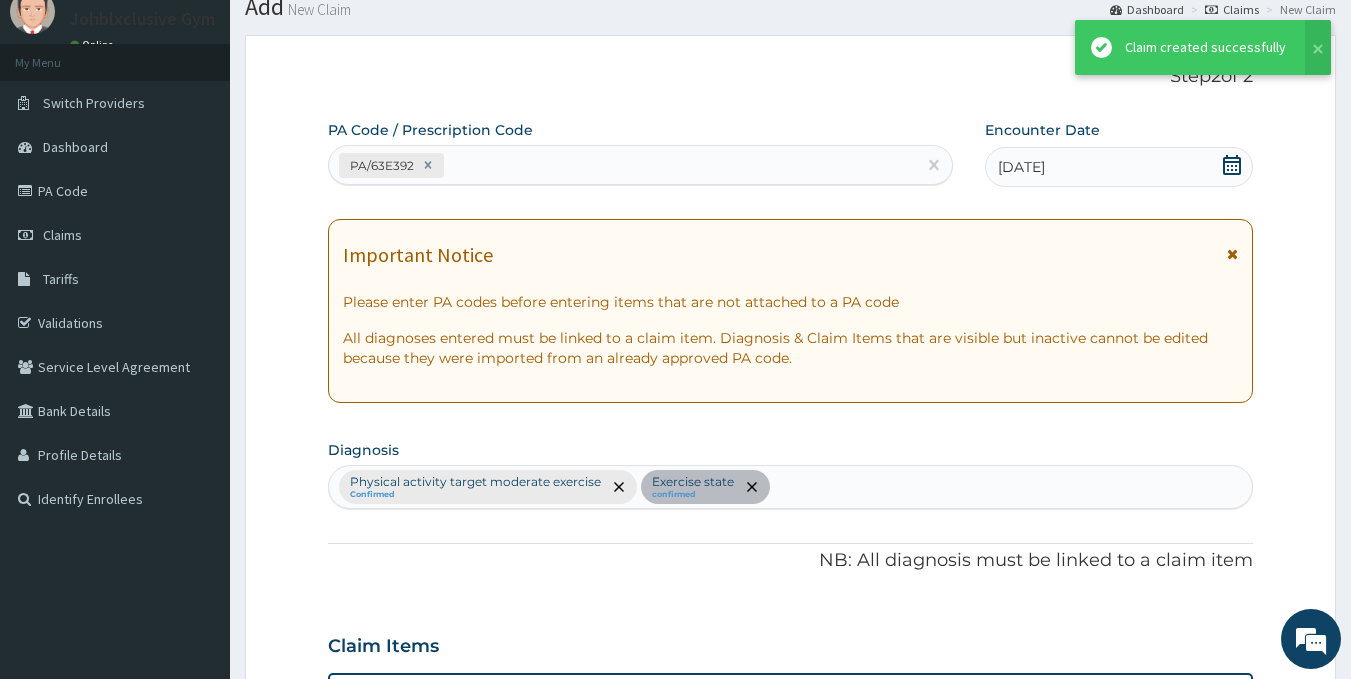 scroll, scrollTop: 708, scrollLeft: 0, axis: vertical 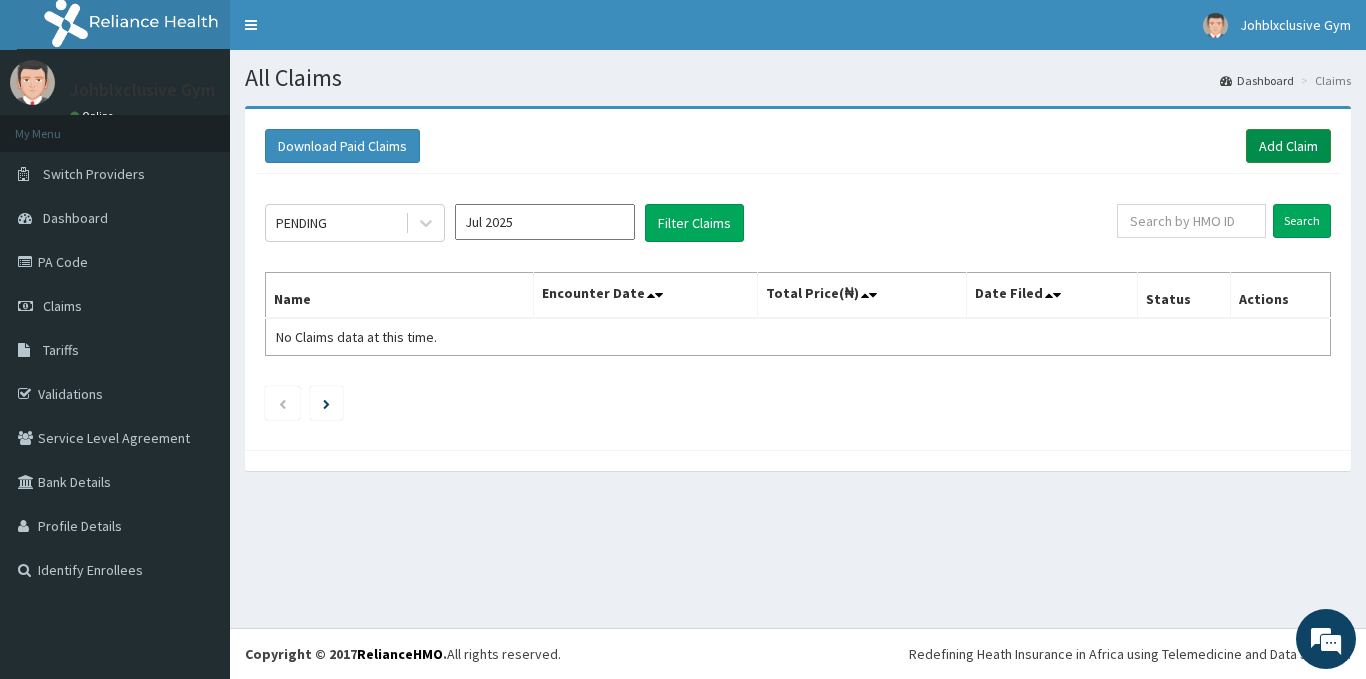 click on "Add Claim" at bounding box center [1288, 146] 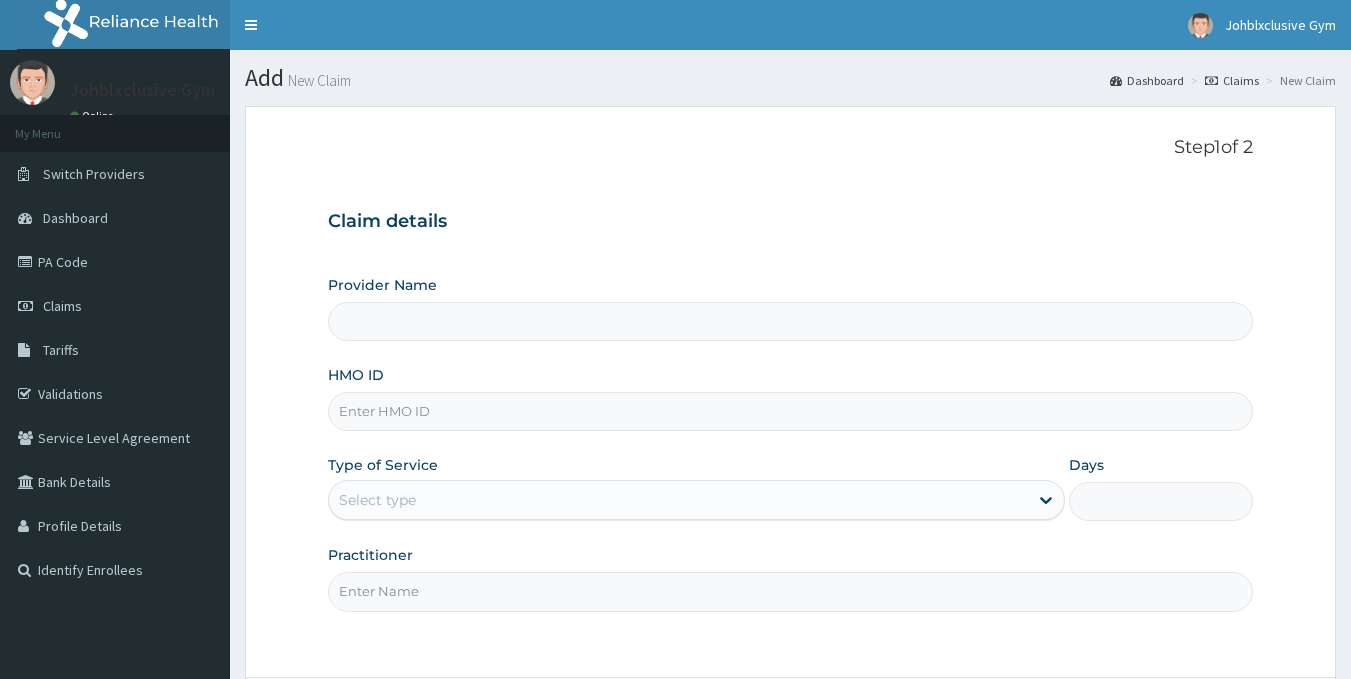 scroll, scrollTop: 0, scrollLeft: 0, axis: both 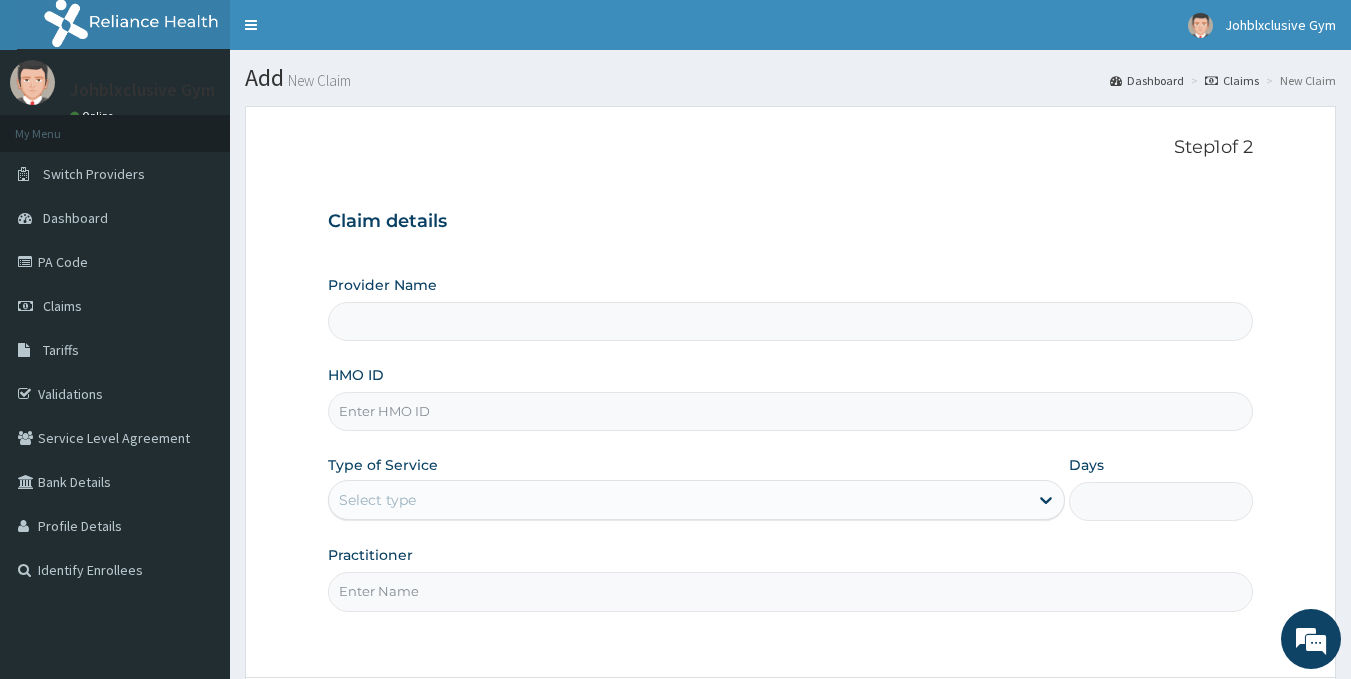type on "Johblxclusive Gym" 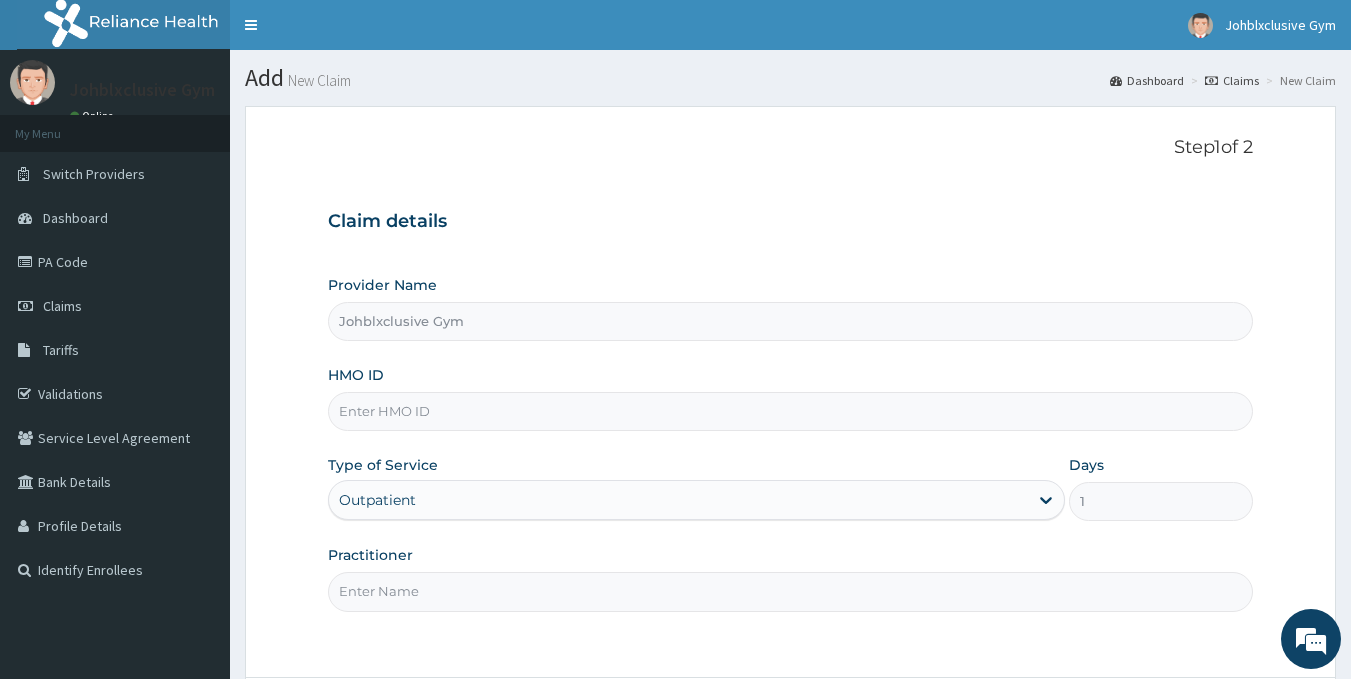 click on "HMO ID" at bounding box center [791, 411] 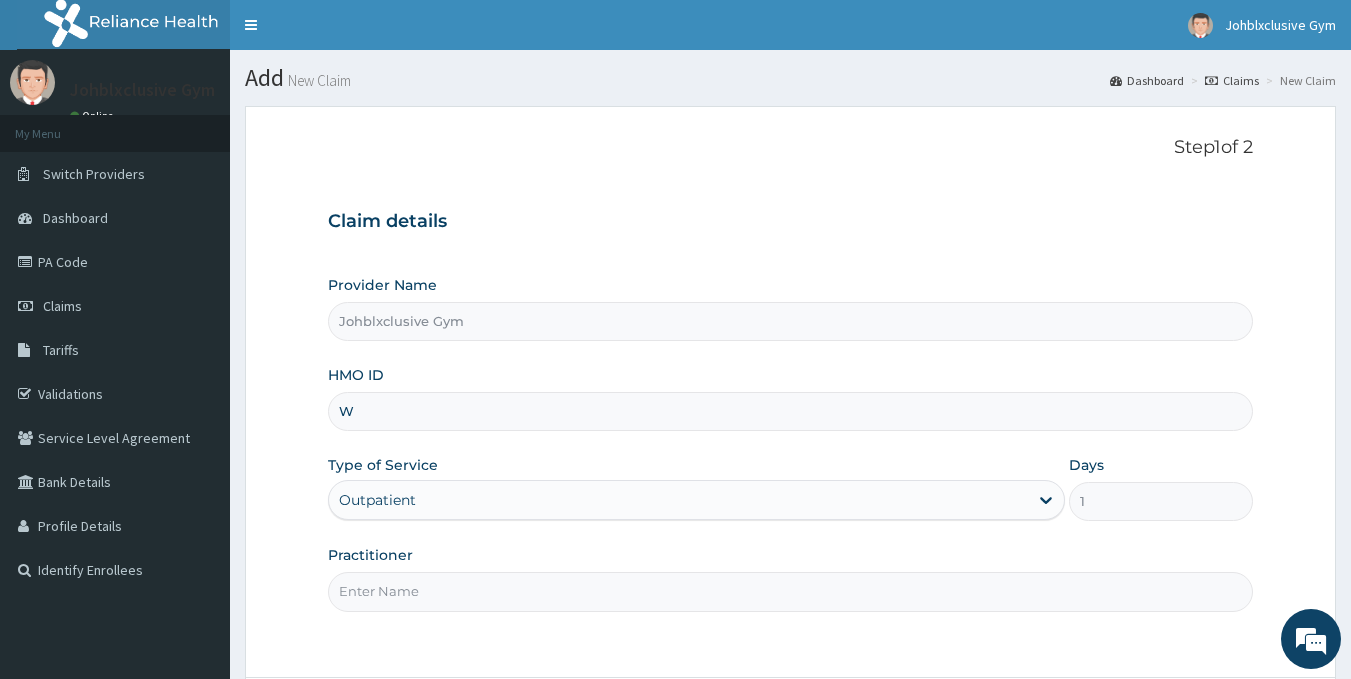 scroll, scrollTop: 0, scrollLeft: 0, axis: both 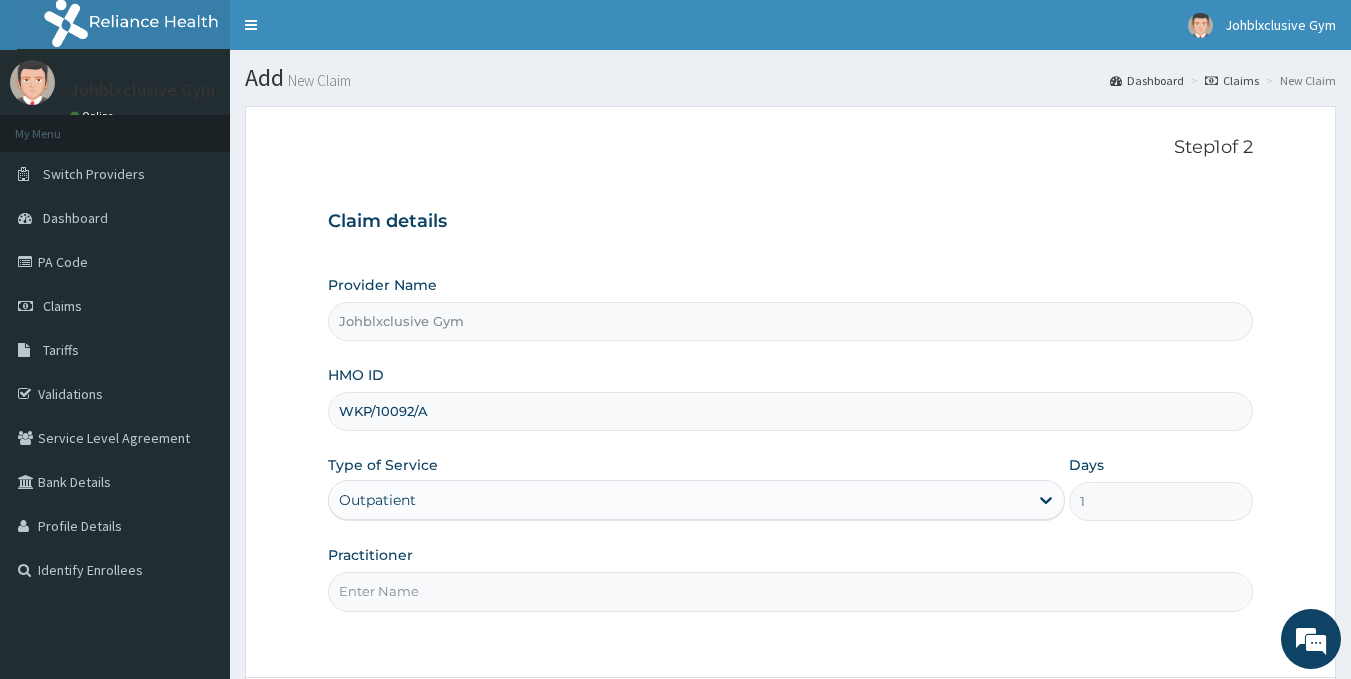 type on "WKP/10092/A" 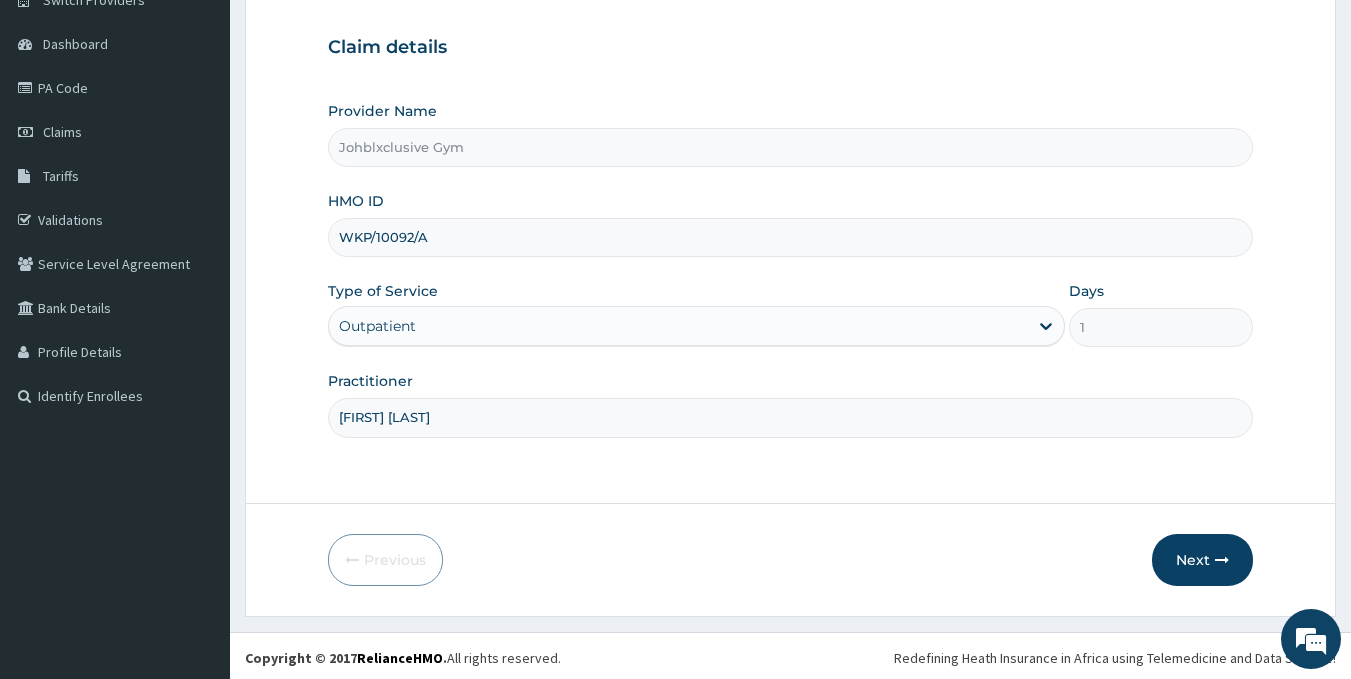 scroll, scrollTop: 178, scrollLeft: 0, axis: vertical 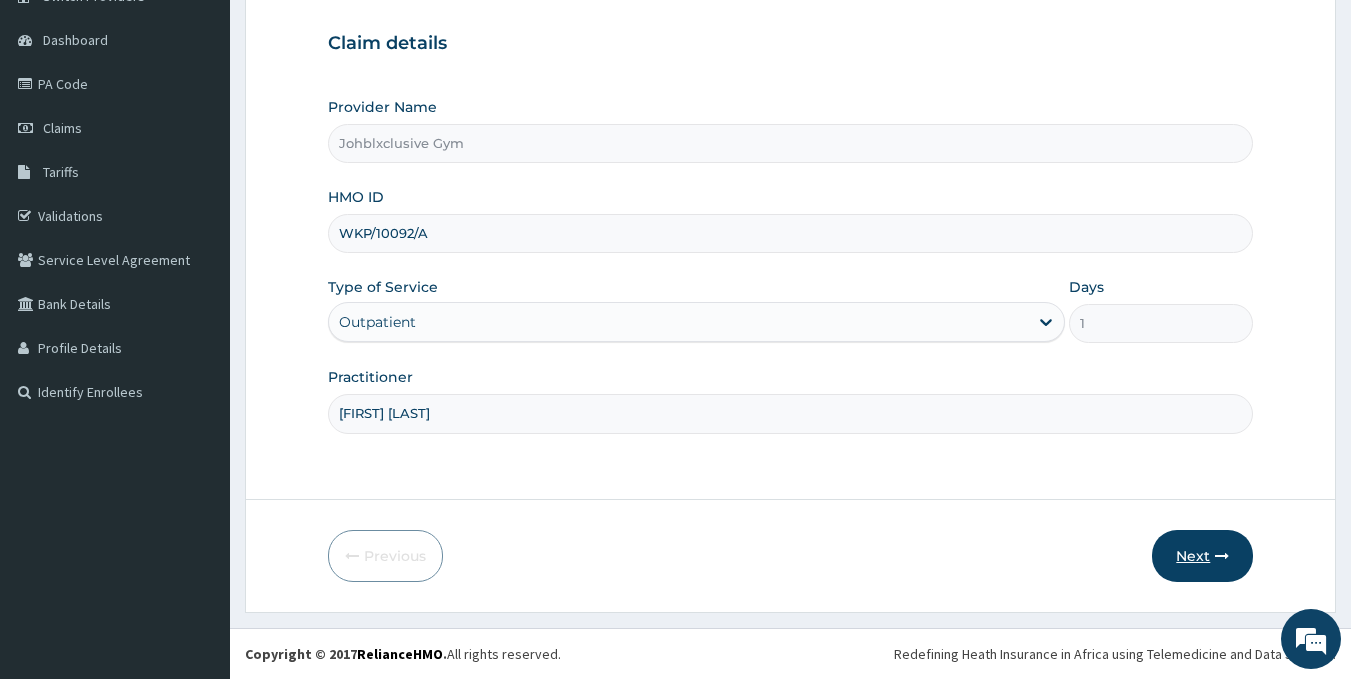 type on "MARIAM ADEOTI" 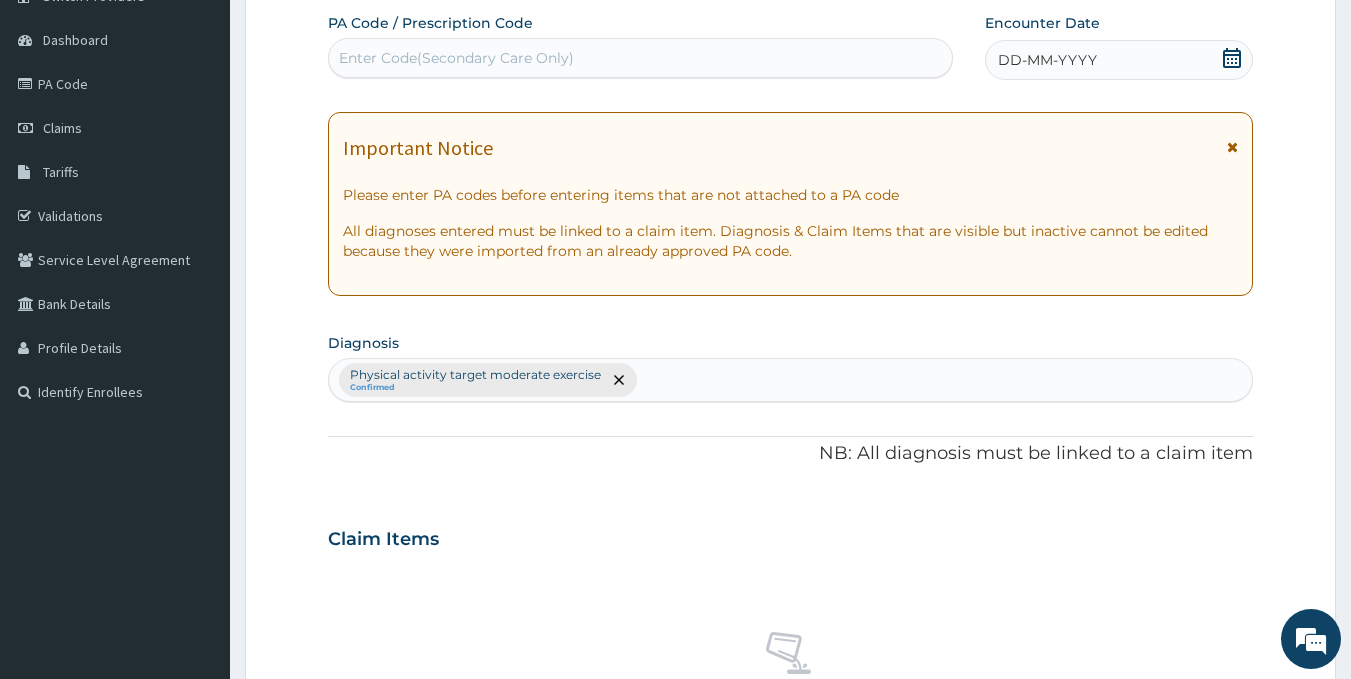 click on "Enter Code(Secondary Care Only)" at bounding box center [641, 58] 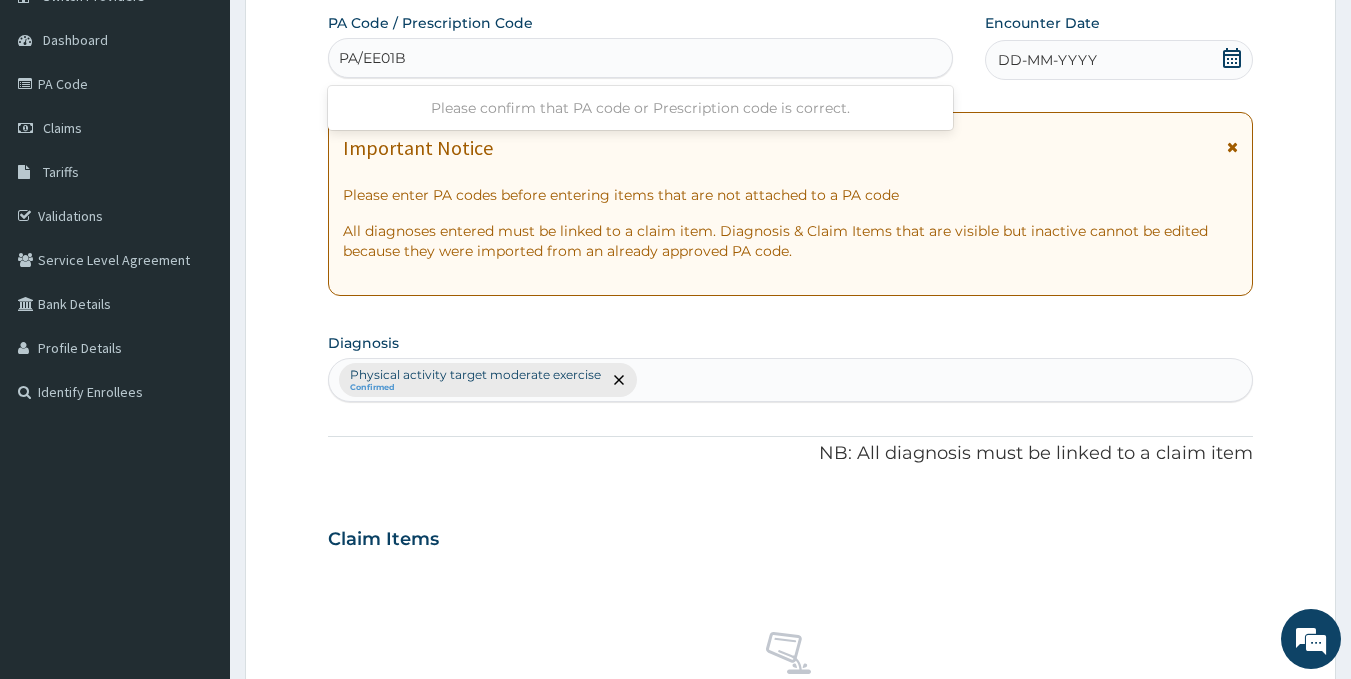 type on "PA/EE01BF" 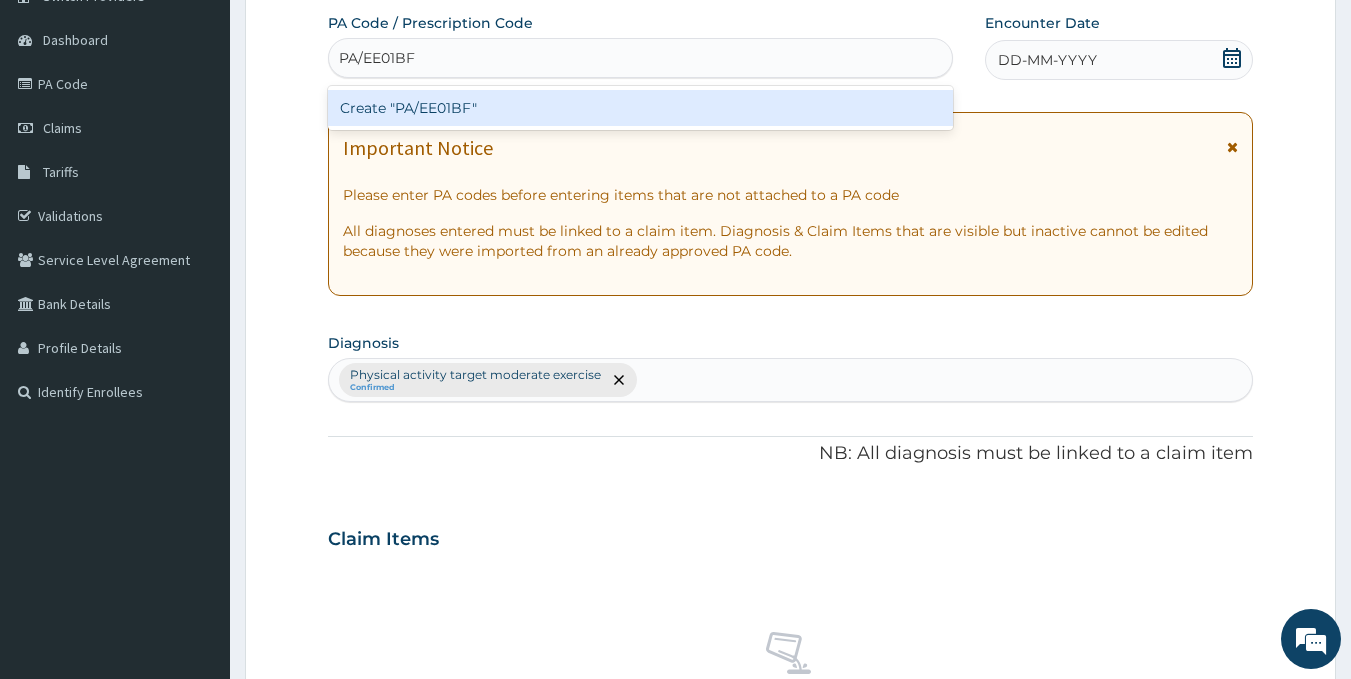 click on "Create "PA/EE01BF"" at bounding box center (641, 108) 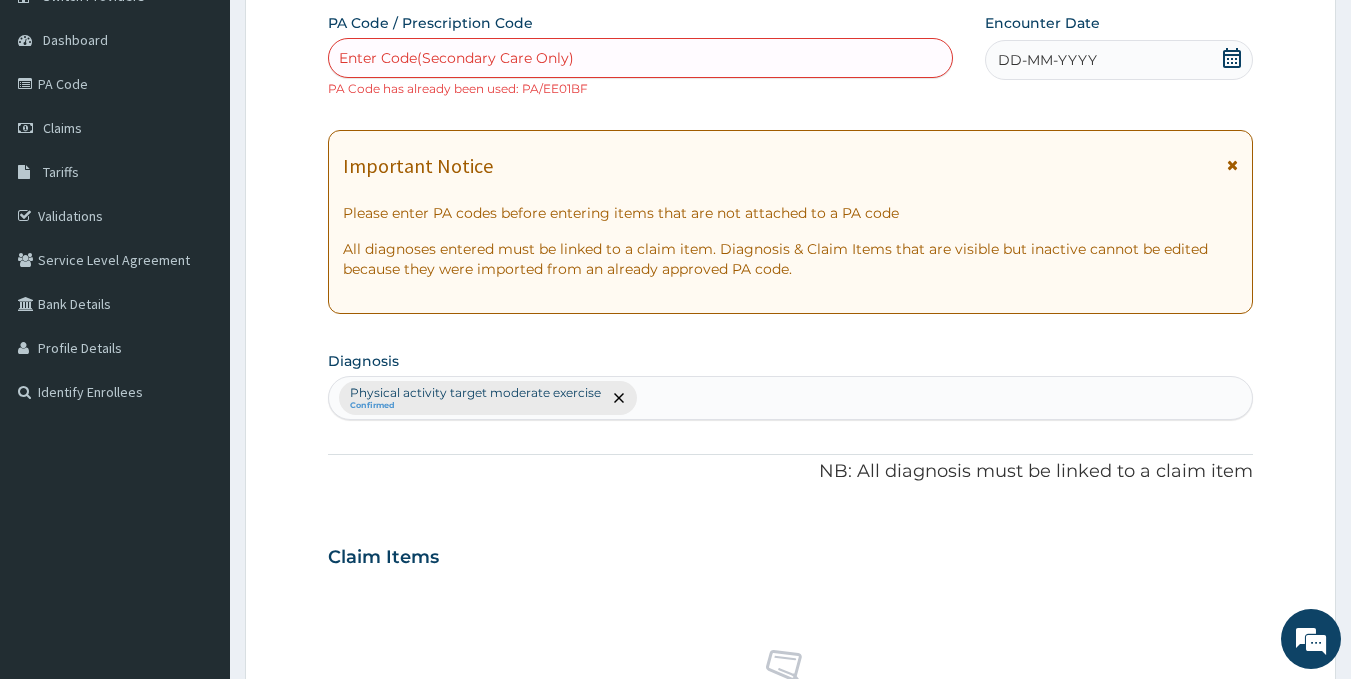 click on "Enter Code(Secondary Care Only)" at bounding box center [641, 58] 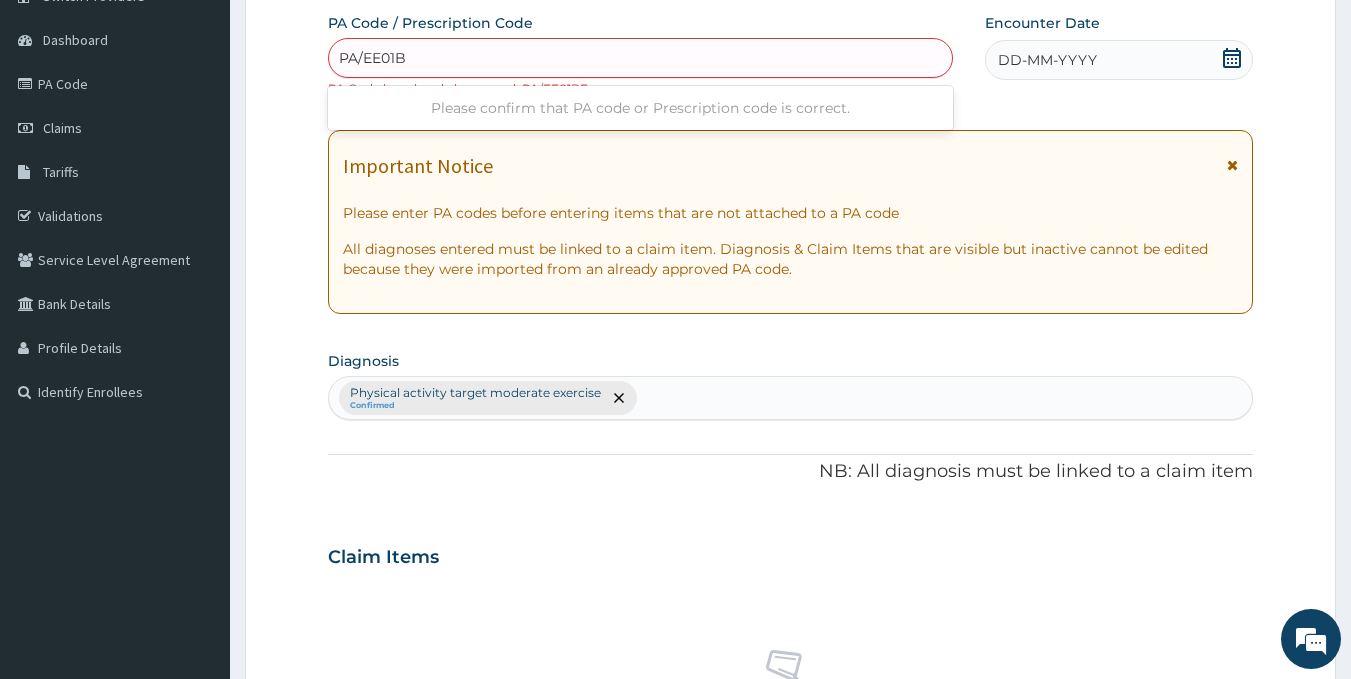 type on "PA/EE01BF" 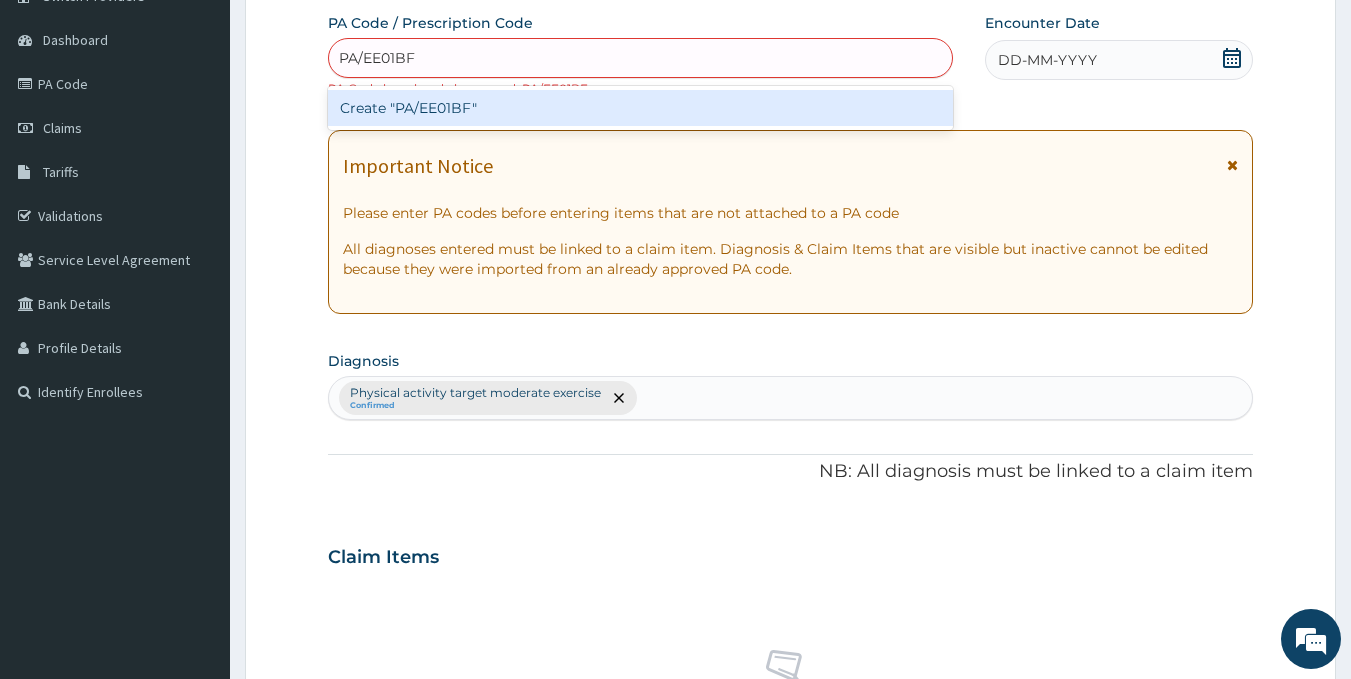 click on "Create "PA/EE01BF"" at bounding box center [641, 108] 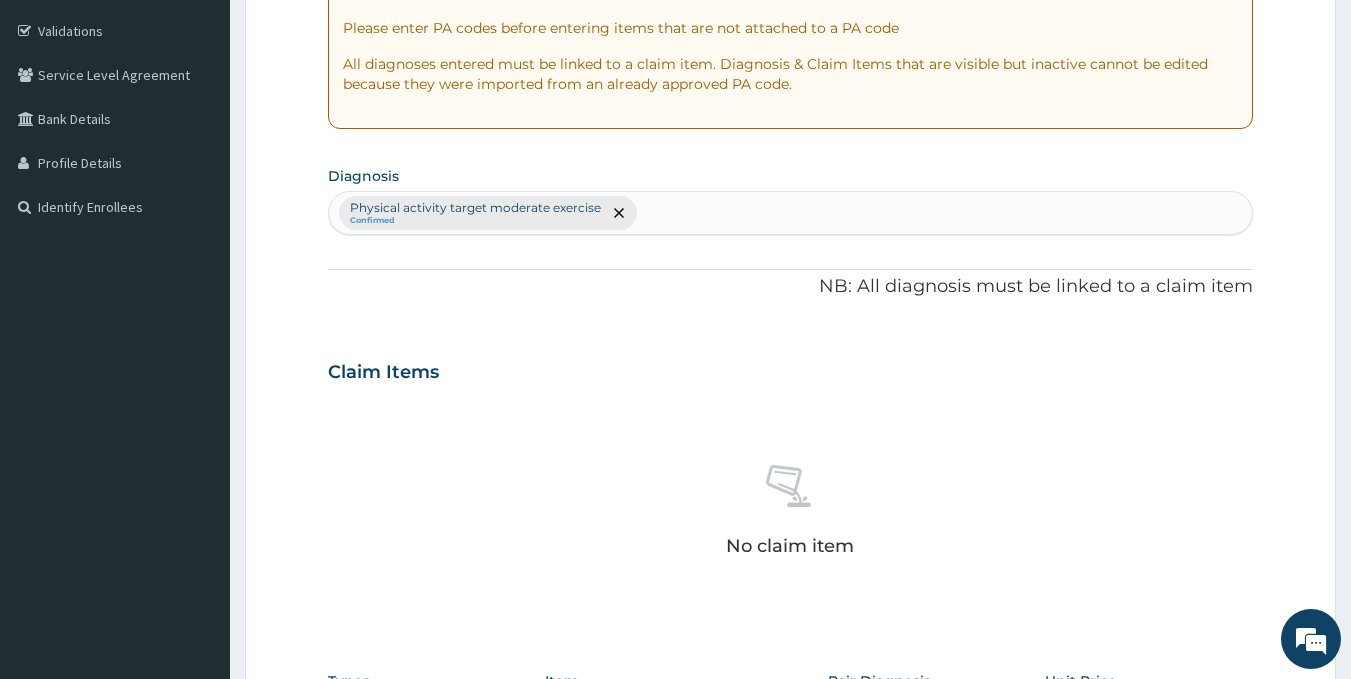 scroll, scrollTop: 0, scrollLeft: 0, axis: both 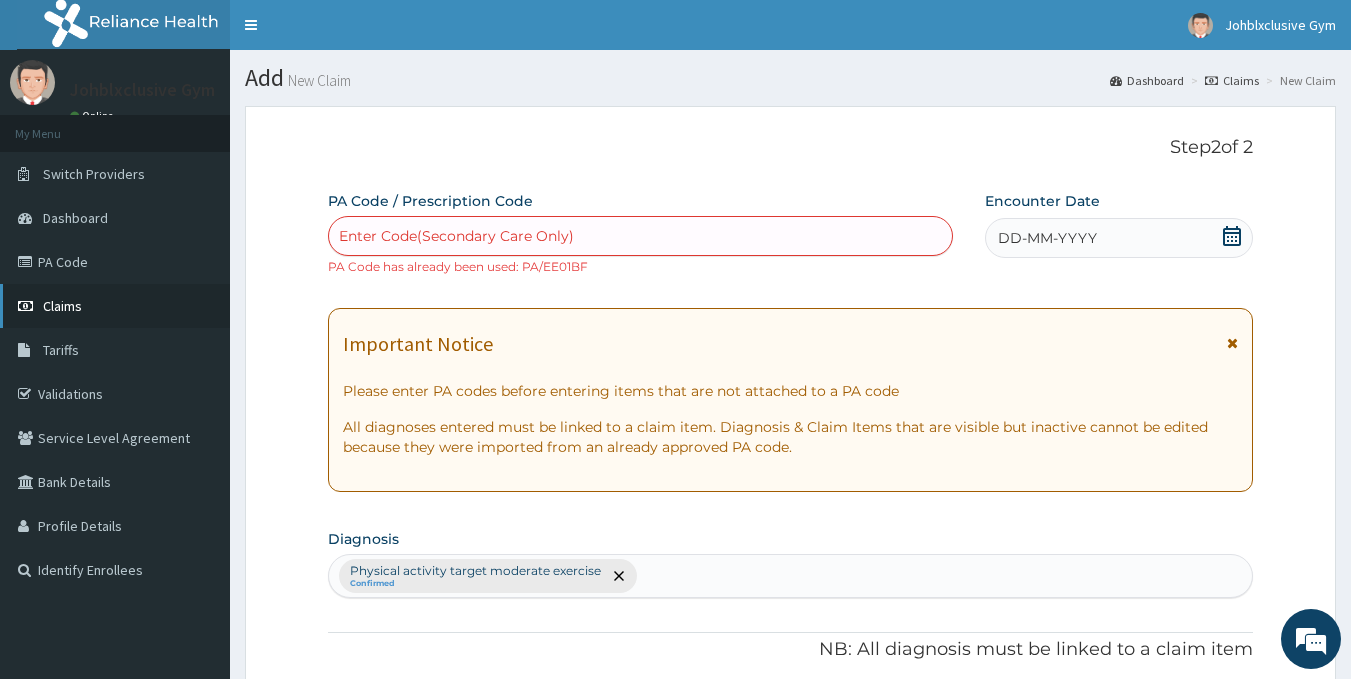 click on "Claims" at bounding box center [115, 306] 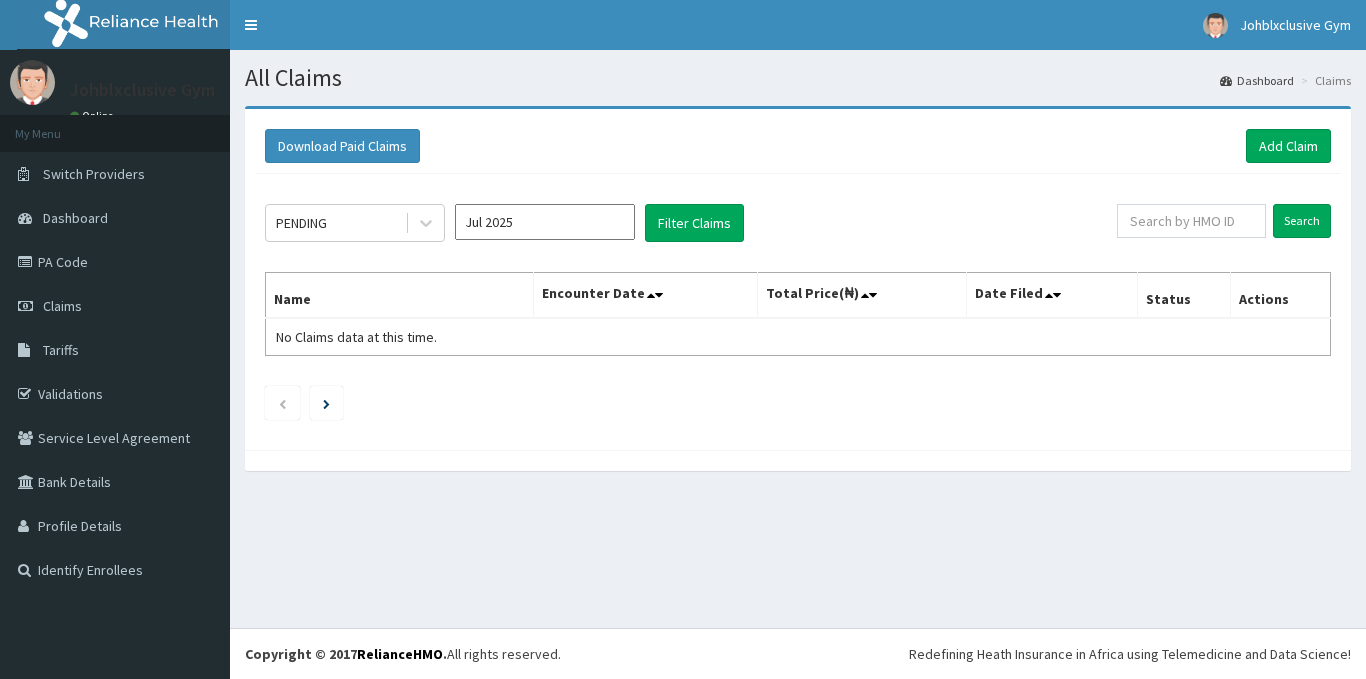 scroll, scrollTop: 0, scrollLeft: 0, axis: both 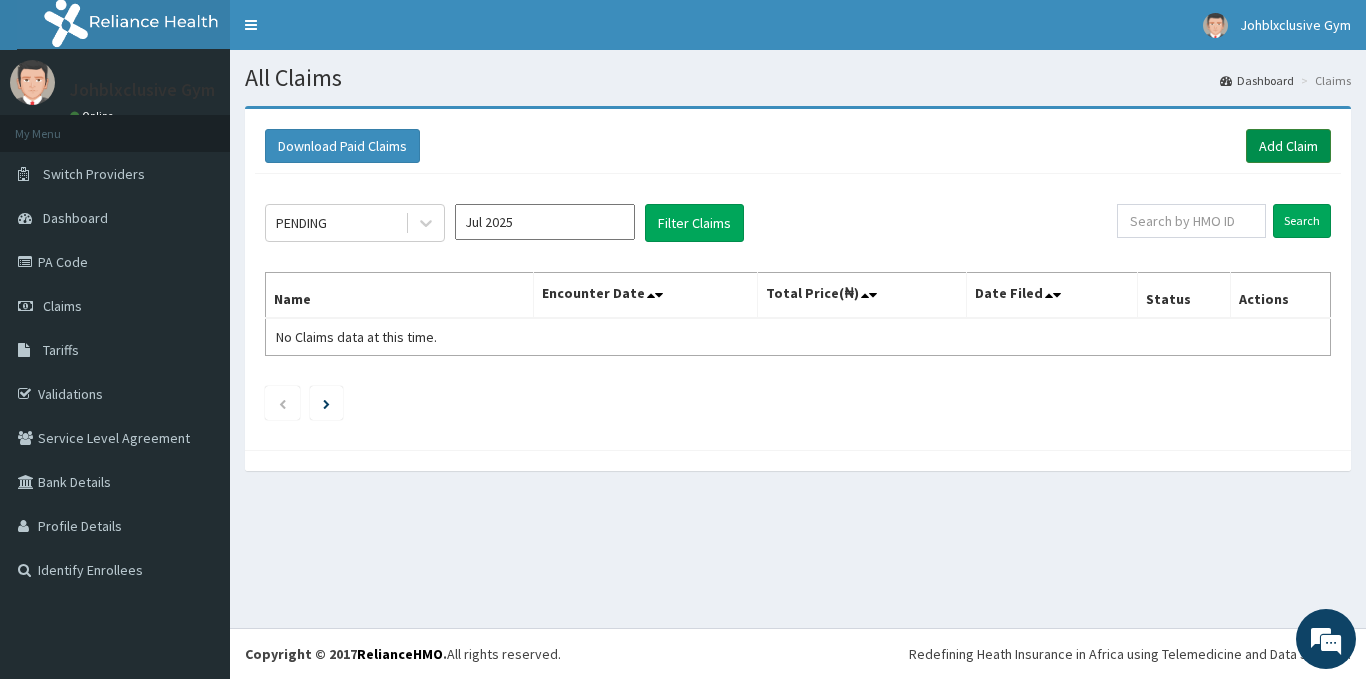 click on "Add Claim" at bounding box center (1288, 146) 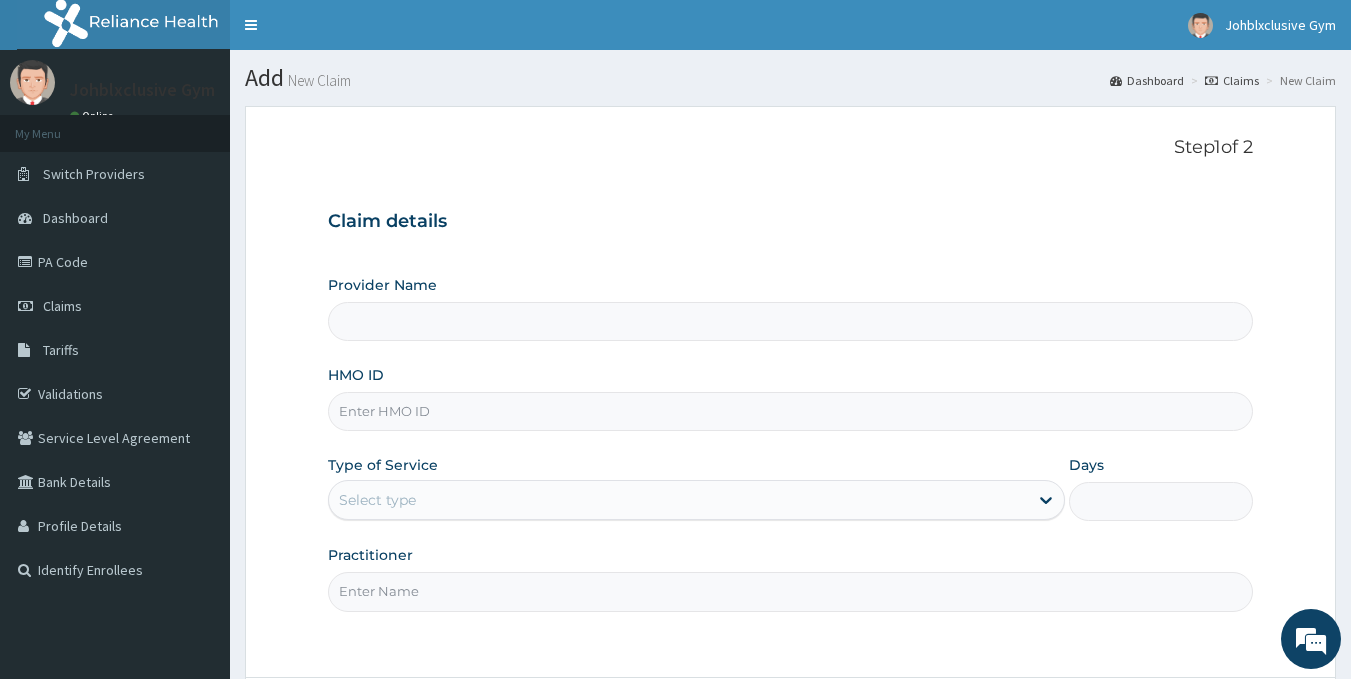 scroll, scrollTop: 0, scrollLeft: 0, axis: both 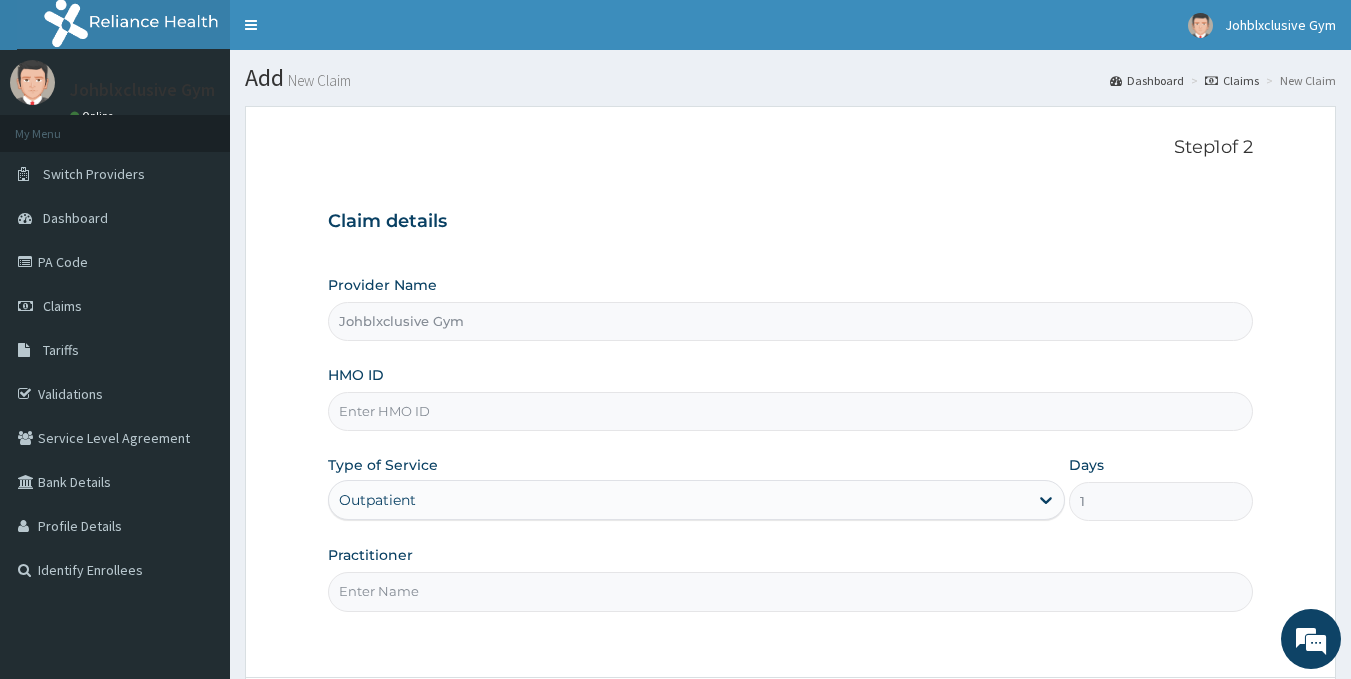 click on "Provider Name Johblxclusive Gym HMO ID Type of Service Outpatient Days 1 Practitioner" at bounding box center [791, 443] 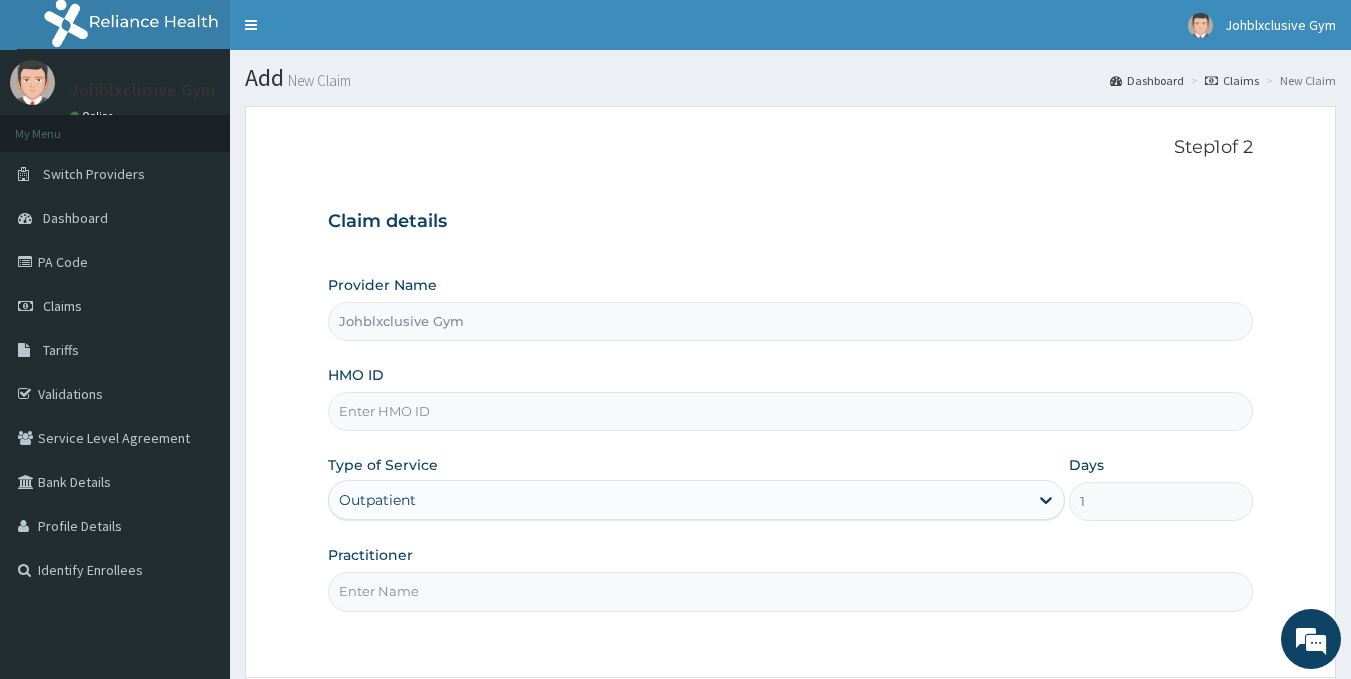 type on "RQV/10001/A" 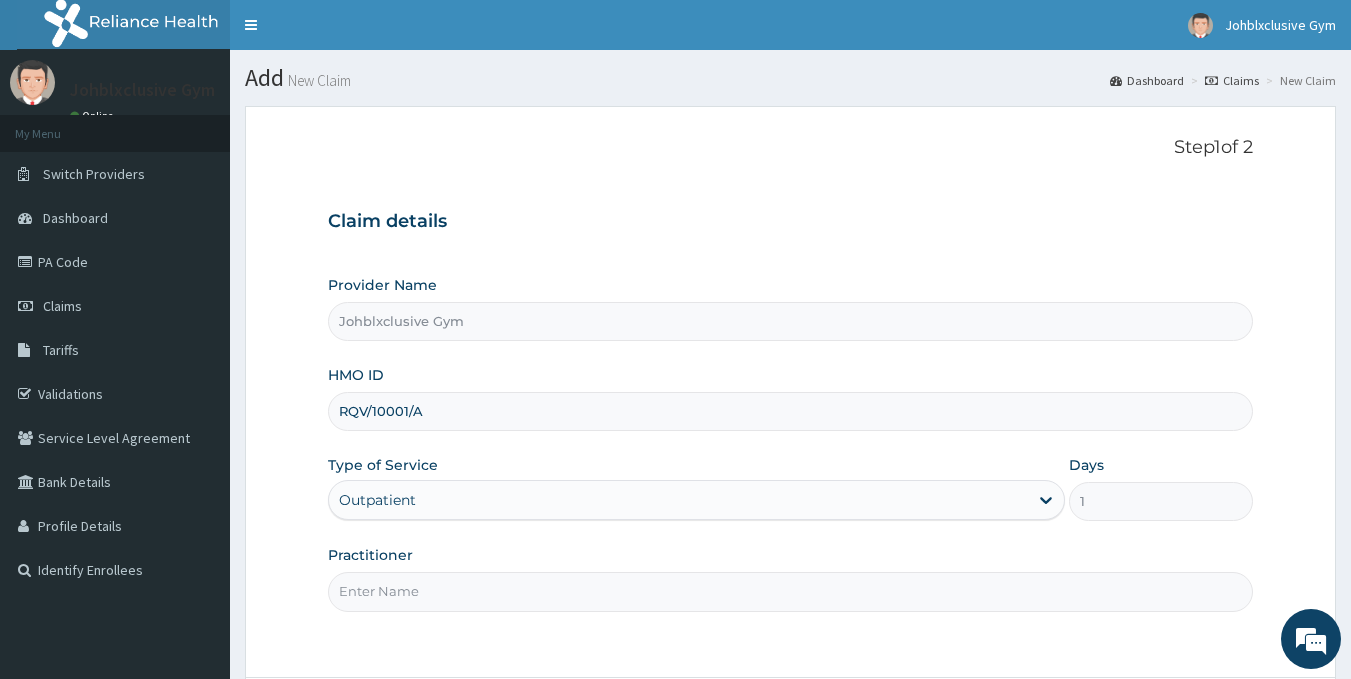 click on "Practitioner" at bounding box center [791, 591] 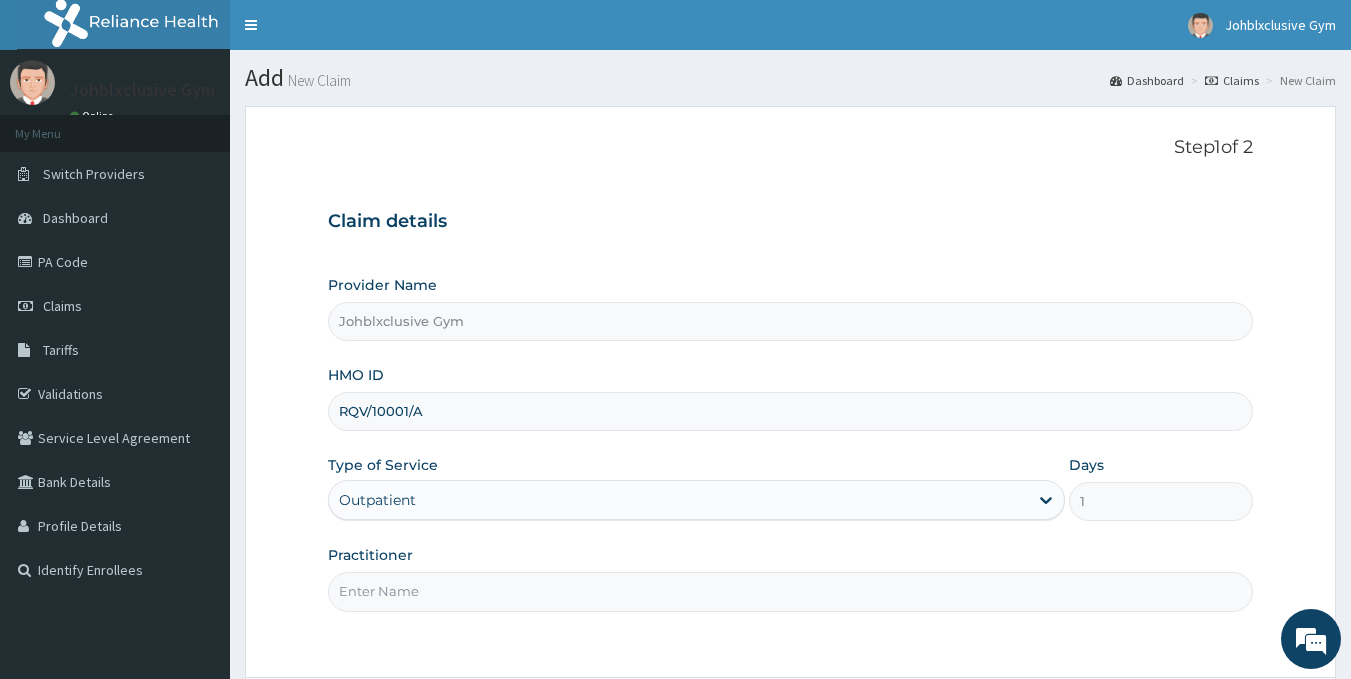 scroll, scrollTop: 0, scrollLeft: 0, axis: both 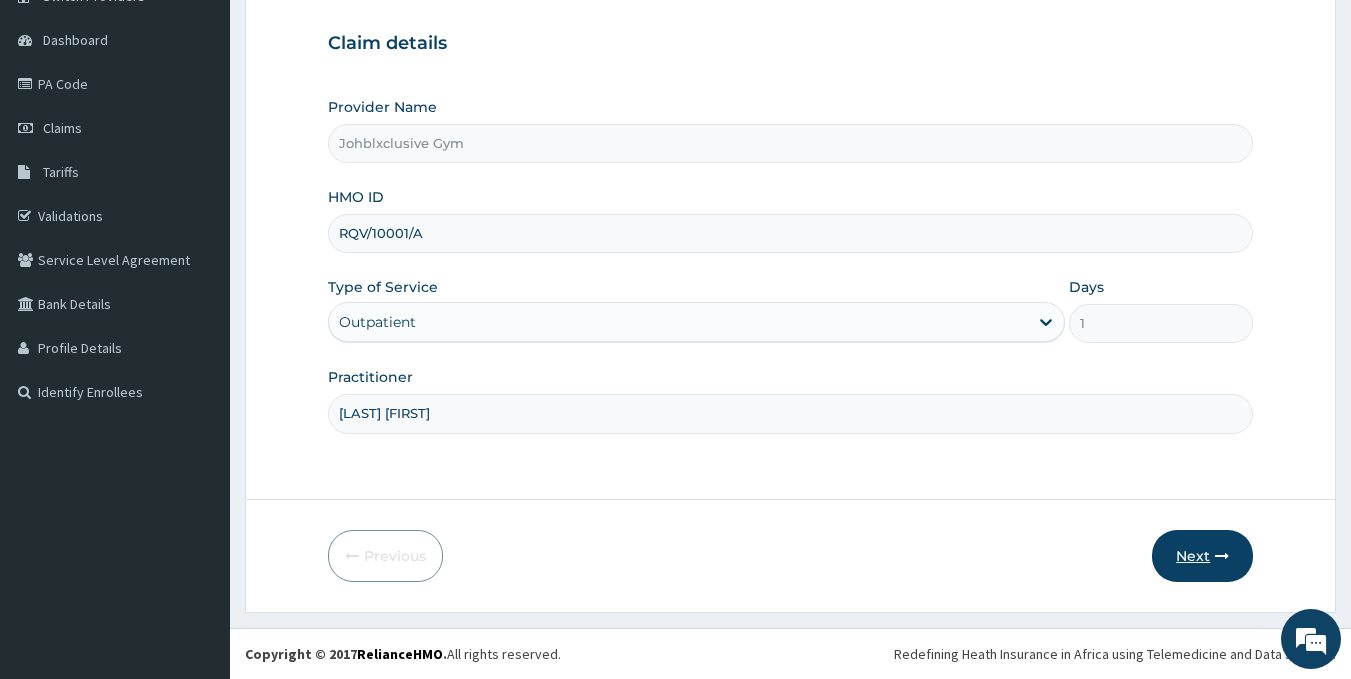 click on "Next" at bounding box center (1202, 556) 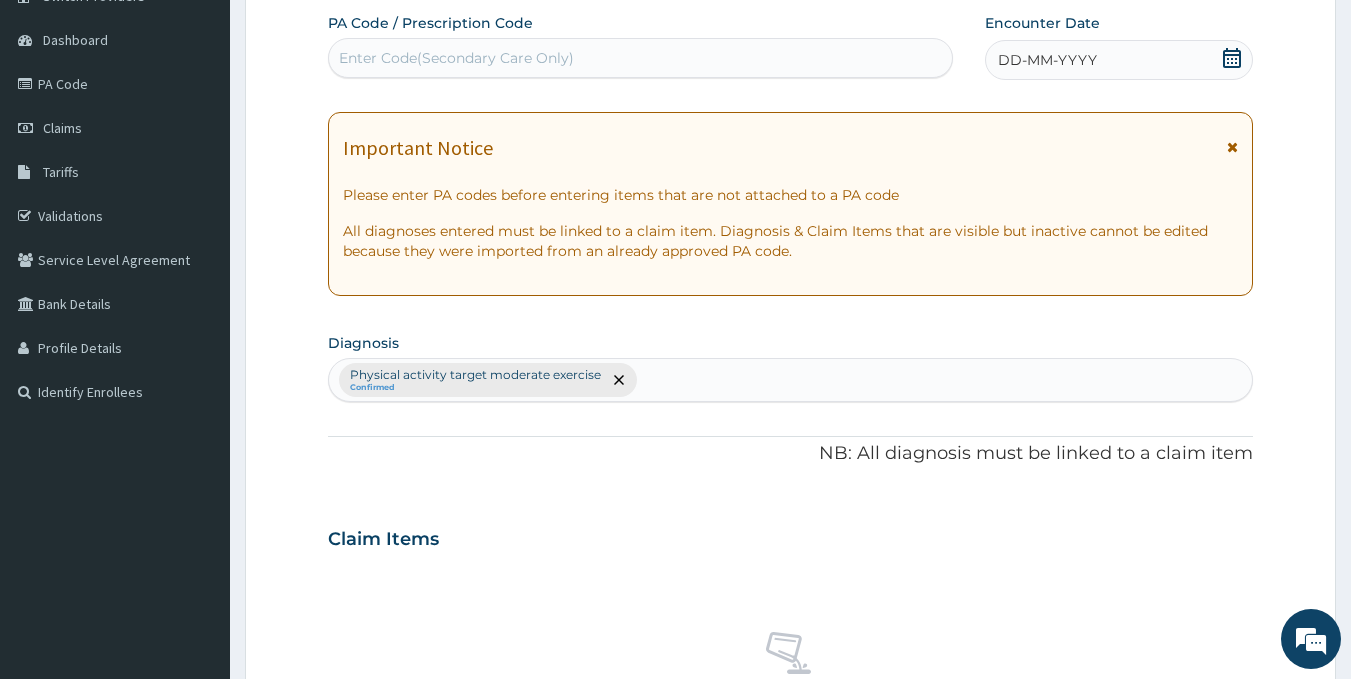 click on "Enter Code(Secondary Care Only)" at bounding box center (456, 58) 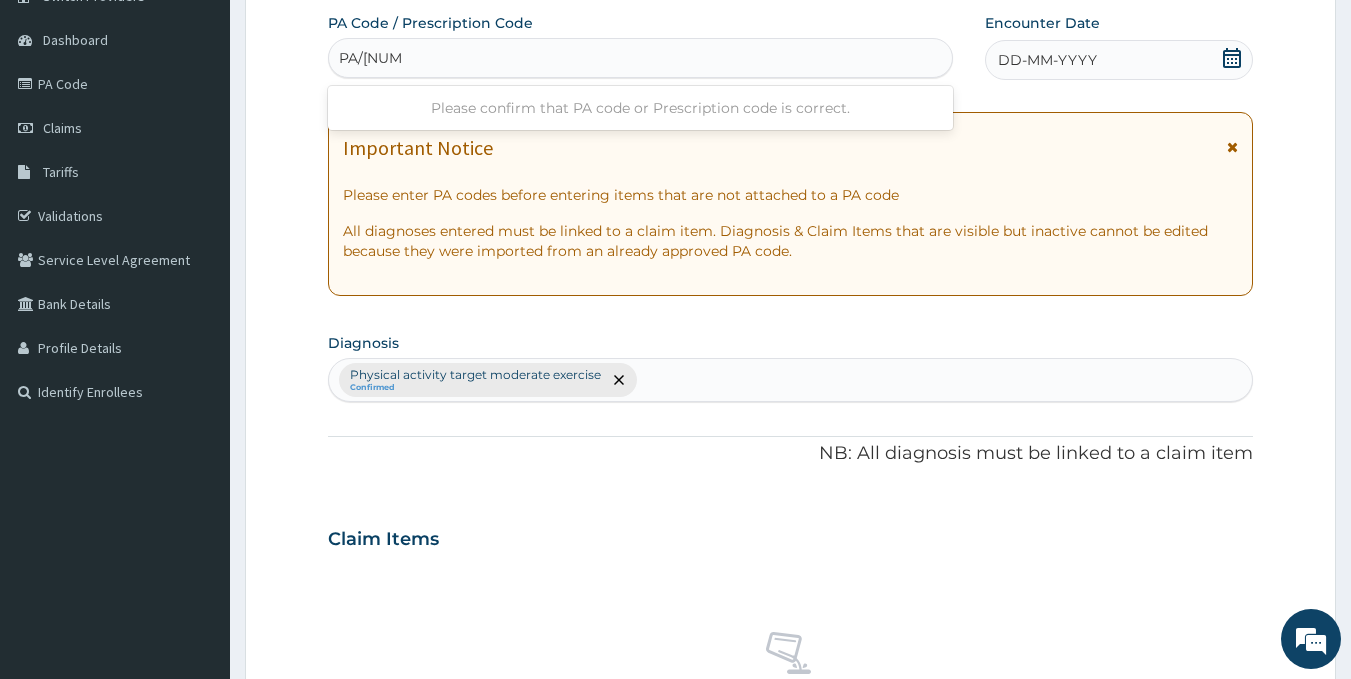 type on "PA/[NUMBER]" 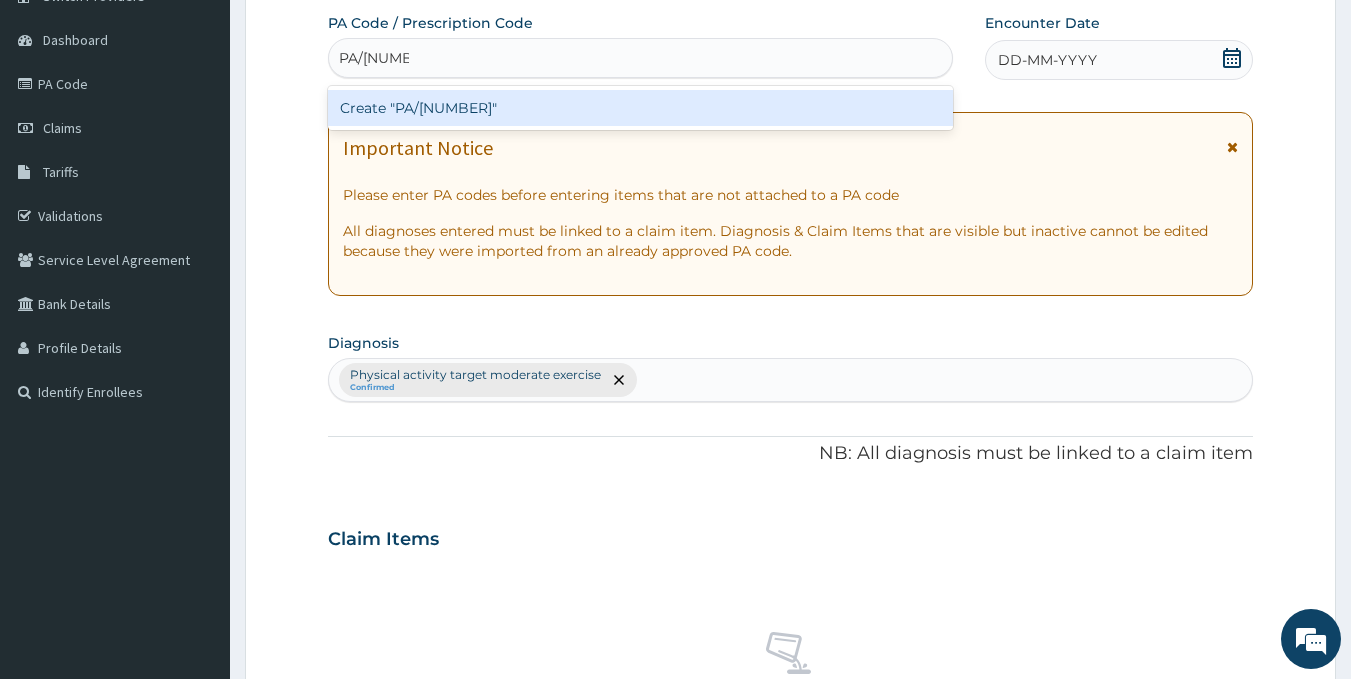 click on "Create "PA/[NUMBER]"" at bounding box center (641, 108) 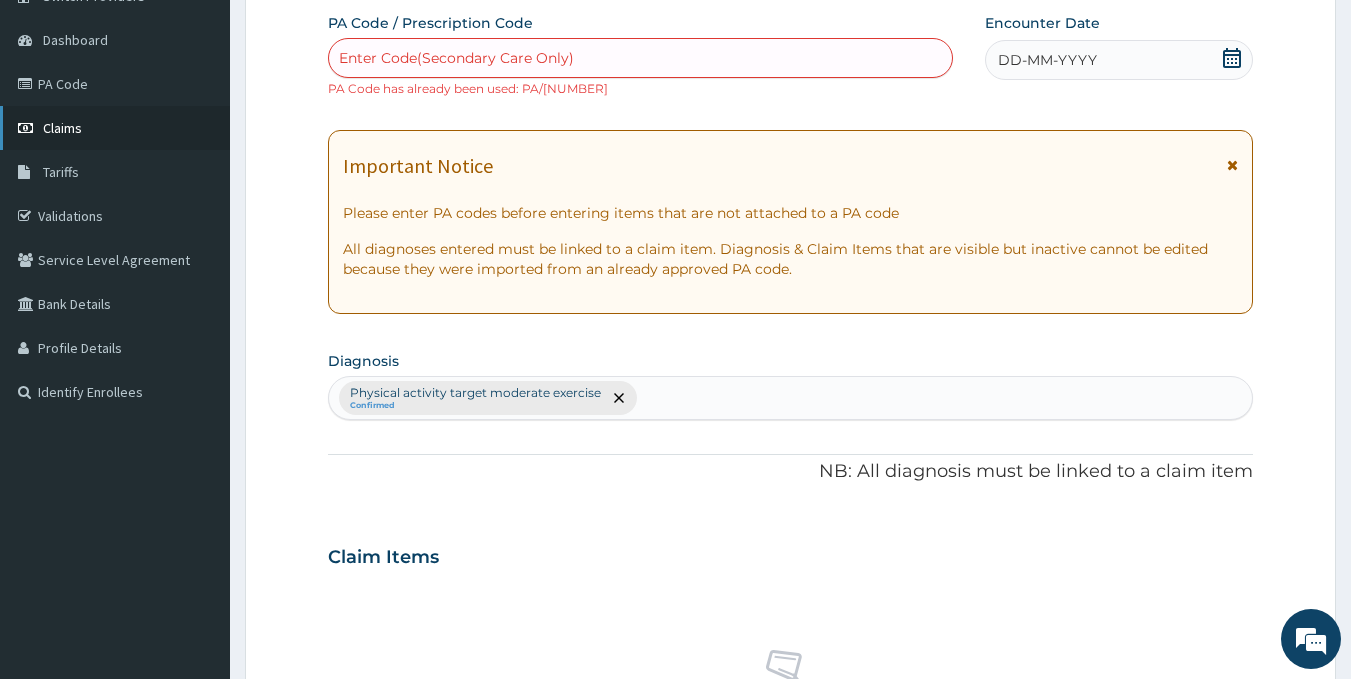click on "Claims" at bounding box center (62, 128) 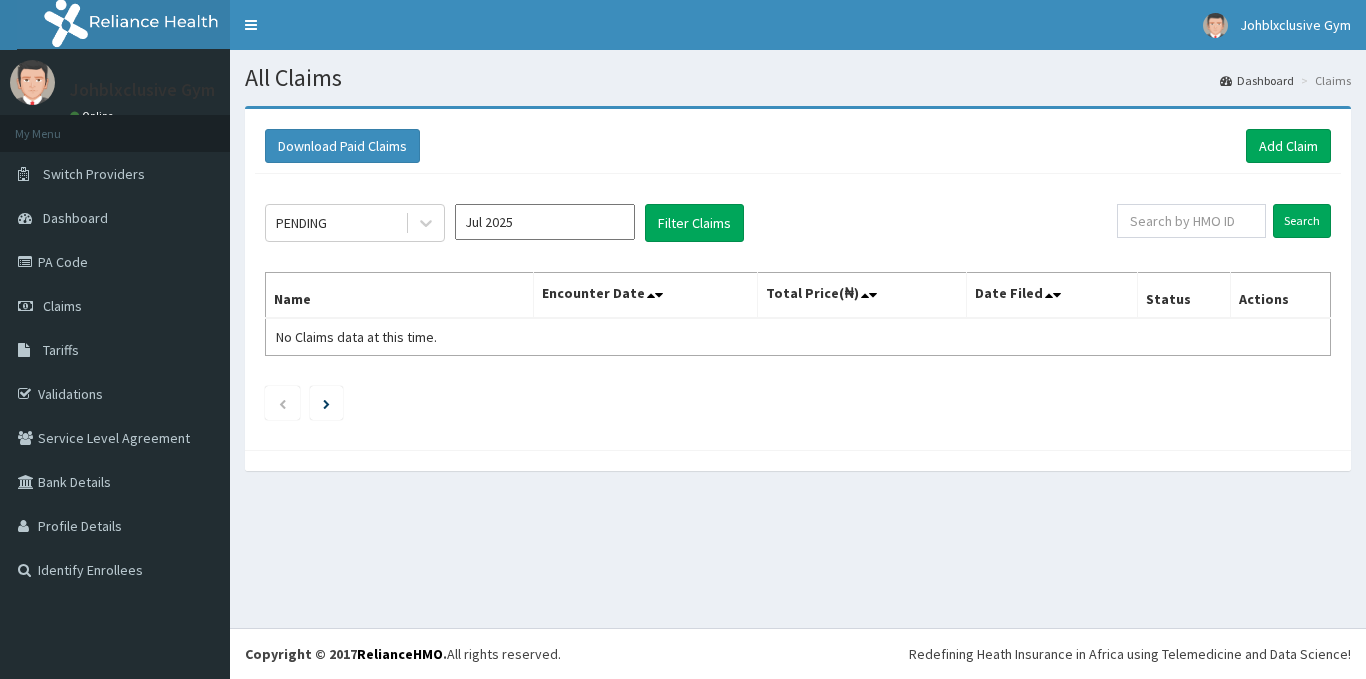 scroll, scrollTop: 0, scrollLeft: 0, axis: both 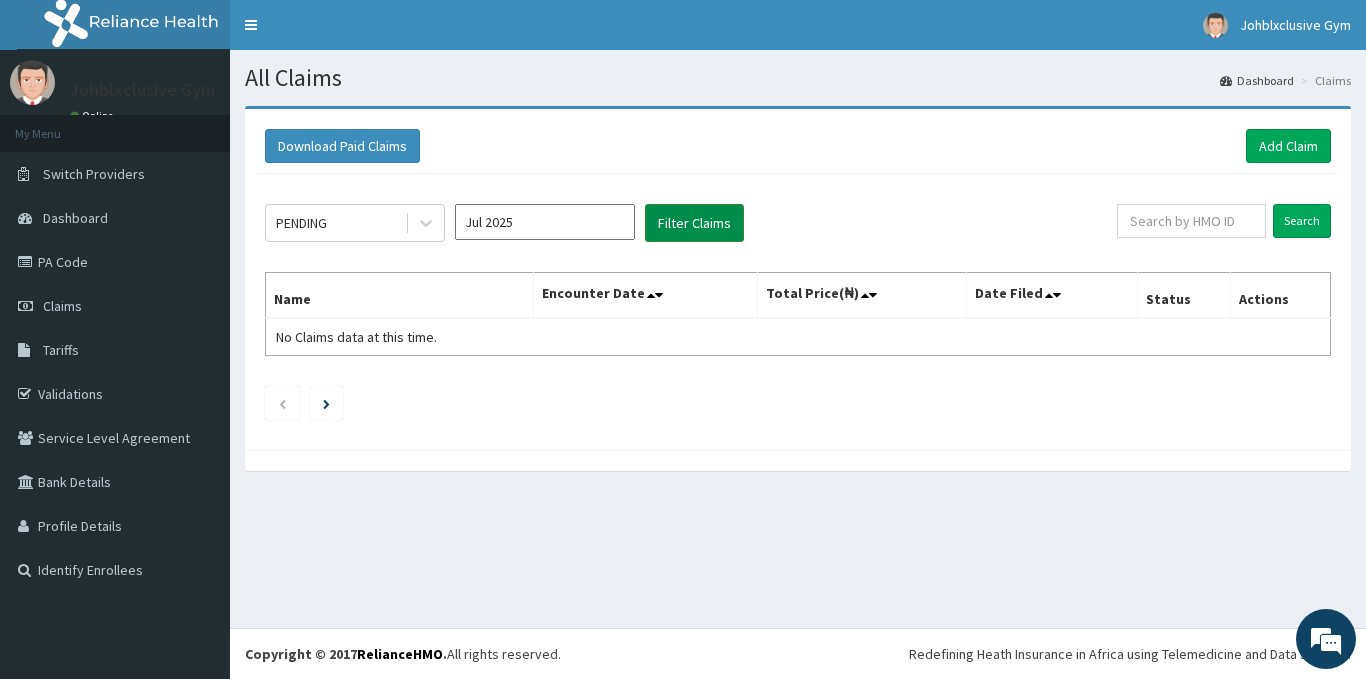 click on "Filter Claims" at bounding box center [694, 223] 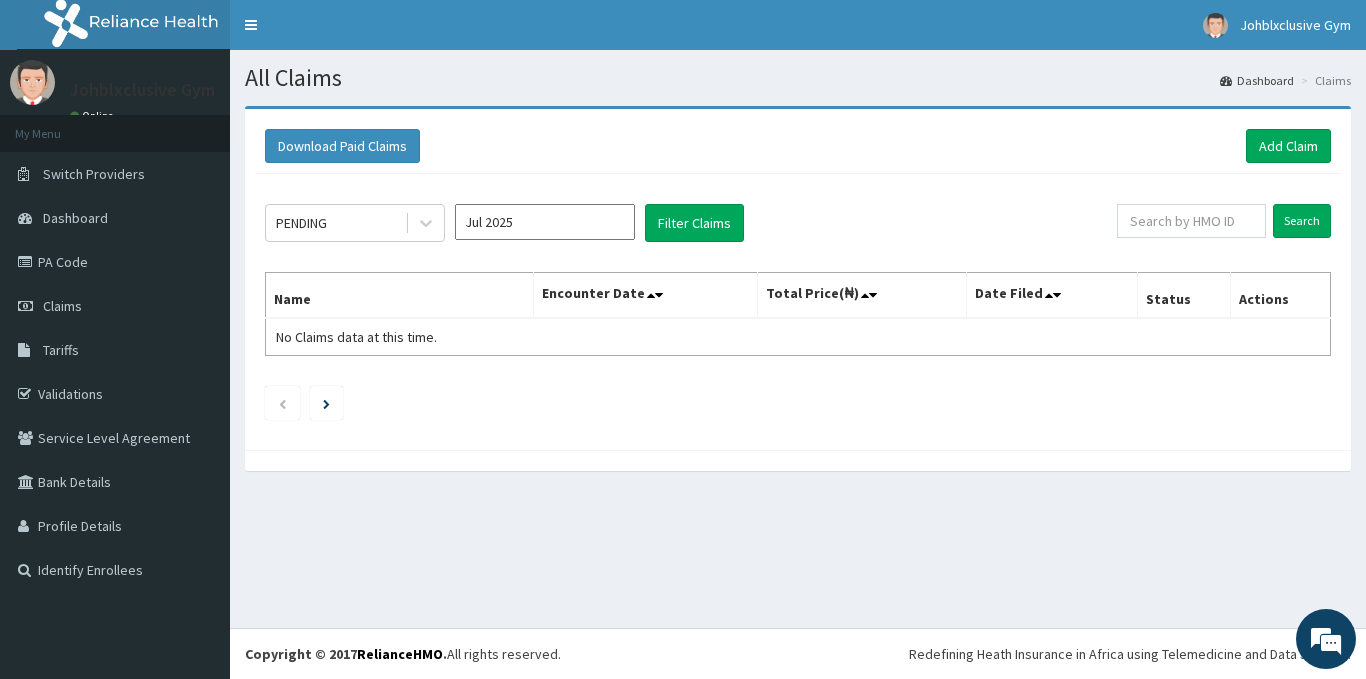 click on "Jul 2025" at bounding box center [545, 222] 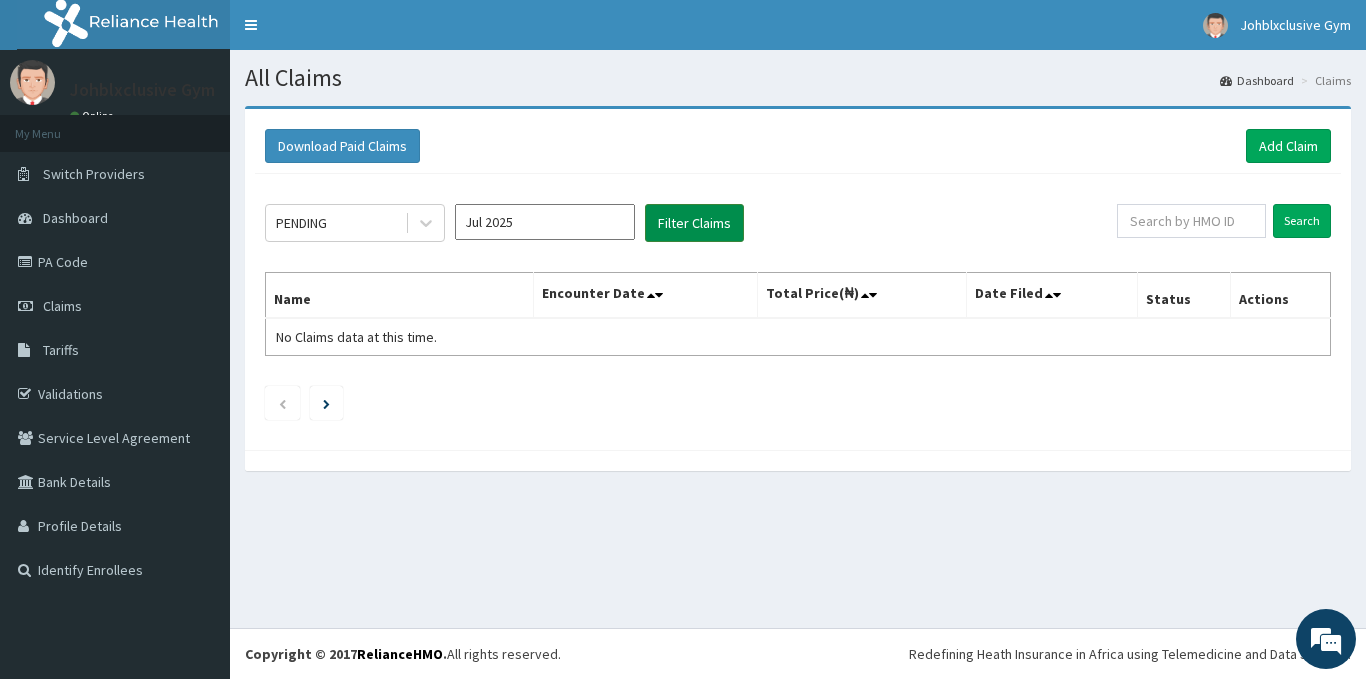 click on "Filter Claims" at bounding box center [694, 223] 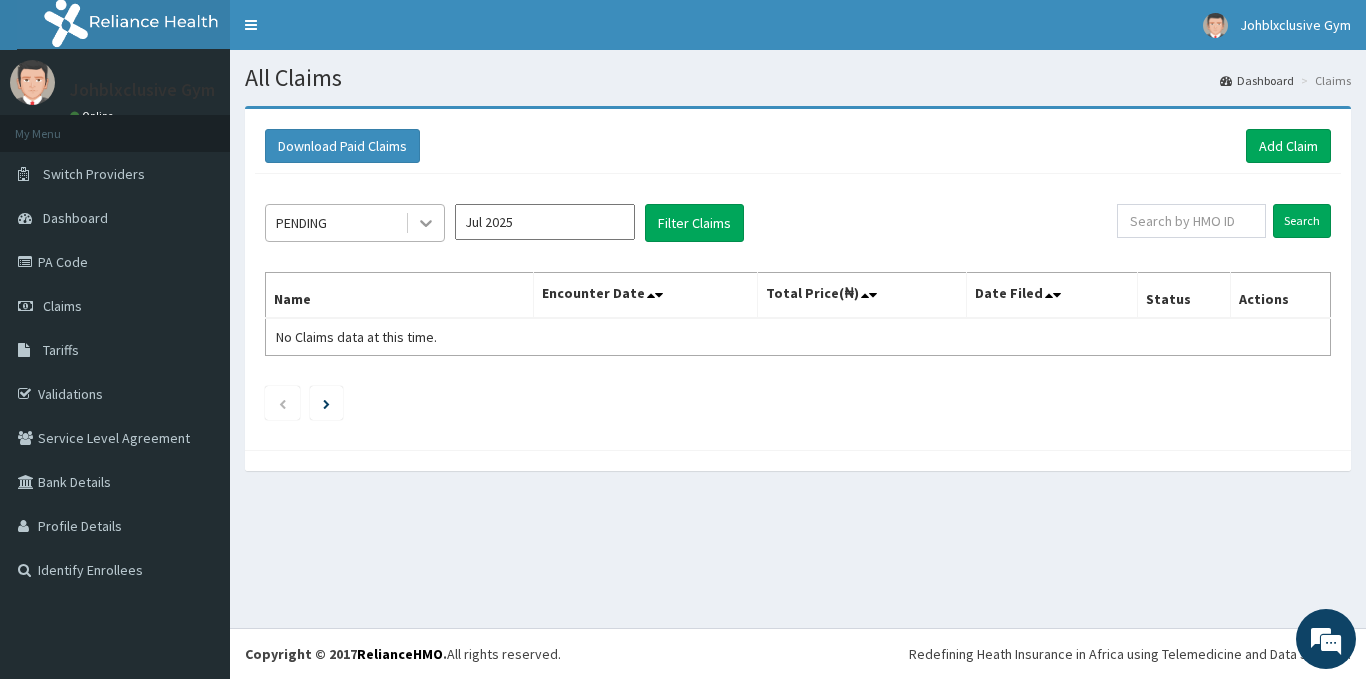 click 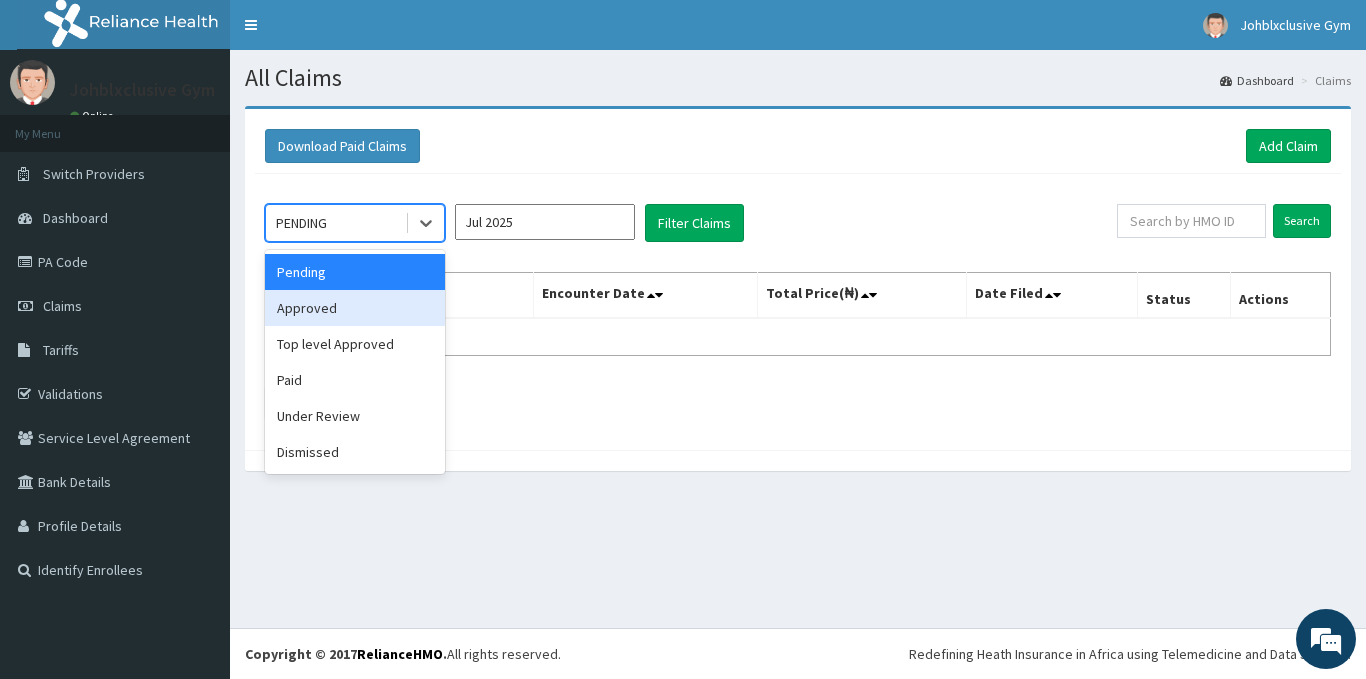 click on "Approved" at bounding box center (355, 308) 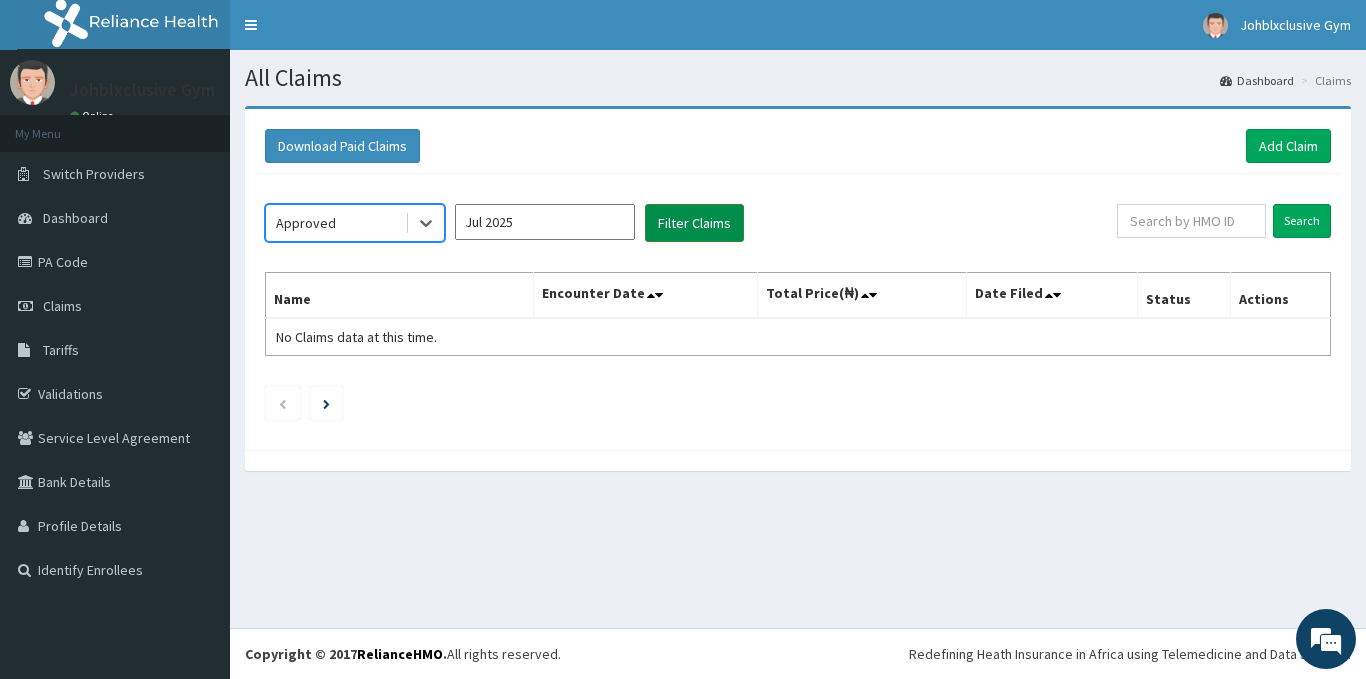 click on "Filter Claims" at bounding box center [694, 223] 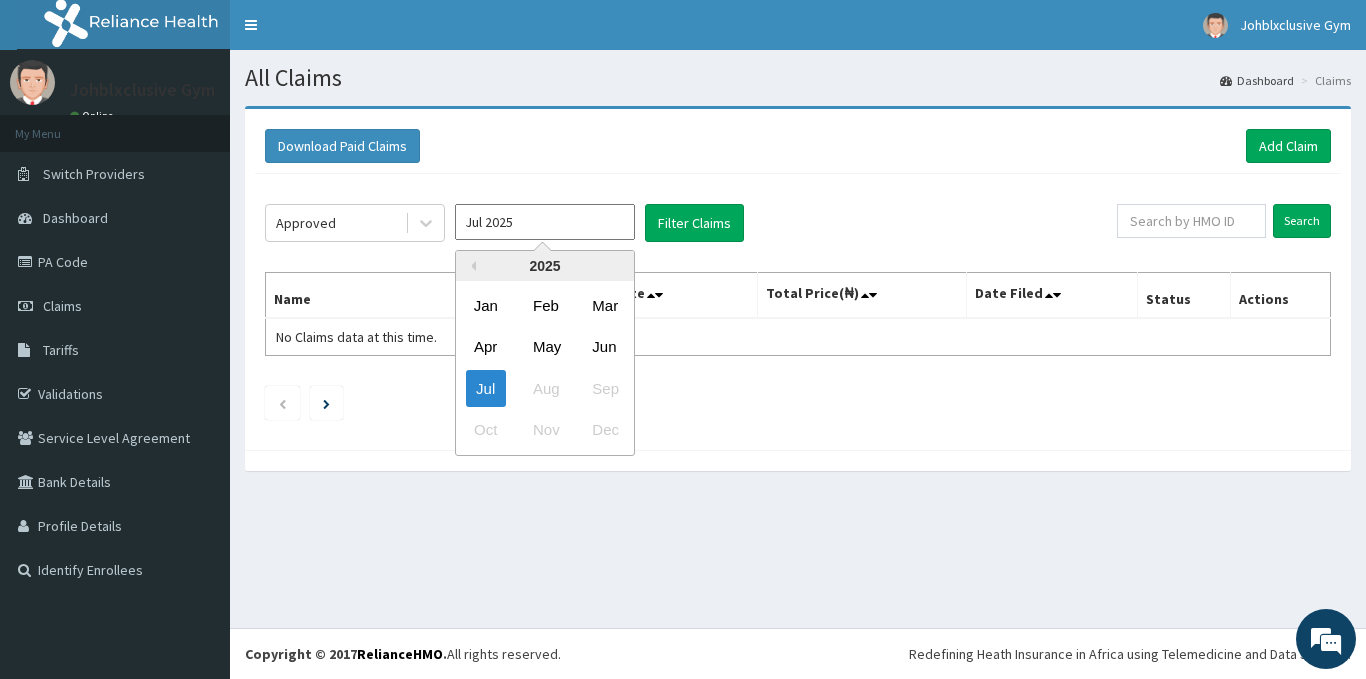 click on "Jul 2025" at bounding box center (545, 222) 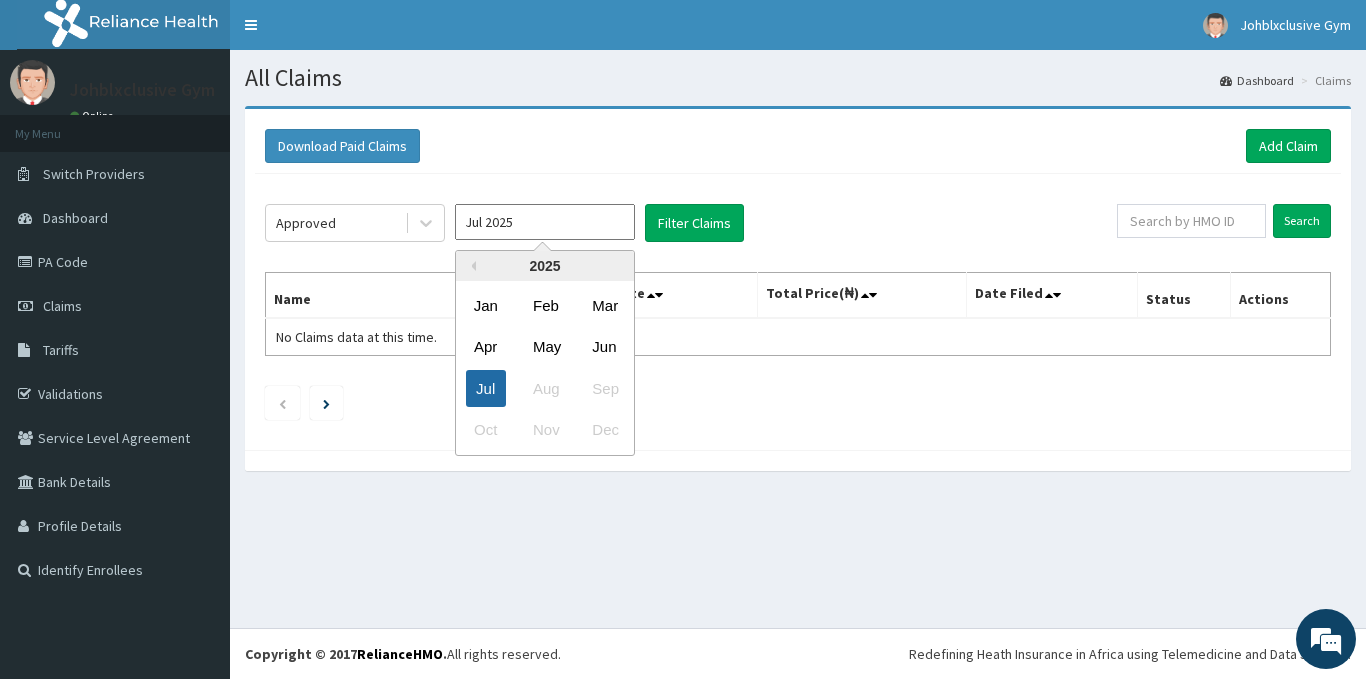 click on "Jul" at bounding box center [486, 388] 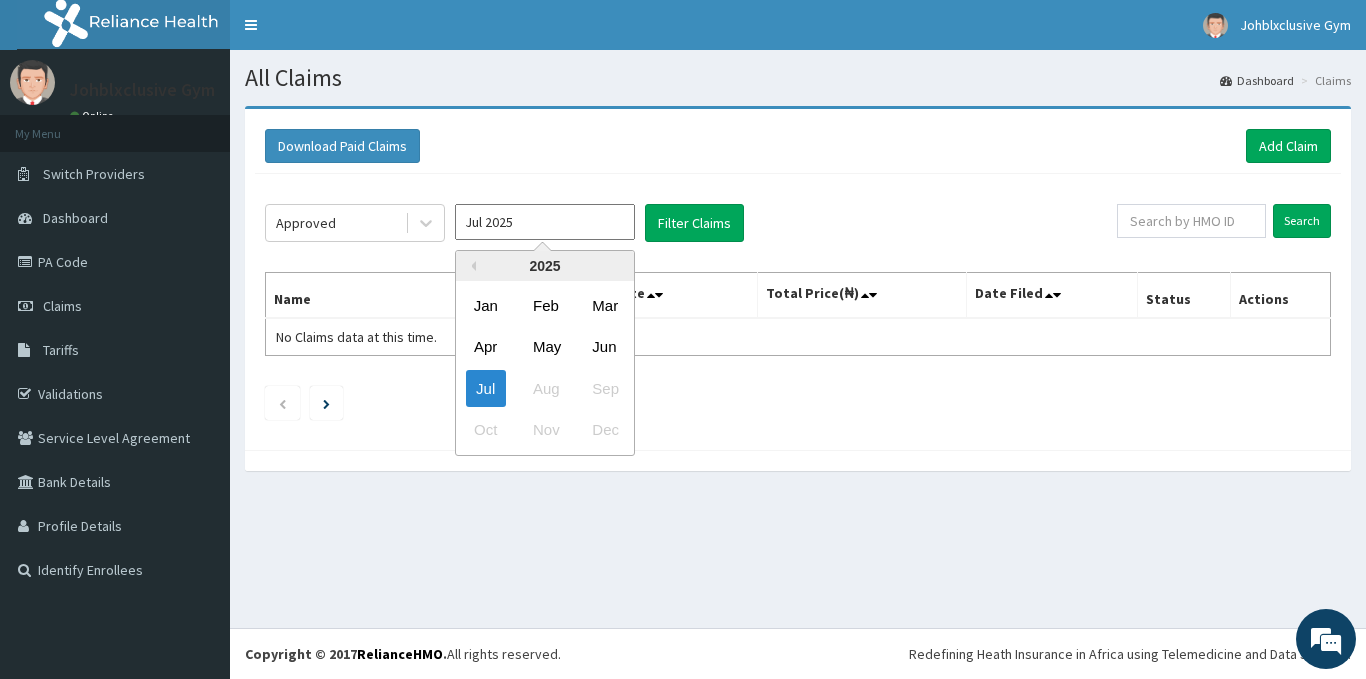 type on "Jun 2025" 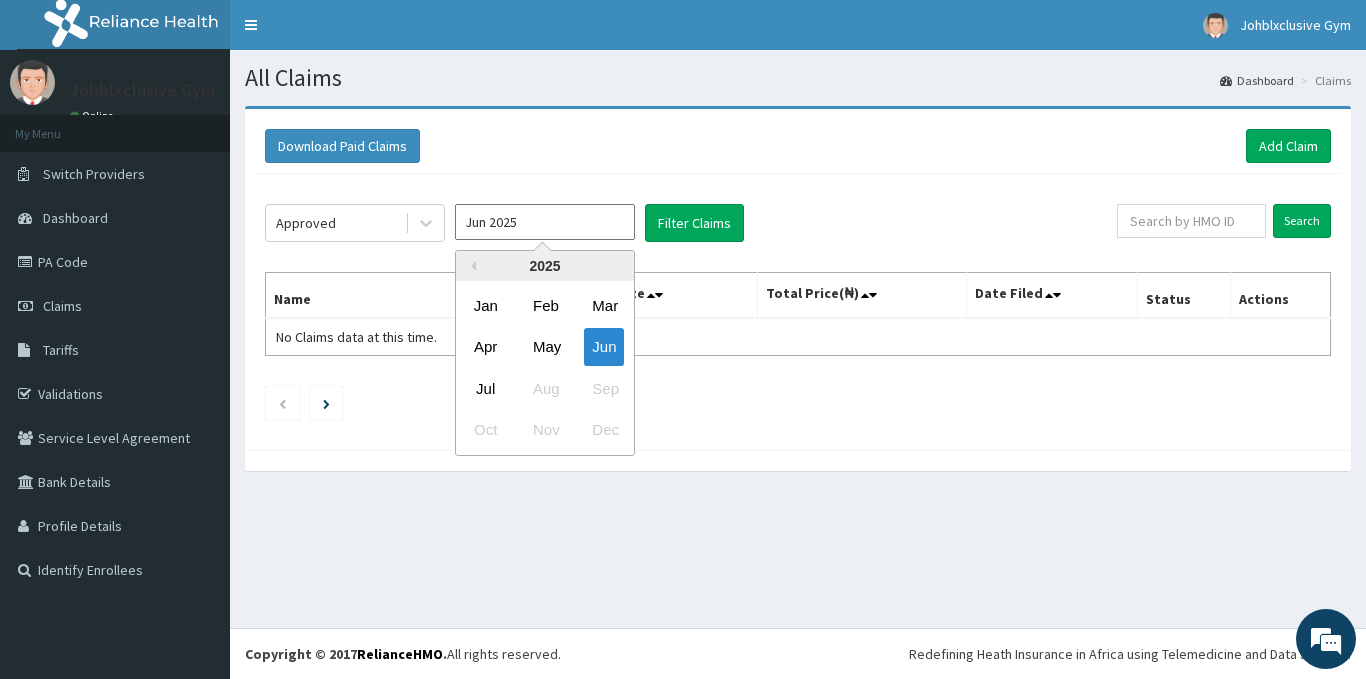 click on "Jun 2025" at bounding box center (545, 222) 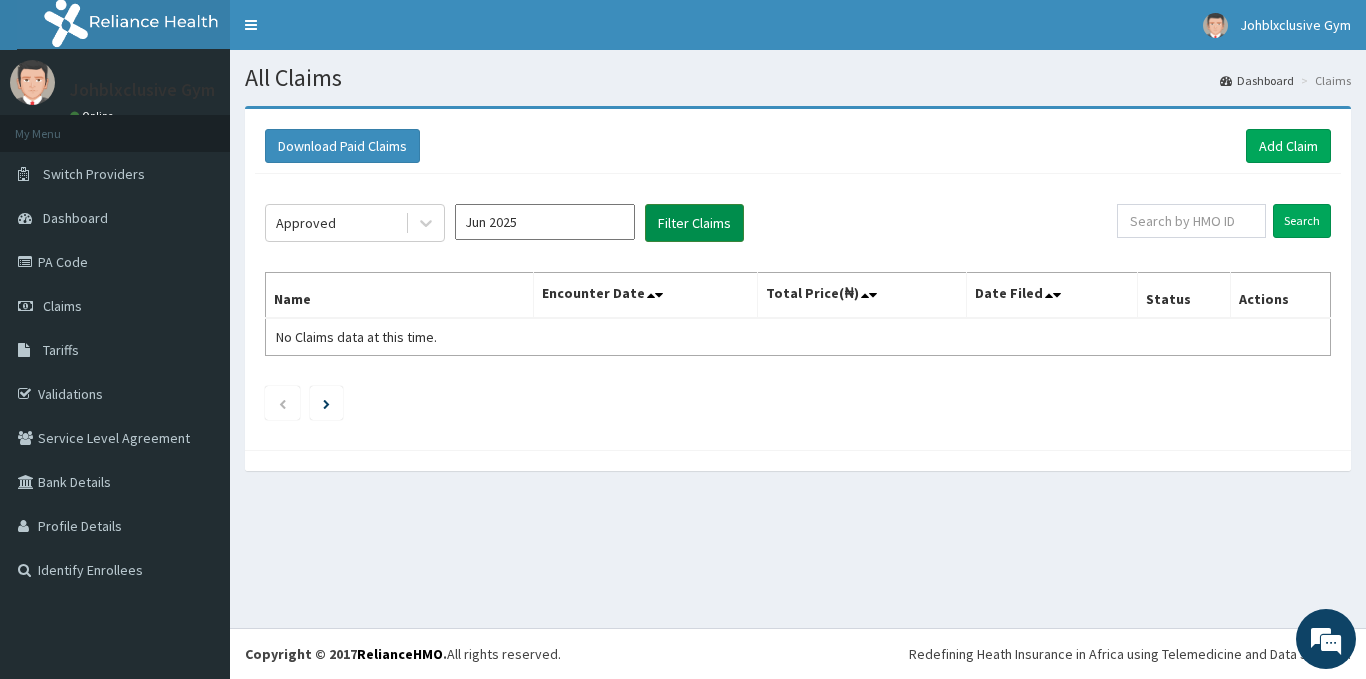 click on "Filter Claims" at bounding box center (694, 223) 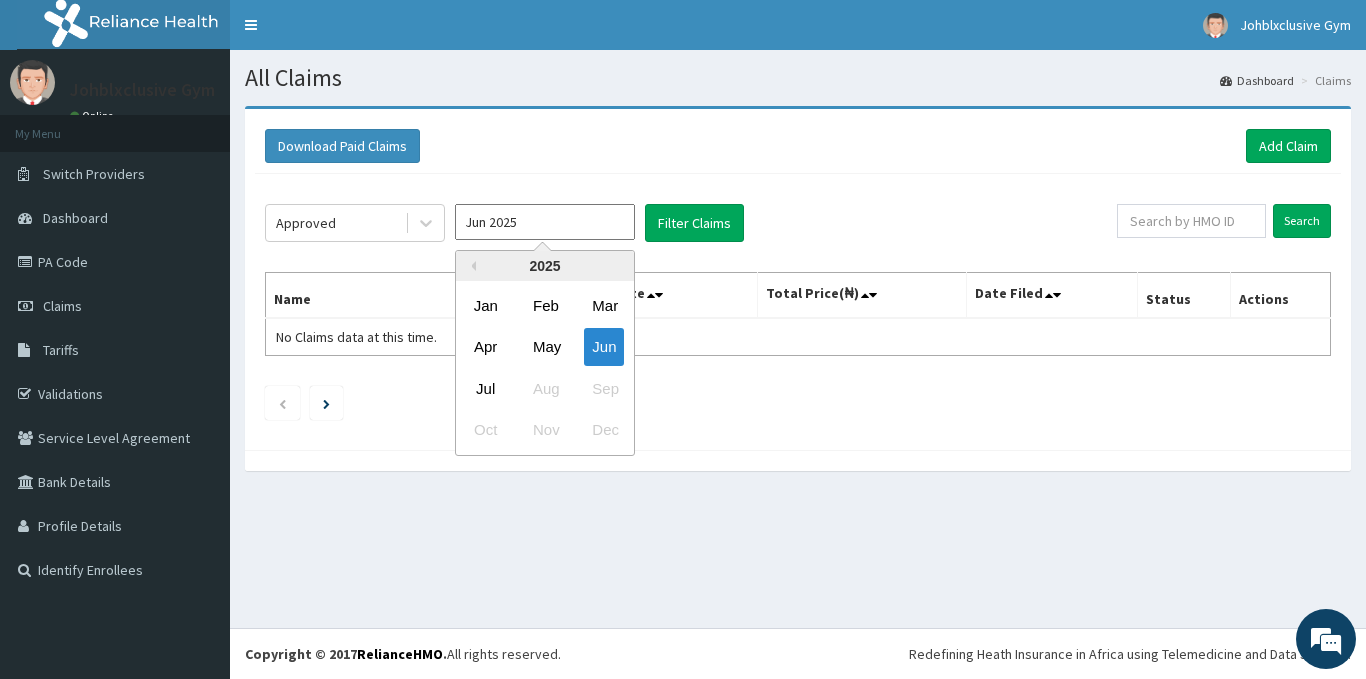 click on "Jun 2025" at bounding box center [545, 222] 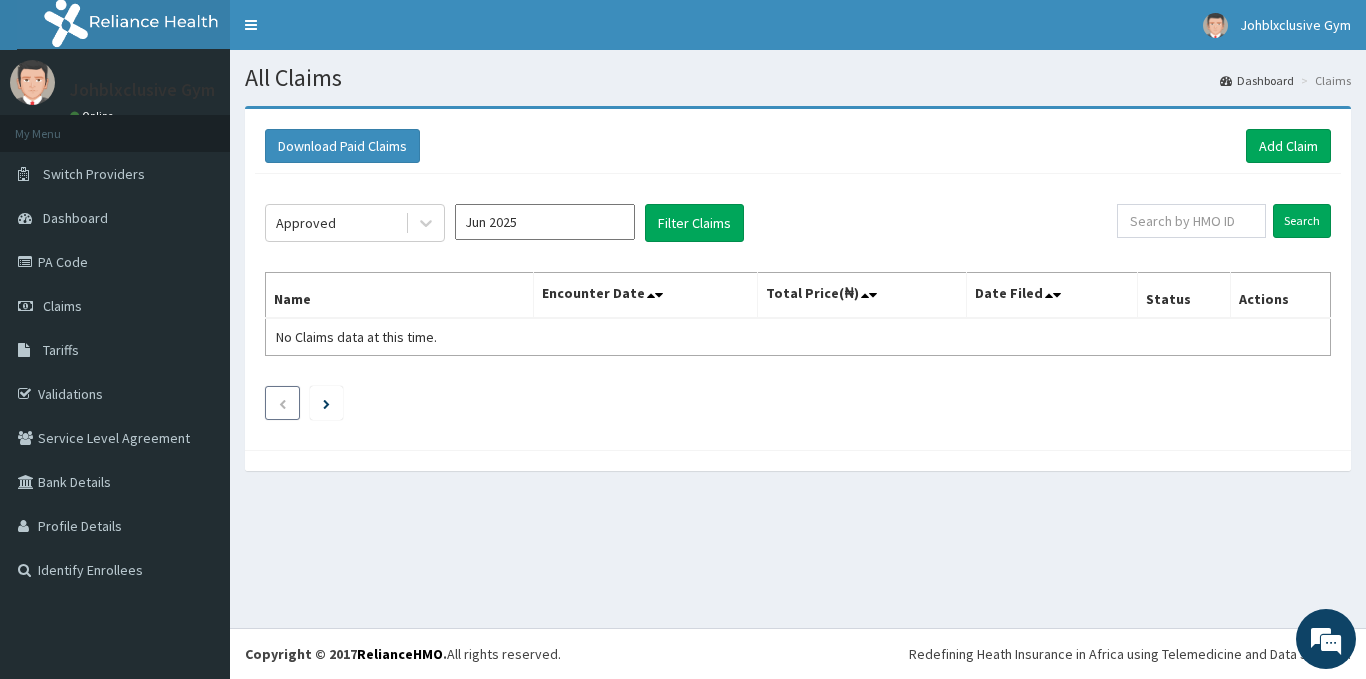 click at bounding box center (282, 403) 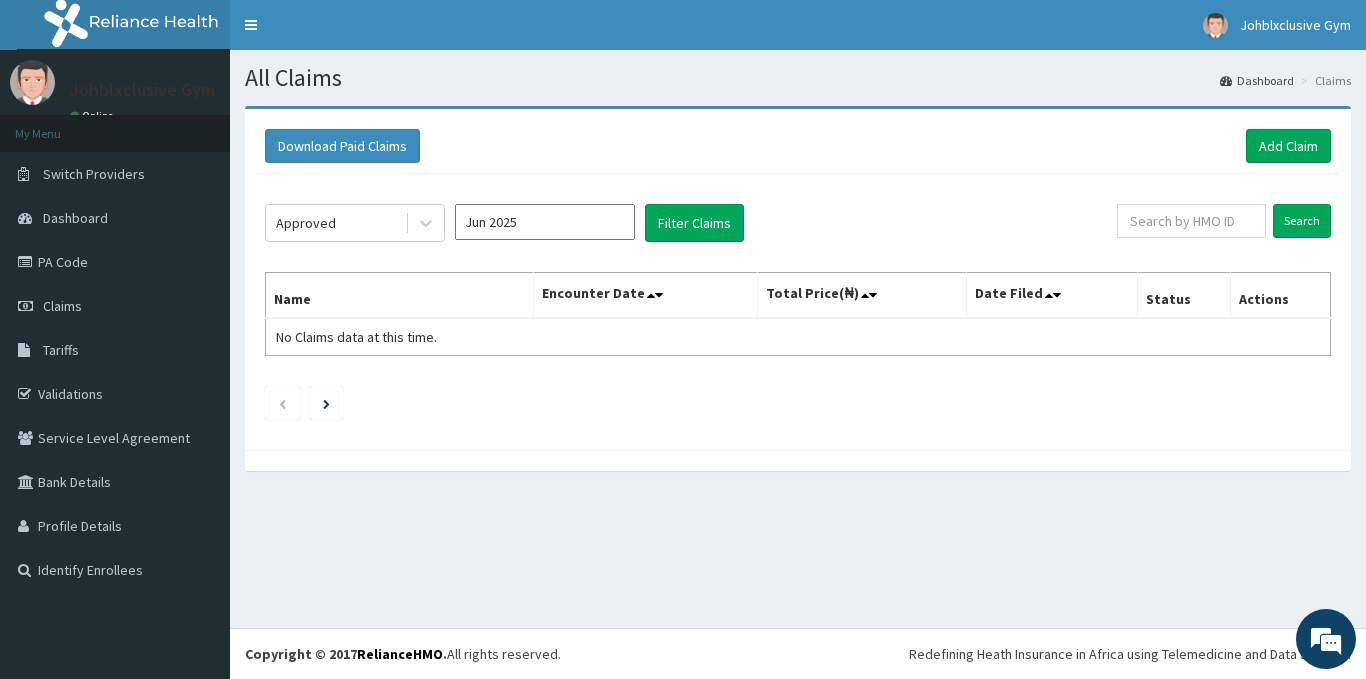 click on "Approved [DATE] Filter Claims Search Name Encounter Date Total Price(₦) Date Filed Status Actions No Claims data at this time." 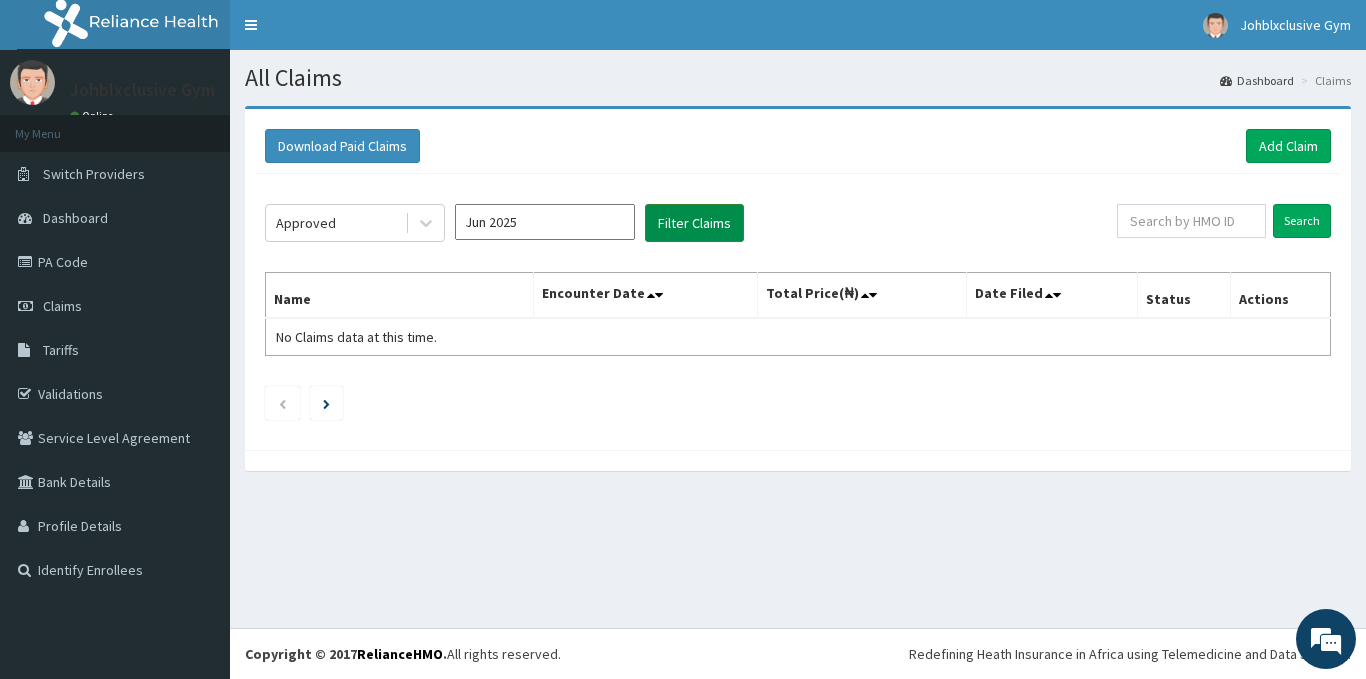 click on "Filter Claims" at bounding box center [694, 223] 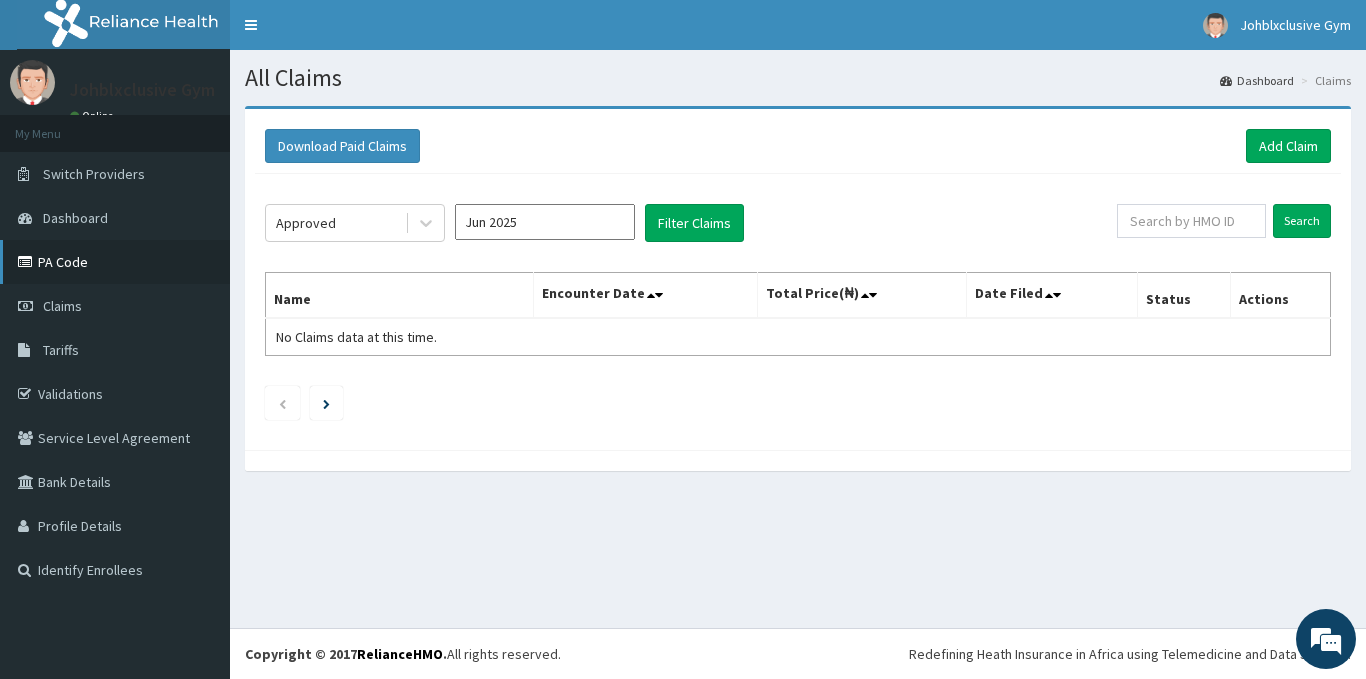 click on "PA Code" at bounding box center (115, 262) 